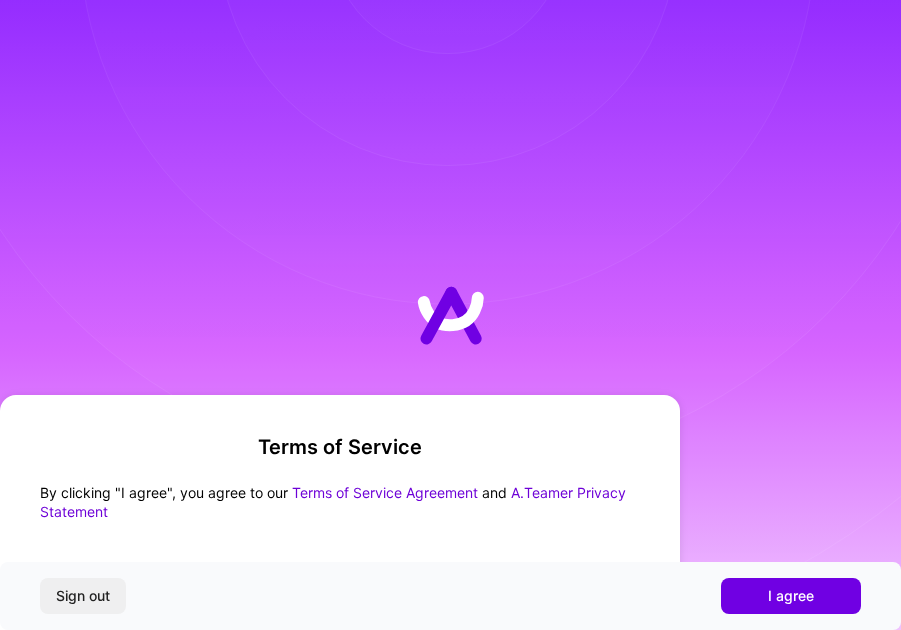 scroll, scrollTop: 0, scrollLeft: 0, axis: both 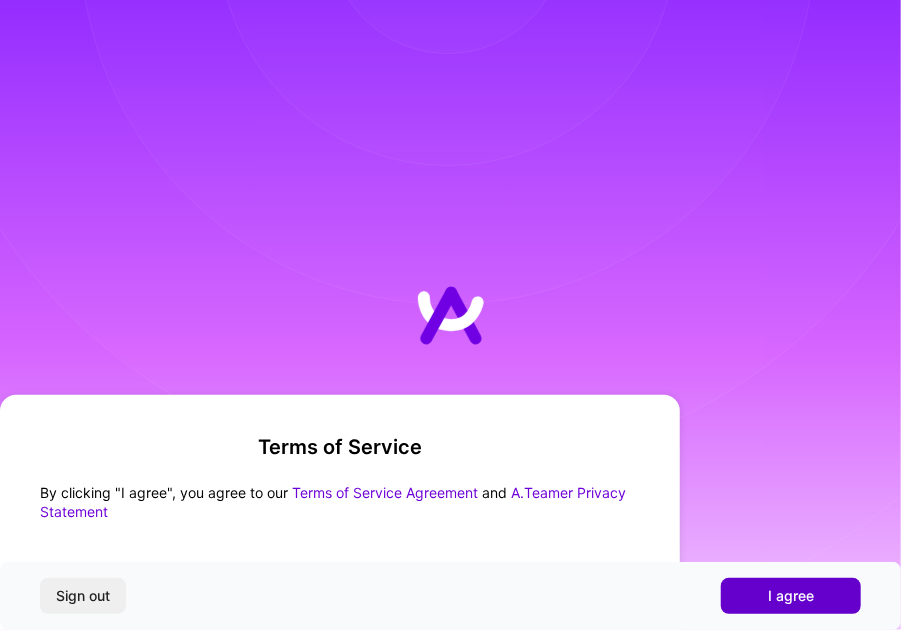 click on "I agree" at bounding box center (791, 596) 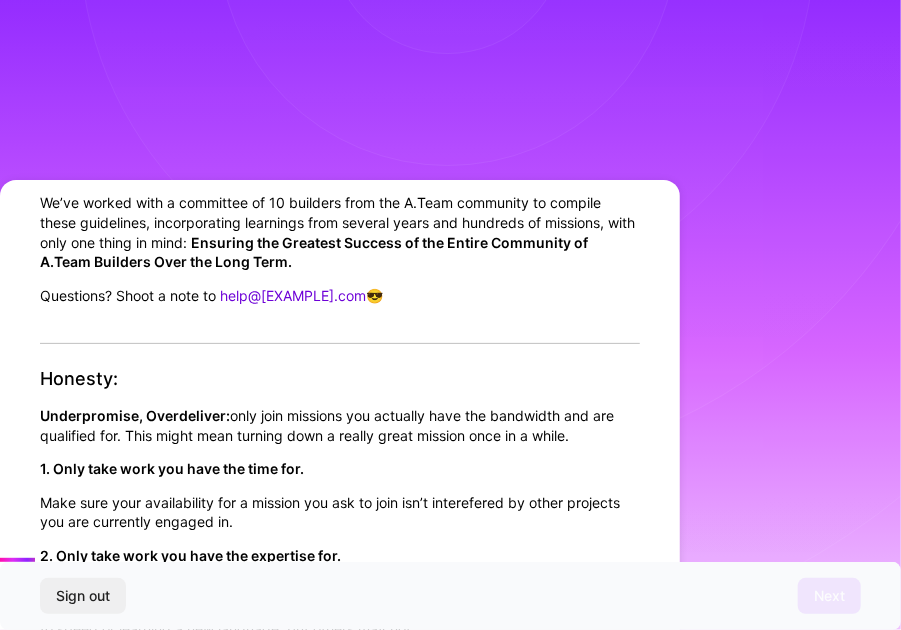 scroll, scrollTop: 200, scrollLeft: 0, axis: vertical 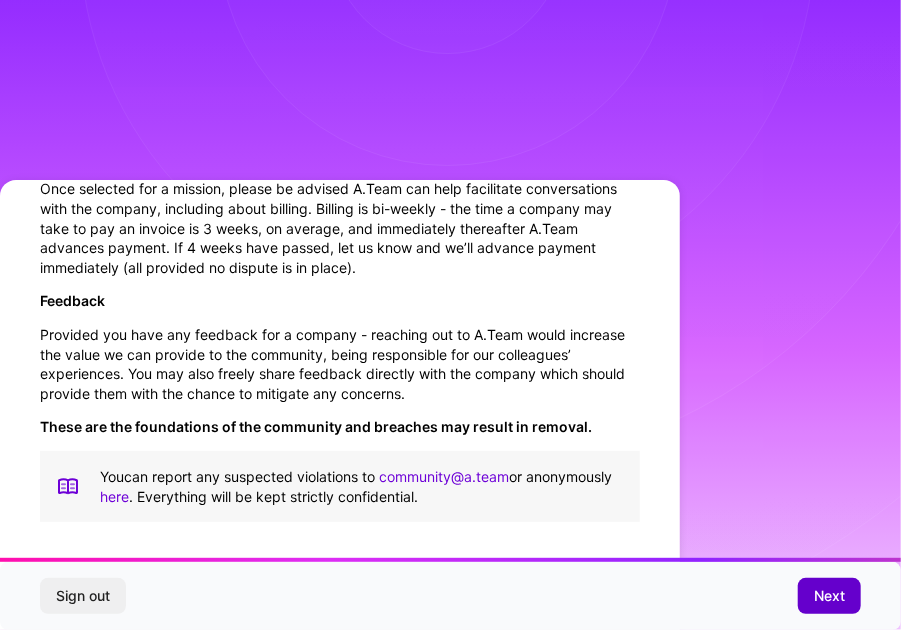 click on "Next" at bounding box center (829, 596) 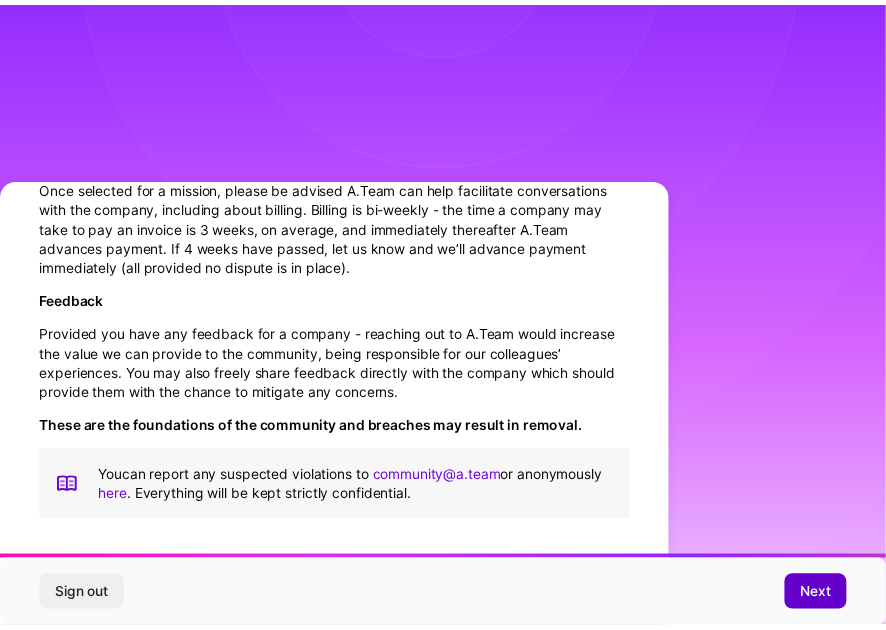 scroll, scrollTop: 78, scrollLeft: 0, axis: vertical 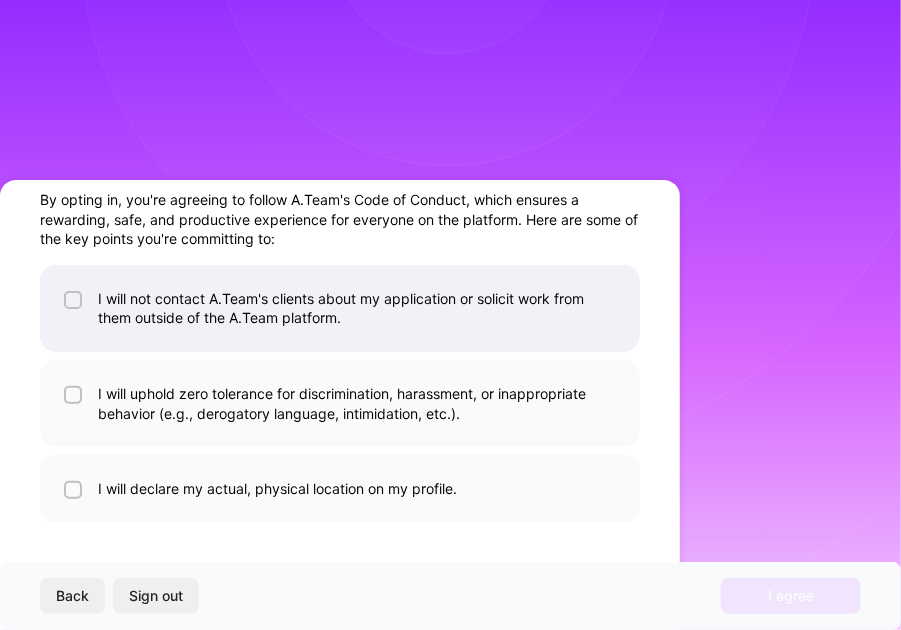 click at bounding box center (75, 301) 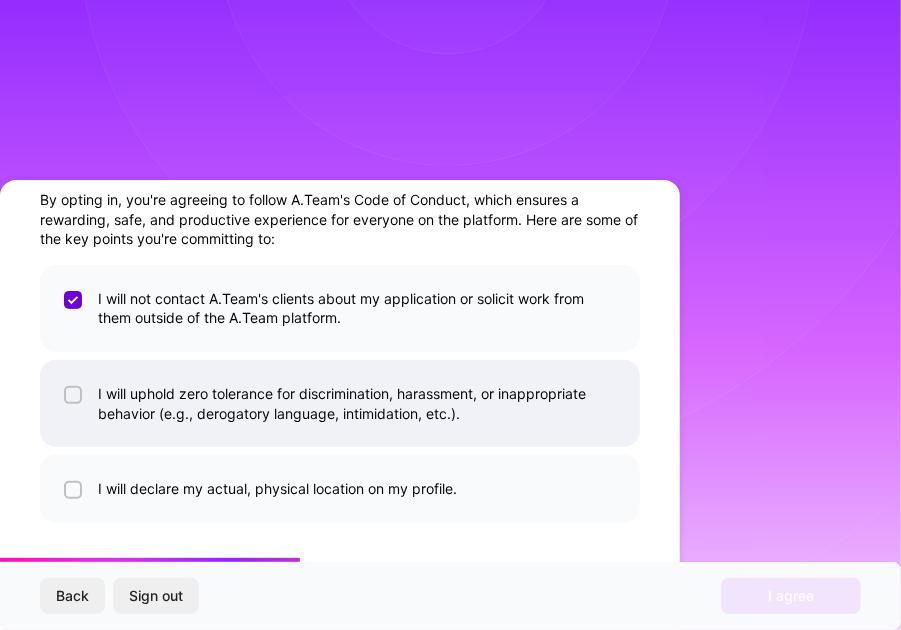 click at bounding box center [75, 396] 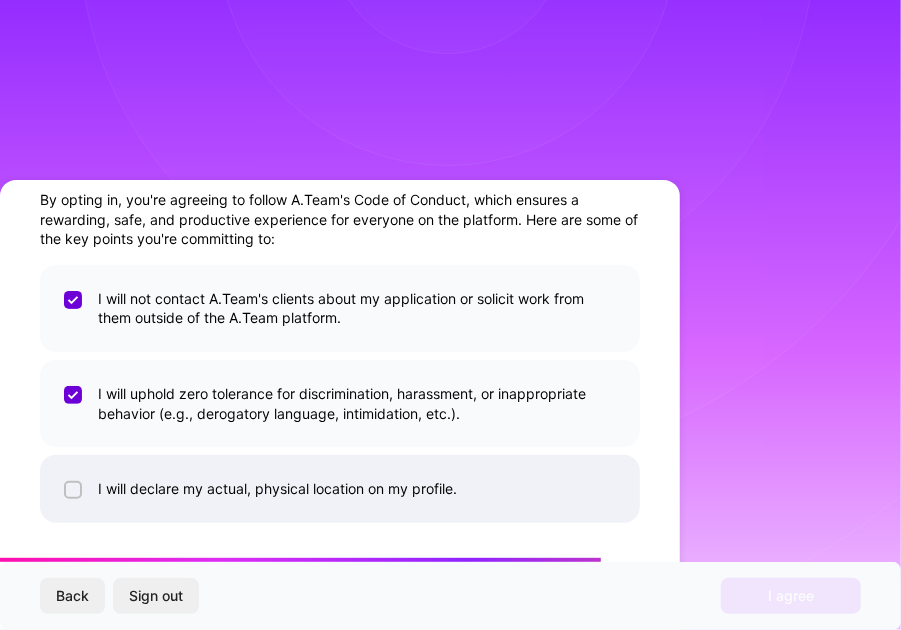 click at bounding box center (75, 491) 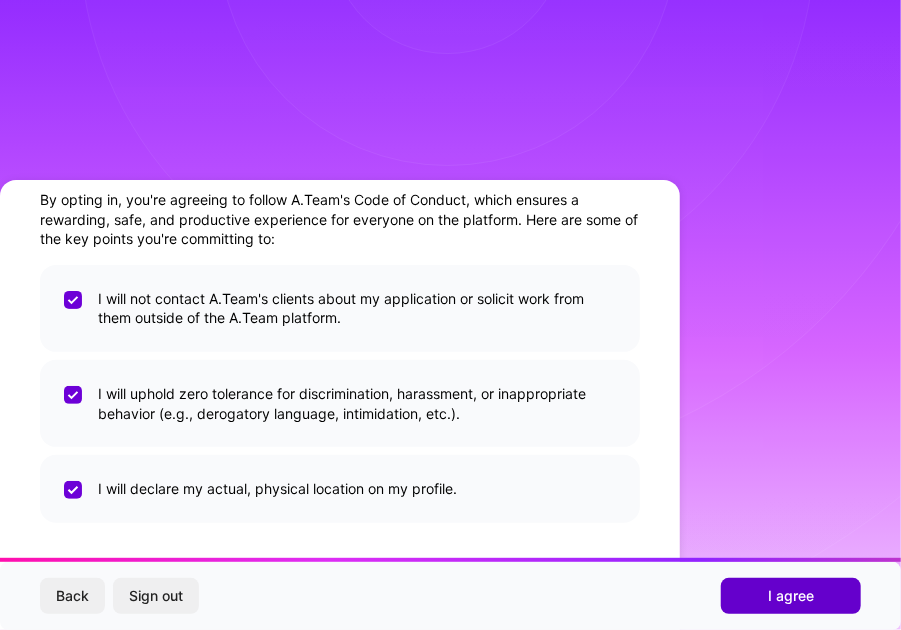 click on "I agree" at bounding box center [791, 596] 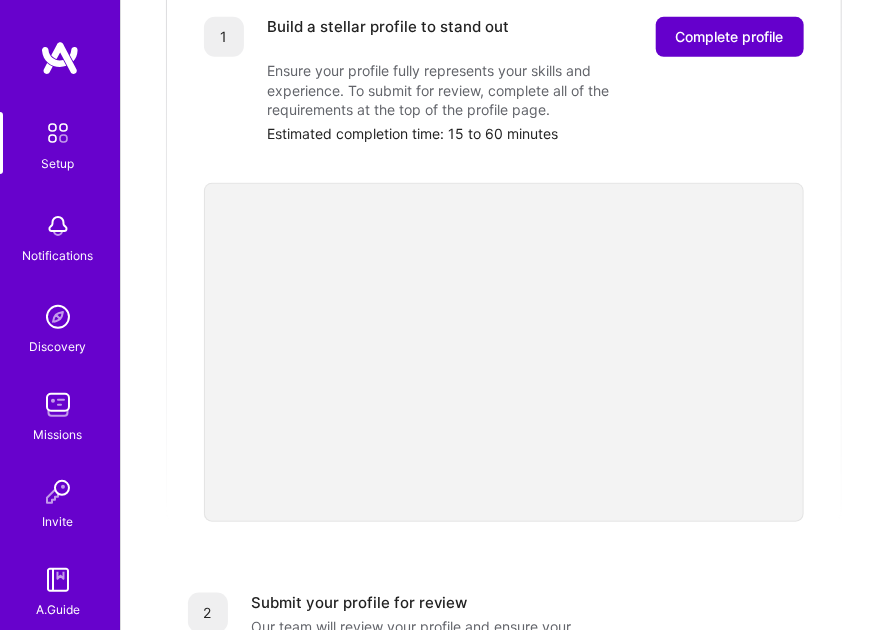 scroll, scrollTop: 200, scrollLeft: 0, axis: vertical 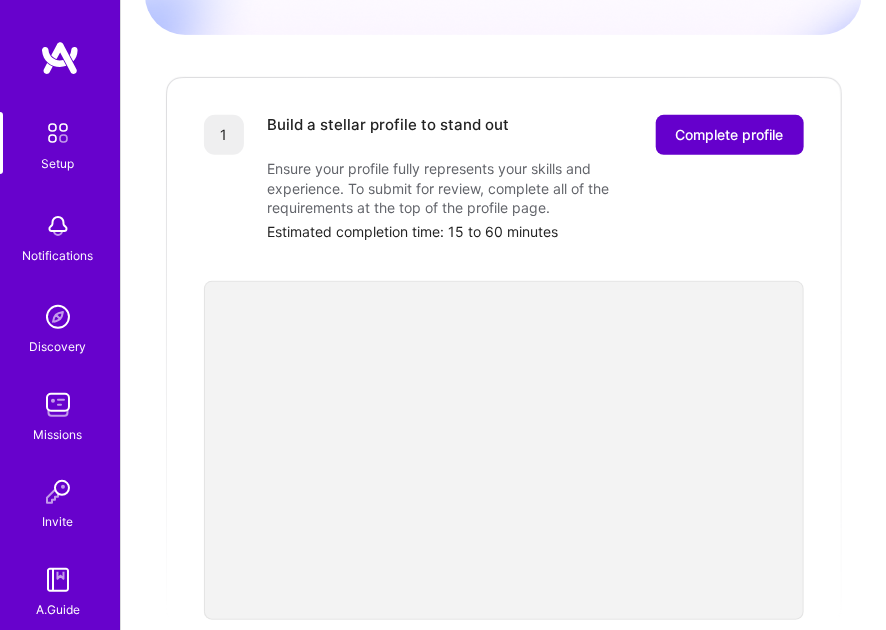 click on "Complete profile" at bounding box center [730, 135] 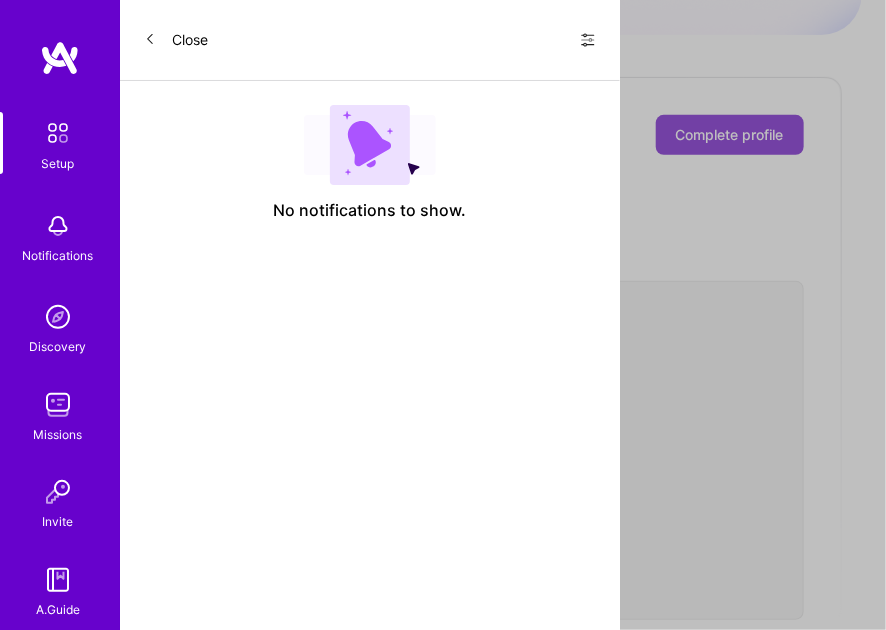 scroll, scrollTop: 0, scrollLeft: 0, axis: both 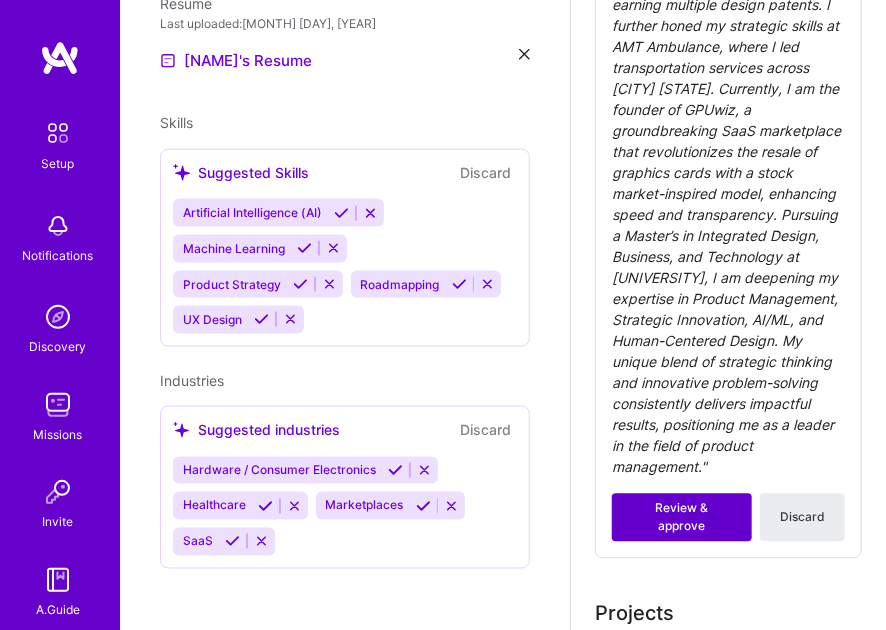 click on "Review & approve" at bounding box center (682, 517) 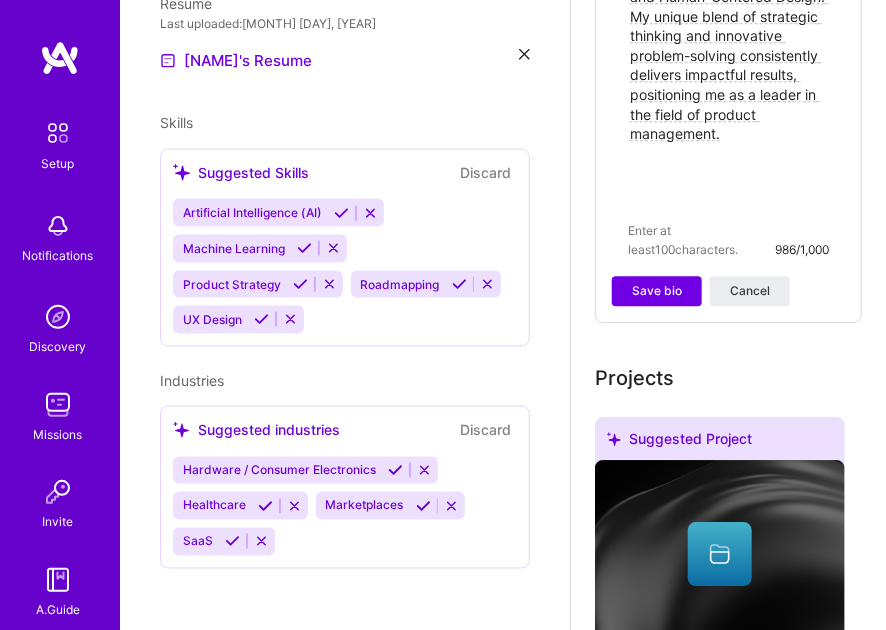scroll, scrollTop: 1677, scrollLeft: 0, axis: vertical 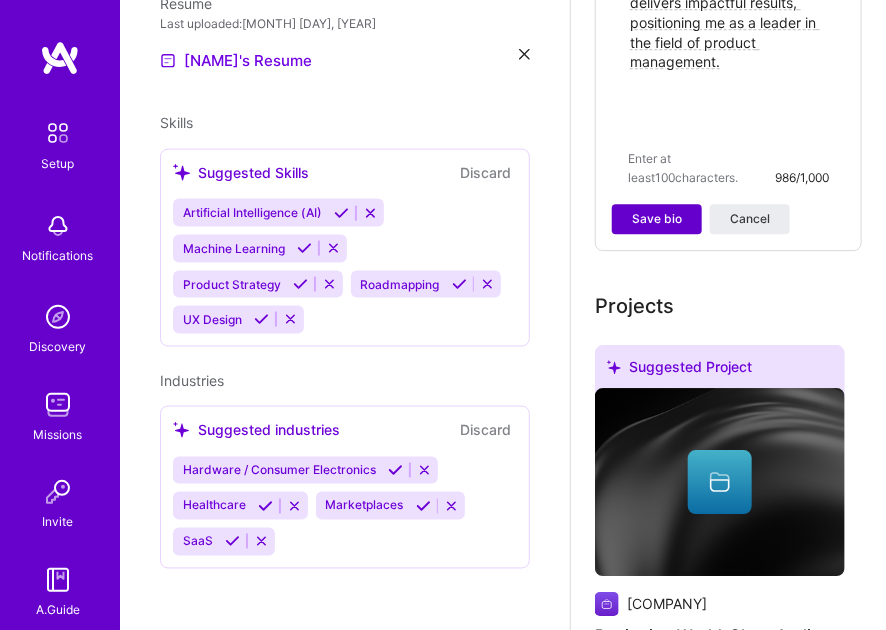 click on "Save bio" at bounding box center (657, 219) 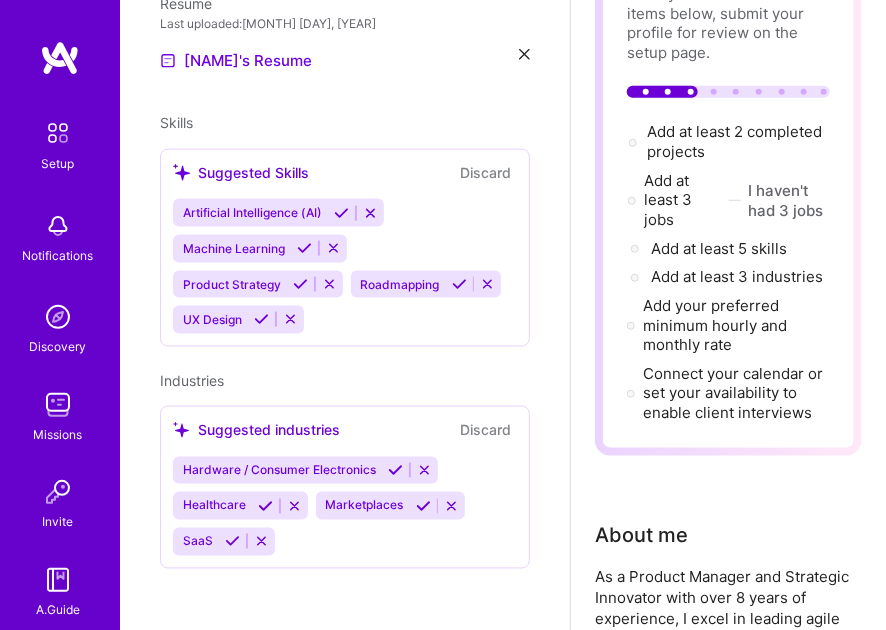 scroll, scrollTop: 277, scrollLeft: 0, axis: vertical 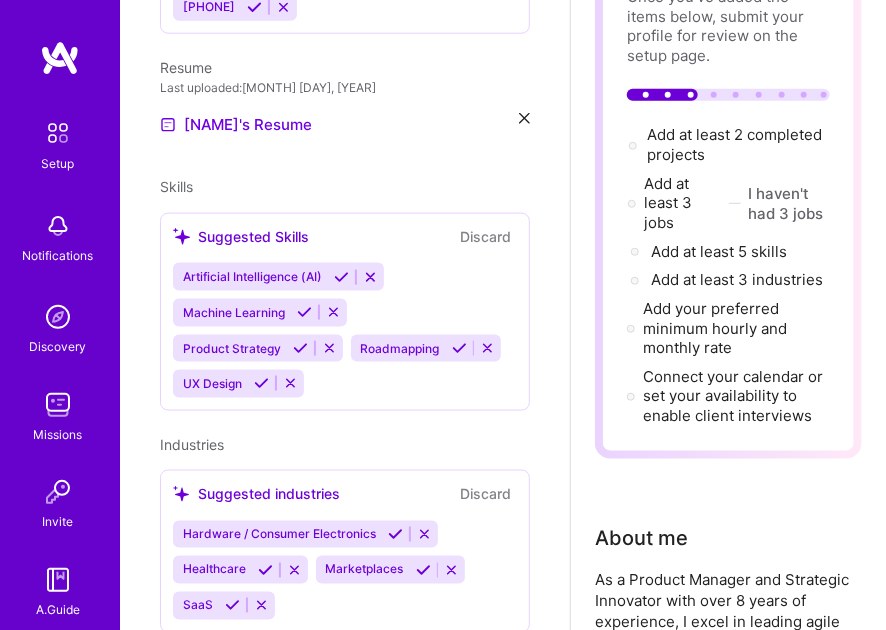 click on "Suggested Skills" at bounding box center (241, 237) 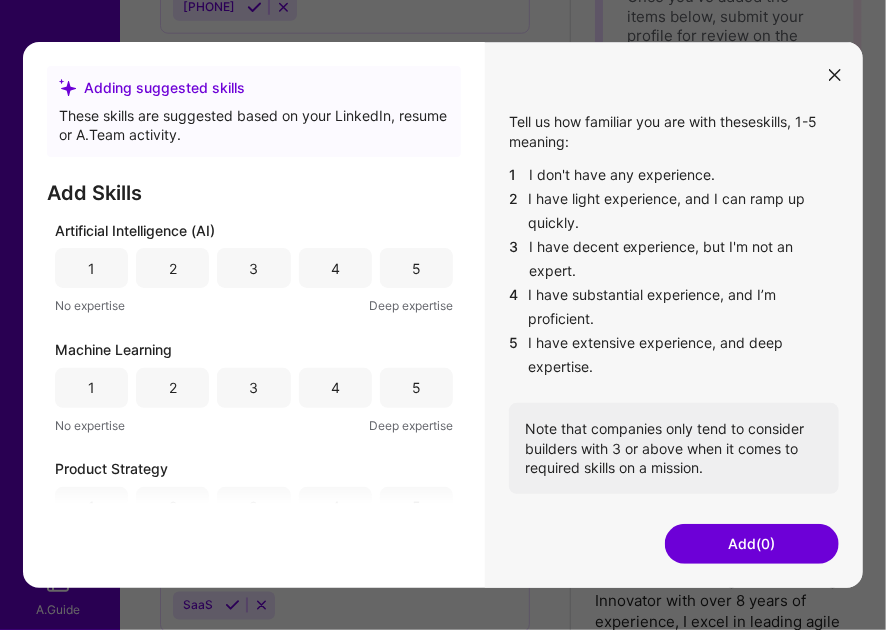 click on "3" at bounding box center [254, 269] 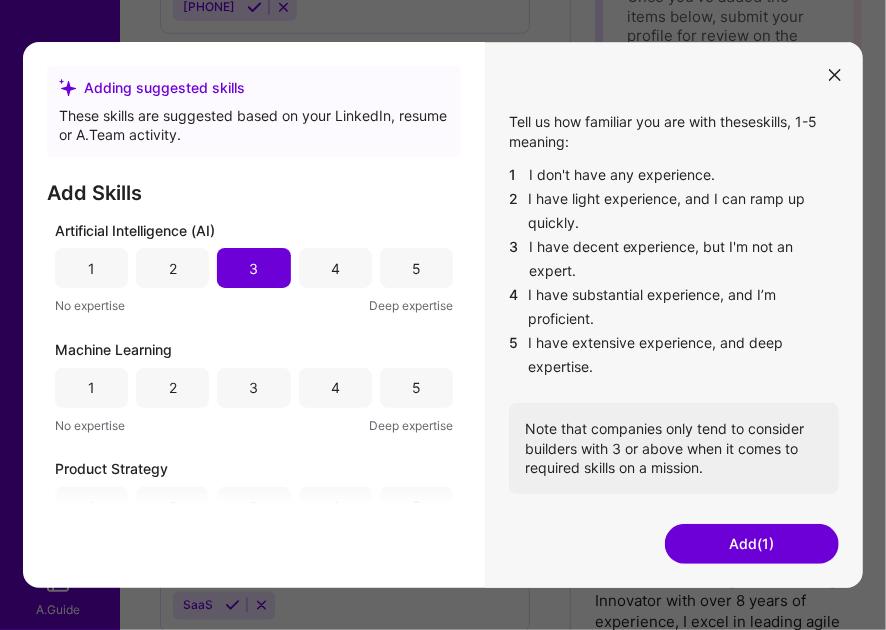 click on "2" at bounding box center (173, 269) 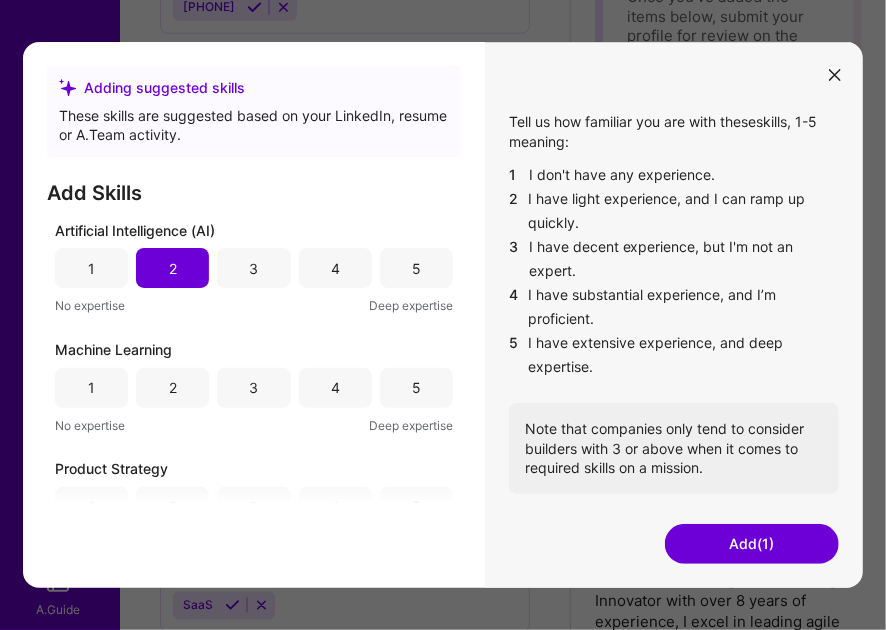 click on "2" at bounding box center (172, 388) 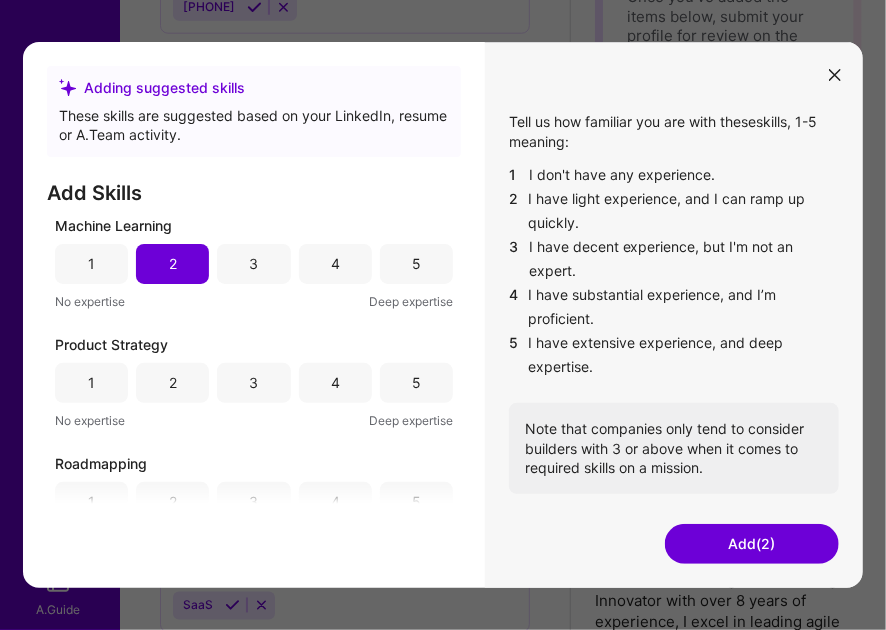 scroll, scrollTop: 200, scrollLeft: 0, axis: vertical 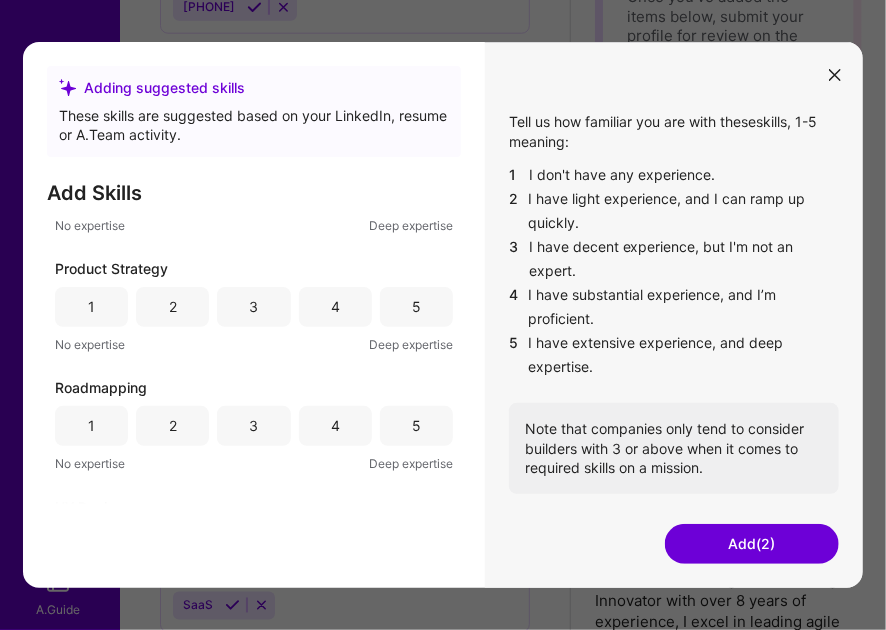 click on "5" at bounding box center [416, 307] 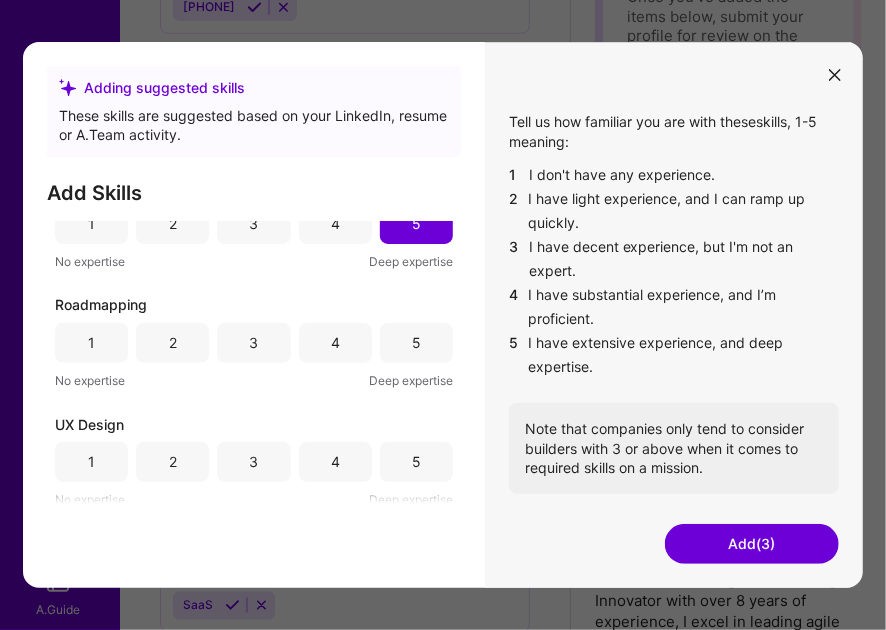 scroll, scrollTop: 288, scrollLeft: 0, axis: vertical 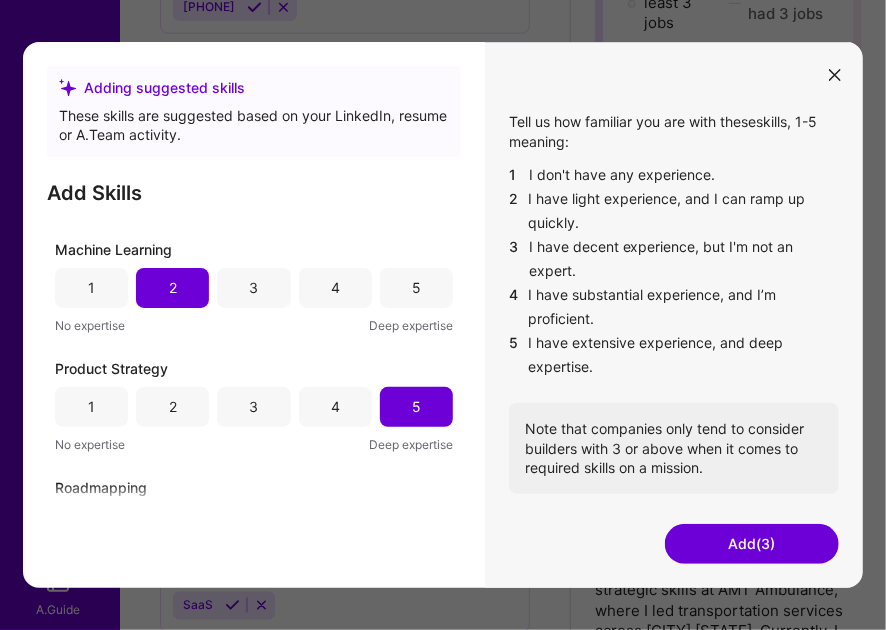 click on "5" at bounding box center [416, 407] 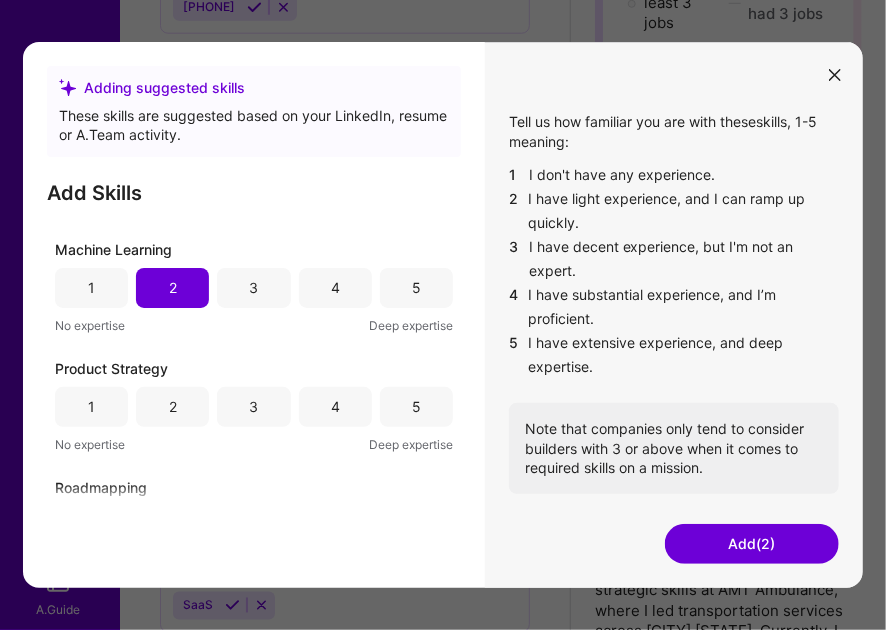 click at bounding box center [835, 75] 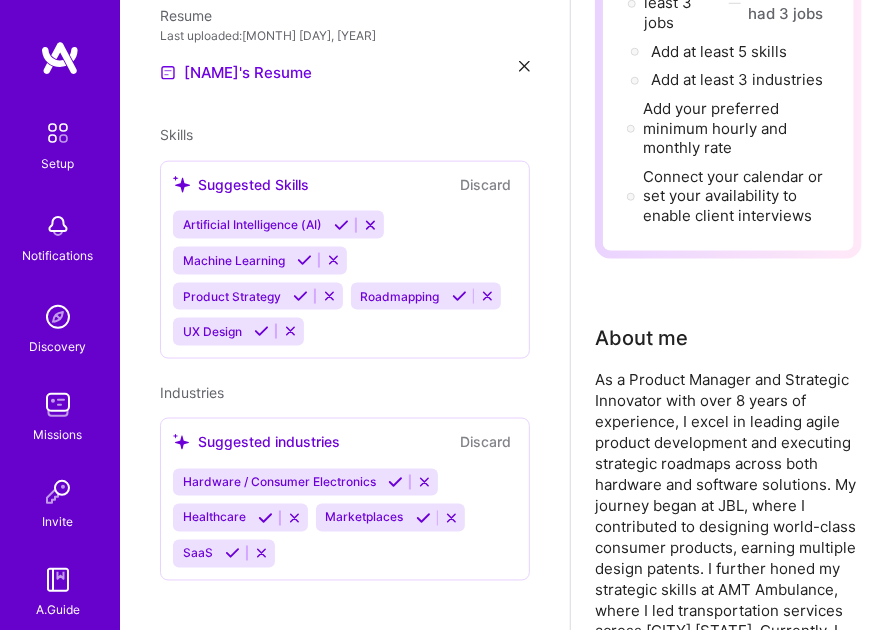 scroll, scrollTop: 664, scrollLeft: 0, axis: vertical 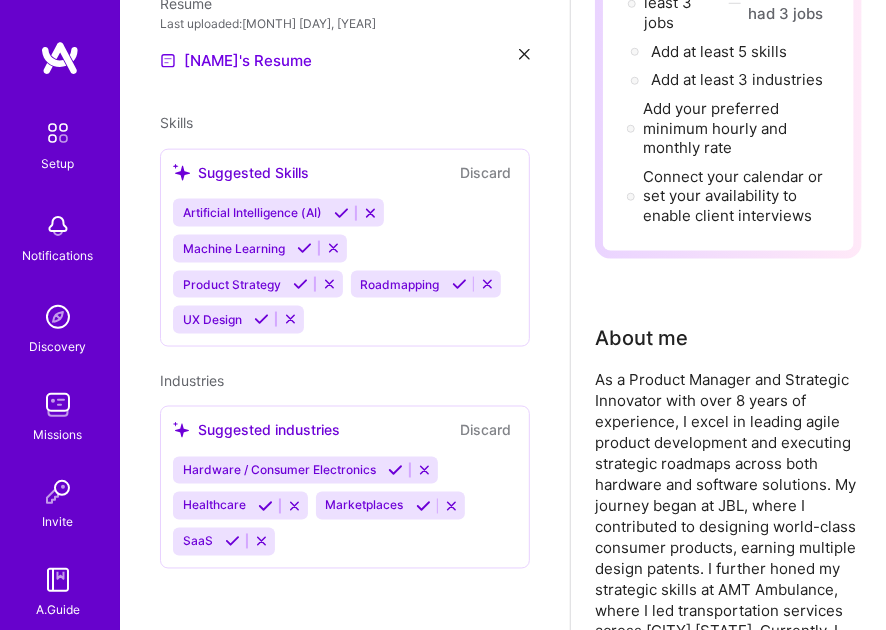 click on "Artificial Intelligence (AI) Machine Learning Product Strategy Roadmapping UX Design" at bounding box center [345, 266] 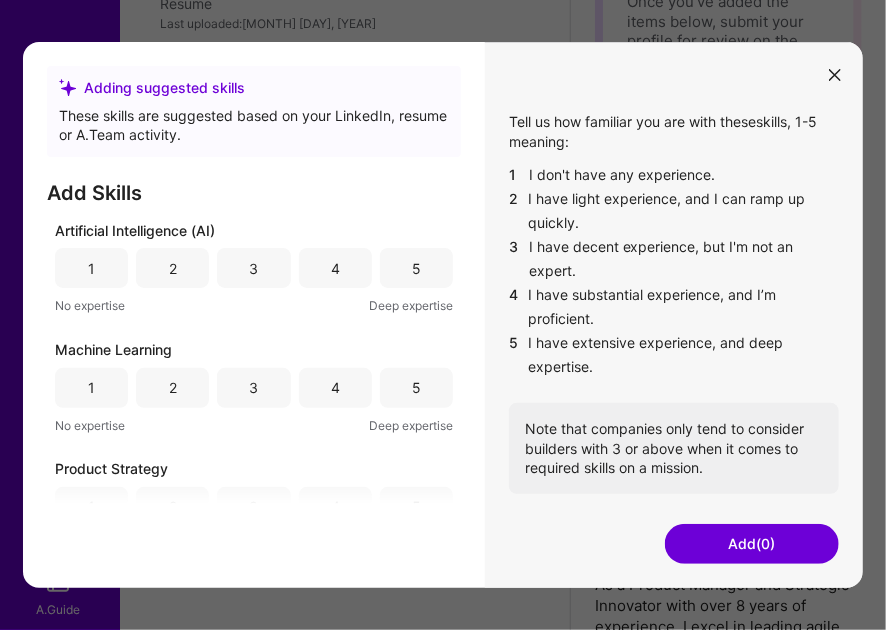 scroll, scrollTop: 178, scrollLeft: 0, axis: vertical 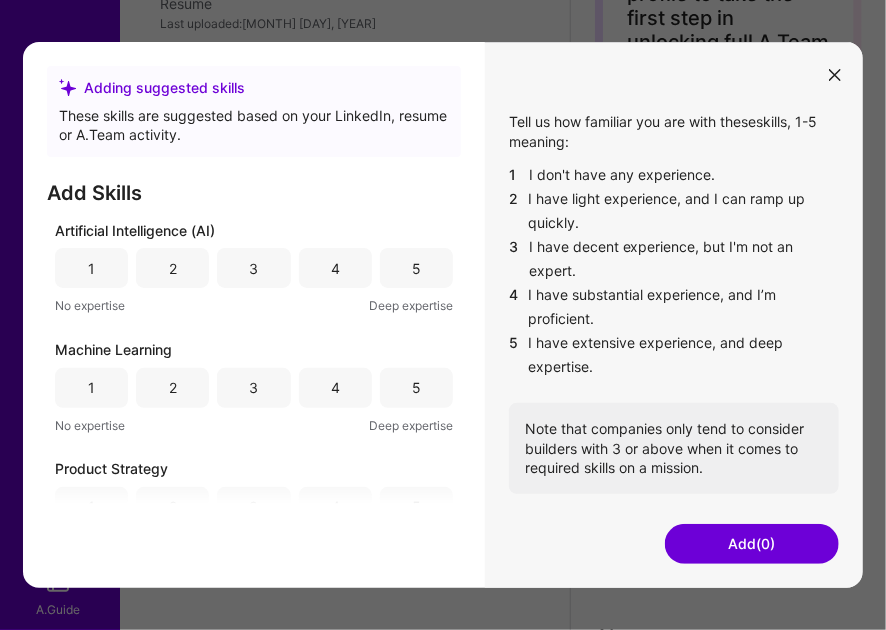 click on "Adding suggested skills" at bounding box center [254, 88] 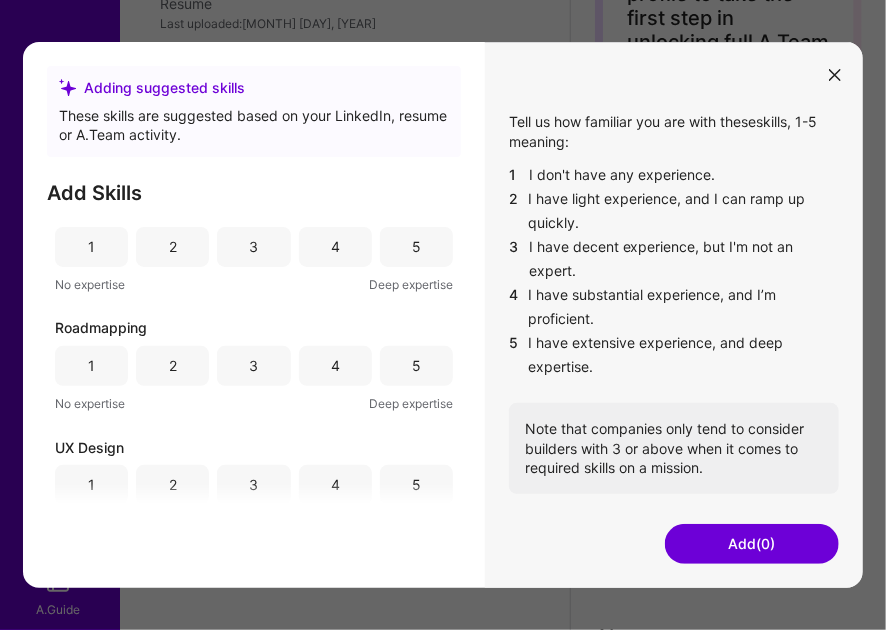 scroll, scrollTop: 288, scrollLeft: 0, axis: vertical 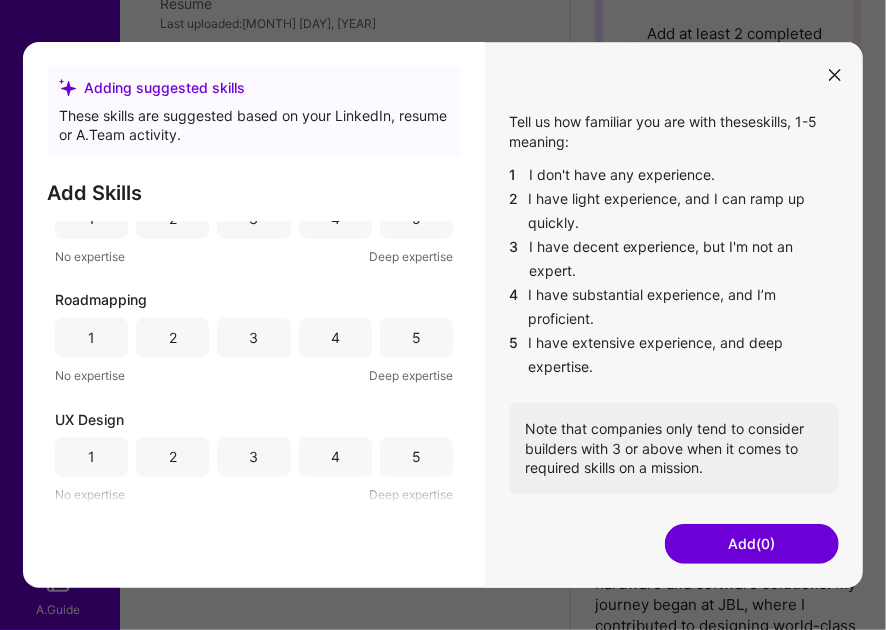 click on "3" at bounding box center (254, 457) 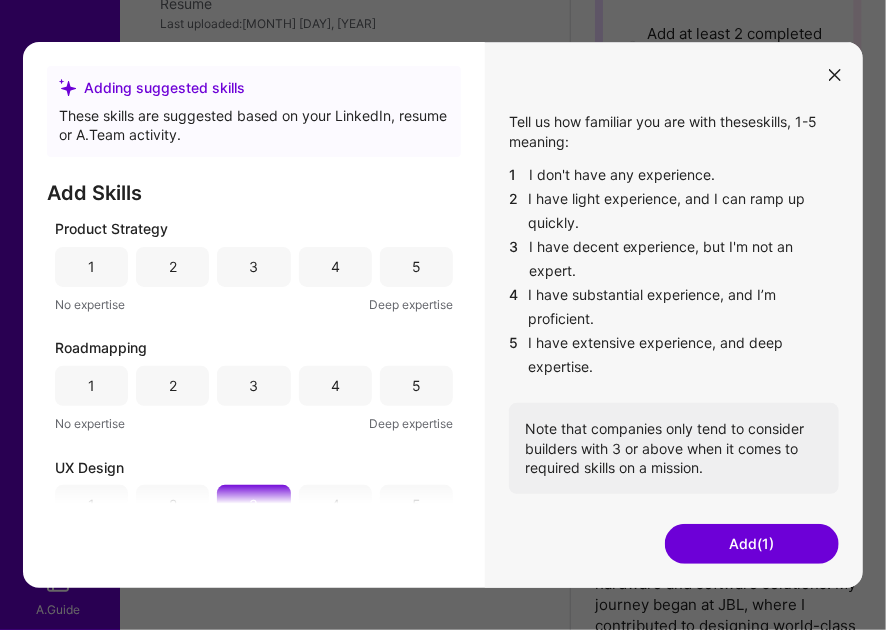 scroll, scrollTop: 288, scrollLeft: 0, axis: vertical 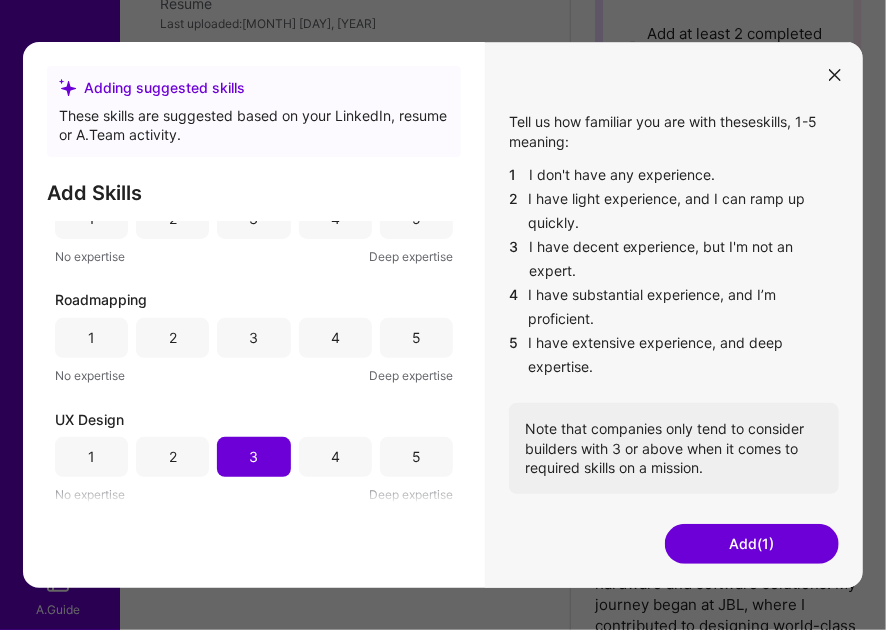 click on "4" at bounding box center (335, 338) 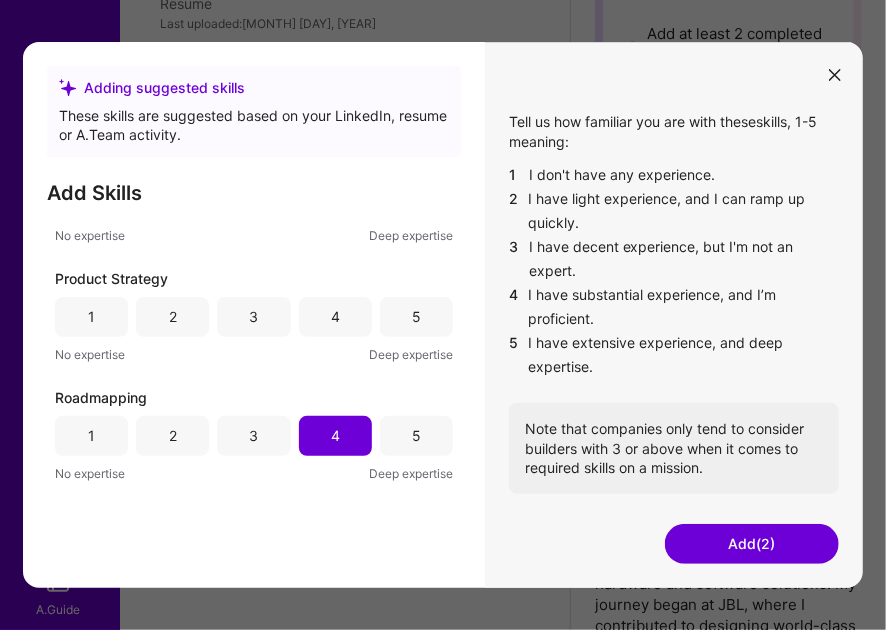 scroll, scrollTop: 188, scrollLeft: 0, axis: vertical 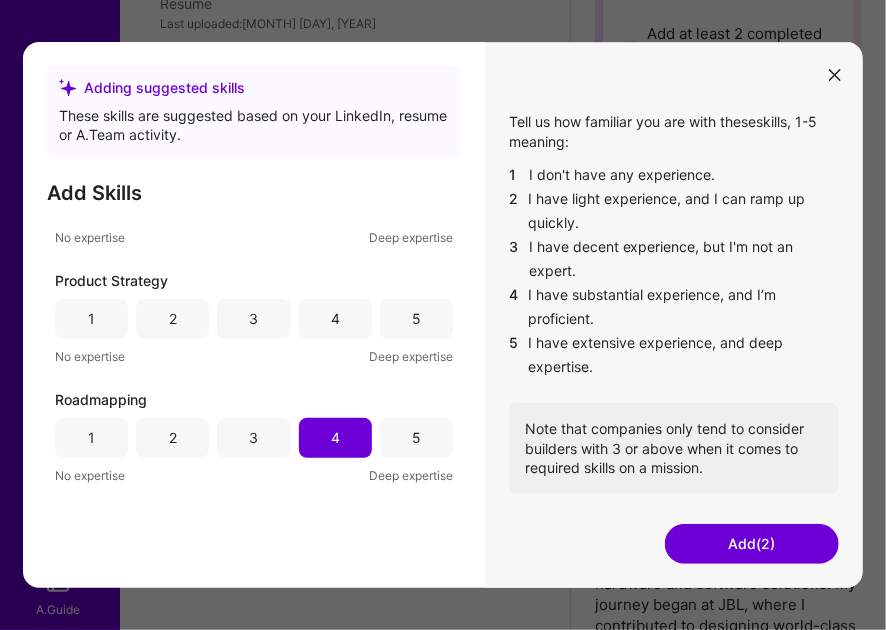 click on "4" at bounding box center [335, 319] 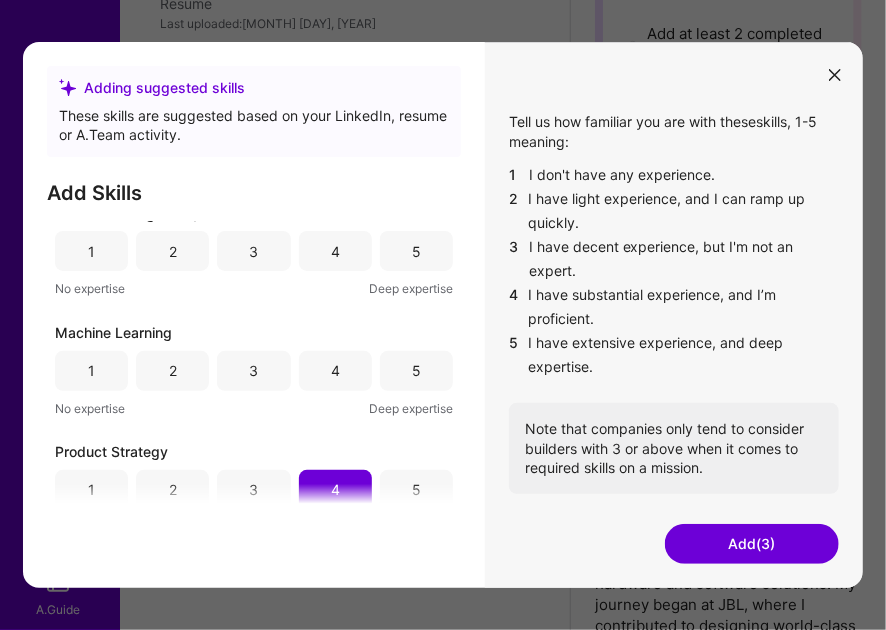 scroll, scrollTop: 0, scrollLeft: 0, axis: both 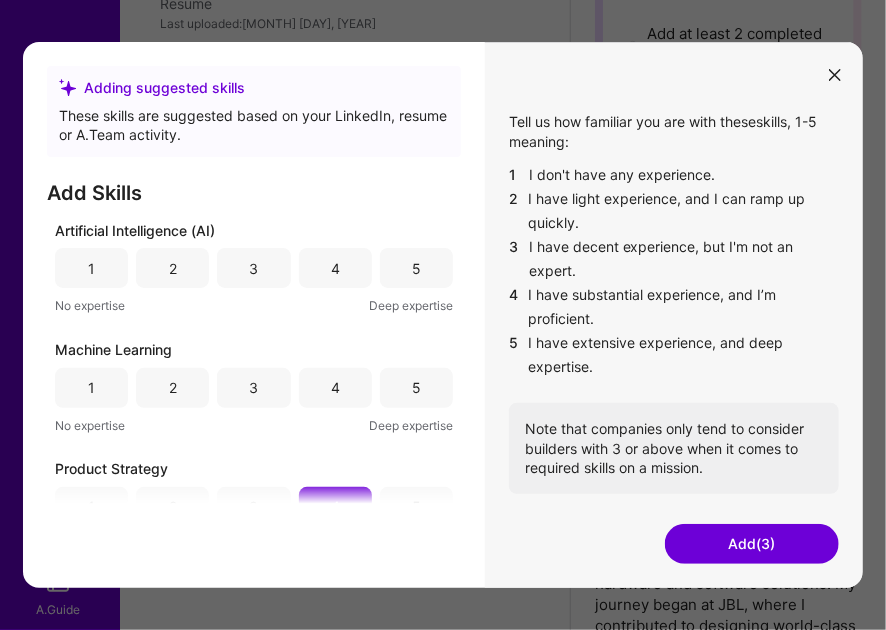 click on "2" at bounding box center [173, 388] 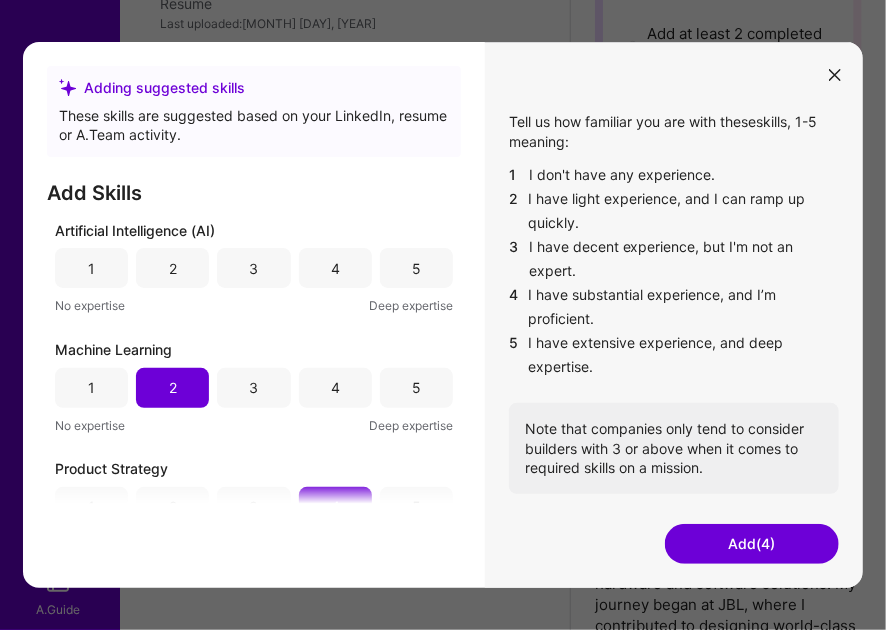 click on "2" at bounding box center (173, 269) 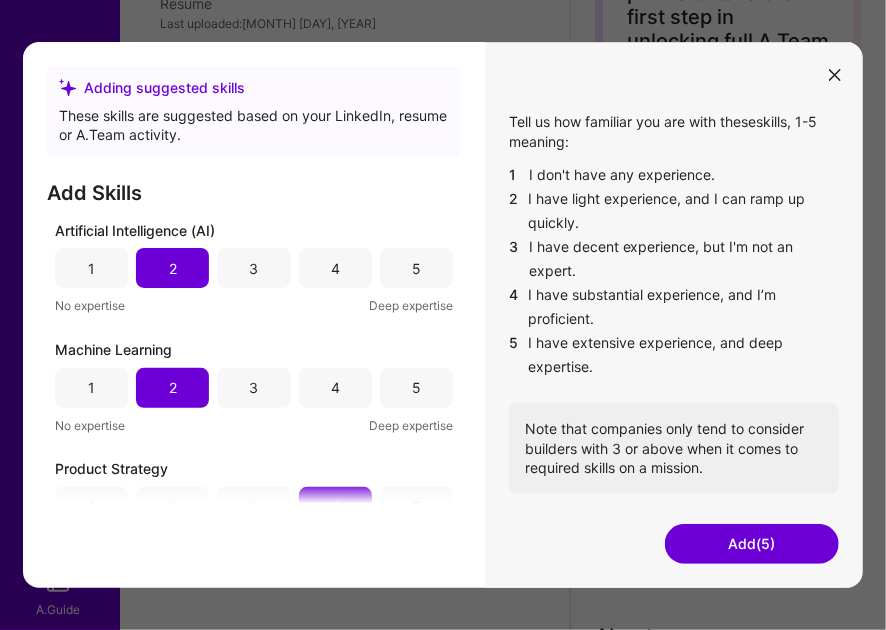 scroll, scrollTop: 178, scrollLeft: 0, axis: vertical 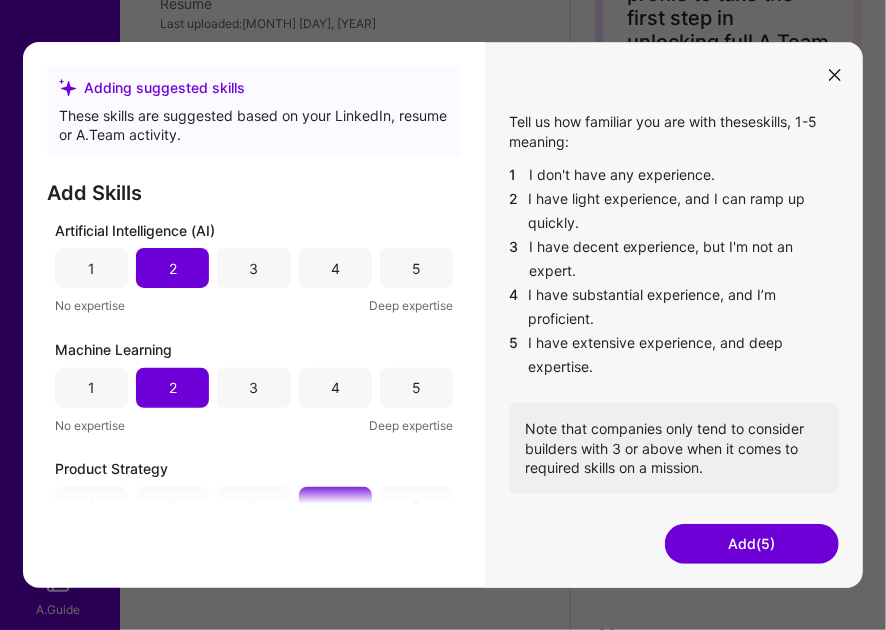 click on "Add  (5)" at bounding box center [752, 544] 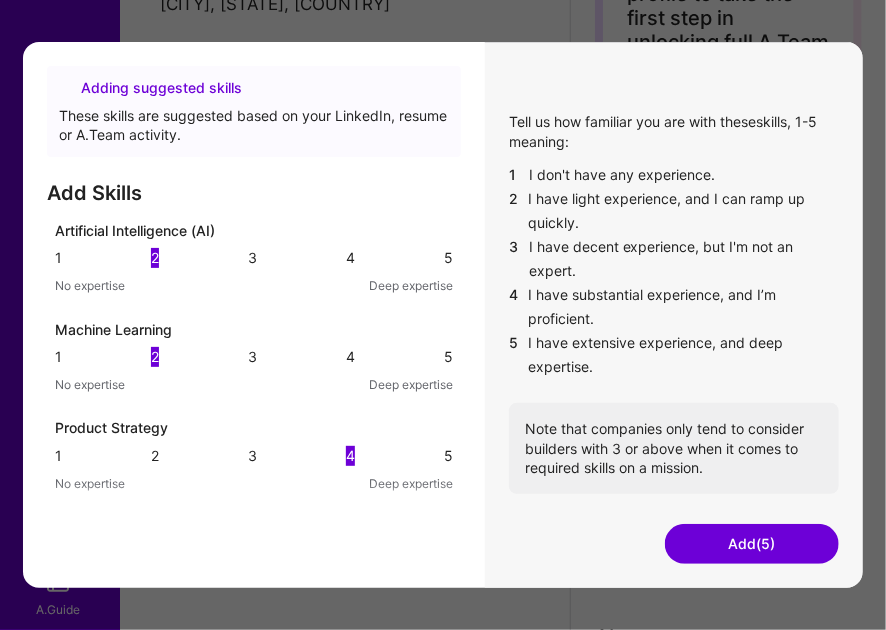 scroll, scrollTop: 595, scrollLeft: 0, axis: vertical 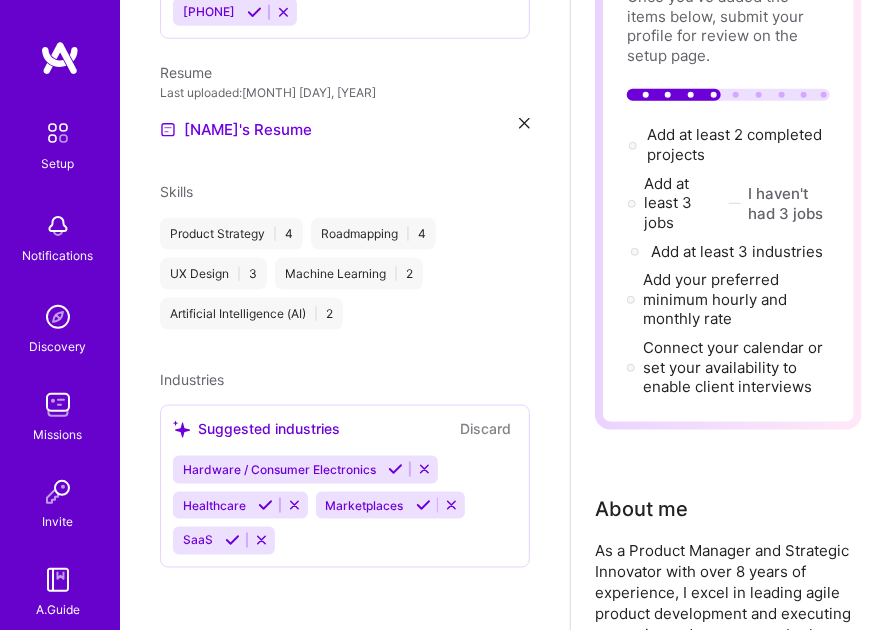 click on "Skills" at bounding box center (345, 192) 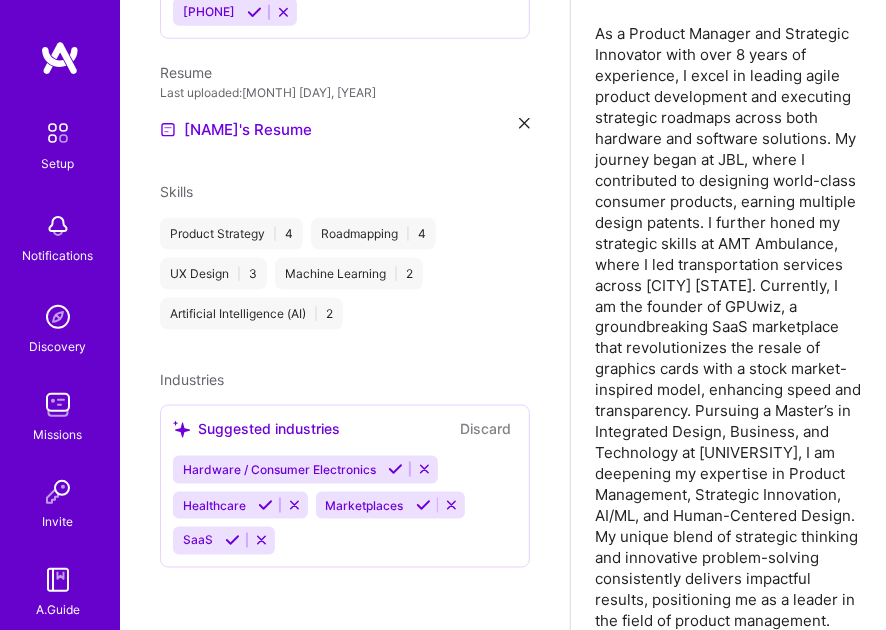 scroll, scrollTop: 877, scrollLeft: 0, axis: vertical 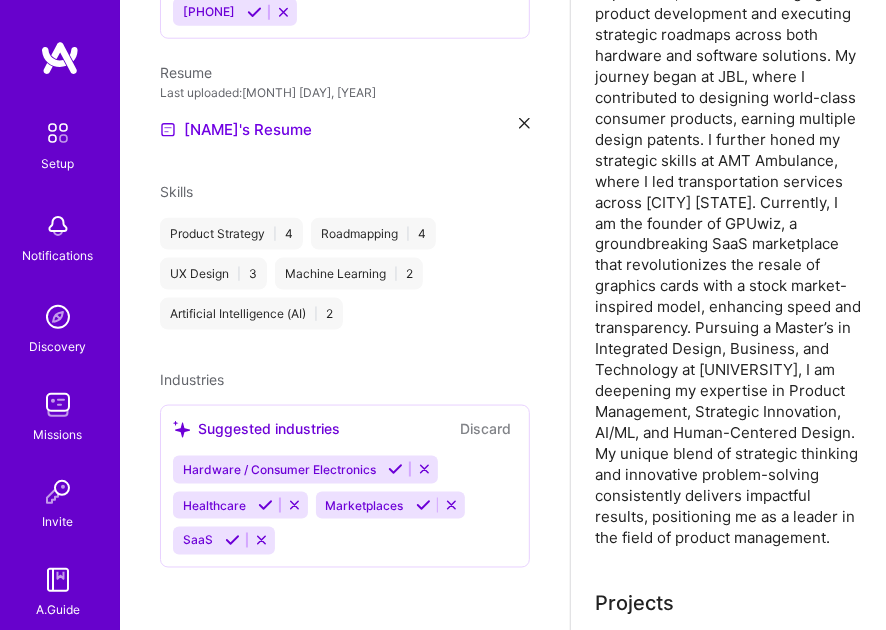 click on "Suggested industries" at bounding box center (256, 429) 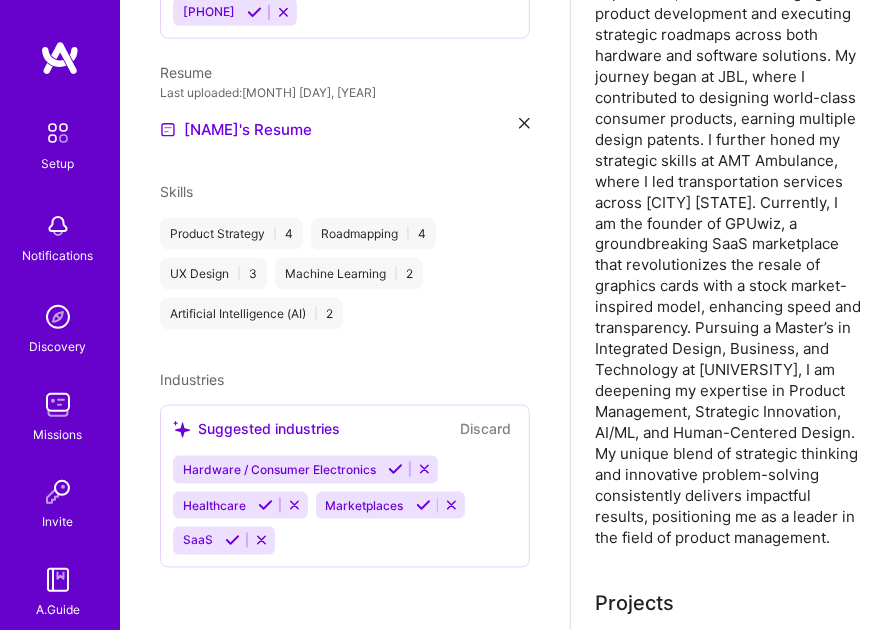 click at bounding box center [395, 469] 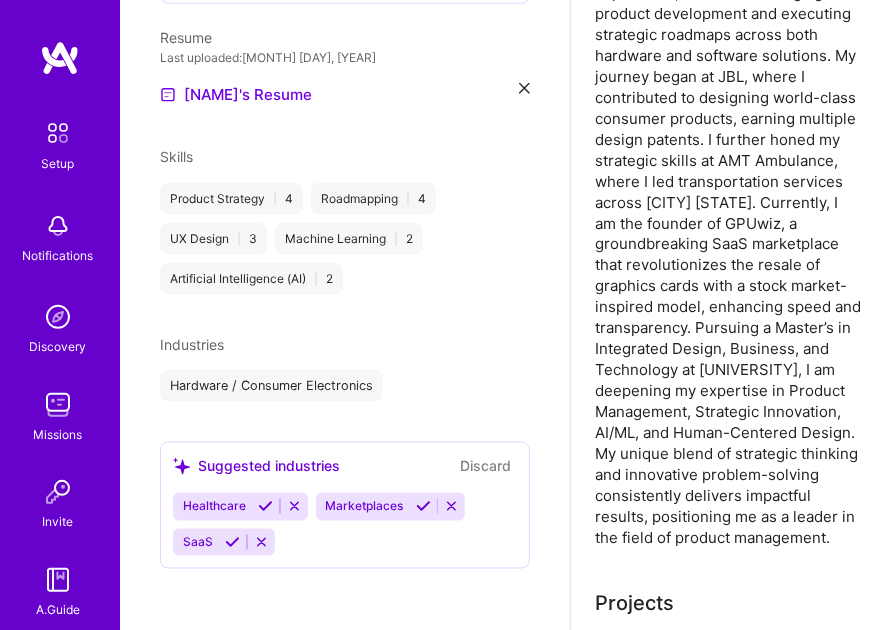 scroll, scrollTop: 631, scrollLeft: 0, axis: vertical 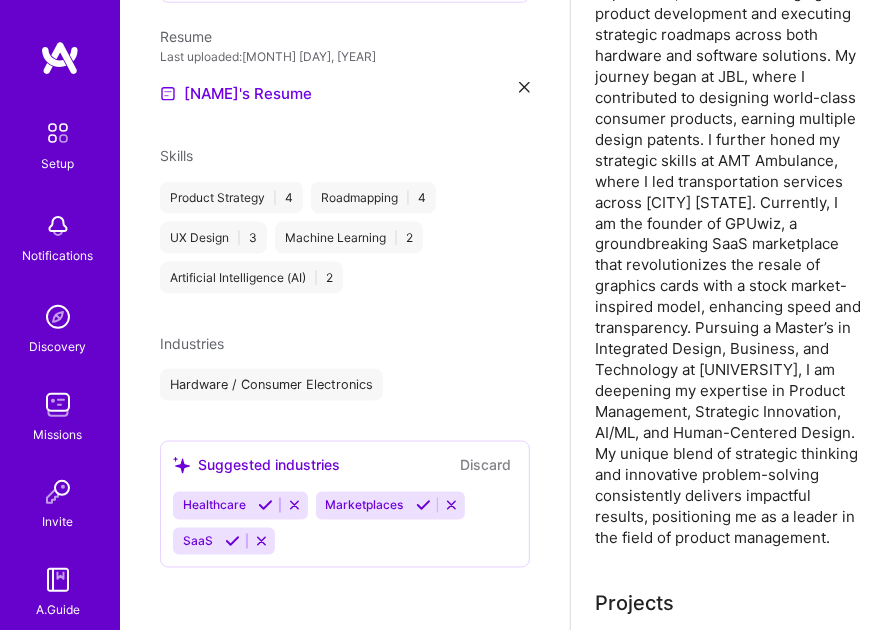 click on "Healthcare Marketplaces SaaS" at bounding box center [345, 523] 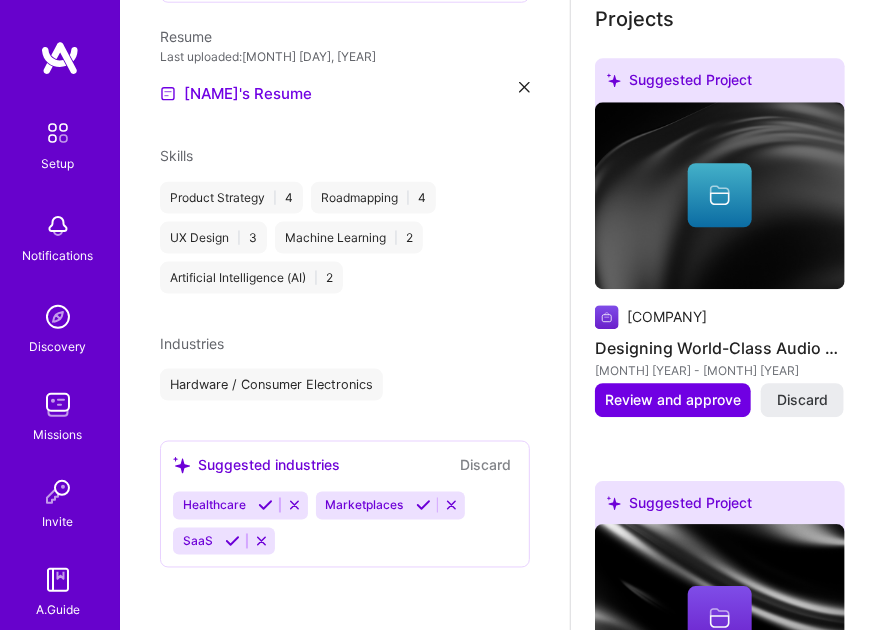 scroll, scrollTop: 1477, scrollLeft: 0, axis: vertical 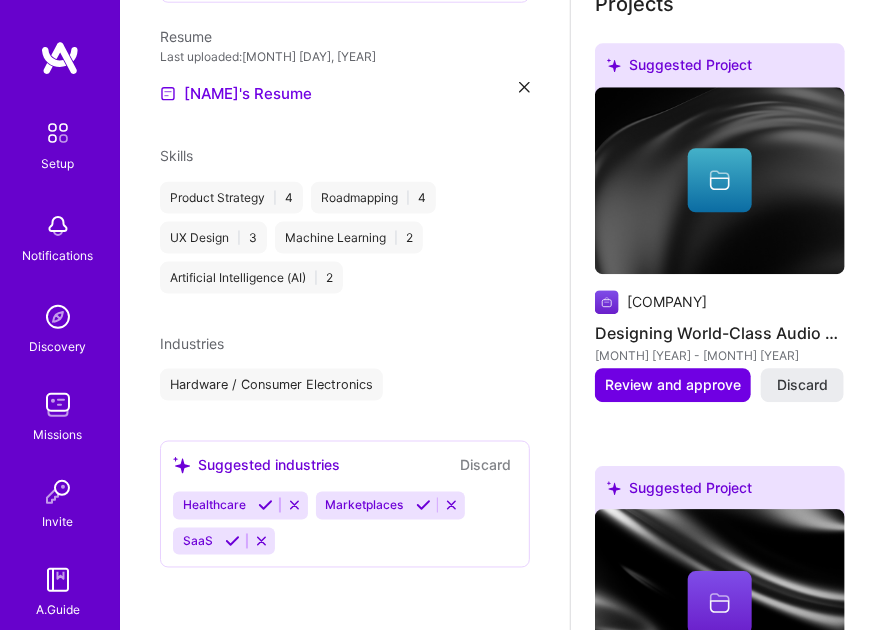 click at bounding box center [423, 505] 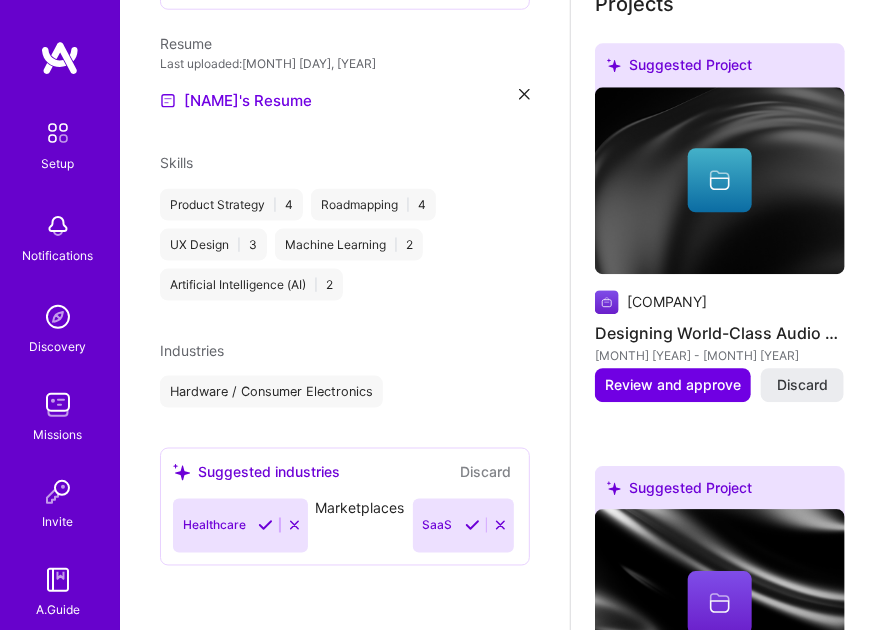 scroll, scrollTop: 595, scrollLeft: 0, axis: vertical 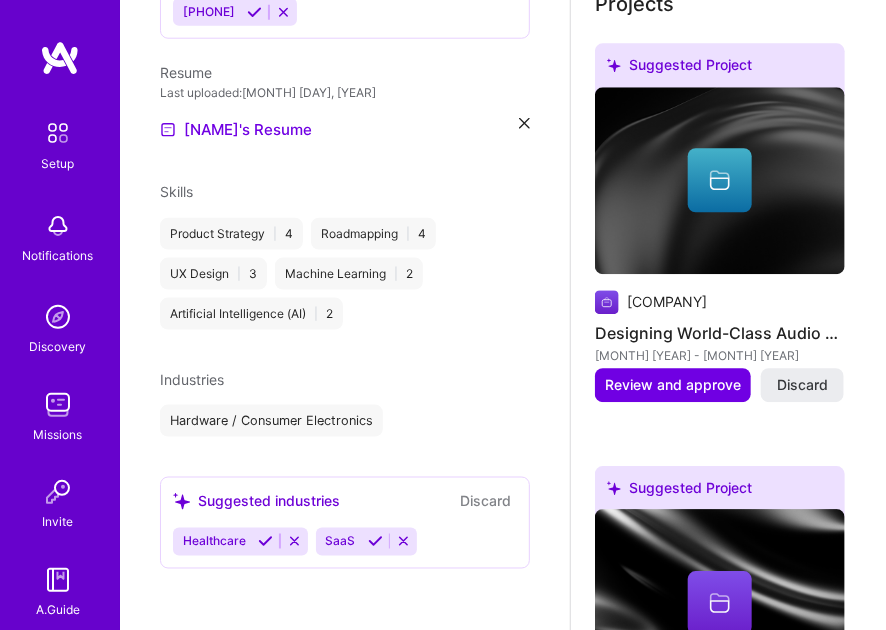 click at bounding box center [265, 541] 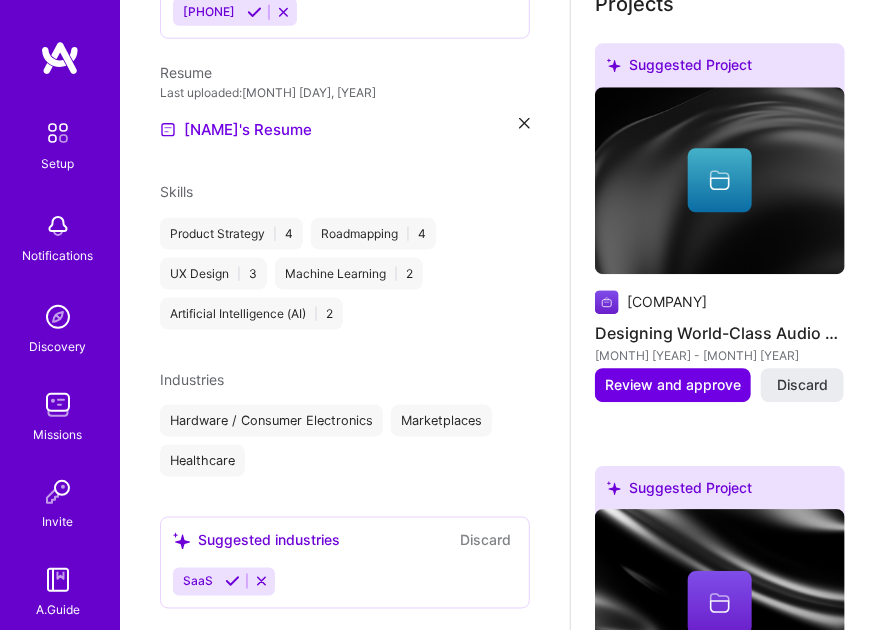 click at bounding box center (232, 581) 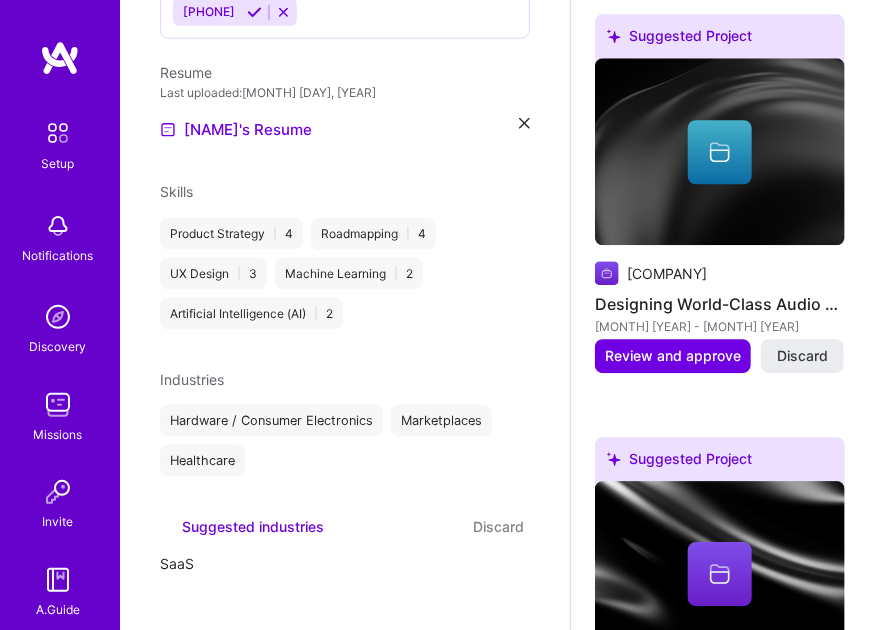 scroll, scrollTop: 521, scrollLeft: 0, axis: vertical 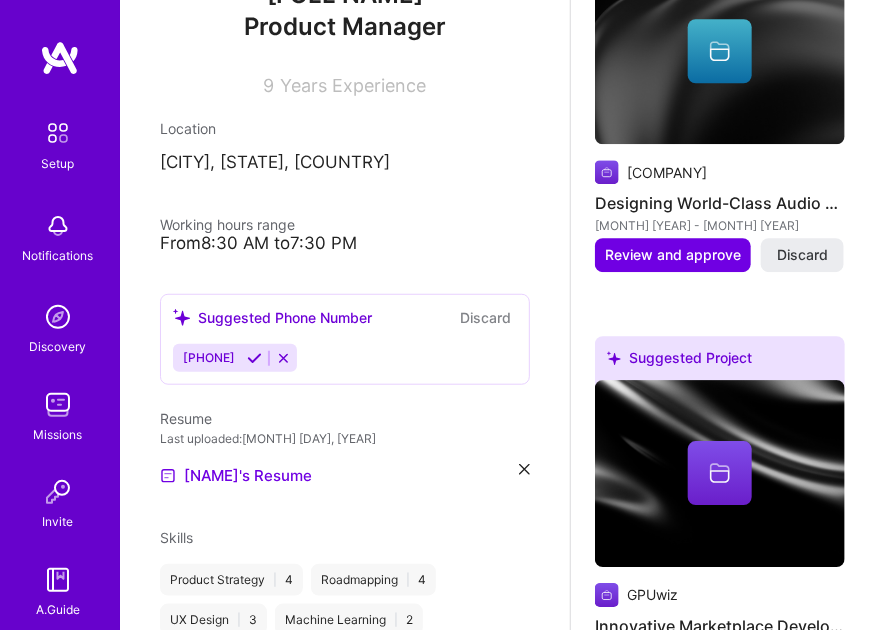 click at bounding box center [254, 358] 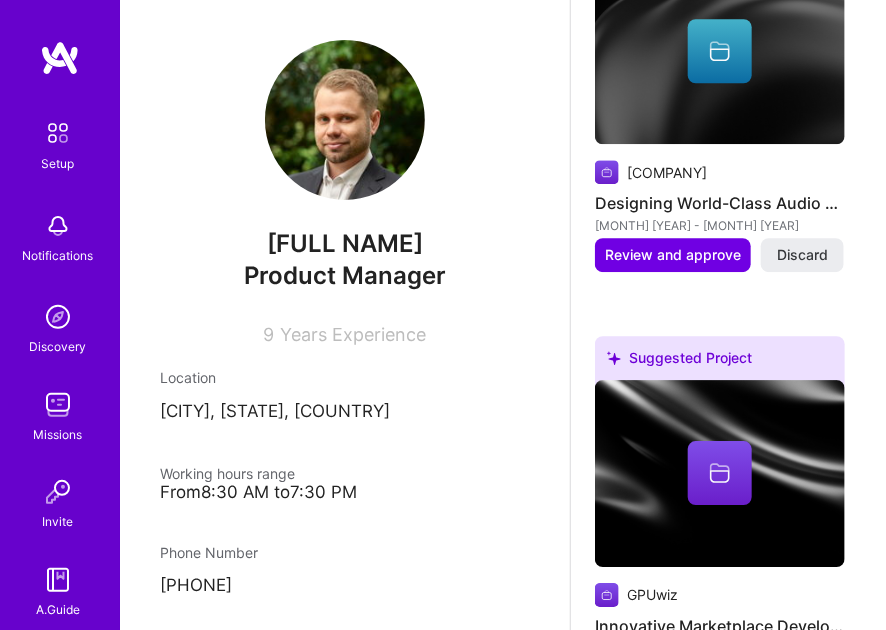 scroll, scrollTop: 0, scrollLeft: 0, axis: both 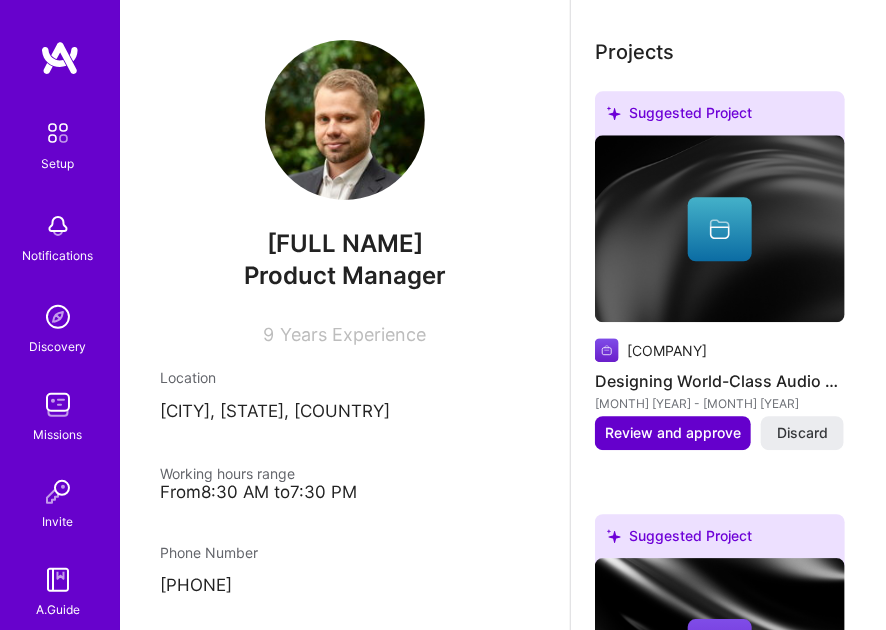 click on "Review and approve" at bounding box center (673, 433) 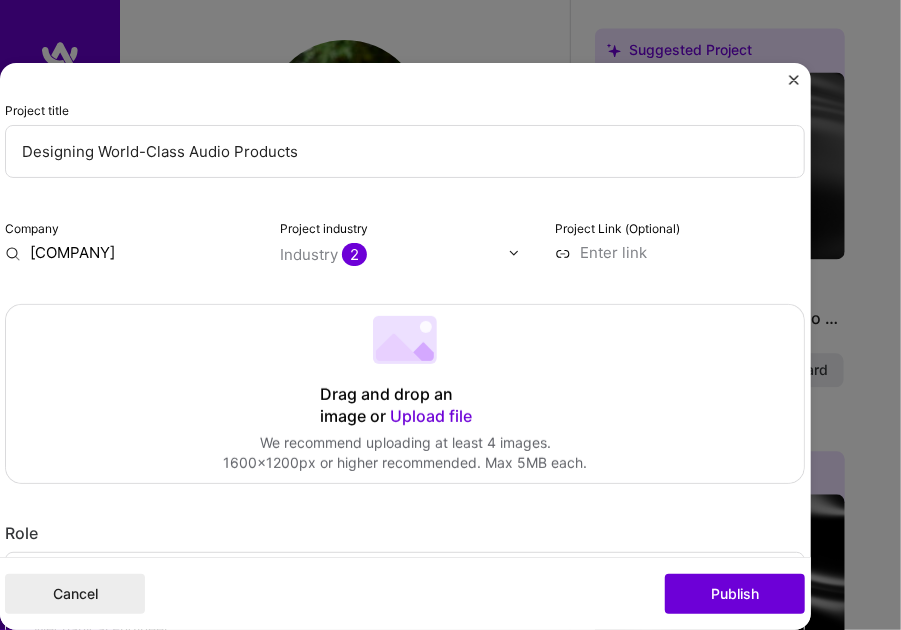 scroll, scrollTop: 200, scrollLeft: 0, axis: vertical 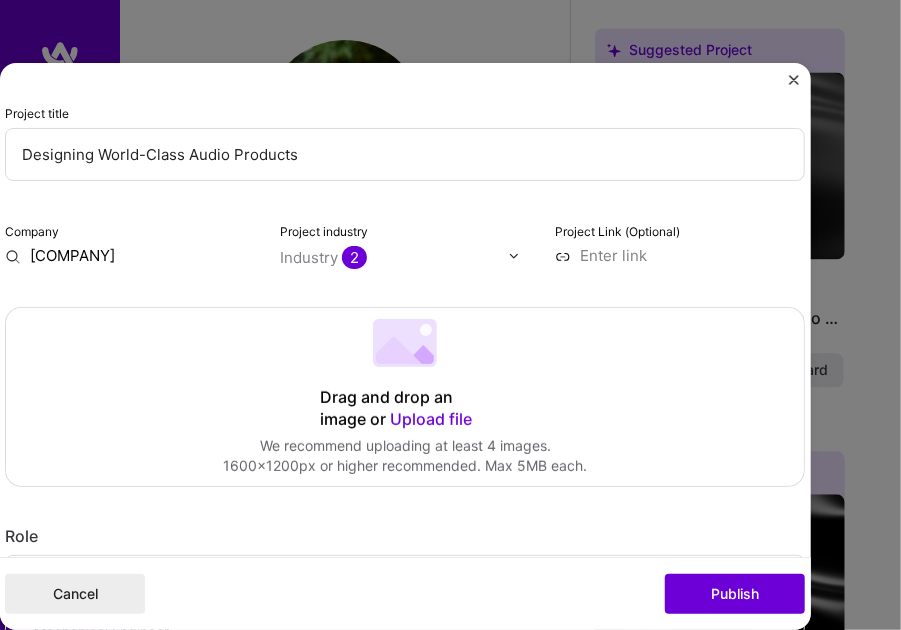 click at bounding box center [514, 256] 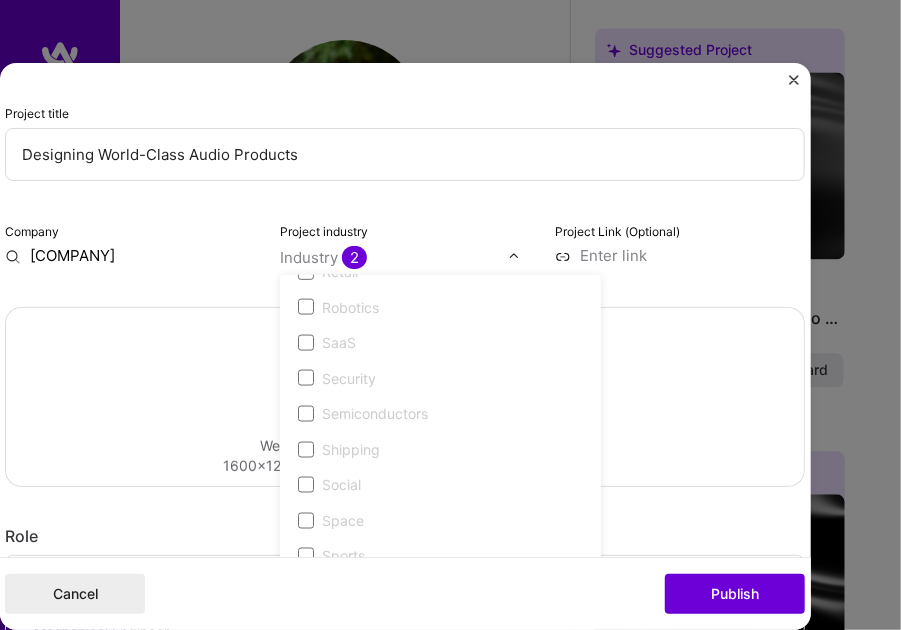 scroll, scrollTop: 3984, scrollLeft: 0, axis: vertical 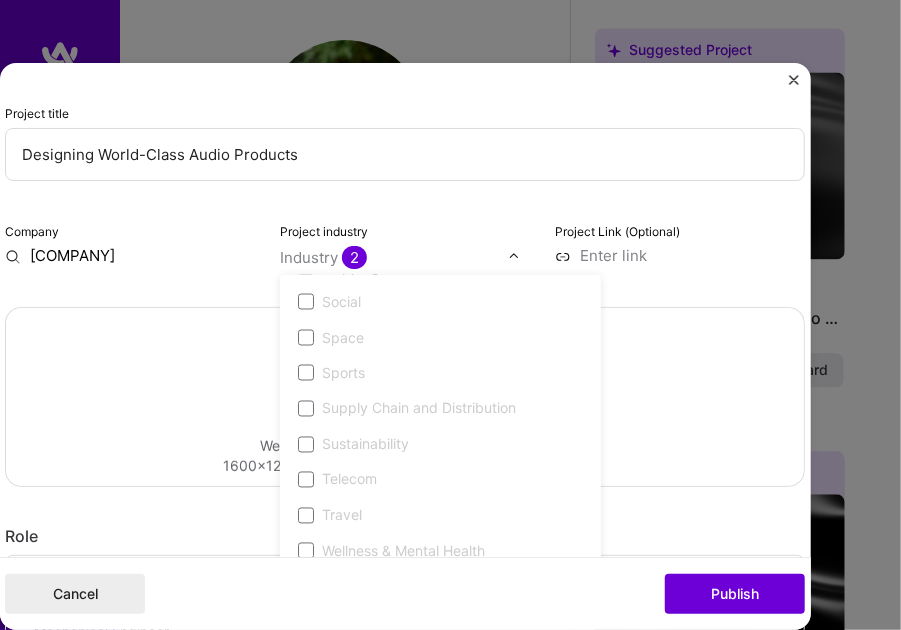 click on "Project title Designing World-Class Audio Products Company JBL
Project industry option 3D Printing focused disabled, 1 of 120. 120 results available. Use Up and Down to choose options, press Escape to exit the menu, press Tab to select the option and exit the menu. Industry 2 3D Printing AR / VR / XR Accounting Advertising & AdTech Aerospace Agriculture / AgTech Airlines / Aviation Architecture / Interior Design Art & Museums Artifical Intelligence / Machine Learning Arts / Culture Augmented & Virtual Reality (AR/VR) Automotive Automotive & Self Driving Cars Aviation B2B B2B2C B2C BPA / RPA Banking Beauty Big Data BioTech Blockchain CMS CPG CRM Cannabis Charity & Nonprofit Circular Economy CivTech Climate Tech Cloud Services Coaching Community Tech Construction Consulting Consumer Electronics Crowdfunding Crypto Customer Success Cybersecurity DTC Databases Dating Defense Delivery Developer Tools E-Commerce Education / Edtech Electronics Energy Enterprise Software Entertainment Environment Events" at bounding box center [405, 129] 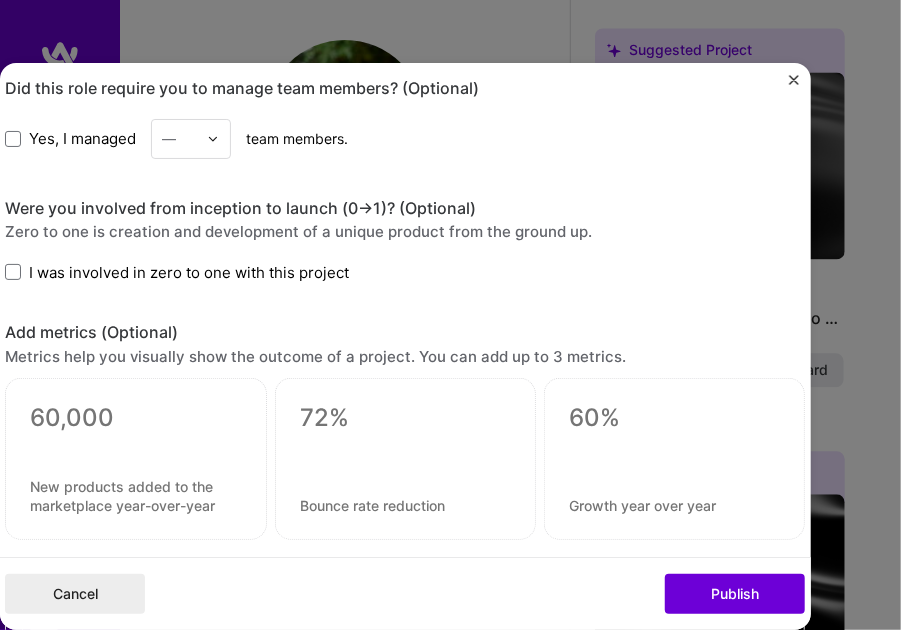 scroll, scrollTop: 1200, scrollLeft: 0, axis: vertical 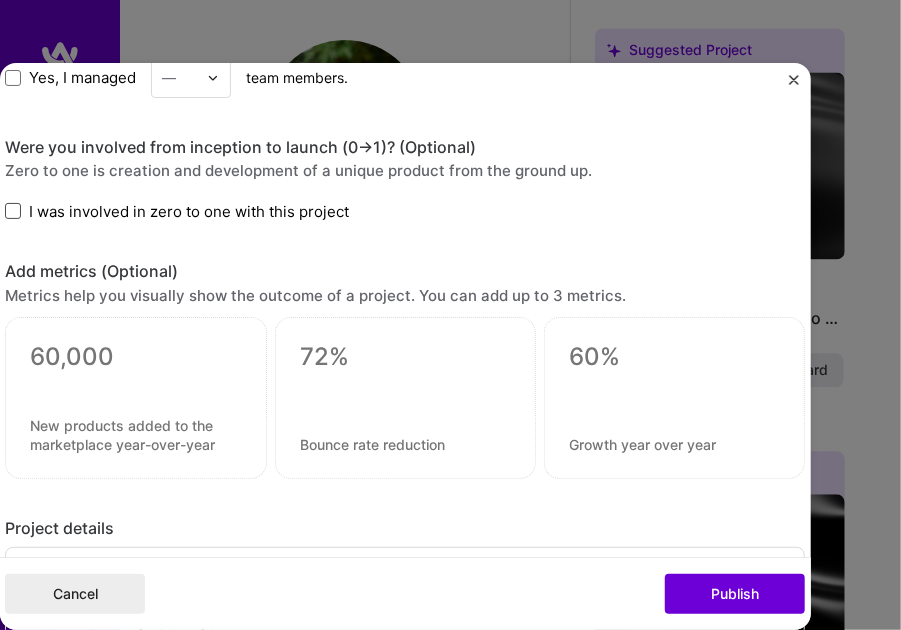 click at bounding box center (13, 211) 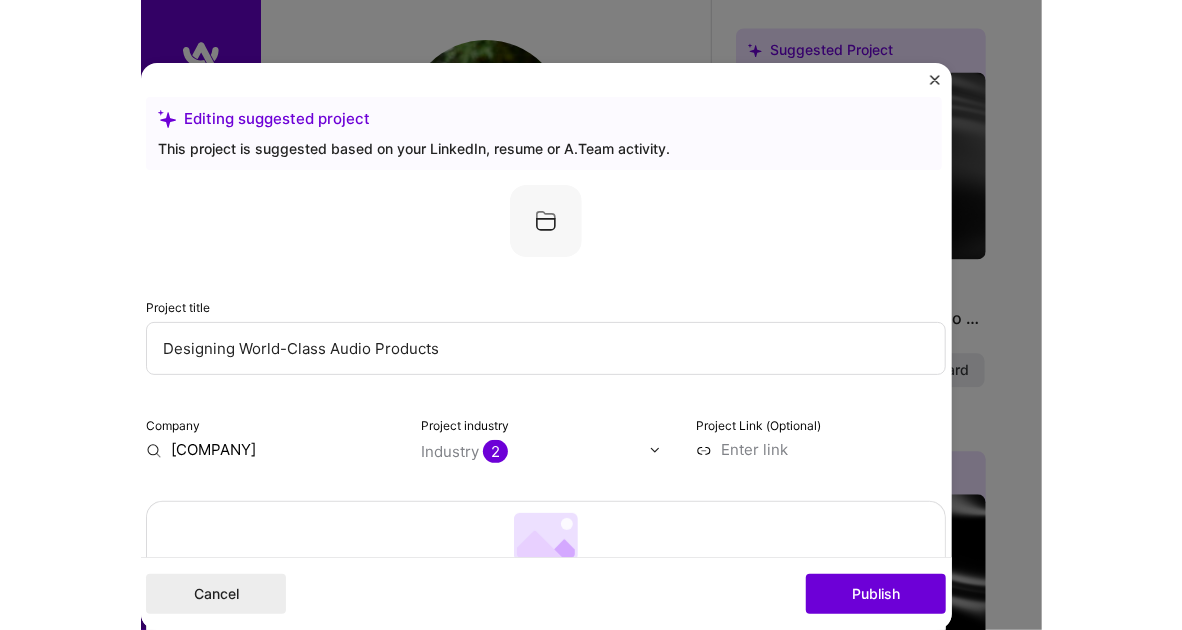 scroll, scrollTop: 0, scrollLeft: 0, axis: both 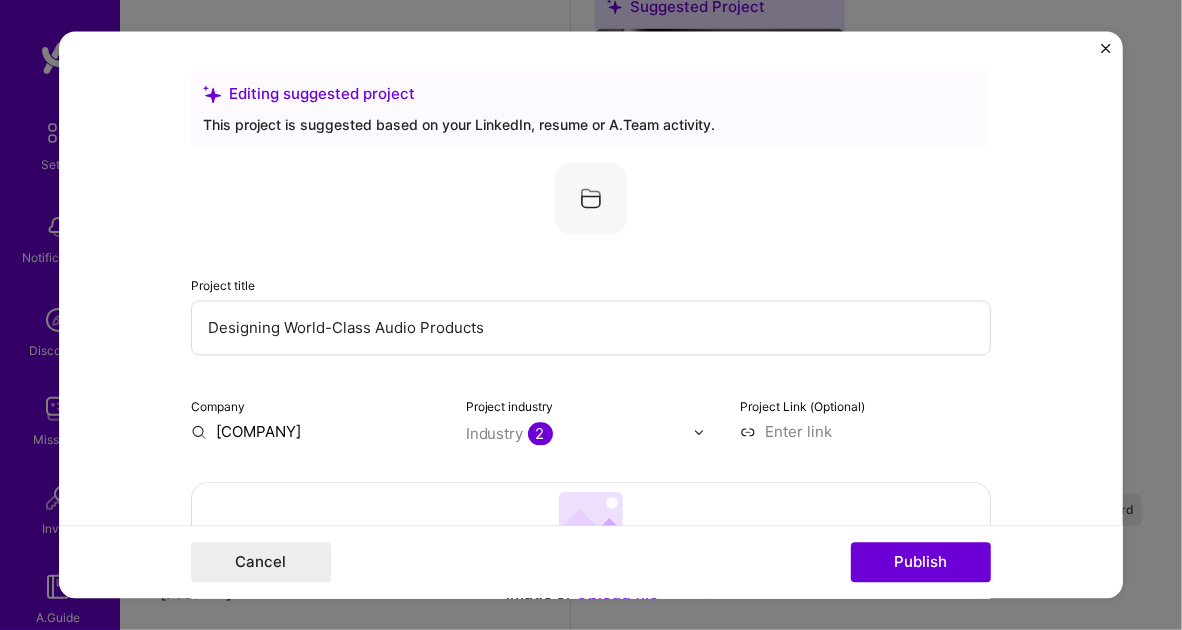 click at bounding box center (1106, 49) 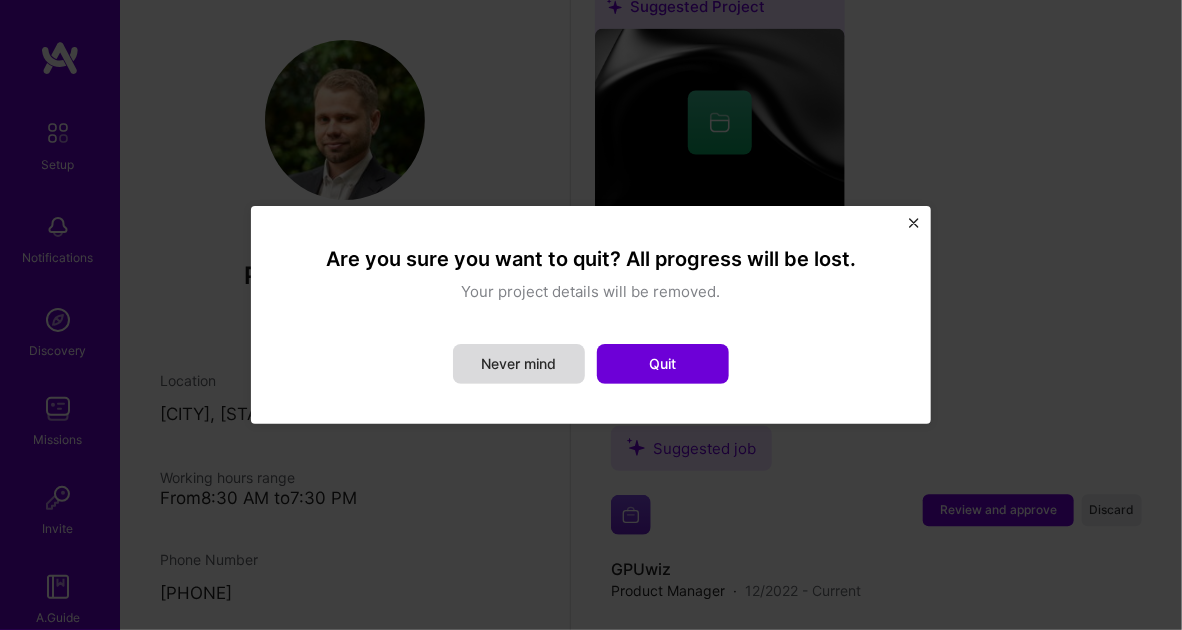 click on "Never mind" at bounding box center [519, 364] 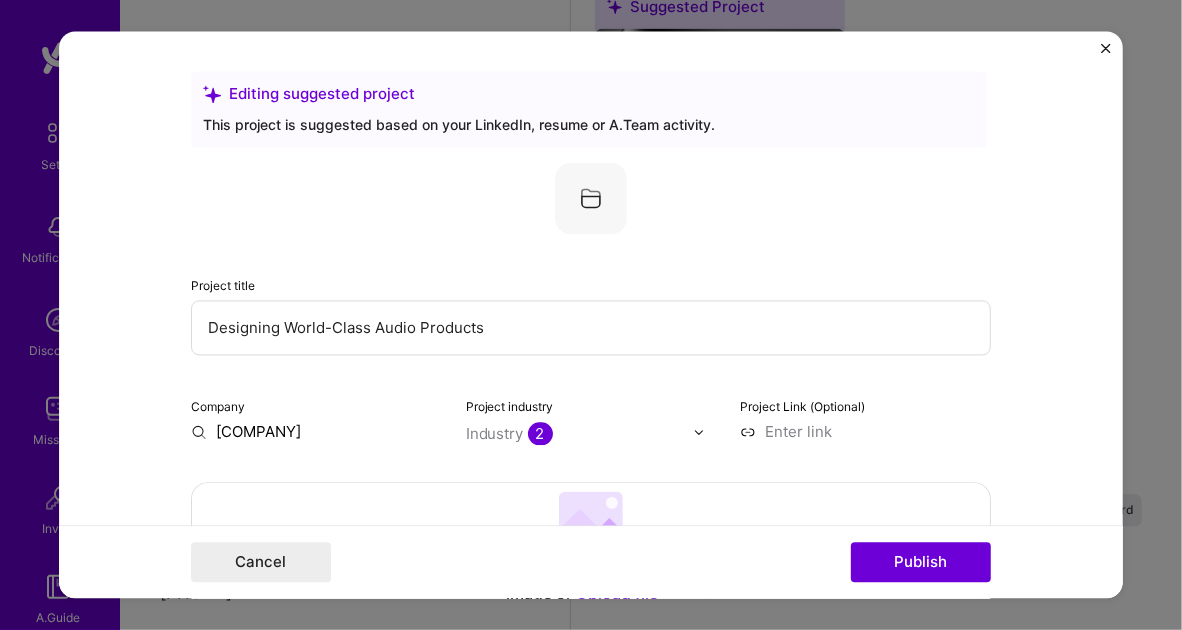 click on "Editing suggested project This project is suggested based on your LinkedIn, resume or A.Team activity. Project title Designing World-Class Audio Products Company [COMPANY]
Project industry Industry 2 Project Link (Optional)
Drag and drop an image or   Upload file Upload file We recommend uploading at least 4 images. 1600x1200px or higher recommended. Max 5MB each. Role Mechanical Engineer Select role type Apr, [YEAR]
to Mar, [YEAR]
I’m still working on this project Skills used — Add up to 12 skills Any new skills will be added to your profile. Enter skills... Did this role require you to manage team members? (Optional) Yes, I managed — team members. Were you involved from inception to launch (0  ->  1)? (Optional) Zero to one is creation and development of a unique product from the ground up. I was involved in zero to one with this project Add metrics (Optional) Project details   160 /" at bounding box center [591, 315] 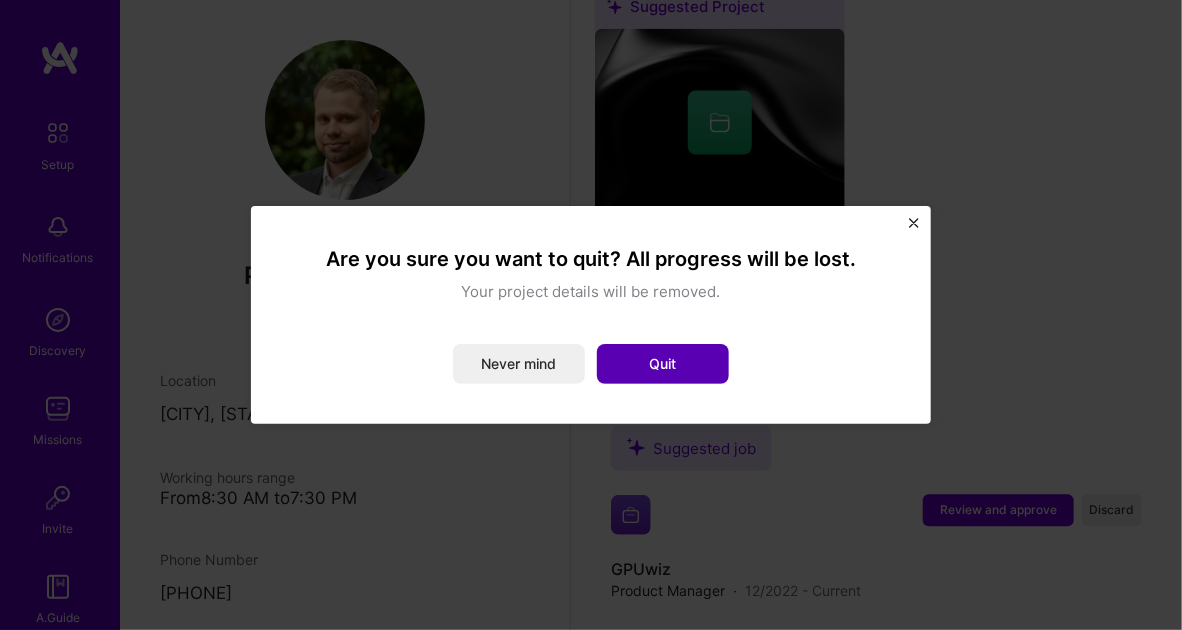 click on "Quit" at bounding box center (663, 364) 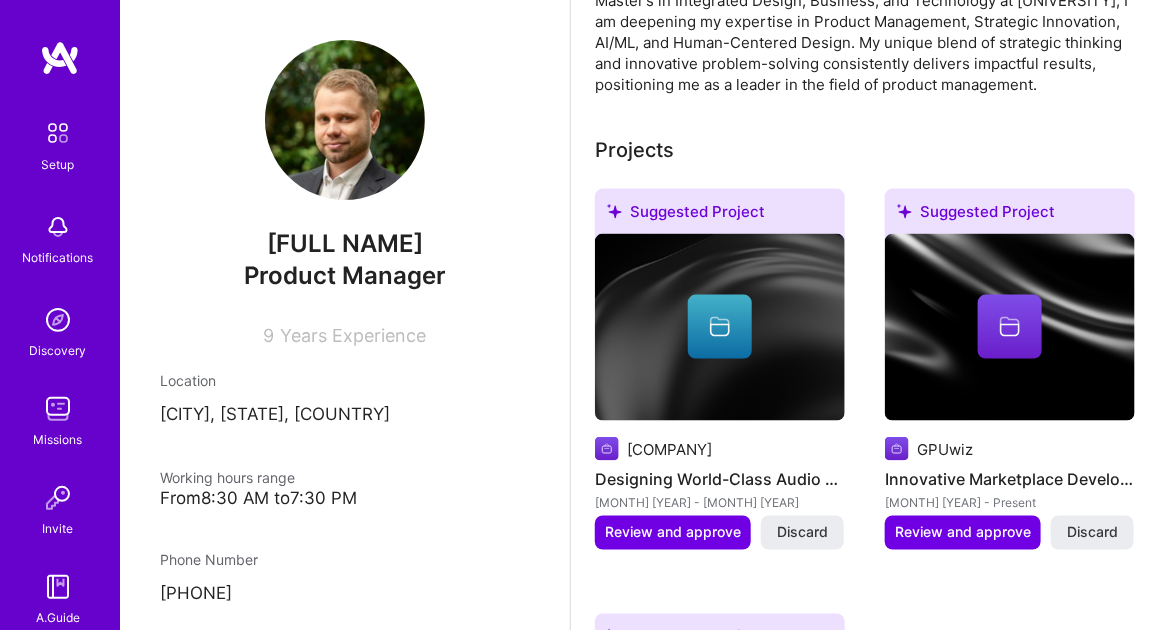 scroll, scrollTop: 685, scrollLeft: 0, axis: vertical 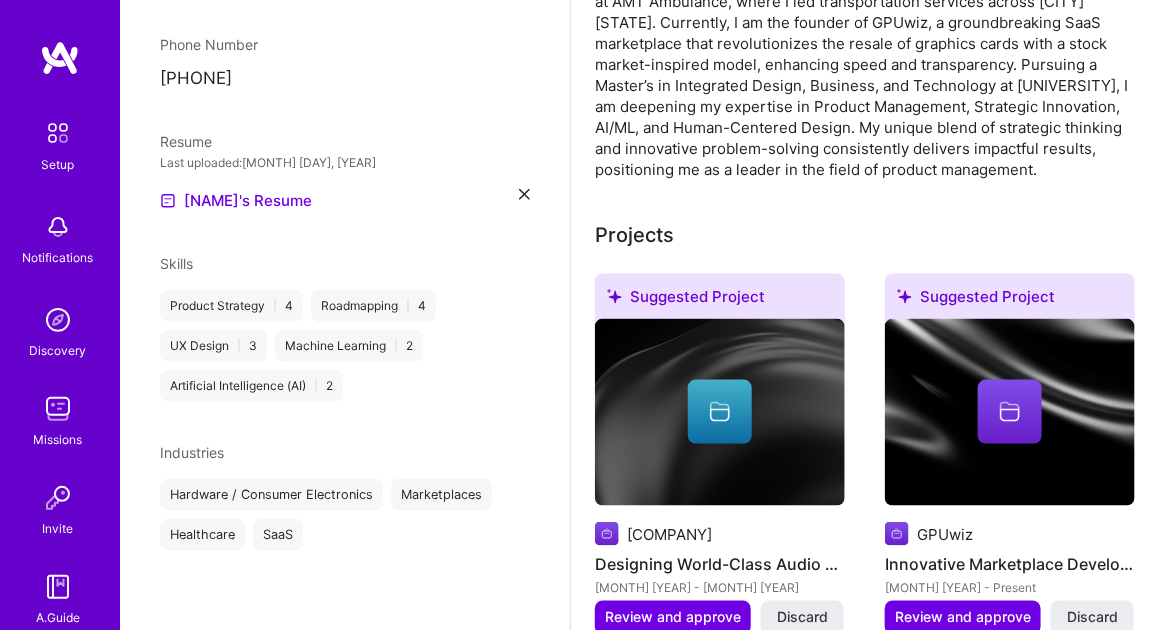 click on "Skills Product Strategy | 4 Roadmapping | 4 UX Design | 3 Machine Learning | 2 Artificial Intelligence (AI) | 2" at bounding box center [345, 327] 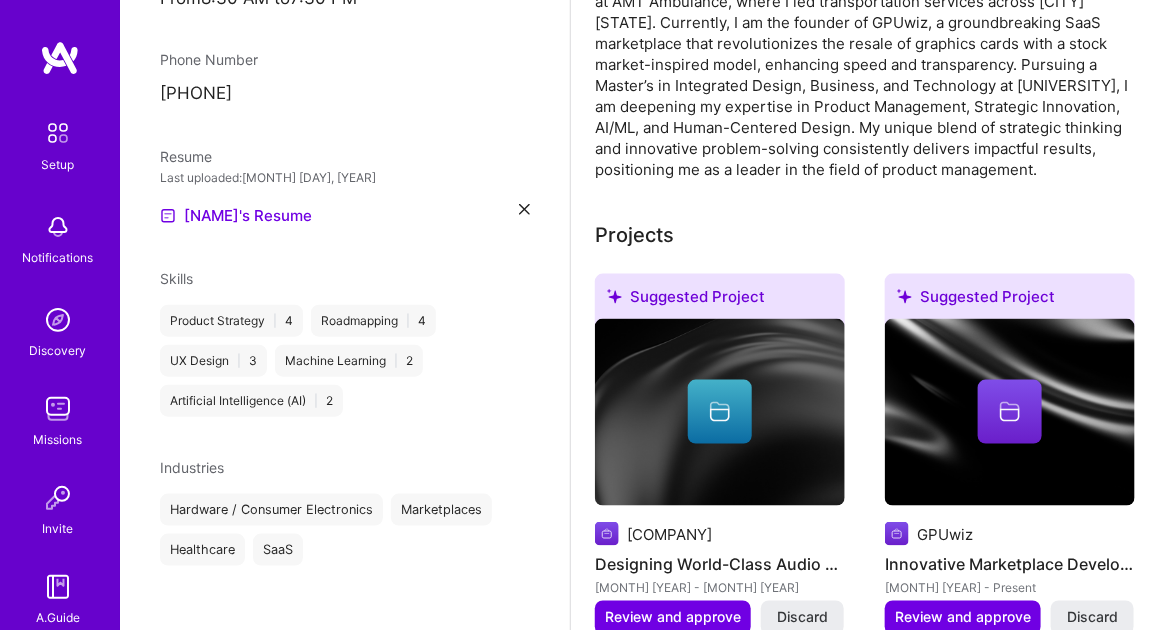 scroll, scrollTop: 515, scrollLeft: 0, axis: vertical 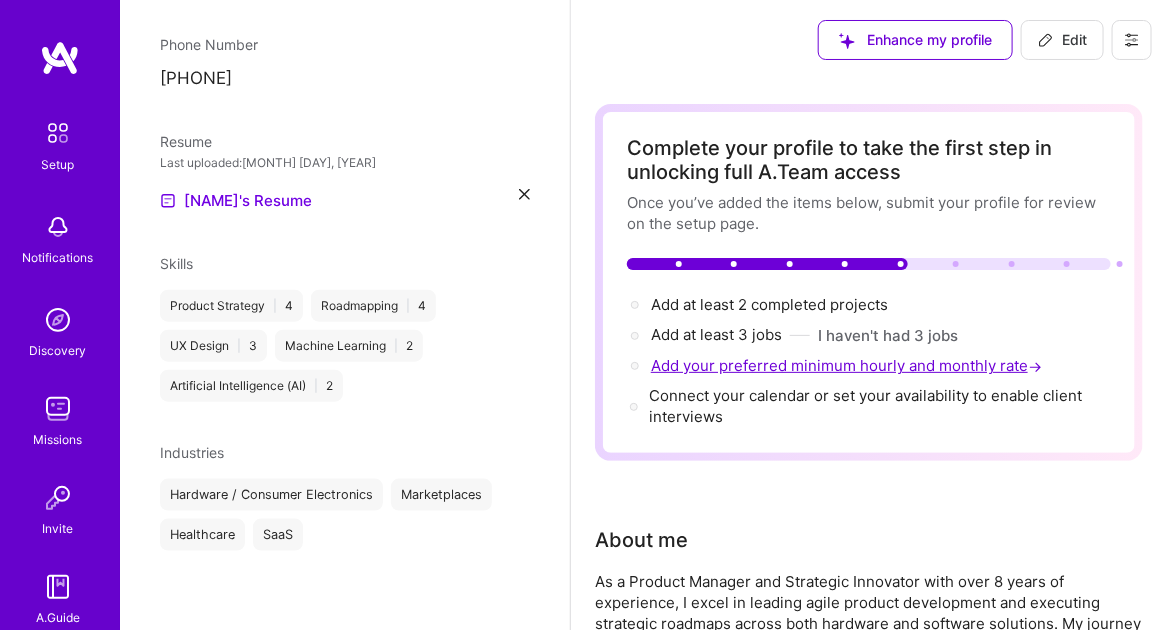 click on "Add your preferred minimum hourly and monthly rate  →" at bounding box center [848, 365] 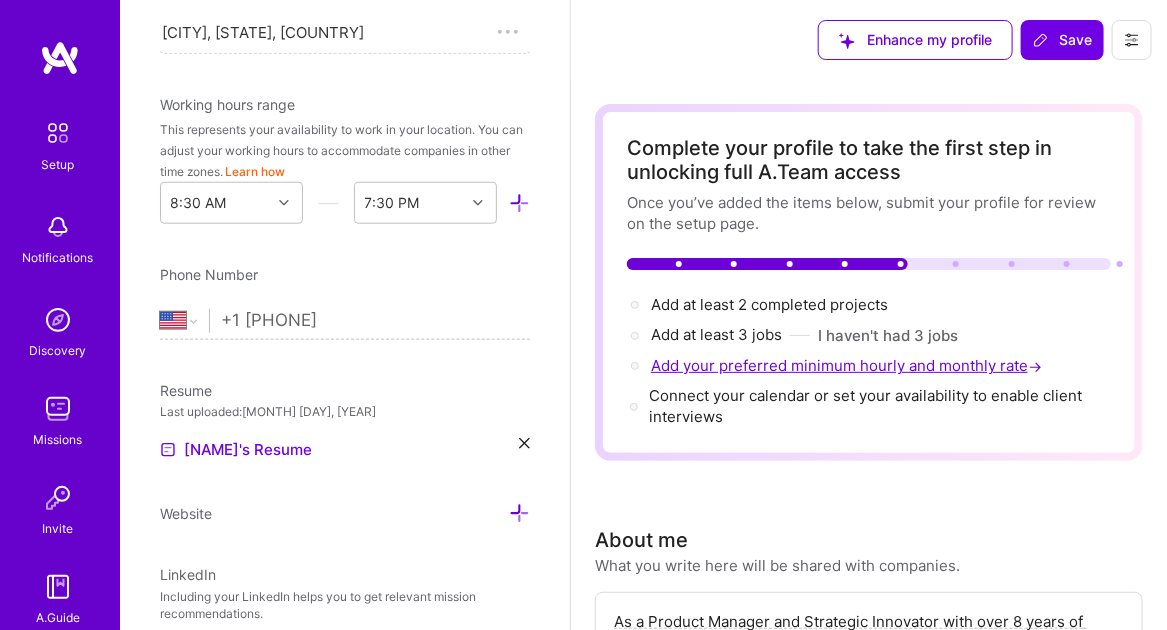 scroll, scrollTop: 742, scrollLeft: 0, axis: vertical 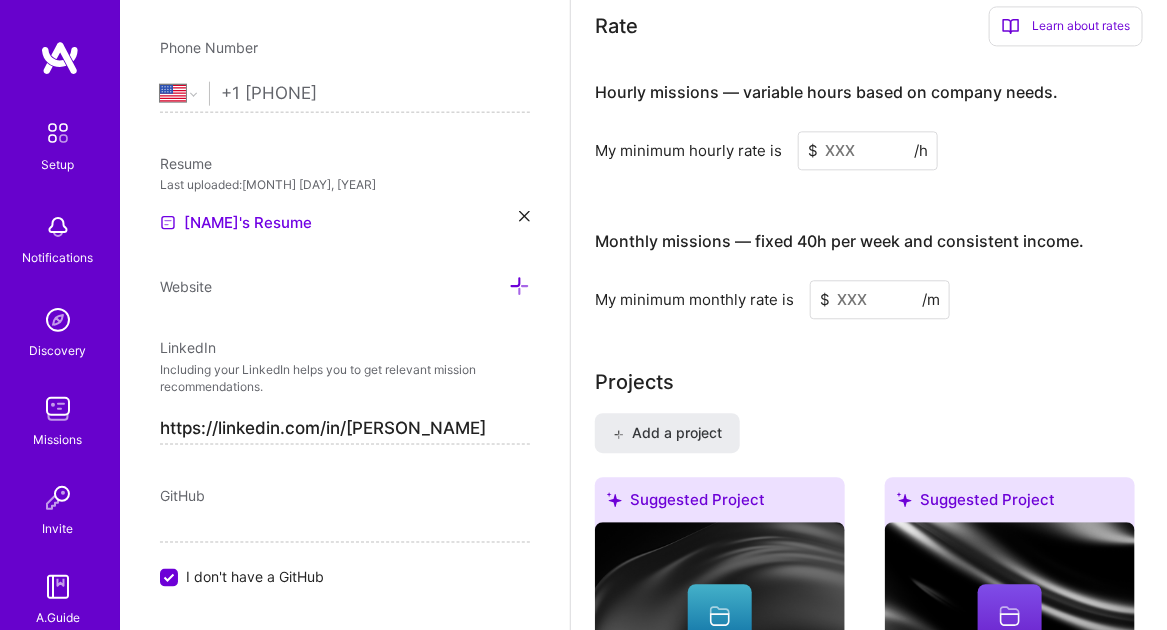 drag, startPoint x: 877, startPoint y: 141, endPoint x: 795, endPoint y: 146, distance: 82.1523 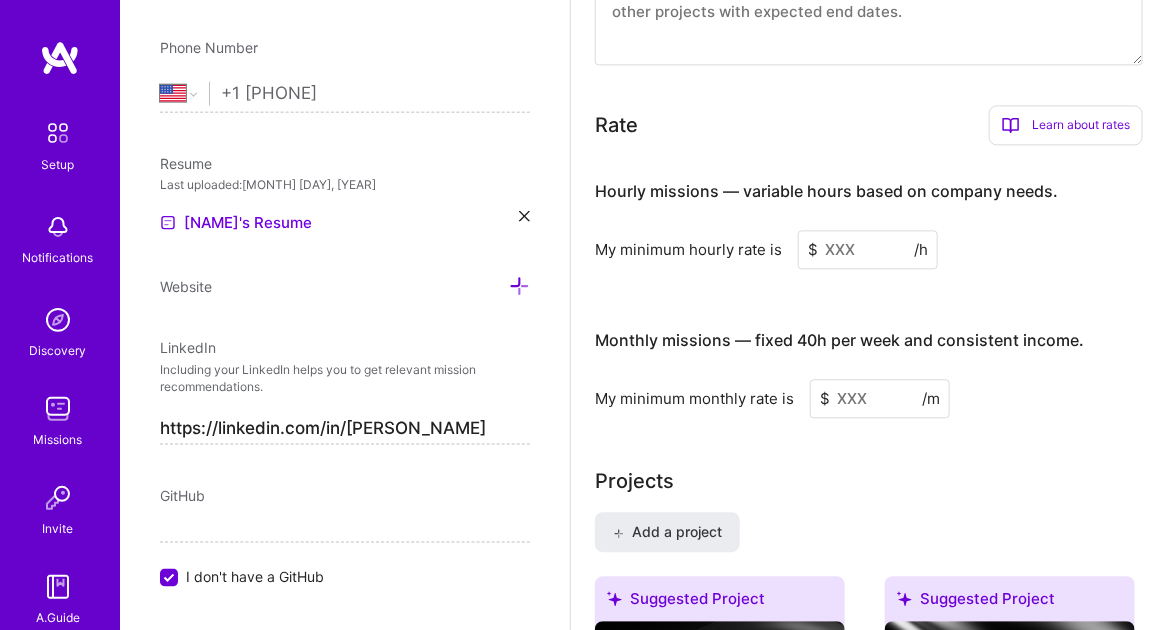 scroll, scrollTop: 1409, scrollLeft: 0, axis: vertical 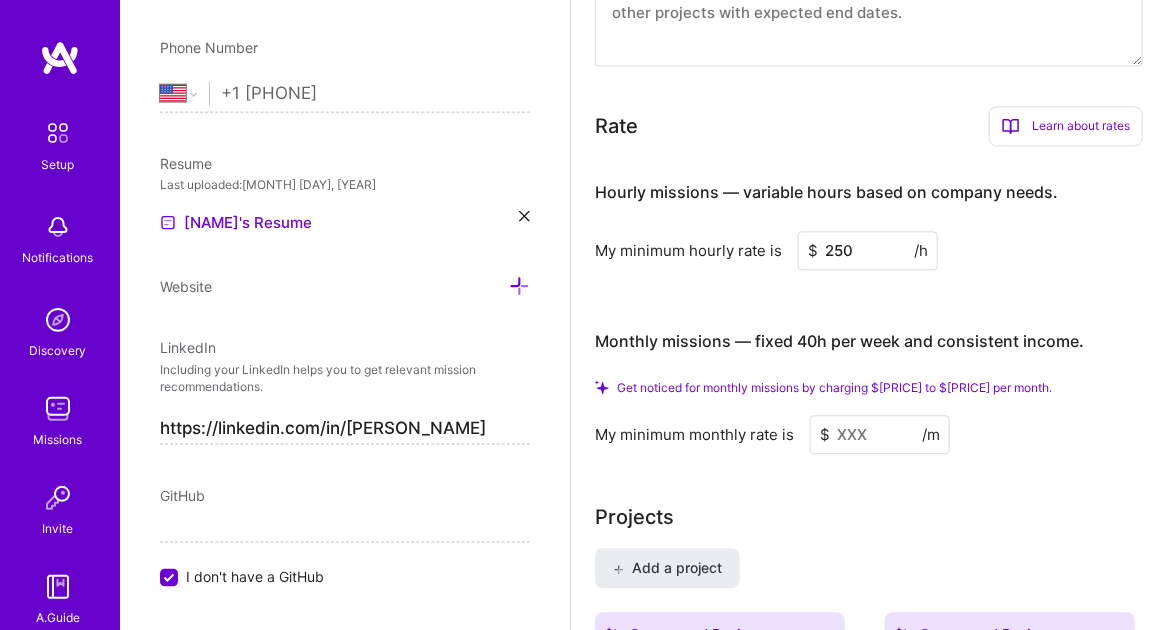 click on "Hourly missions — variable hours based on company needs. My minimum hourly rate is $[AMOUNT] /h Monthly missions — fixed 40h per week and consistent income. Get noticed for monthly missions by charging $[AMOUNT] to $[AMOUNT] per month. My minimum monthly rate is $[AMOUNT] /m" at bounding box center (869, 308) 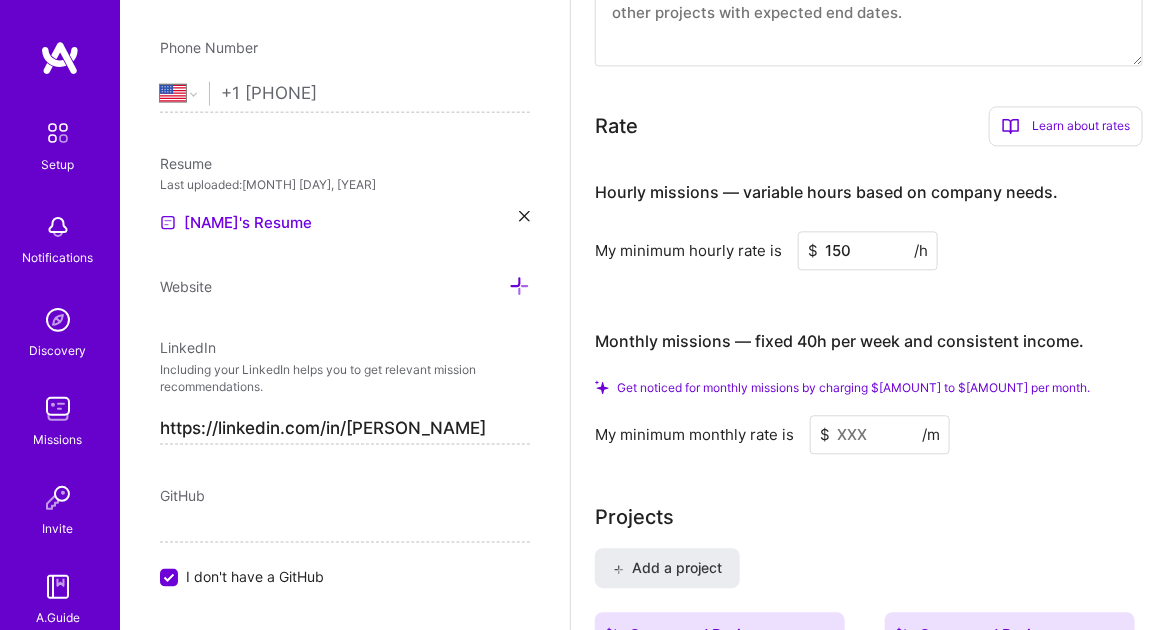 drag, startPoint x: 856, startPoint y: 241, endPoint x: 803, endPoint y: 248, distance: 53.460266 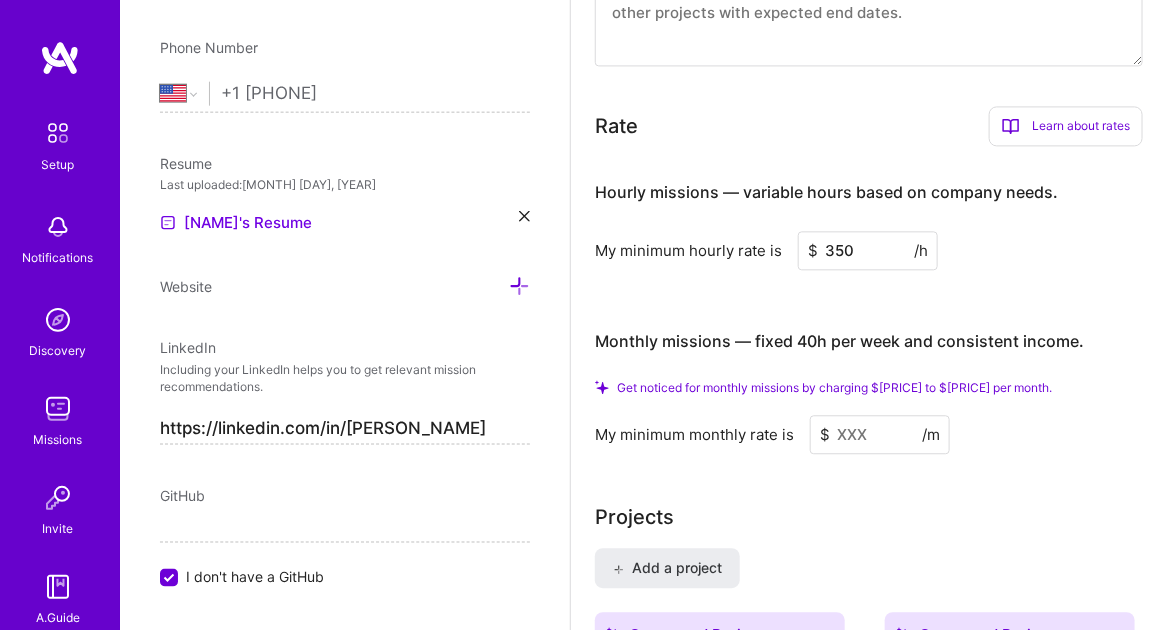 drag, startPoint x: 862, startPoint y: 242, endPoint x: 826, endPoint y: 245, distance: 36.124783 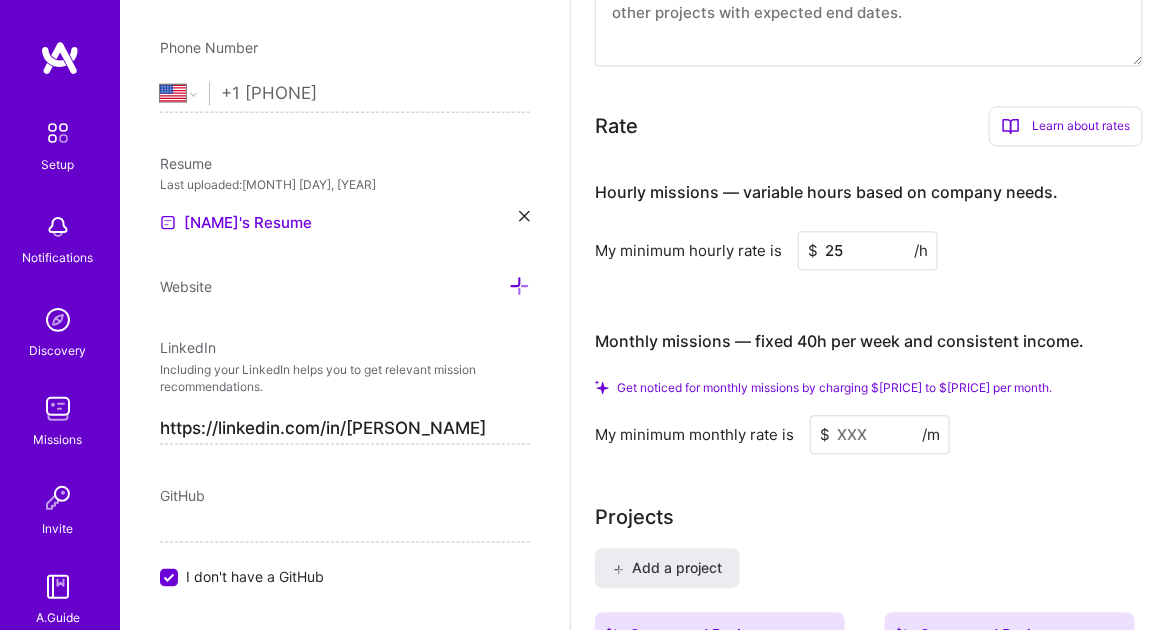 type on "250" 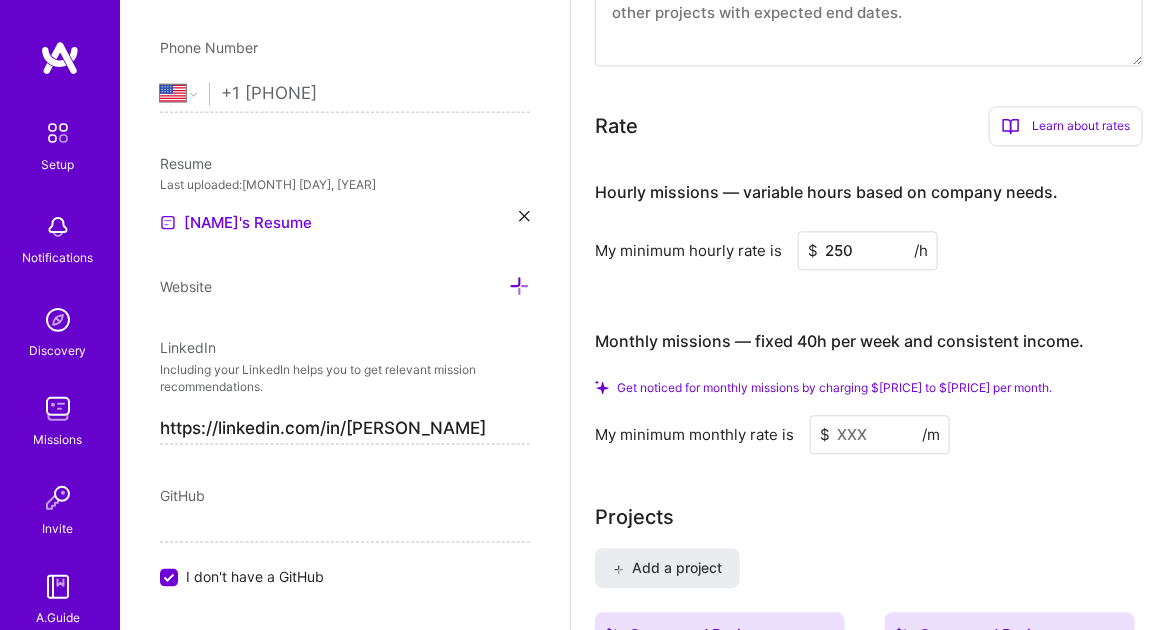 drag, startPoint x: 898, startPoint y: 430, endPoint x: 863, endPoint y: 434, distance: 35.22783 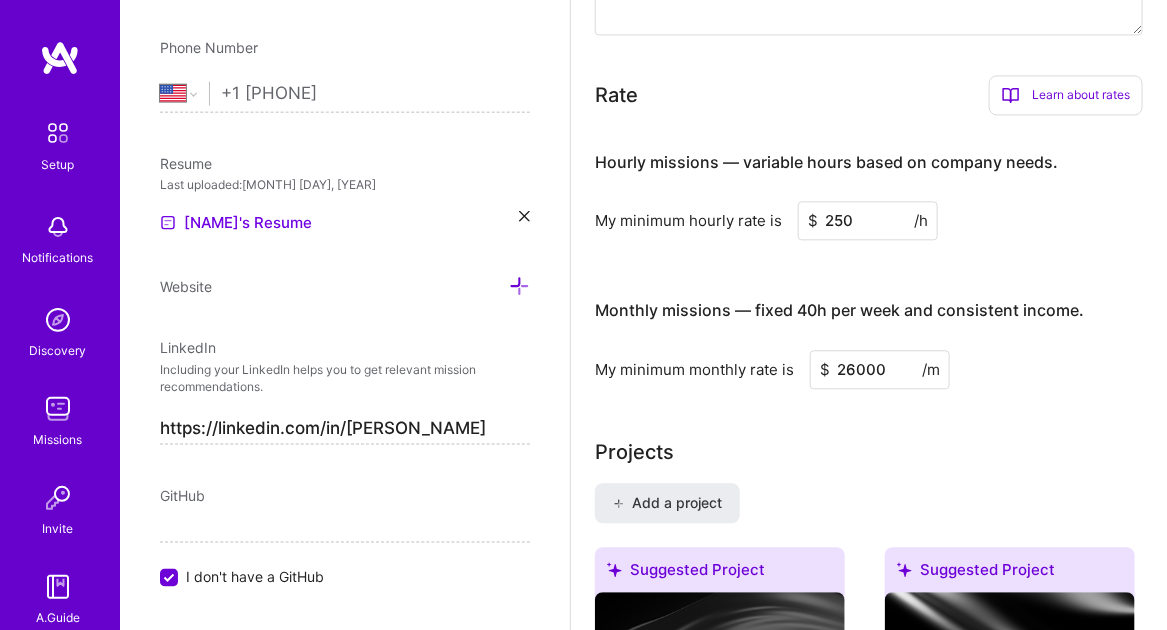 type on "26000" 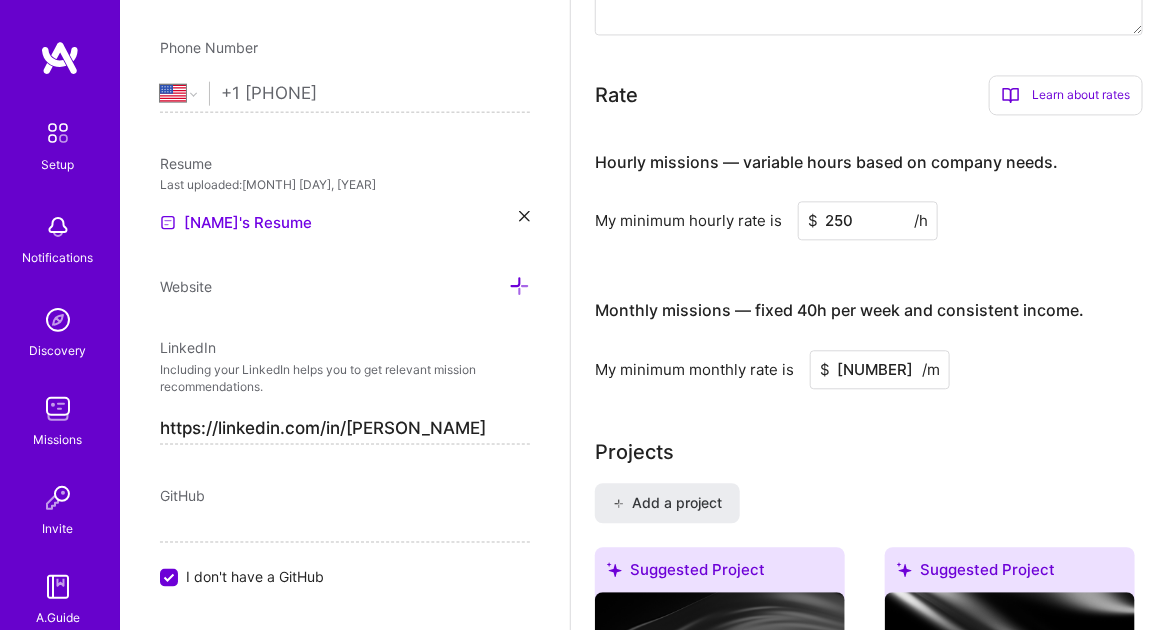 type on "26000" 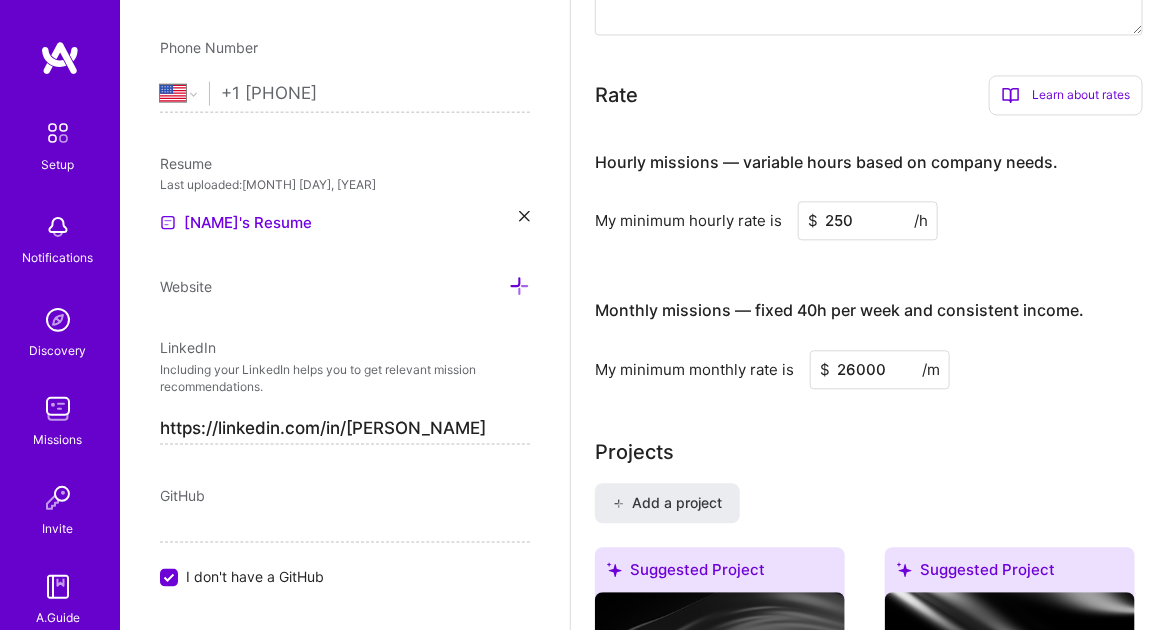 click on "Complete your profile to take the first step in unlocking full A.Team access Once you’ve added the items below, submit your profile for review on the setup page. Add at least 2 completed projects  → Add at least 3 jobs  → I haven't had 3 jobs   Connect your calendar or set your availability to enable client interviews  →   About me What you write here will be shared with companies. Enter at least  [NUMBER]  characters. [NUMBER]/1,000 Create a comprehensive bio. Start writing Availability I am available from Select... Right Now Future Date Not Available Note on availability   Optional Tell us about any special circumstances, like being able to ramp up hours, or adjust your usual availability. If you're engaged on another project, mention it and include your expected end date. Rate Learn about rates Hourly Rate What is hourly rate? Benefits You have the ability to work variable hours, which can be beneficial if you prefer a flexible schedule or have other commitments. Monthly Rate What is monthly rate? Benefits" at bounding box center (869, 353) 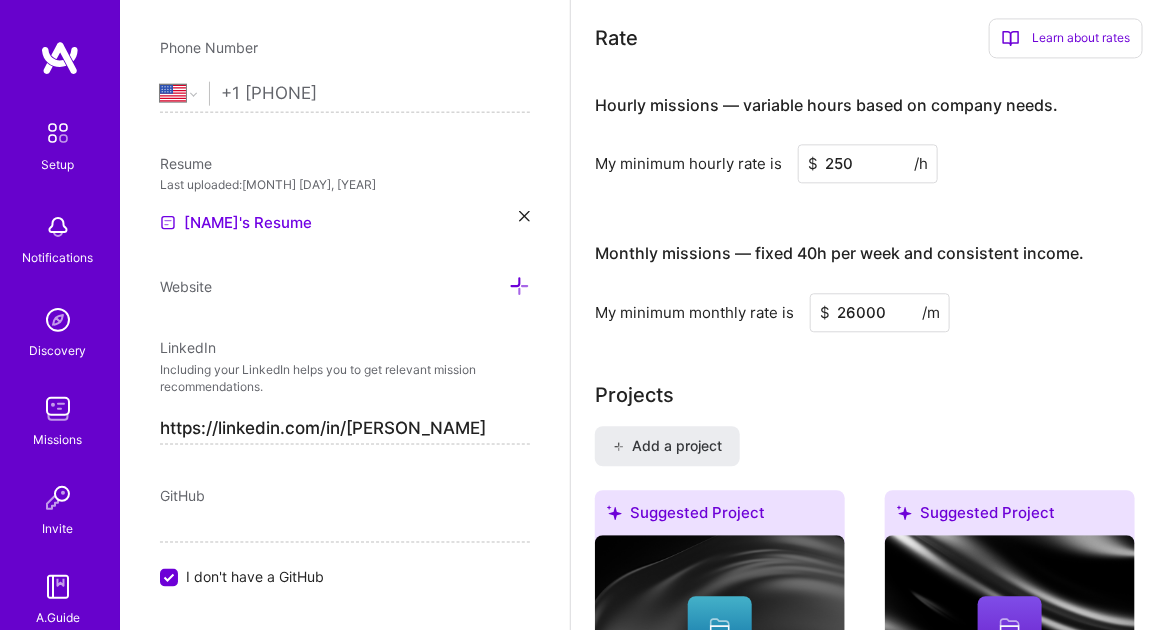 scroll, scrollTop: 1409, scrollLeft: 0, axis: vertical 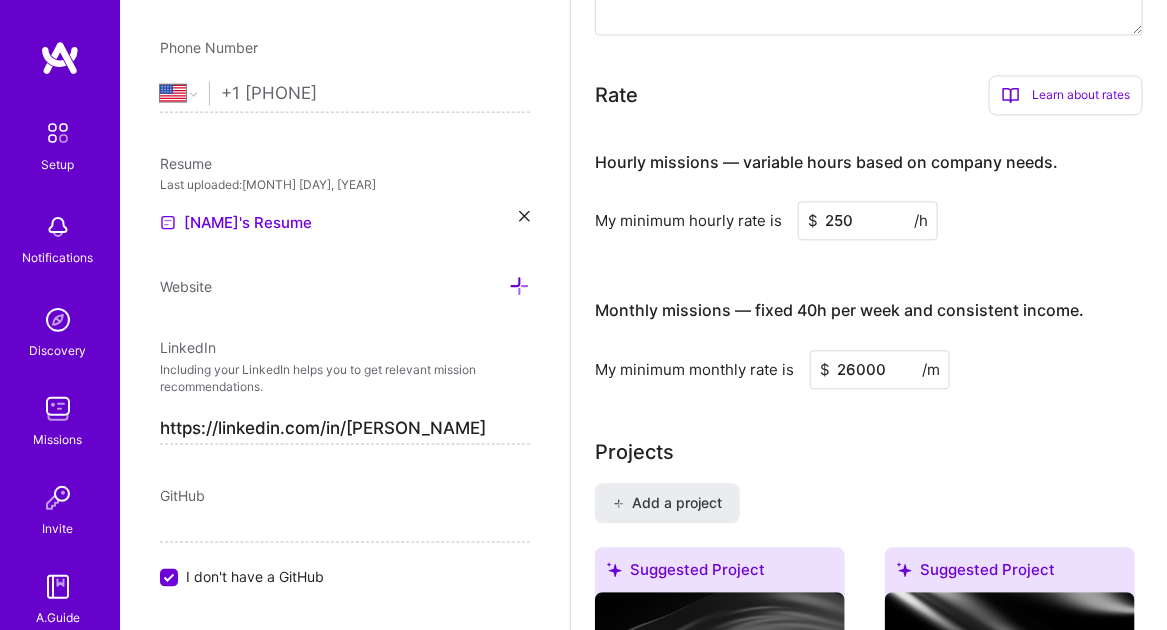 drag, startPoint x: 890, startPoint y: 365, endPoint x: 819, endPoint y: 367, distance: 71.02816 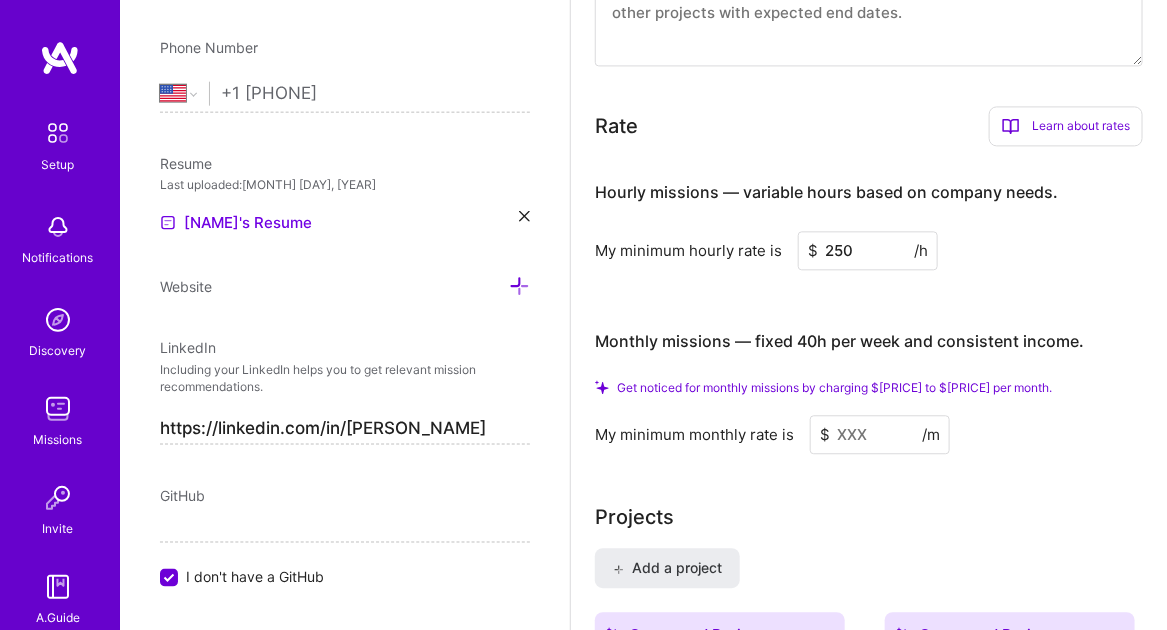 click on "My minimum monthly rate is $ /m" at bounding box center [869, 434] 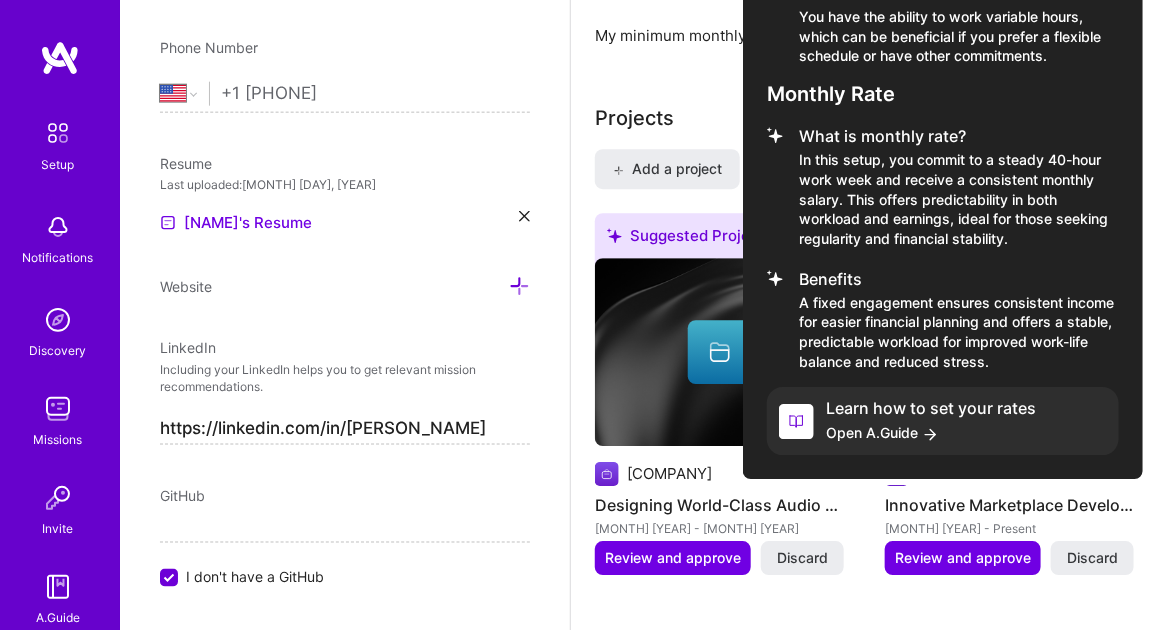 scroll, scrollTop: 1809, scrollLeft: 0, axis: vertical 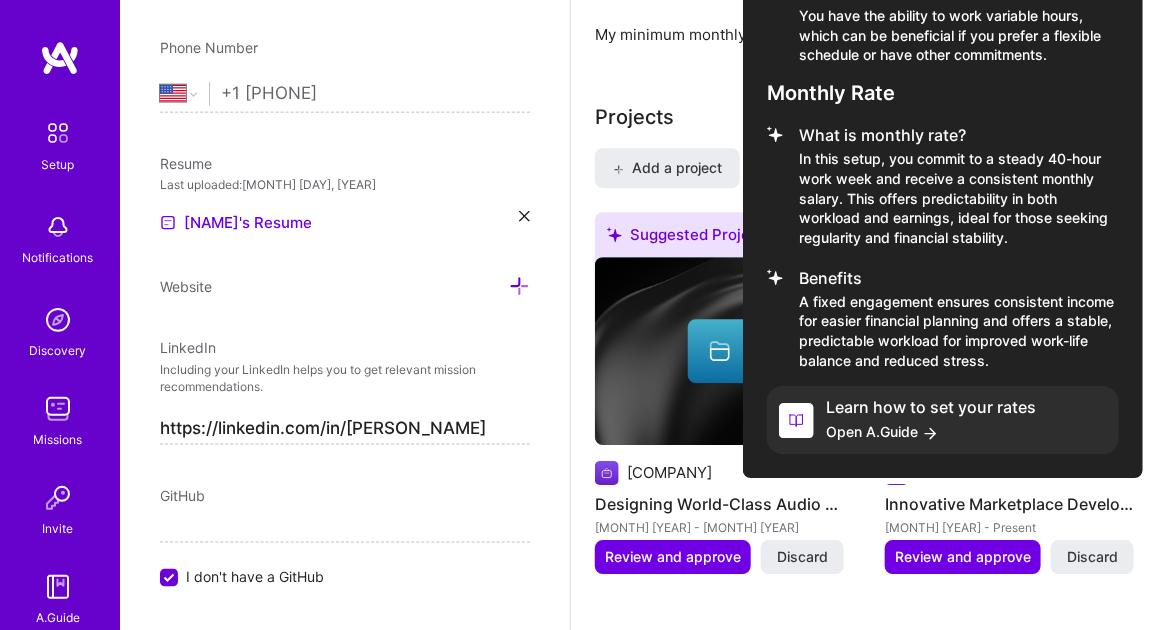click at bounding box center [583, 315] 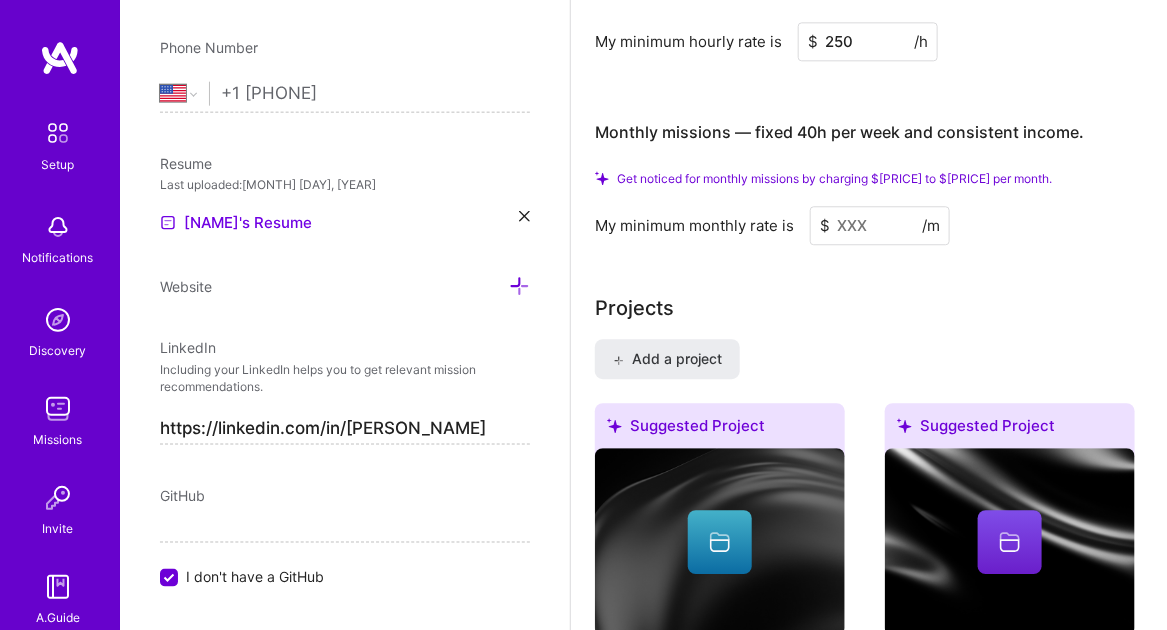 scroll, scrollTop: 1609, scrollLeft: 0, axis: vertical 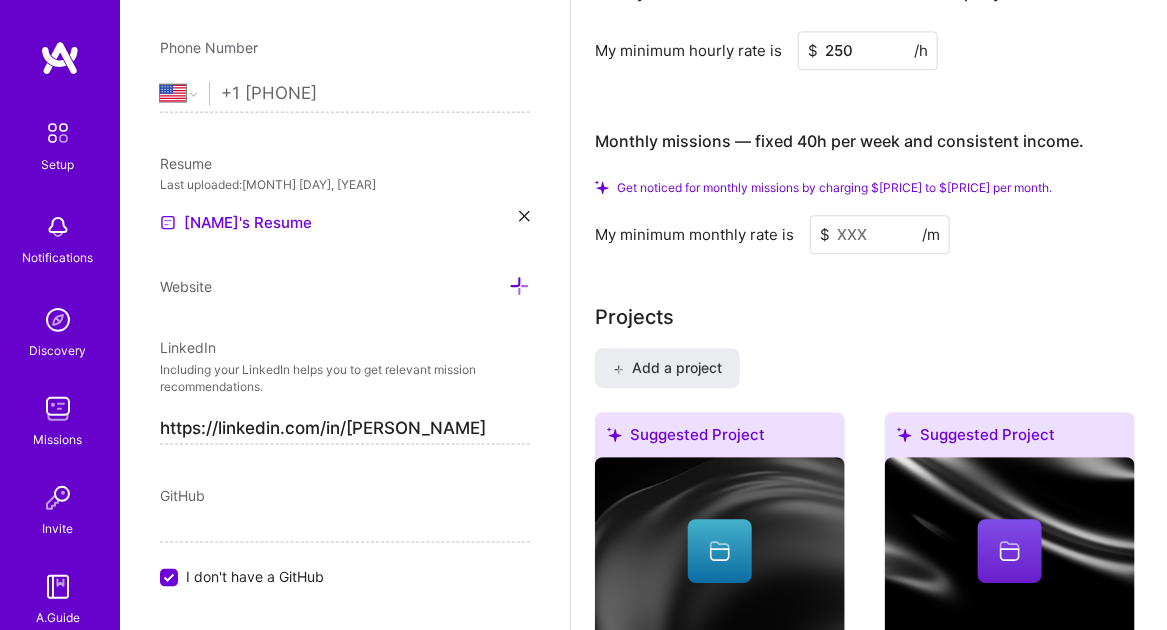 drag, startPoint x: 876, startPoint y: 221, endPoint x: 795, endPoint y: 235, distance: 82.20097 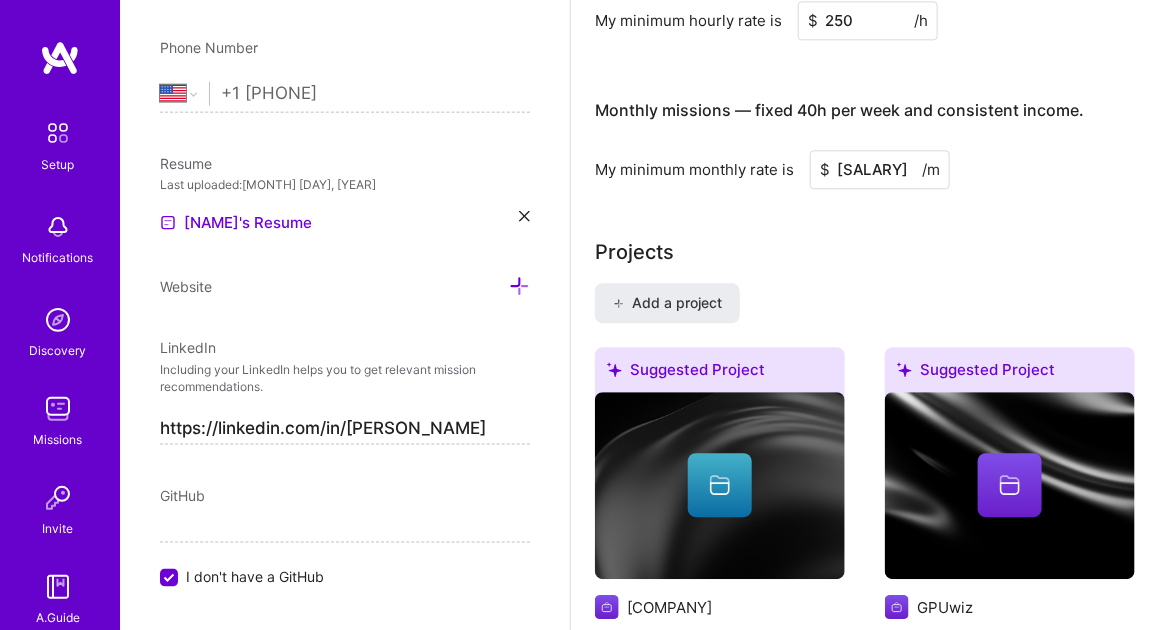type on "[SALARY]" 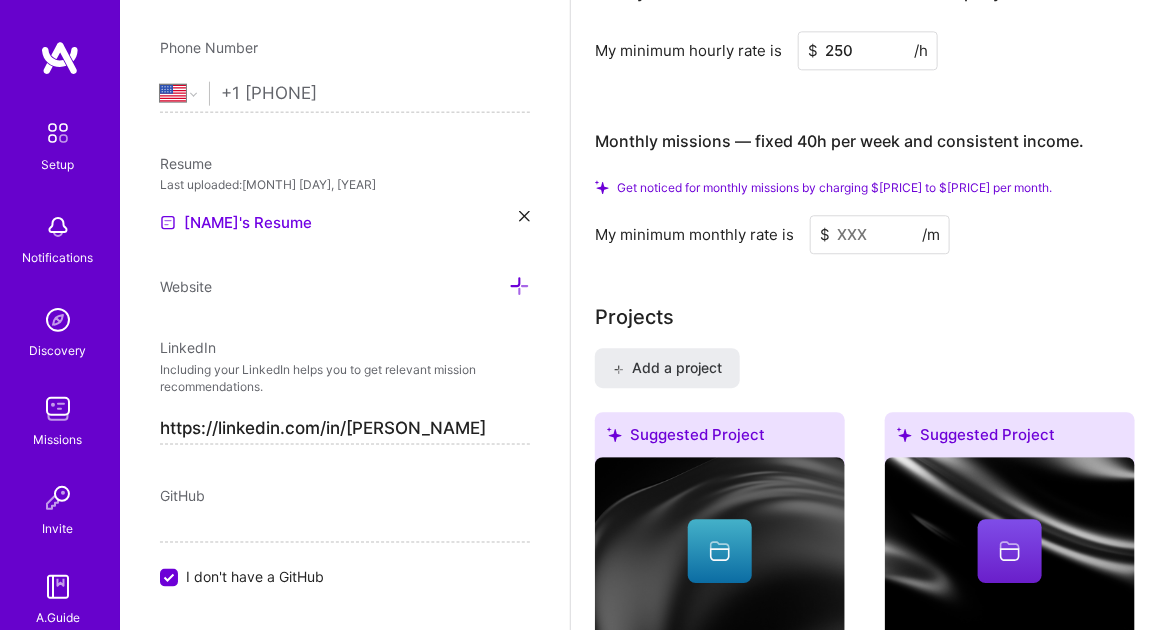 click at bounding box center (880, 234) 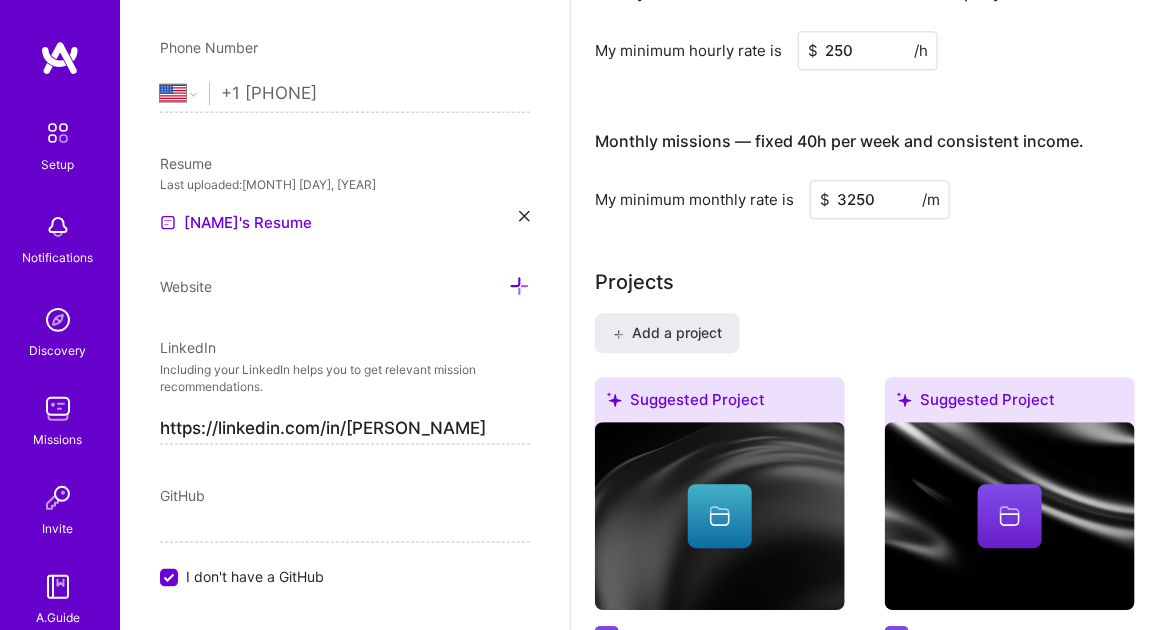 type on "[SALARY]" 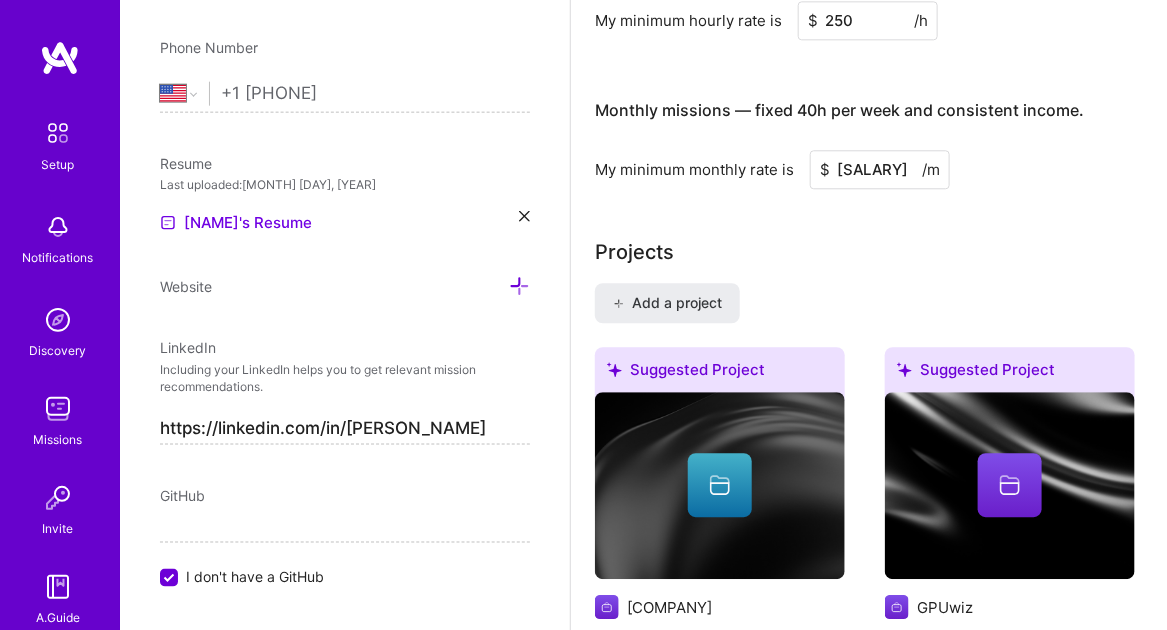 click on "Complete your profile to take the first step in unlocking full A.Team access Once you’ve added the items below, submit your profile for review on the setup page. Add at least 2 completed projects  → Add at least 3 jobs  → I haven't had 3 jobs   Connect your calendar or set your availability to enable client interviews  →   About me What you write here will be shared with companies. Enter at least  [NUMBER]  characters. [NUMBER]/1,000 Create a comprehensive bio. Start writing Availability I am available from Select... Right Now Future Date Not Available Note on availability   Optional Tell us about any special circumstances, like being able to ramp up hours, or adjust your usual availability. If you're engaged on another project, mention it and include your expected end date. Rate Learn about rates Hourly Rate What is hourly rate? Benefits You have the ability to work variable hours, which can be beneficial if you prefer a flexible schedule or have other commitments. Monthly Rate What is monthly rate? Benefits" at bounding box center [869, 153] 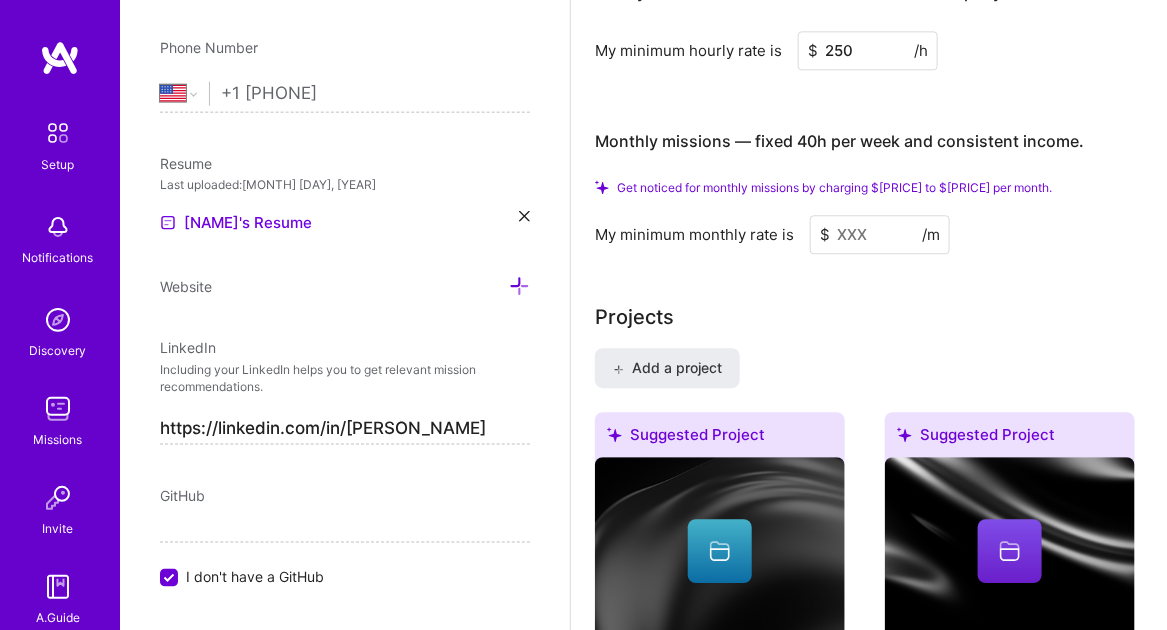 click at bounding box center (880, 234) 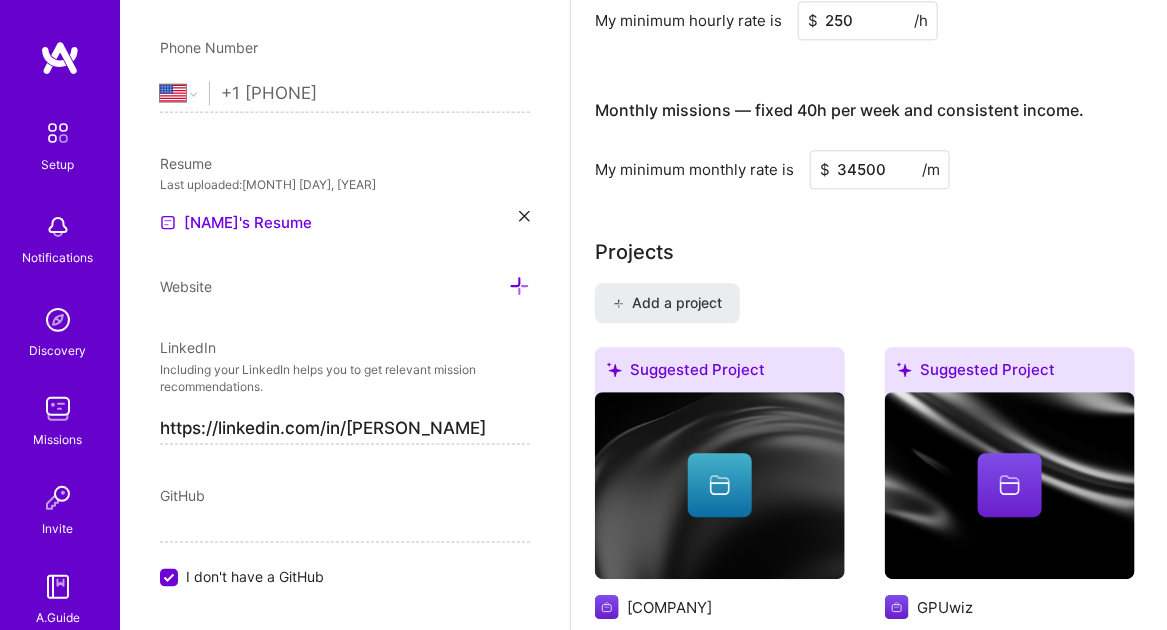 type on "34500" 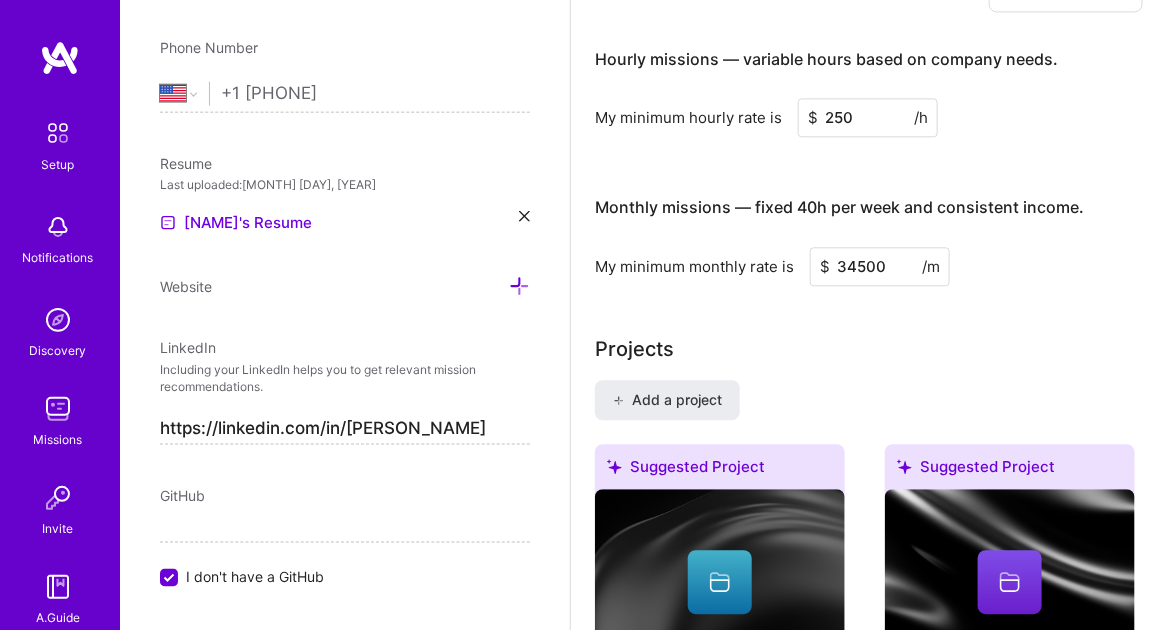 scroll, scrollTop: 1509, scrollLeft: 0, axis: vertical 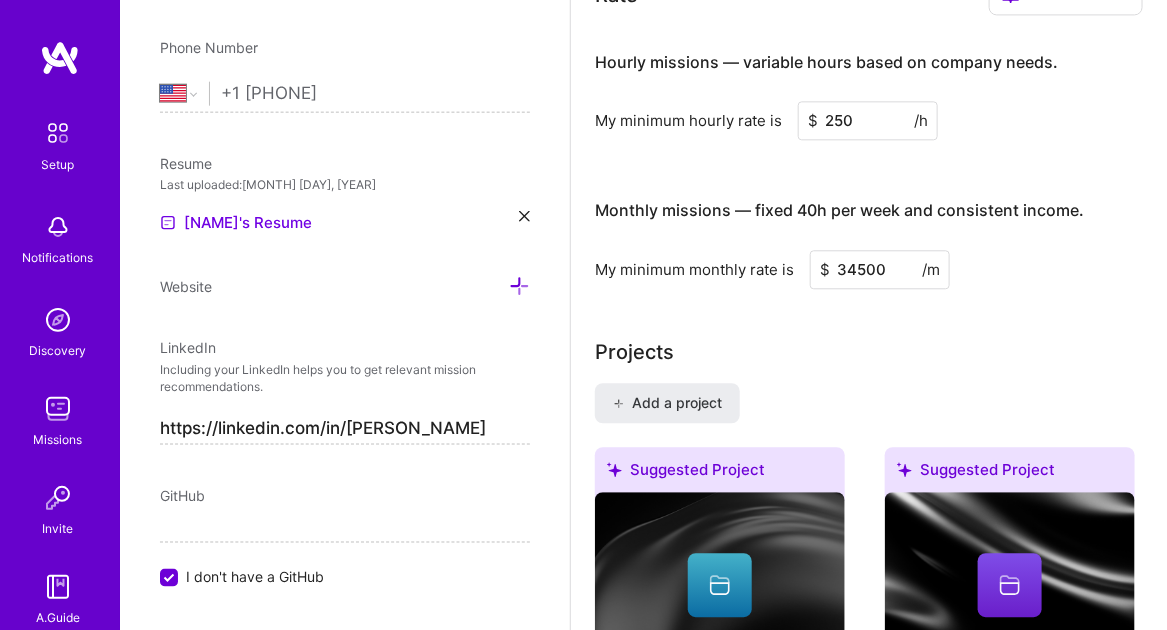click on "Monthly missions — fixed 40h per week and consistent income." at bounding box center (839, 210) 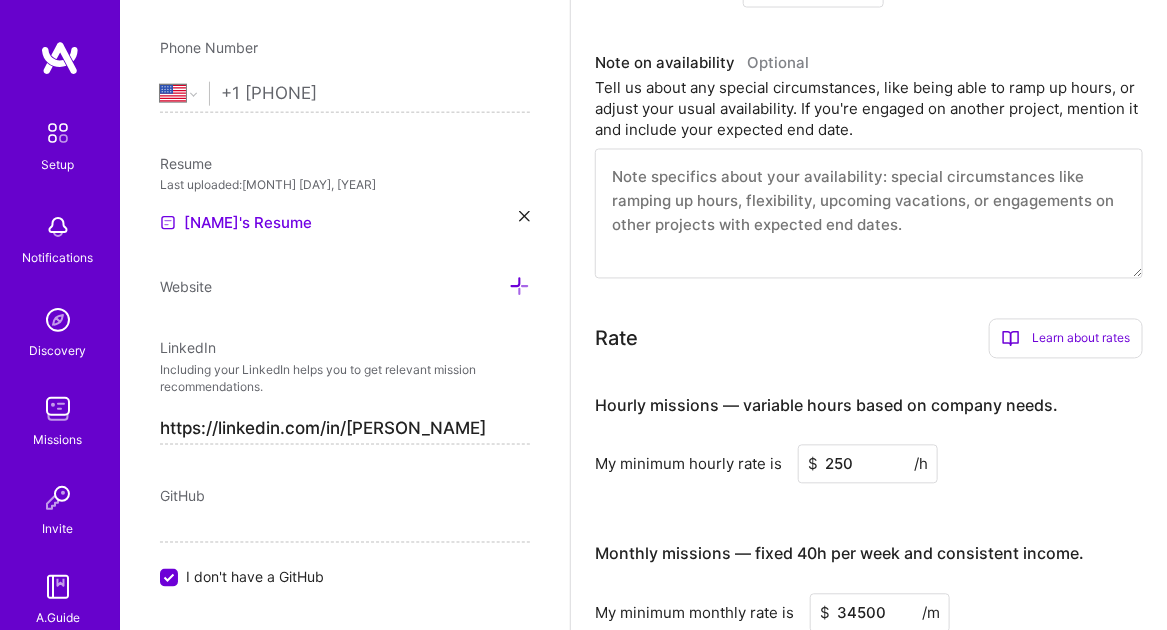 scroll, scrollTop: 1168, scrollLeft: 0, axis: vertical 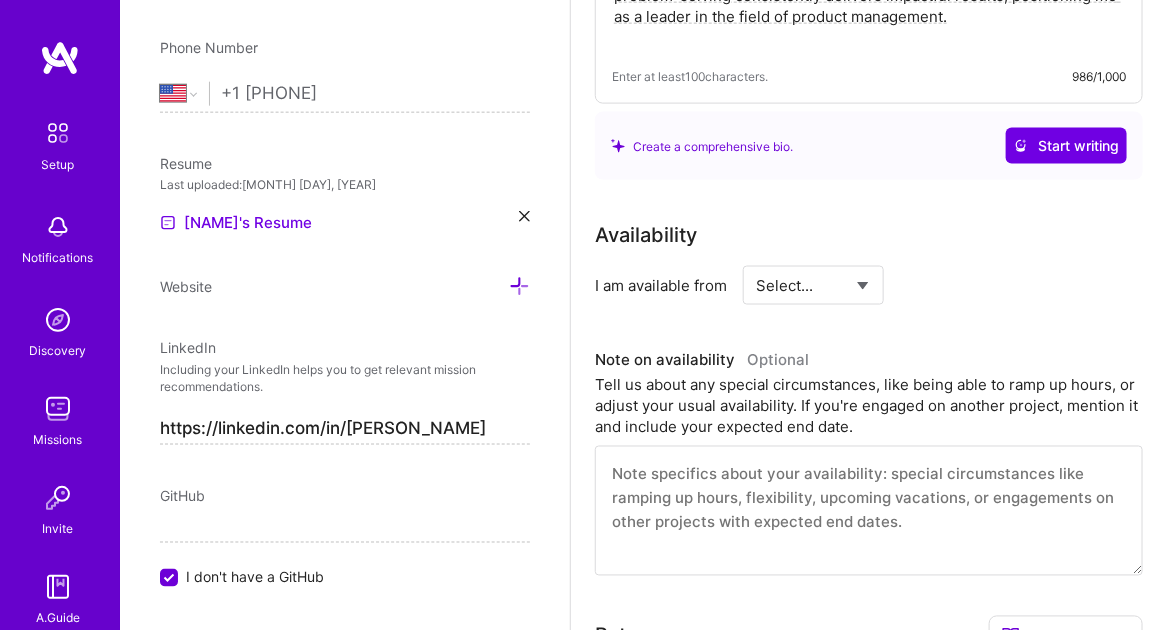 click on "Select... Right Now Future Date Not Available" at bounding box center [813, 285] 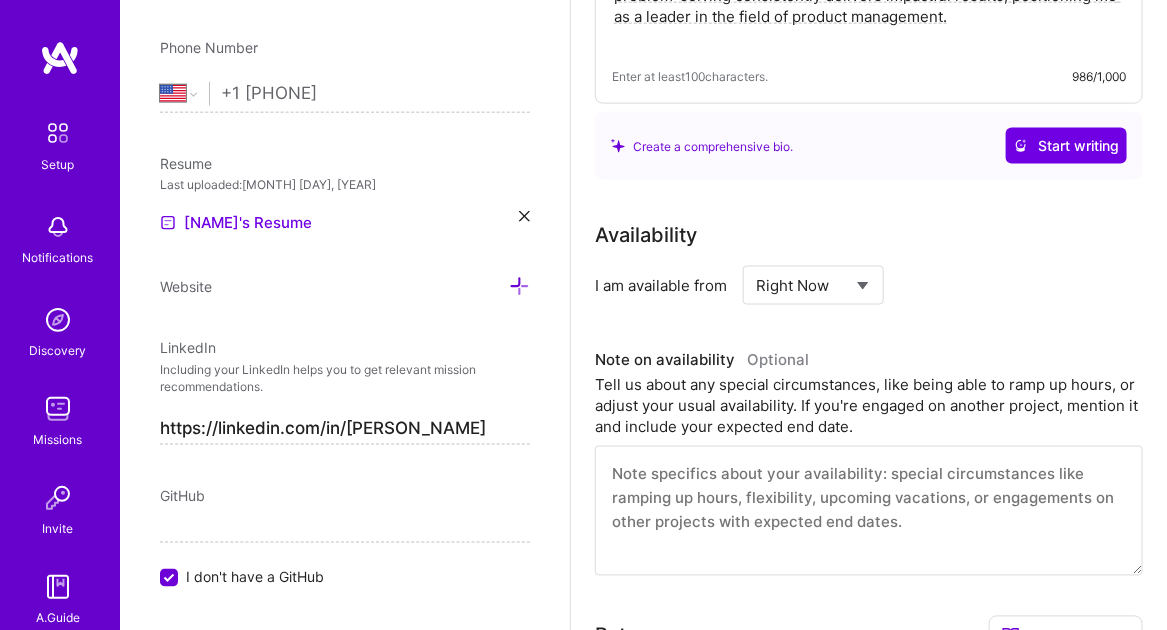 click on "Select... Right Now Future Date Not Available" at bounding box center (813, 285) 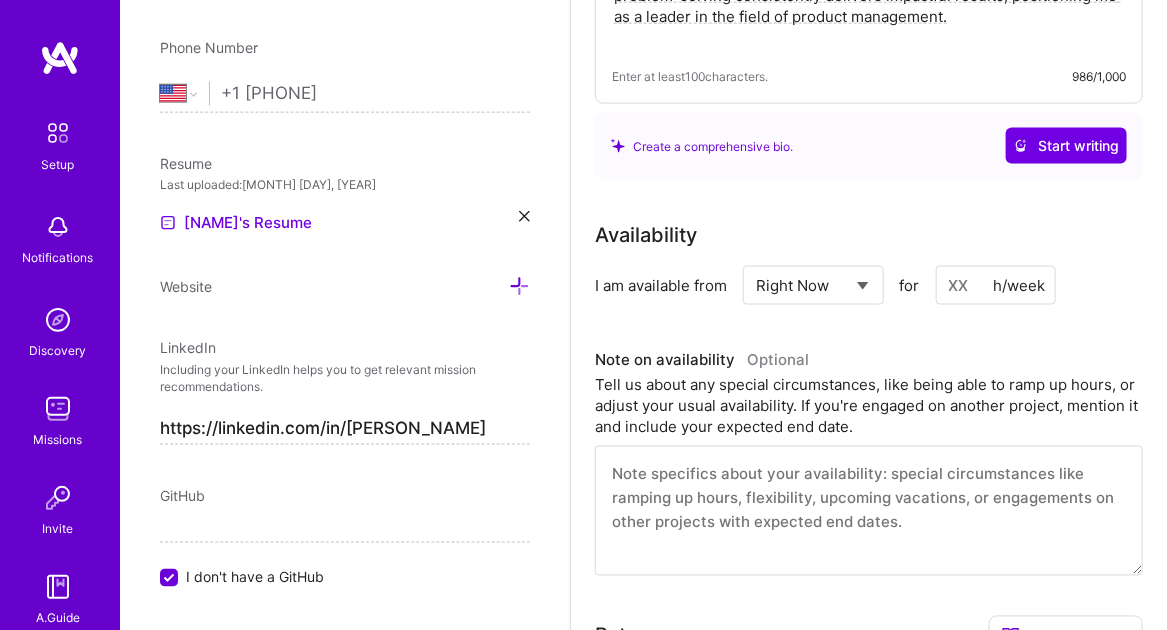 click at bounding box center (996, 285) 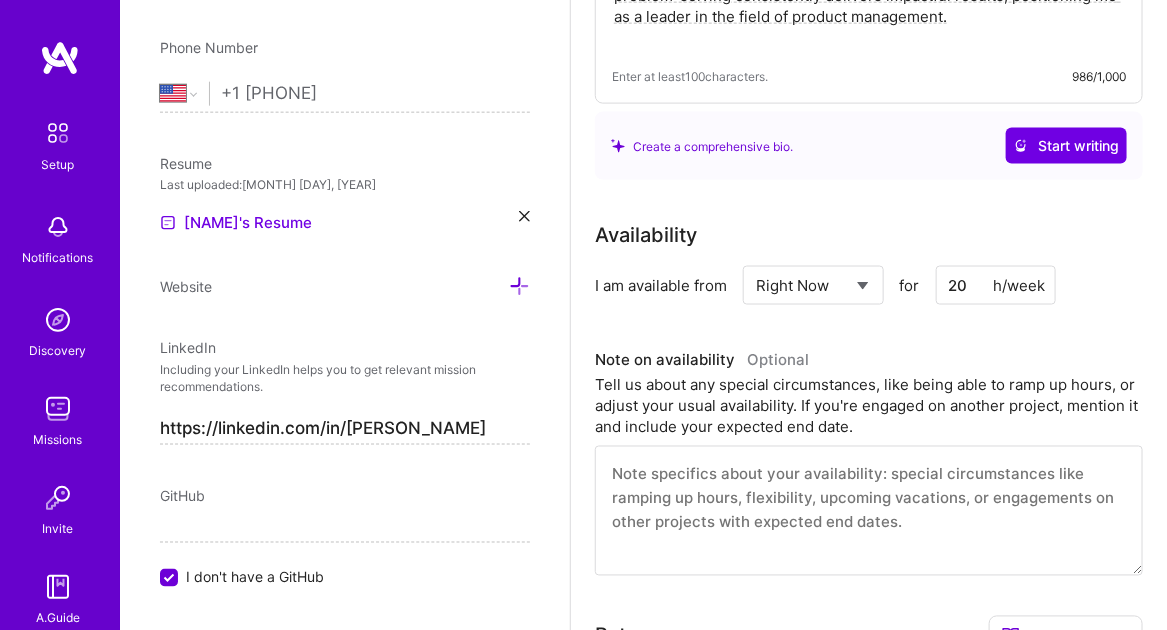 type on "20" 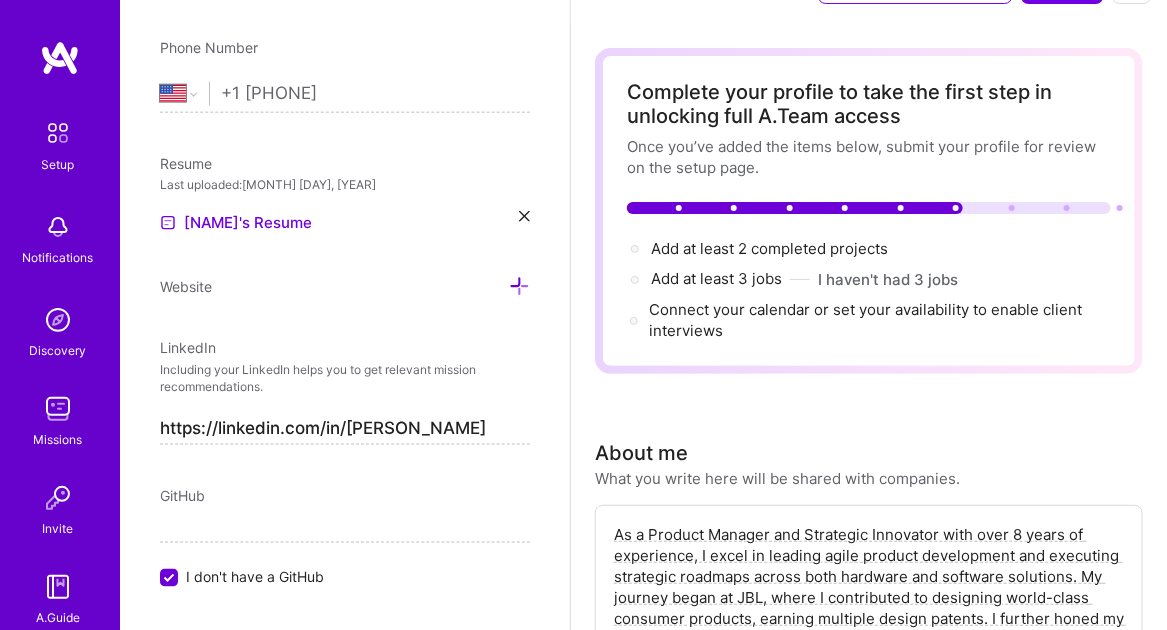 scroll, scrollTop: 0, scrollLeft: 0, axis: both 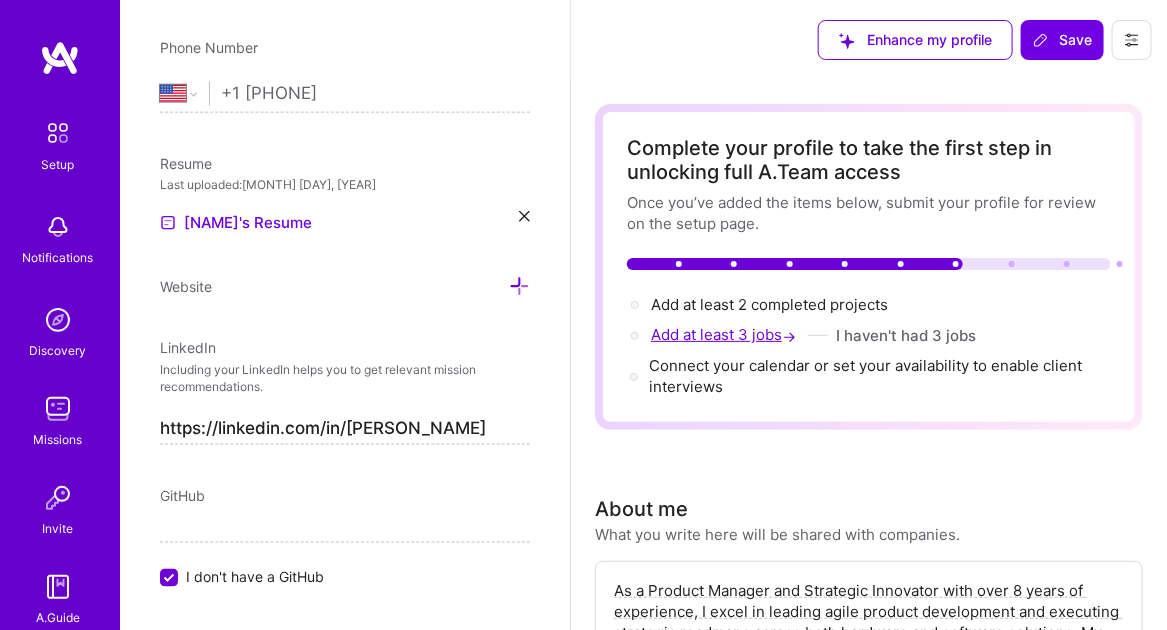 click on "Add at least 3 jobs  →" at bounding box center [725, 334] 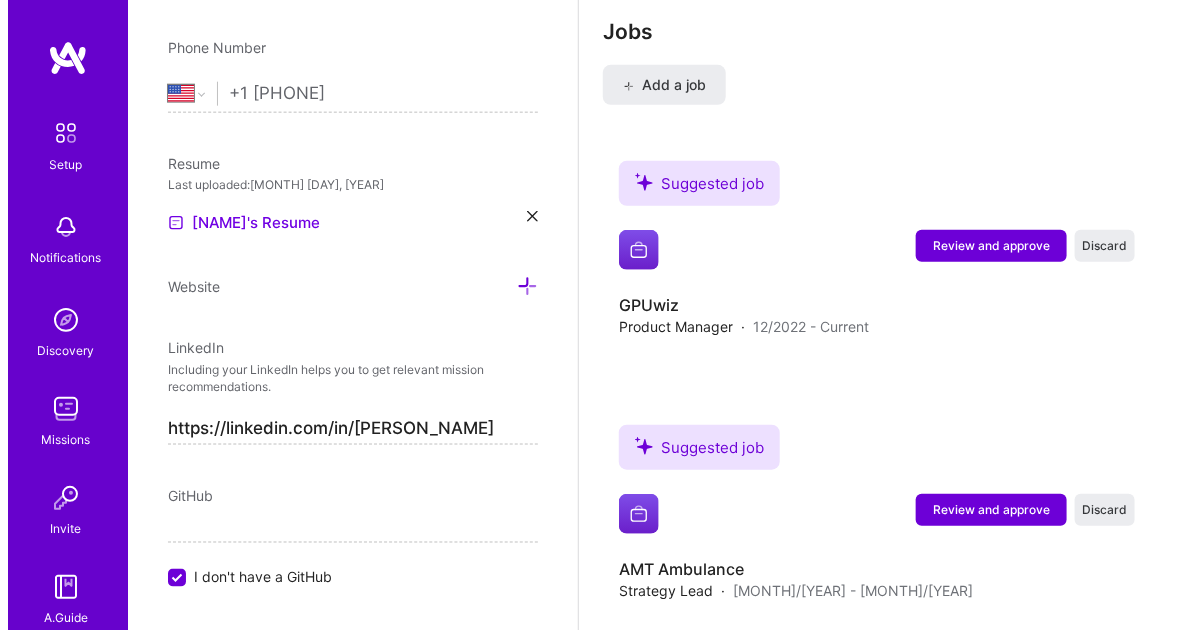 scroll, scrollTop: 2800, scrollLeft: 0, axis: vertical 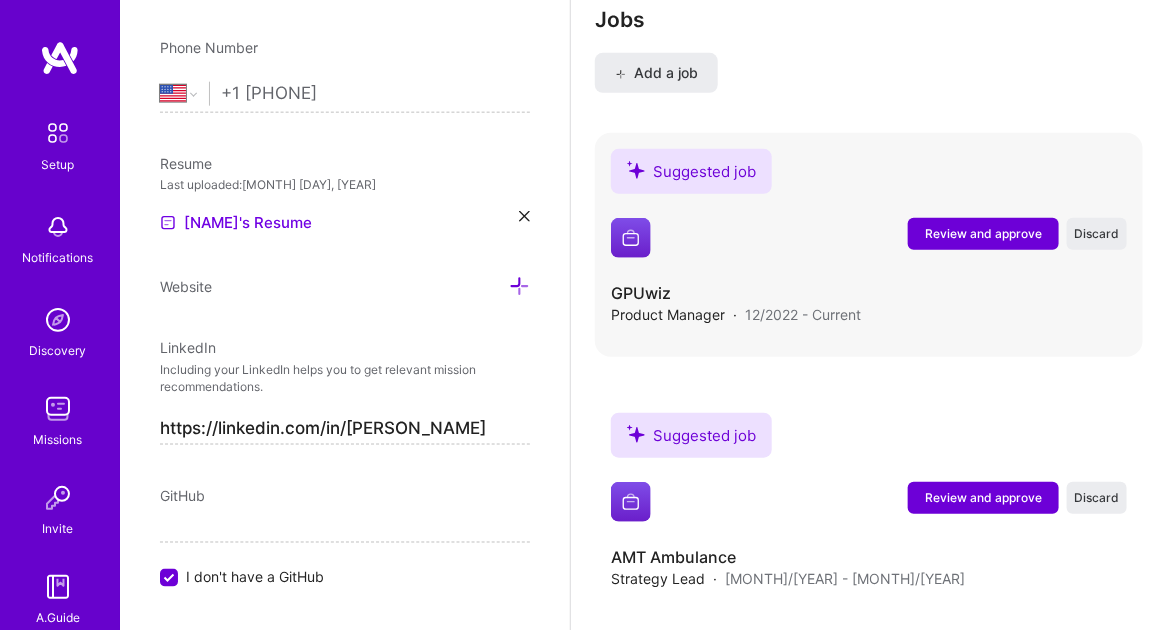 click on "Review and approve" at bounding box center [983, 233] 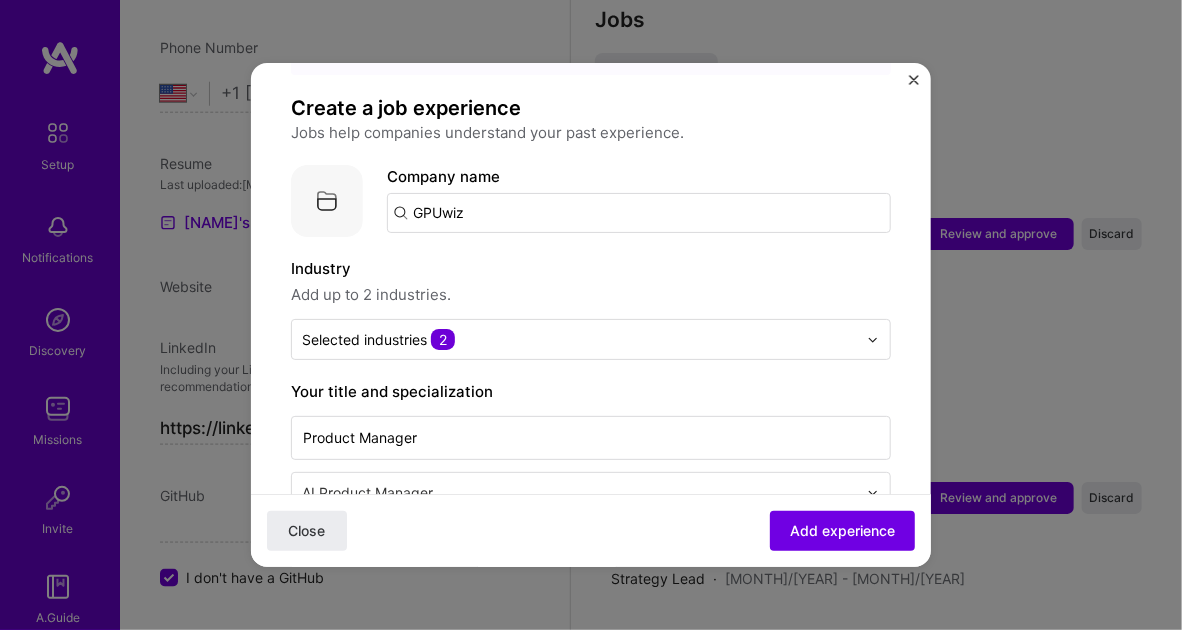 scroll, scrollTop: 100, scrollLeft: 0, axis: vertical 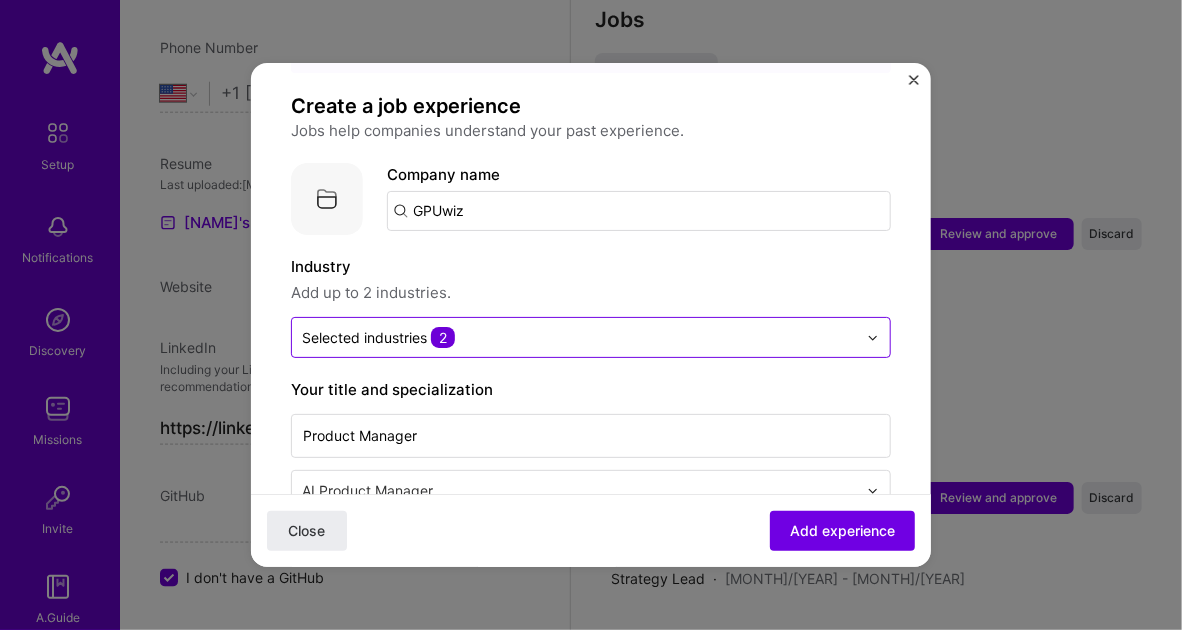click at bounding box center (579, 337) 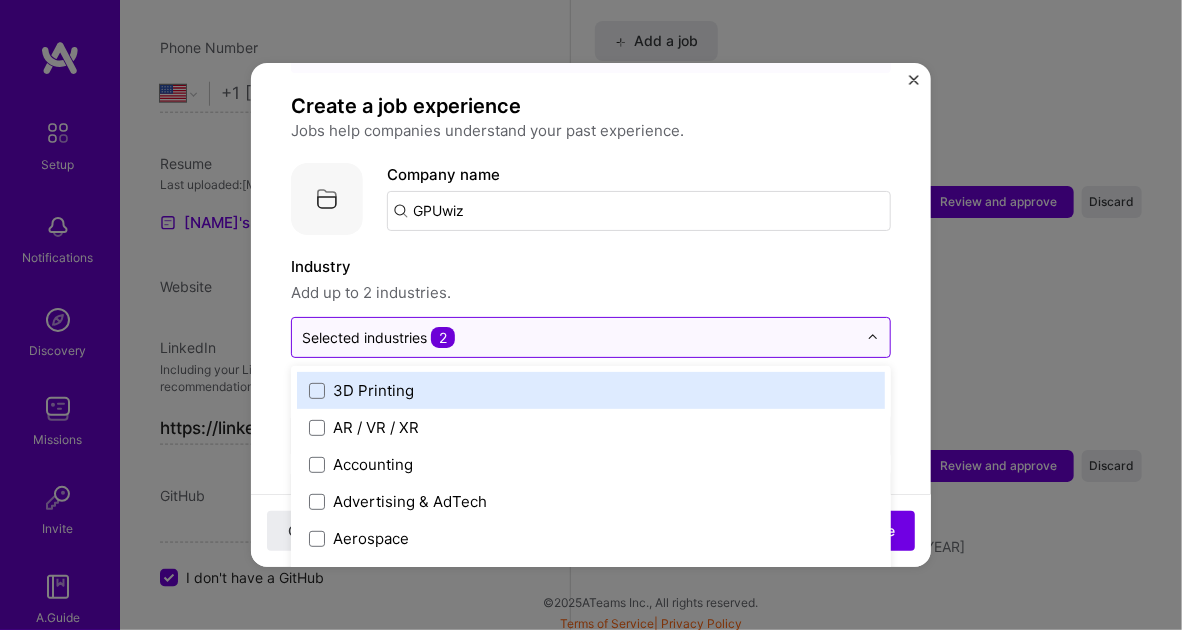 scroll, scrollTop: 200, scrollLeft: 0, axis: vertical 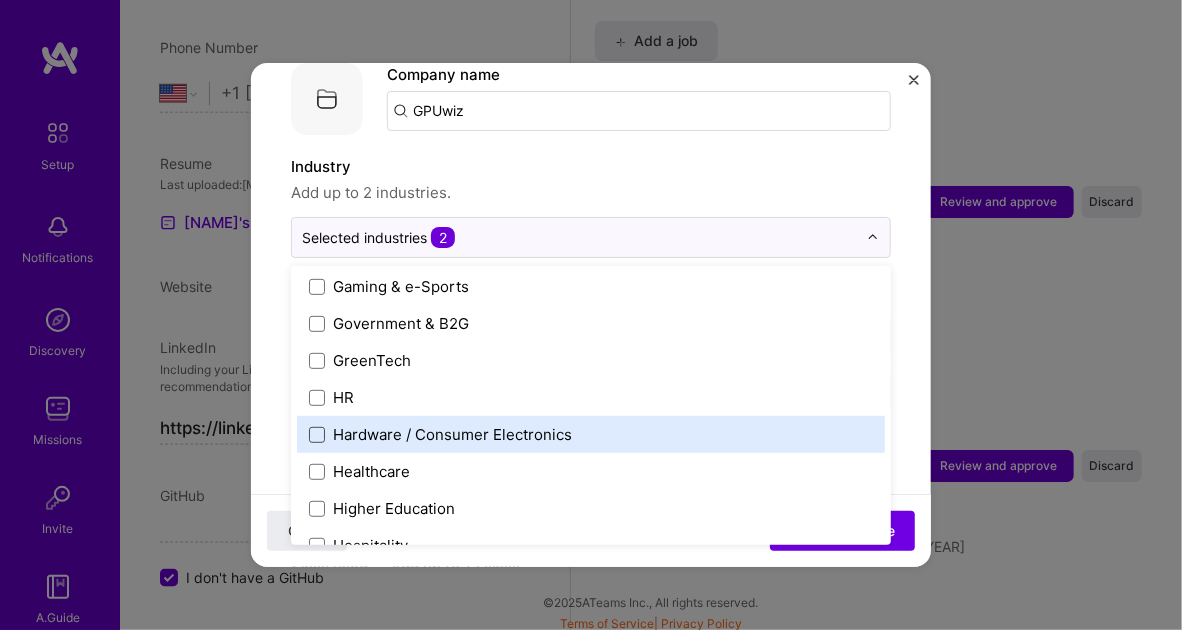 click at bounding box center [317, 435] 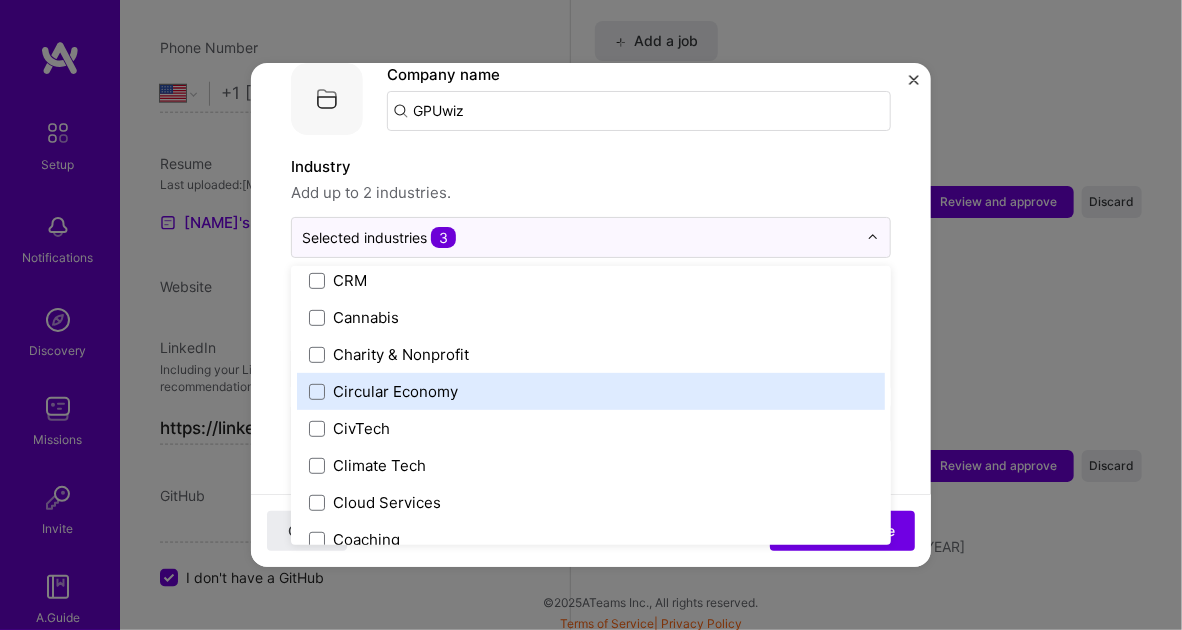 scroll, scrollTop: 1172, scrollLeft: 0, axis: vertical 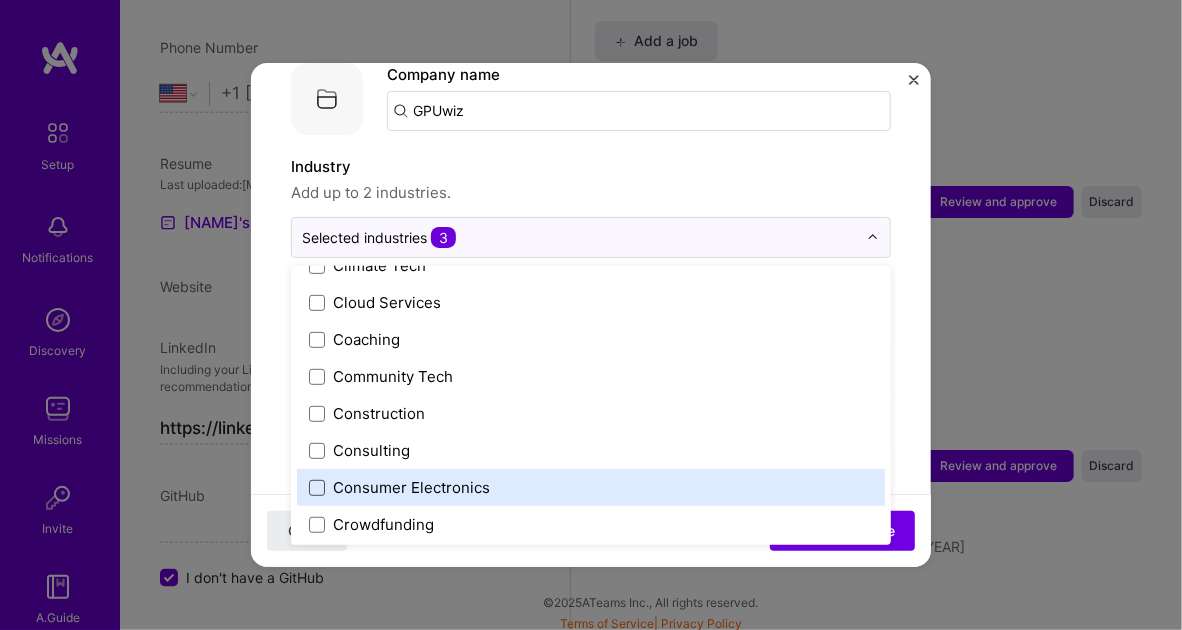 click at bounding box center [317, 488] 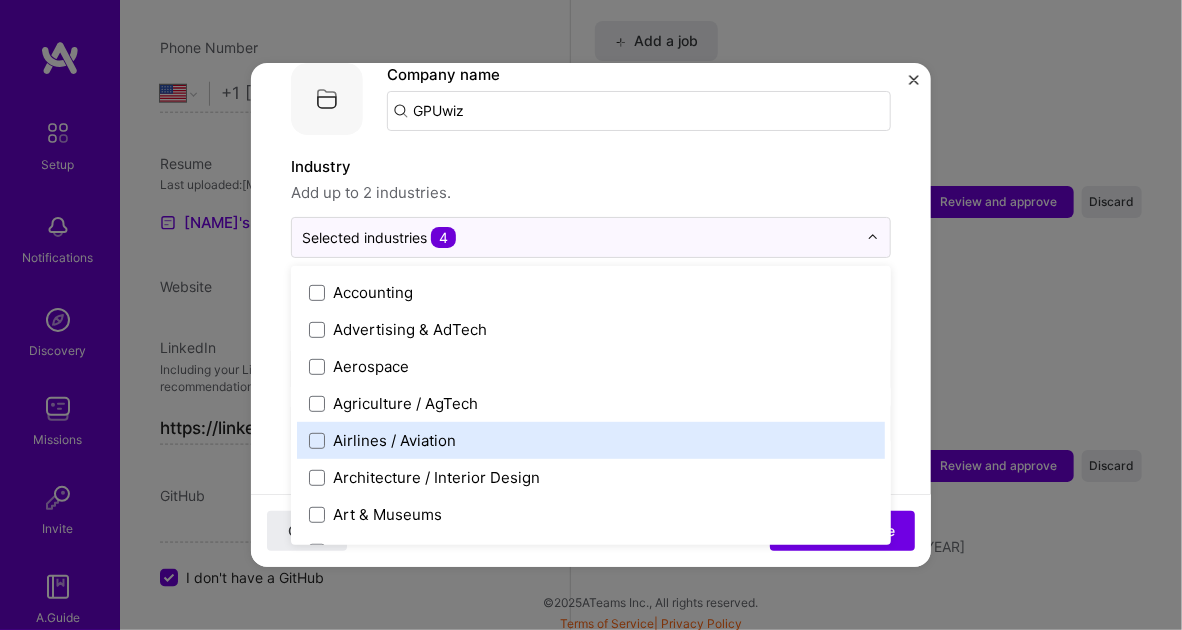 scroll, scrollTop: 0, scrollLeft: 0, axis: both 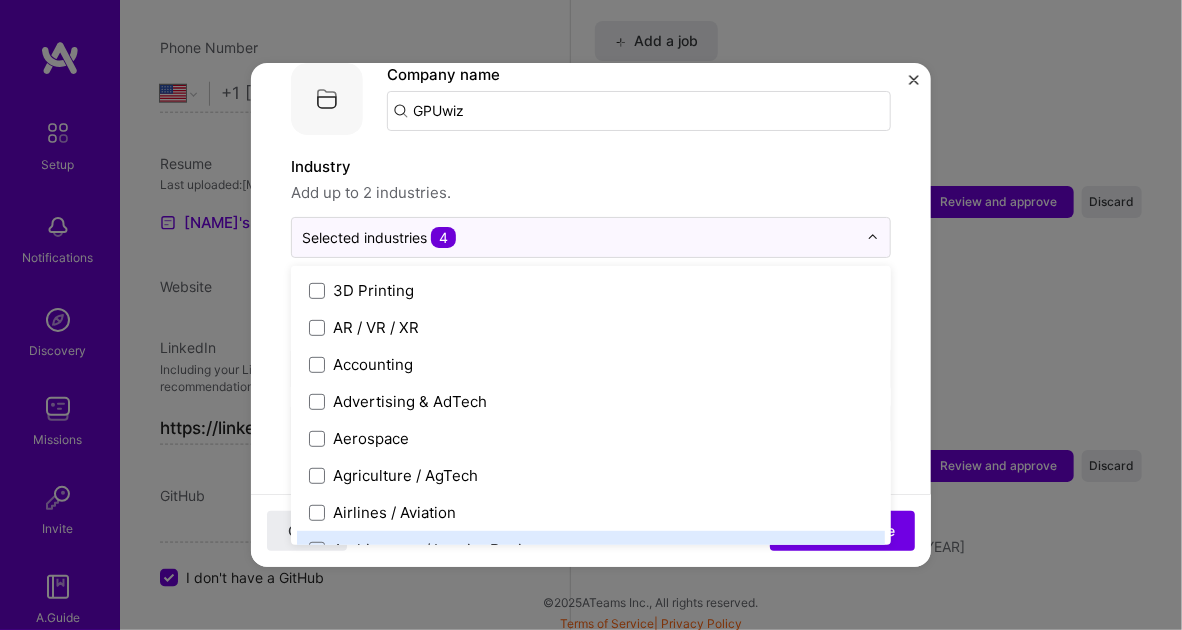 click on "Close Add experience" at bounding box center (591, 530) 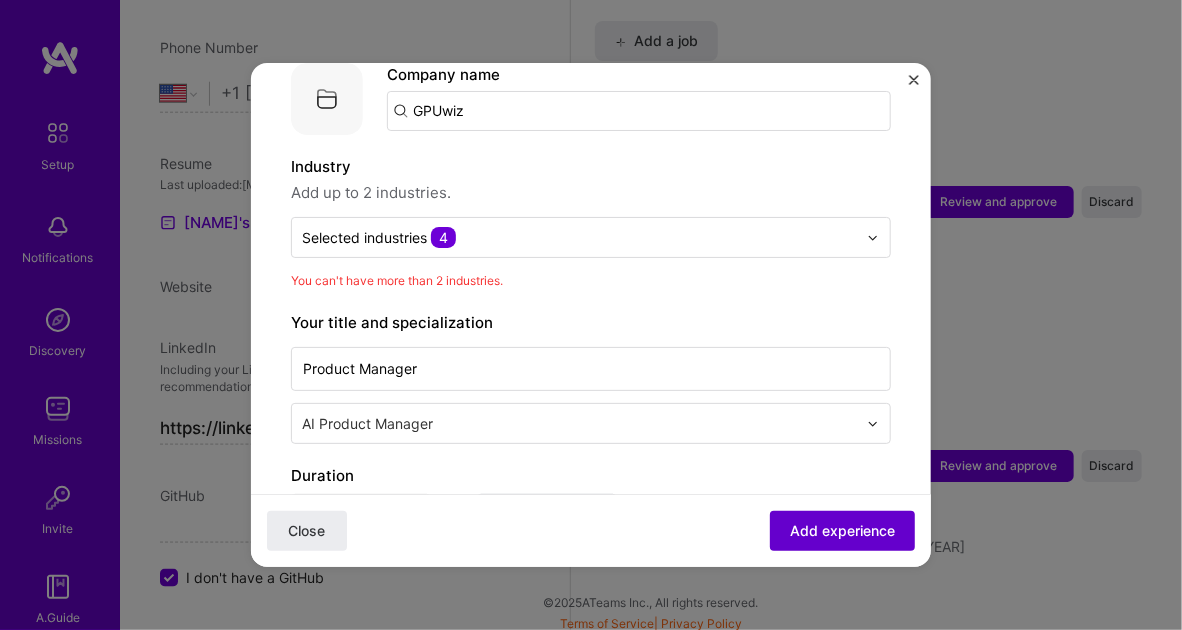 click on "Add experience" at bounding box center (842, 531) 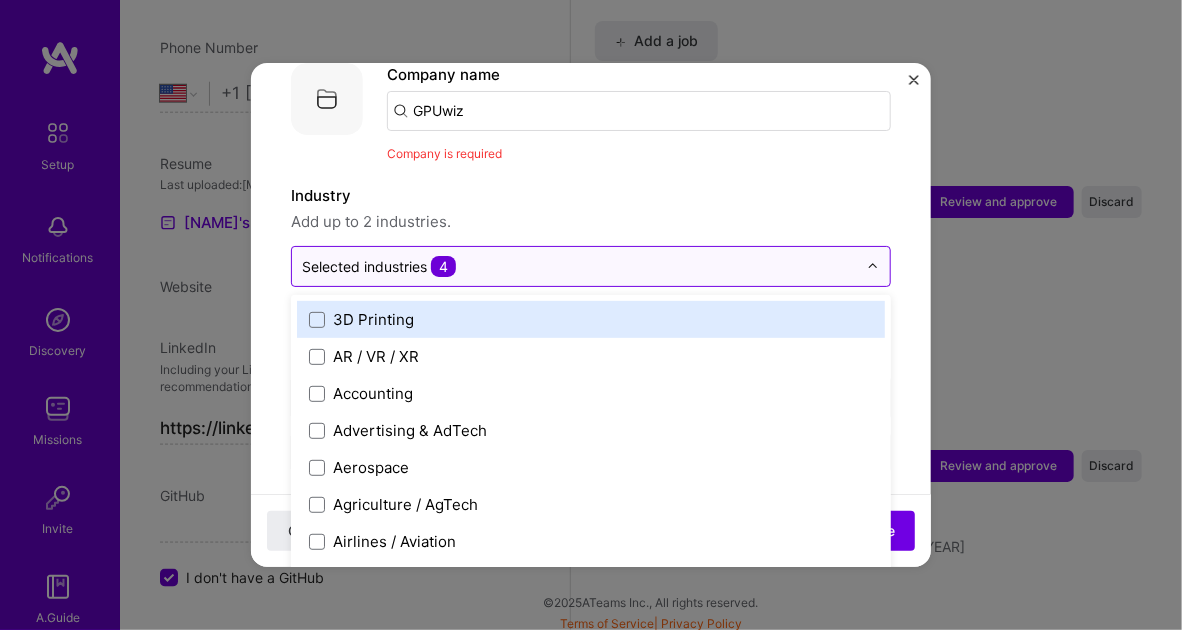 click at bounding box center (579, 266) 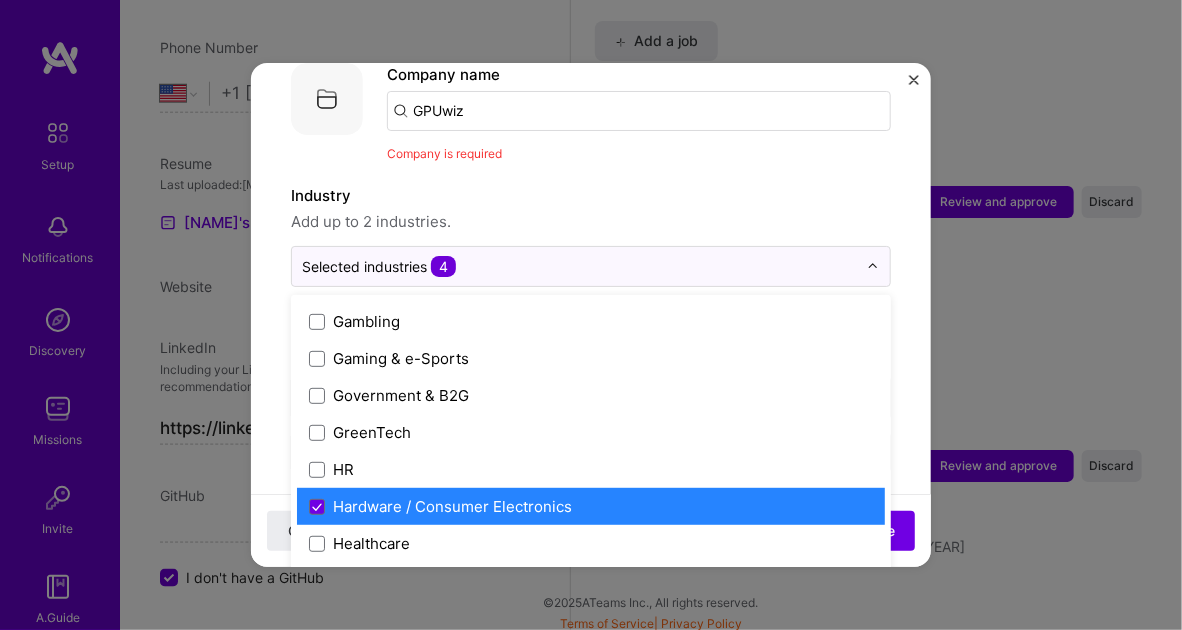 scroll, scrollTop: 2300, scrollLeft: 0, axis: vertical 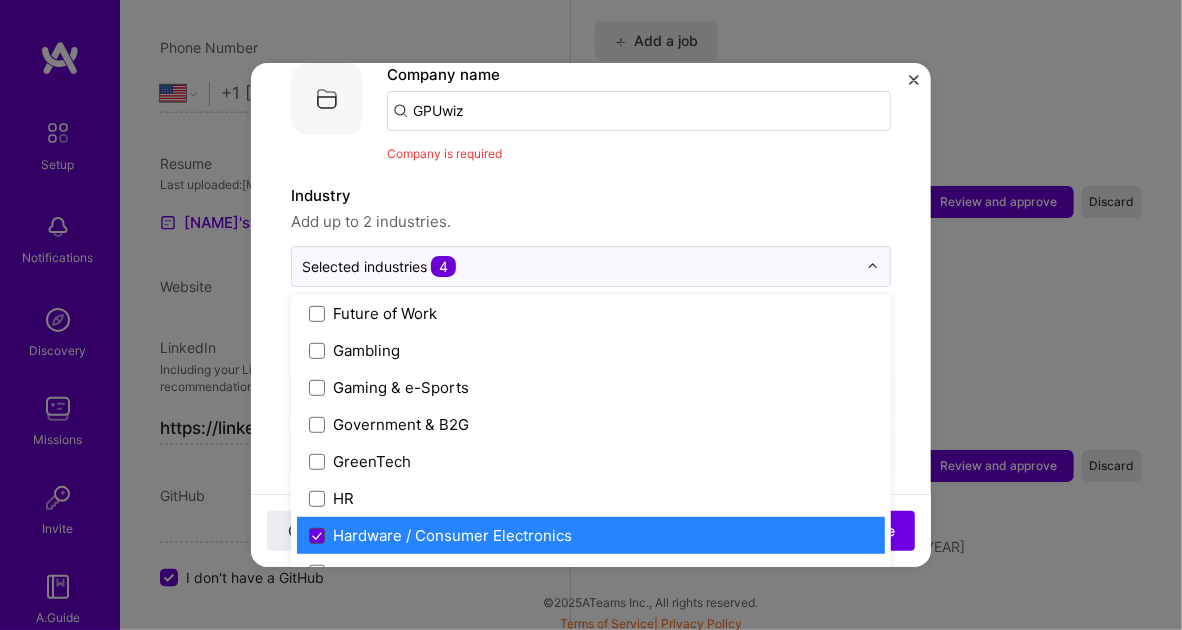 click 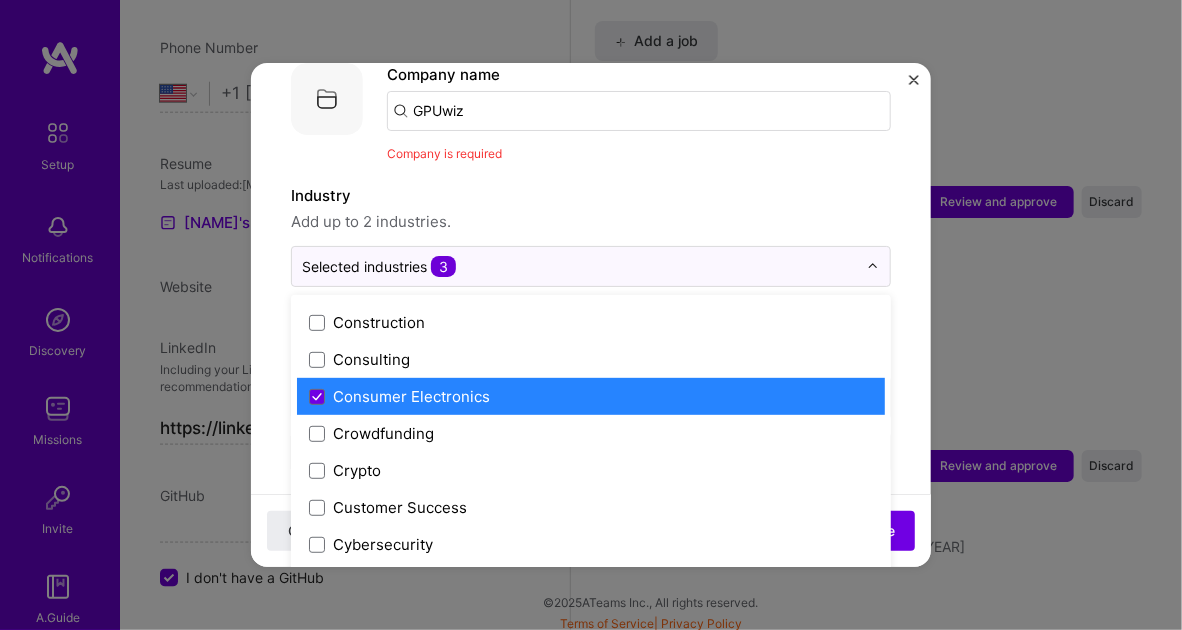 scroll, scrollTop: 1200, scrollLeft: 0, axis: vertical 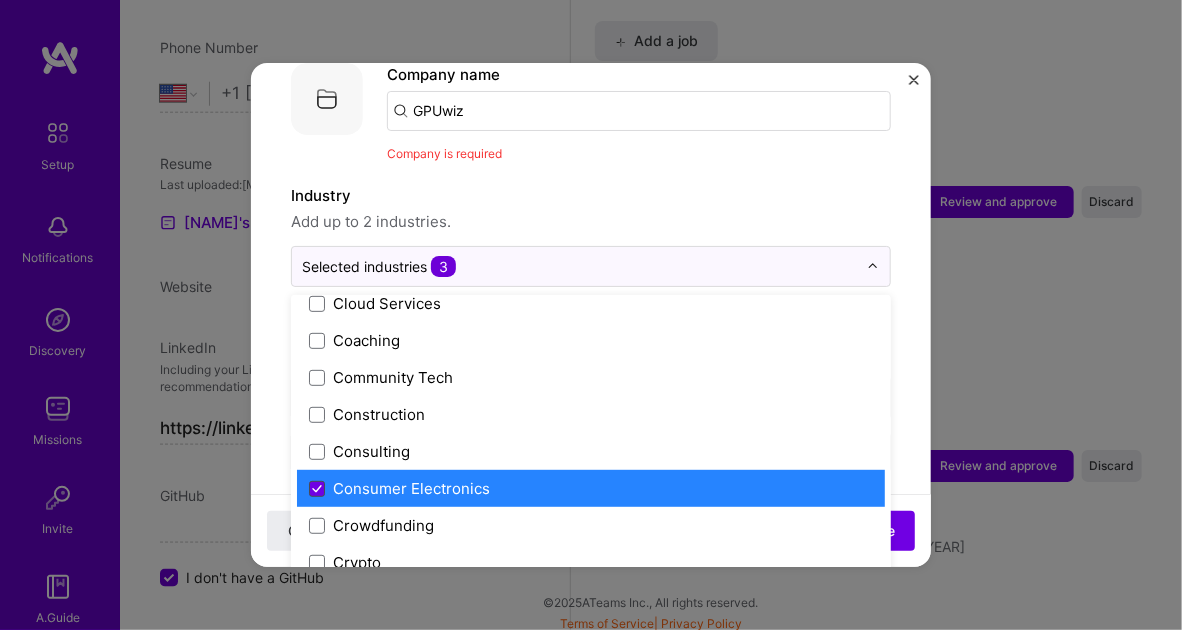 click 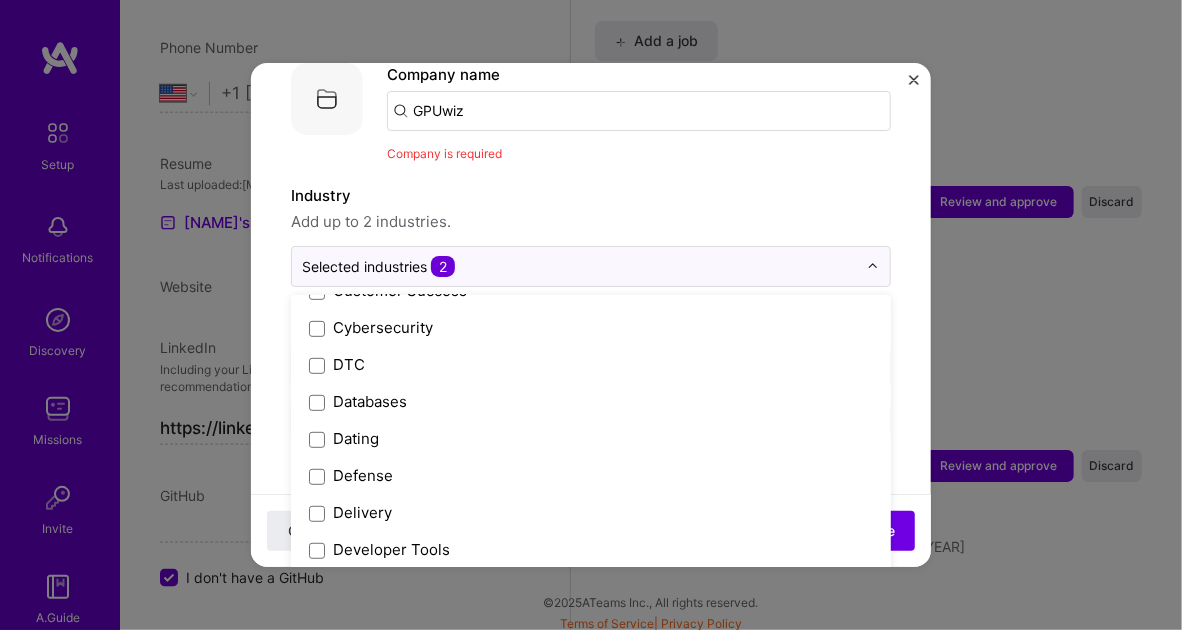 scroll, scrollTop: 1600, scrollLeft: 0, axis: vertical 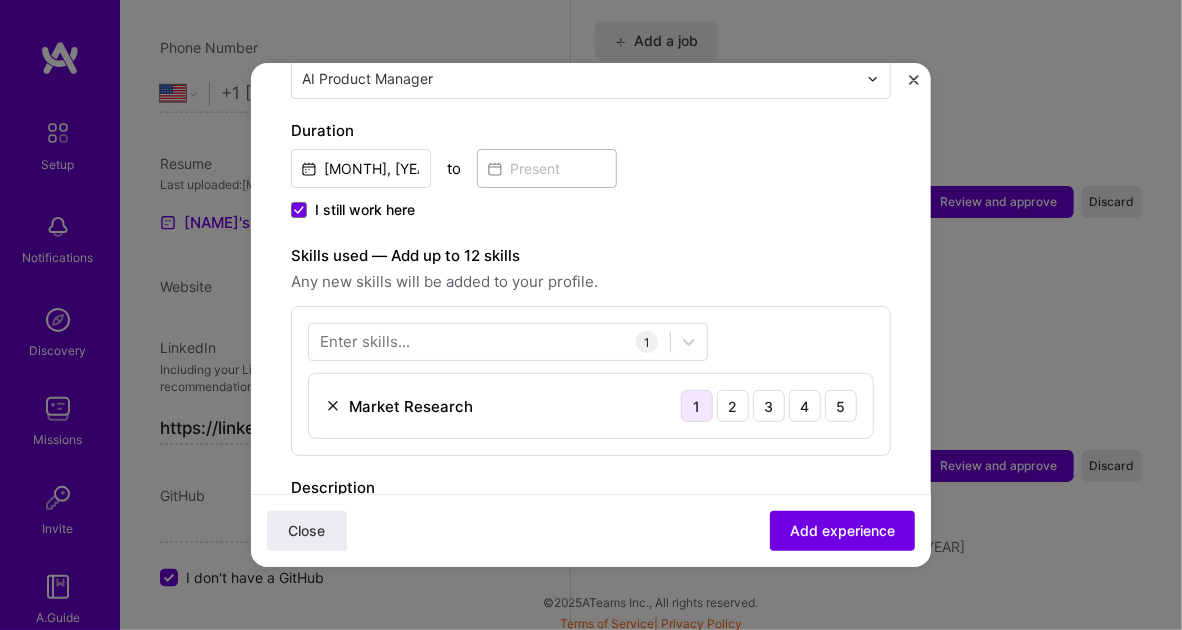 click on "1" at bounding box center (697, 406) 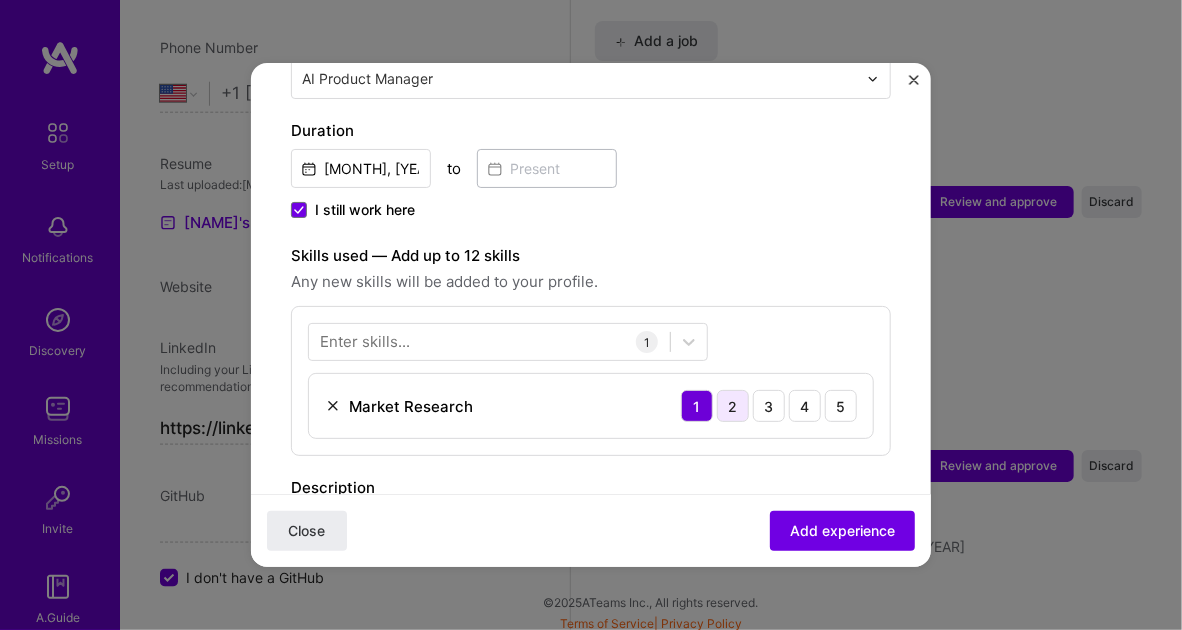 click on "2" at bounding box center [733, 406] 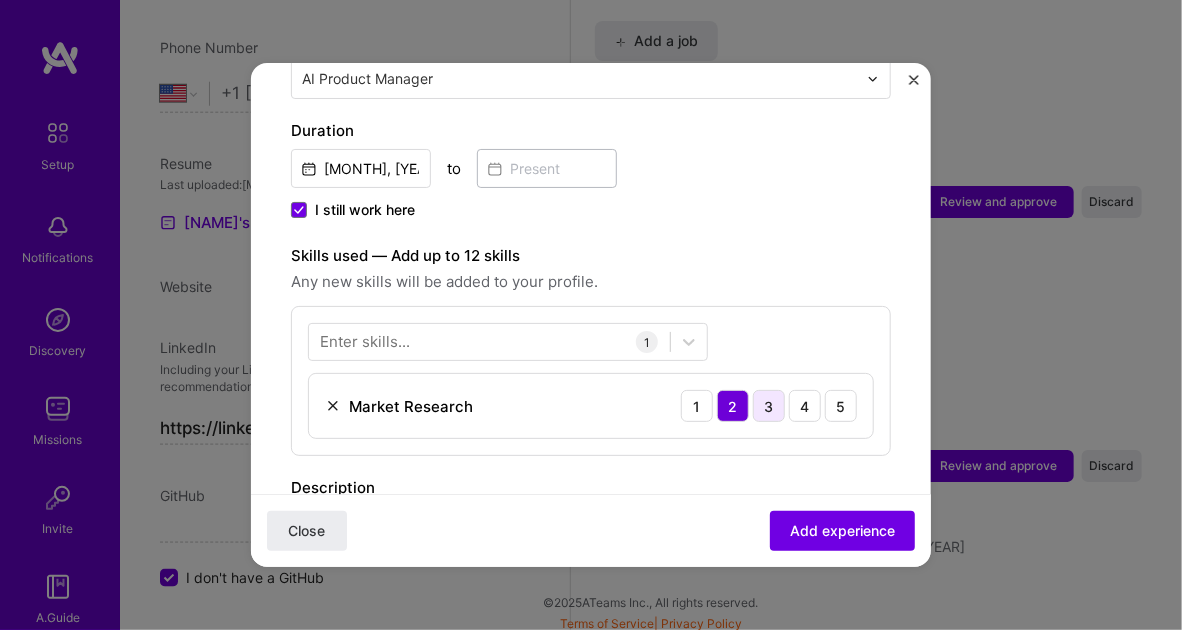 click on "3" at bounding box center (769, 406) 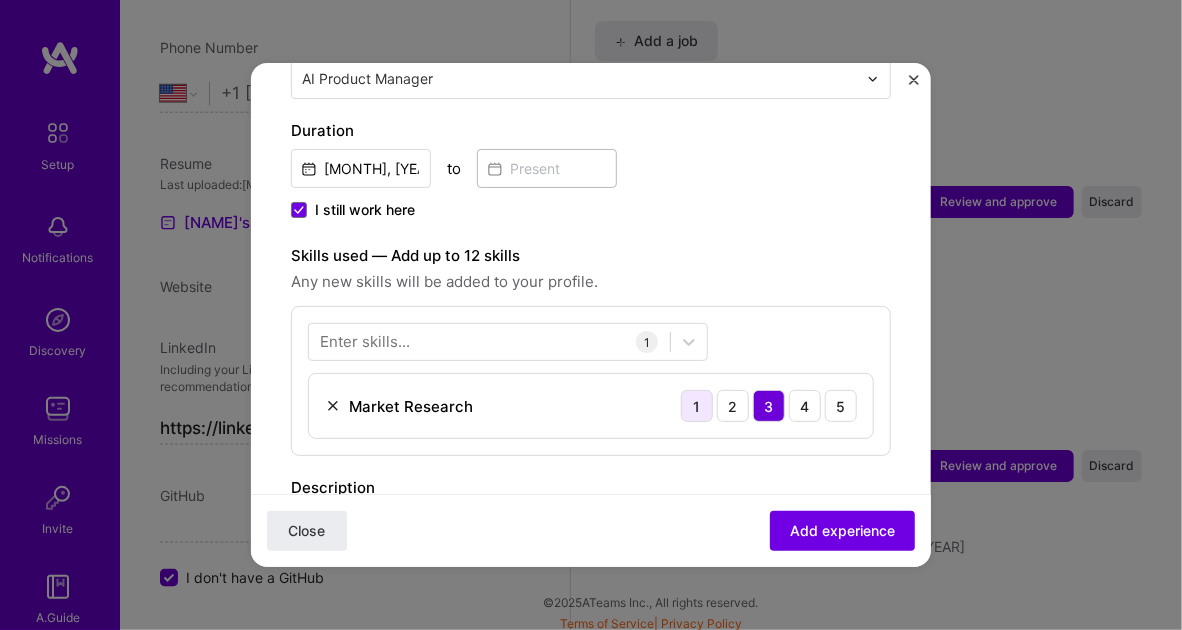 click on "1" at bounding box center (697, 406) 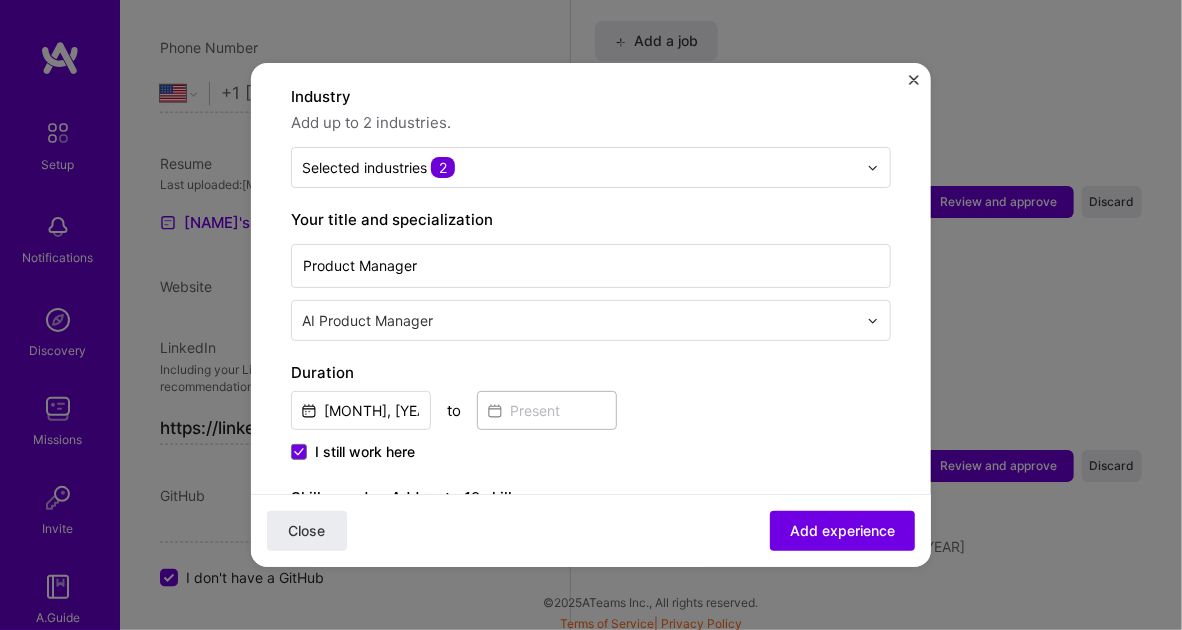 scroll, scrollTop: 300, scrollLeft: 0, axis: vertical 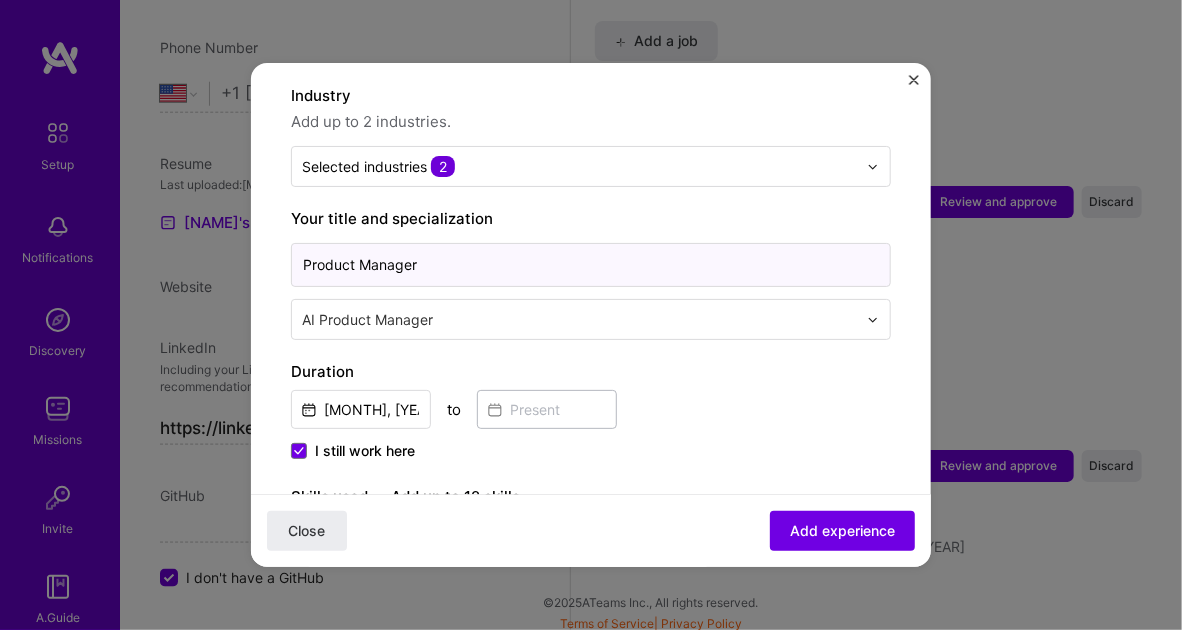 click on "Product Manager" at bounding box center (591, 265) 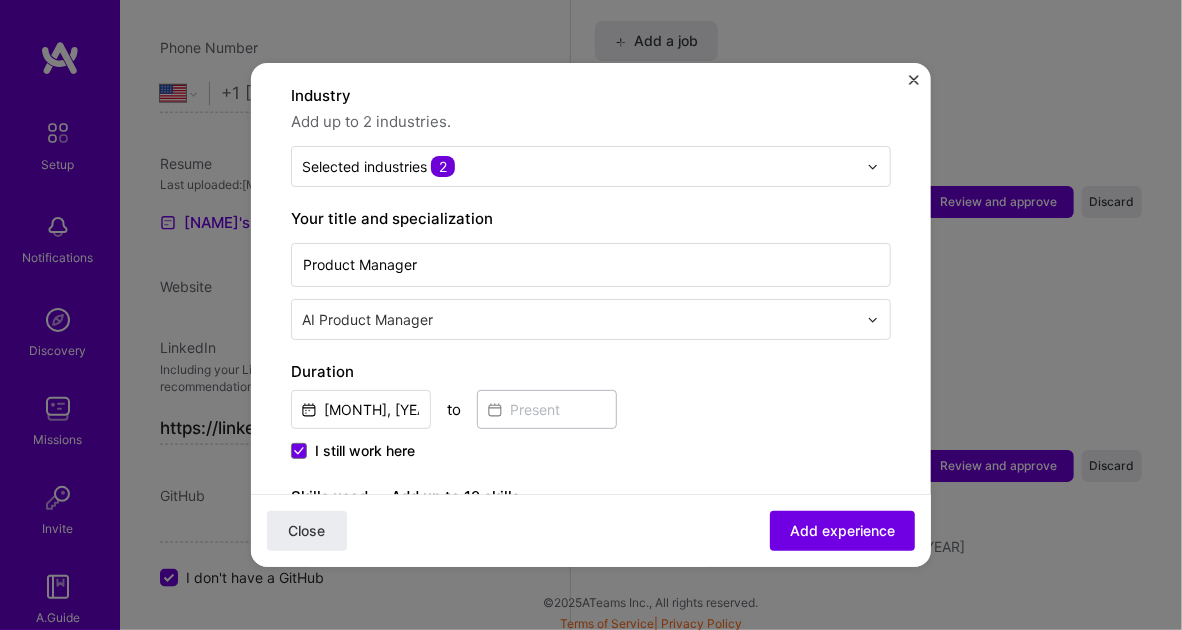 click on "Adding suggested job This job is suggested based on your LinkedIn, resume or A.Team activity. Create a job experience Jobs help companies understand your past experience. Company logo Company name GPUwiz
Company is required Industry Add up to 2 industries. Selected industries 2 Your title and specialization Product Manager AI Product Manager Duration Dec, [YEAR]
to
I still work here Skills used — Add up to 12 skills Any new skills will be added to your profile. Enter skills... 1 Market Research 1 2 3 4 5 Description Founded an innovative multi-vendor marketplace that redefines the buying and selling of graphics cards using a stock market-inspired model, significantly improving speed, transparency, and ease-of-use compared to traditional platforms like eBay and Facebook Marketplace. 100 characters minimum 270 / 2,000  characters Did this role require you to manage team members? (Optional) Yes, I managed 0 team members. >  1)?" at bounding box center (591, 590) 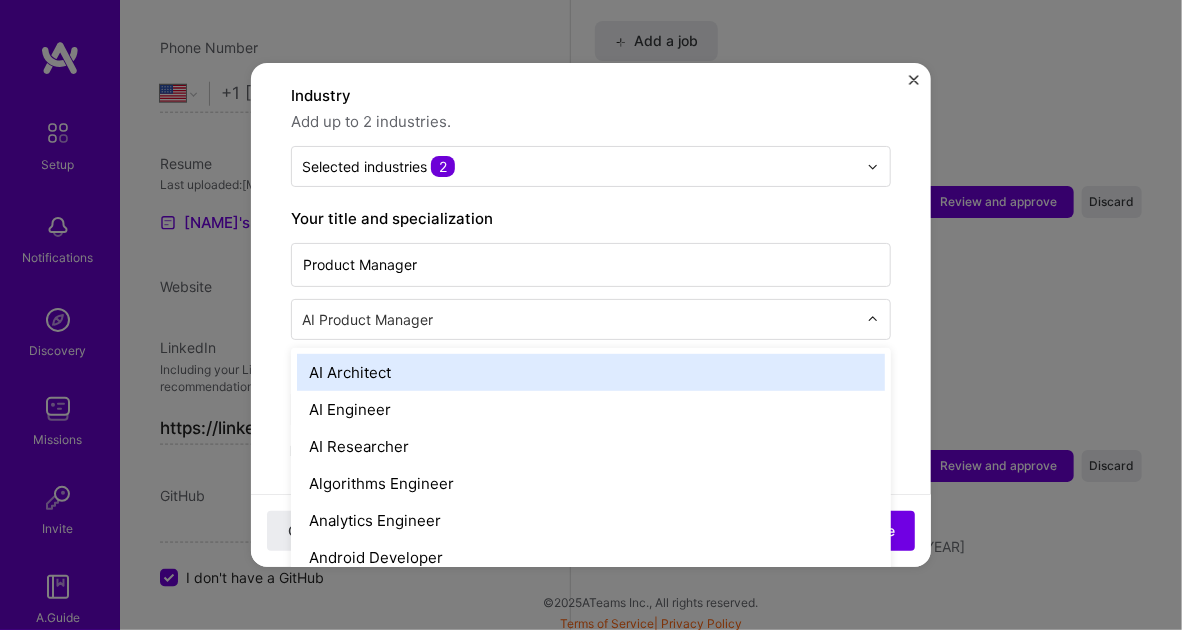 click at bounding box center [581, 319] 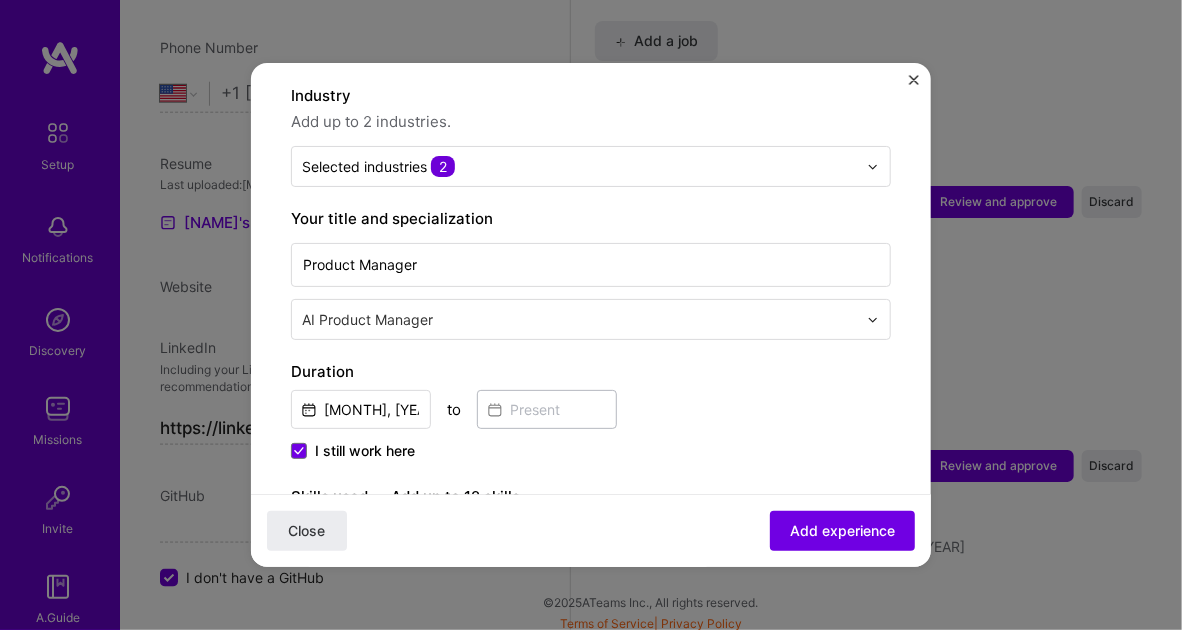 click on "Adding suggested job This job is suggested based on your LinkedIn, resume or A.Team activity. Create a job experience Jobs help companies understand your past experience. Company logo Company name GPUwiz
Company is required Industry Add up to 2 industries. Selected industries 2 Your title and specialization Product Manager AI Product Manager Duration Dec, [YEAR]
to
I still work here Skills used — Add up to 12 skills Any new skills will be added to your profile. Enter skills... 1 Market Research 1 2 3 4 5 Description Founded an innovative multi-vendor marketplace that redefines the buying and selling of graphics cards using a stock market-inspired model, significantly improving speed, transparency, and ease-of-use compared to traditional platforms like eBay and Facebook Marketplace. 100 characters minimum 270 / 2,000  characters Did this role require you to manage team members? (Optional) Yes, I managed 0 team members. >  1)?" at bounding box center (591, 590) 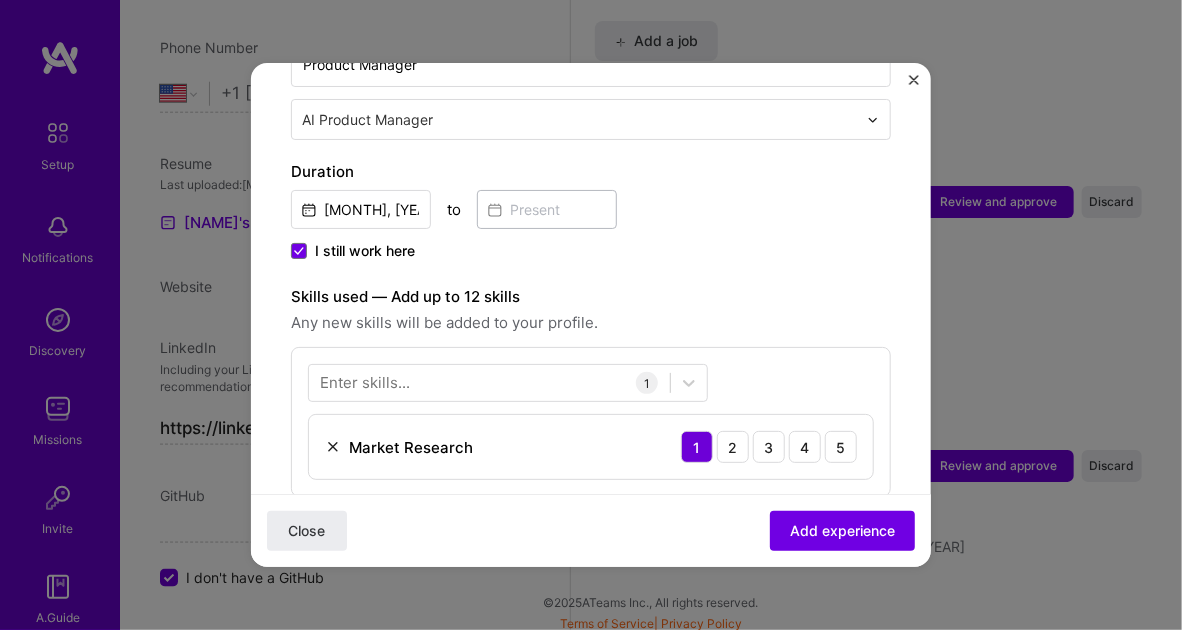 scroll, scrollTop: 600, scrollLeft: 0, axis: vertical 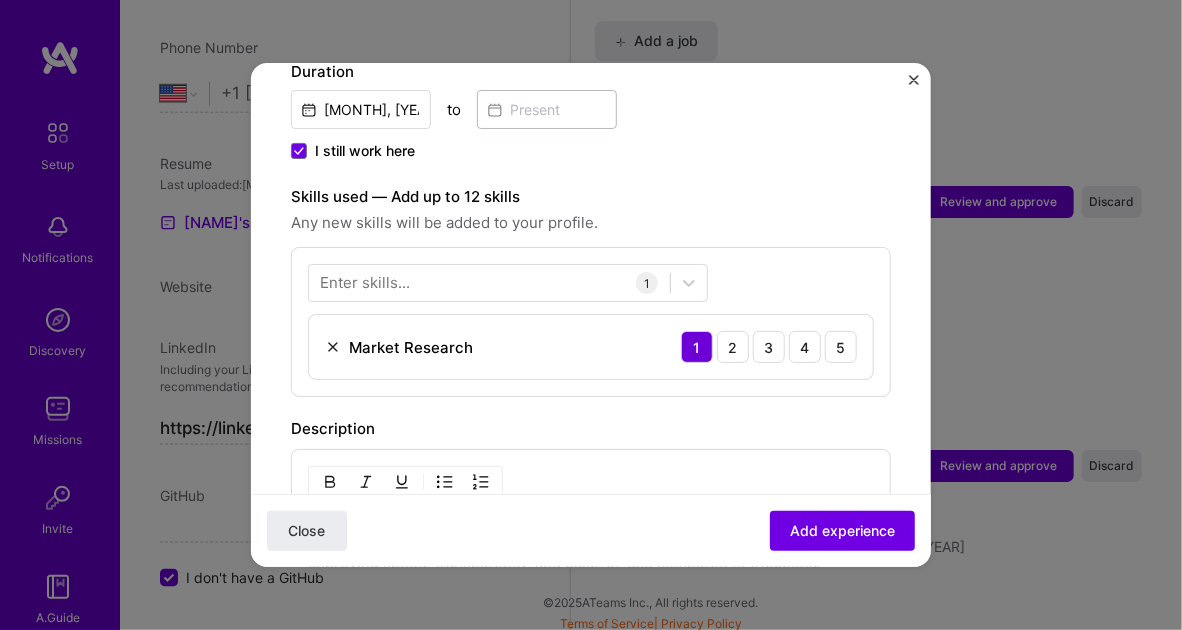 click on "Enter skills..." at bounding box center (365, 283) 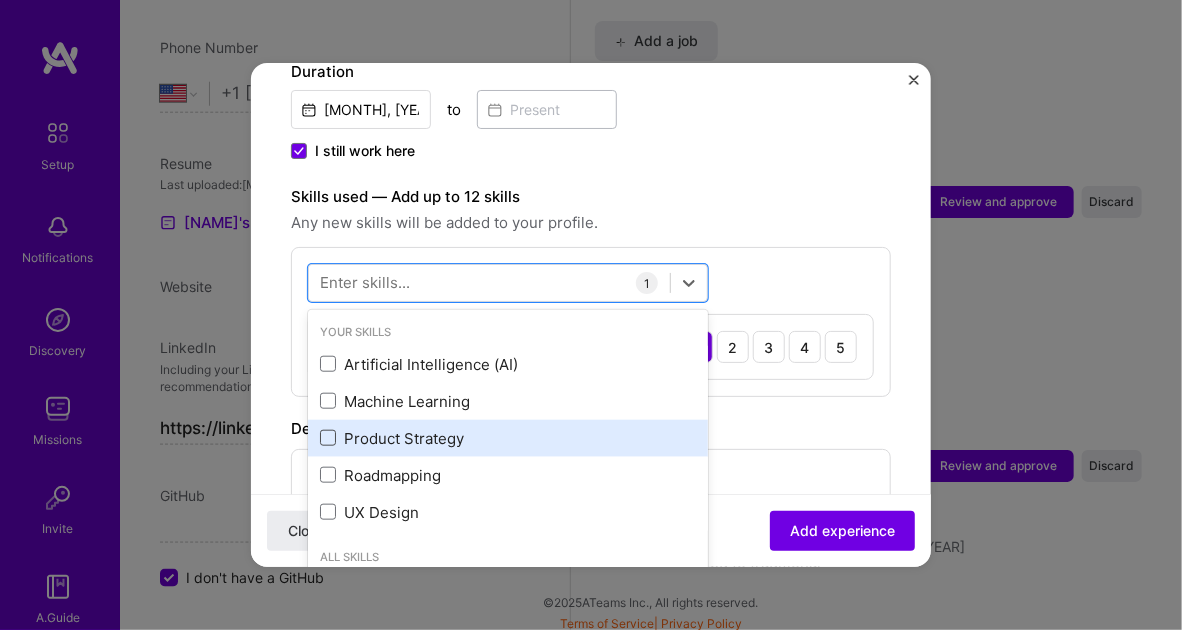 click at bounding box center [328, 438] 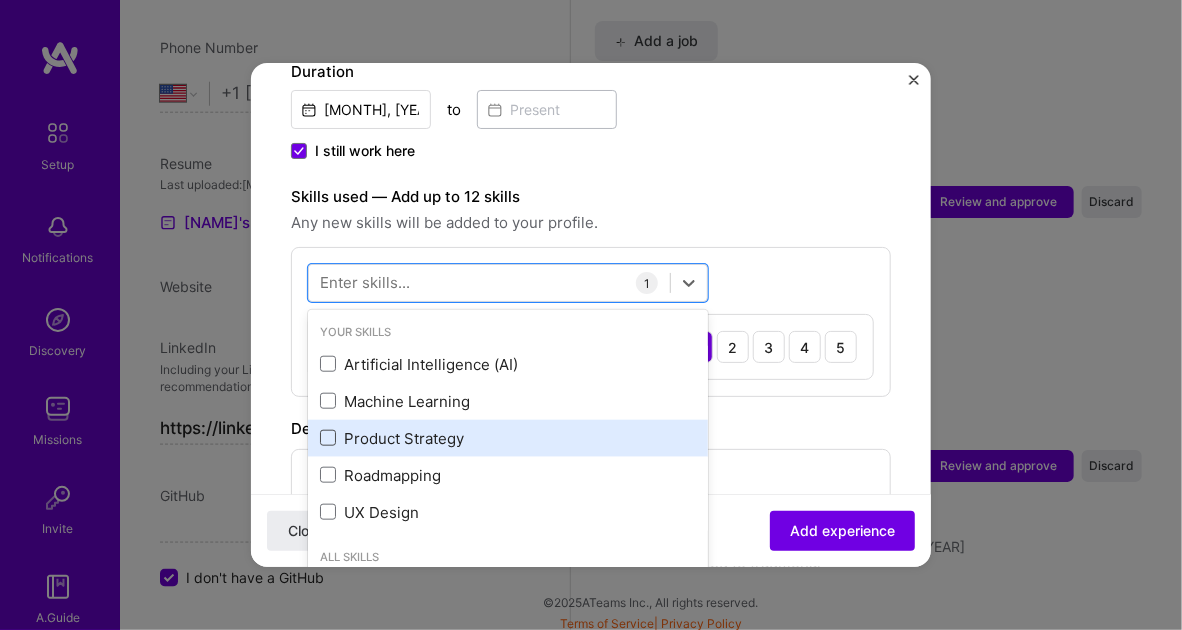 click at bounding box center [0, 0] 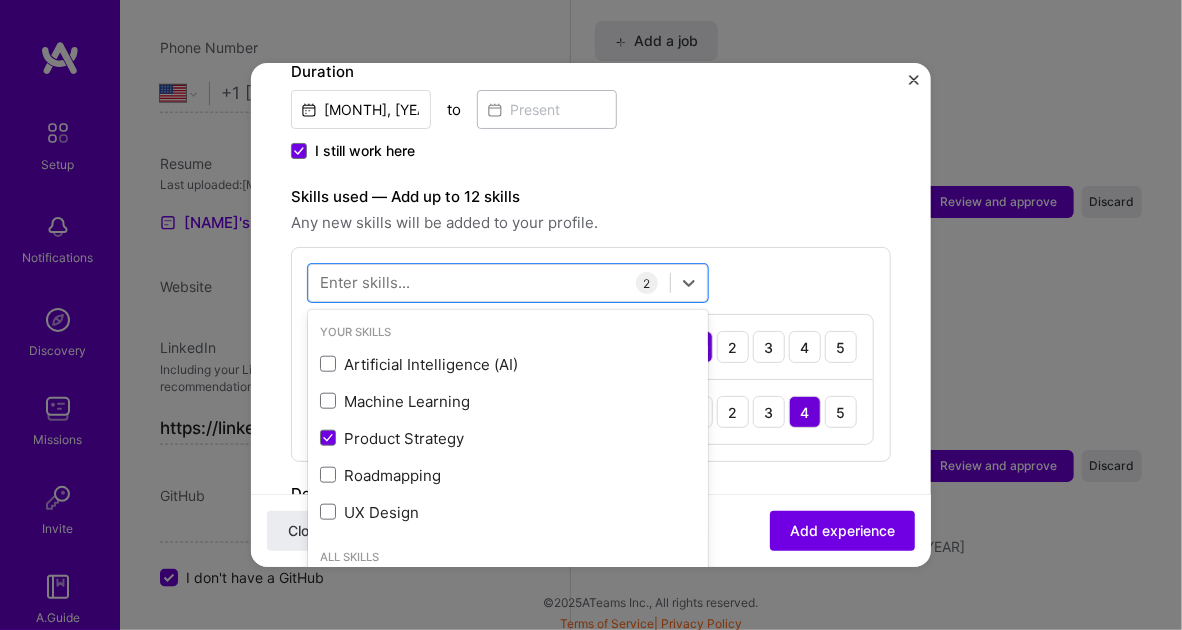 click on "Adding suggested job This job is suggested based on your LinkedIn, resume or A.Team activity. Create a job experience Jobs help companies understand your past experience. Company logo Company name GPUwiz
Company is required Industry Add up to 2 industries. Selected industries 2 Your title and specialization Product Manager AI Product Manager Duration Dec, [YEAR]
to
I still work here Skills used — Add up to 12 skills Any new skills will be added to your profile. option Product Strategy, selected. option Artificial Intelligence (AI) focused, 0 of 2. 378 results available. Use Up and Down to choose options, press Enter to select the currently focused option, press Escape to exit the menu, press Tab to select the option and exit the menu. Your Skills Artificial Intelligence (AI) Machine Learning Product Strategy Roadmapping UX Design All Skills .NET 3D Engineering 3D Modeling API Design API Integration APNS ARM ASP.NET AWS AWS Aurora AWS BETA" at bounding box center [591, 323] 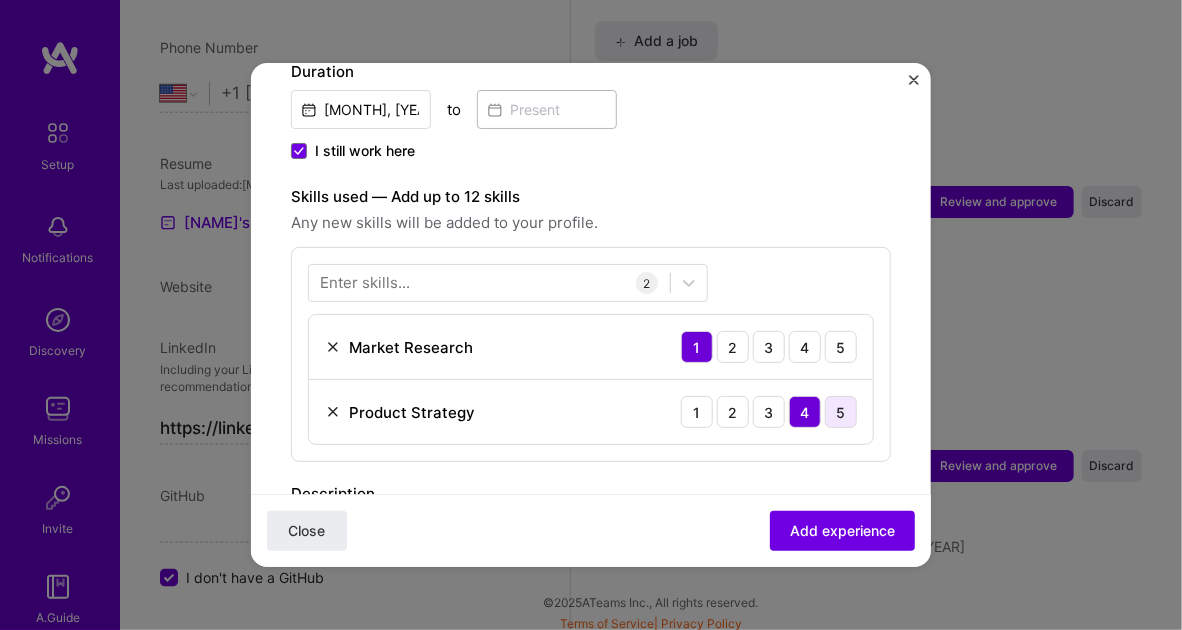 click on "5" at bounding box center [841, 412] 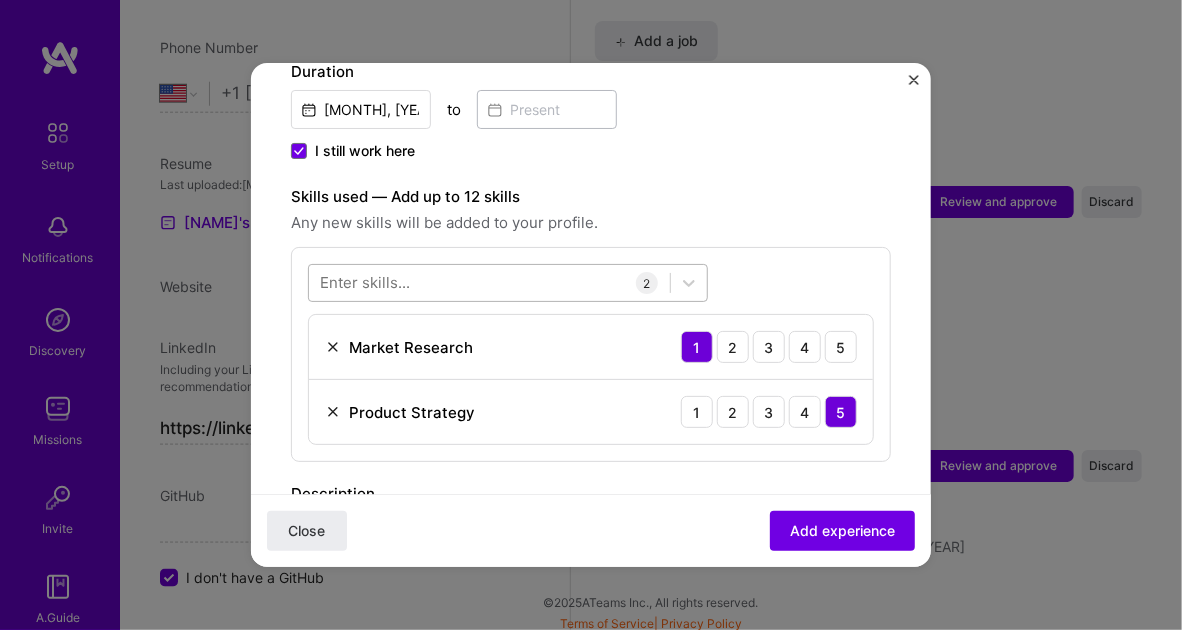 click at bounding box center [489, 283] 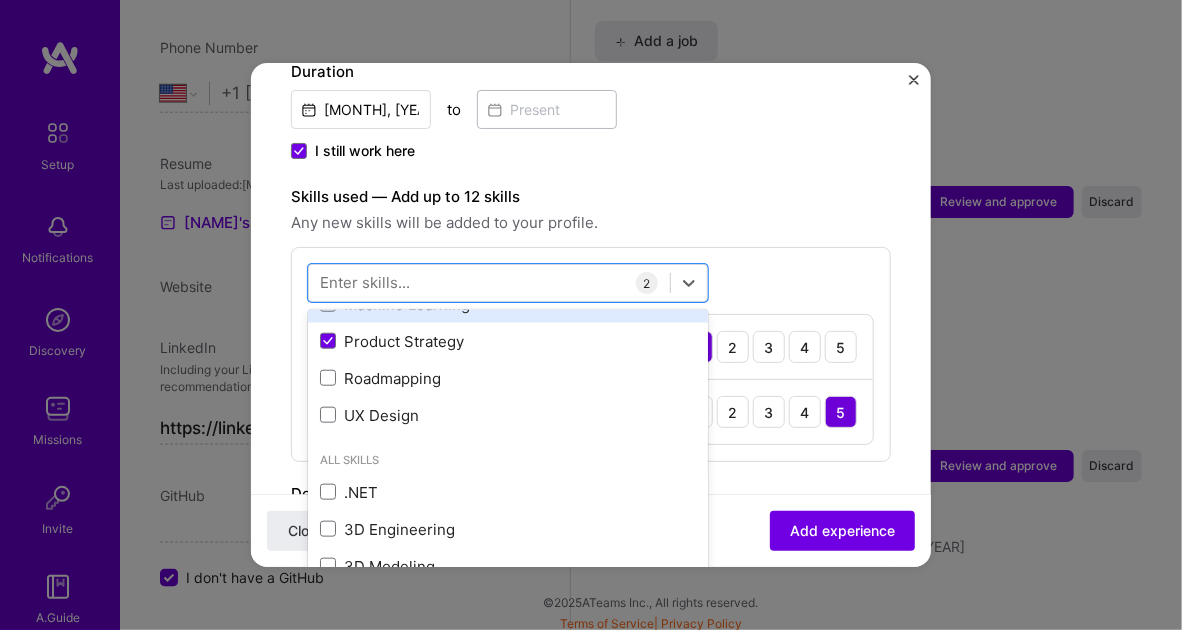 scroll, scrollTop: 100, scrollLeft: 0, axis: vertical 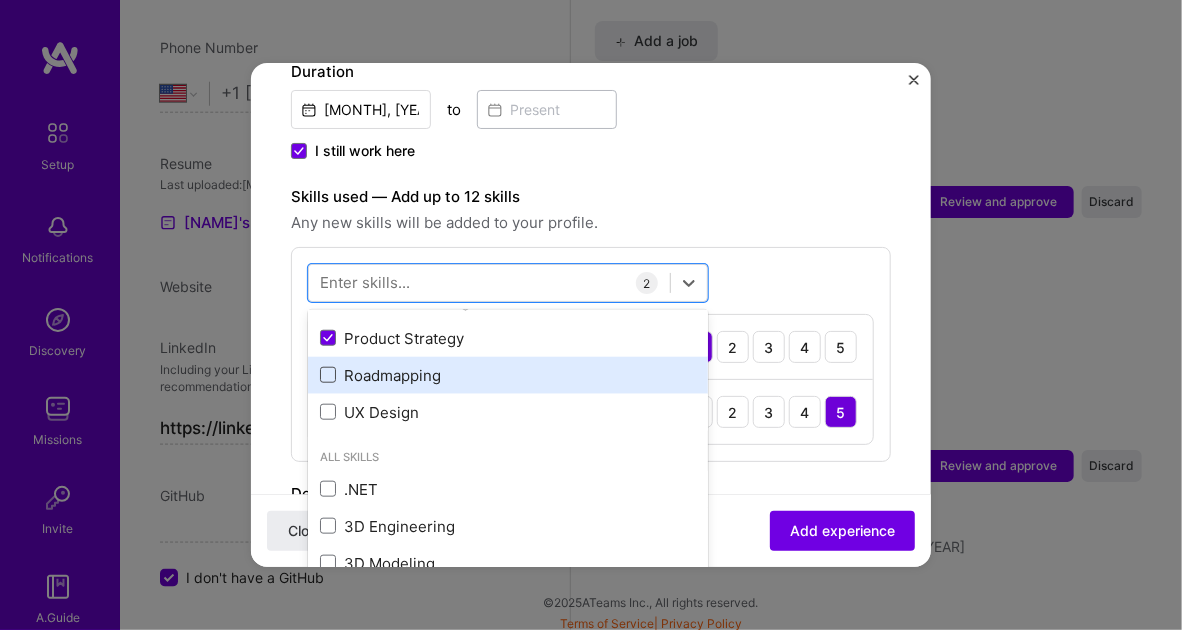 click at bounding box center [328, 375] 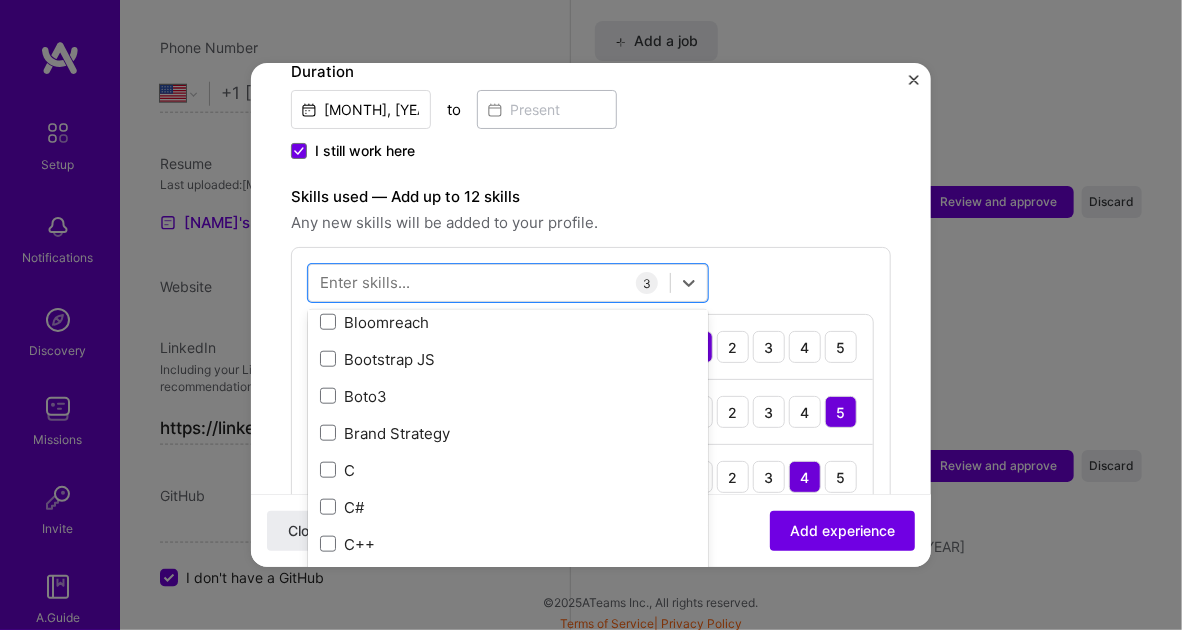 scroll, scrollTop: 2200, scrollLeft: 0, axis: vertical 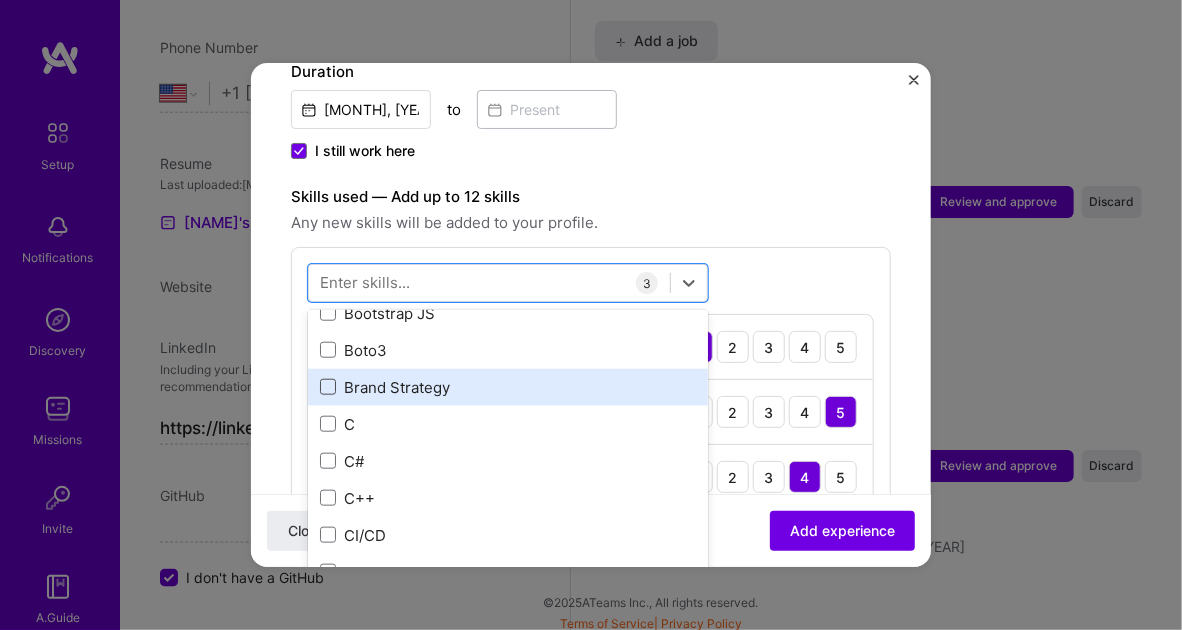 click at bounding box center (328, 387) 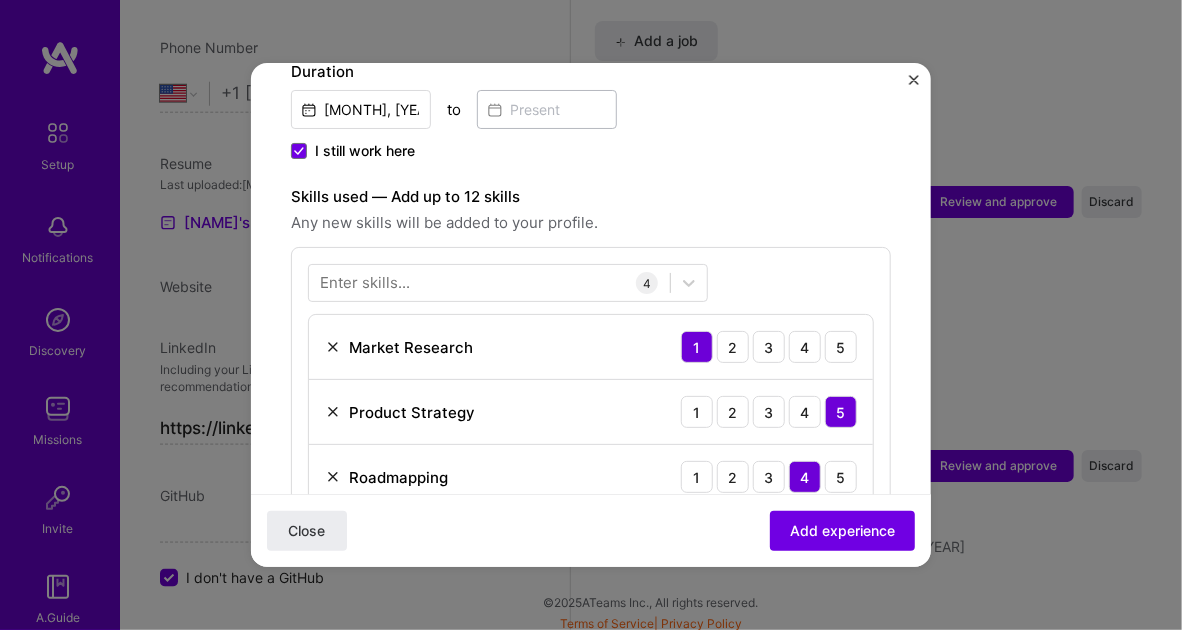 click on "Enter skills... 4 Market Research 1 2 3 4 5 Product Strategy 1 2 3 4 5 Roadmapping 1 2 3 4 5 Brand Strategy 1 2 3 4 5" at bounding box center [591, 419] 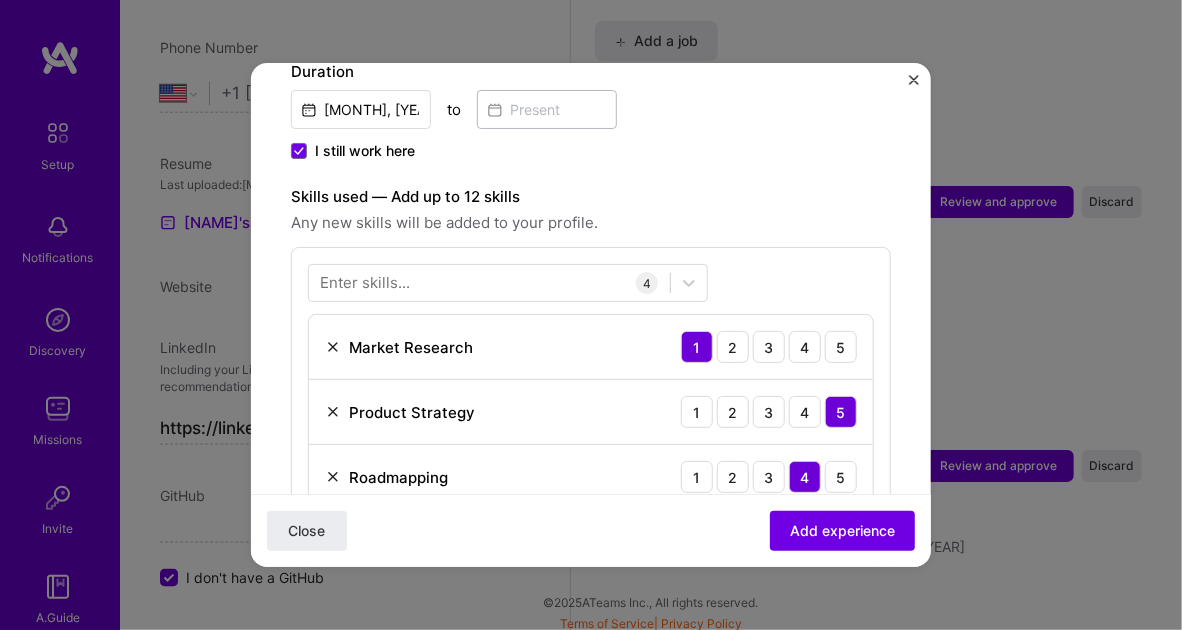 scroll, scrollTop: 700, scrollLeft: 0, axis: vertical 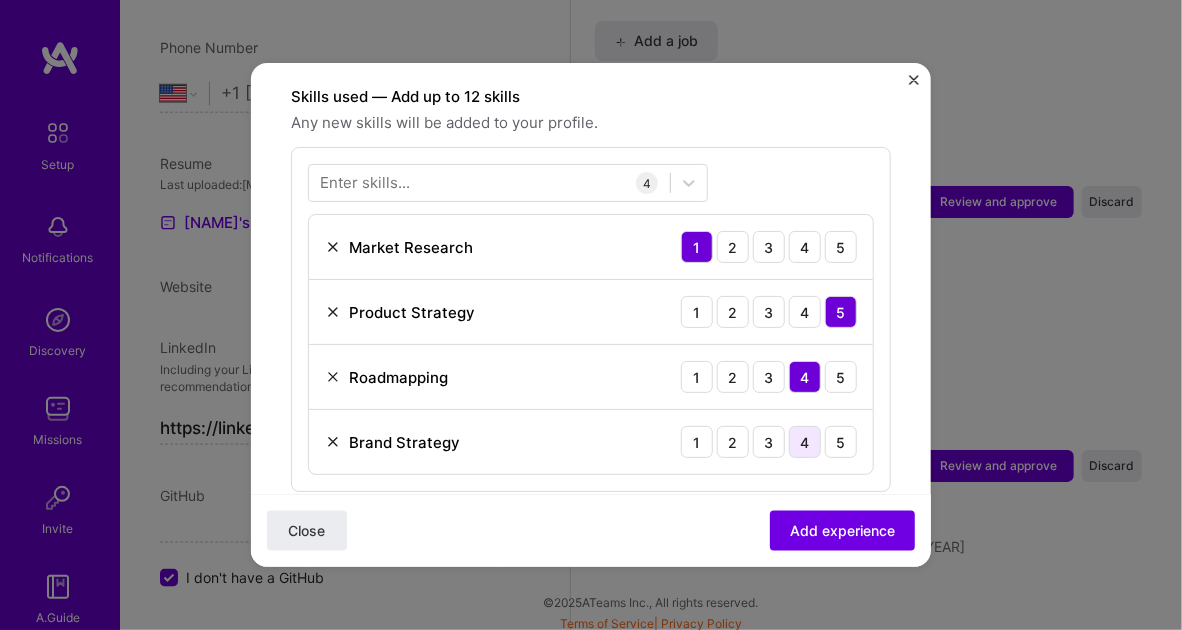 click on "4" at bounding box center [805, 442] 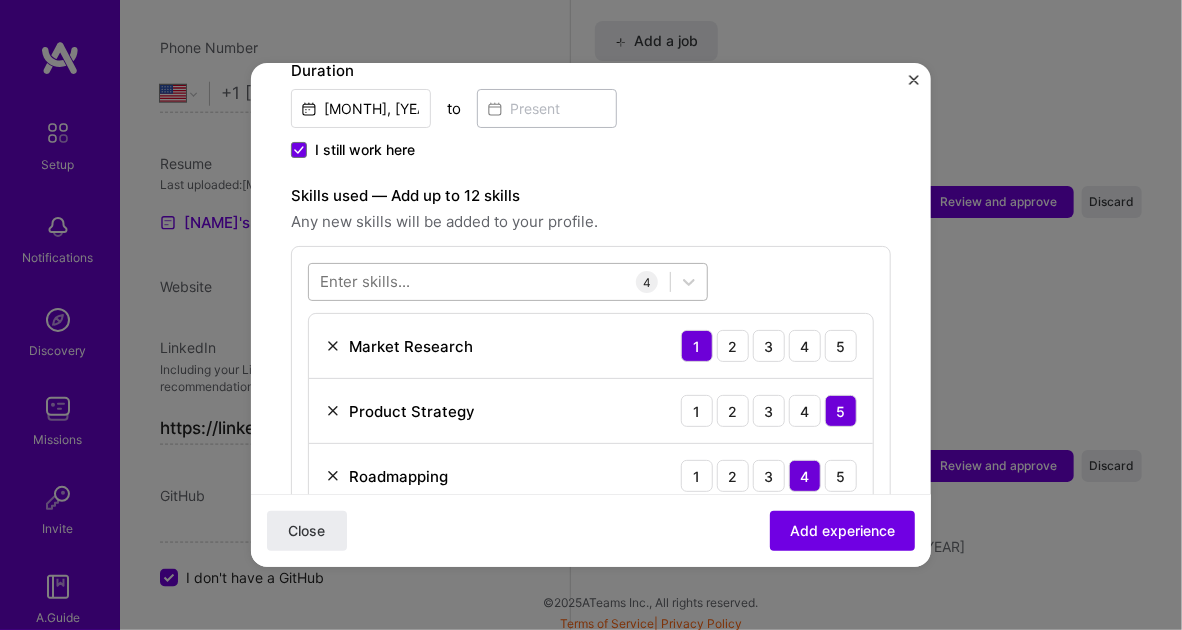 scroll, scrollTop: 600, scrollLeft: 0, axis: vertical 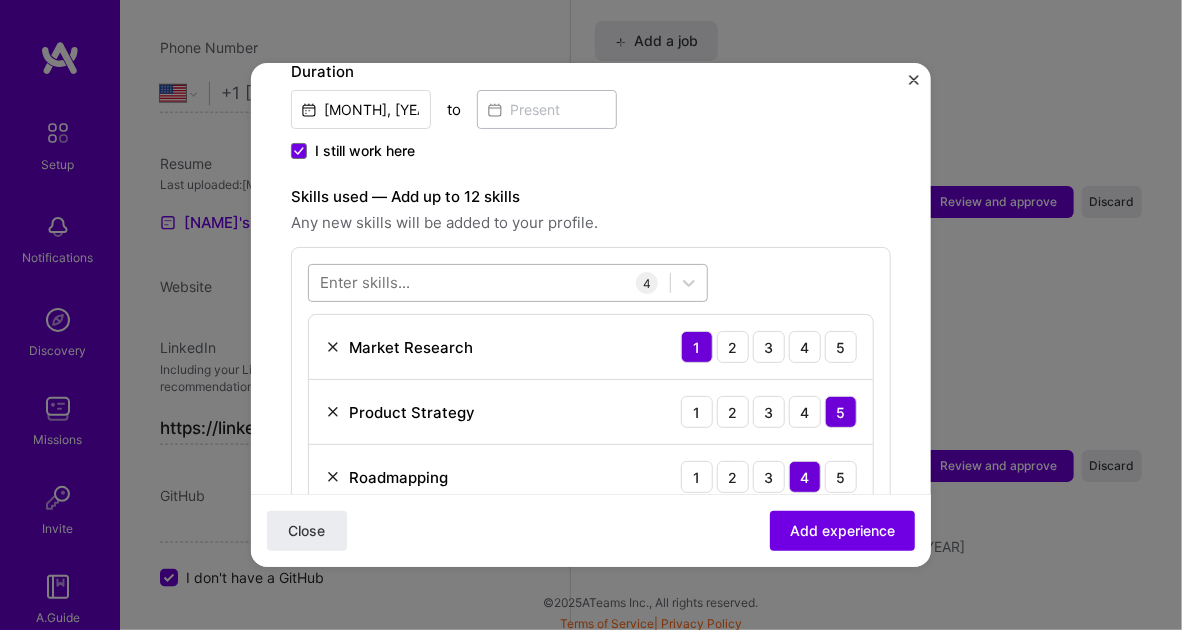 click at bounding box center [489, 283] 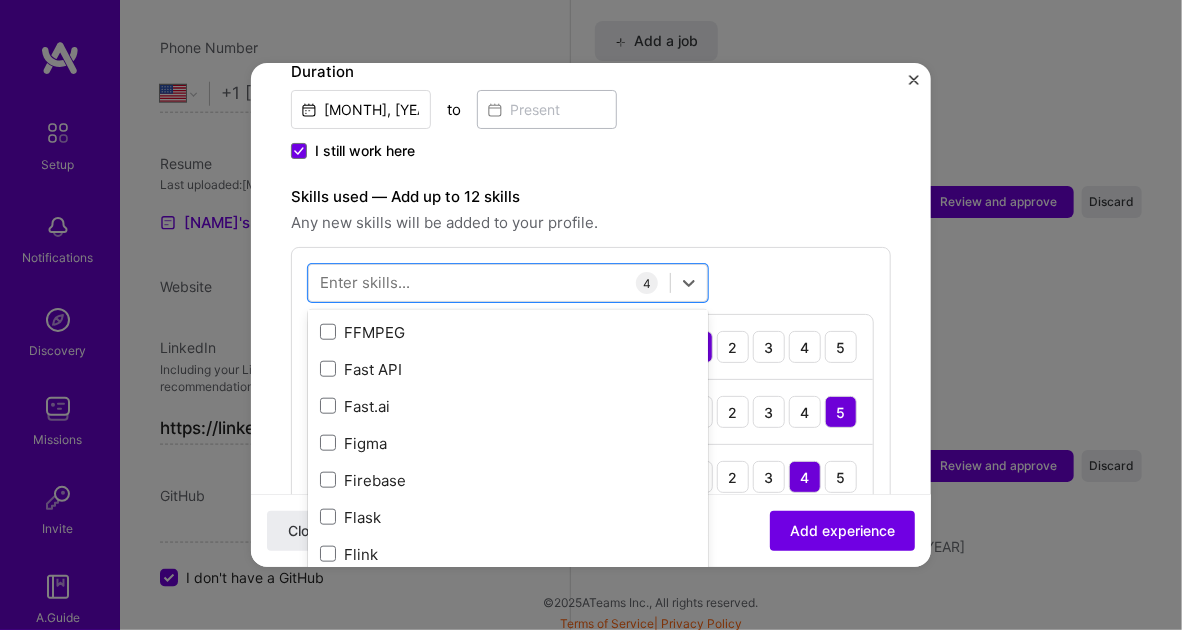 scroll, scrollTop: 4900, scrollLeft: 0, axis: vertical 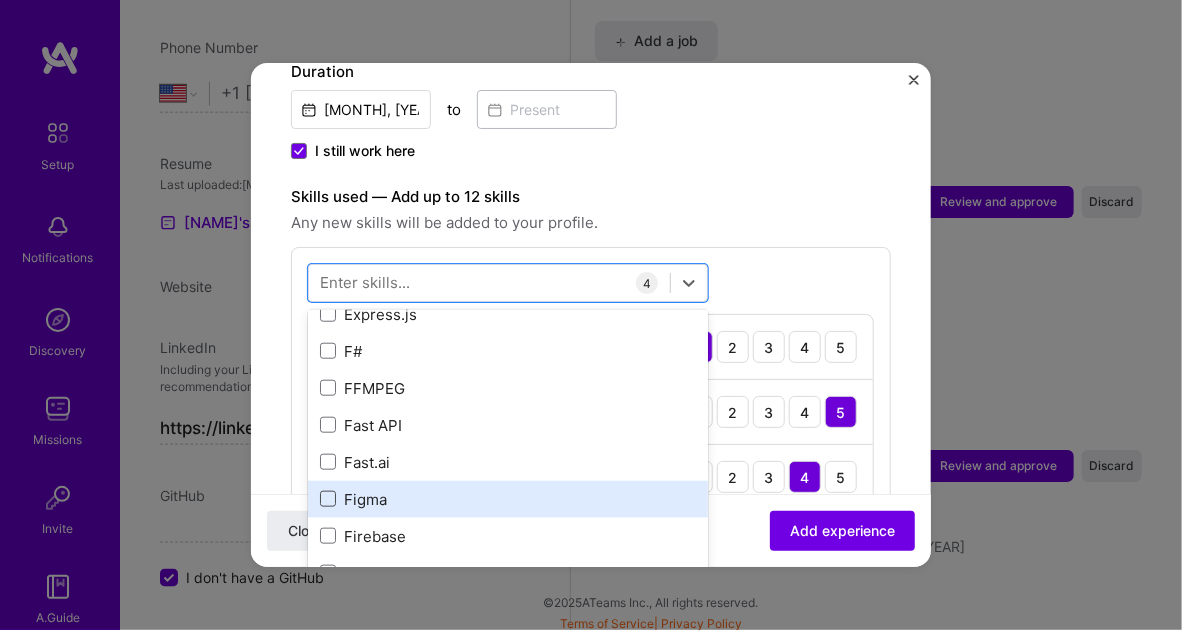 click at bounding box center [328, 499] 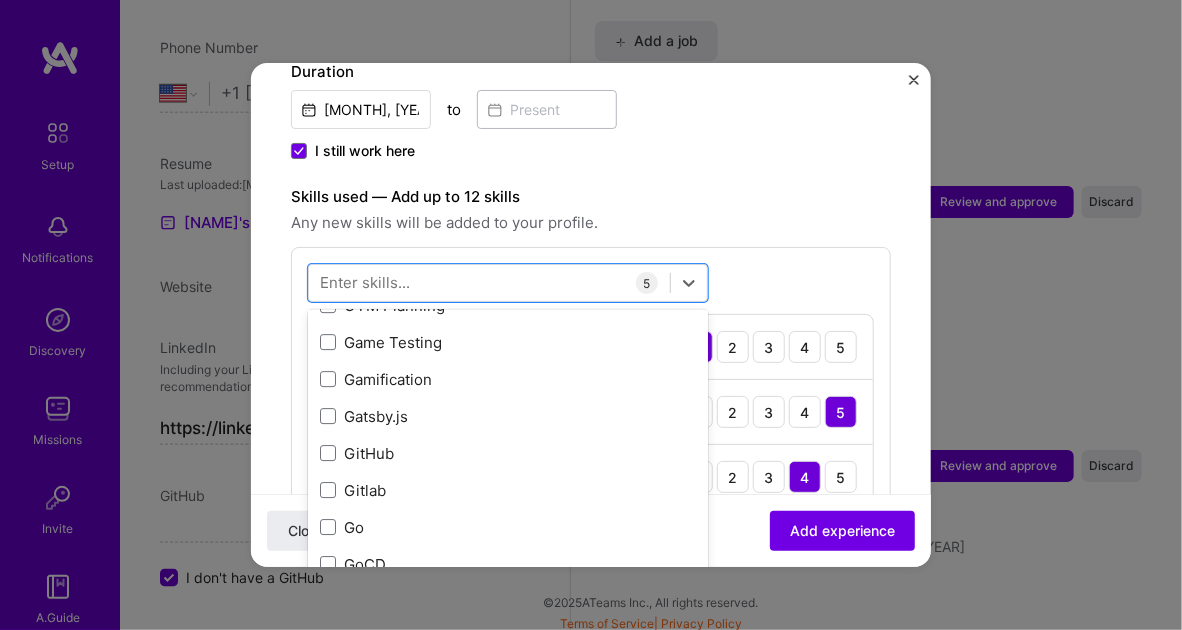scroll, scrollTop: 5400, scrollLeft: 0, axis: vertical 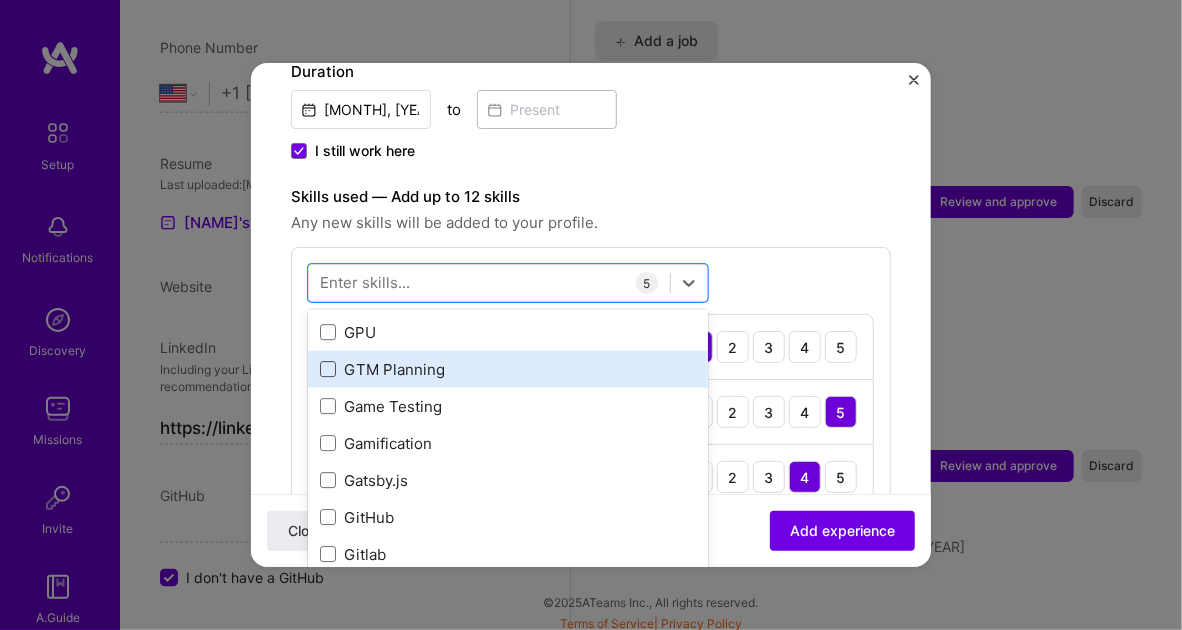click at bounding box center [328, 369] 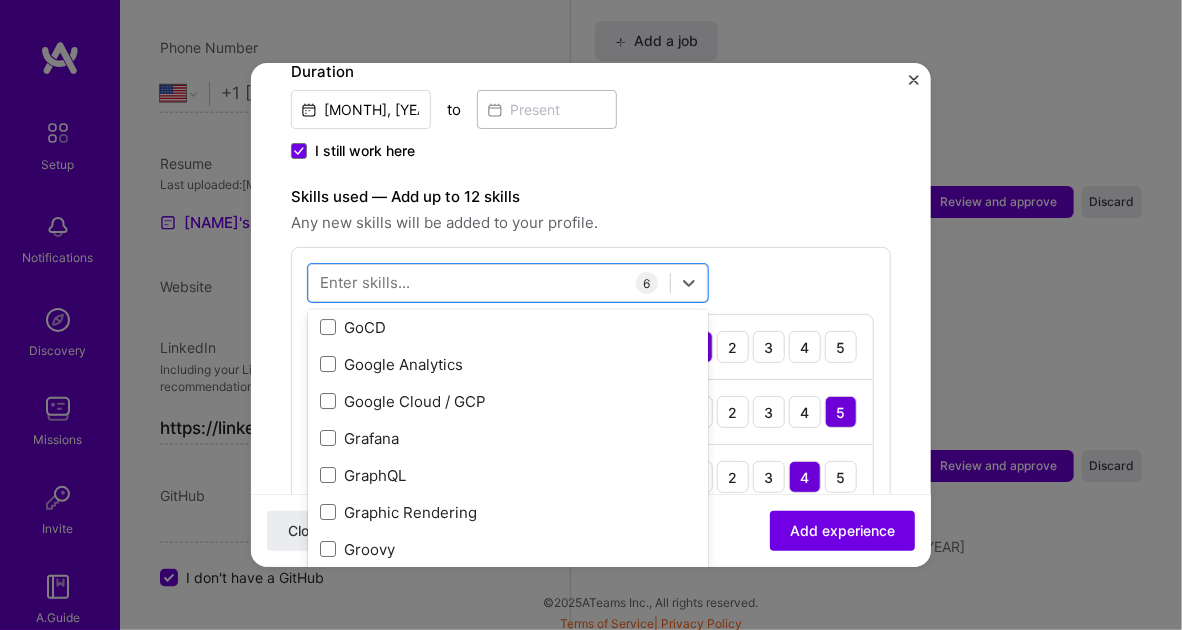scroll, scrollTop: 5700, scrollLeft: 0, axis: vertical 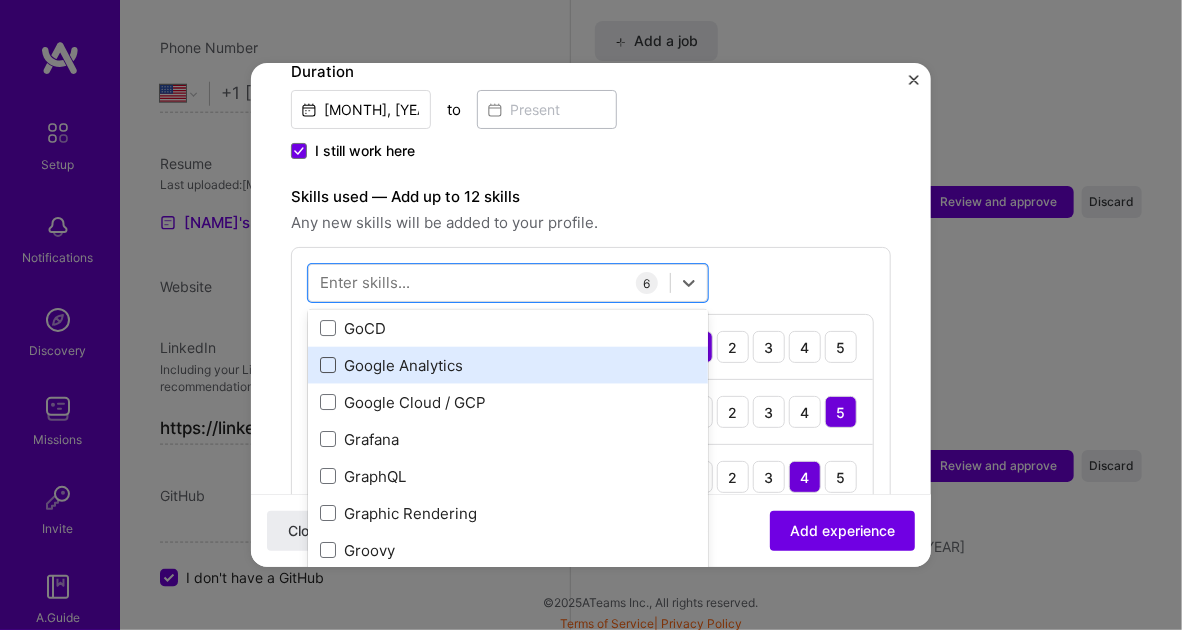 click at bounding box center [328, 365] 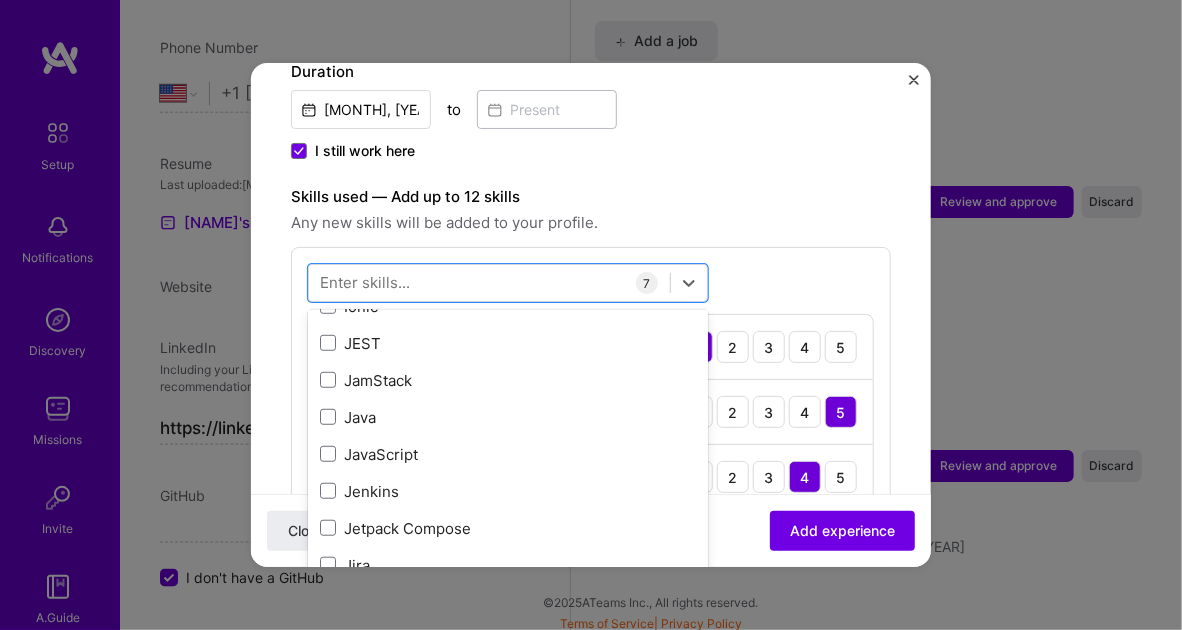 scroll, scrollTop: 6600, scrollLeft: 0, axis: vertical 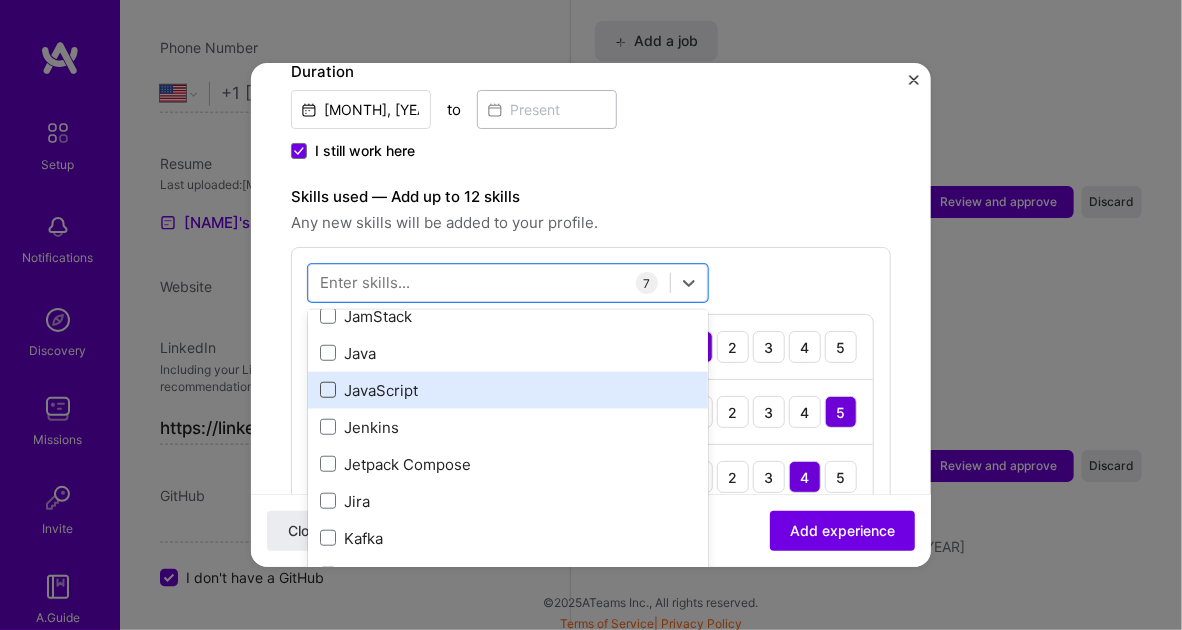 click at bounding box center (328, 390) 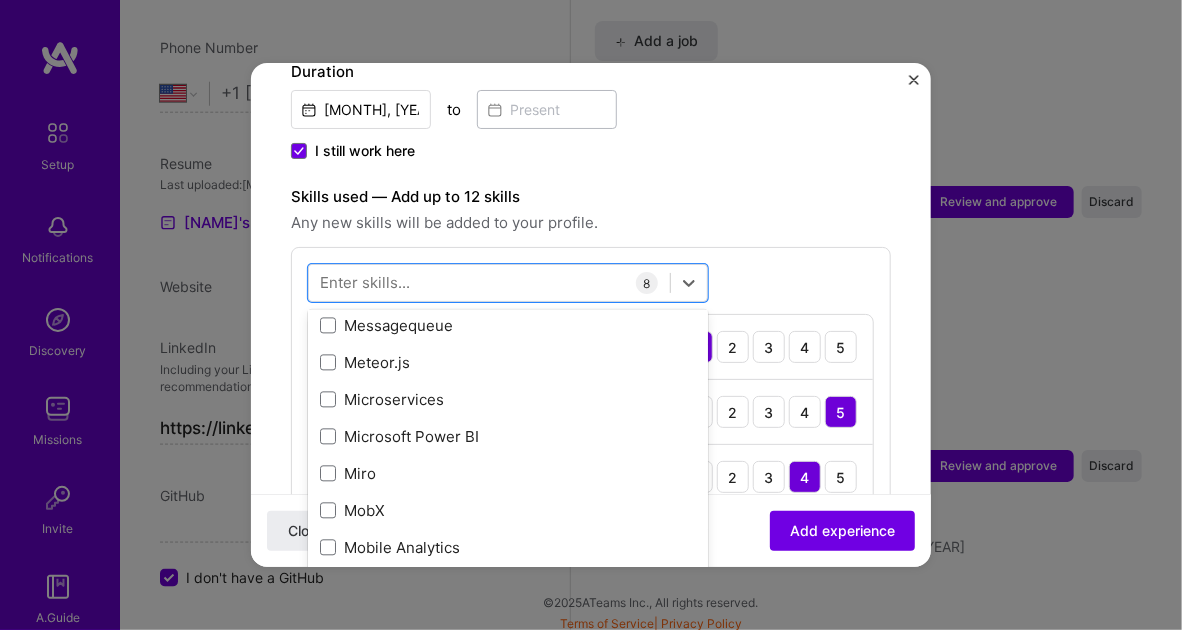 scroll, scrollTop: 7800, scrollLeft: 0, axis: vertical 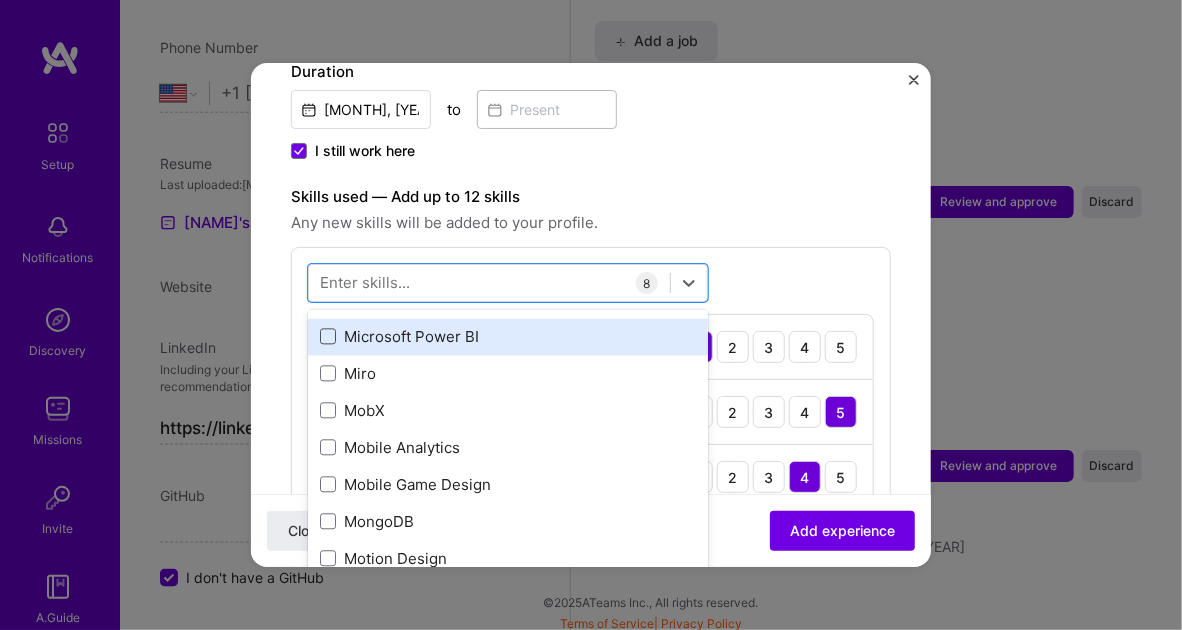 click at bounding box center [328, 337] 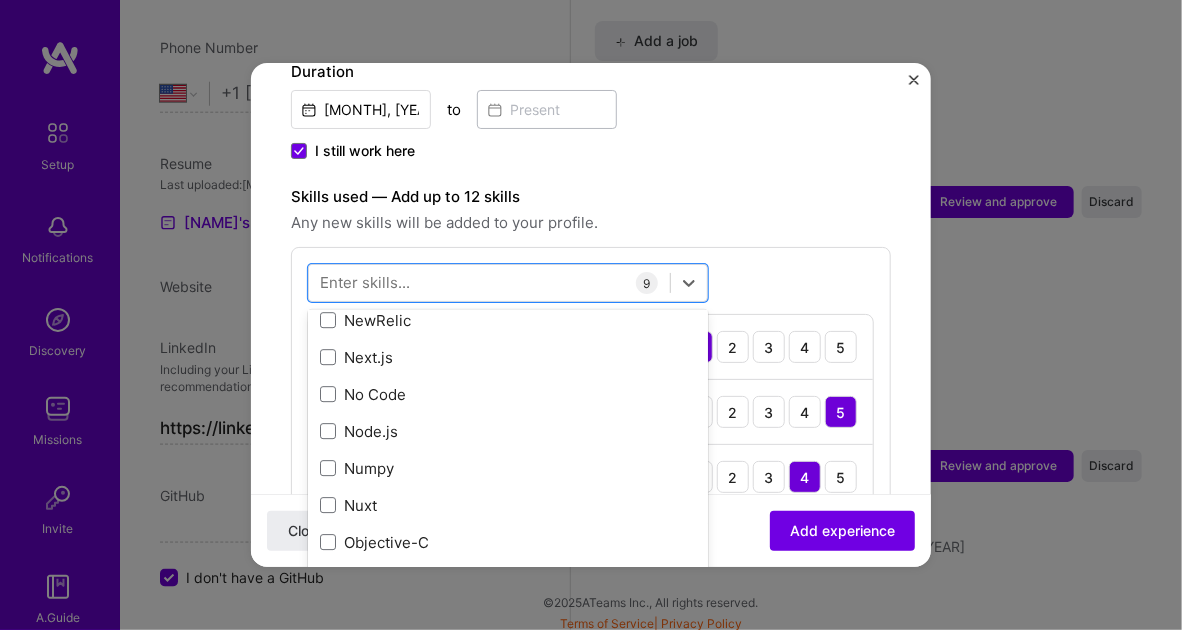 scroll, scrollTop: 8300, scrollLeft: 0, axis: vertical 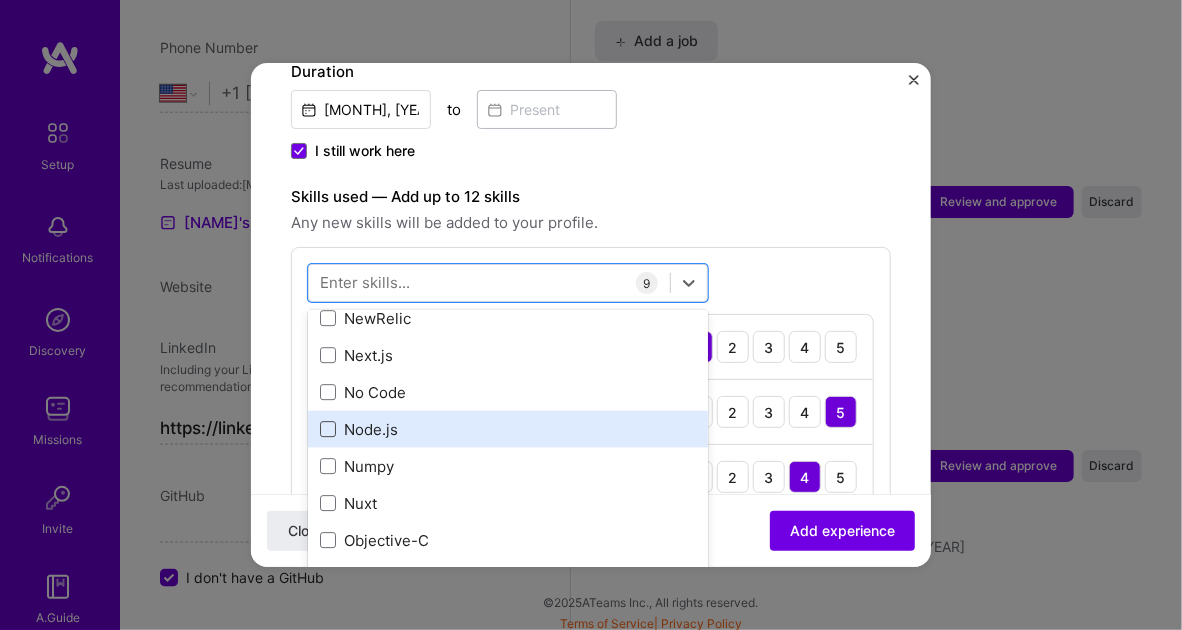 click at bounding box center (328, 429) 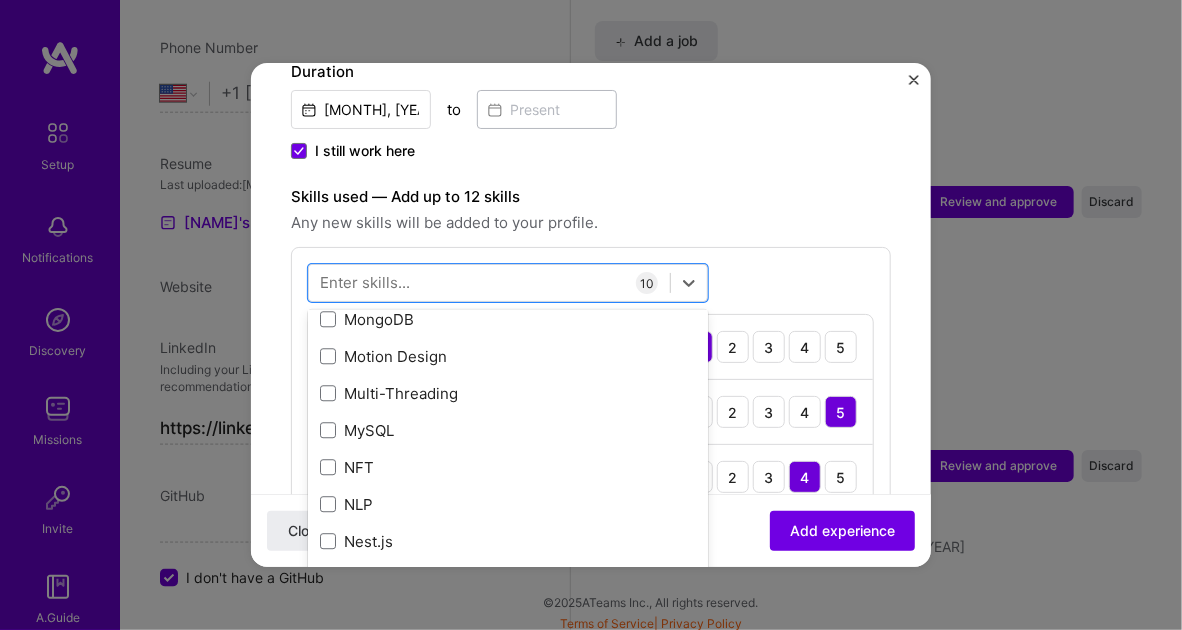 scroll, scrollTop: 8000, scrollLeft: 0, axis: vertical 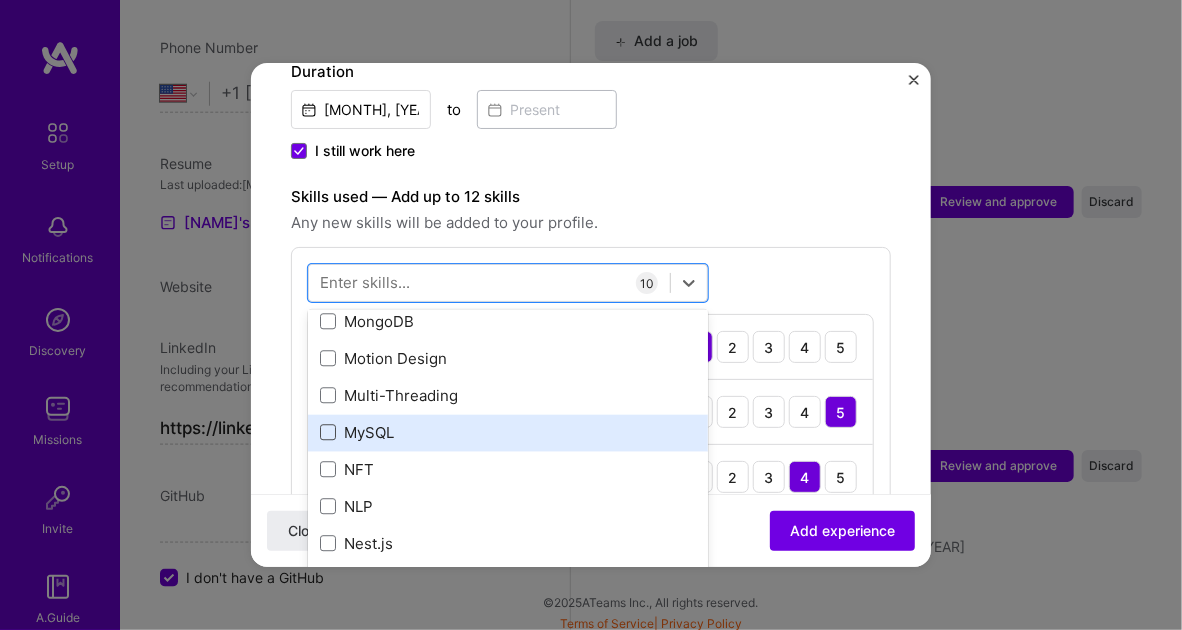 click at bounding box center [328, 433] 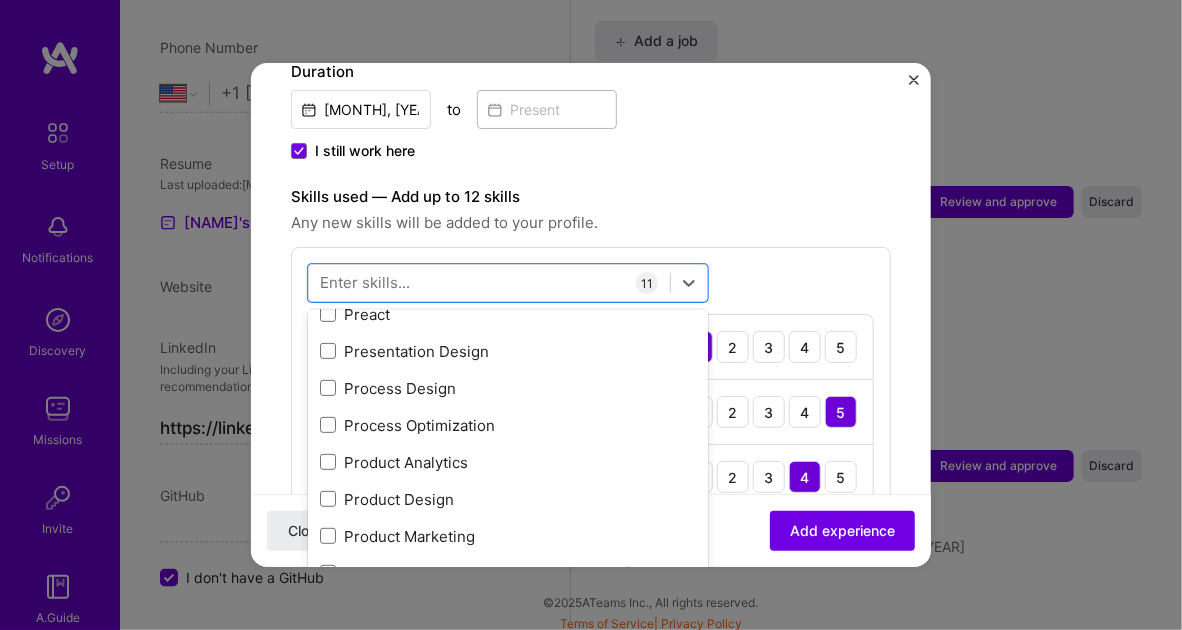 scroll, scrollTop: 9300, scrollLeft: 0, axis: vertical 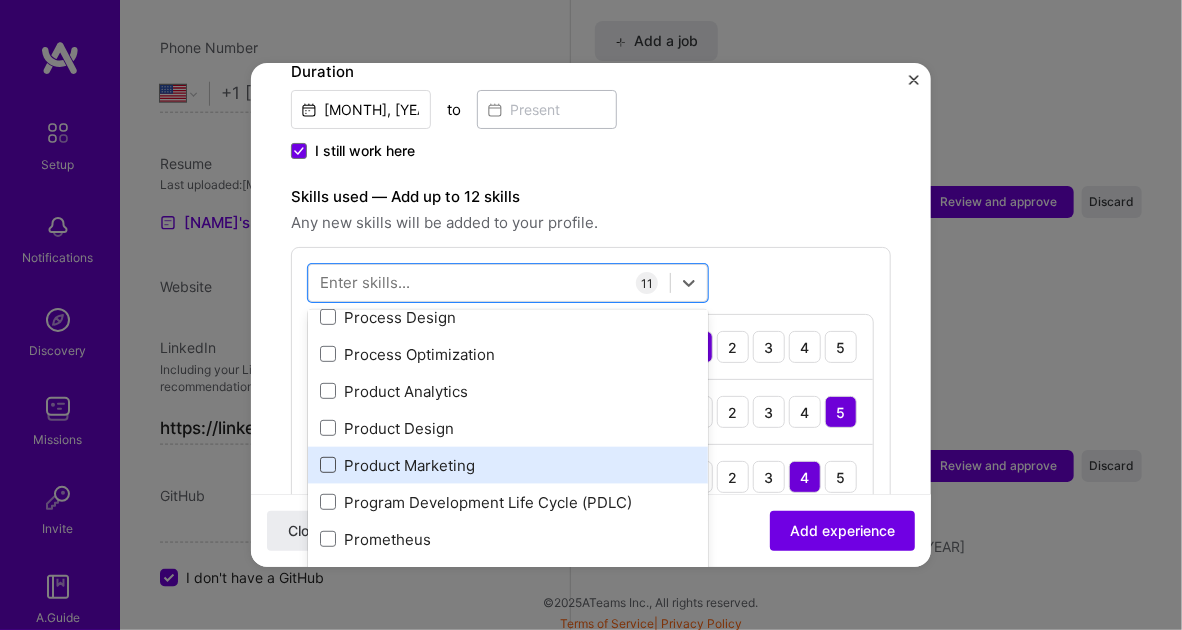 click at bounding box center (328, 465) 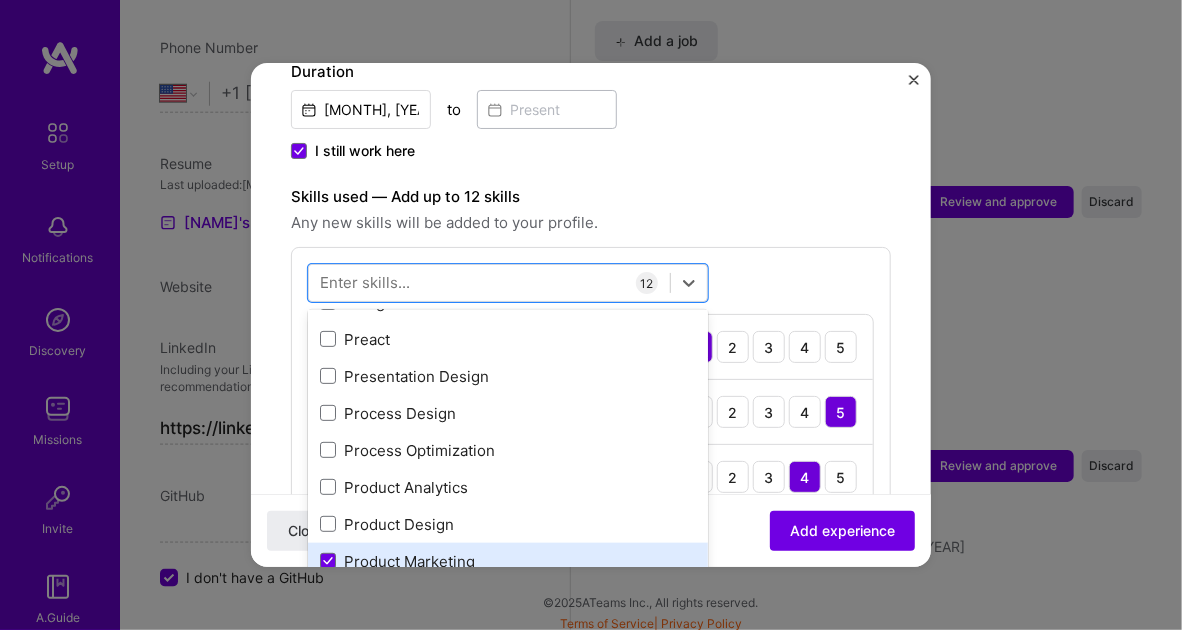 scroll, scrollTop: 9200, scrollLeft: 0, axis: vertical 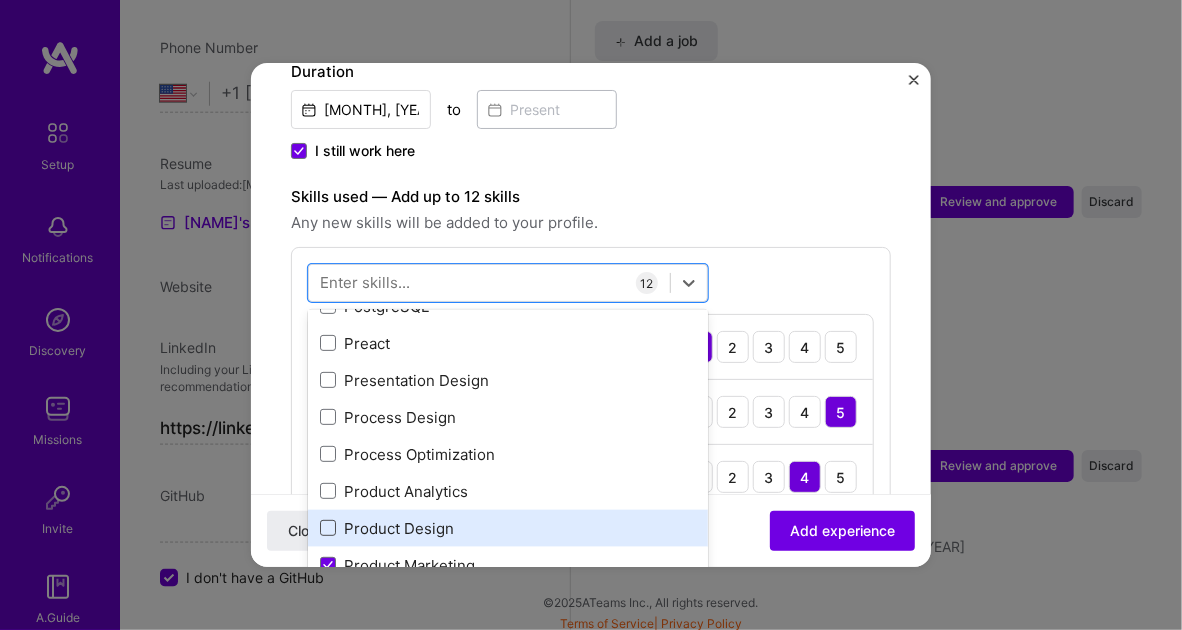 click at bounding box center (328, 528) 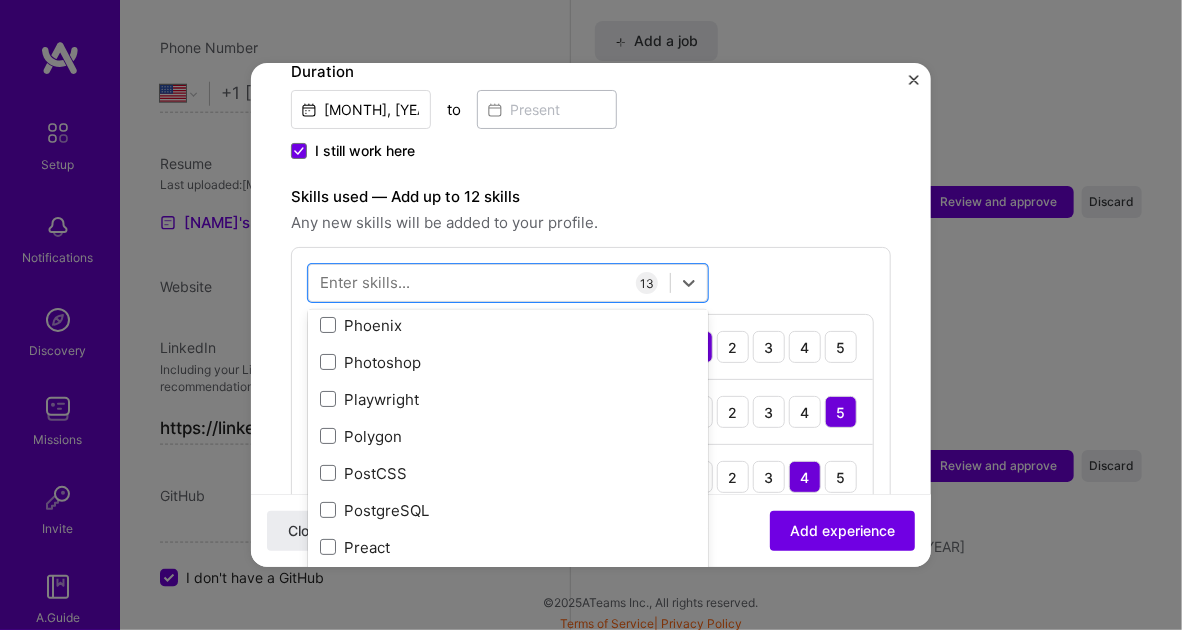 scroll, scrollTop: 9000, scrollLeft: 0, axis: vertical 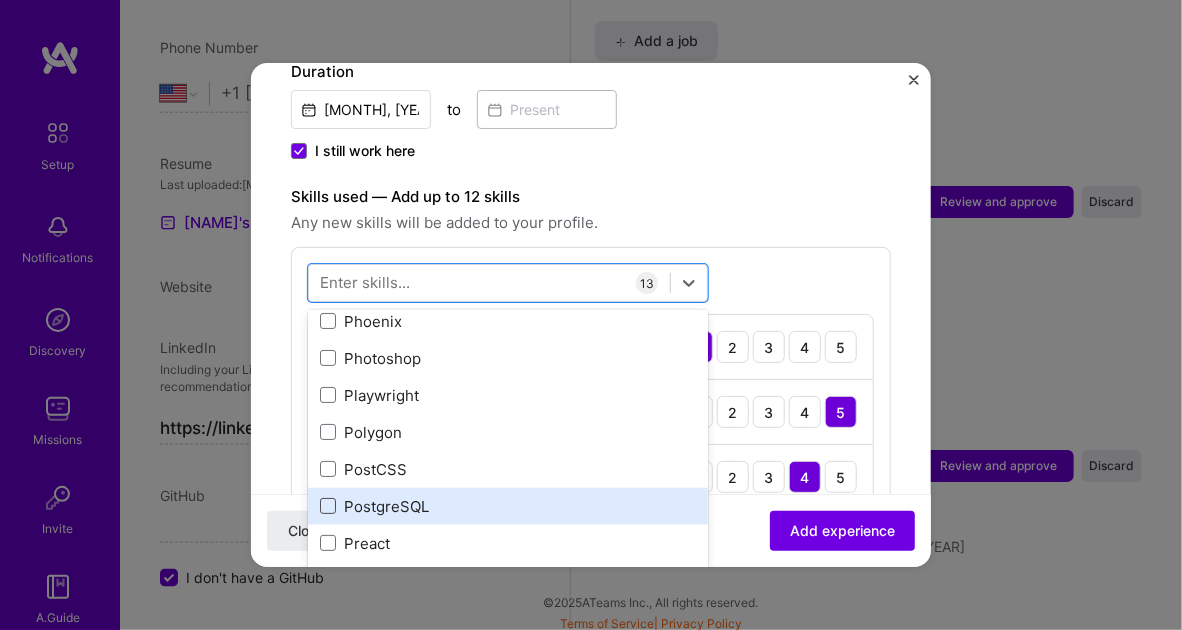 click at bounding box center (328, 506) 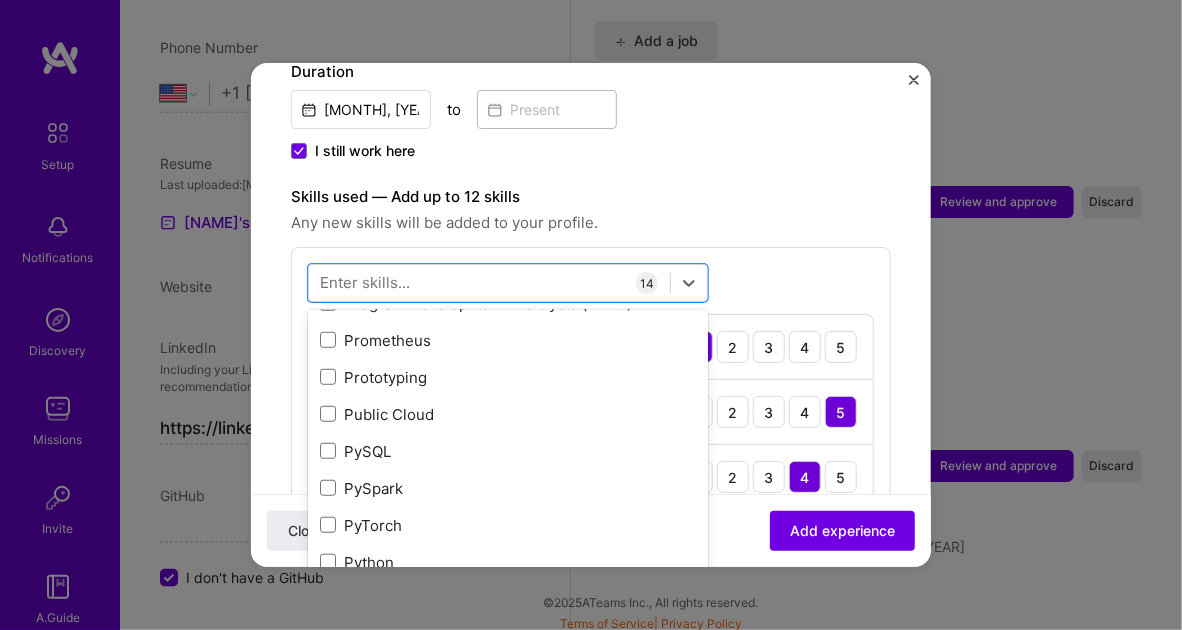 scroll, scrollTop: 9500, scrollLeft: 0, axis: vertical 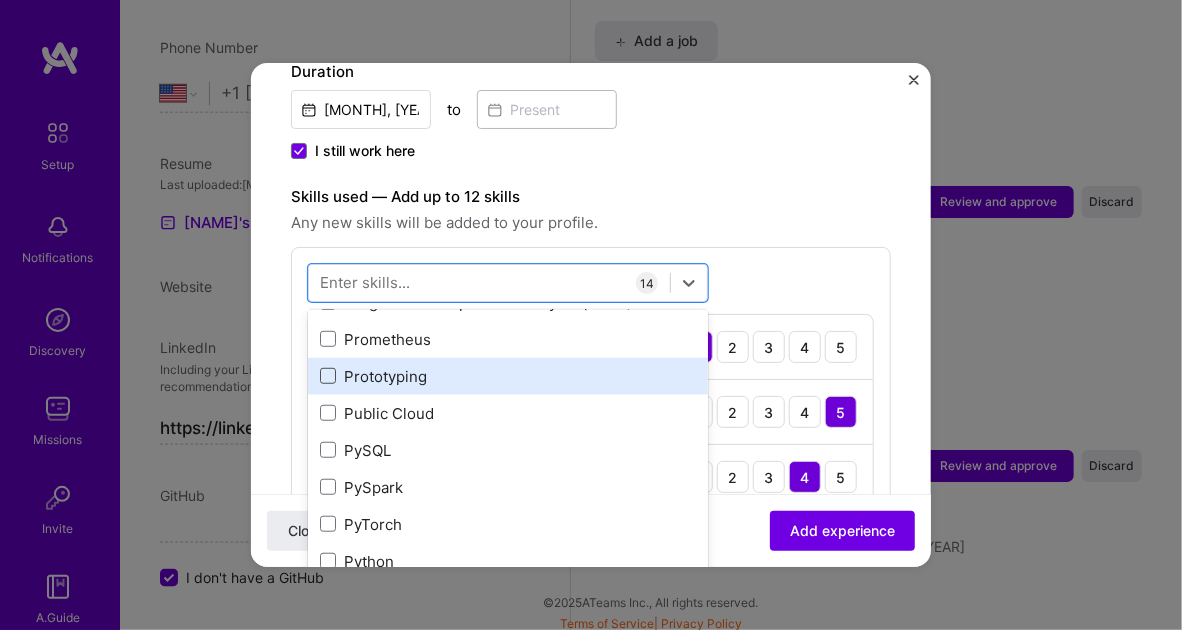 click at bounding box center (328, 376) 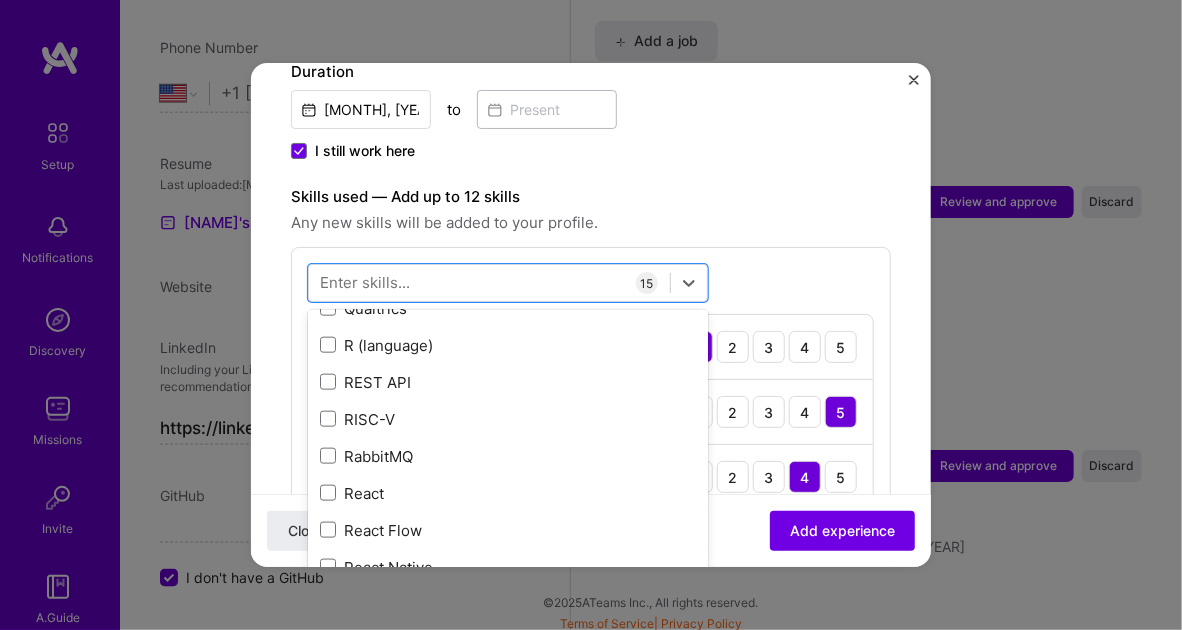 scroll, scrollTop: 9900, scrollLeft: 0, axis: vertical 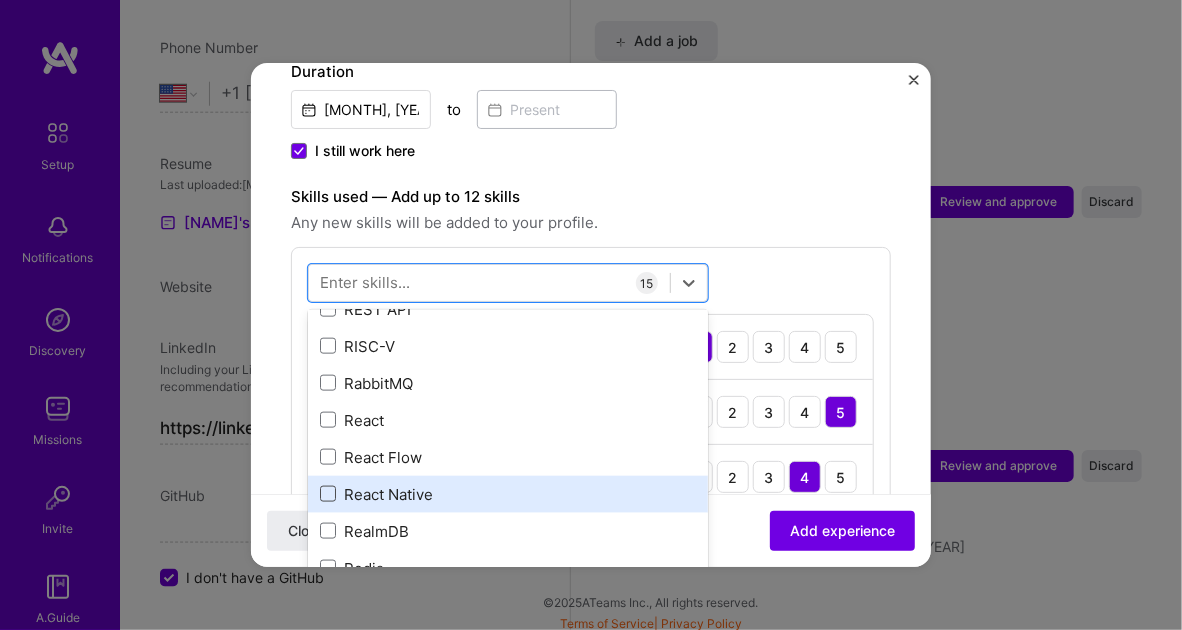 click at bounding box center [328, 494] 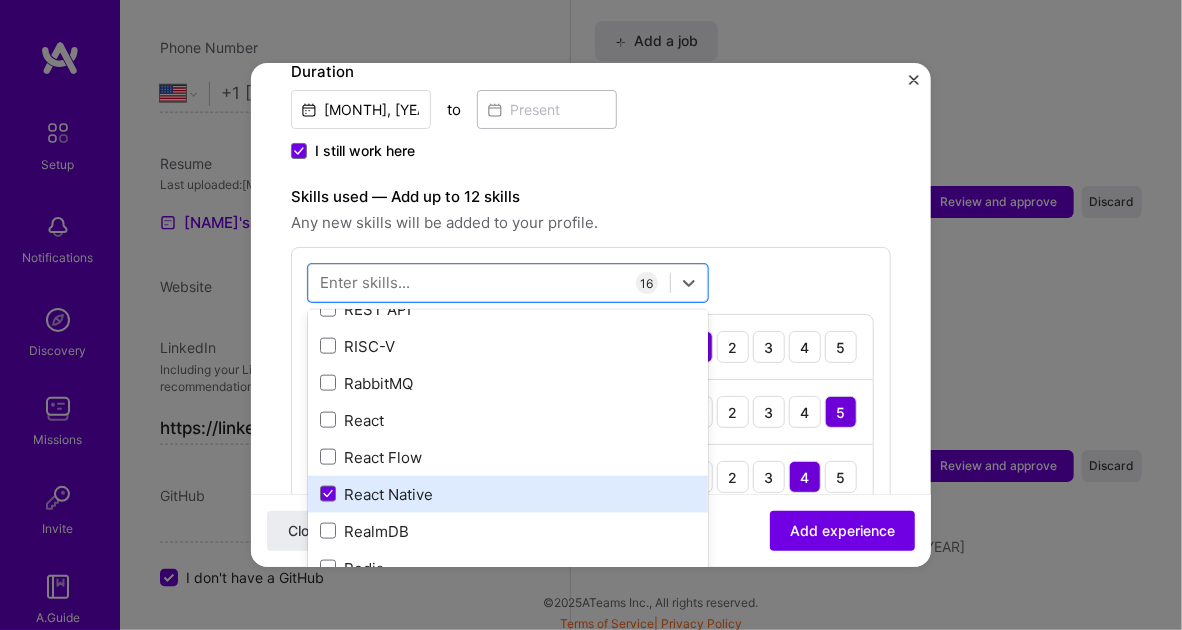 drag, startPoint x: 321, startPoint y: 483, endPoint x: 326, endPoint y: 471, distance: 13 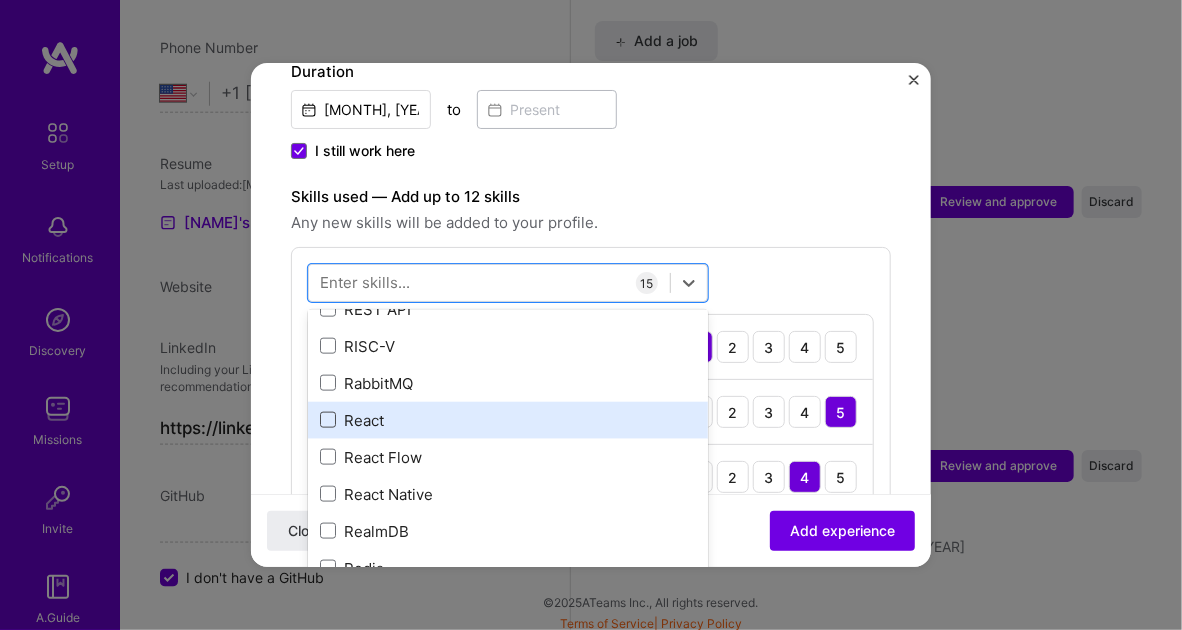 click at bounding box center [328, 420] 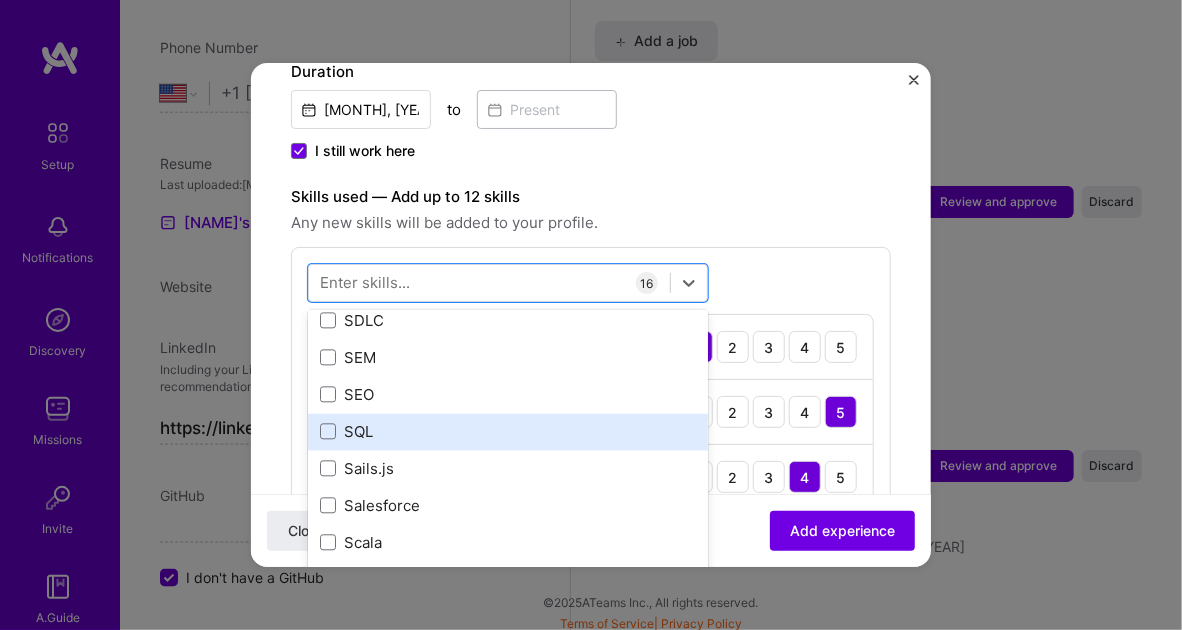 scroll, scrollTop: 10700, scrollLeft: 0, axis: vertical 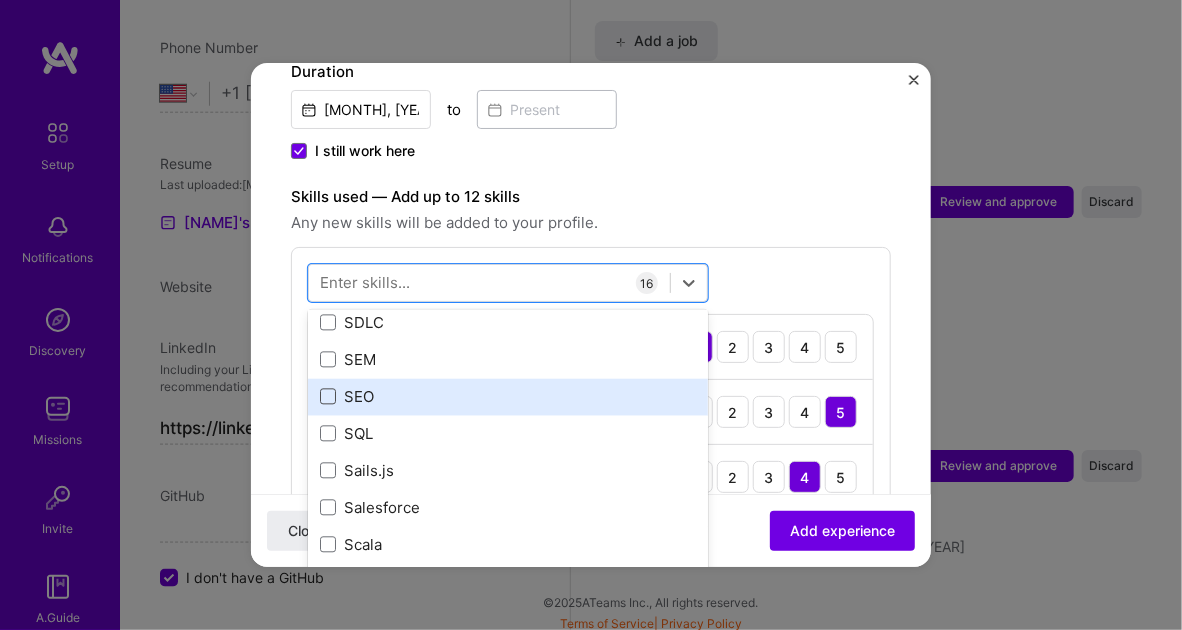 click at bounding box center (328, 397) 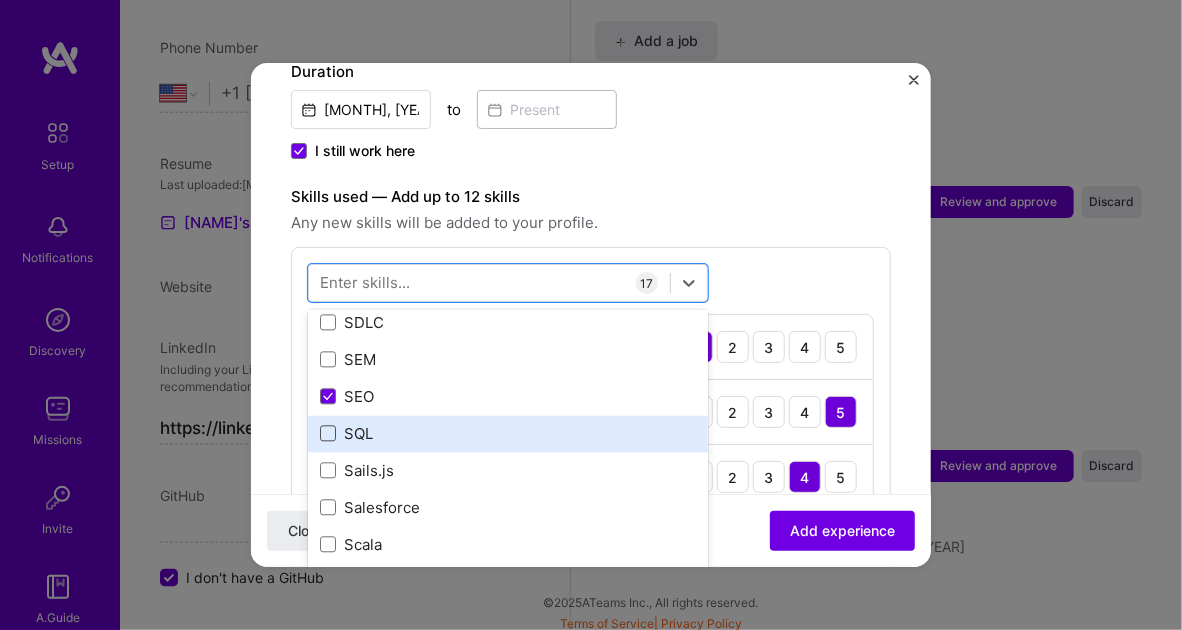 click at bounding box center (328, 434) 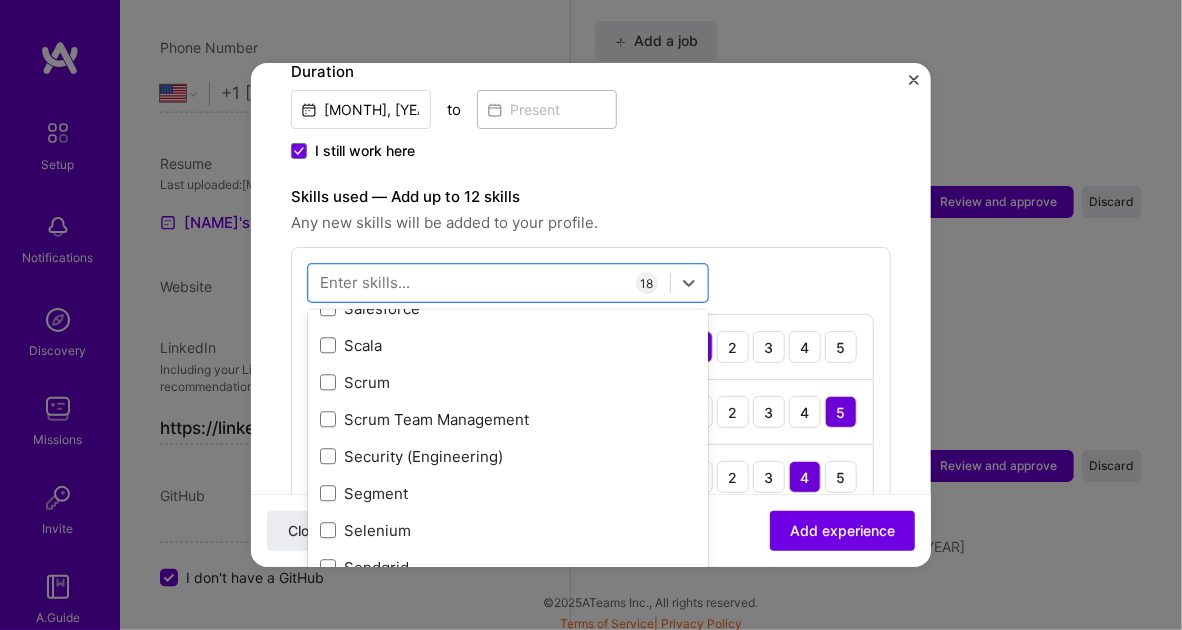scroll, scrollTop: 10900, scrollLeft: 0, axis: vertical 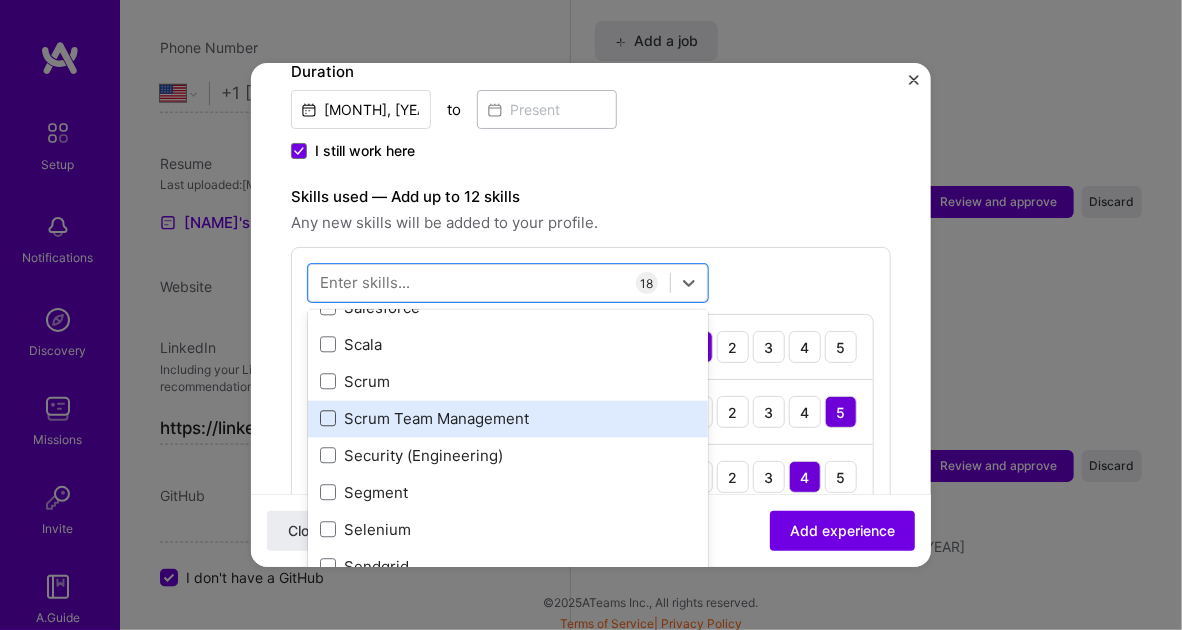 click at bounding box center (328, 419) 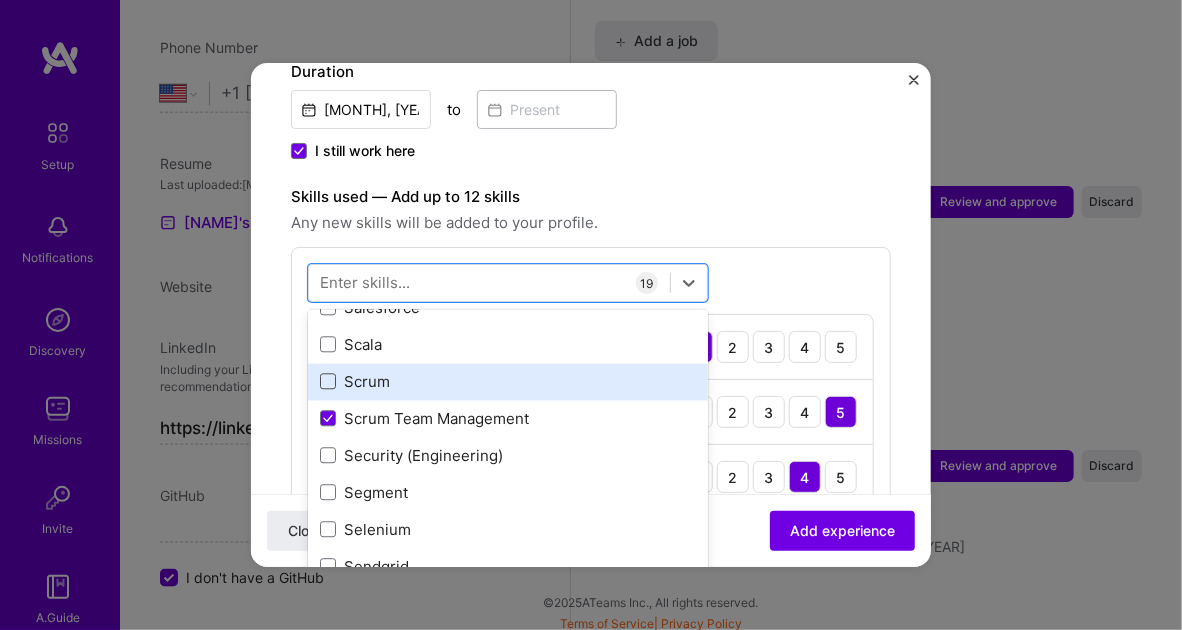 click at bounding box center [328, 382] 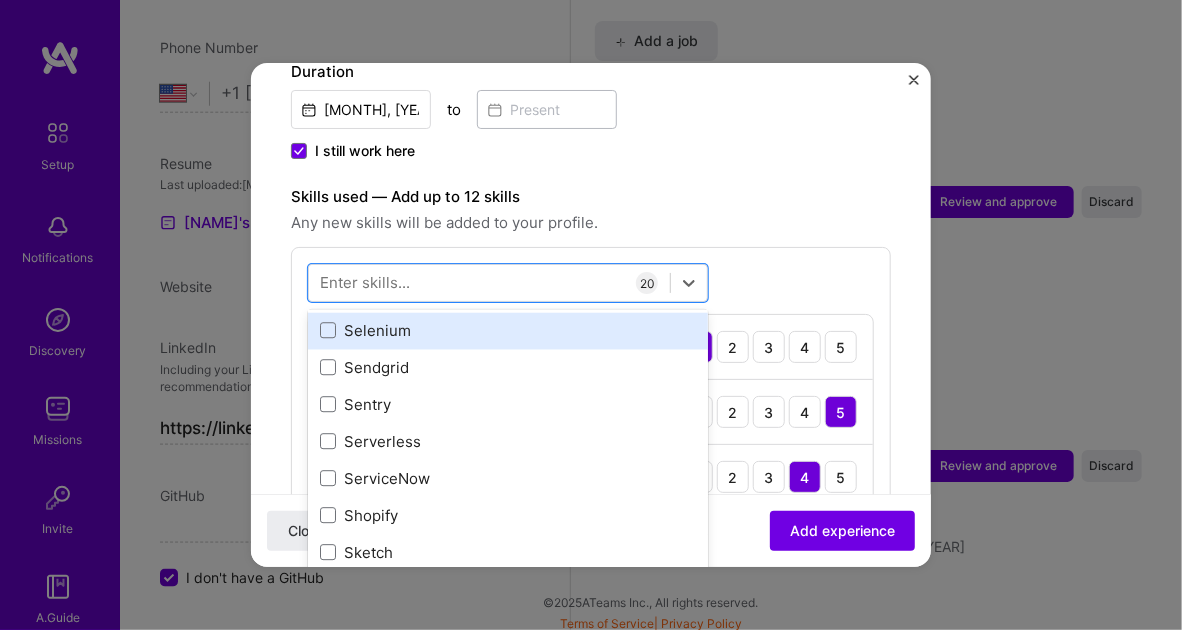 scroll, scrollTop: 11100, scrollLeft: 0, axis: vertical 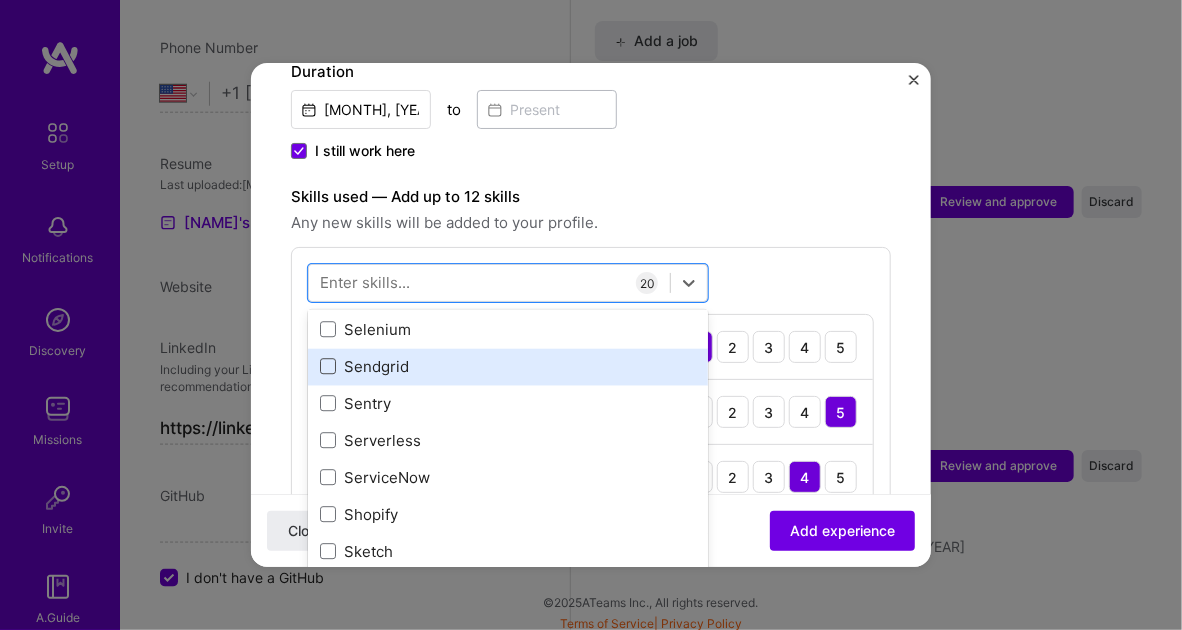 click at bounding box center (328, 367) 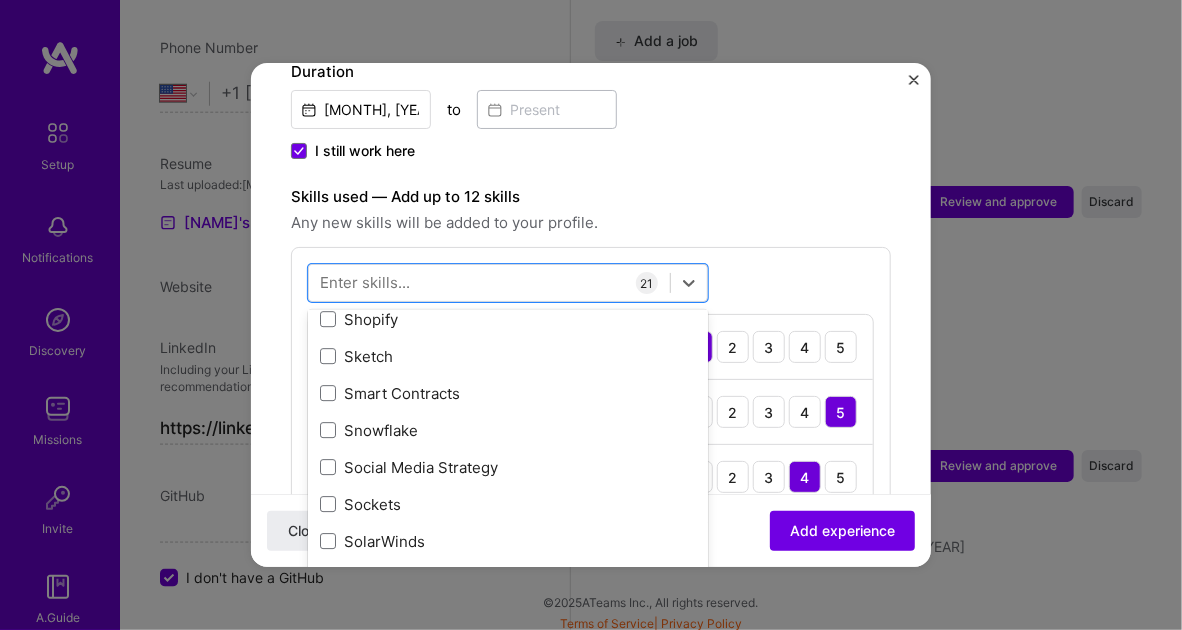 scroll, scrollTop: 11300, scrollLeft: 0, axis: vertical 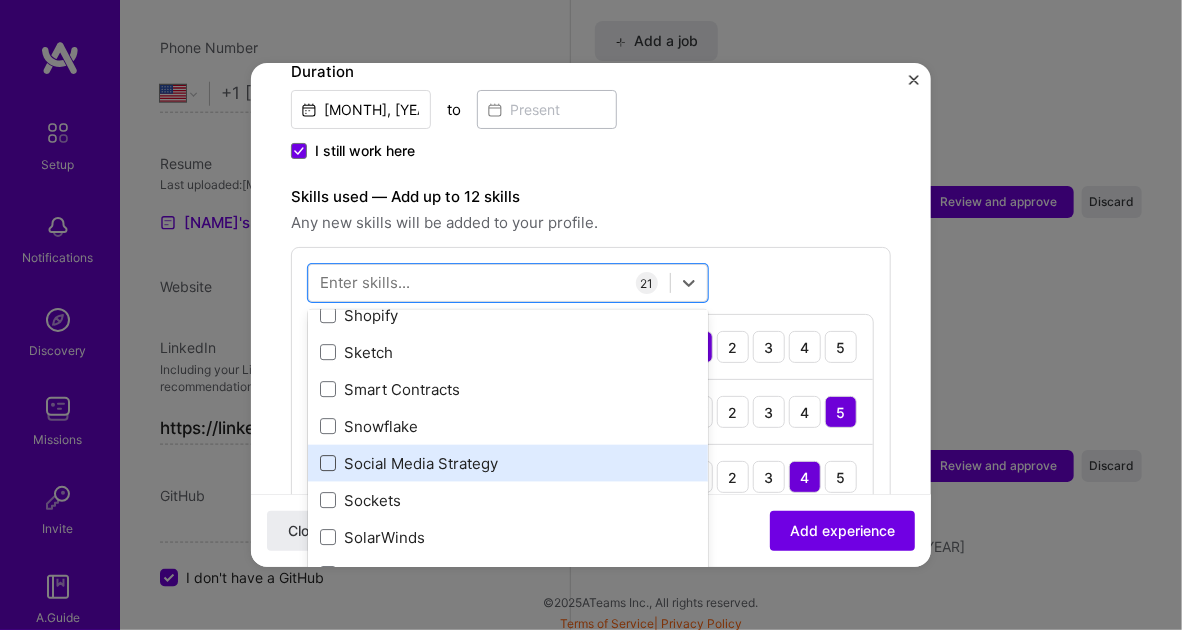 click at bounding box center (328, 463) 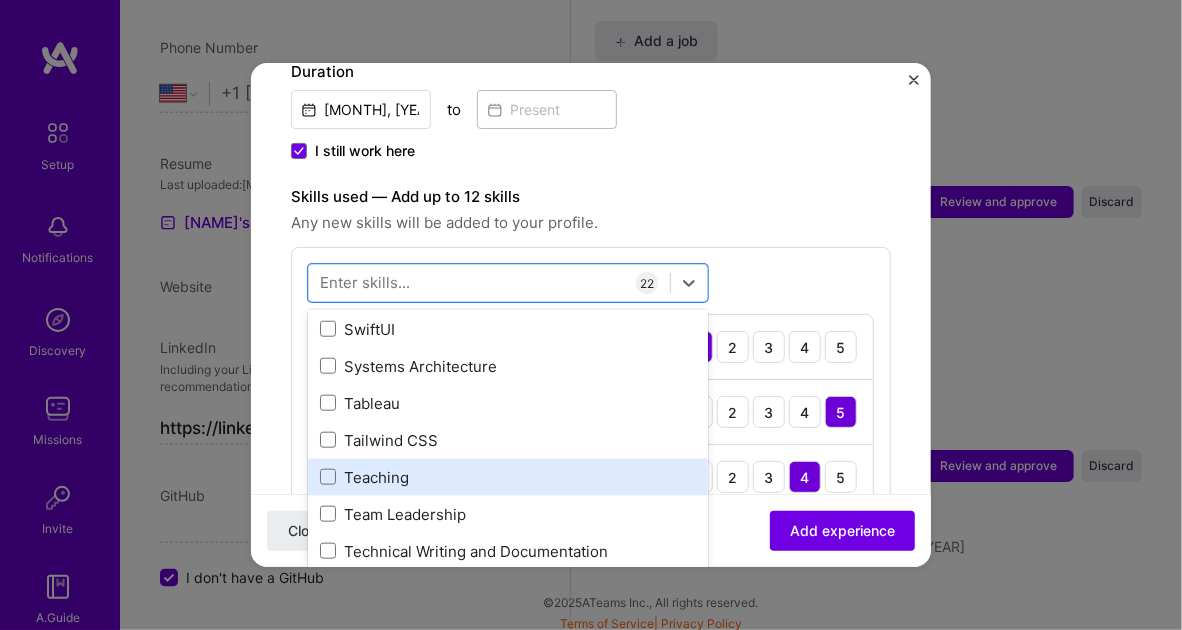 scroll, scrollTop: 12200, scrollLeft: 0, axis: vertical 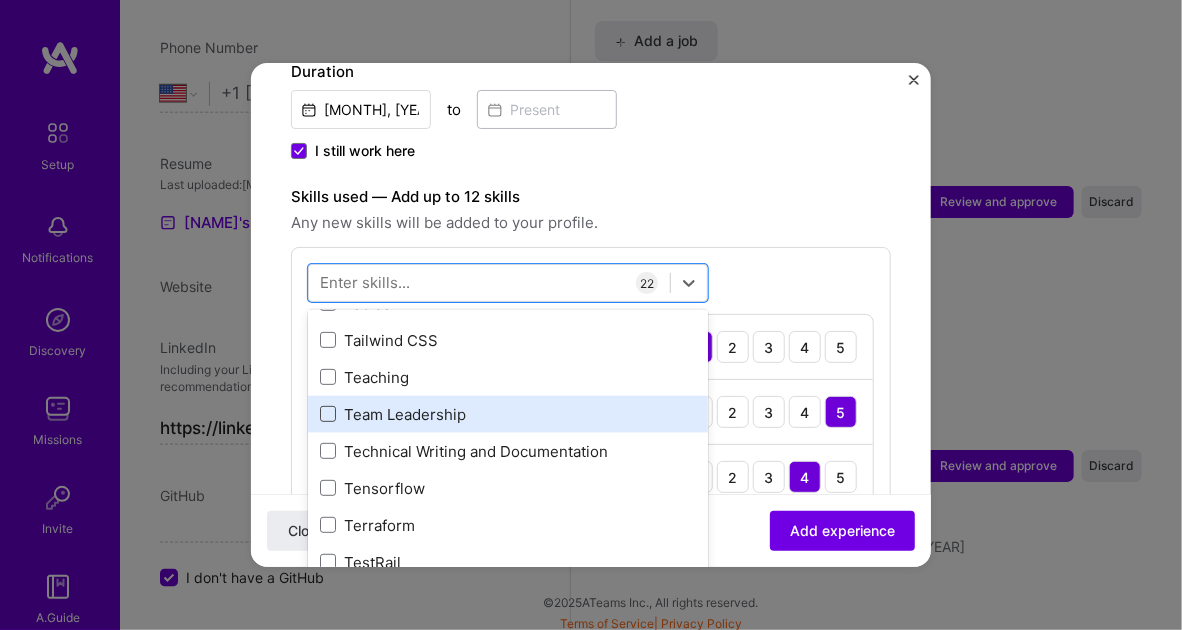 click at bounding box center (328, 414) 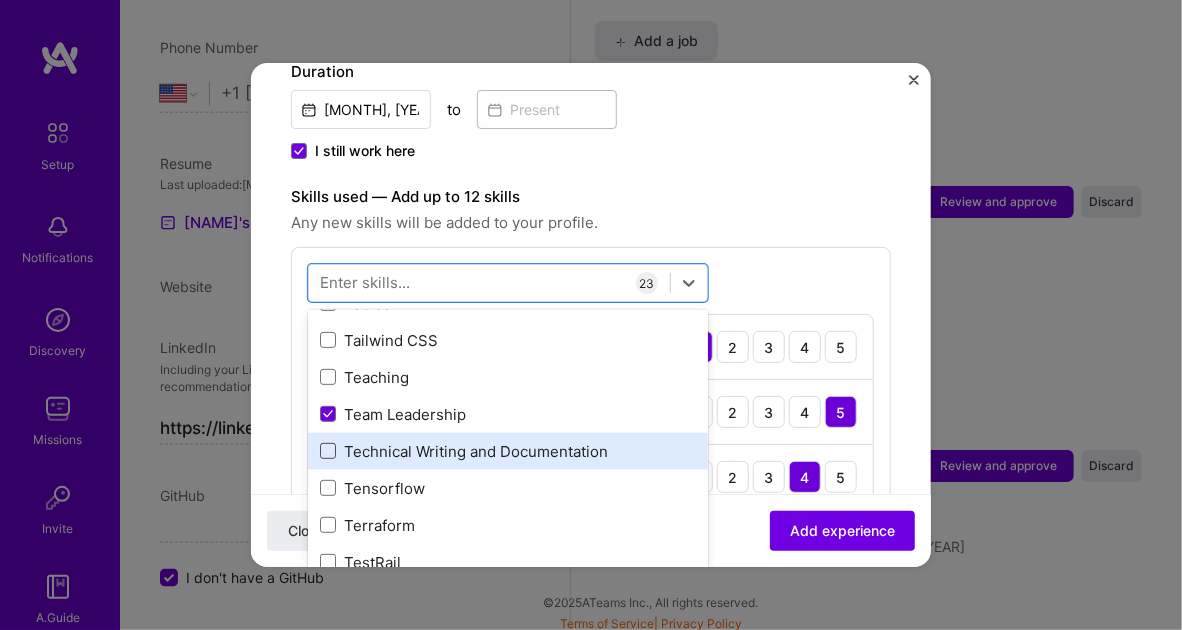 click at bounding box center [328, 451] 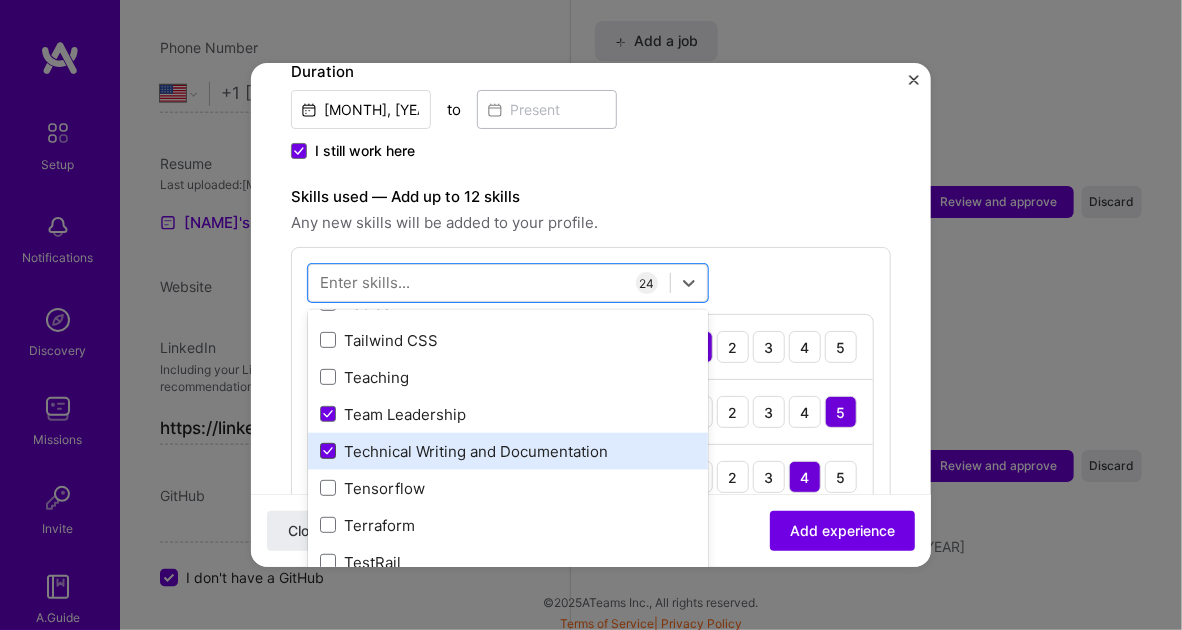 click 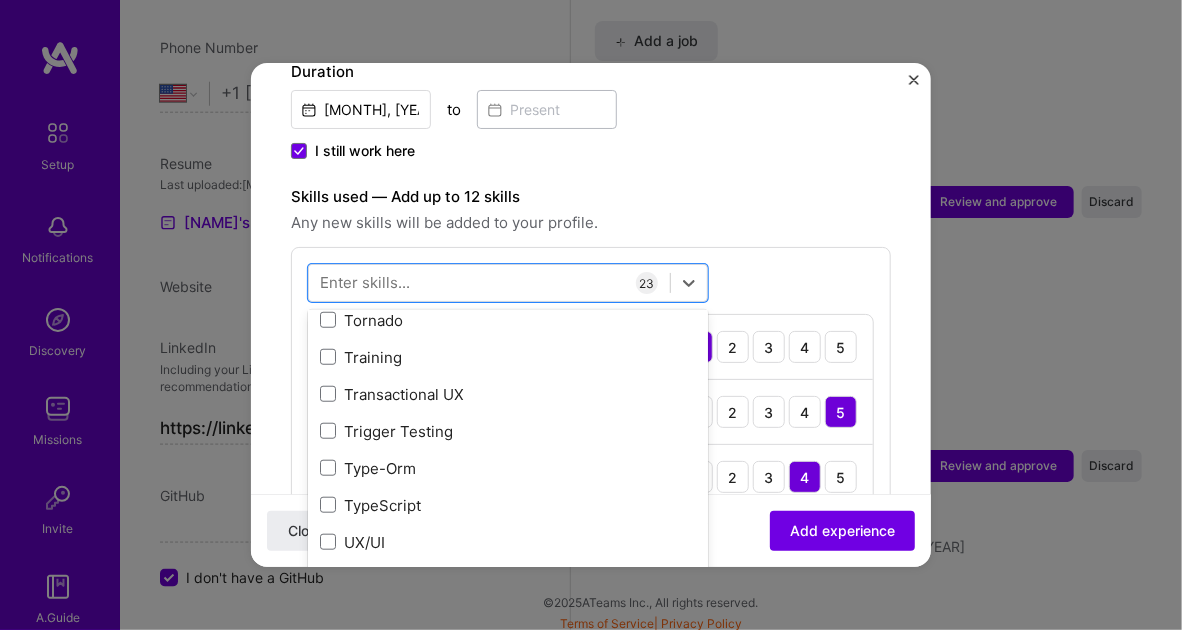 scroll, scrollTop: 12600, scrollLeft: 0, axis: vertical 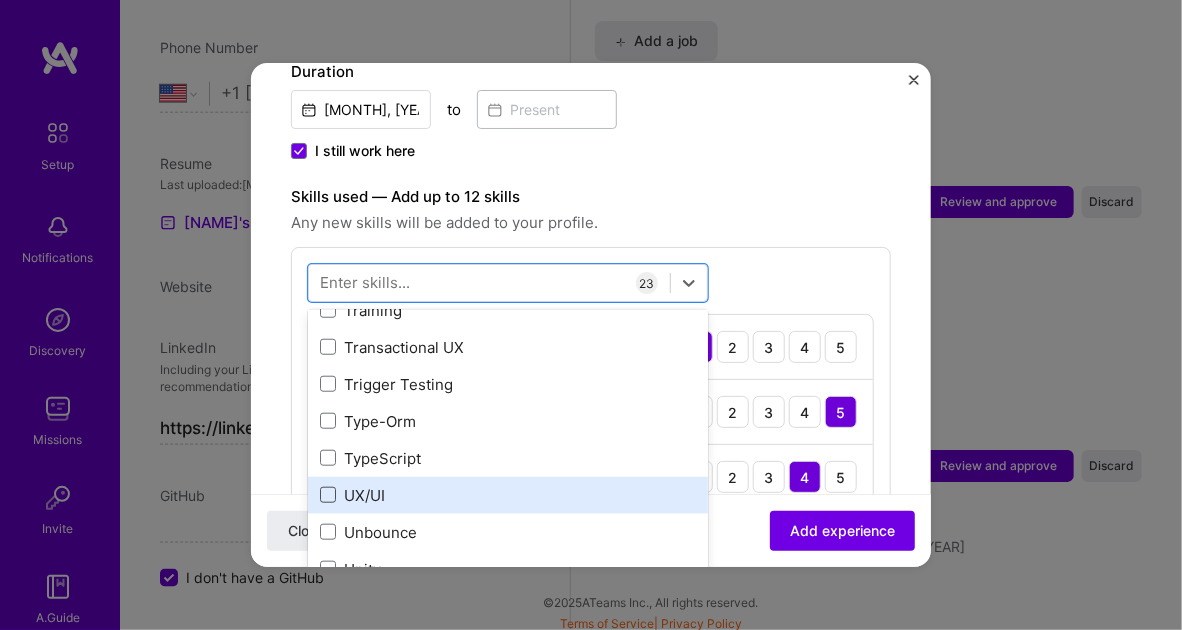 click at bounding box center [328, 495] 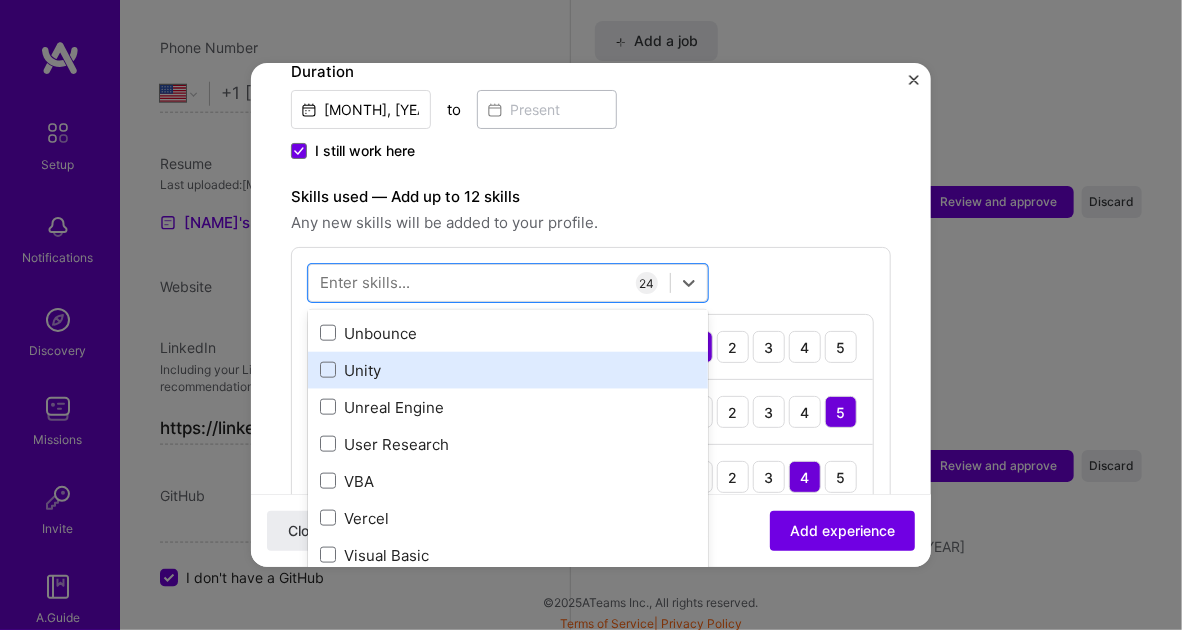 scroll, scrollTop: 12800, scrollLeft: 0, axis: vertical 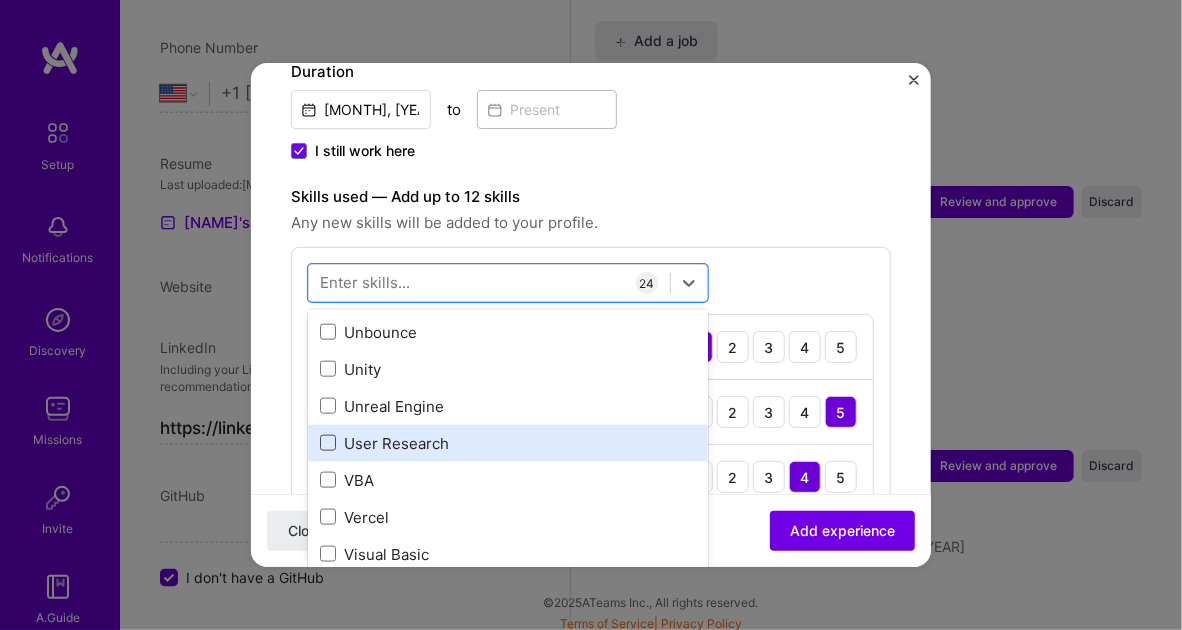 click at bounding box center [328, 443] 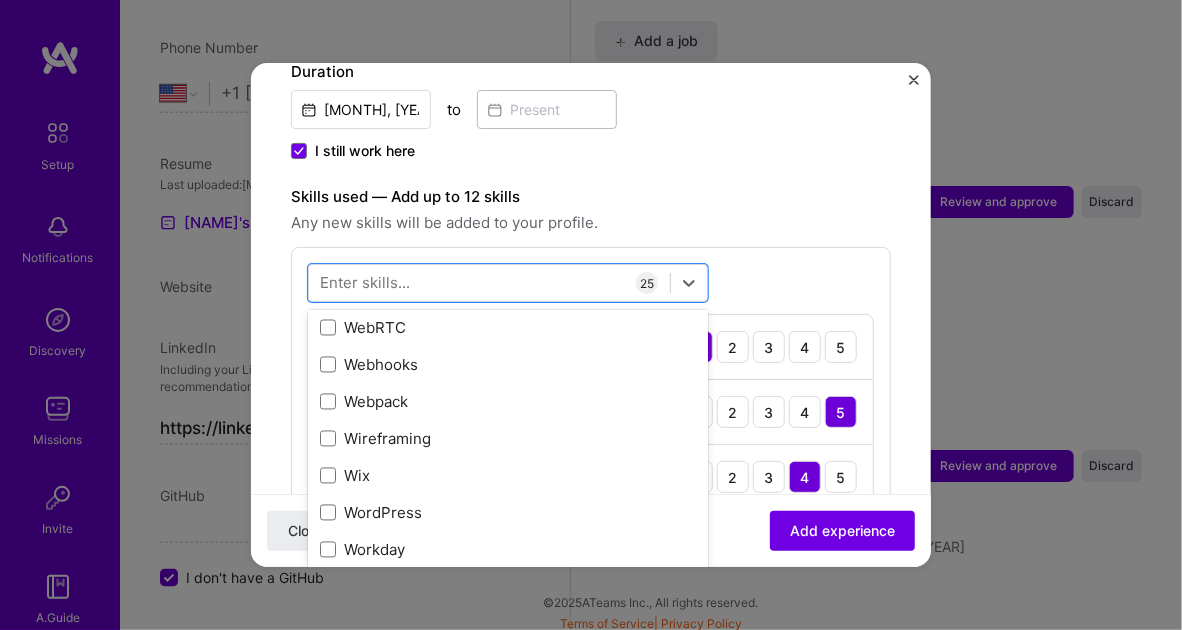 scroll, scrollTop: 13400, scrollLeft: 0, axis: vertical 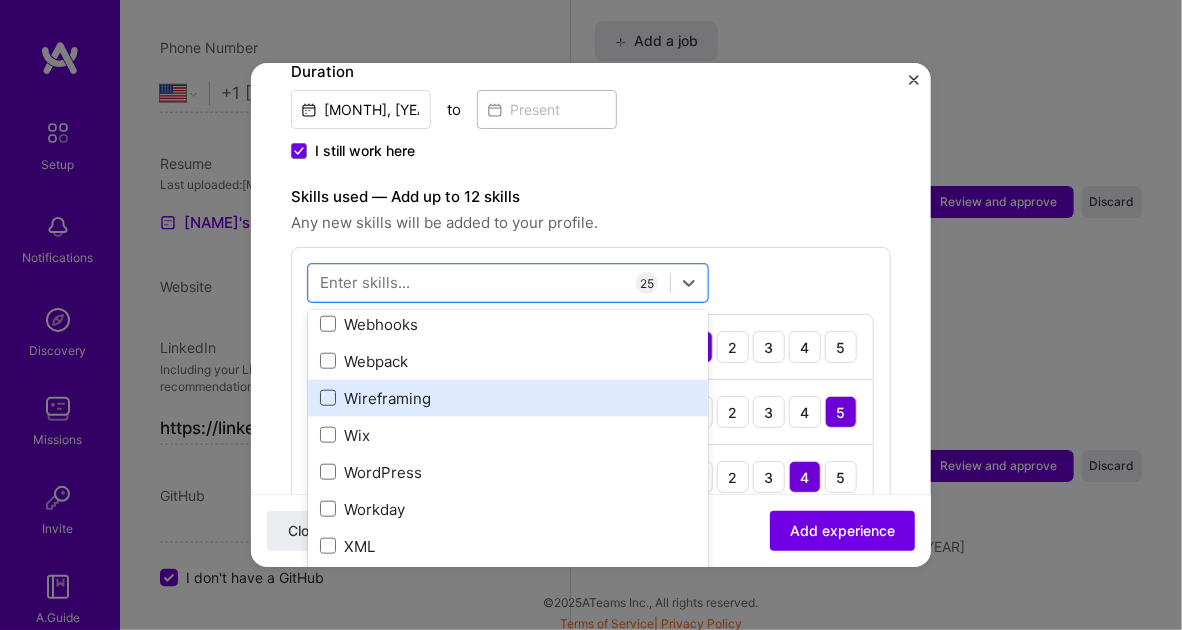 click at bounding box center [328, 398] 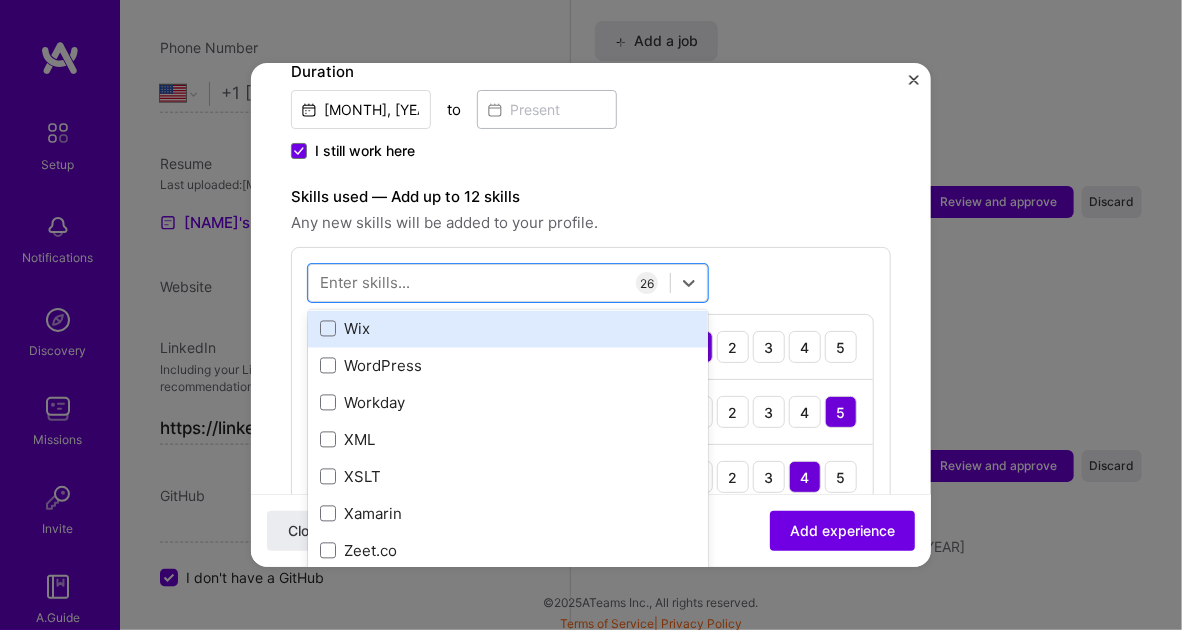 scroll, scrollTop: 13473, scrollLeft: 0, axis: vertical 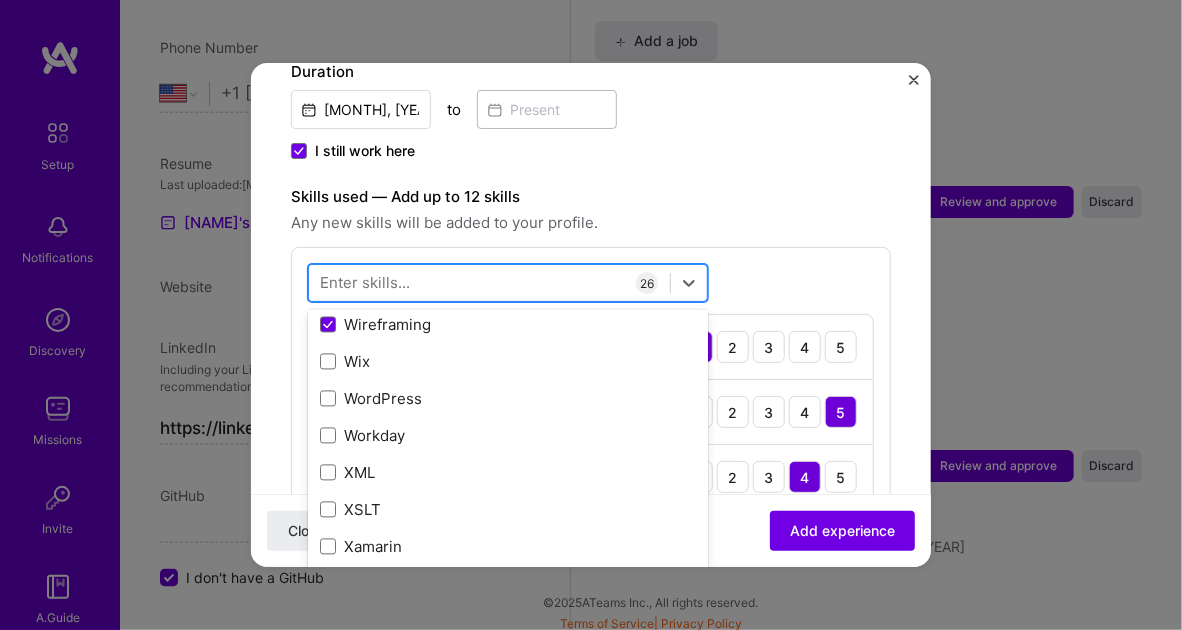 click at bounding box center (489, 283) 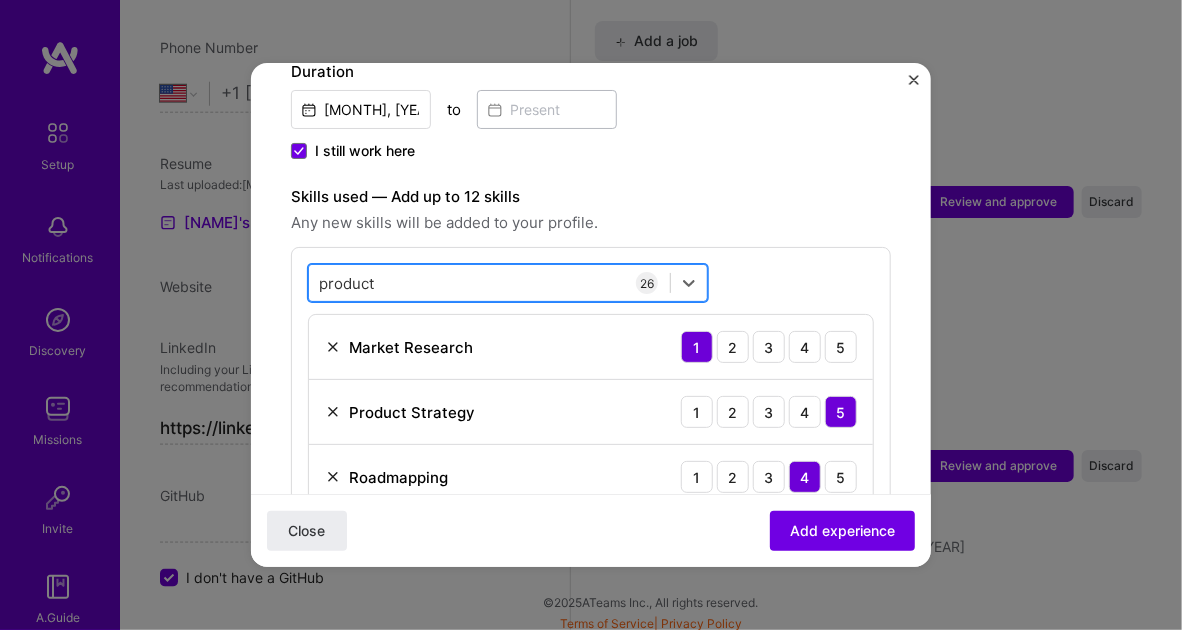 drag, startPoint x: 402, startPoint y: 275, endPoint x: 316, endPoint y: 267, distance: 86.37129 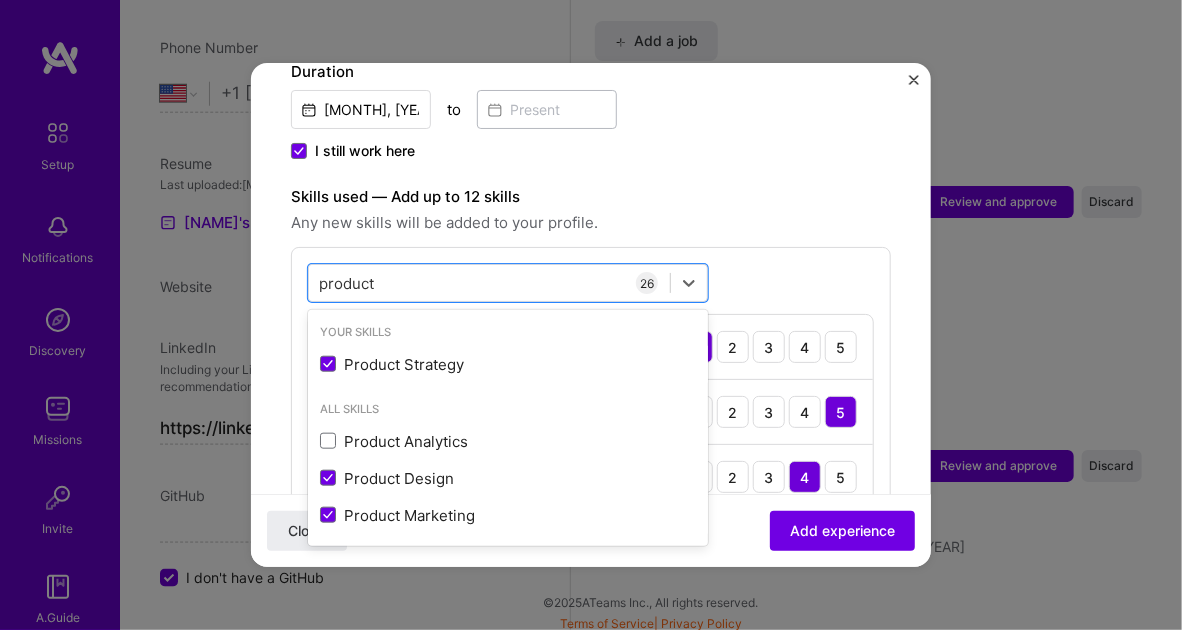 drag, startPoint x: 385, startPoint y: 282, endPoint x: 298, endPoint y: 279, distance: 87.05171 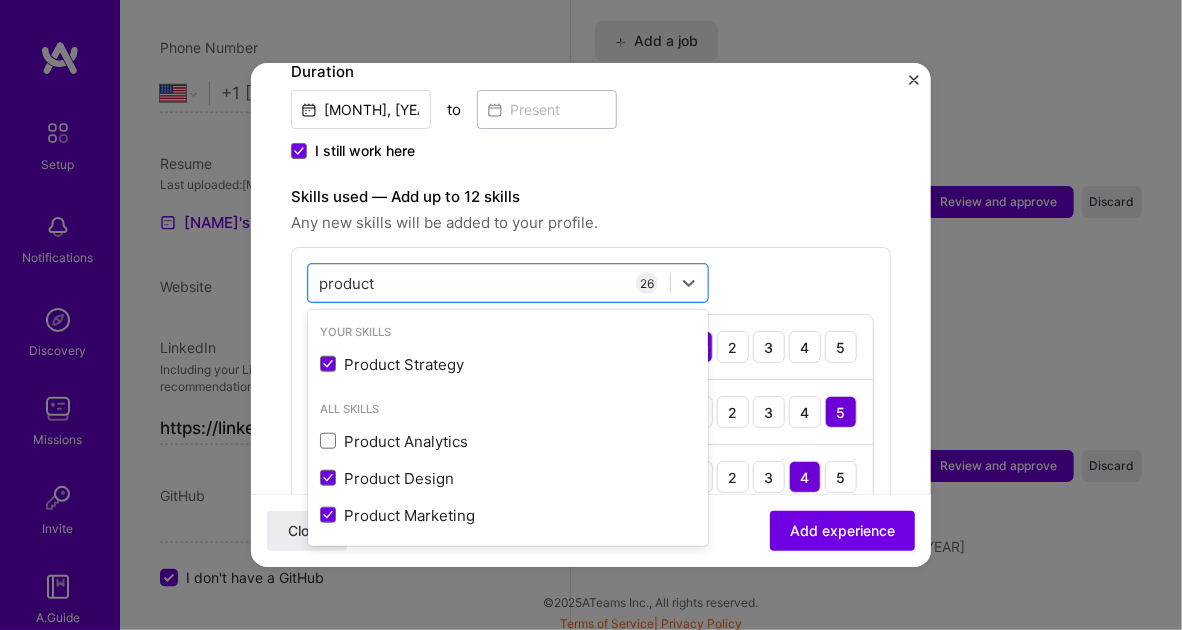 click on "option Wireframing, selected. option Product Strategy focused, 0 of 2. 4 results available for search term product. Use Up and Down to choose options, press Enter to select the currently focused option, press Escape to exit the menu, press Tab to select the option and exit the menu. product product Your Skills Product Strategy All Skills Product Analytics Product Design Product Marketing 26 Market Research 1 2 3 4 5 Product Strategy 1 2 3 4 5 Roadmapping 1 2 3 4 5 Brand Strategy 1 2 3 4 5 Figma 1 2 3 4 5 GTM Planning 1 2 3 4 5 Google Analytics 1 2 3 4 5 JavaScript 1 2 3 4 5 Microsoft  Power BI 1 2 3 4 5 Node.js 1 2 3 4 5 MySQL 1 2 3 4 5 Product Marketing 1 2 3 4 5 Product Design 1 2 3 4 5 PostgreSQL 1 2 3 4 5 Prototyping 1 2 3 4 5 React 1 2 3 4 5 SEO 1 2 3 4 5 SQL 1 2 3 4 5 Scrum Team Management 1 2 3 4 5 Scrum 1 2 3 4 5 Sendgrid 1 2 3 4 5 Social Media Strategy 1 2 3 4 5 Team Leadership 1 2 3 4 5 UX/UI 1 2 3 4 5 User Research 1 2 3 4 5 Wireframing 1 2 3 4 5" at bounding box center (591, 1134) 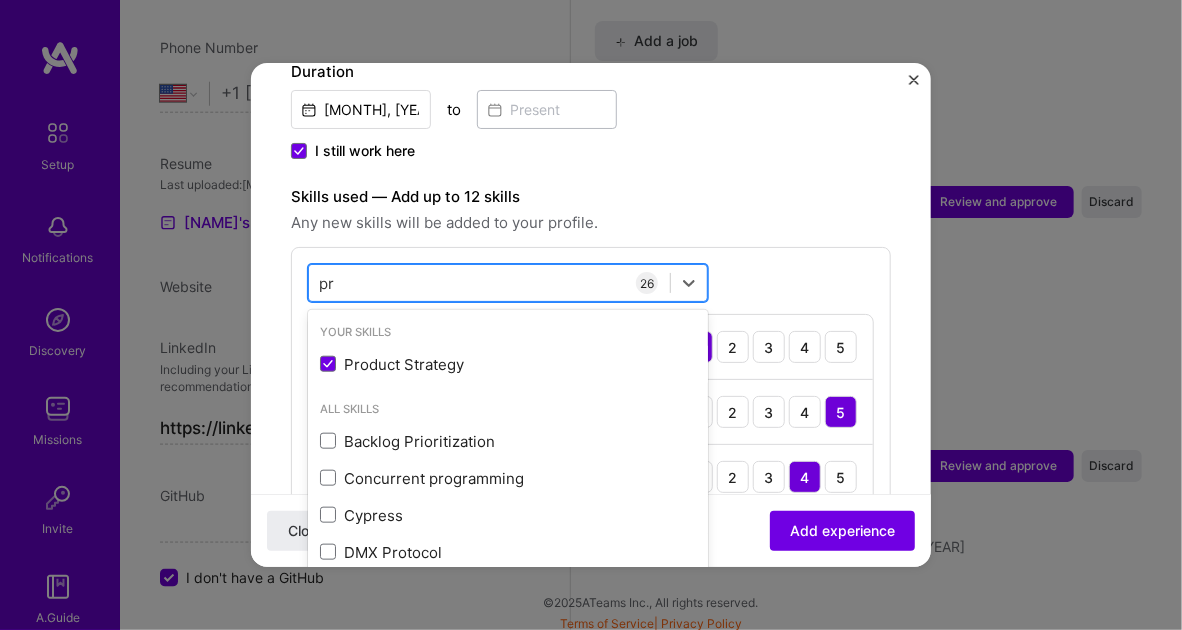 type on "p" 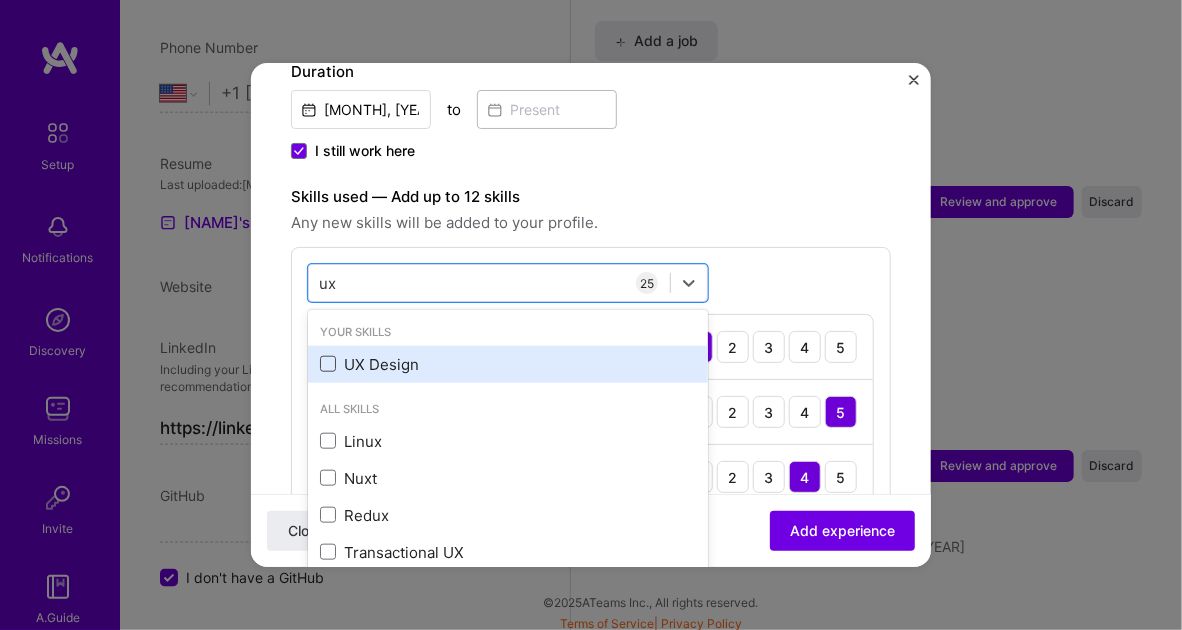 click at bounding box center [328, 364] 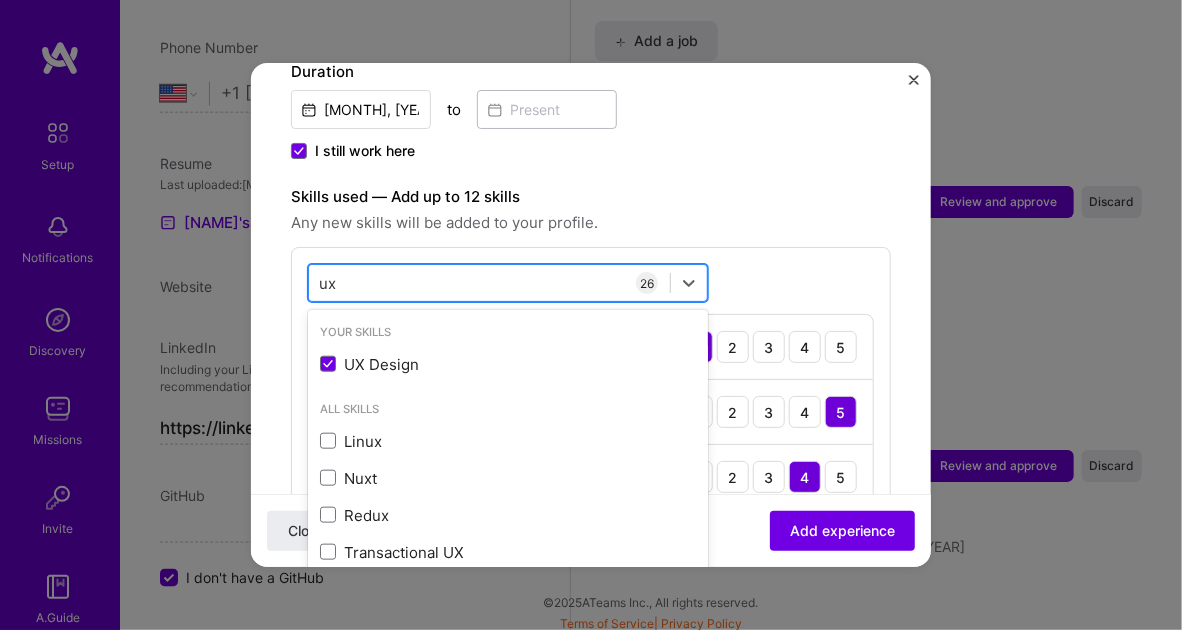 click on "ux ux" at bounding box center (489, 283) 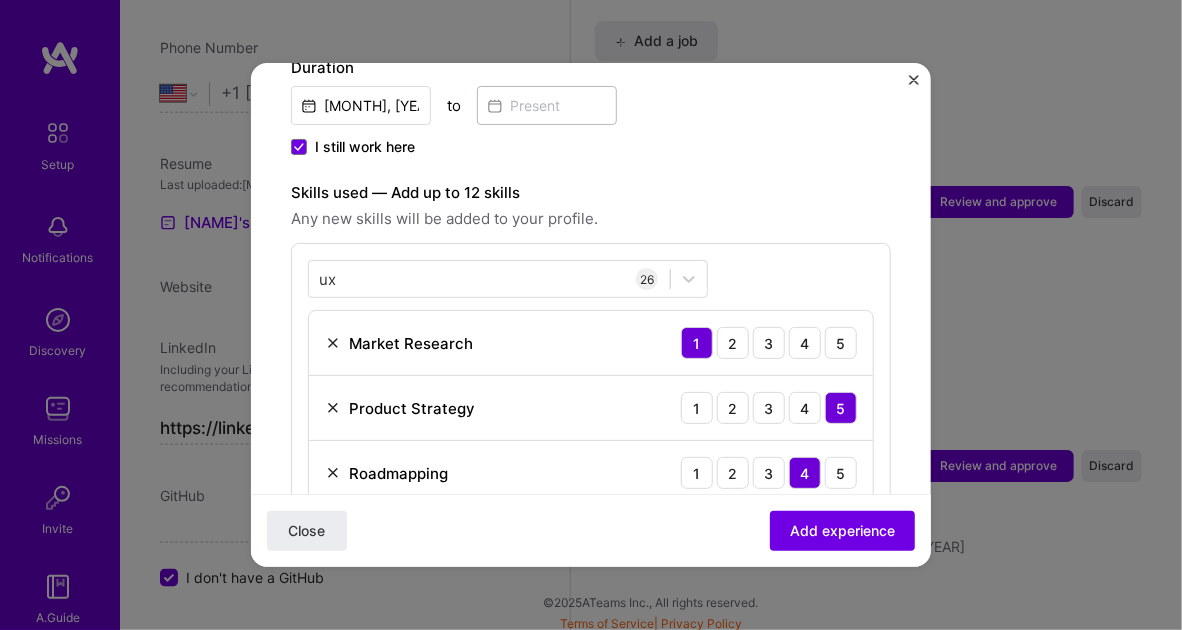 scroll, scrollTop: 600, scrollLeft: 0, axis: vertical 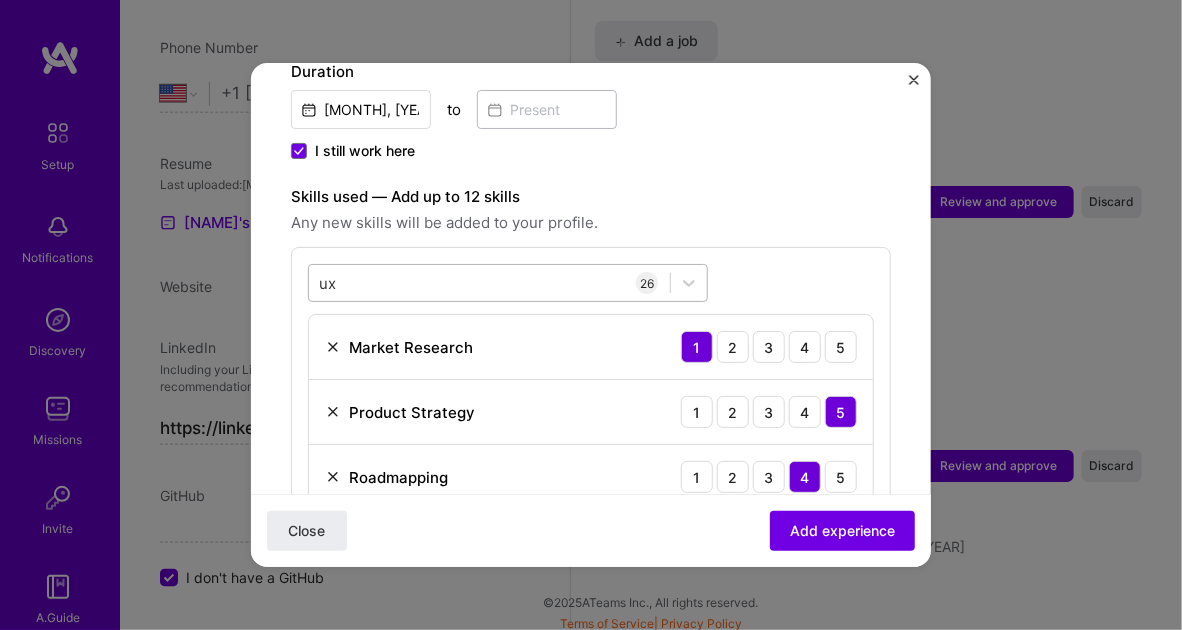 click on "ux ux" at bounding box center [489, 283] 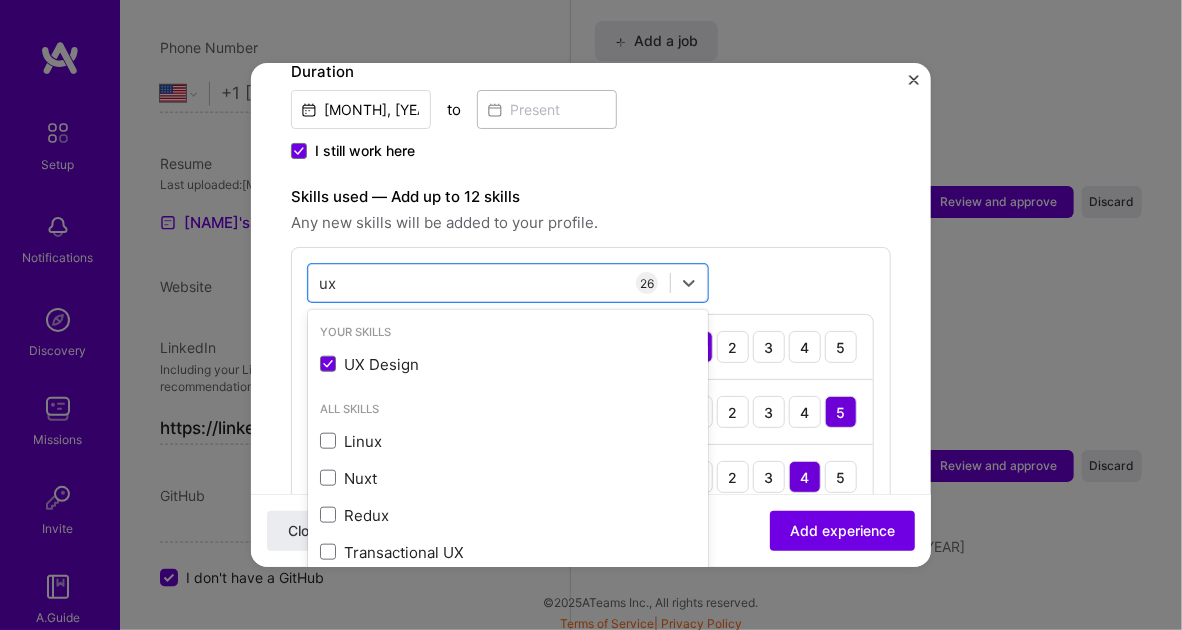 drag, startPoint x: 364, startPoint y: 268, endPoint x: 304, endPoint y: 267, distance: 60.00833 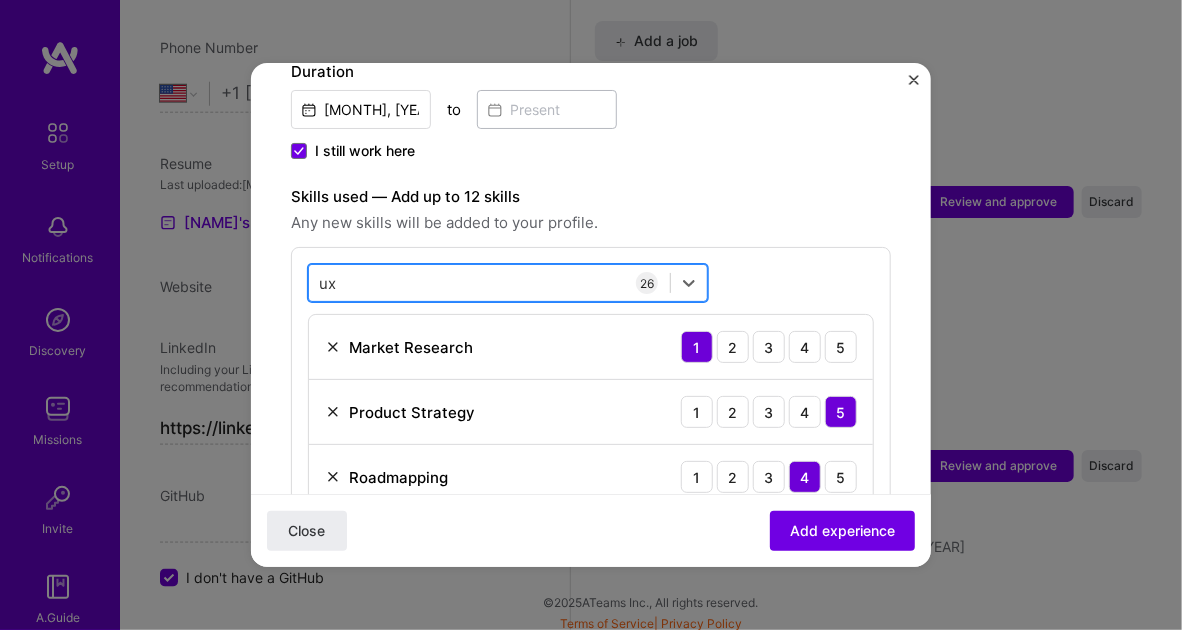 drag, startPoint x: 381, startPoint y: 288, endPoint x: 339, endPoint y: 288, distance: 42 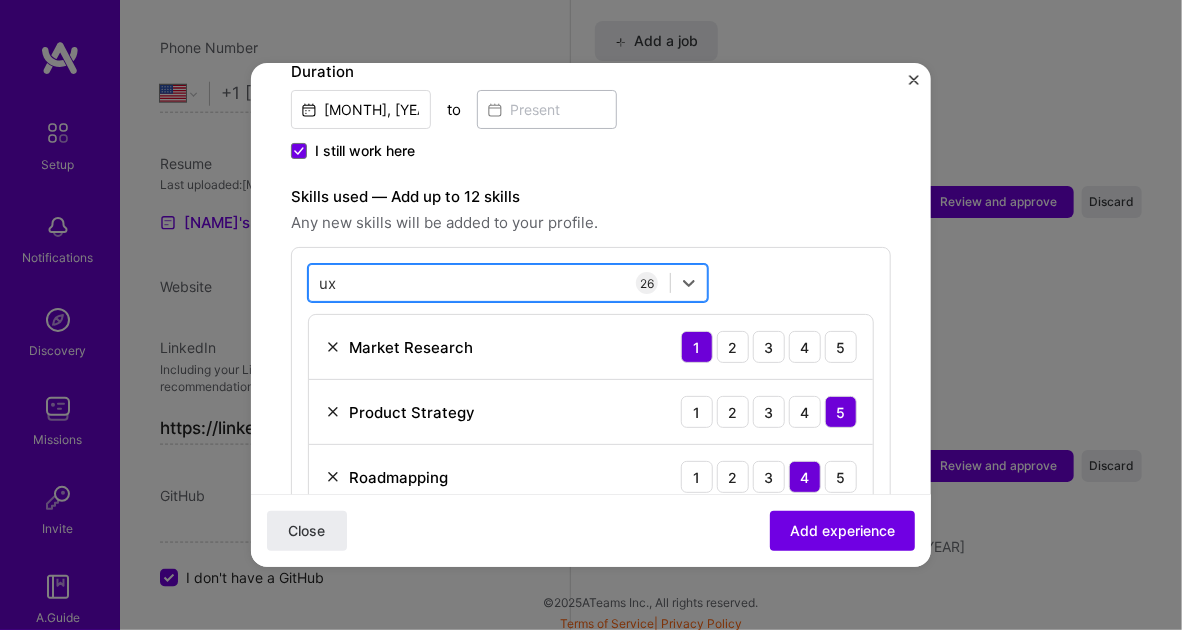 click on "ux ux" at bounding box center (489, 283) 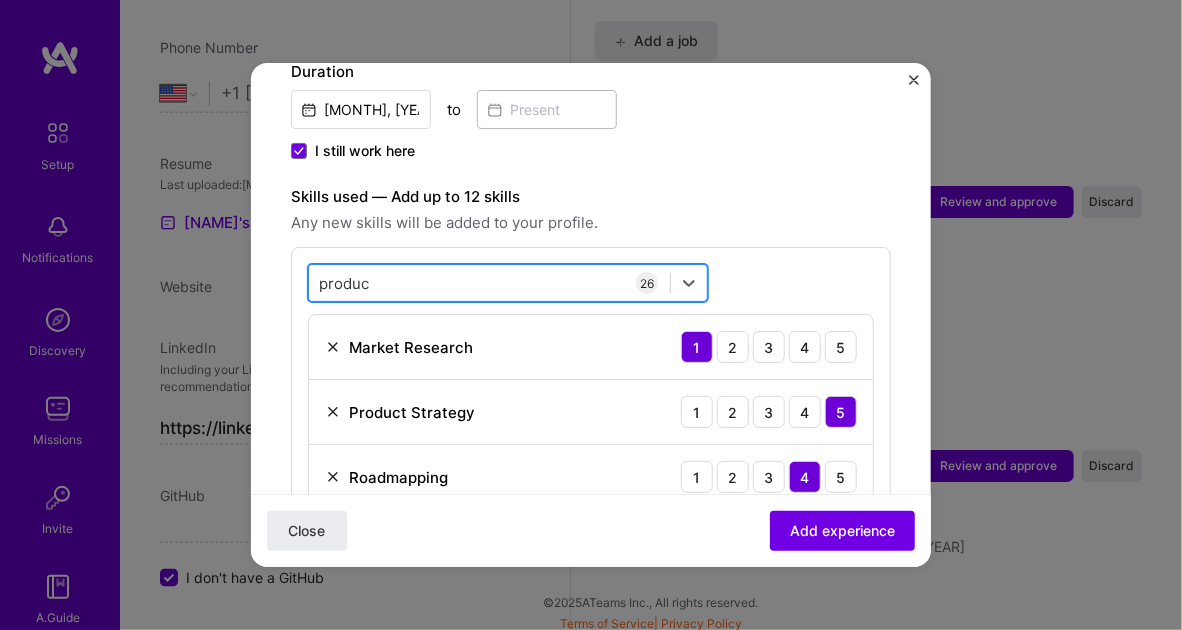 drag, startPoint x: 382, startPoint y: 274, endPoint x: 330, endPoint y: 276, distance: 52.03845 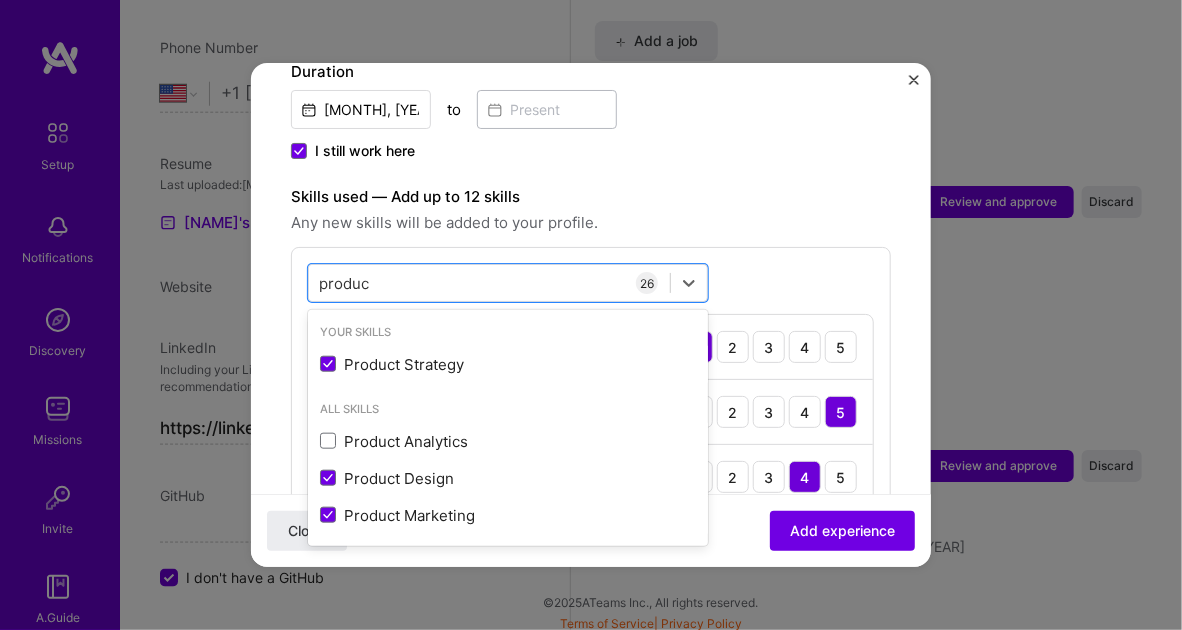 drag, startPoint x: 368, startPoint y: 281, endPoint x: 299, endPoint y: 281, distance: 69 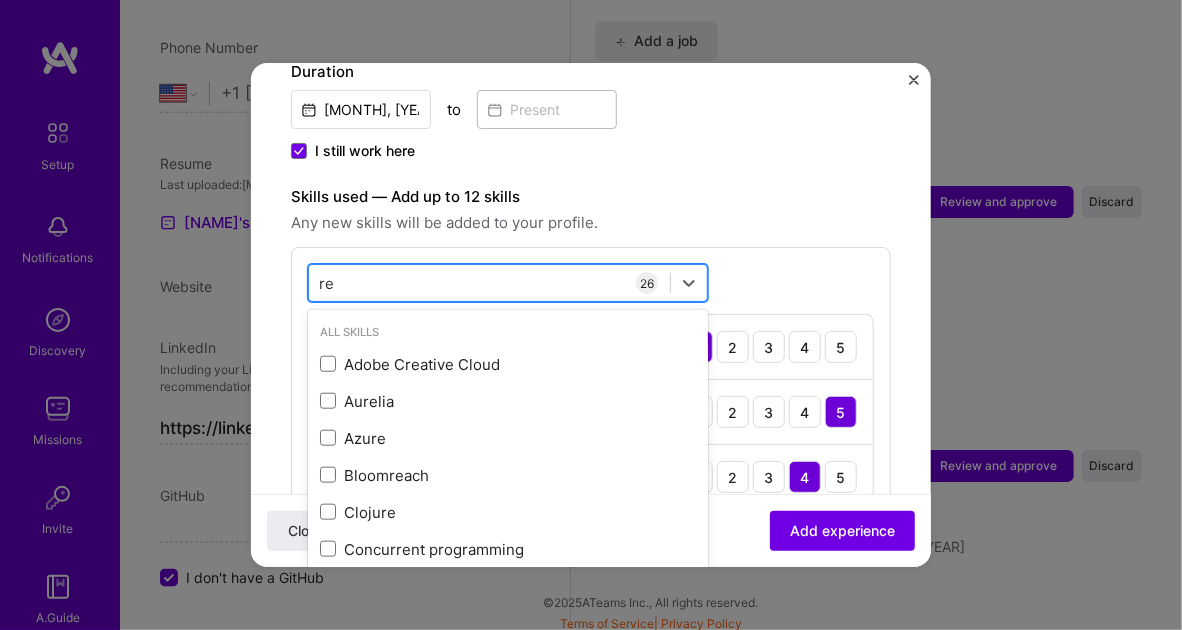 type on "r" 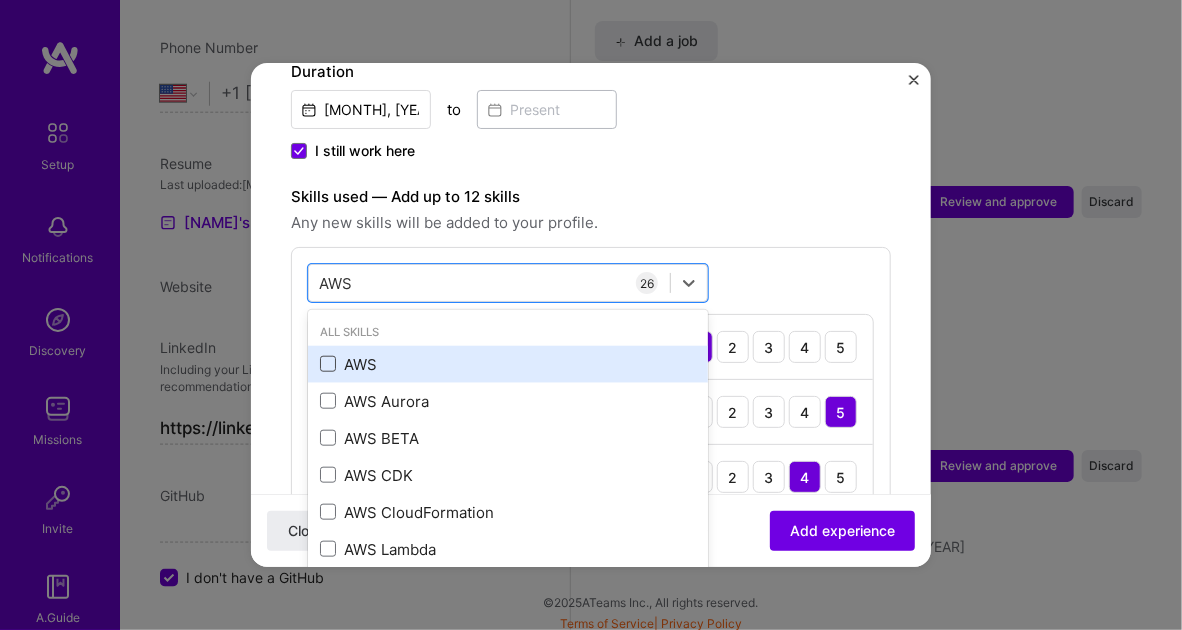 click at bounding box center [328, 364] 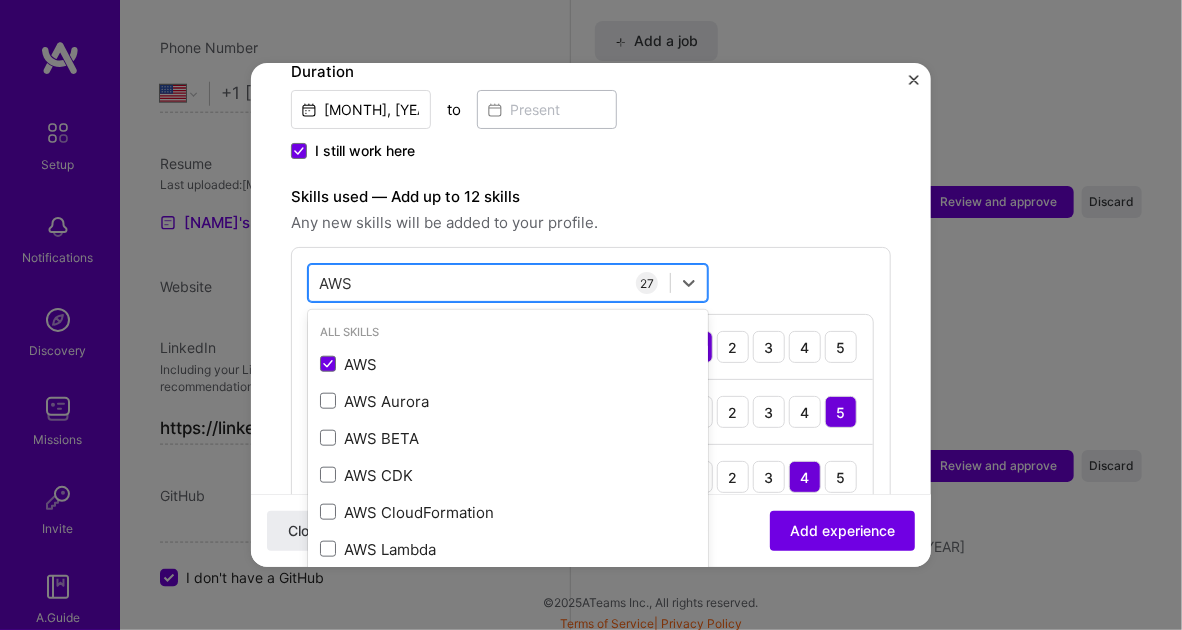 click on "AWS AWS" at bounding box center [489, 283] 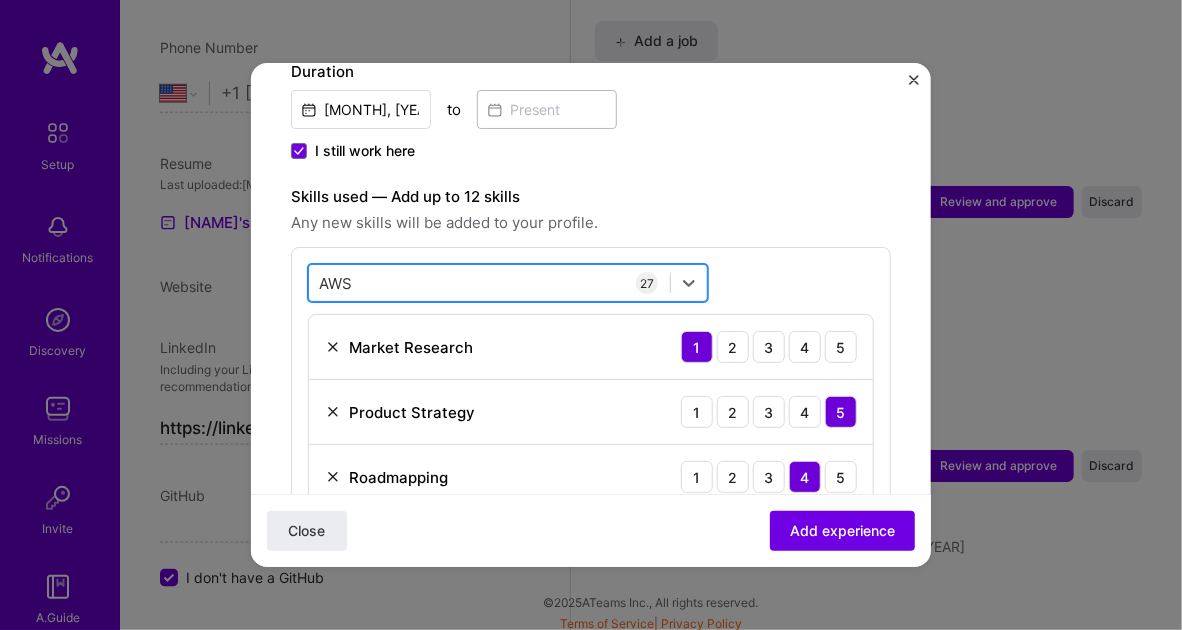 click on "AWS AWS" at bounding box center (489, 283) 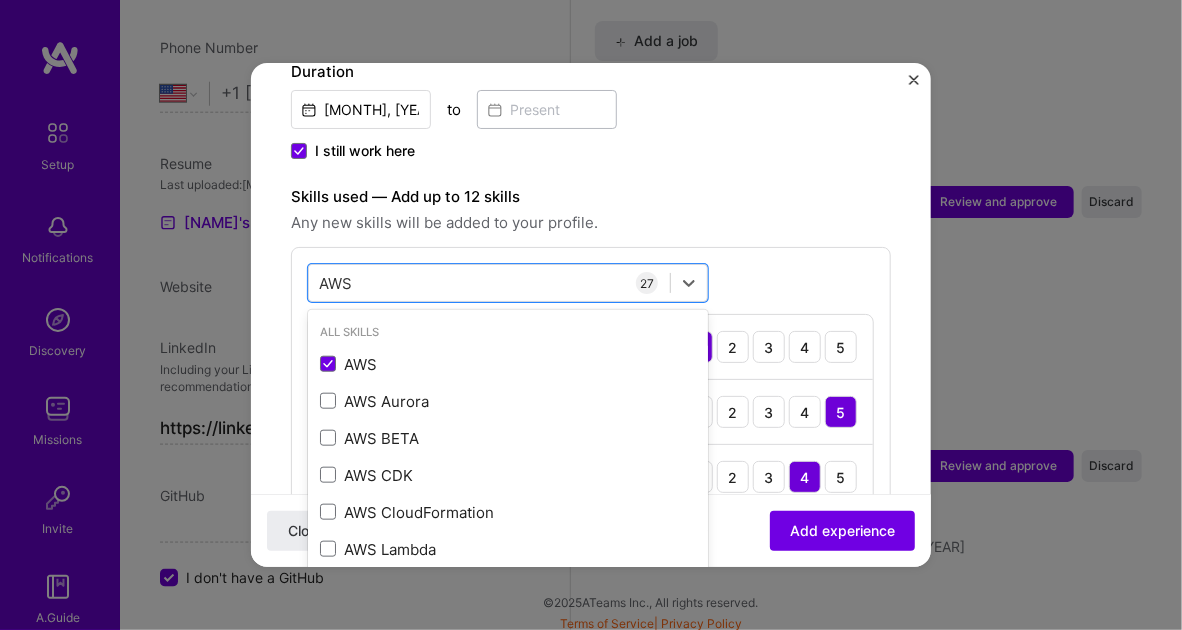 drag, startPoint x: 349, startPoint y: 275, endPoint x: 258, endPoint y: 274, distance: 91.00549 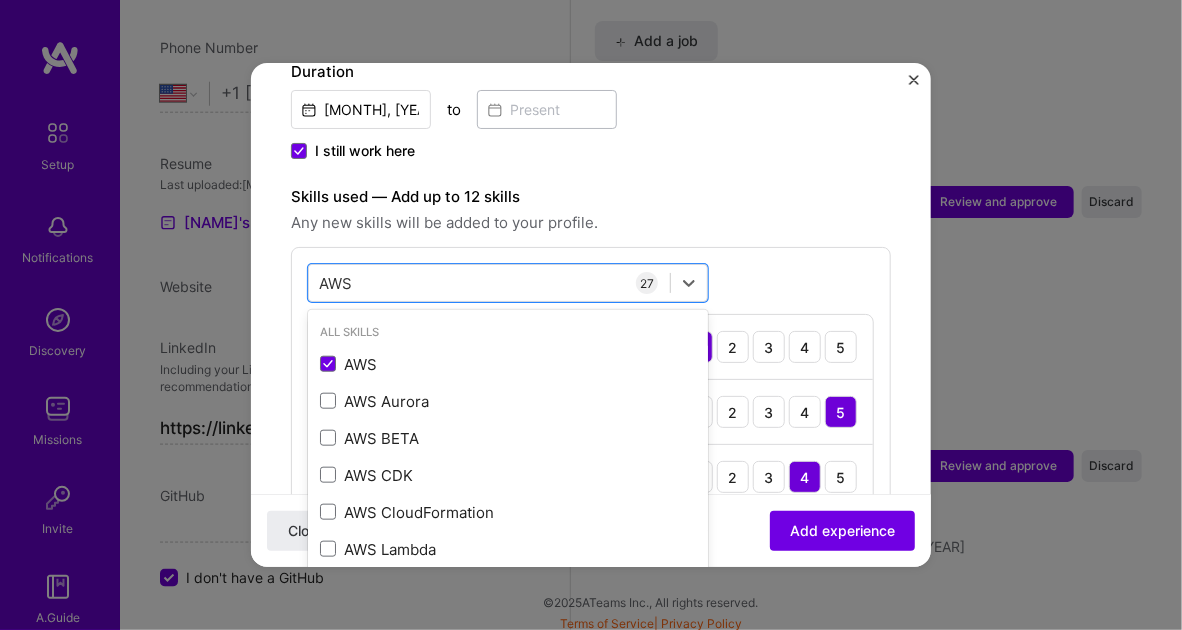 click on "Adding suggested job This job is suggested based on your LinkedIn, resume or A.Team activity. Create a job experience Jobs help companies understand your past experience. Company logo Company name GPUwiz
Company is required Industry Add up to 2 industries. Selected industries 2 Your title and specialization Product Manager AI Product Manager Duration Dec, [YEAR]
to
I still work here Skills used — Add up to 12 skills Any new skills will be added to your profile. option AWS, selected. option AWS selected, 0 of 2. 8 results available for search term AWS. Use Up and Down to choose options, press Enter to select the currently focused option, press Escape to exit the menu, press Tab to select the option and exit the menu. AWS AWS All Skills AWS AWS Aurora AWS BETA AWS CDK AWS CloudFormation AWS Lambda AWS Neptune AWS RDS 27 Market Research 1 2 3 4 5 Product Strategy 1 2 3 4 5 Roadmapping 1 2 3 4 5 Brand Strategy 1 2 3 4 5 Figma 1 2 3 4 5 1 2 3" at bounding box center [591, 1135] 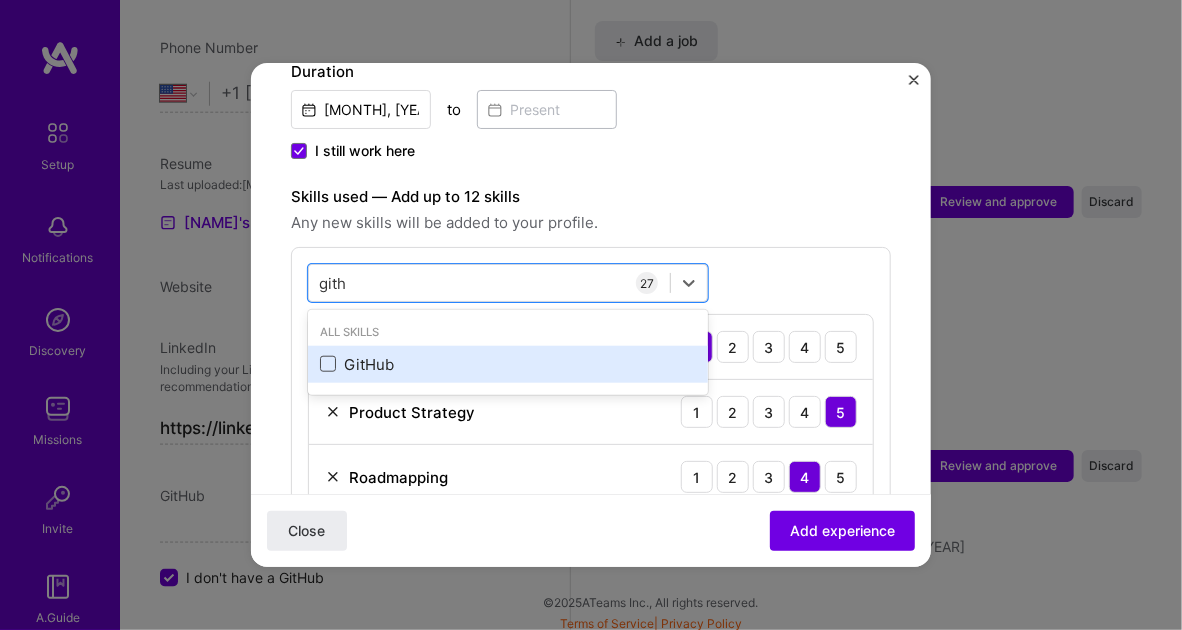 click at bounding box center (328, 364) 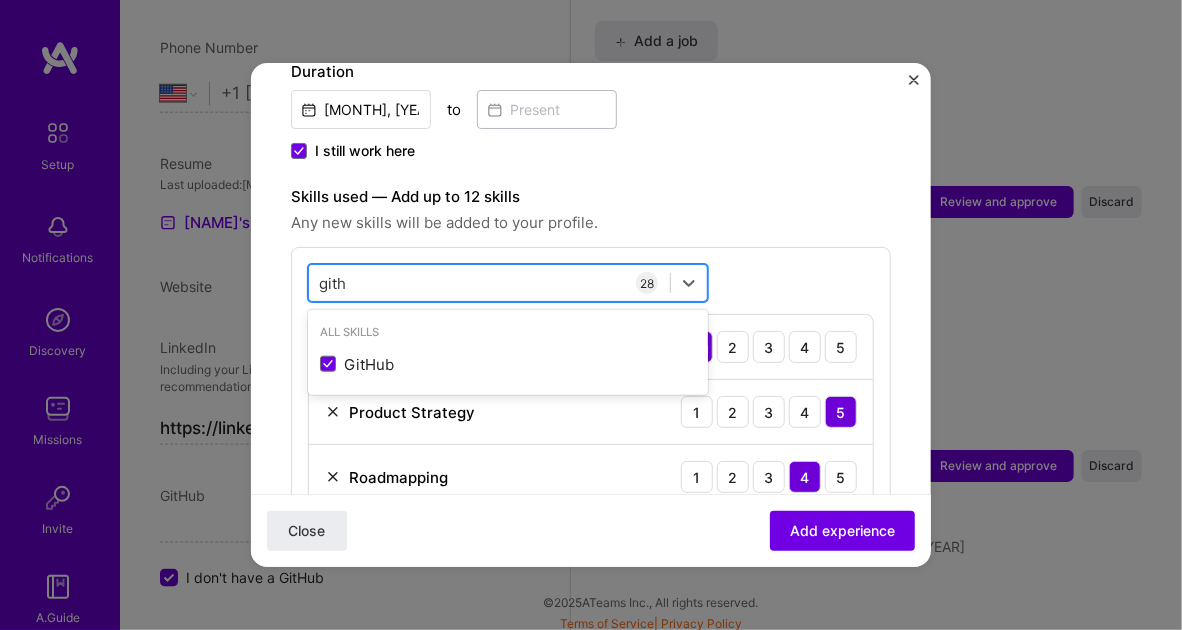 drag, startPoint x: 344, startPoint y: 277, endPoint x: 318, endPoint y: 281, distance: 26.305893 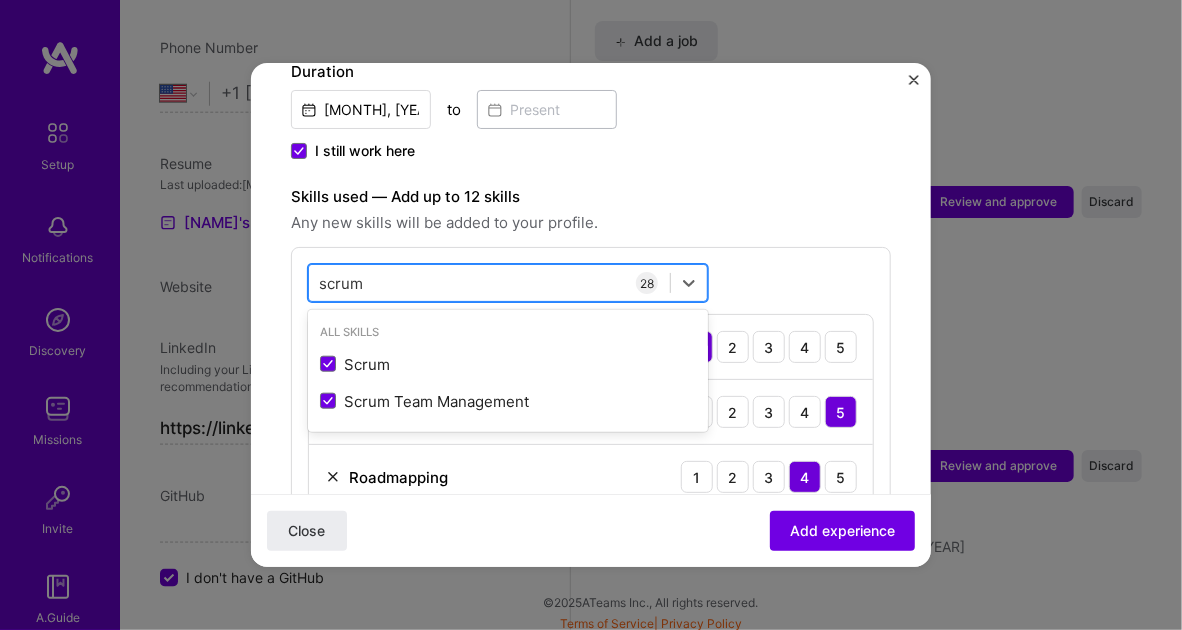 drag, startPoint x: 361, startPoint y: 275, endPoint x: 316, endPoint y: 279, distance: 45.17743 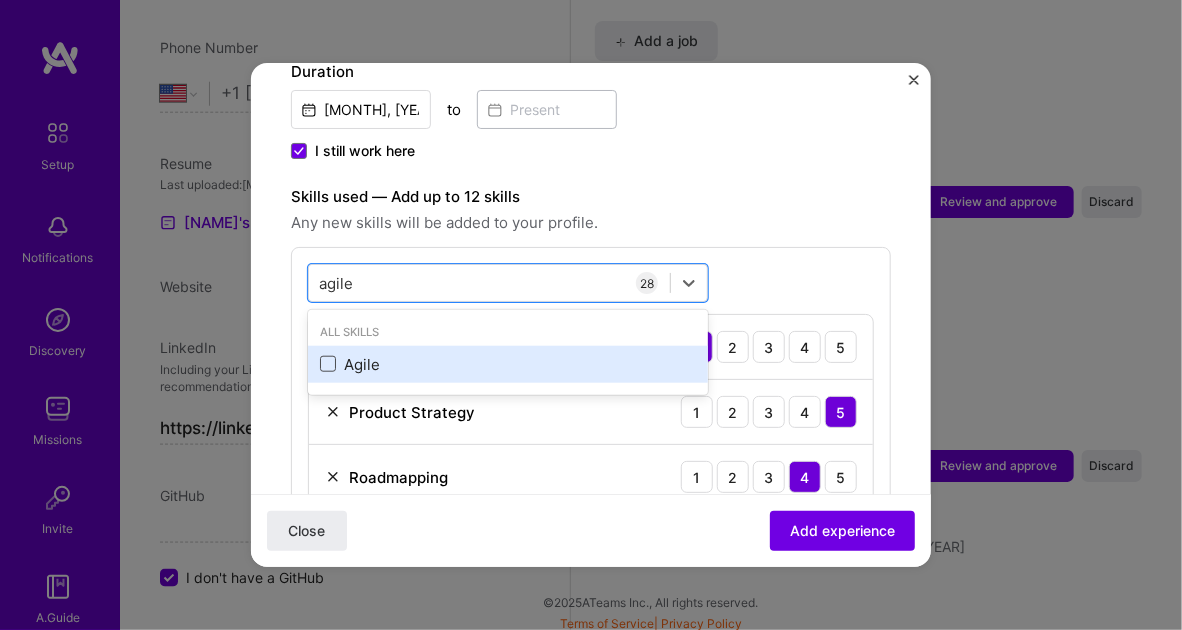 click at bounding box center [328, 364] 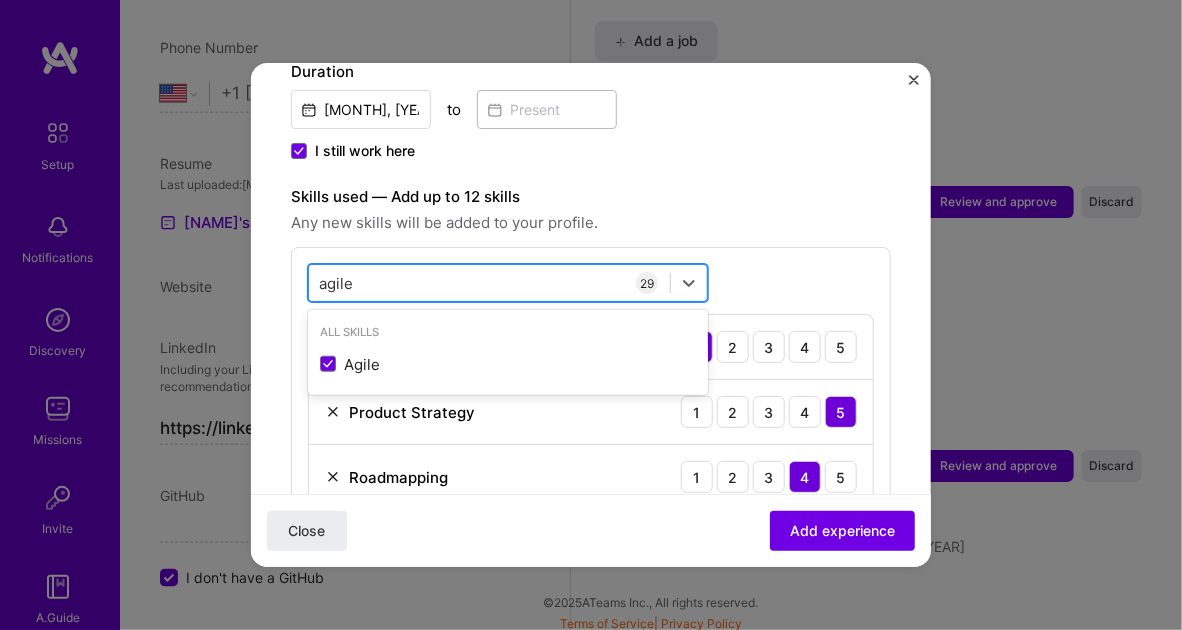 click on "agile agile" at bounding box center (489, 283) 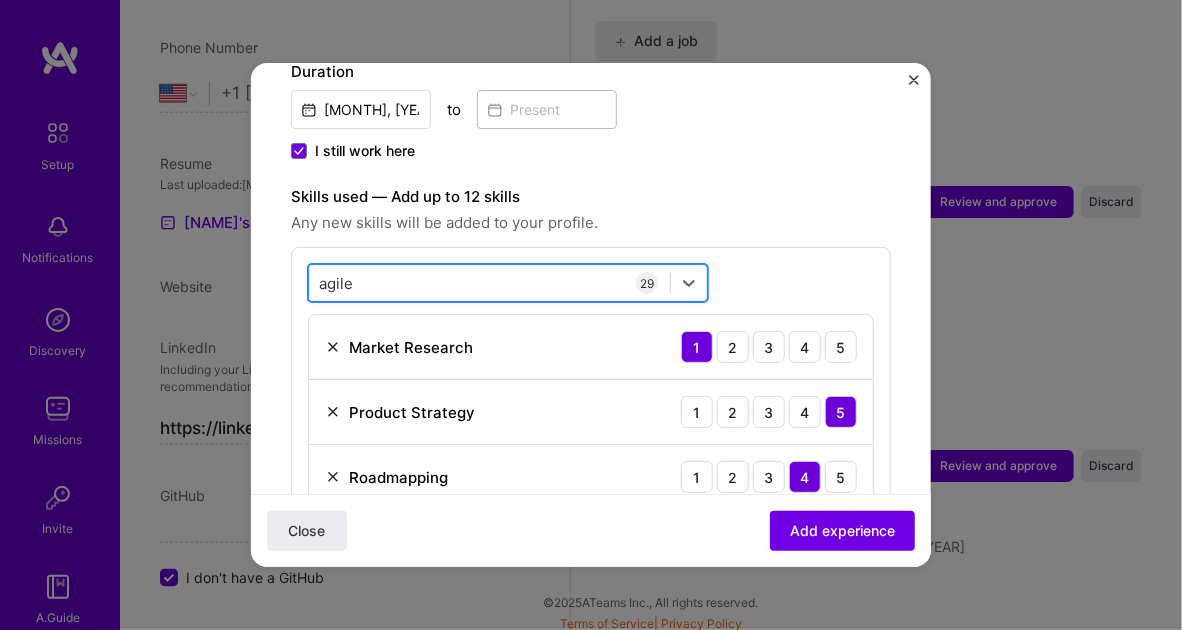 click on "agile agile" at bounding box center (489, 283) 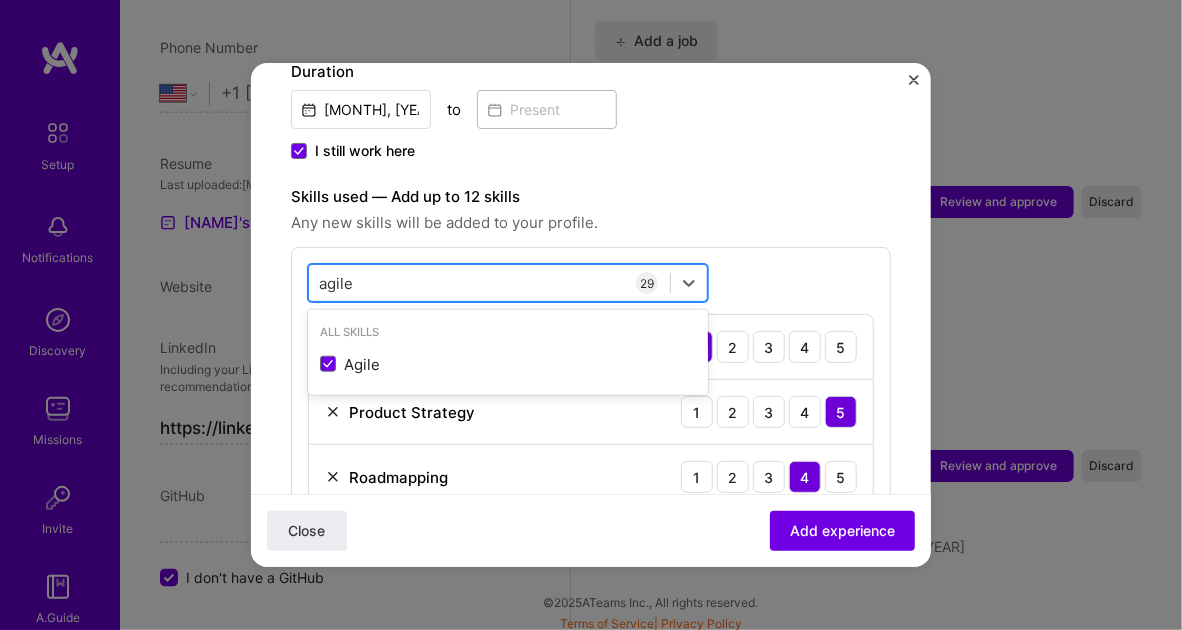 click on "agile agile" at bounding box center [489, 283] 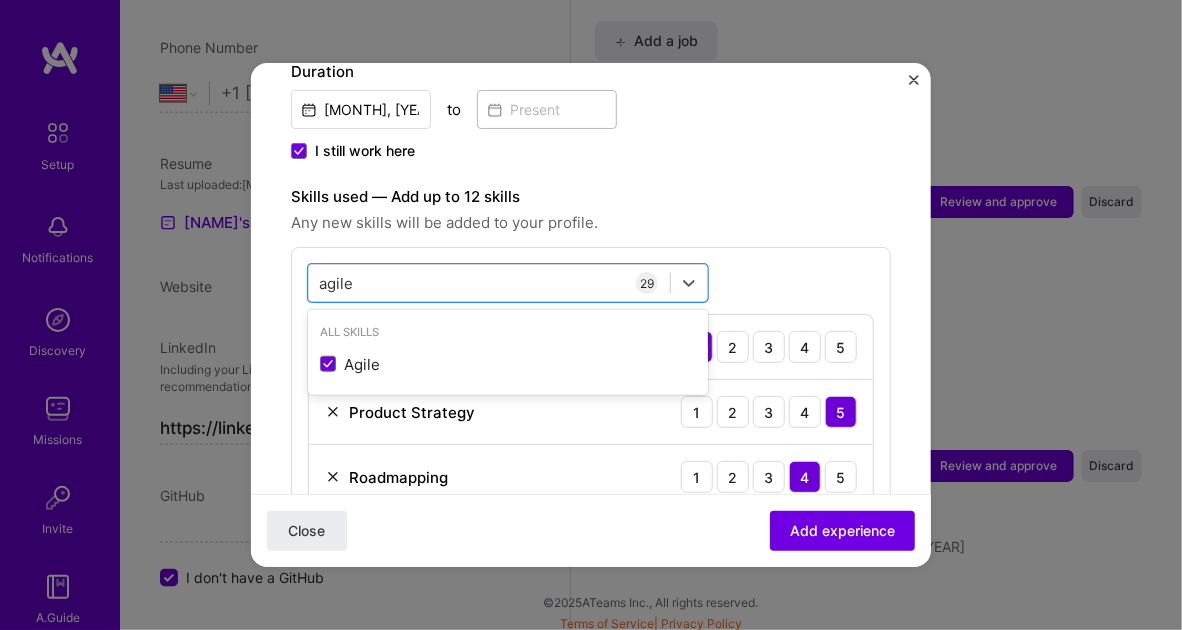 drag, startPoint x: 352, startPoint y: 279, endPoint x: 292, endPoint y: 279, distance: 60 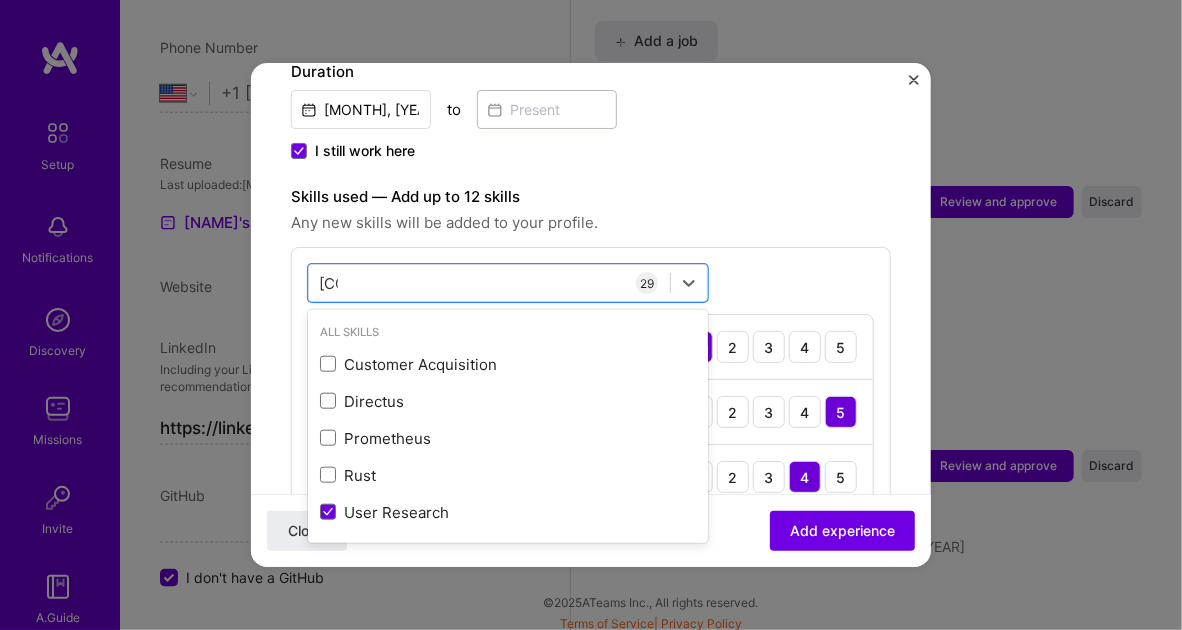 type on "u" 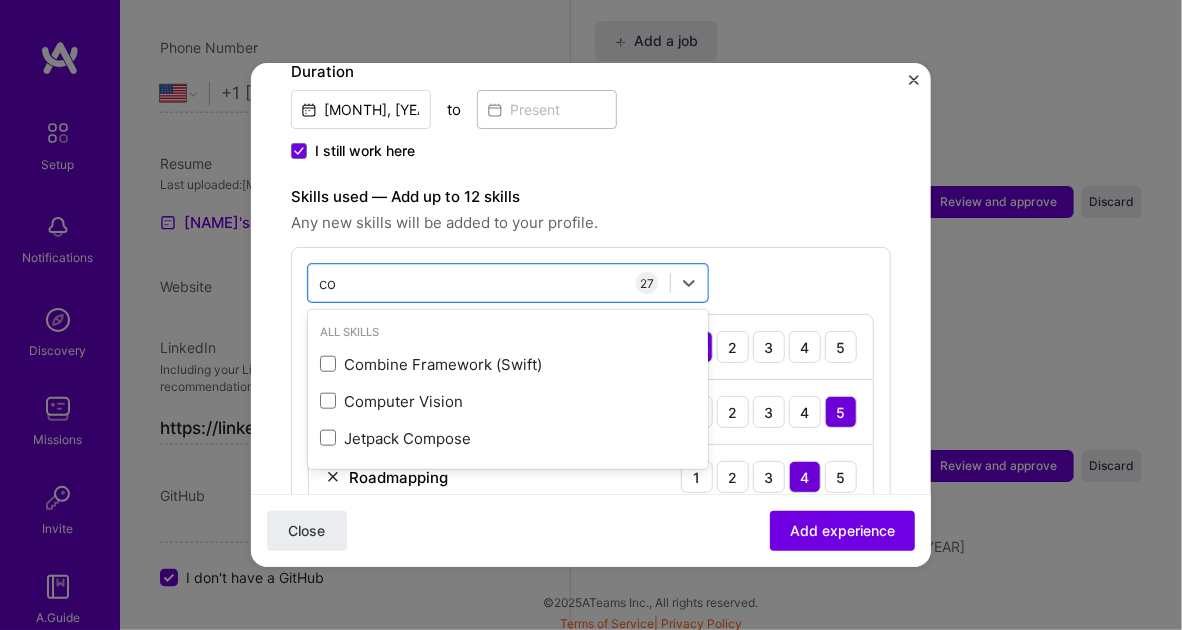 type on "c" 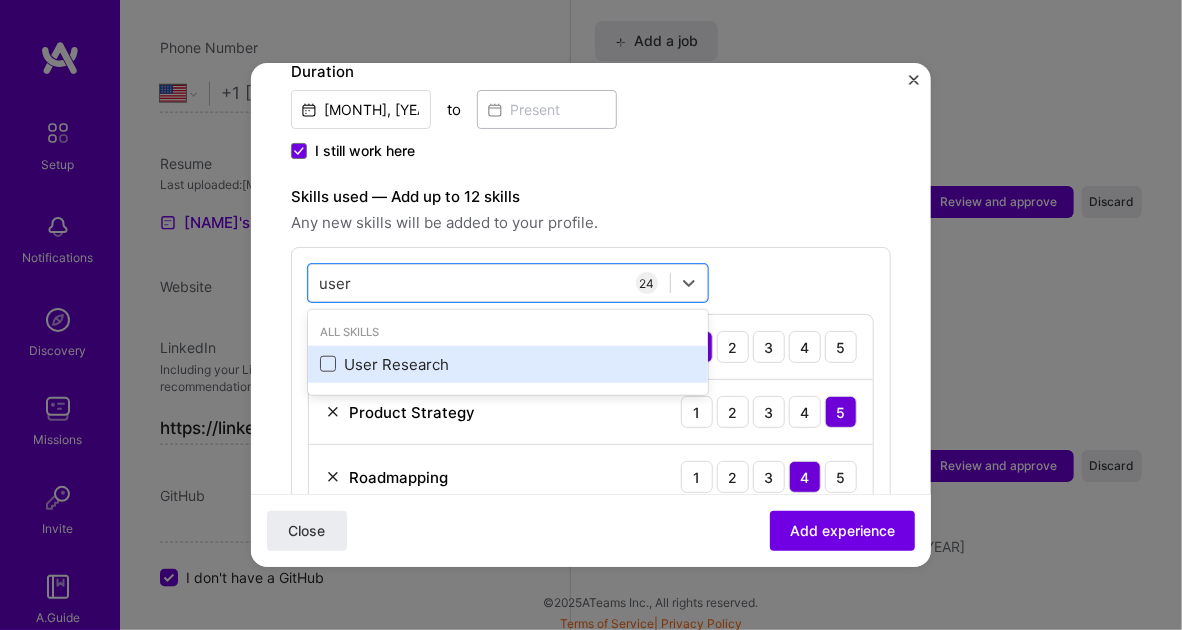 click at bounding box center (328, 364) 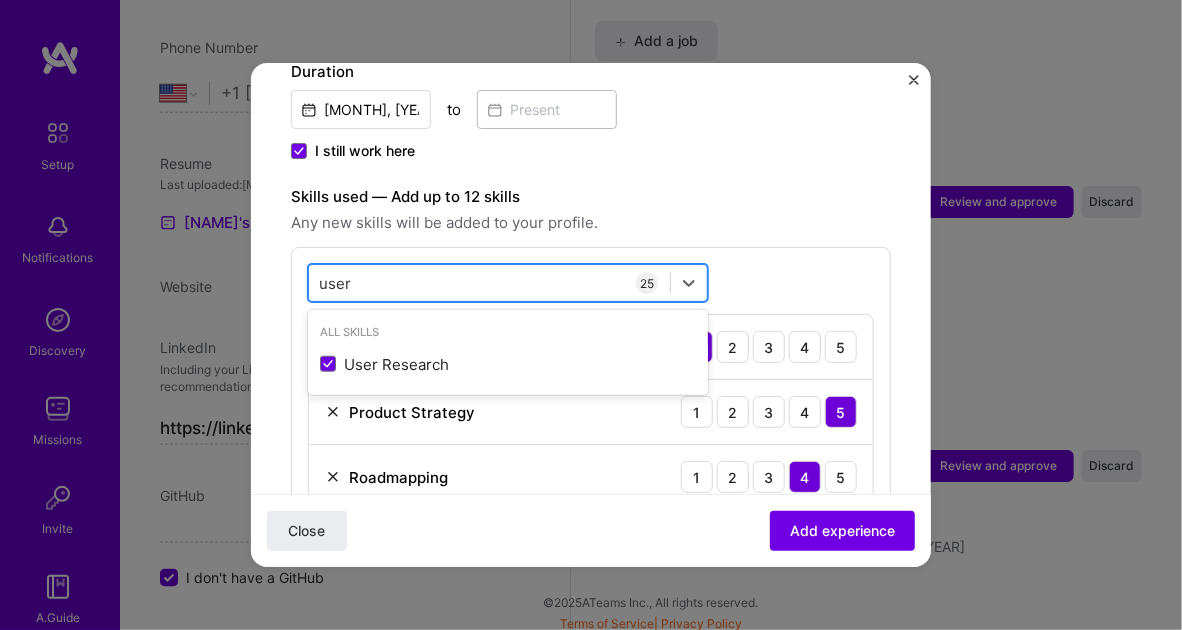 click on "[FIRST] [LAST]" at bounding box center [489, 283] 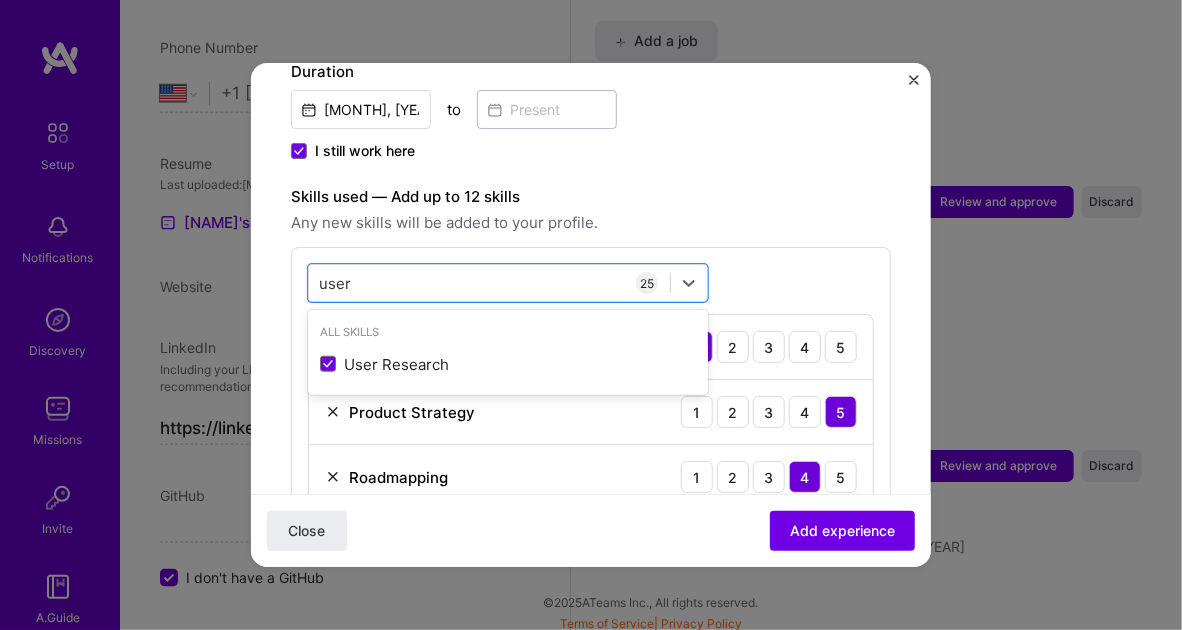 drag, startPoint x: 356, startPoint y: 276, endPoint x: 307, endPoint y: 277, distance: 49.010204 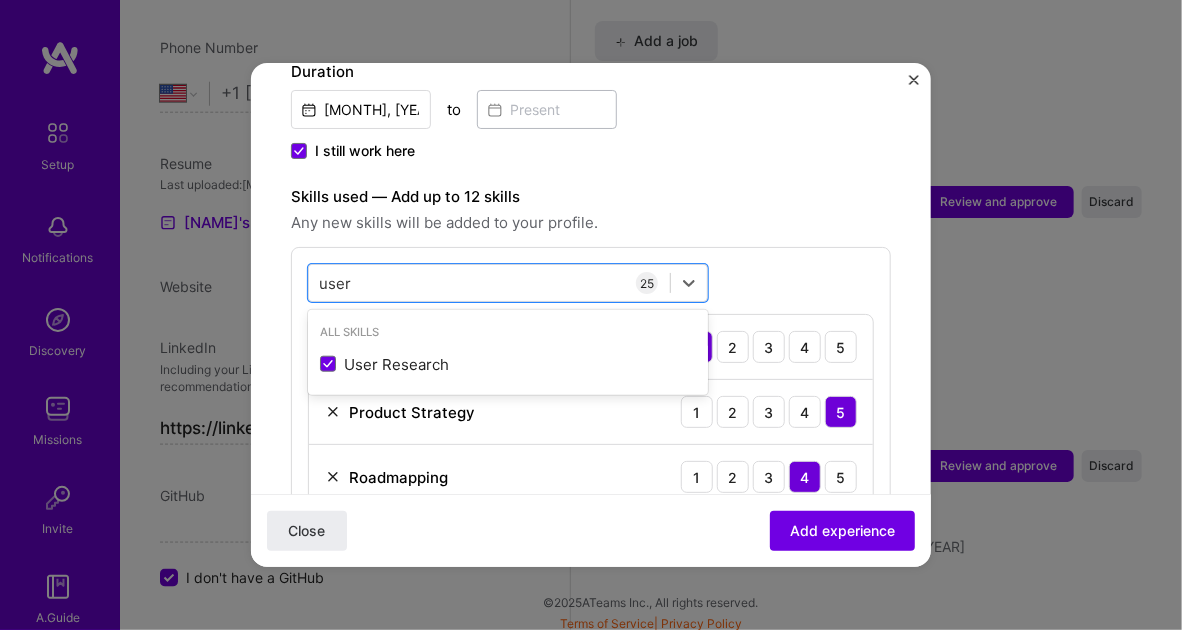 click on "Adding suggested job This job is suggested based on your LinkedIn, resume or A.Team activity. Create a job experience Jobs help companies understand your past experience. Company logo Company name GPUwiz
Company is required Industry Add up to 2 industries. Selected industries 2 Your title and specialization Product Manager AI Product Manager Duration Dec, [YEAR]
to
I still work here Skills used — Add up to 12 skills Any new skills will be added to your profile. option User Research, selected. option User Research selected, 0 of 2. 1 result available for search term user. Use Up and Down to choose options, press Enter to select the currently focused option, press Escape to exit the menu, press Tab to select the option and exit the menu. user user All Skills User Research 25 Market Research 1 2 3 4 5 Product Strategy 1 2 3 4 5 Roadmapping 1 2 3 4 5 Brand Strategy 1 2 3 4 5 Figma 1 2 3 4 5 GTM Planning 1 2 3 4 5 Google Analytics 1 2 3 4 5 1" at bounding box center [591, 1070] 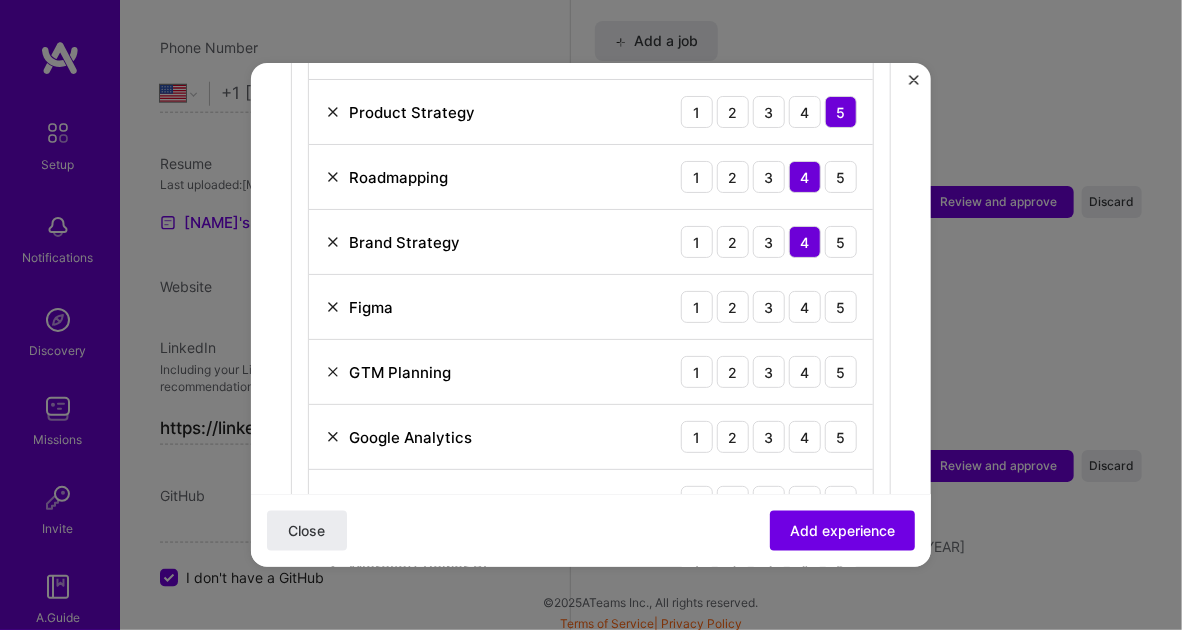 scroll, scrollTop: 600, scrollLeft: 0, axis: vertical 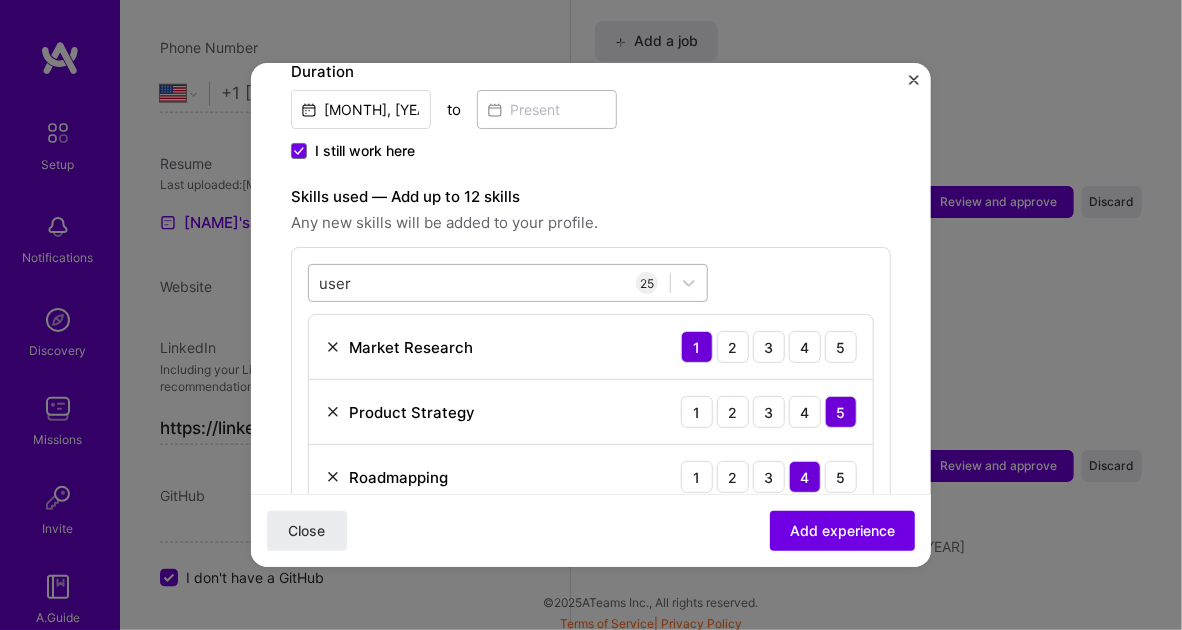 click on "[FIRST] [LAST]" at bounding box center (489, 283) 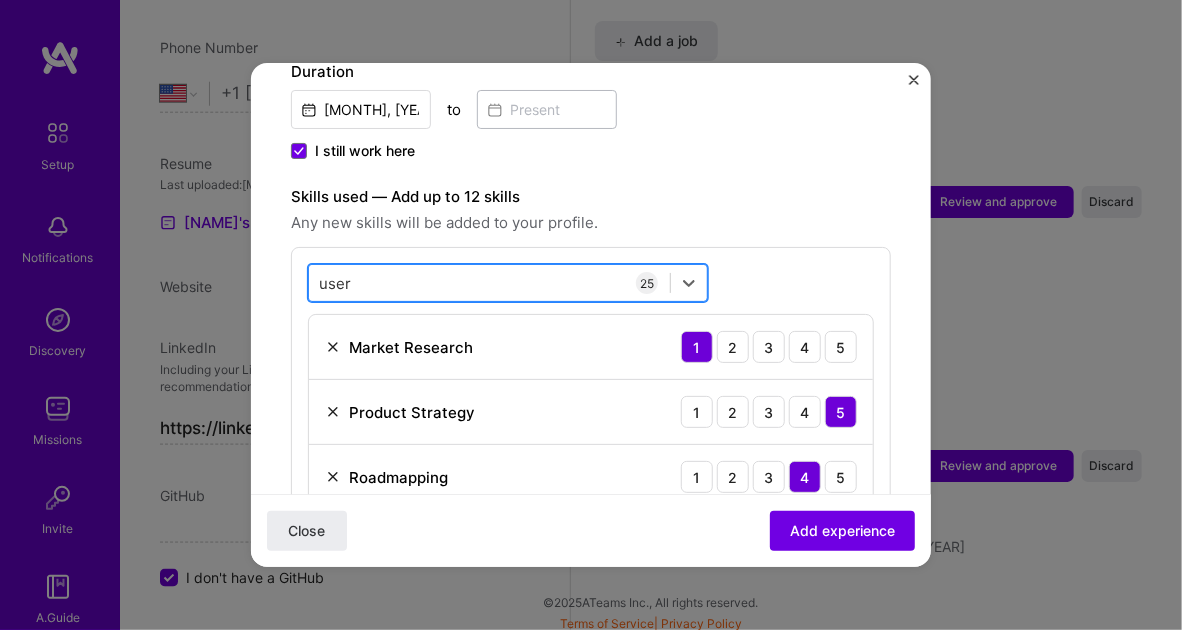 drag, startPoint x: 352, startPoint y: 275, endPoint x: 339, endPoint y: 277, distance: 13.152946 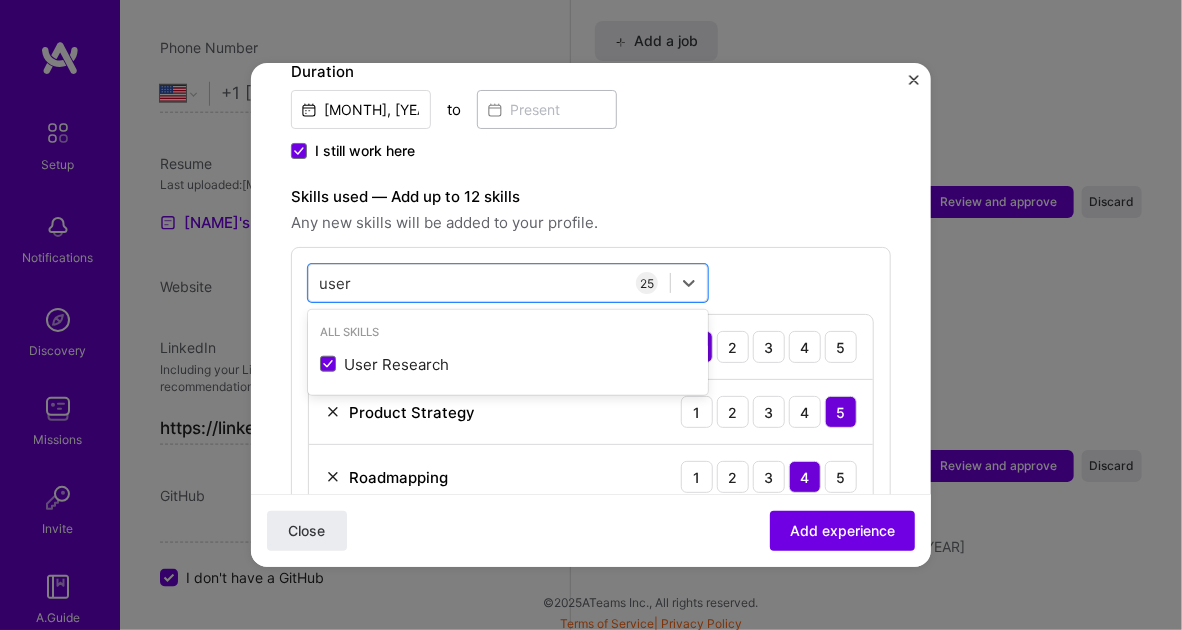 drag, startPoint x: 350, startPoint y: 276, endPoint x: 280, endPoint y: 281, distance: 70.178345 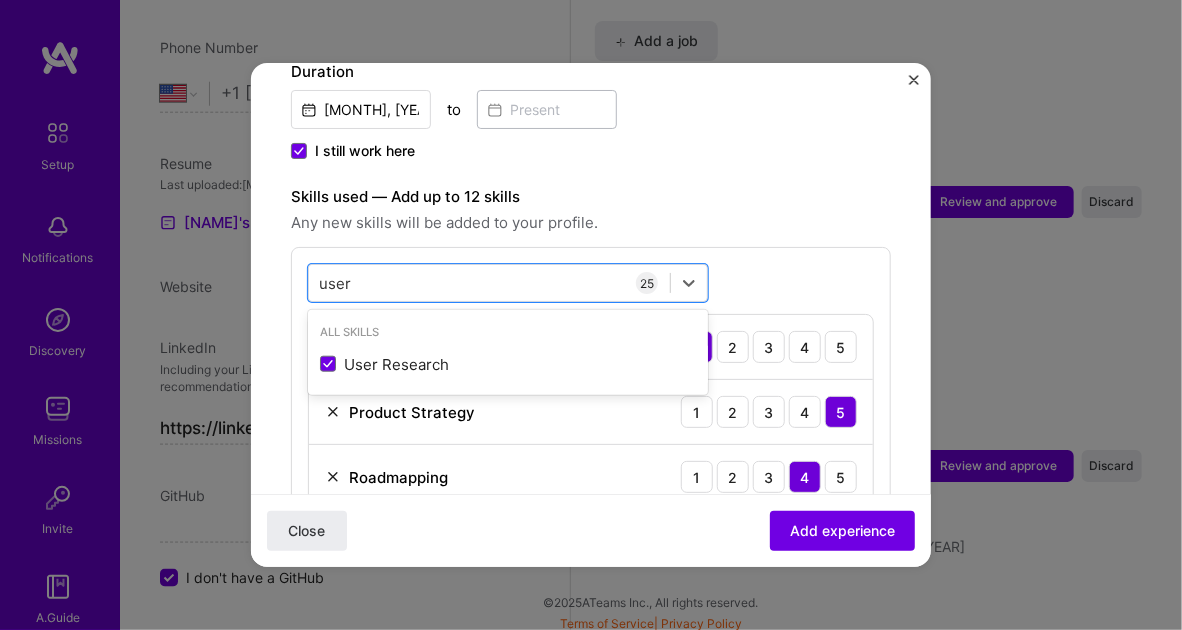 click on "Adding suggested job This job is suggested based on your LinkedIn, resume or A.Team activity. Create a job experience Jobs help companies understand your past experience. Company logo Company name GPUwiz
Company is required Industry Add up to 2 industries. Selected industries 2 Your title and specialization Product Manager AI Product Manager Duration Dec, [YEAR]
to
I still work here Skills used — Add up to 12 skills Any new skills will be added to your profile. option User Research, selected. option User Research selected, 0 of 2. 1 result available for search term user. Use Up and Down to choose options, press Enter to select the currently focused option, press Escape to exit the menu, press Tab to select the option and exit the menu. user user All Skills User Research 25 Market Research 1 2 3 4 5 Product Strategy 1 2 3 4 5 Roadmapping 1 2 3 4 5 Brand Strategy 1 2 3 4 5 Figma 1 2 3 4 5 GTM Planning 1 2 3 4 5 Google Analytics 1 2 3 4 5 1" at bounding box center (591, 1070) 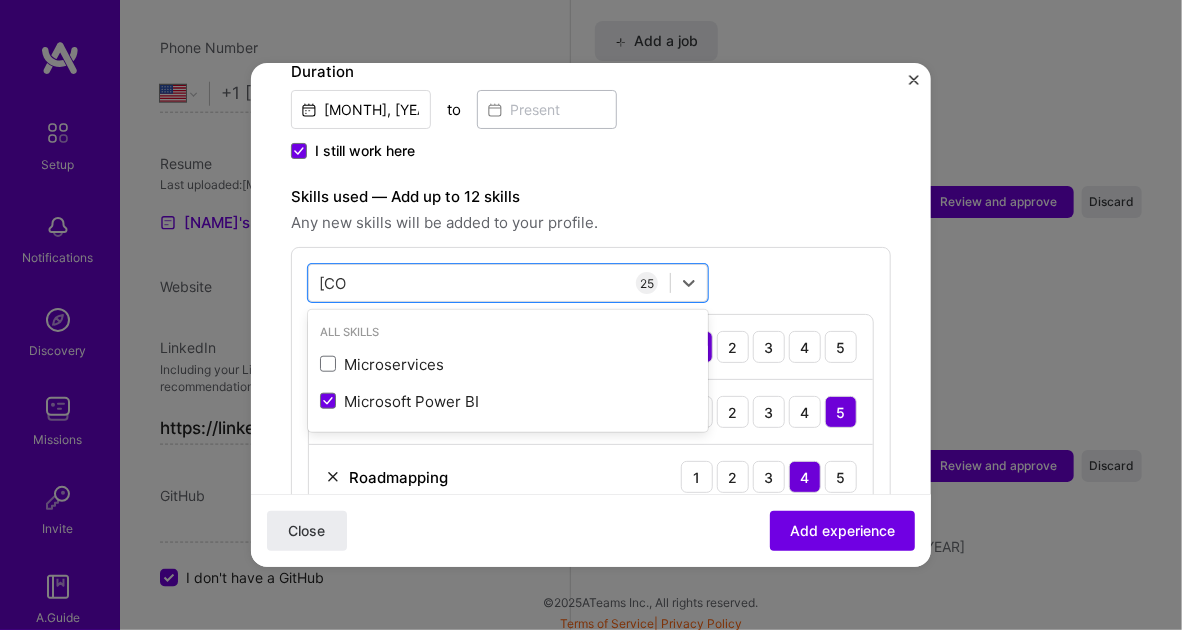 type on "C" 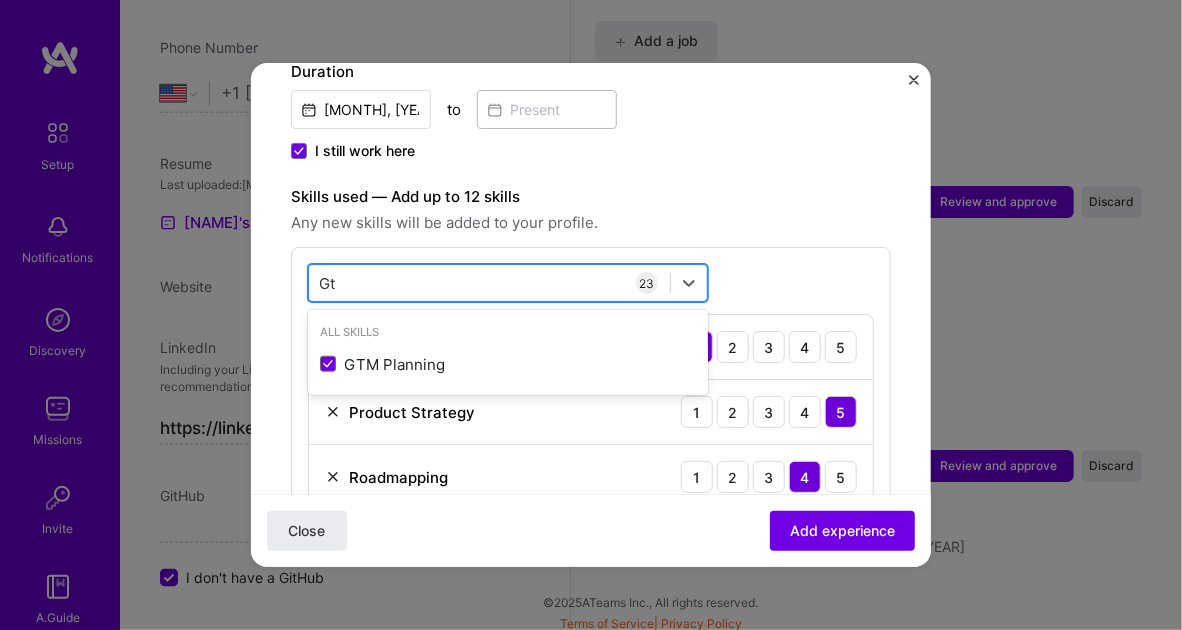type on "G" 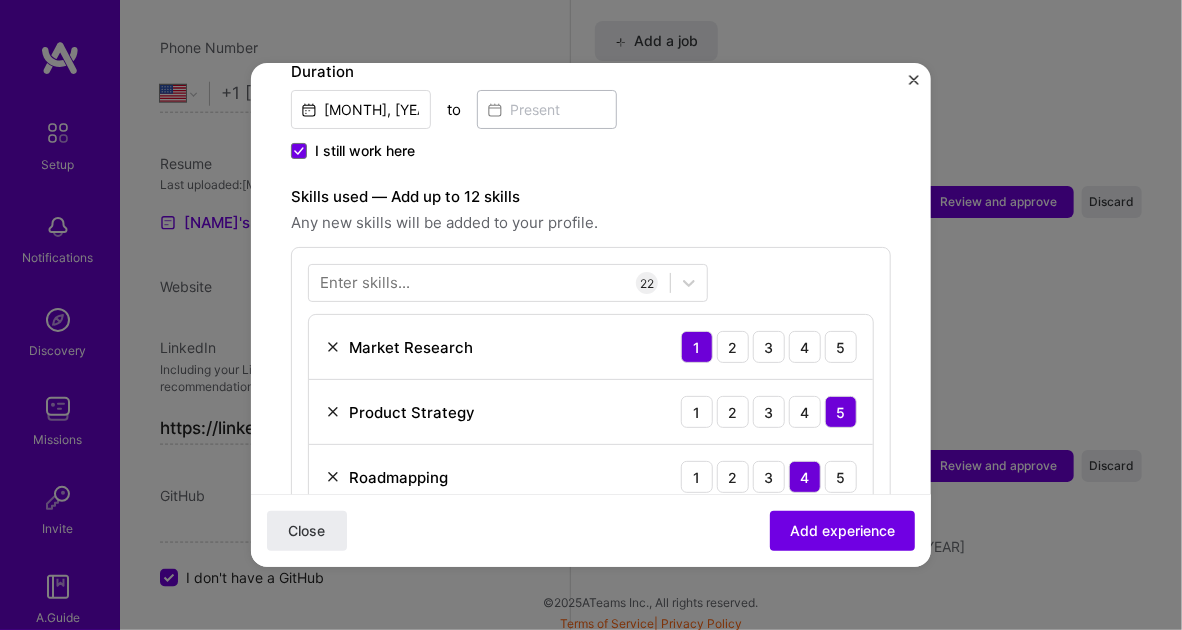 click on "Adding suggested job This job is suggested based on your LinkedIn, resume or A.Team activity. Create a job experience Jobs help companies understand your past experience. Company logo Company name GPUwiz
Company is required Industry Add up to 2 industries. Selected industries 2 Your title and specialization Product Manager AI Product Manager Duration Dec, [DATE]
to
I still work here Skills used — Add up to 12 skills Any new skills will be added to your profile. Enter skills... 22 Market Research 1 2 3 4 5 Product Strategy 1 2 3 4 5 Roadmapping 1 2 3 4 5 Brand Strategy 1 2 3 4 5 Figma 1 2 3 4 5 GTM Planning 1 2 3 4 5 Google Analytics 1 2 3 4 5 JavaScript 1 2 3 4 5 Microsoft  Power BI 1 2 3 4 5 Node.js 1 2 3 4 5 MySQL 1 2 3 4 5 Product Marketing 1 2 3 4 5 Product Design 1 2 3 4 5 PostgreSQL 1 2 3 4 5 Prototyping 1 2 3 4 5 React 1 2 3 4 5 SEO 1 2 3 4 5 SQL 1 2 3 4 5 Scrum Team Management 1 2 3 4 5 Scrum 1 2 3 4 5 Sendgrid 1 2 3 4 5 1 2 3 4 5" at bounding box center (591, 973) 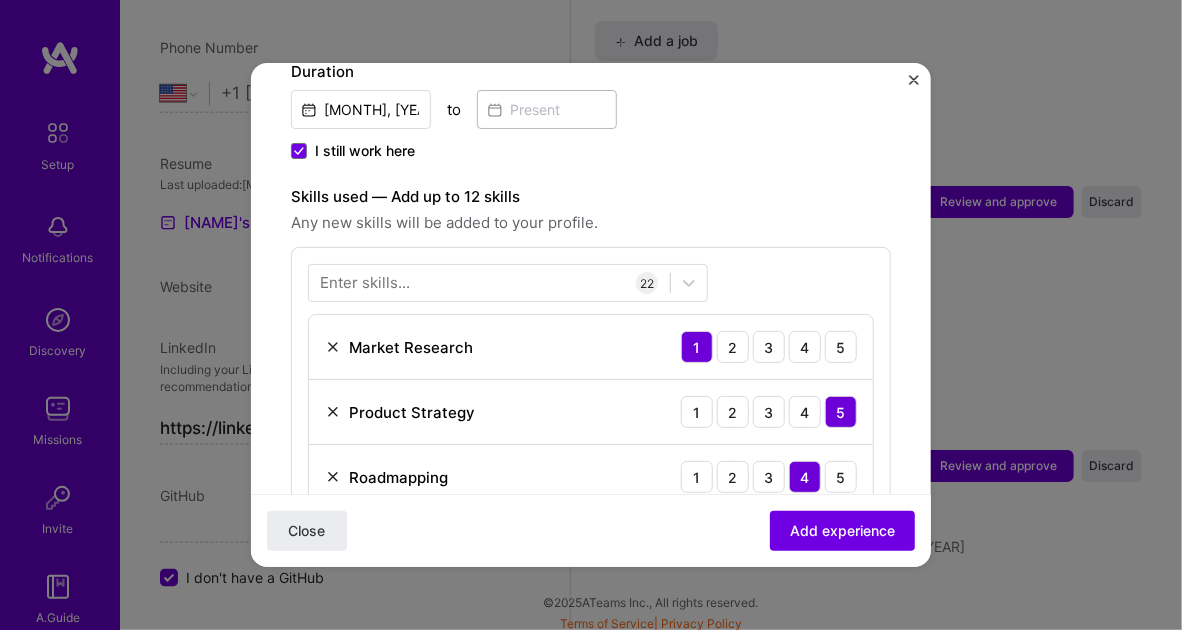click on "Duration" at bounding box center (591, 72) 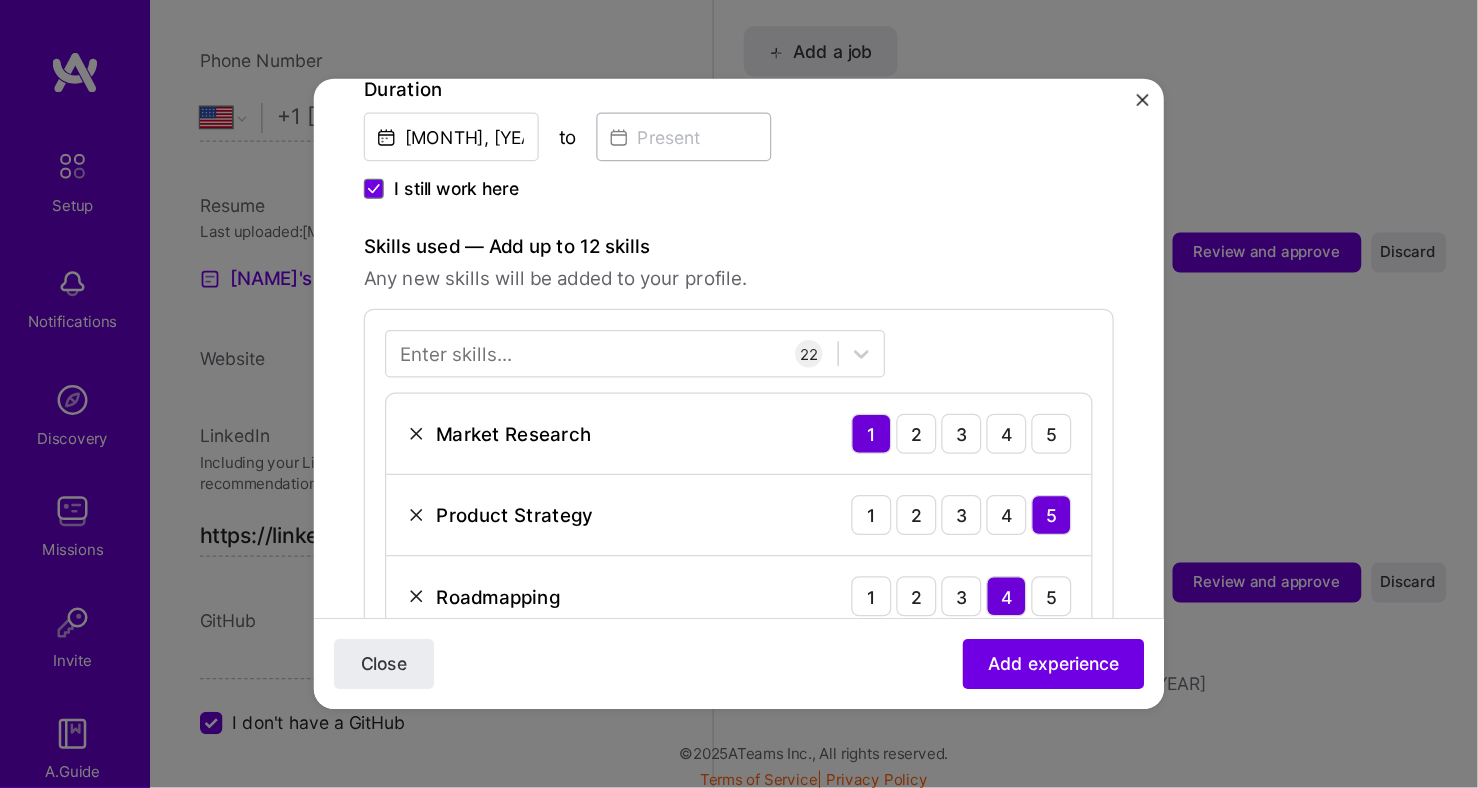 scroll, scrollTop: 2021, scrollLeft: 0, axis: vertical 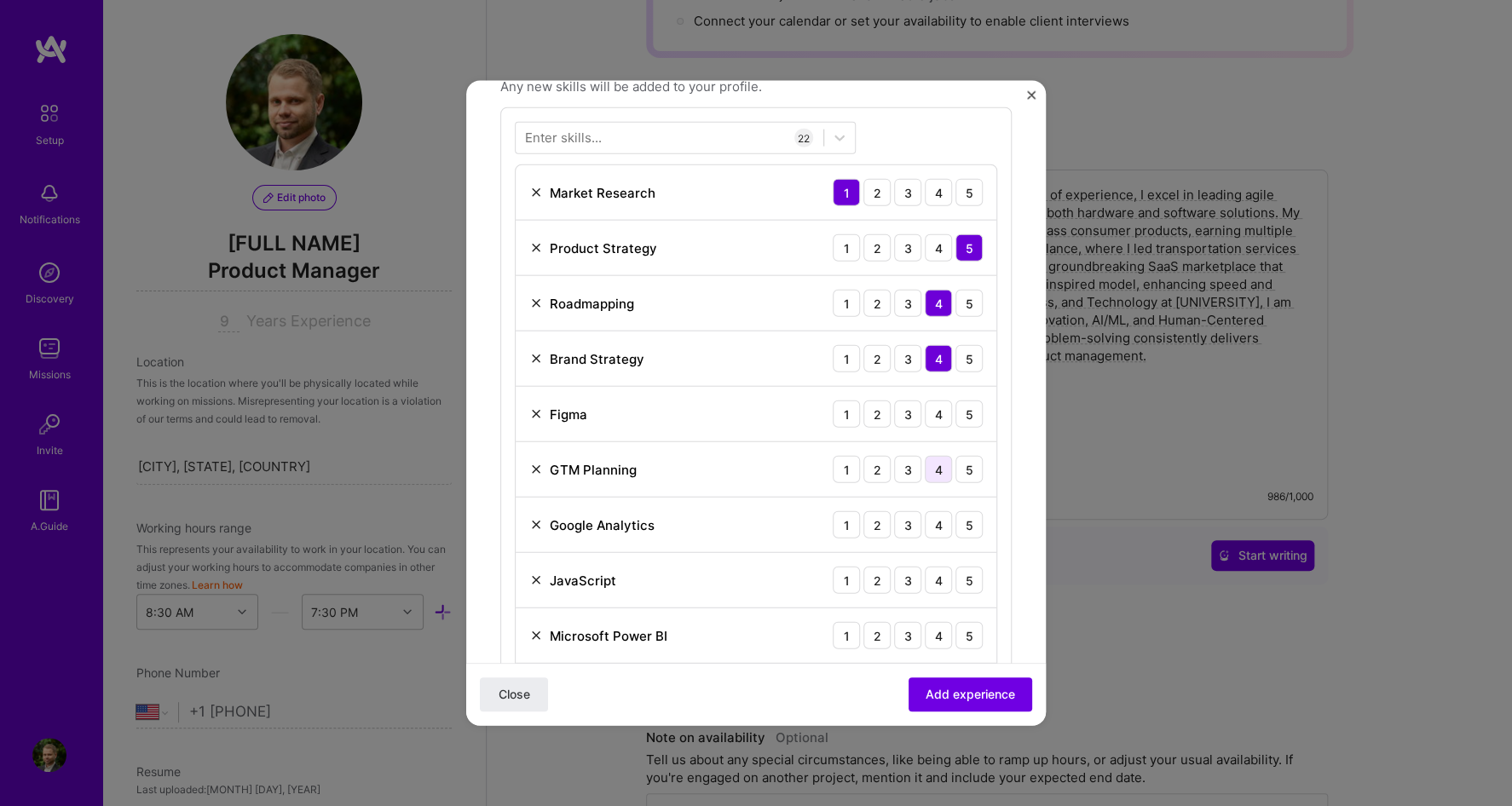 click on "4" at bounding box center [938, 469] 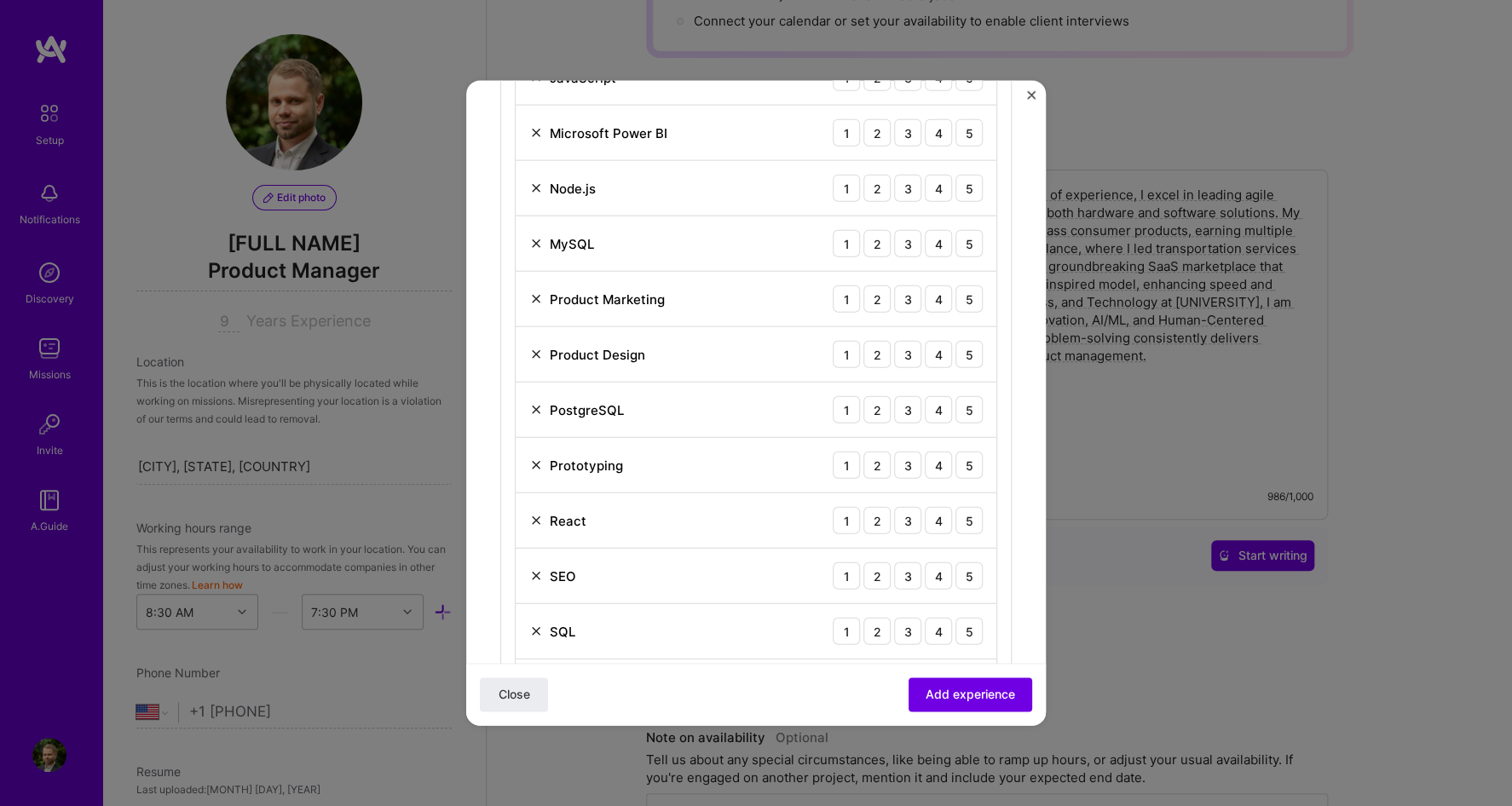 scroll, scrollTop: 1153, scrollLeft: 0, axis: vertical 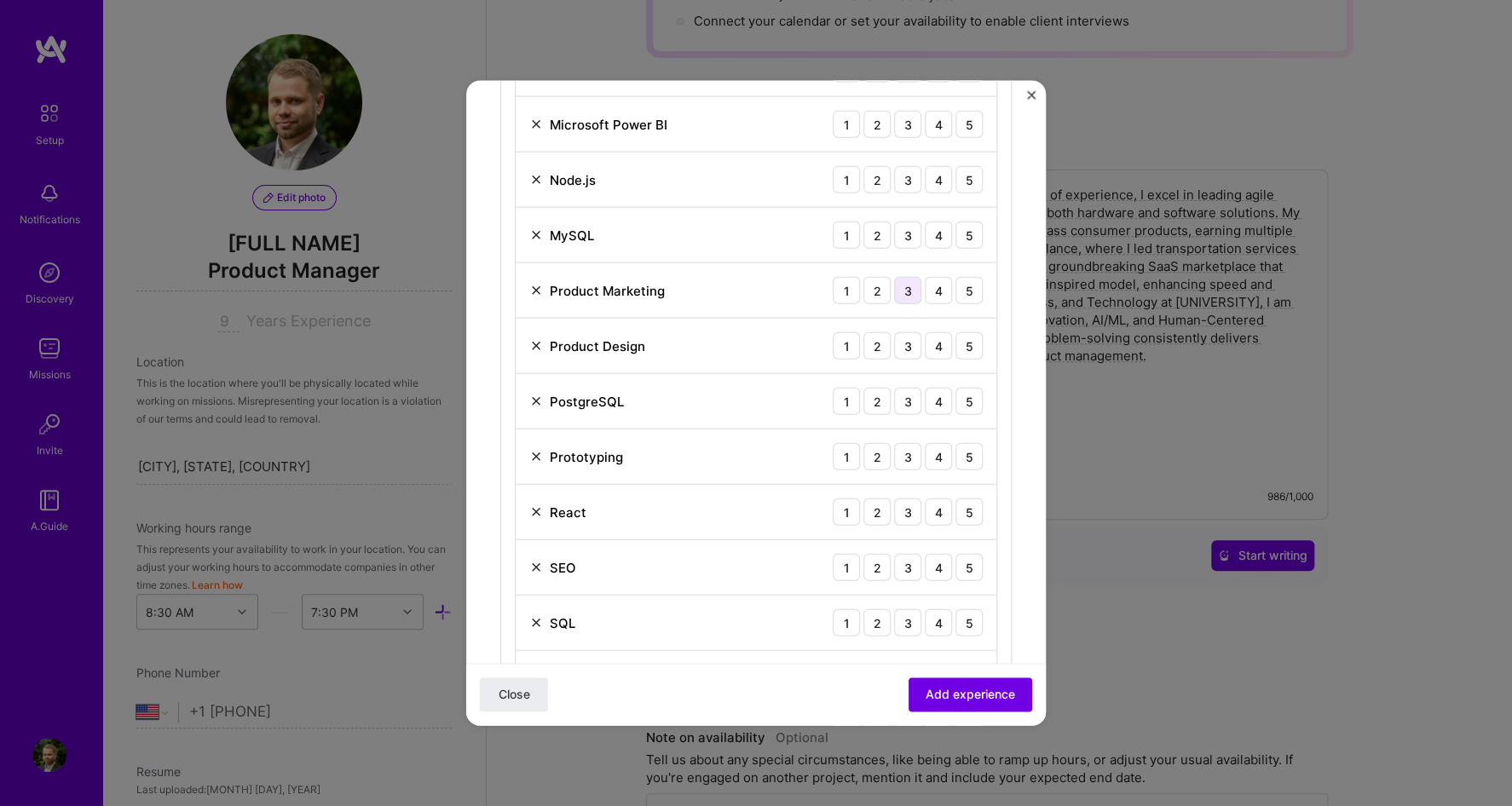 click on "3" at bounding box center (908, 291) 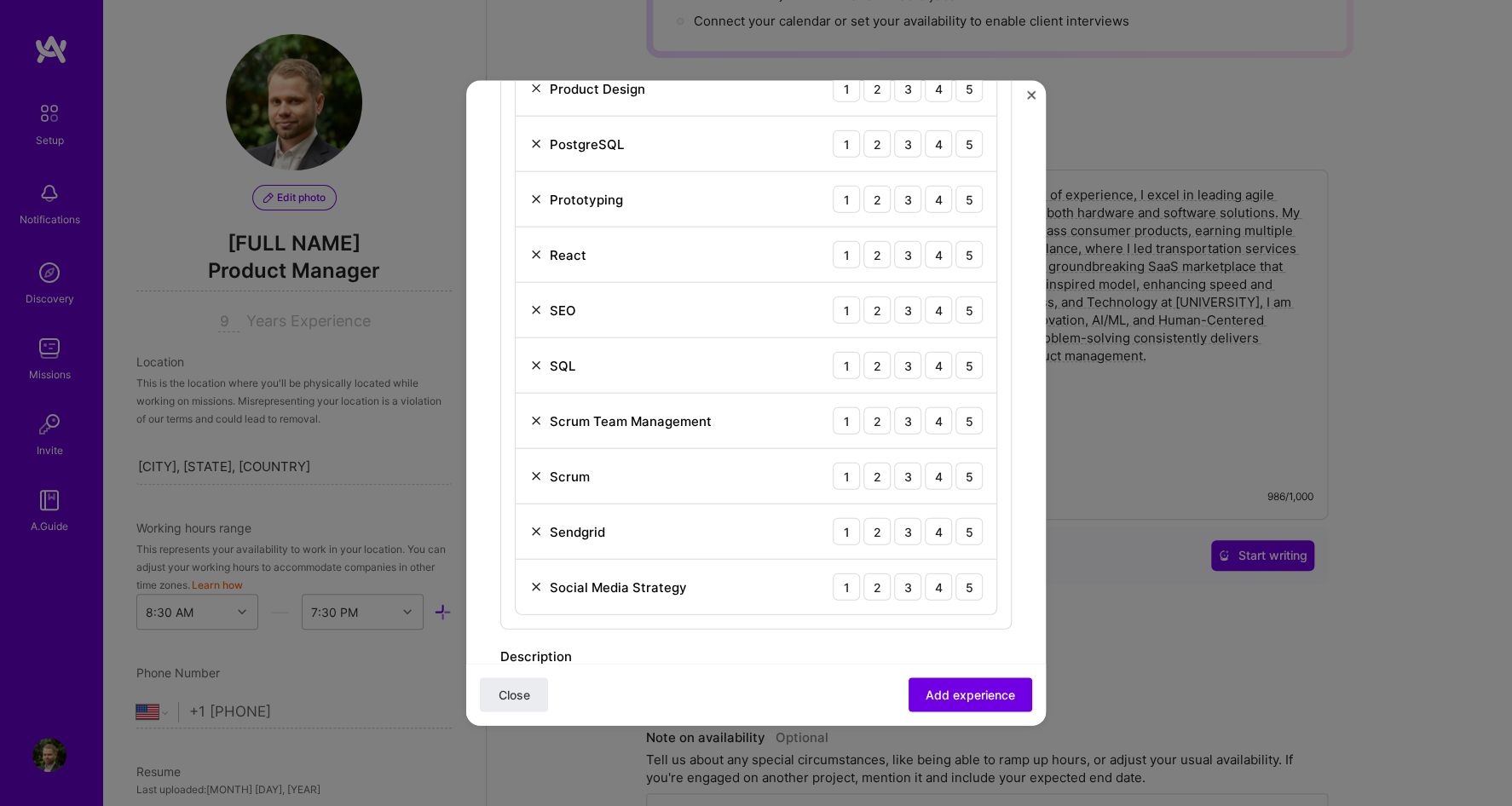scroll, scrollTop: 1408, scrollLeft: 0, axis: vertical 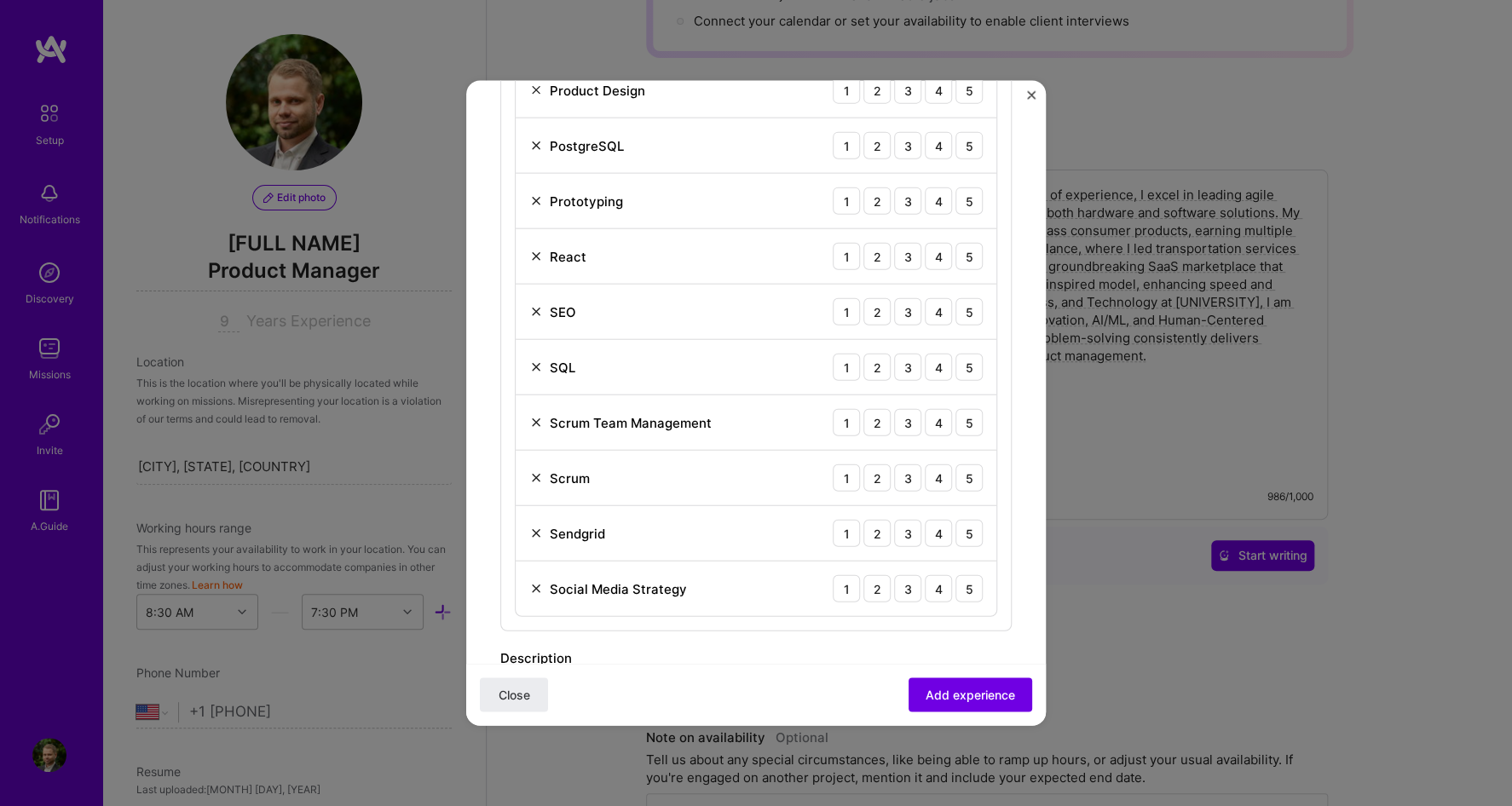 click at bounding box center [536, 312] 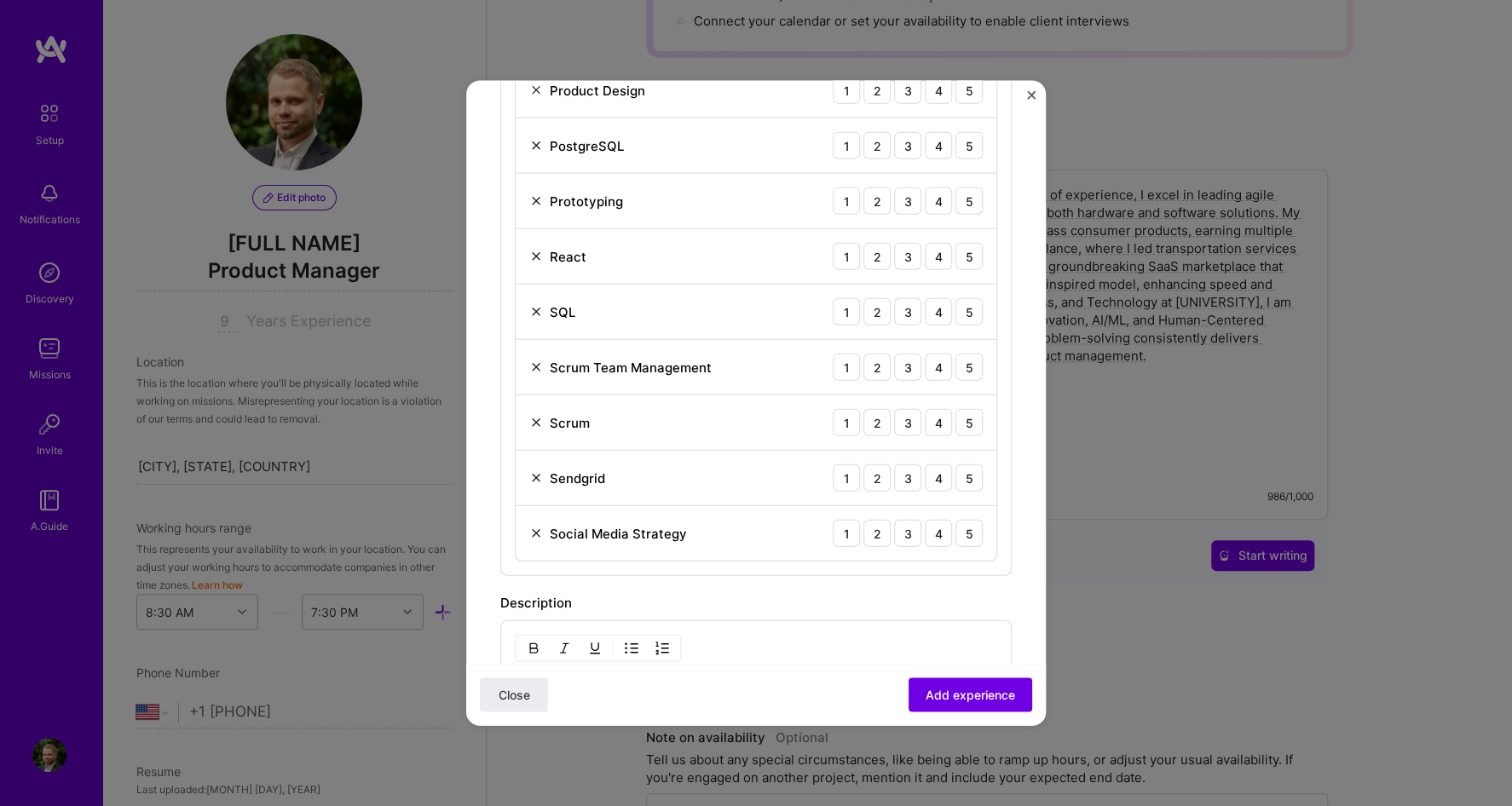 click at bounding box center [536, 256] 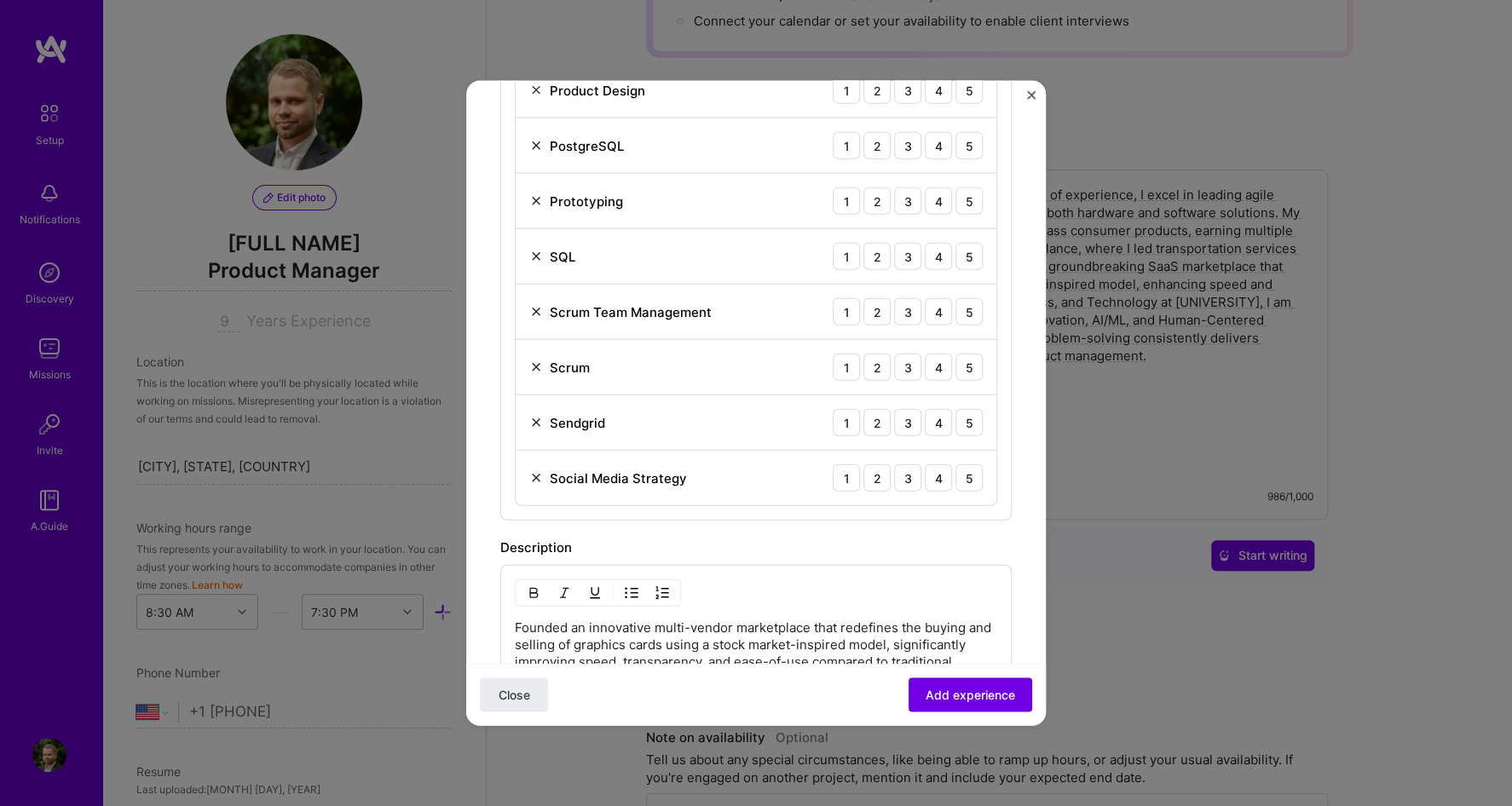 click at bounding box center (536, 146) 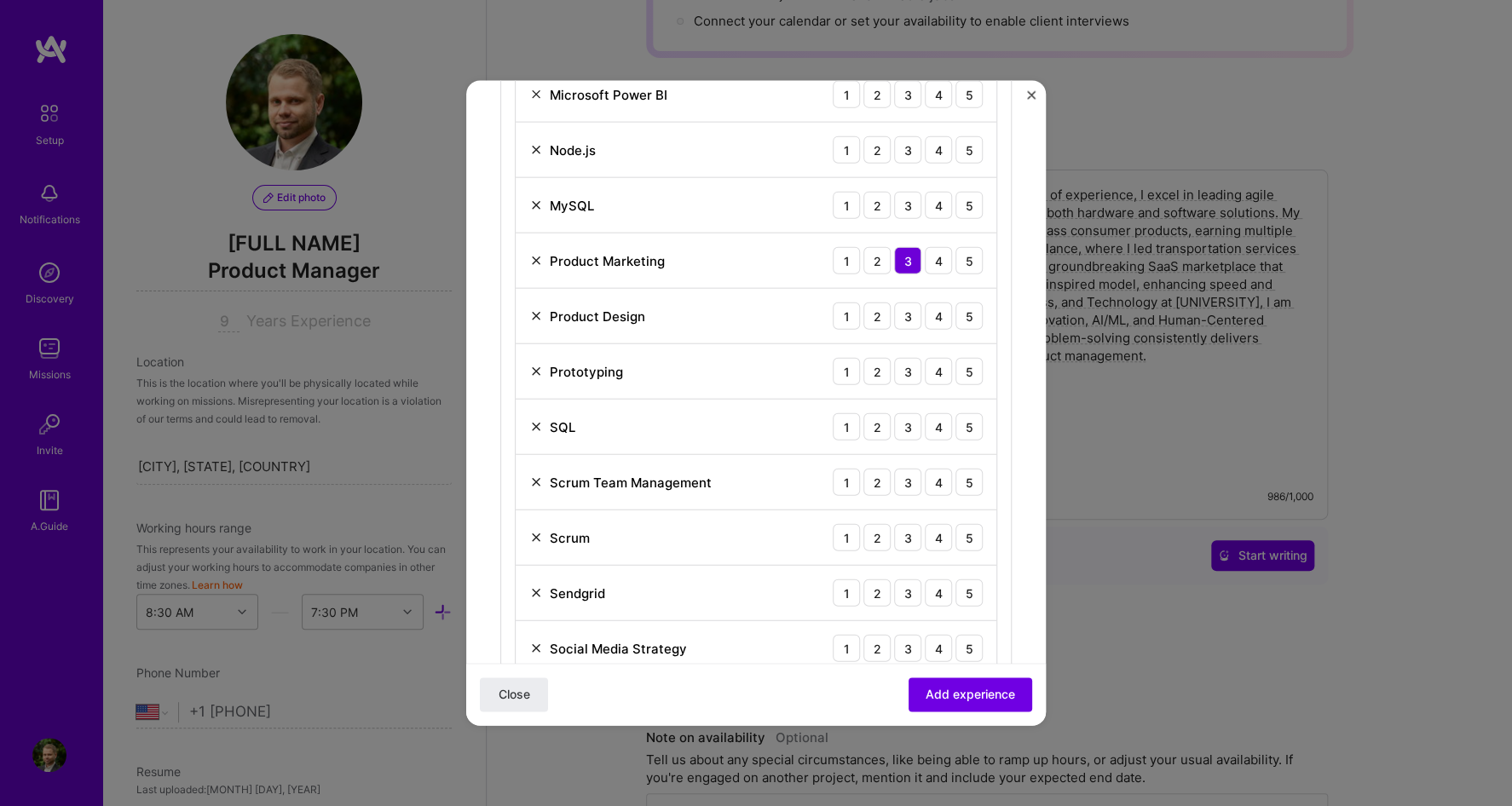 scroll, scrollTop: 1153, scrollLeft: 0, axis: vertical 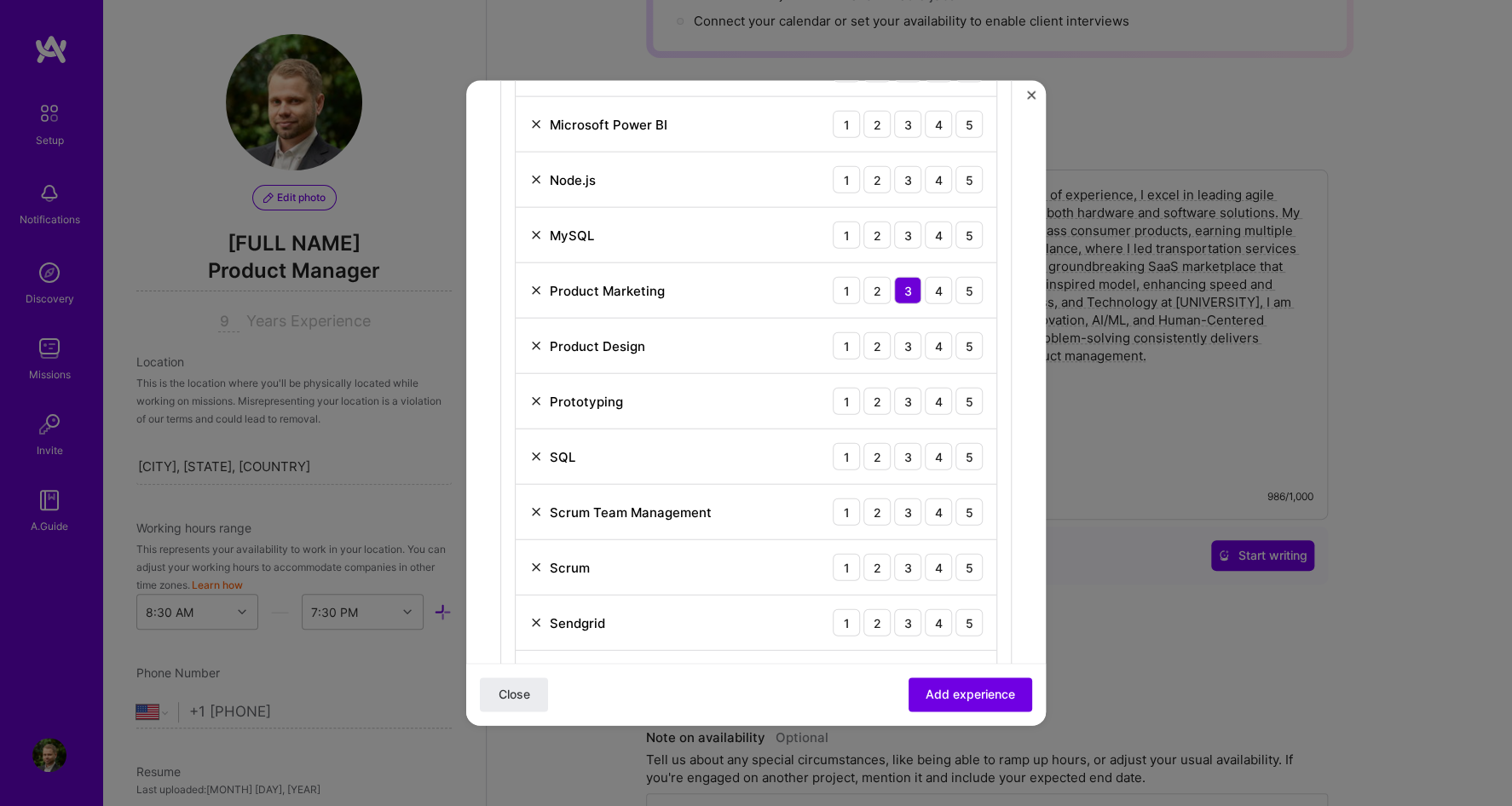 click at bounding box center (536, 235) 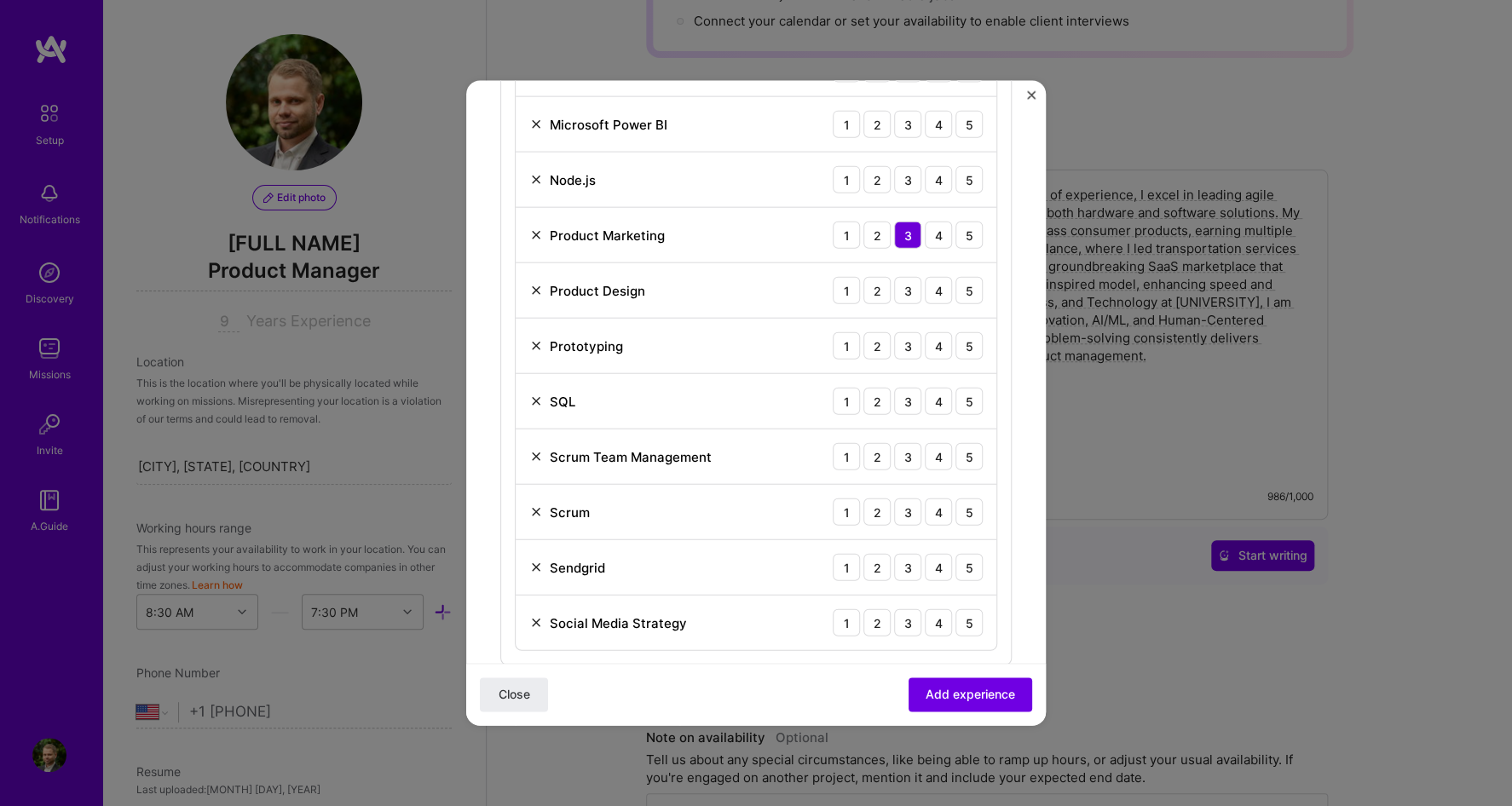 click at bounding box center [536, 180] 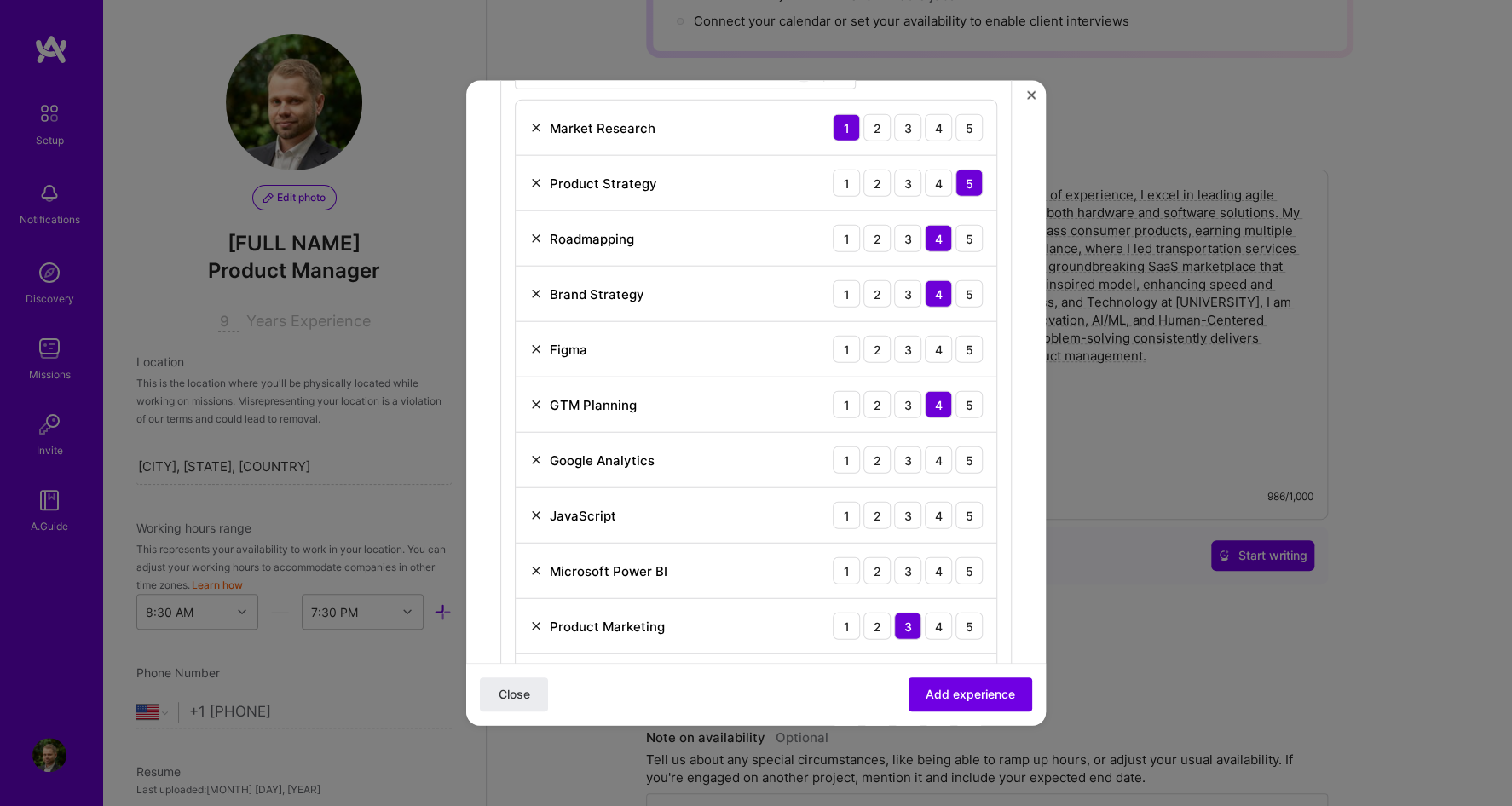 scroll, scrollTop: 769, scrollLeft: 0, axis: vertical 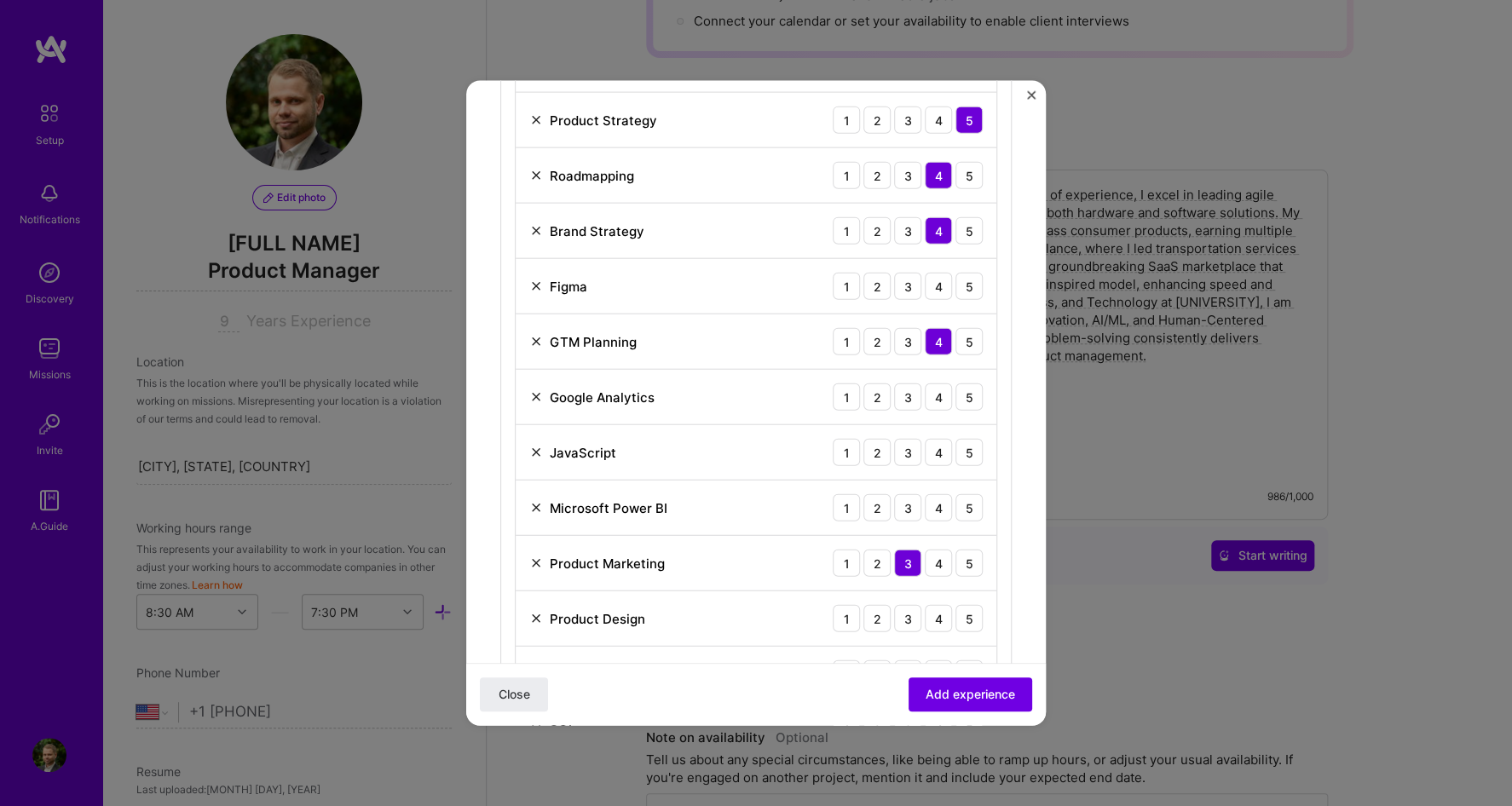 click at bounding box center [536, 452] 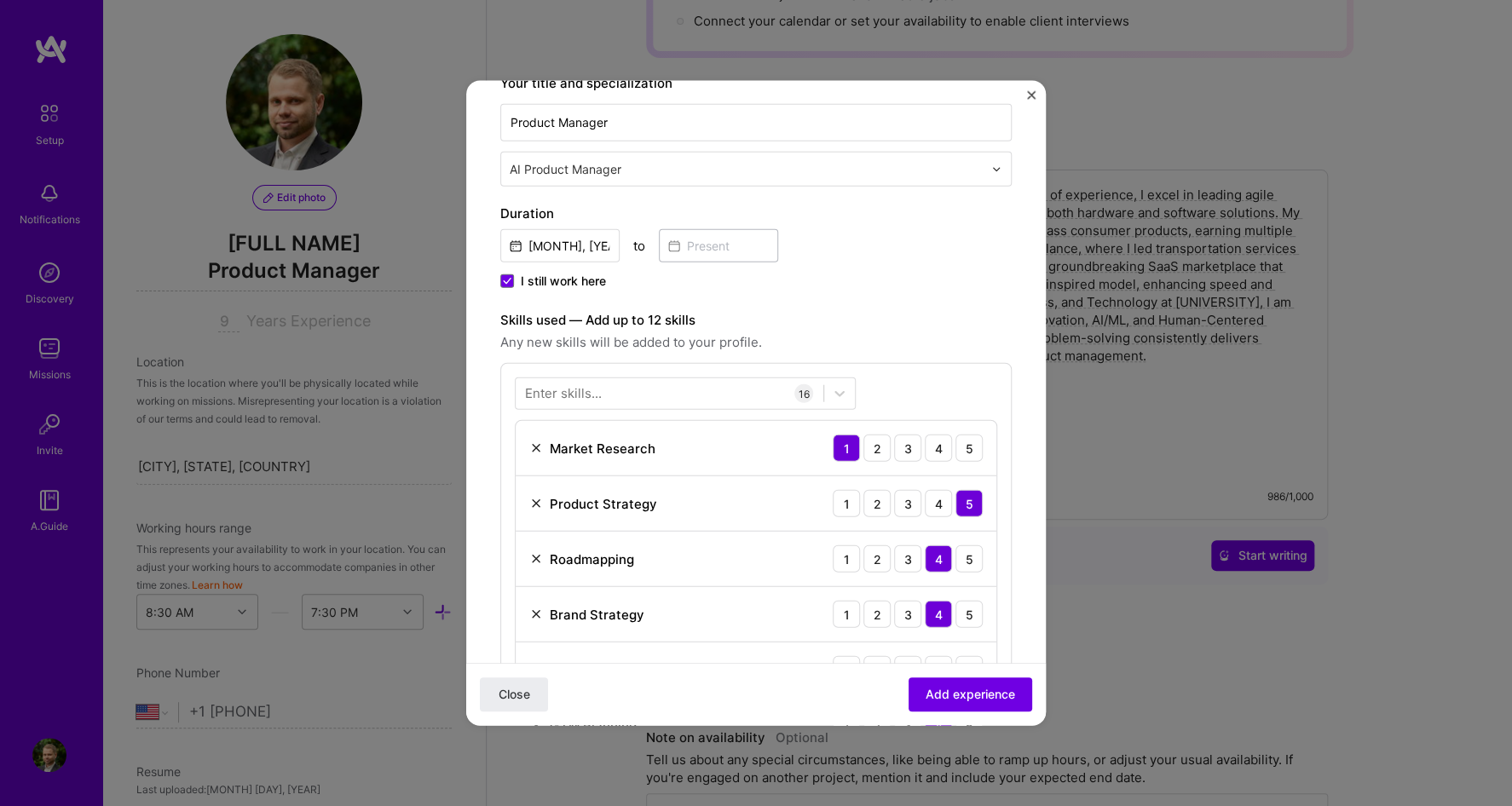 scroll, scrollTop: 514, scrollLeft: 0, axis: vertical 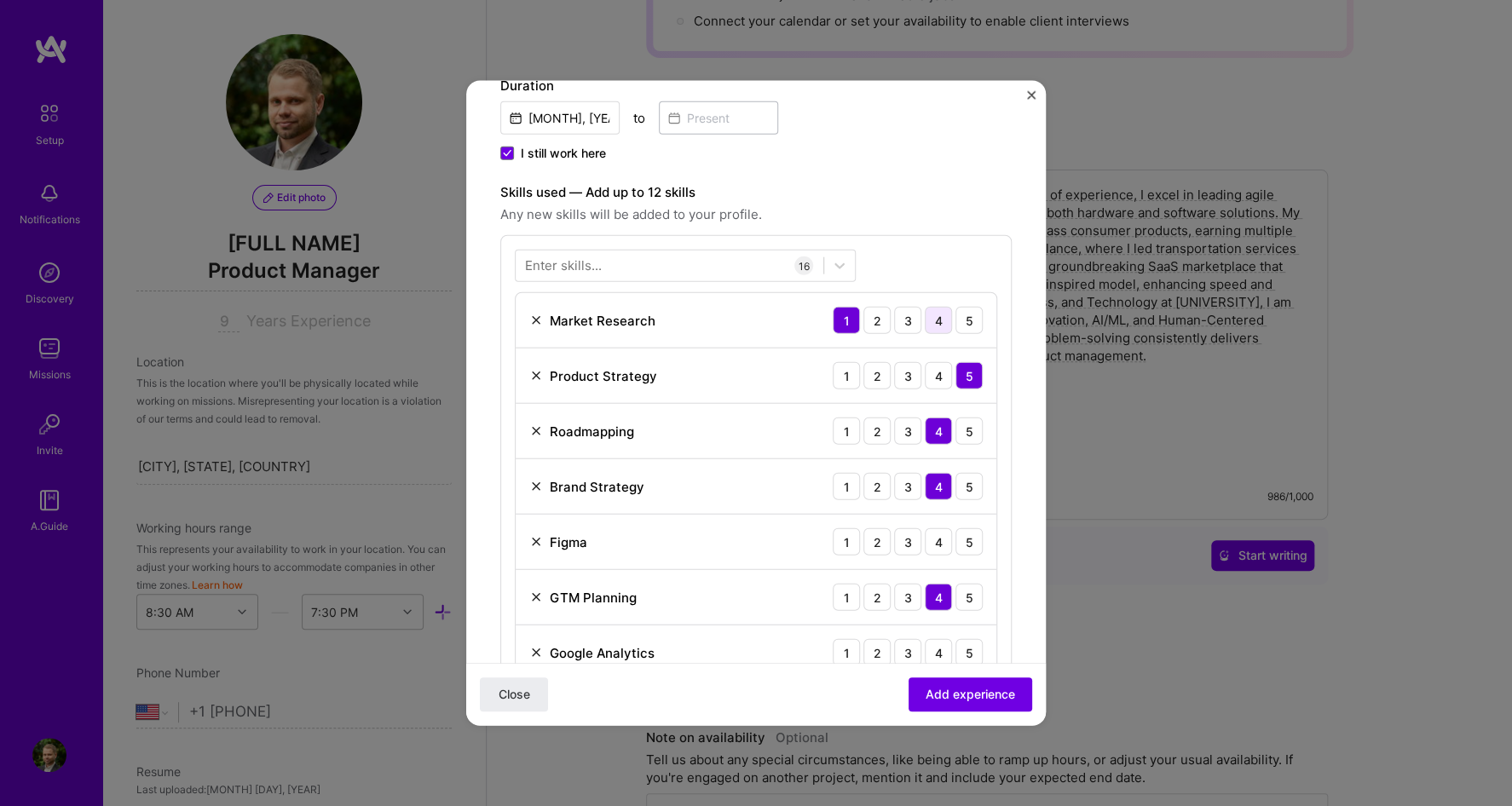 click on "4" at bounding box center (938, 320) 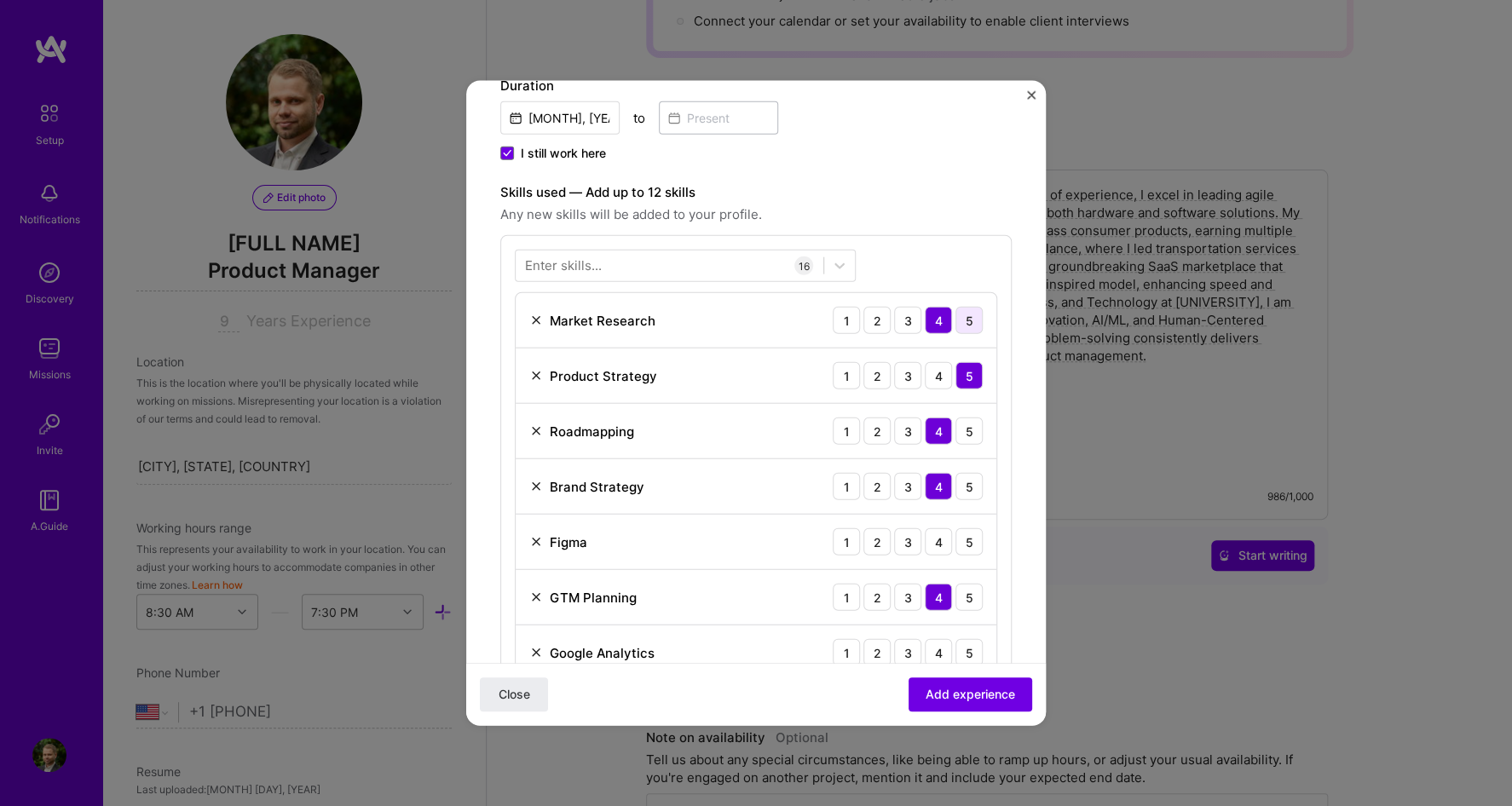 click on "5" at bounding box center (969, 320) 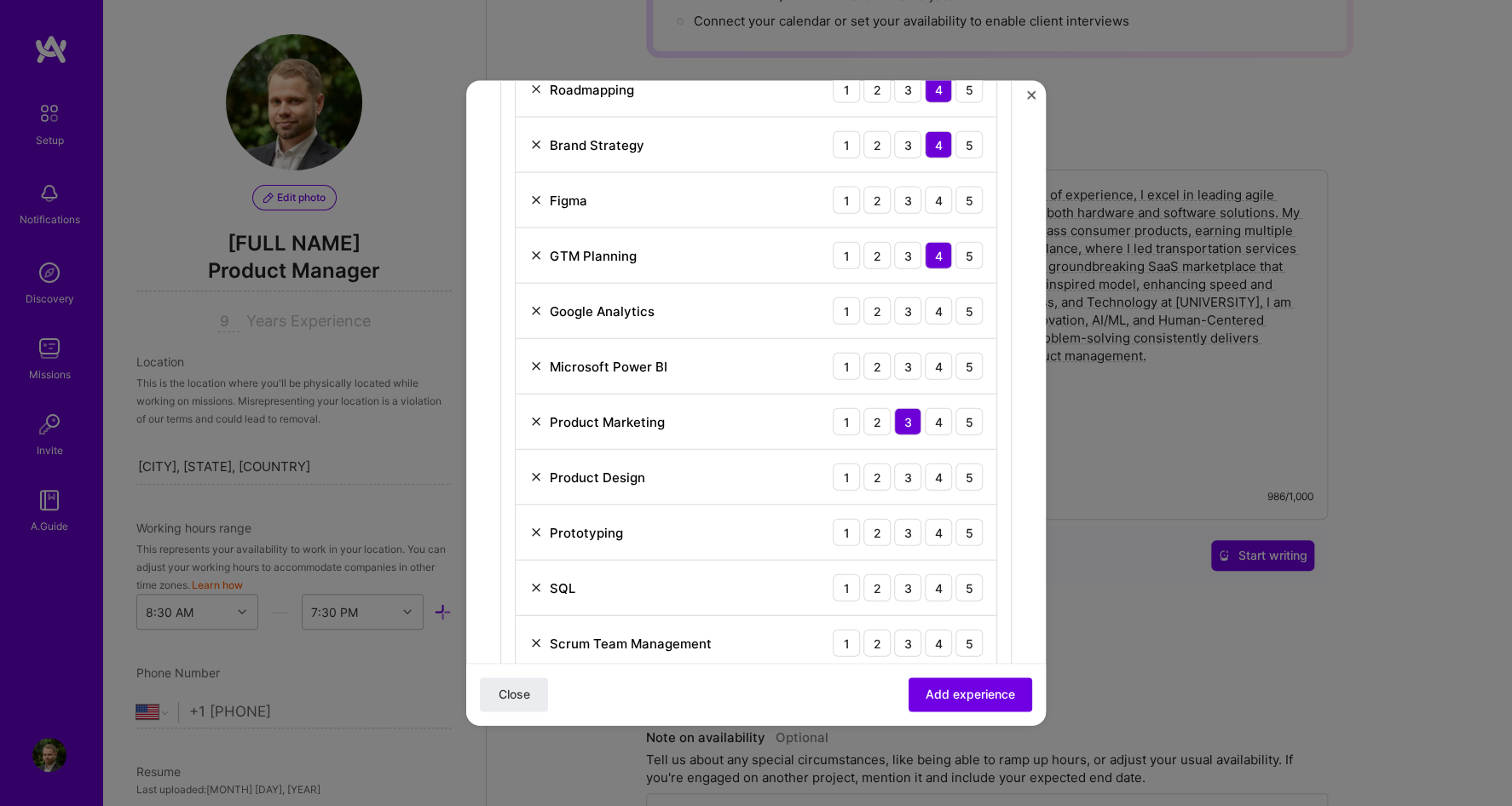 scroll, scrollTop: 897, scrollLeft: 0, axis: vertical 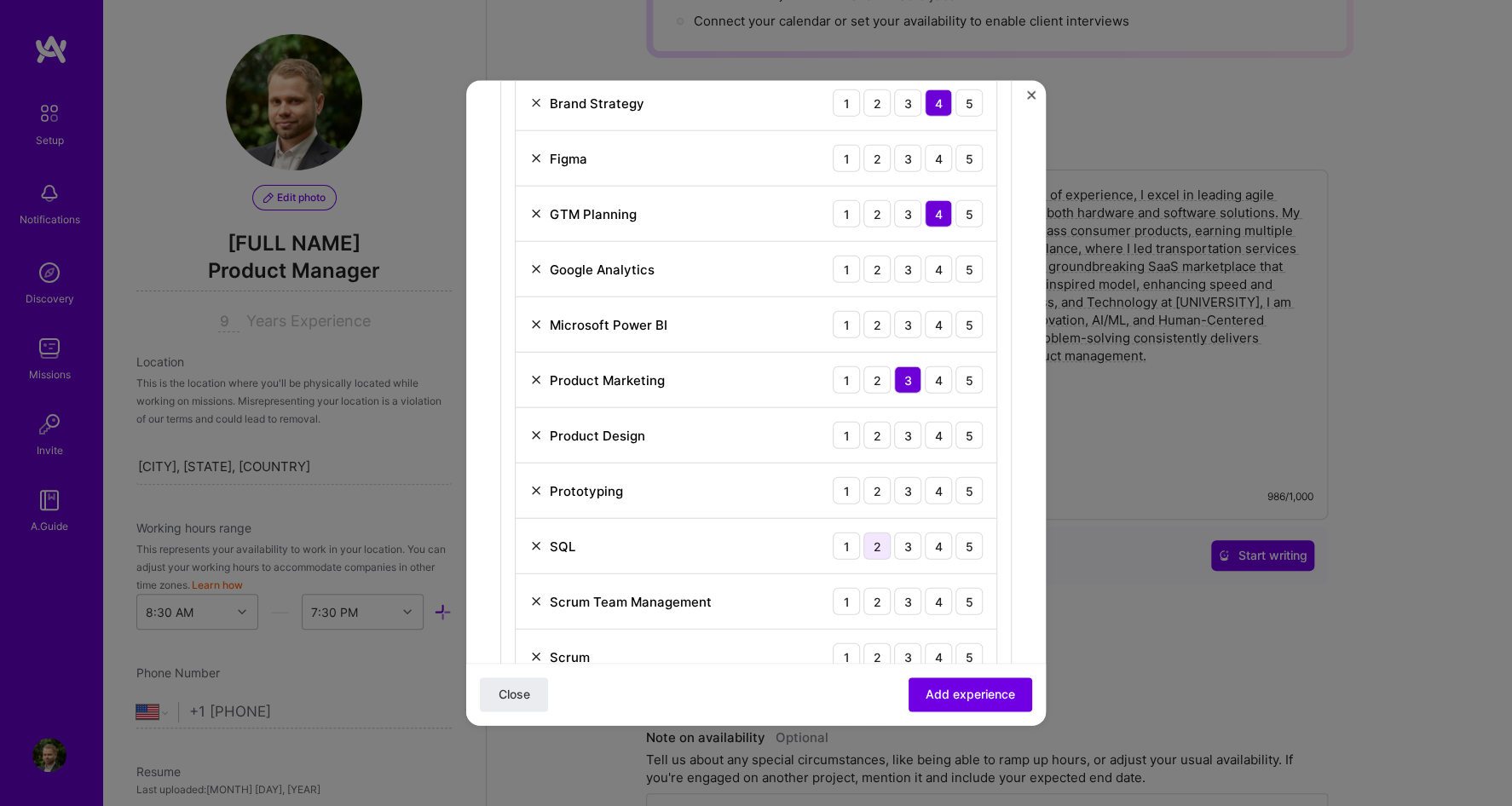 click on "2" at bounding box center (877, 546) 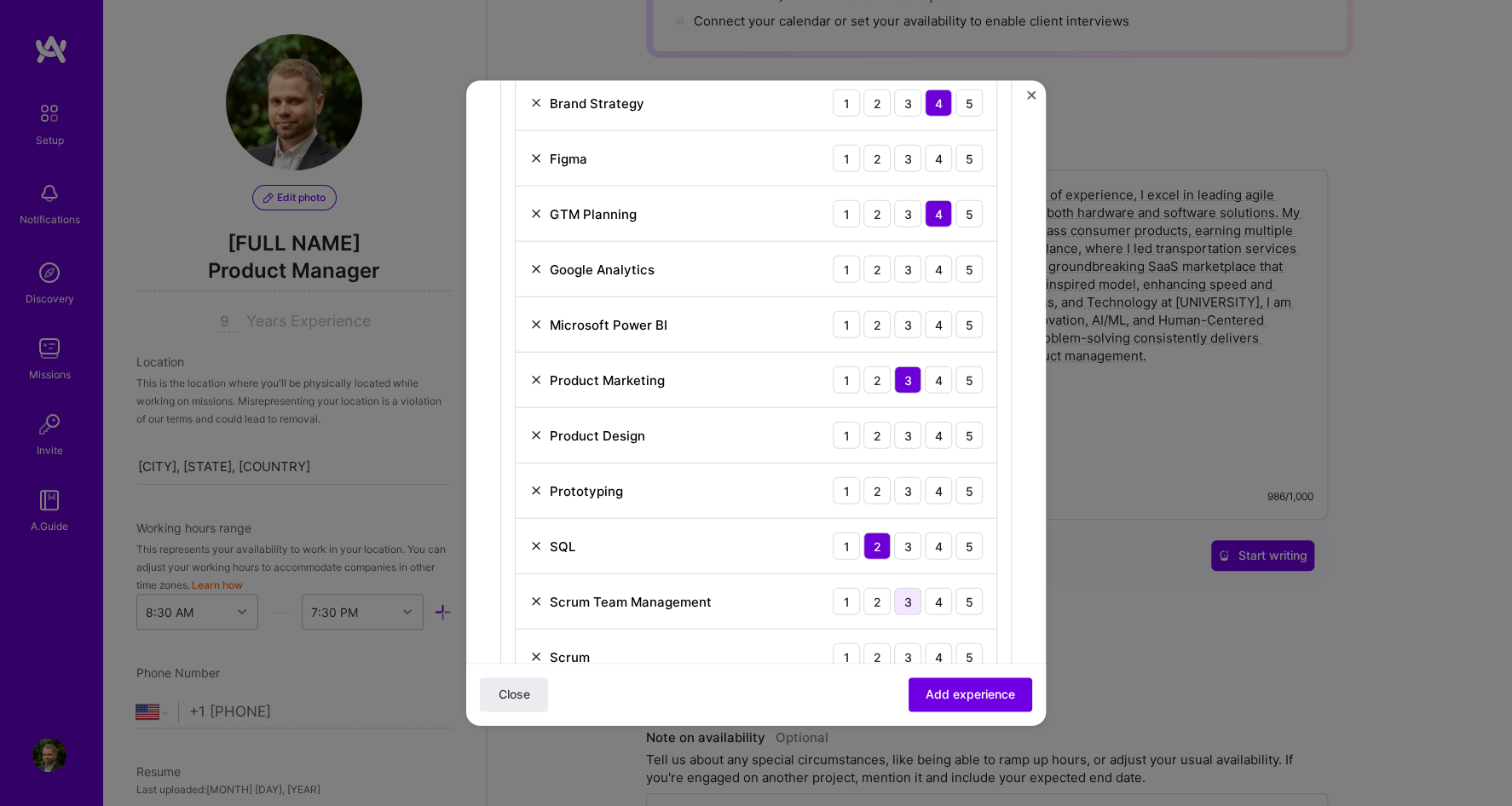 click on "3" at bounding box center [908, 602] 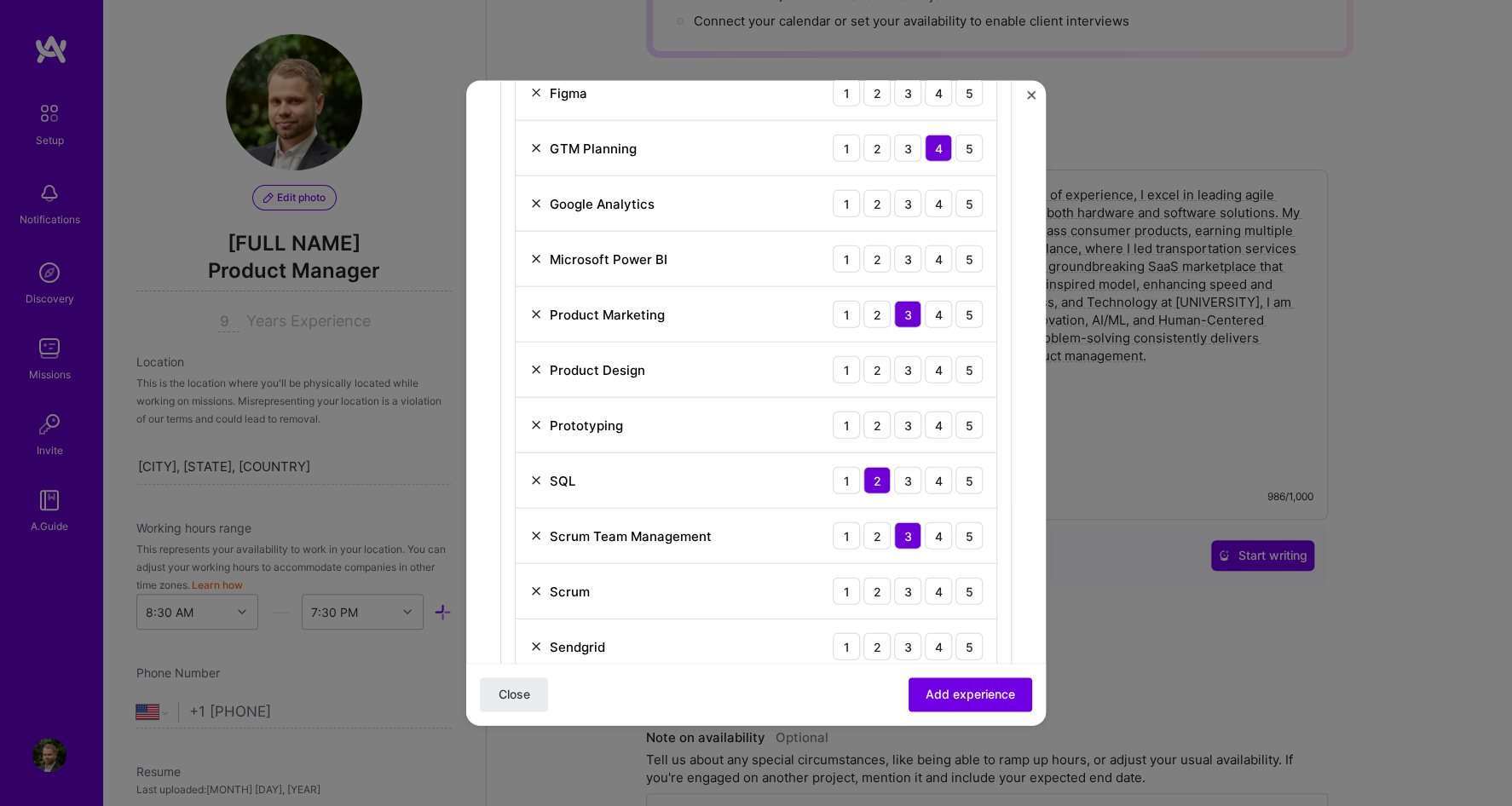 scroll, scrollTop: 1025, scrollLeft: 0, axis: vertical 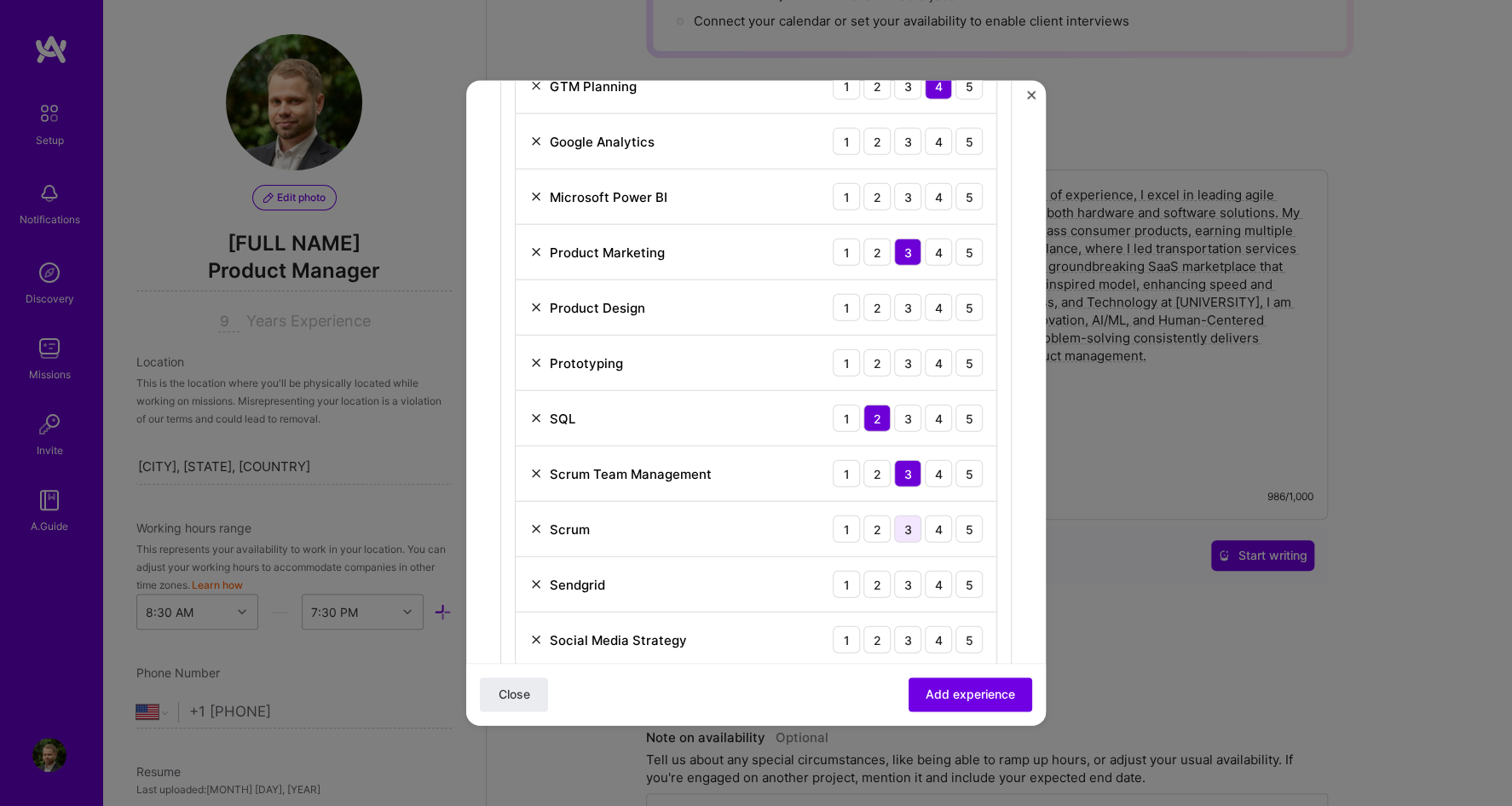 click on "3" at bounding box center (908, 529) 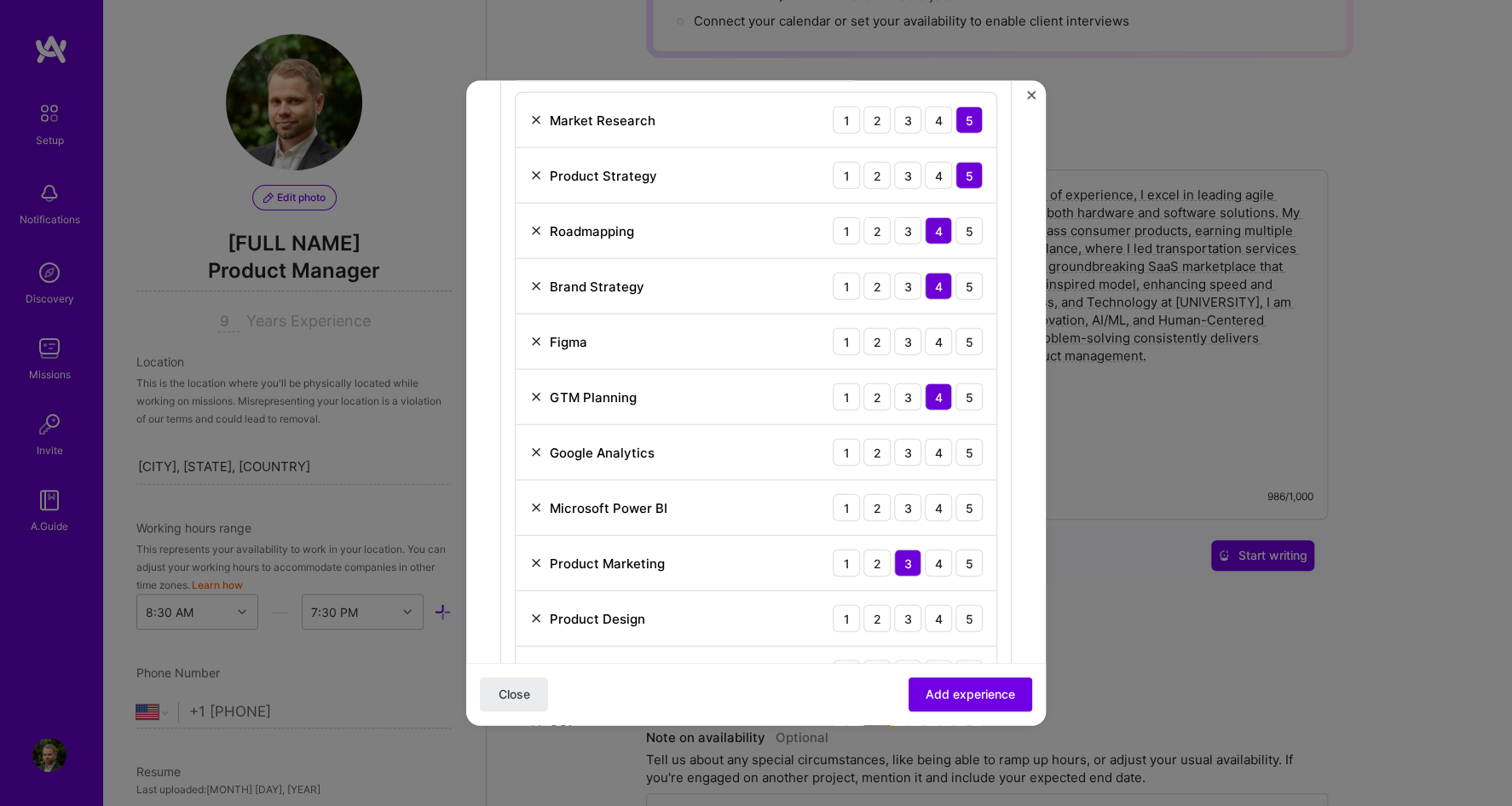 scroll, scrollTop: 642, scrollLeft: 0, axis: vertical 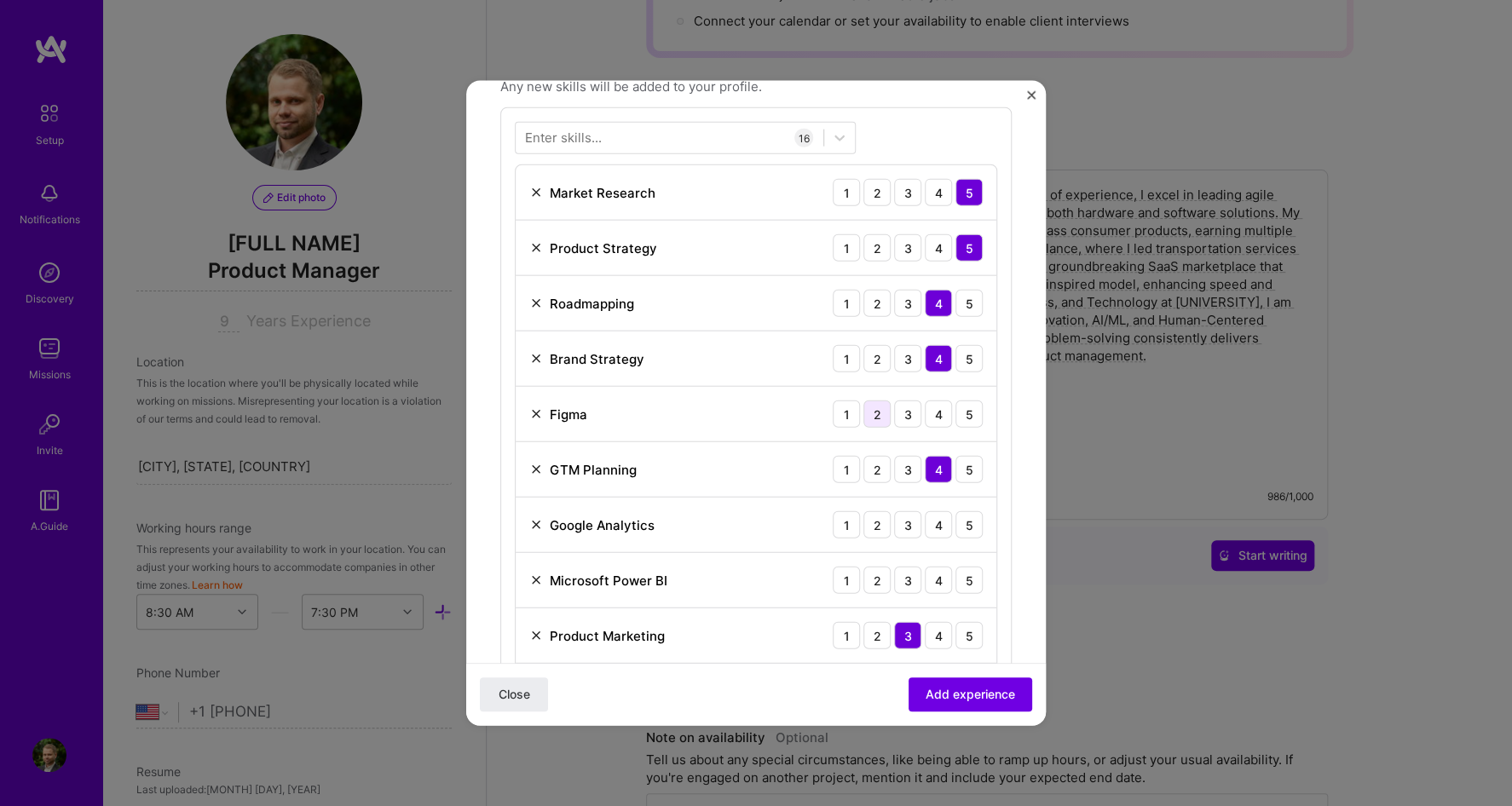 click on "2" at bounding box center (877, 414) 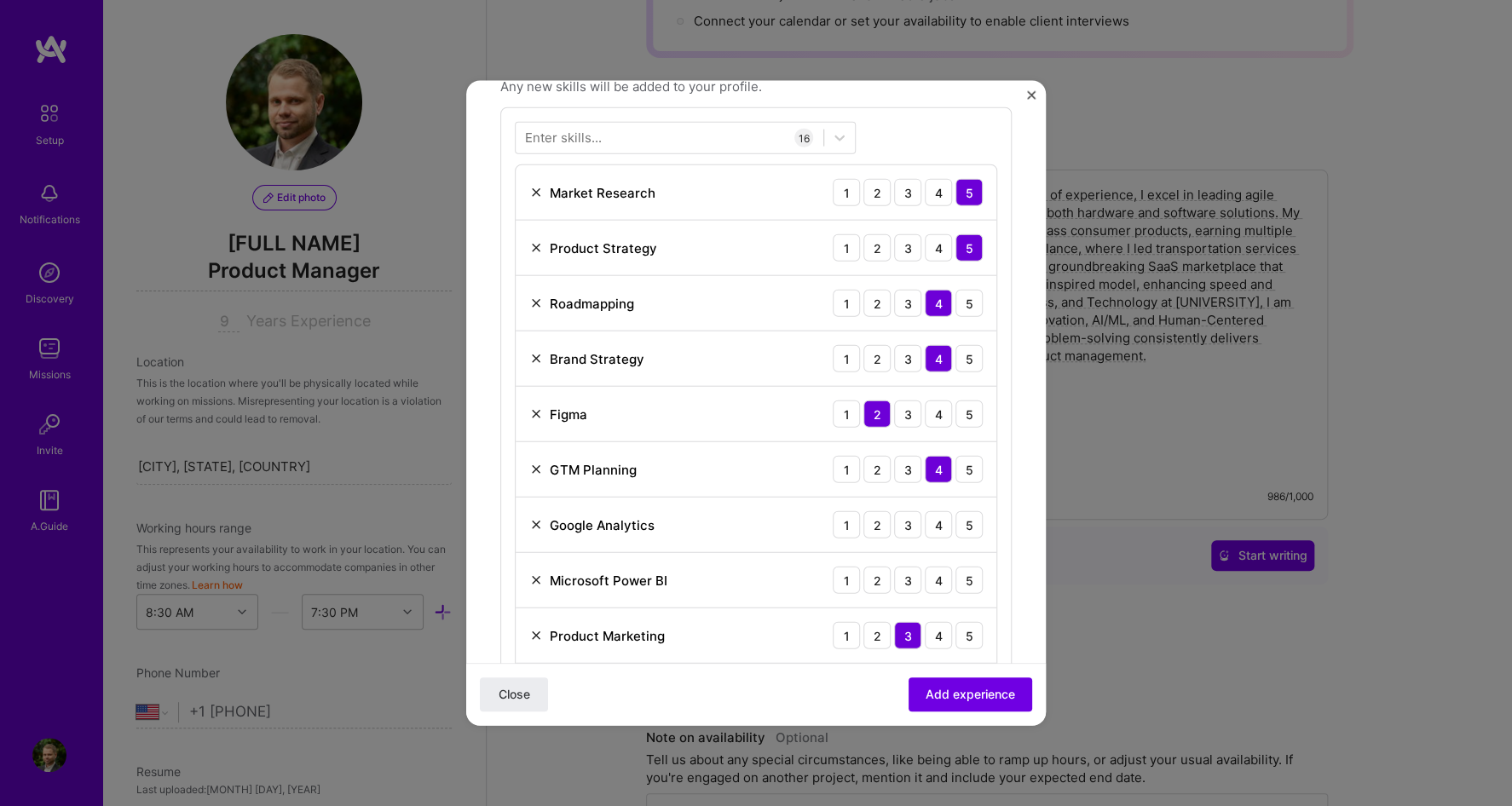 scroll, scrollTop: 769, scrollLeft: 0, axis: vertical 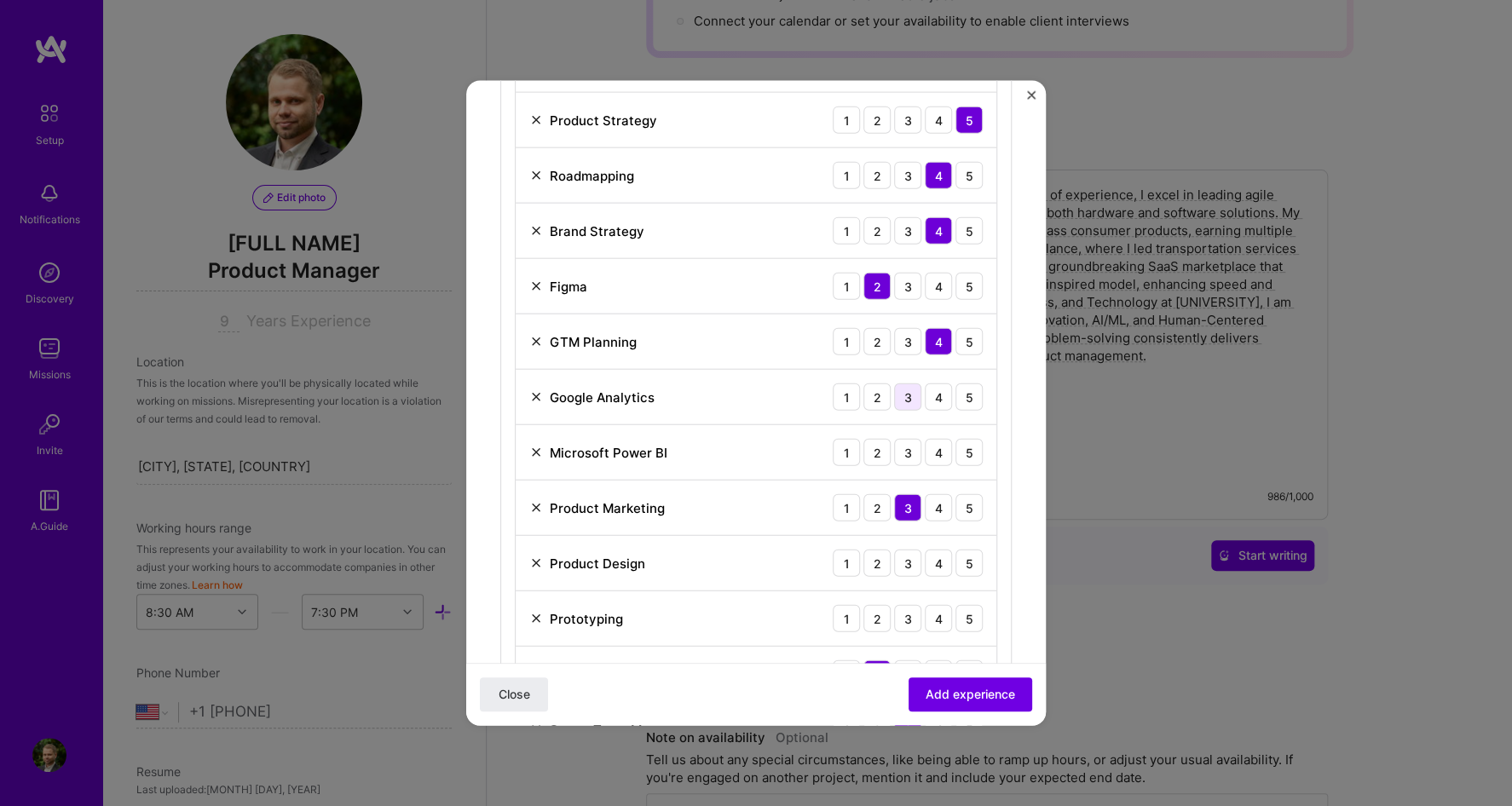 click on "3" at bounding box center [908, 397] 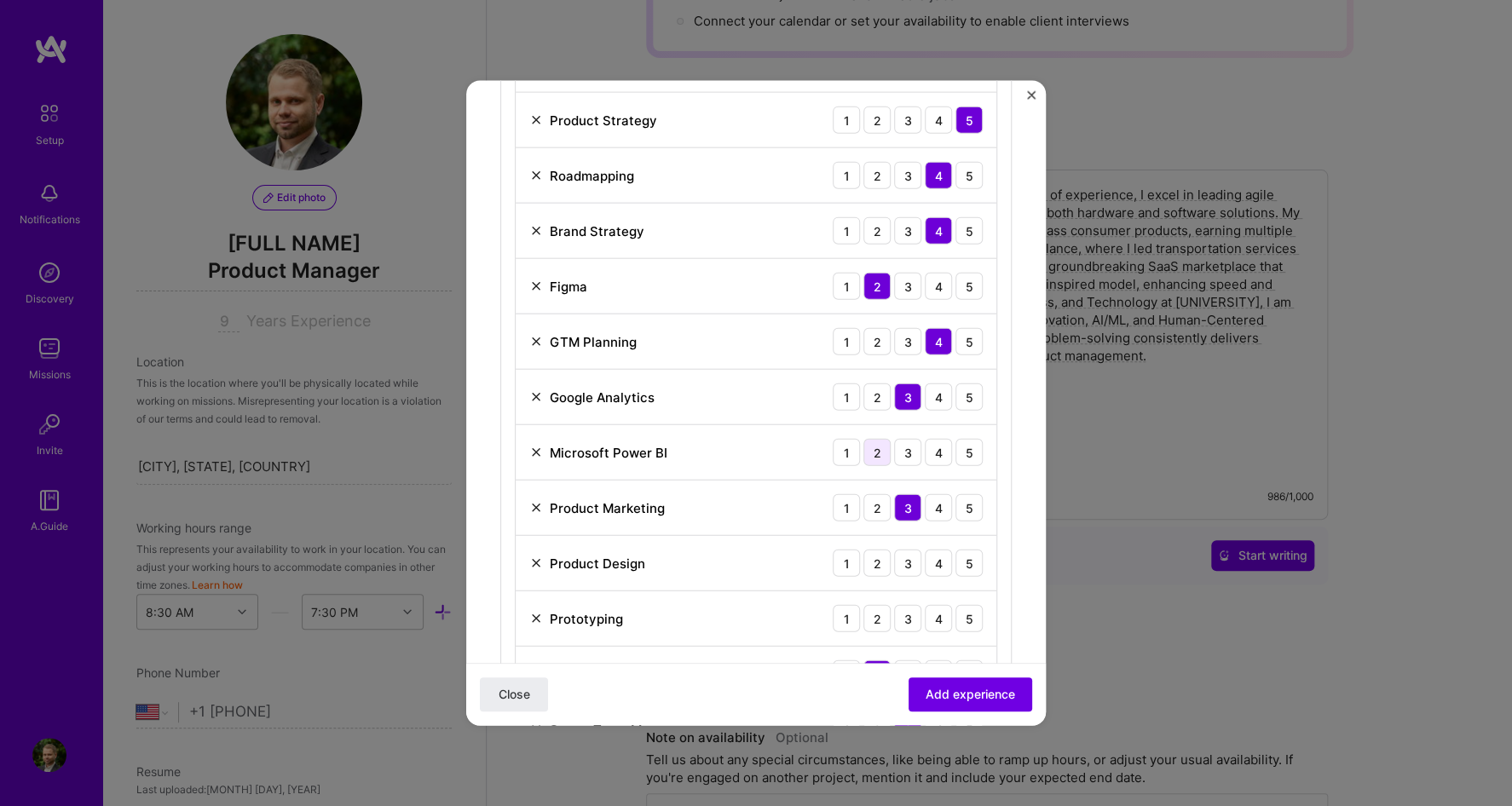 click on "2" at bounding box center (877, 452) 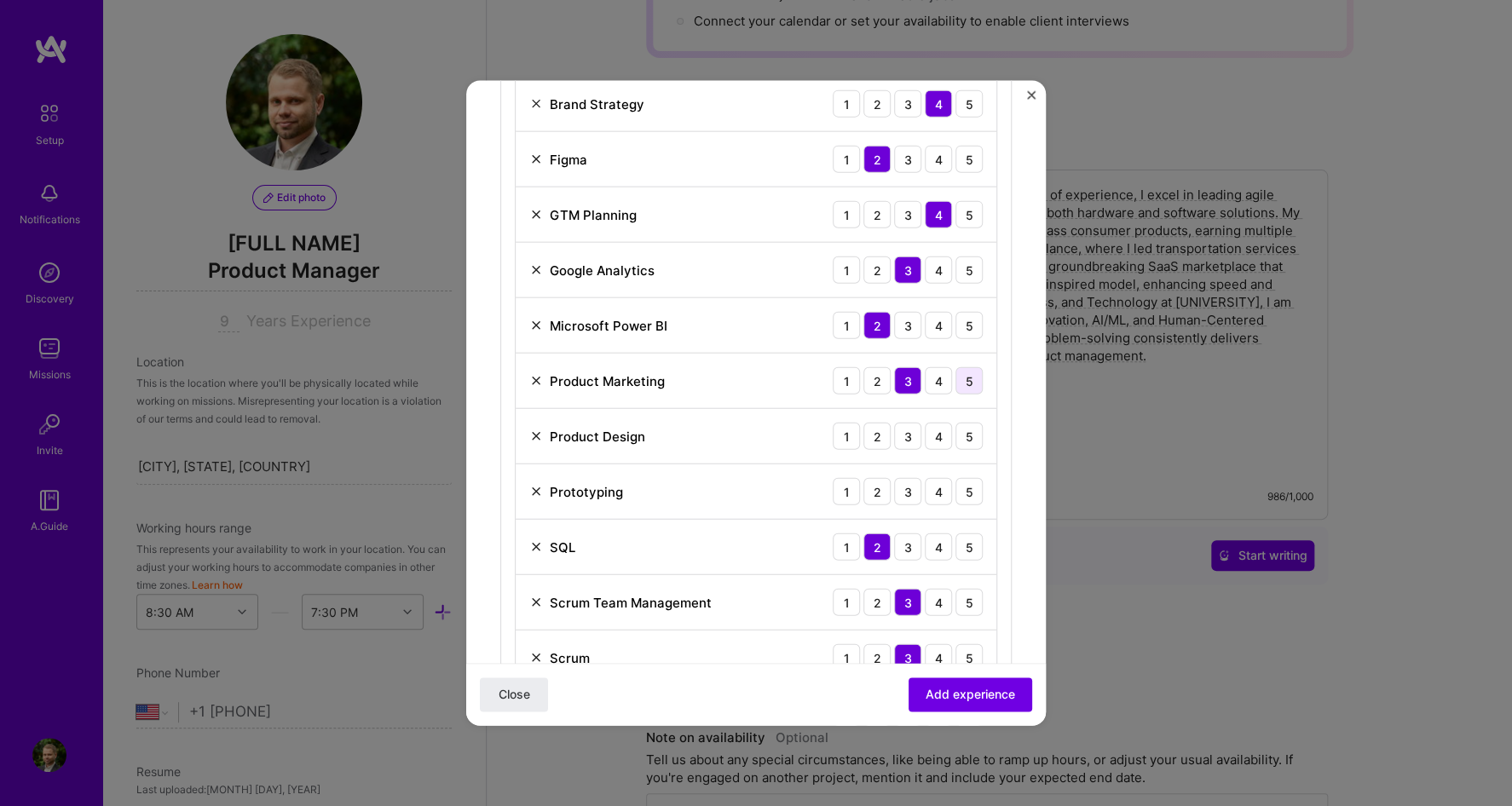 scroll, scrollTop: 897, scrollLeft: 0, axis: vertical 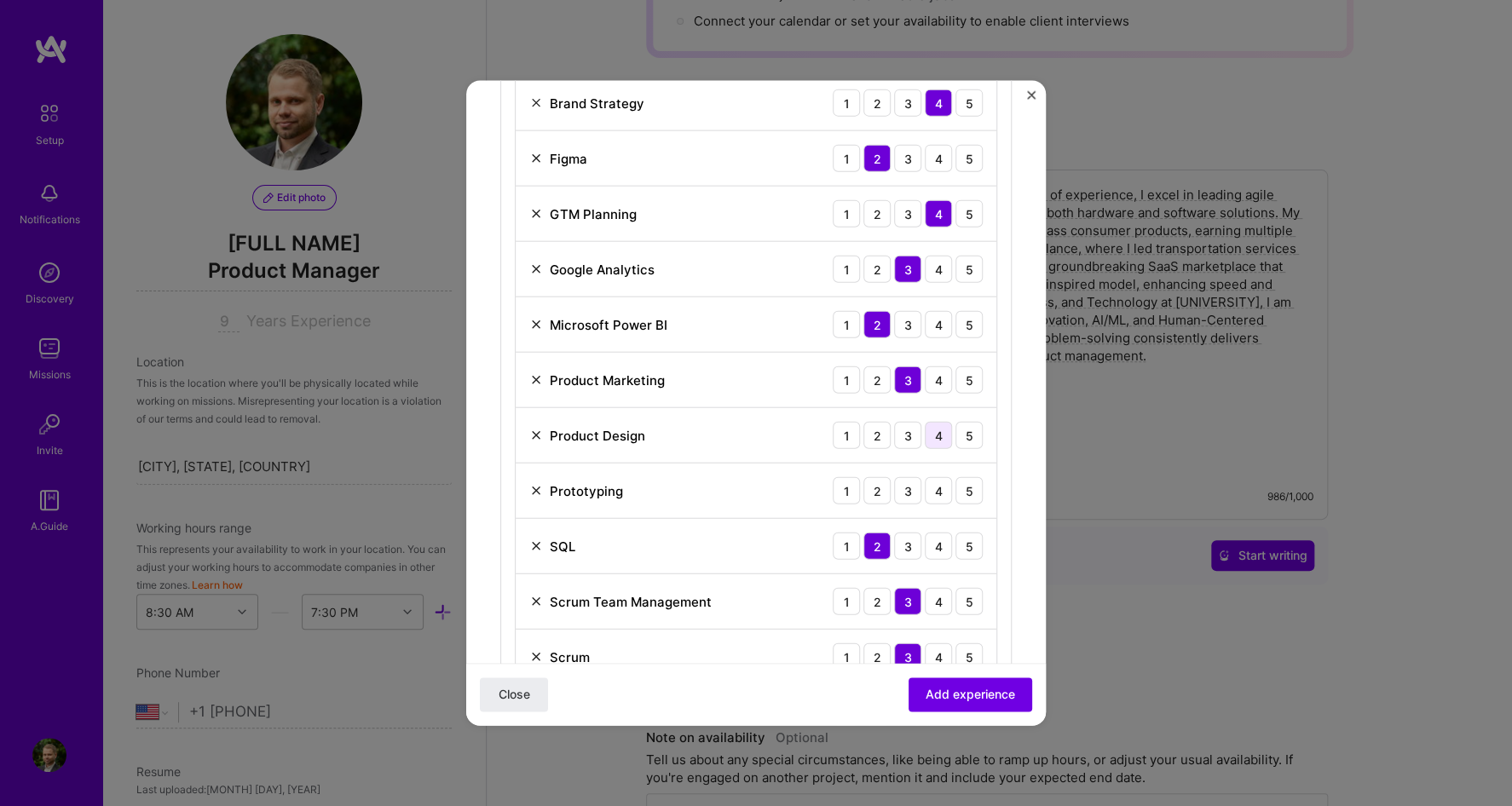 click on "4" at bounding box center [938, 435] 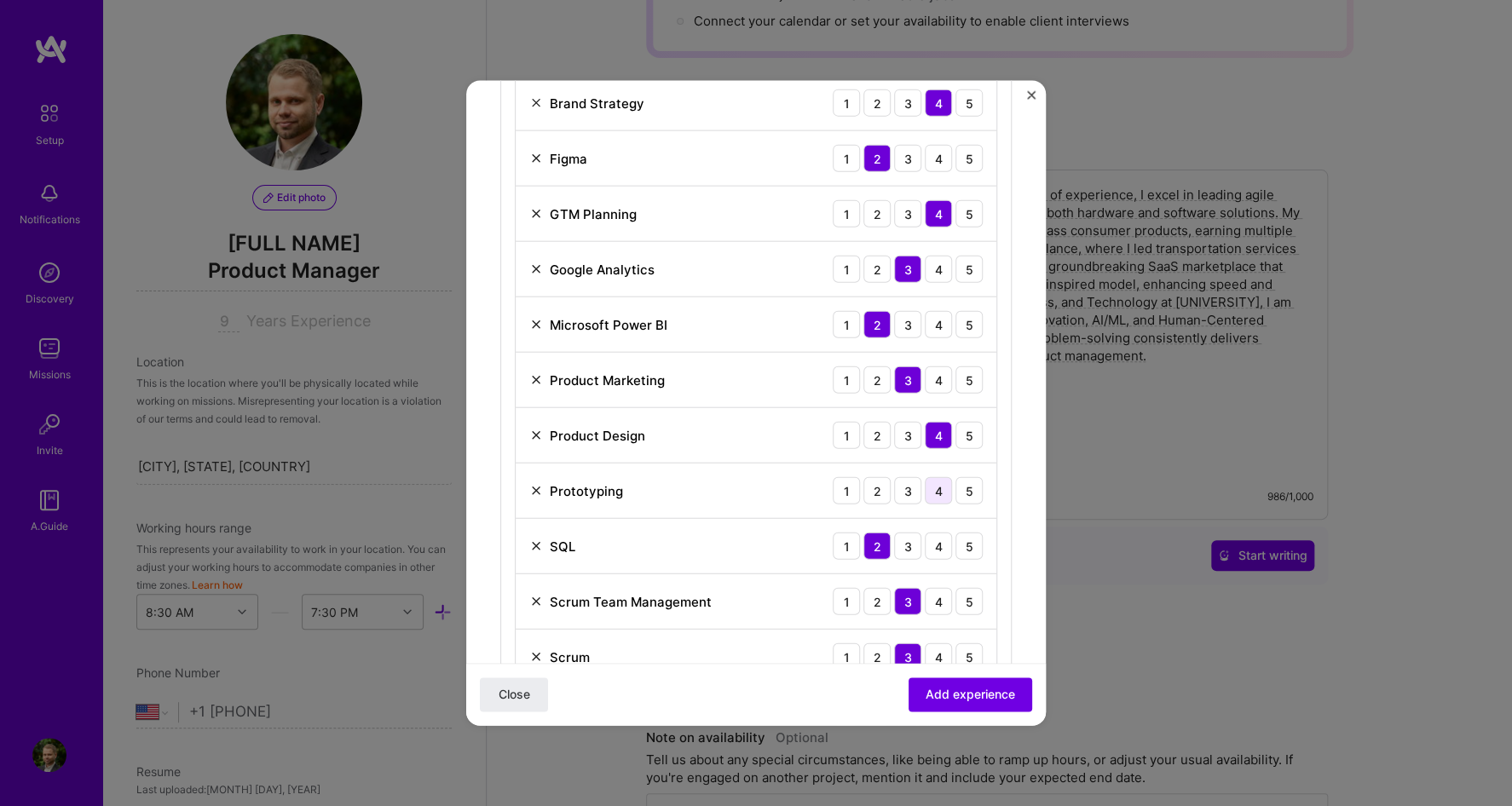 click on "4" at bounding box center (938, 491) 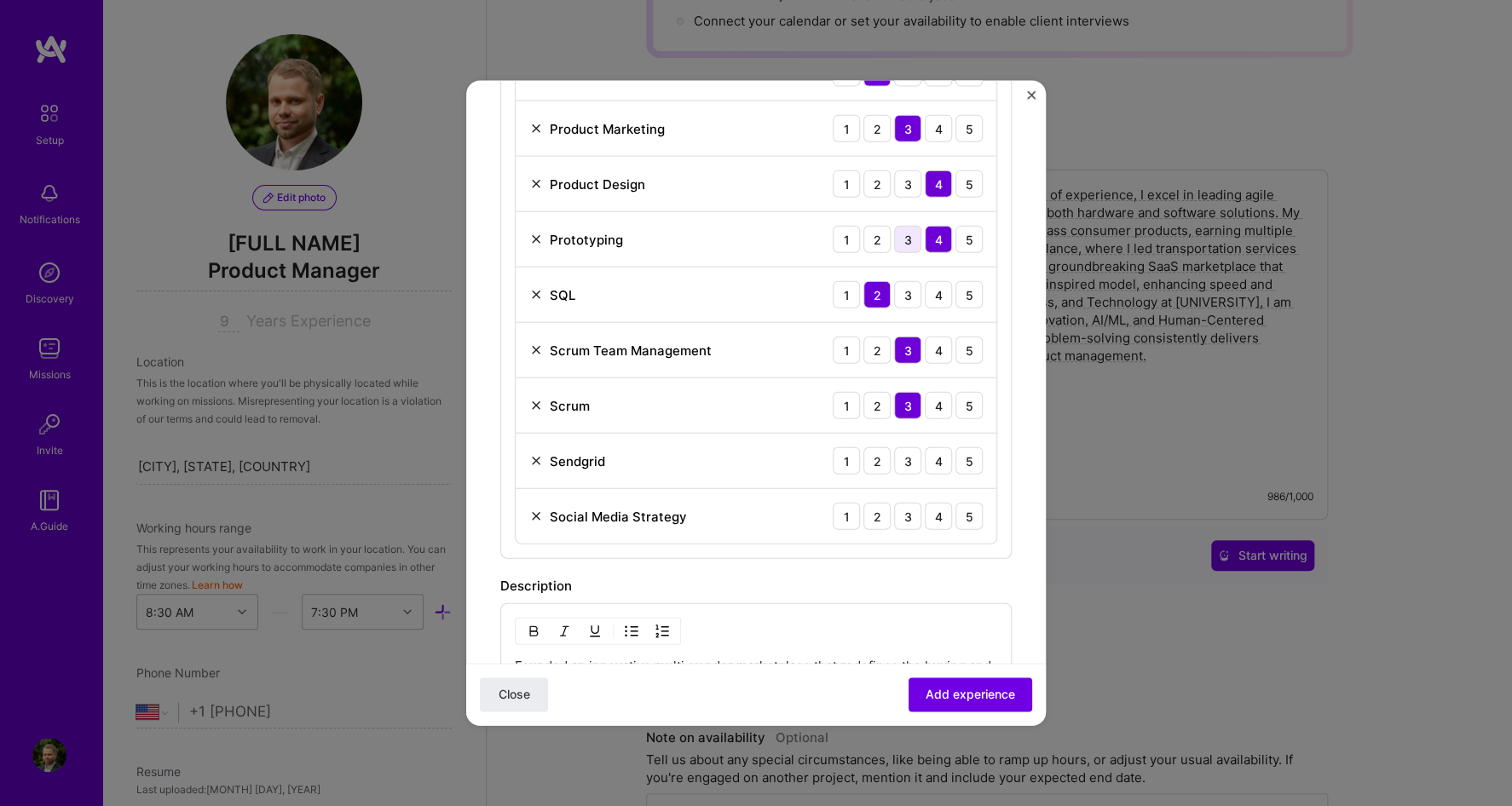 scroll, scrollTop: 1153, scrollLeft: 0, axis: vertical 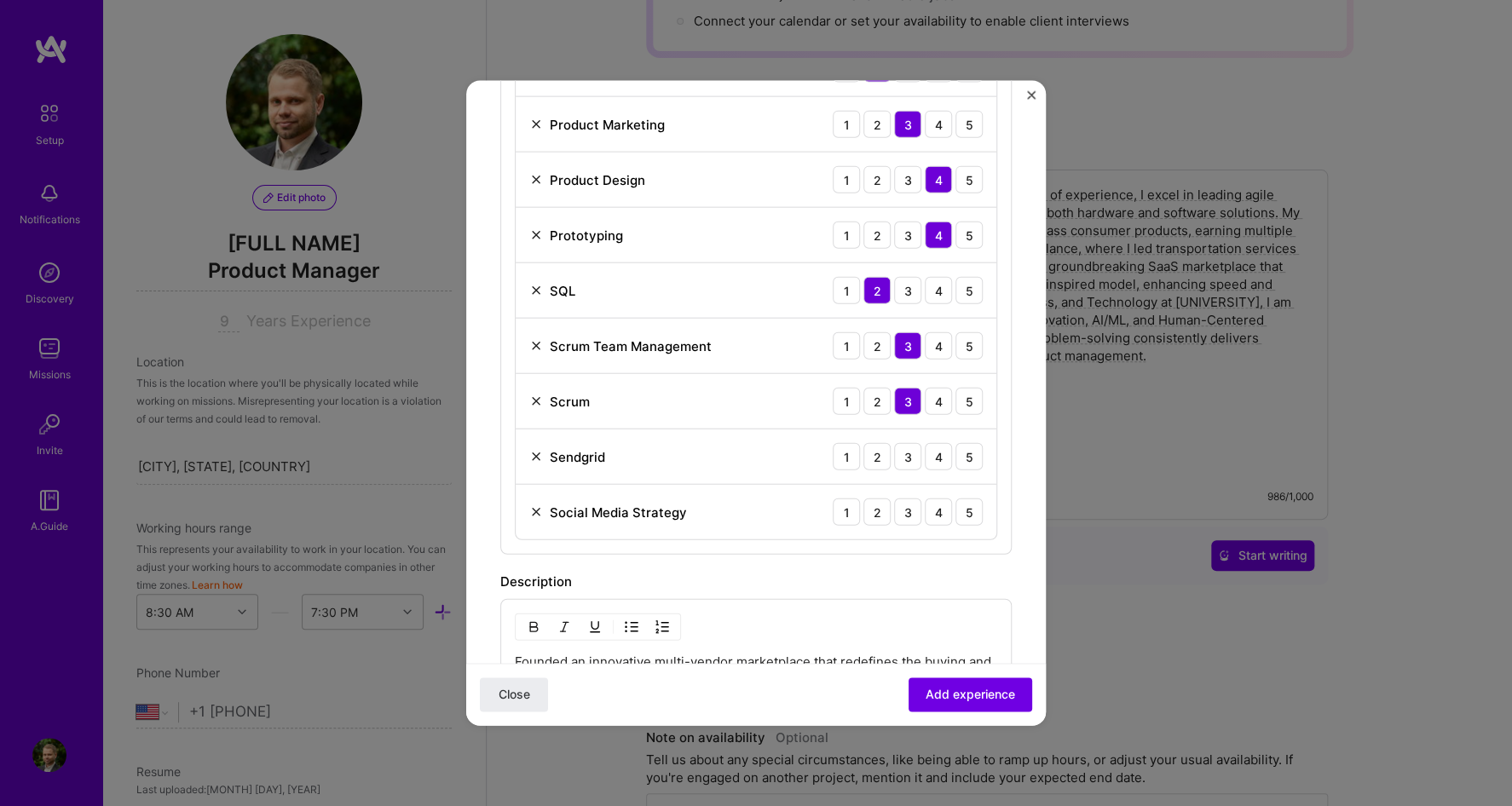 click at bounding box center (536, 457) 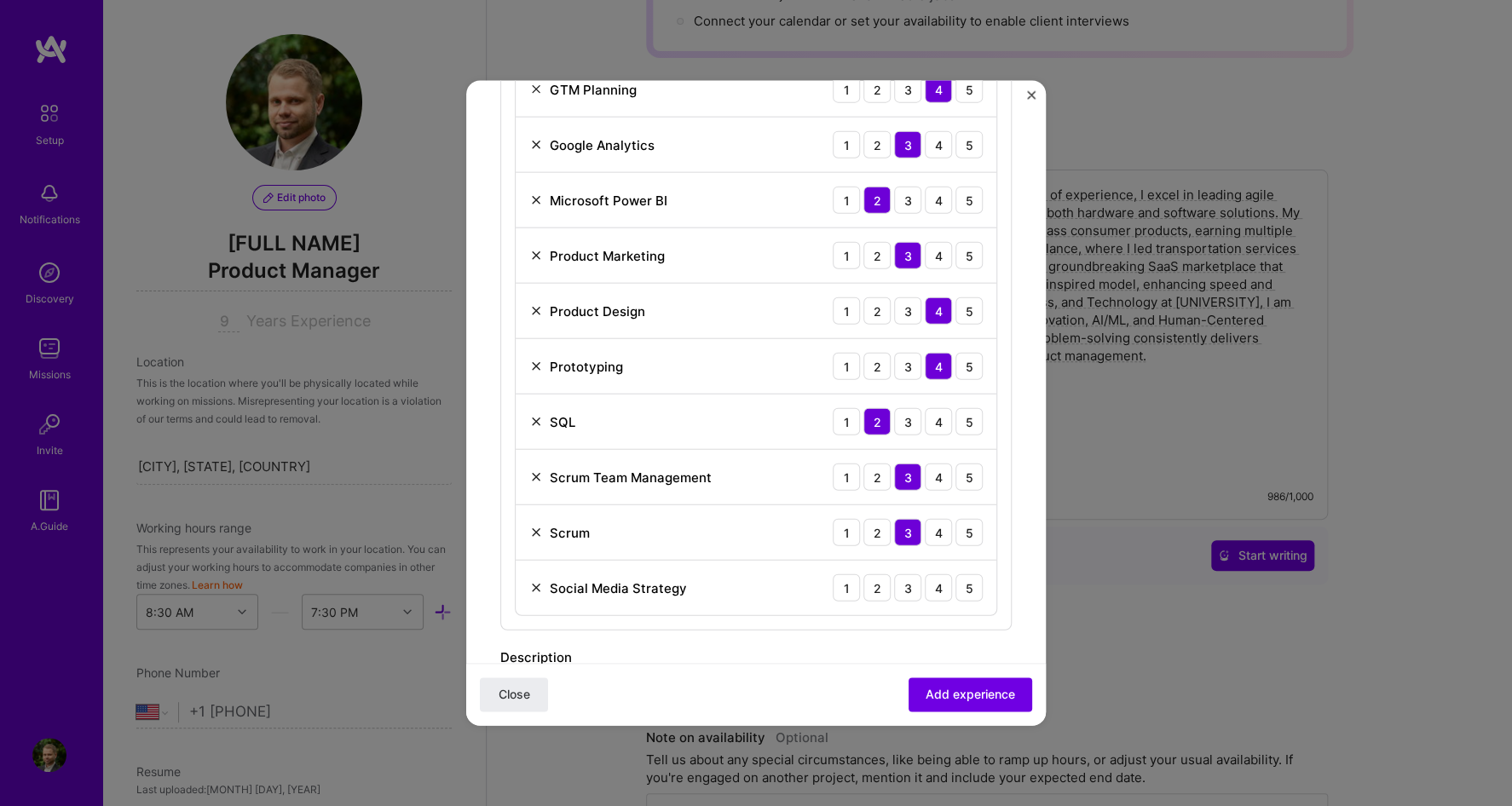 scroll, scrollTop: 1025, scrollLeft: 0, axis: vertical 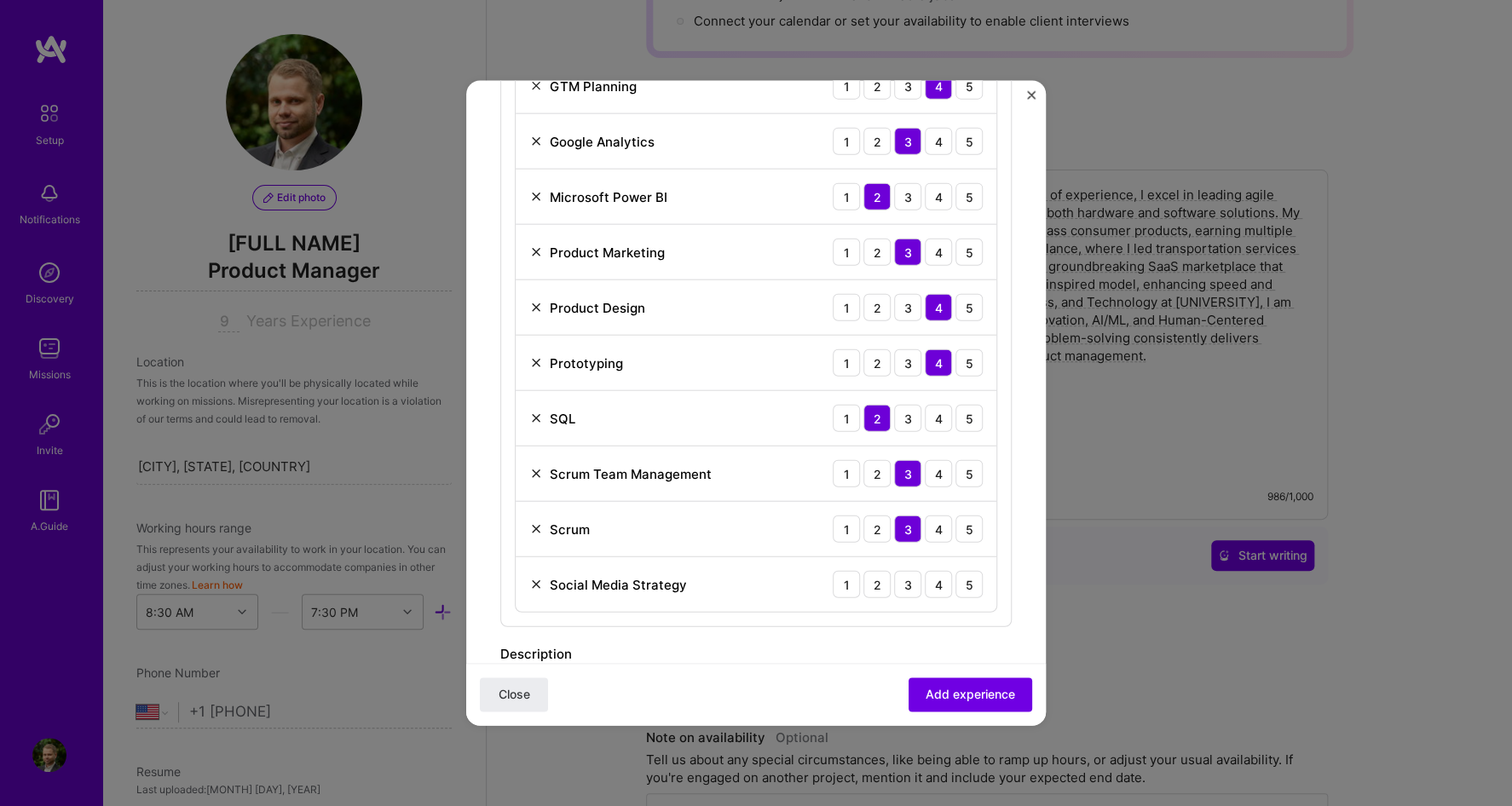 click at bounding box center [536, 584] 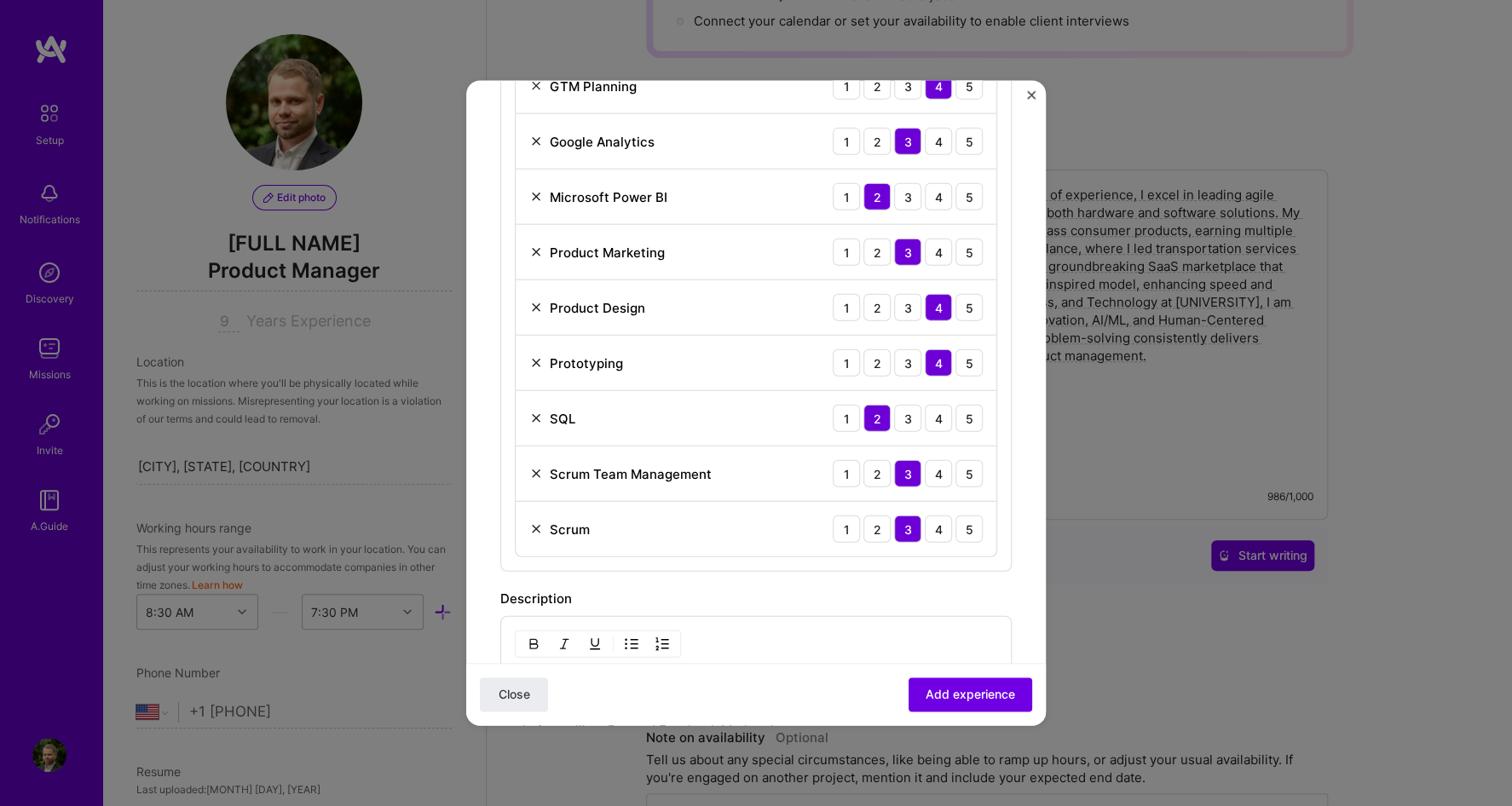 click at bounding box center [536, 529] 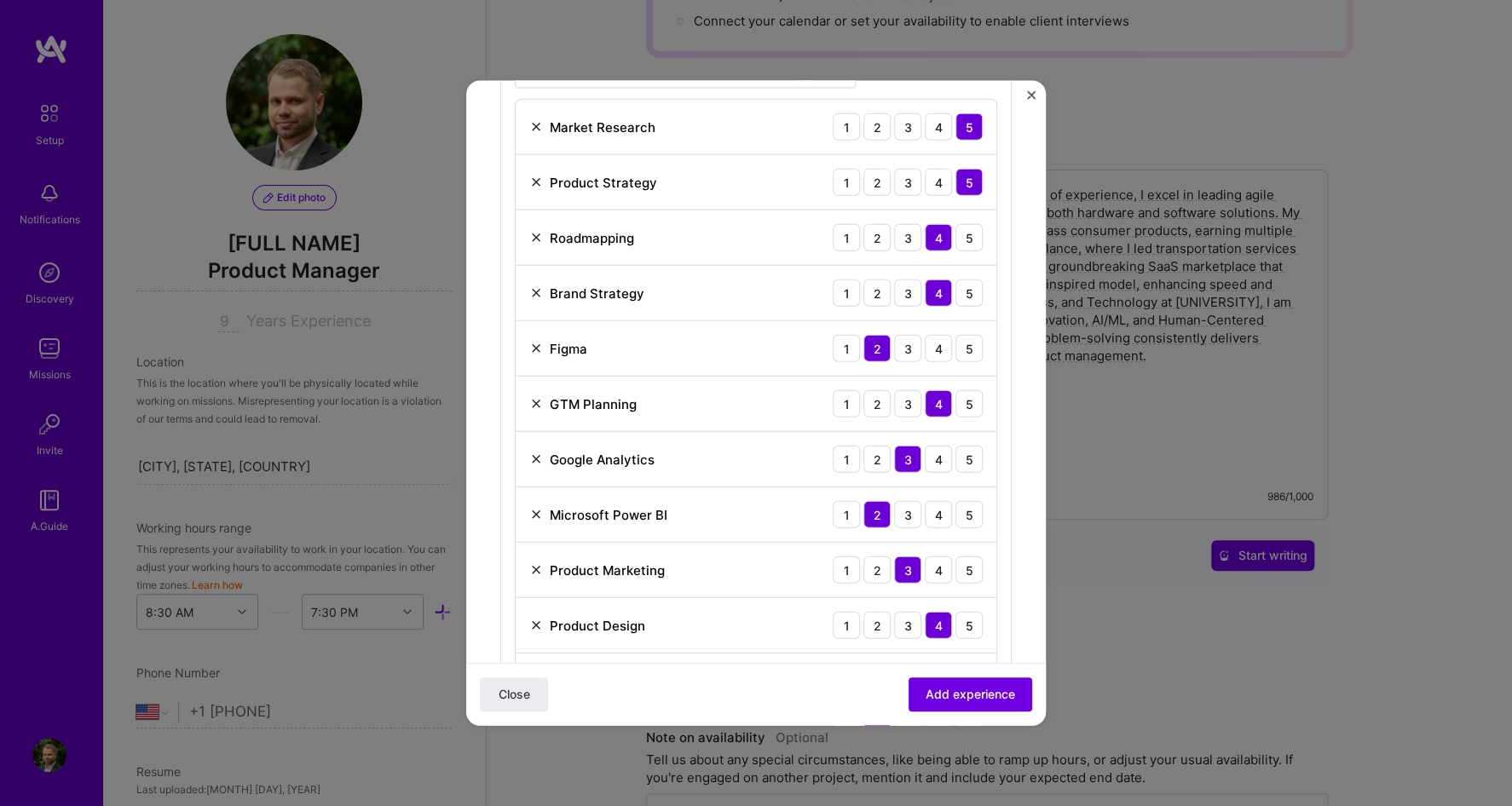 scroll, scrollTop: 769, scrollLeft: 0, axis: vertical 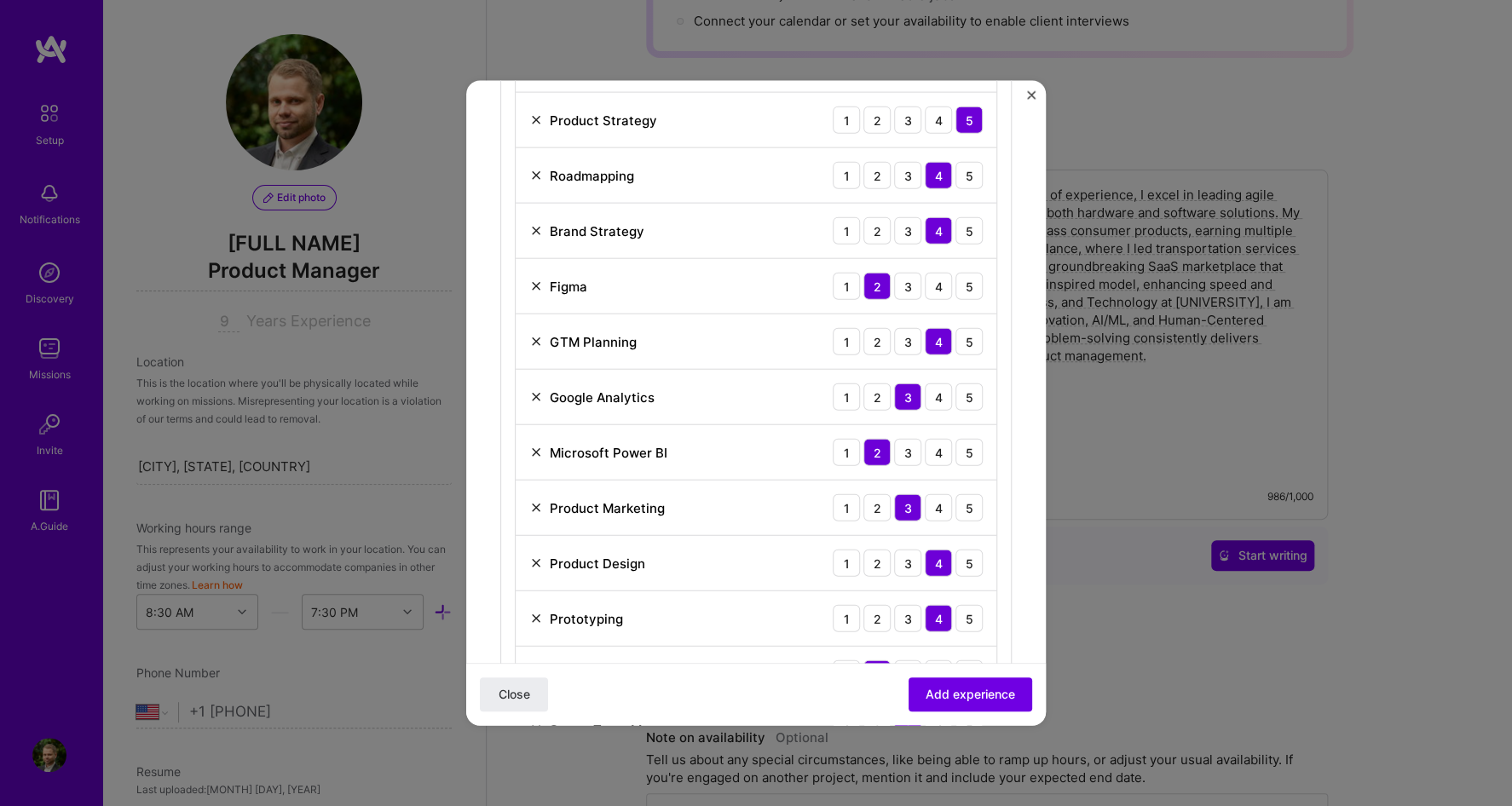 click at bounding box center (536, 508) 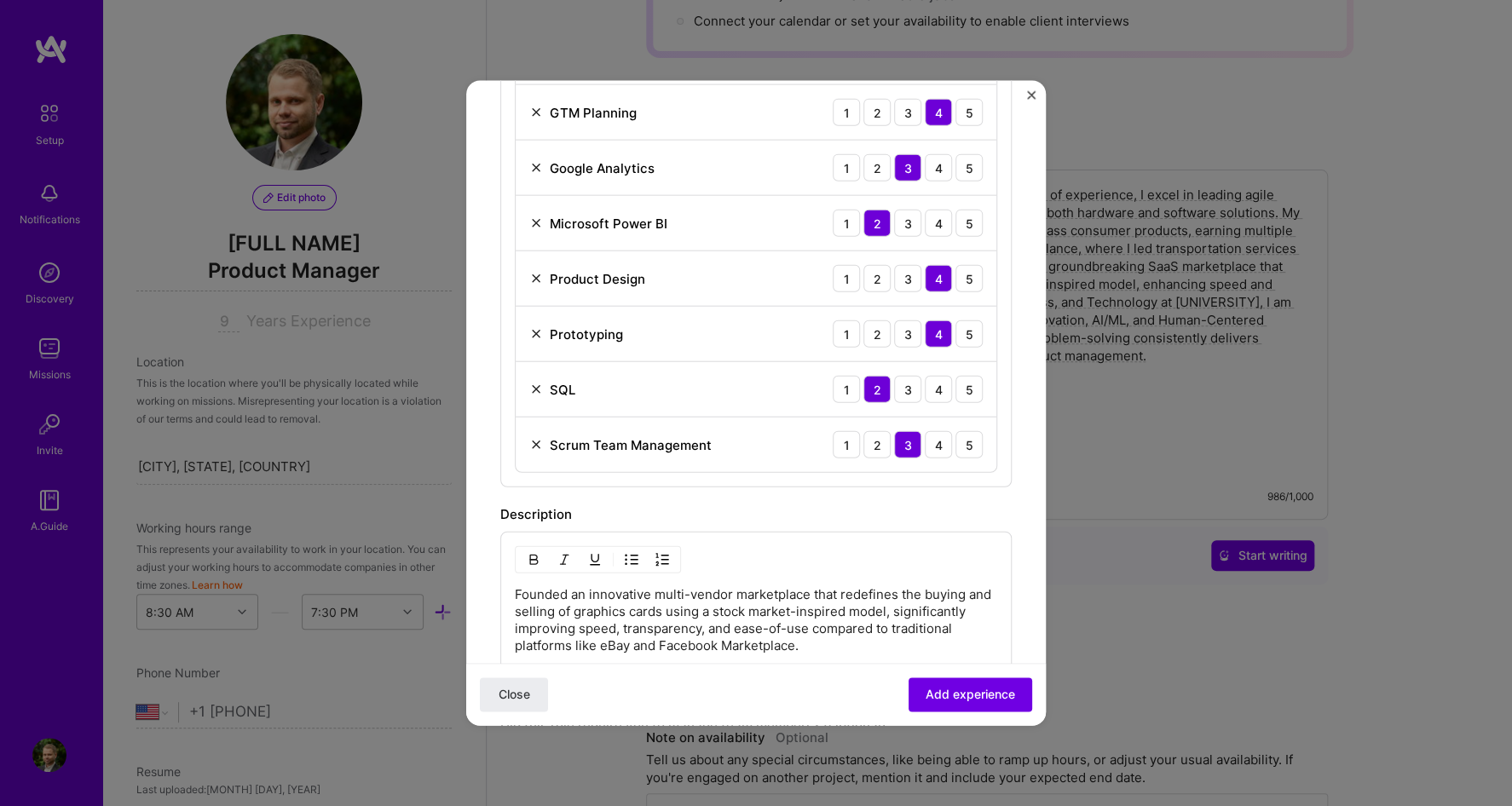 scroll, scrollTop: 897, scrollLeft: 0, axis: vertical 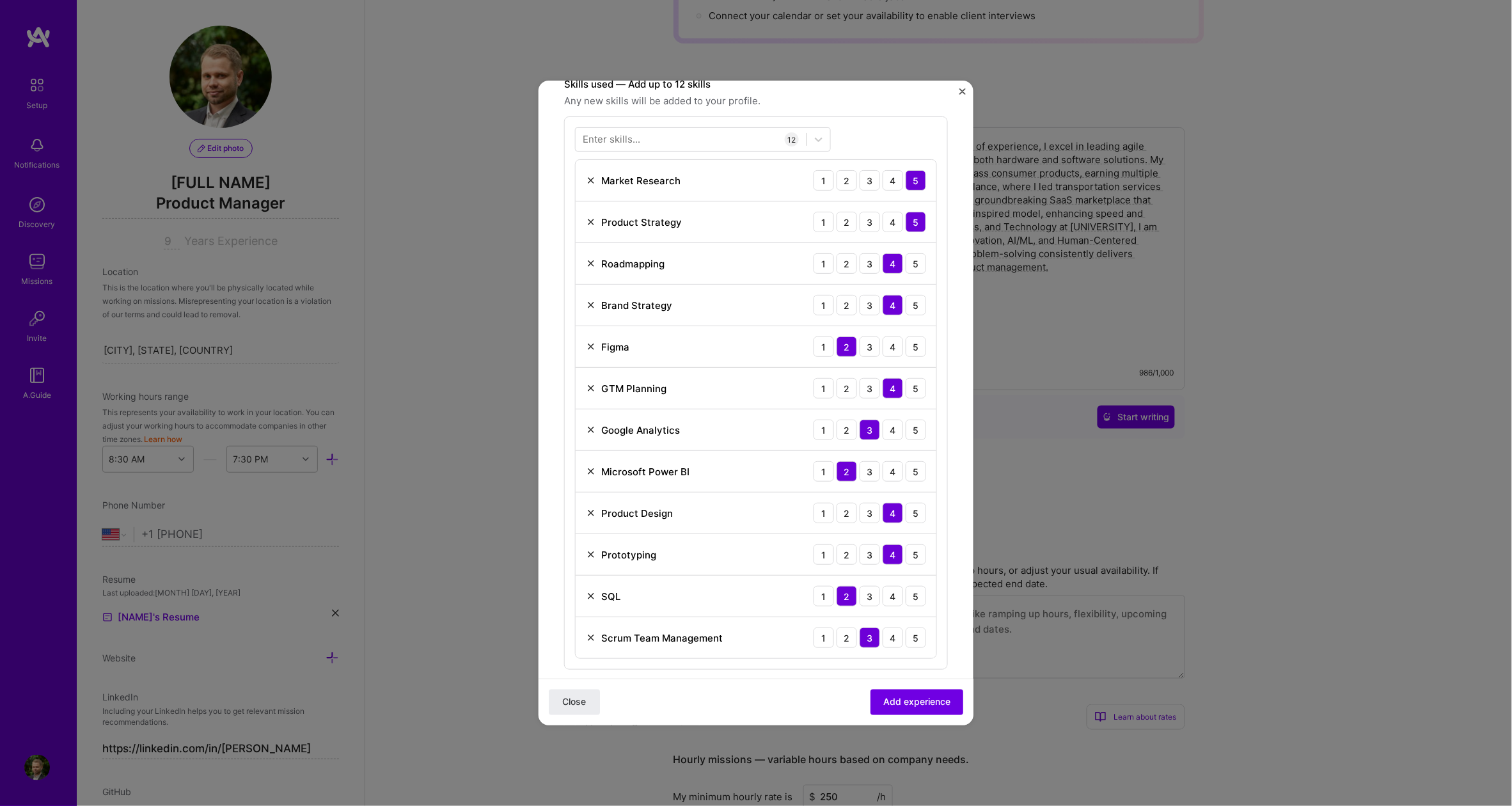 click on "Adding suggested job This job is suggested based on your LinkedIn, resume or A.Team activity. Create a job experience Jobs help companies understand your past experience. Company logo Company name GPUwiz
Company is required Industry Add up to 2 industries. Selected industries 2 Your title and specialization Product Manager AI Product Manager Duration Dec, [YEAR]
to
I still work here Skills used — Add up to 12 skills Any new skills will be added to your profile. Enter skills... 12 Market Research 1 2 3 4 5 Product Strategy 1 2 3 4 5 Roadmapping 1 2 3 4 5 Brand Strategy 1 2 3 4 5 Figma 1 2 3 4 5 GTM Planning 1 2 3 4 5 Google Analytics 1 2 3 4 5 Microsoft  Power BI 1 2 3 4 5 Product Design 1 2 3 4 5 Prototyping 1 2 3 4 5 SQL 1 2 3 4 5 Scrum Team Management 1 2 3 4 5 Description 100 characters minimum 270 / 2,000  characters Did this role require you to manage team members? (Optional) Yes, I managed 0 team members. >  1)? (Optional) Close" at bounding box center (756, 403) 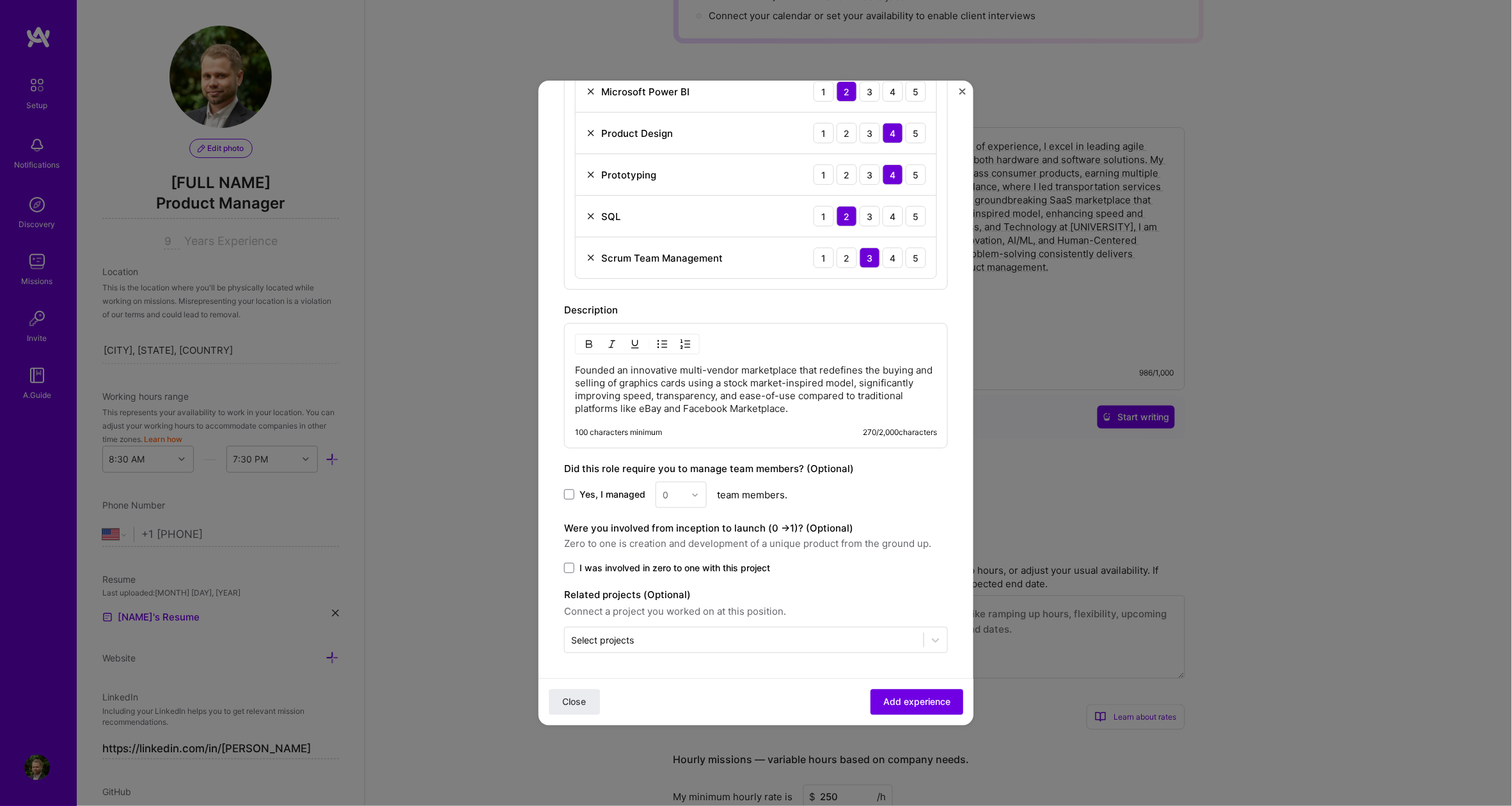 scroll, scrollTop: 849, scrollLeft: 0, axis: vertical 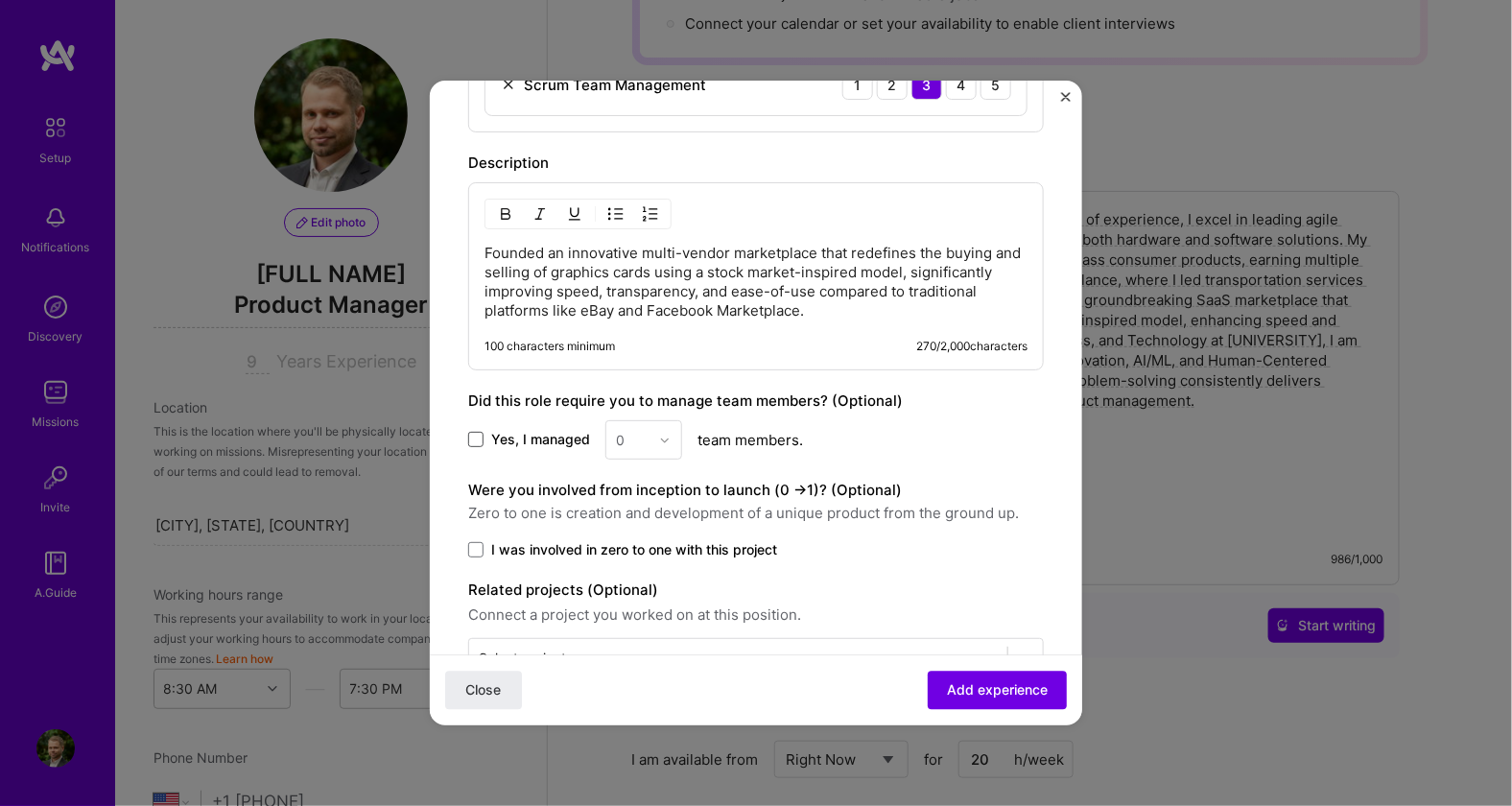 click at bounding box center (476, 439) 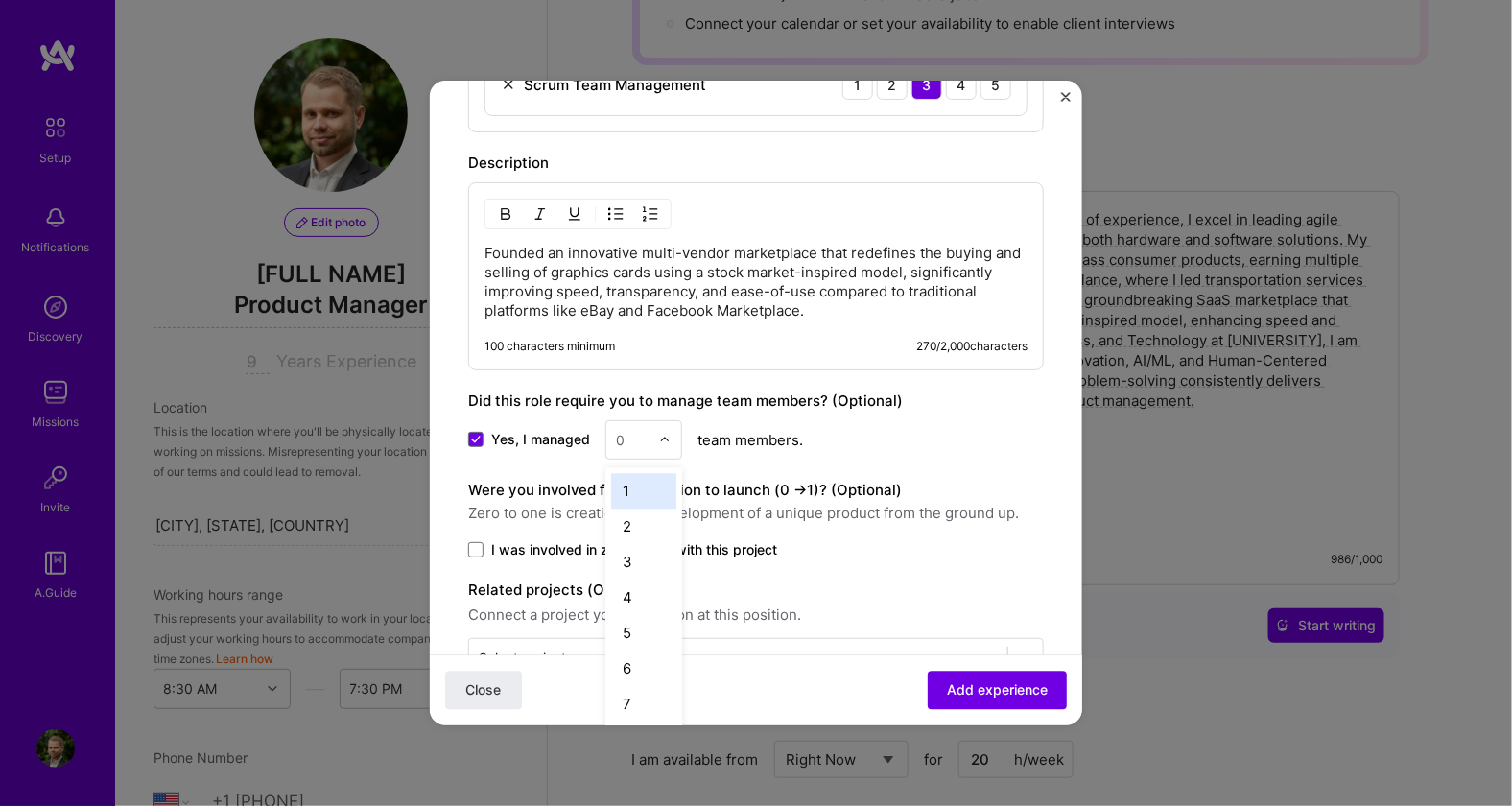 click on "0" at bounding box center (632, 439) 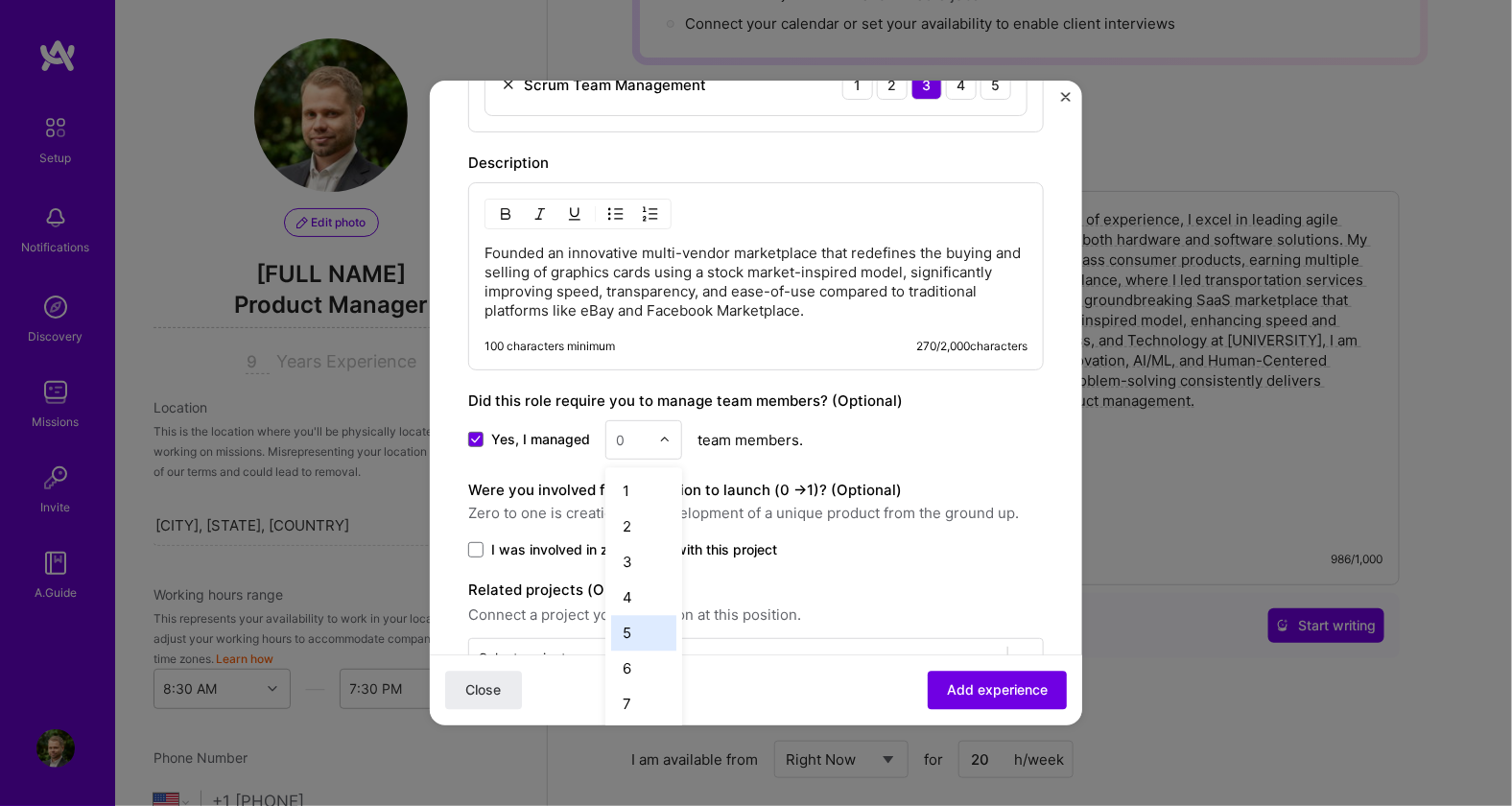 click on "5" at bounding box center (644, 632) 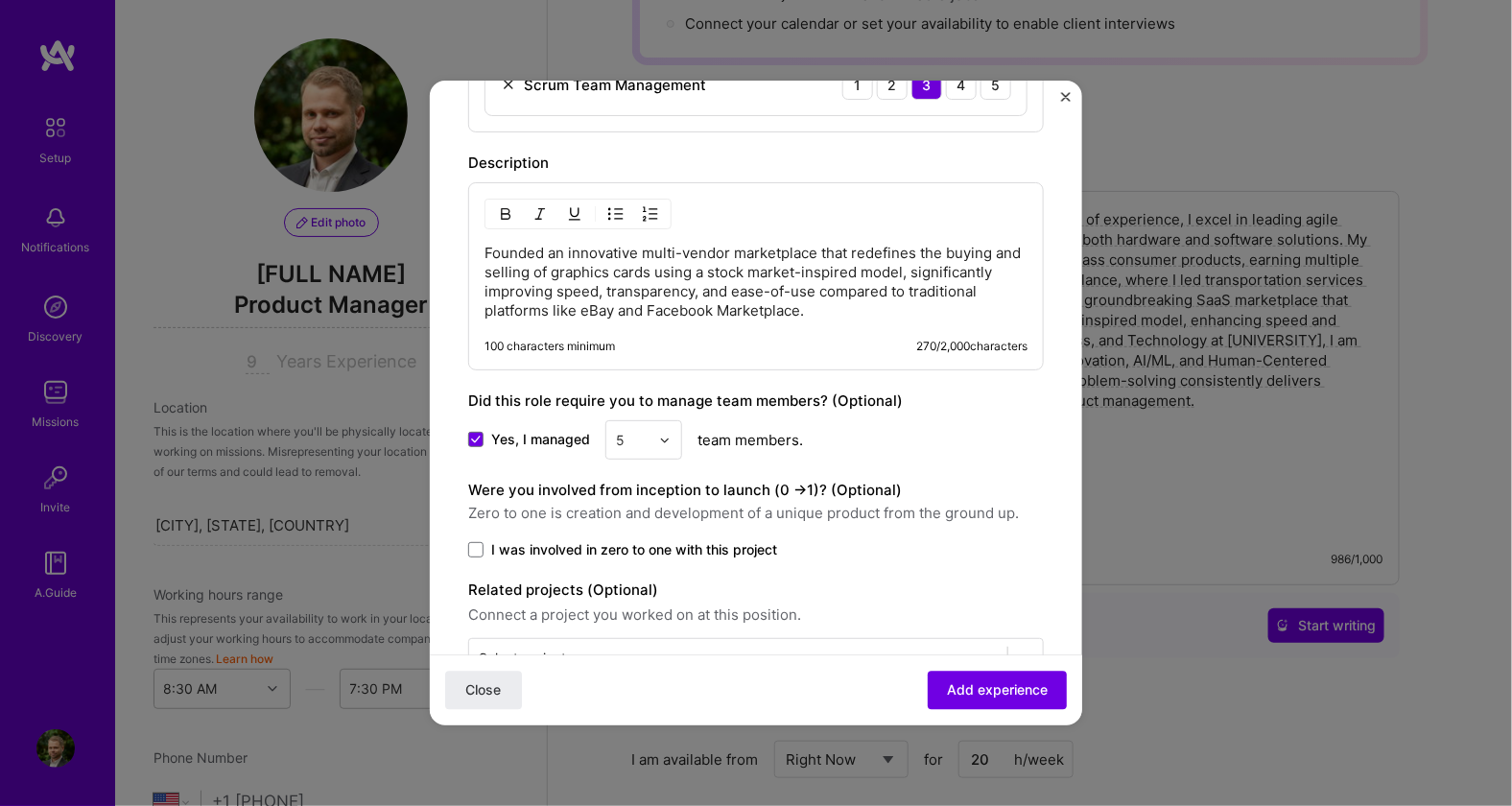 click on "Yes, I managed 5 team members." at bounding box center [756, 439] 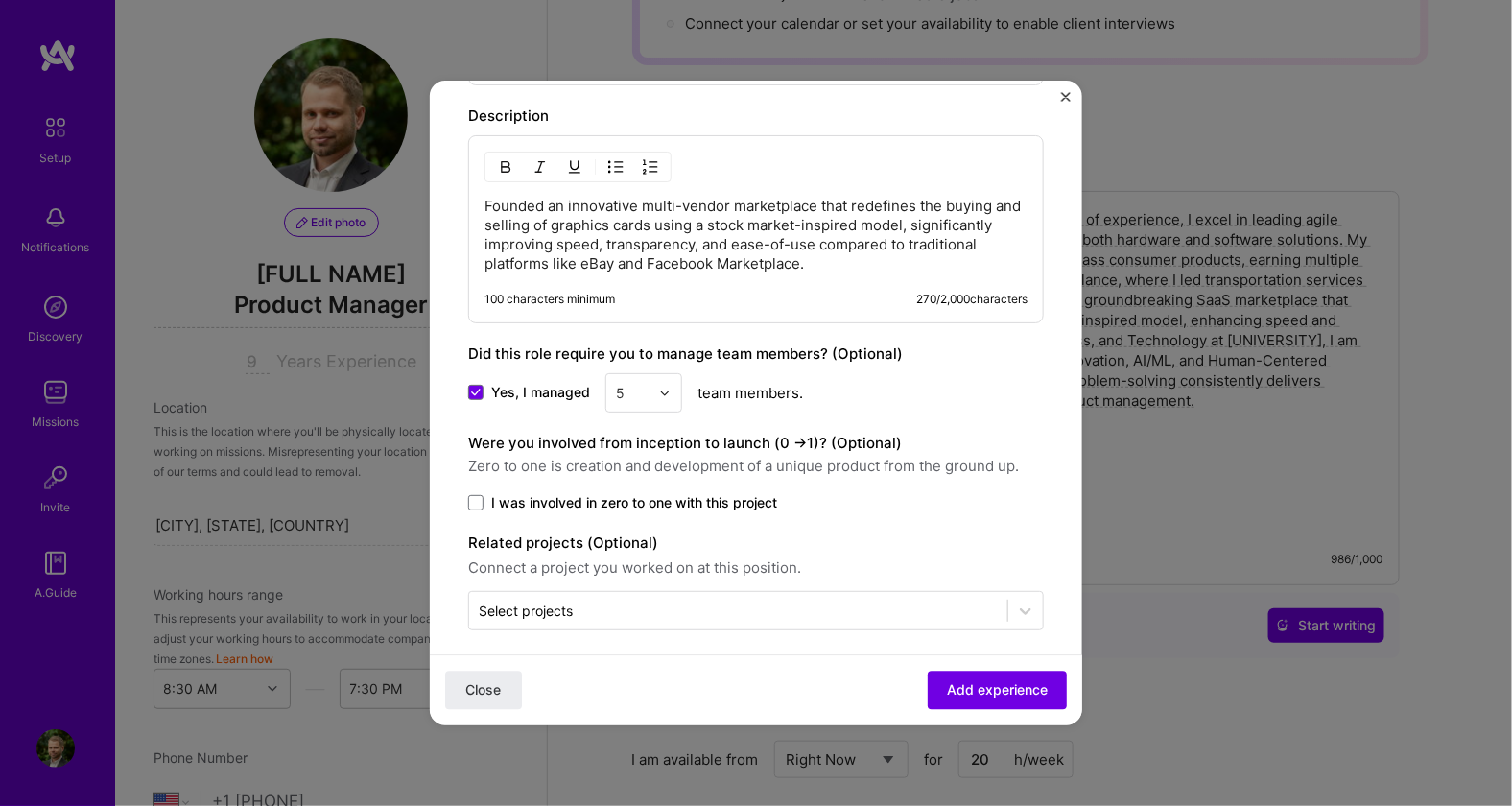 scroll, scrollTop: 1580, scrollLeft: 0, axis: vertical 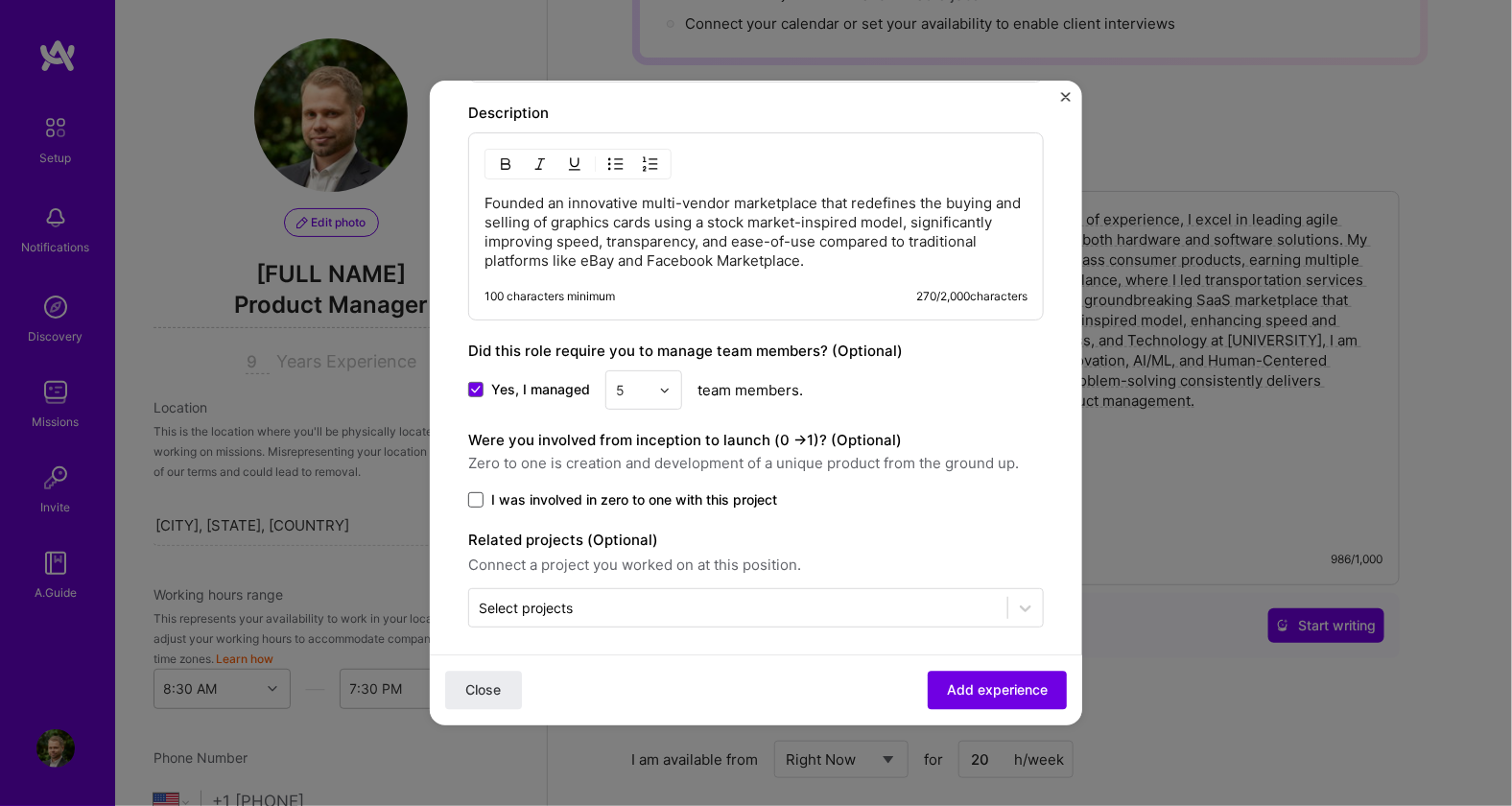 click at bounding box center [476, 500] 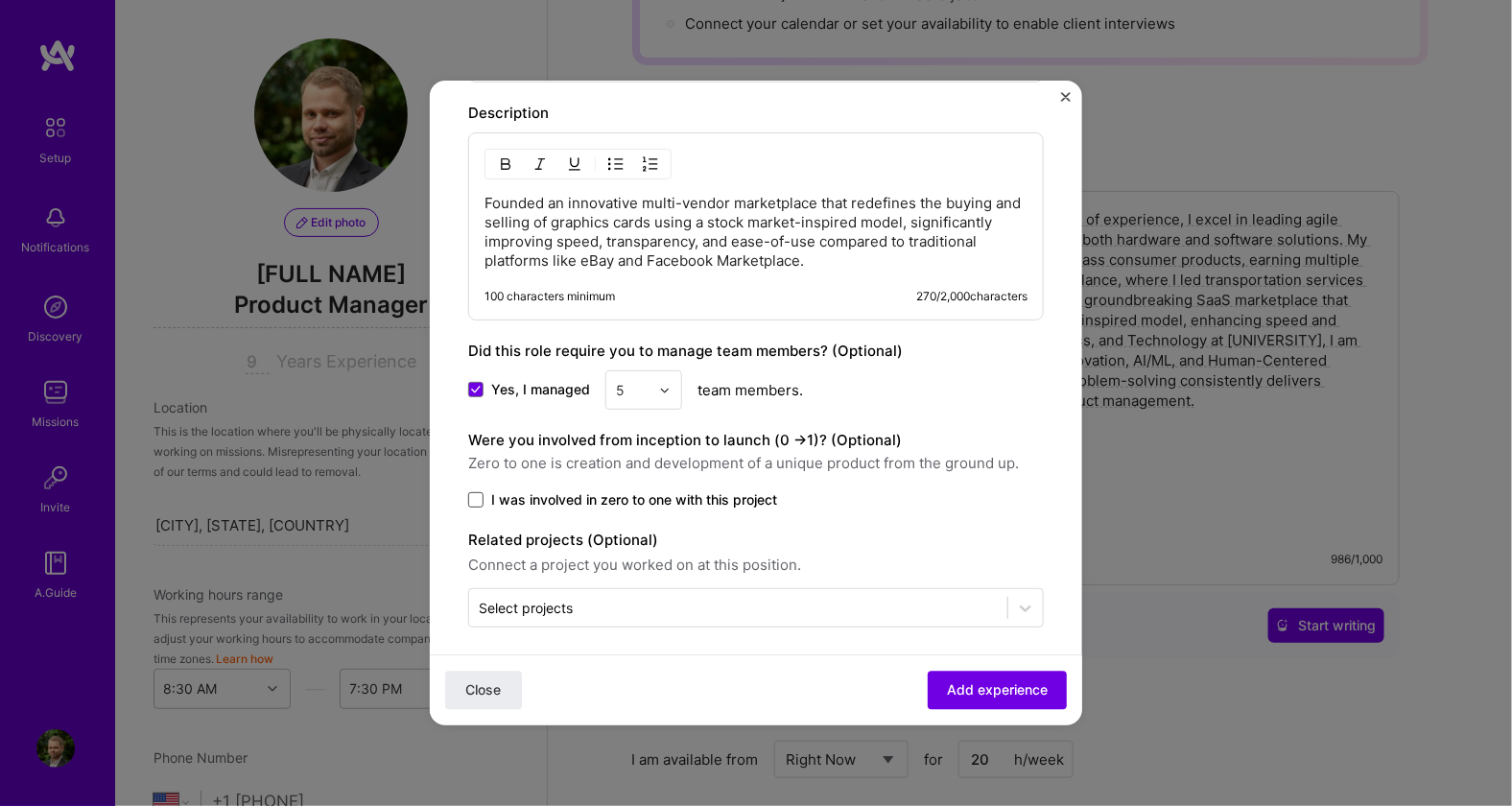 click on "I was involved in zero to one with this project" at bounding box center (0, 0) 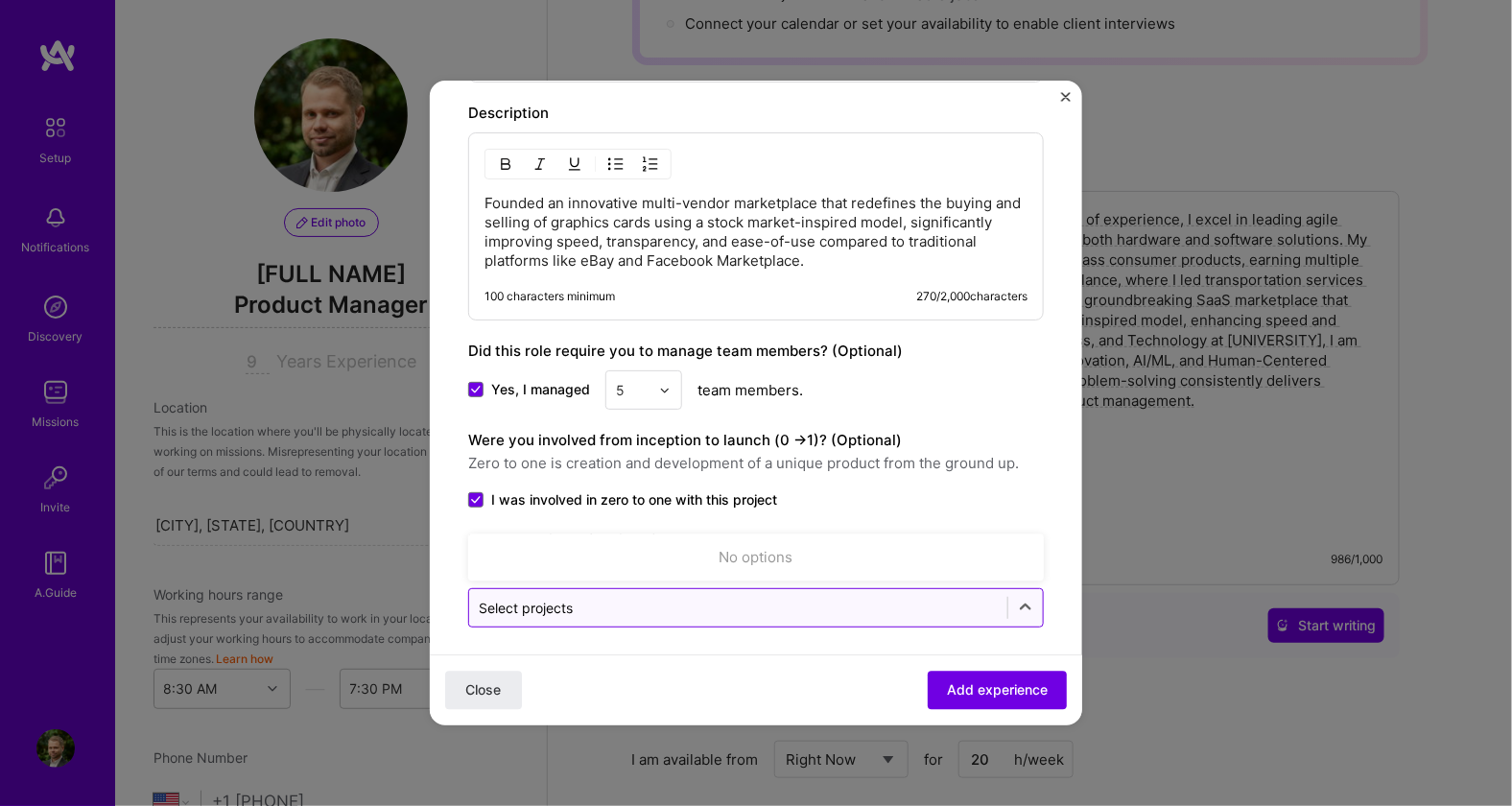 click at bounding box center (738, 607) 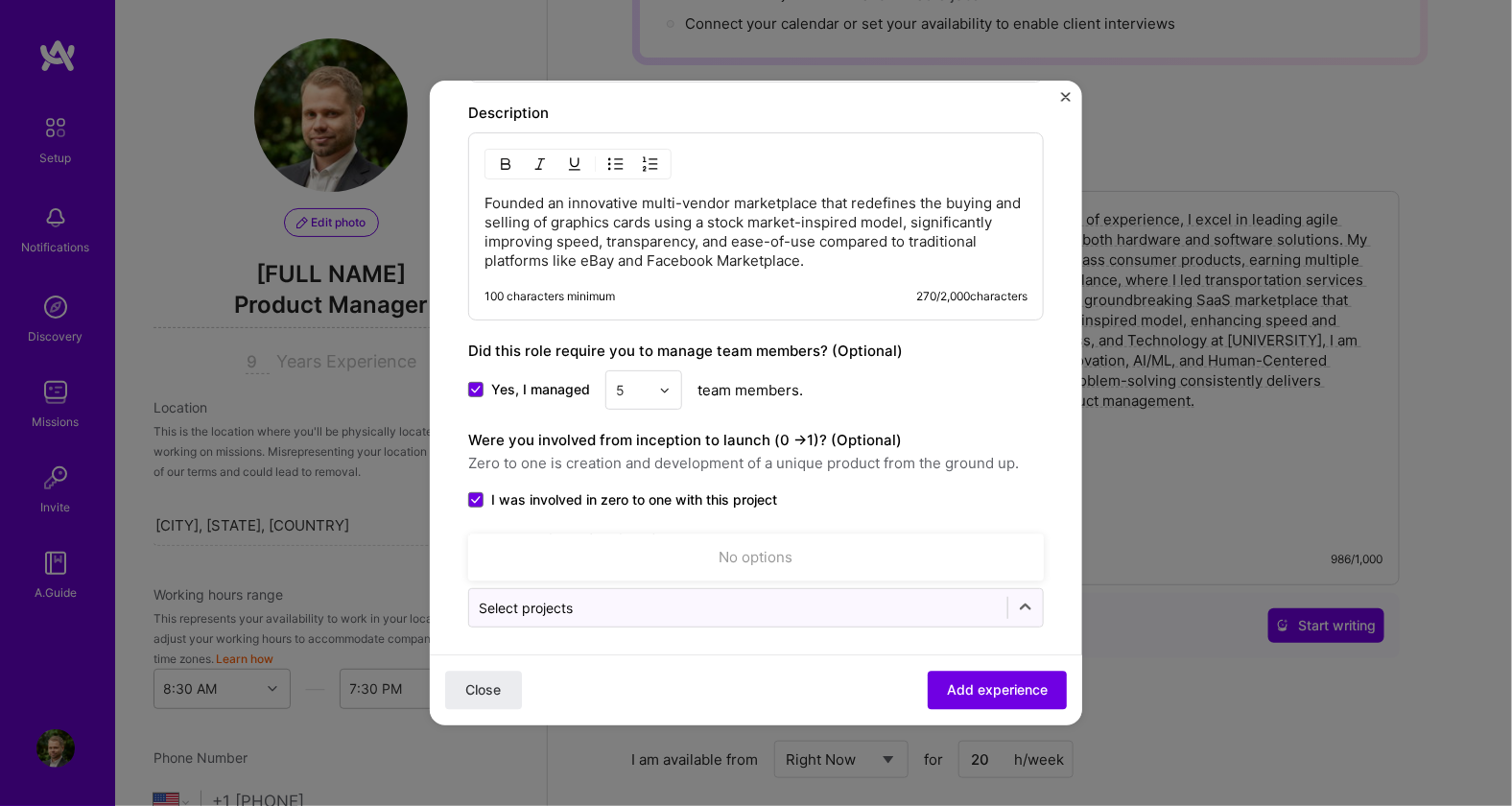 click on "I was involved in zero to one with this project" at bounding box center [756, 500] 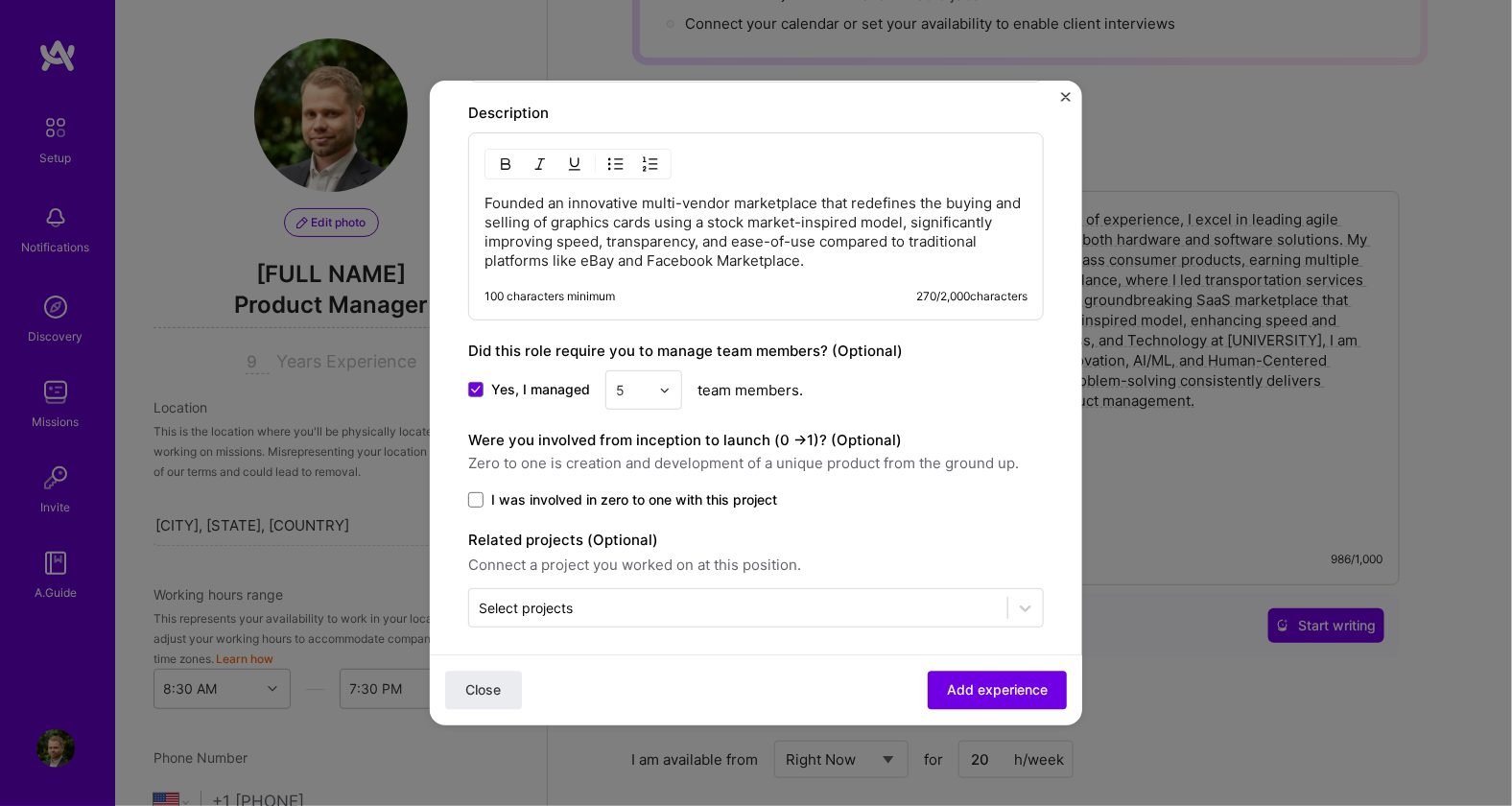 click on "I was involved in zero to one with this project" at bounding box center [634, 500] 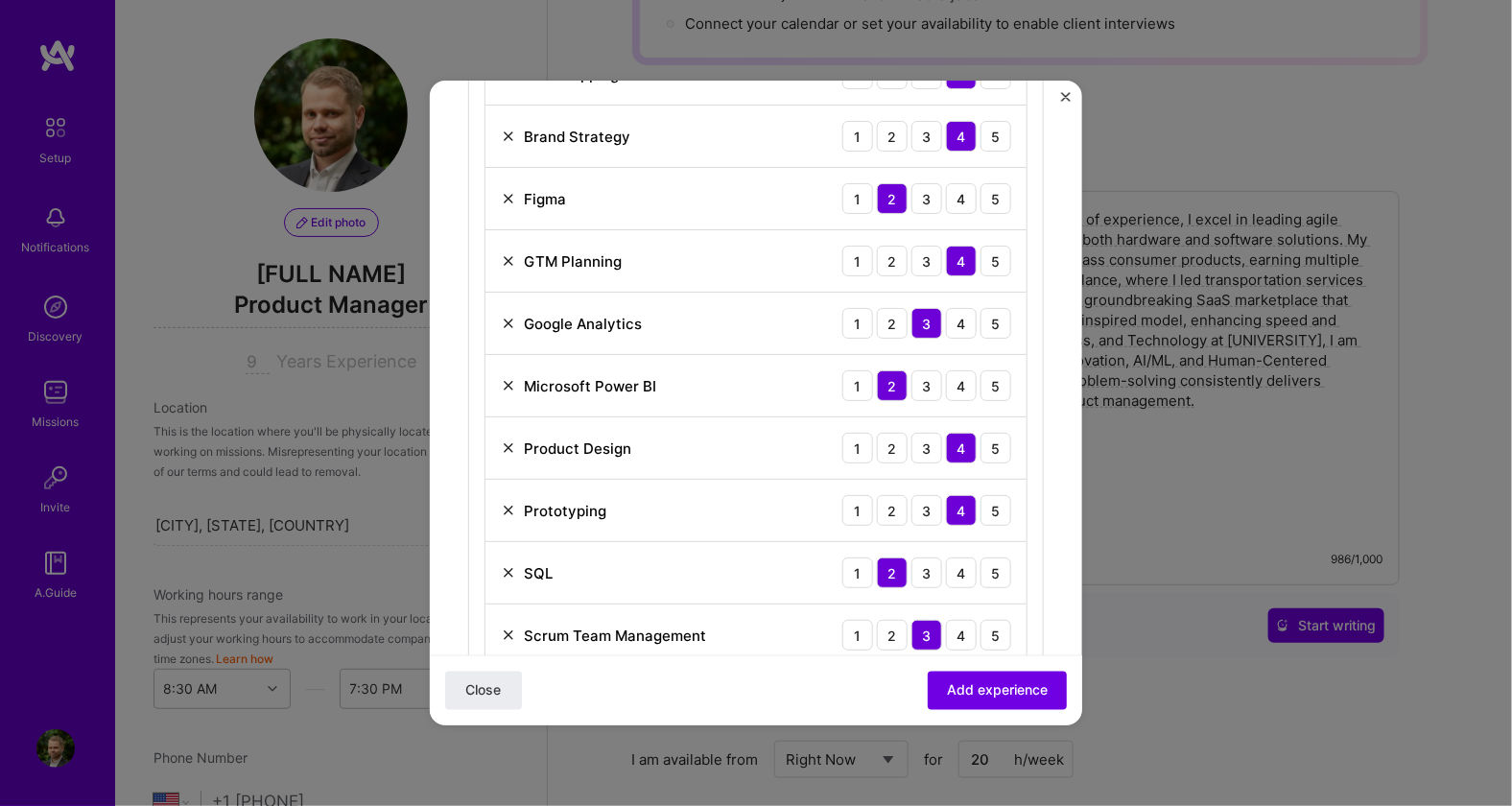 scroll, scrollTop: 685, scrollLeft: 0, axis: vertical 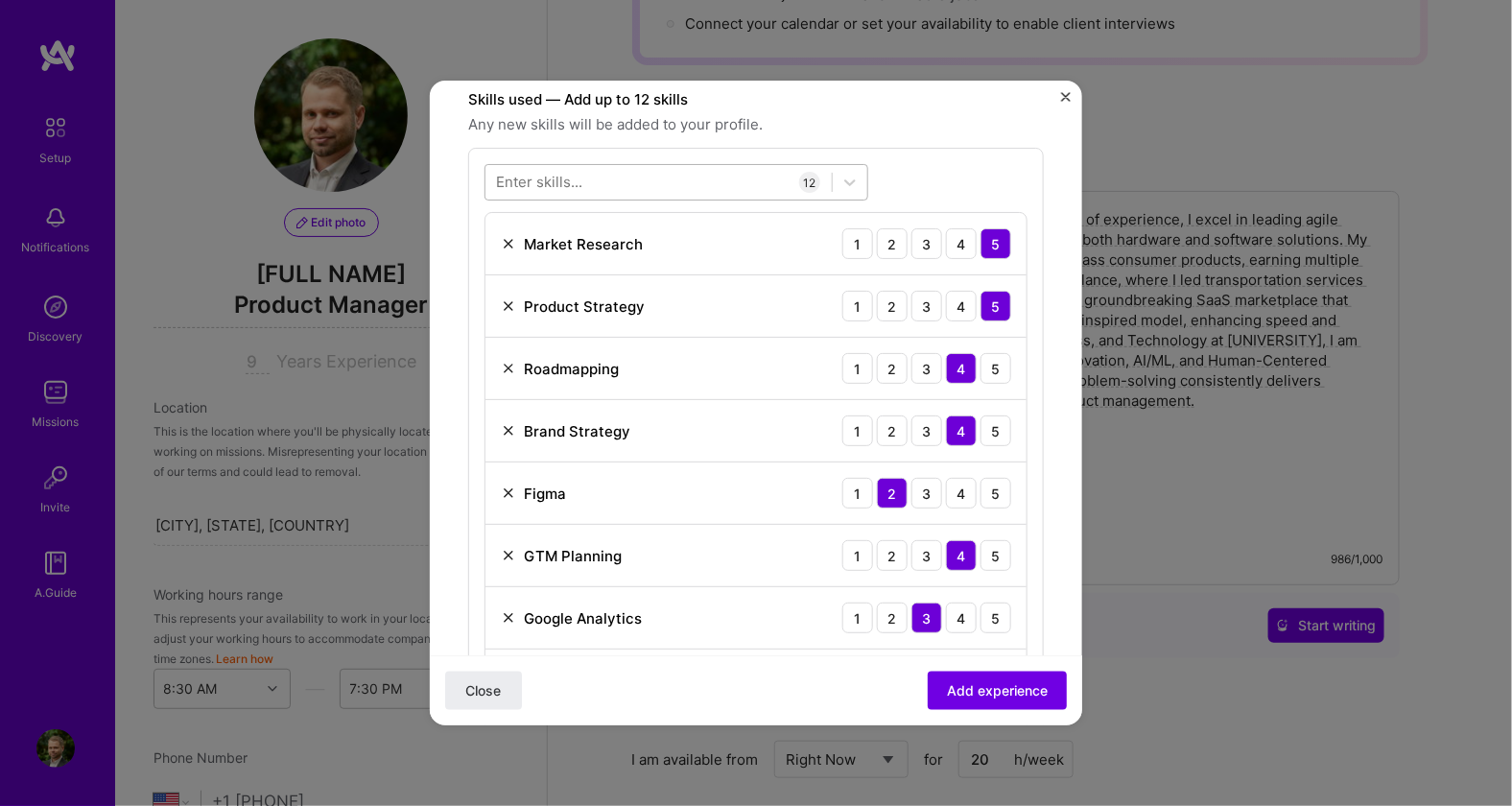 click at bounding box center [658, 182] 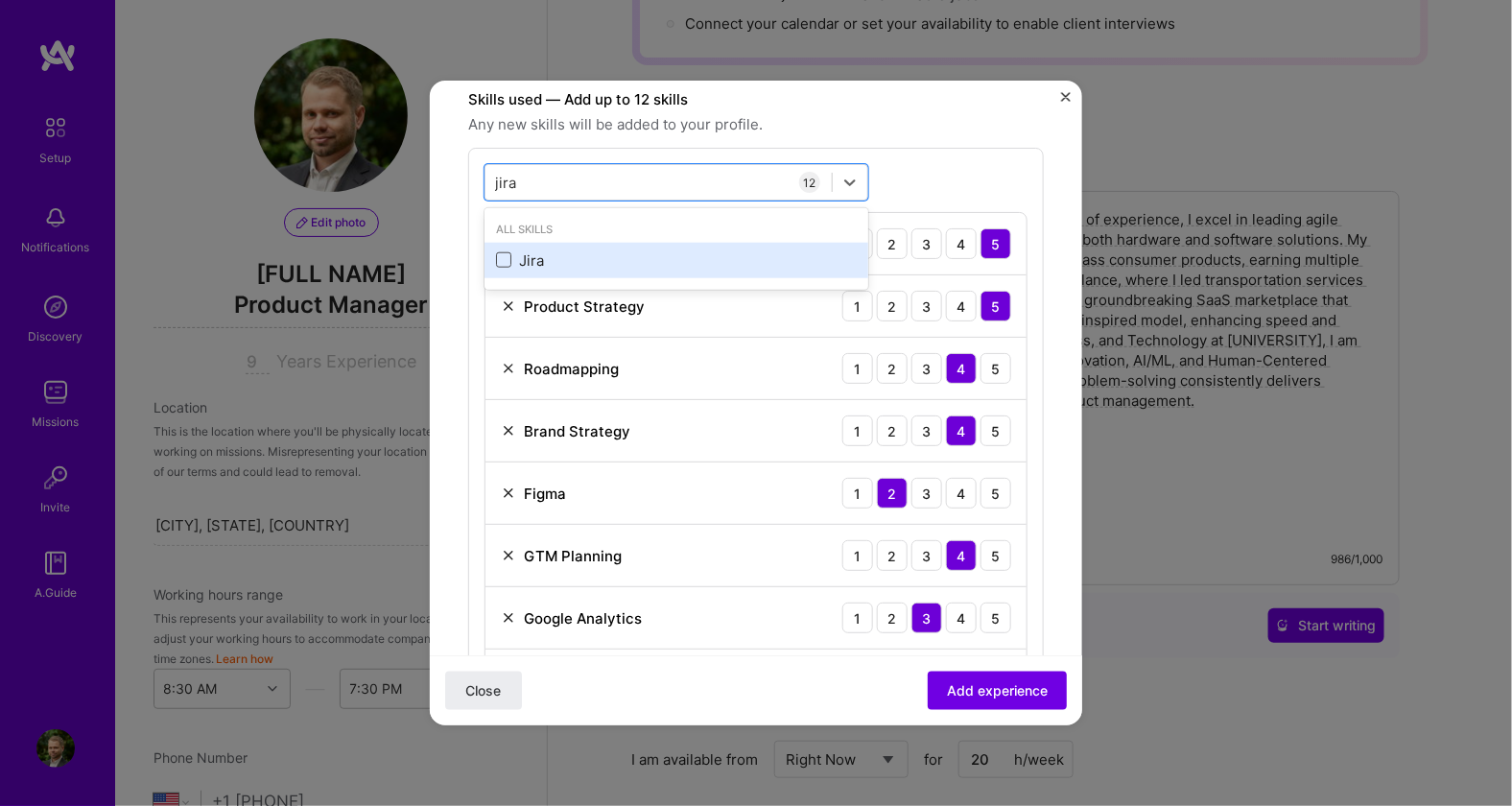 click at bounding box center [504, 260] 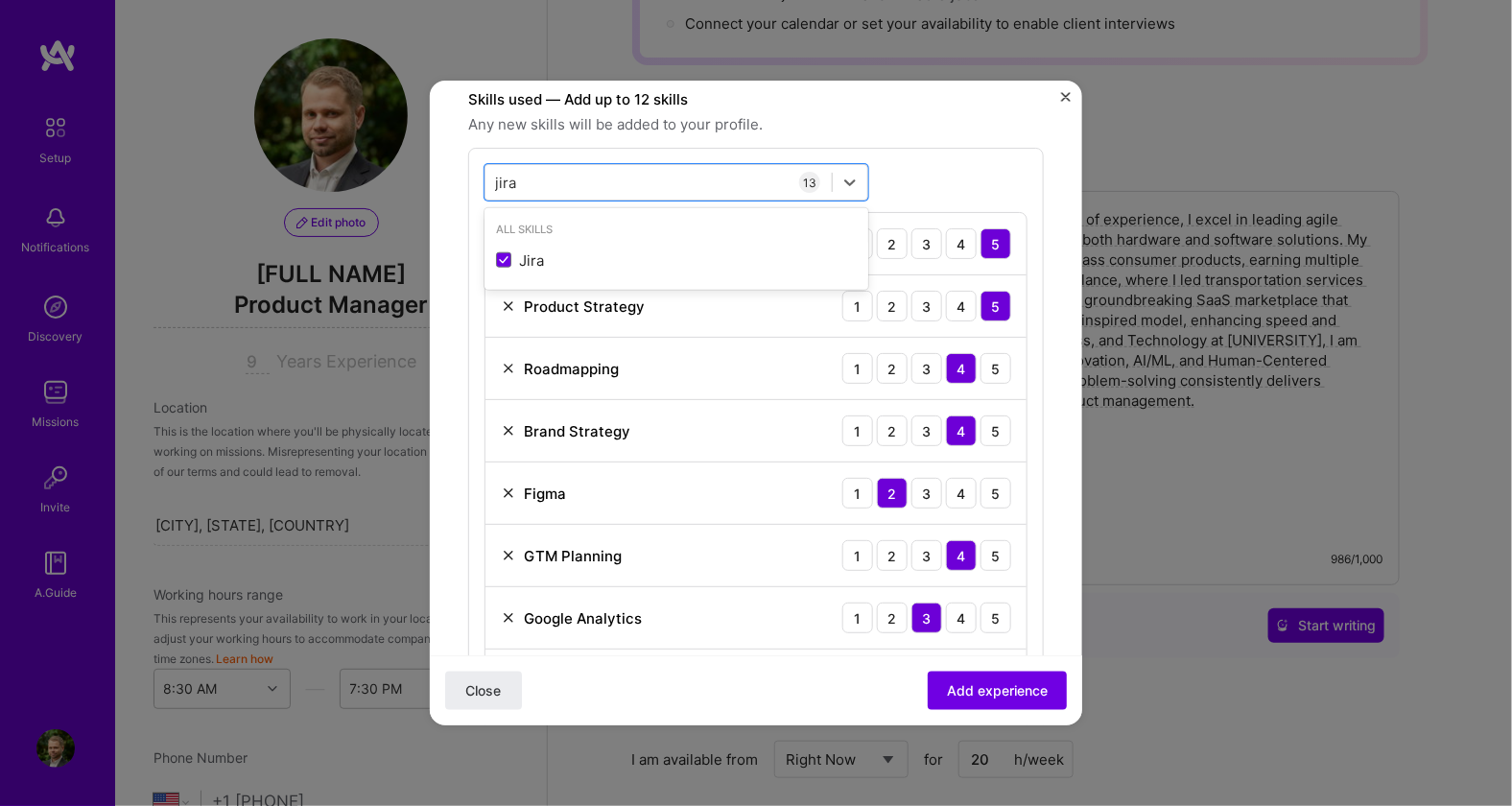 click on "option Jira, selected. option Jira selected, 0 of 2. 1 result available for search term jira. Use Up and Down to choose options, press Enter to select the currently focused option, press Escape to exit the menu, press Tab to select the option and exit the menu. jira jira All Skills Jira 13 Market Research 1 2 3 4 5 Product Strategy 1 2 3 4 5 Roadmapping 1 2 3 4 5 Brand Strategy 1 2 3 4 5 Figma 1 2 3 4 5 GTM Planning 1 2 3 4 5 Google Analytics 1 2 3 4 5 Microsoft  Power BI 1 2 3 4 5 Product Design 1 2 3 4 5 Prototyping 1 2 3 4 5 SQL 1 2 3 4 5 Scrum Team Management 1 2 3 4 5 Jira 1 2 3 4 5" at bounding box center [756, 594] 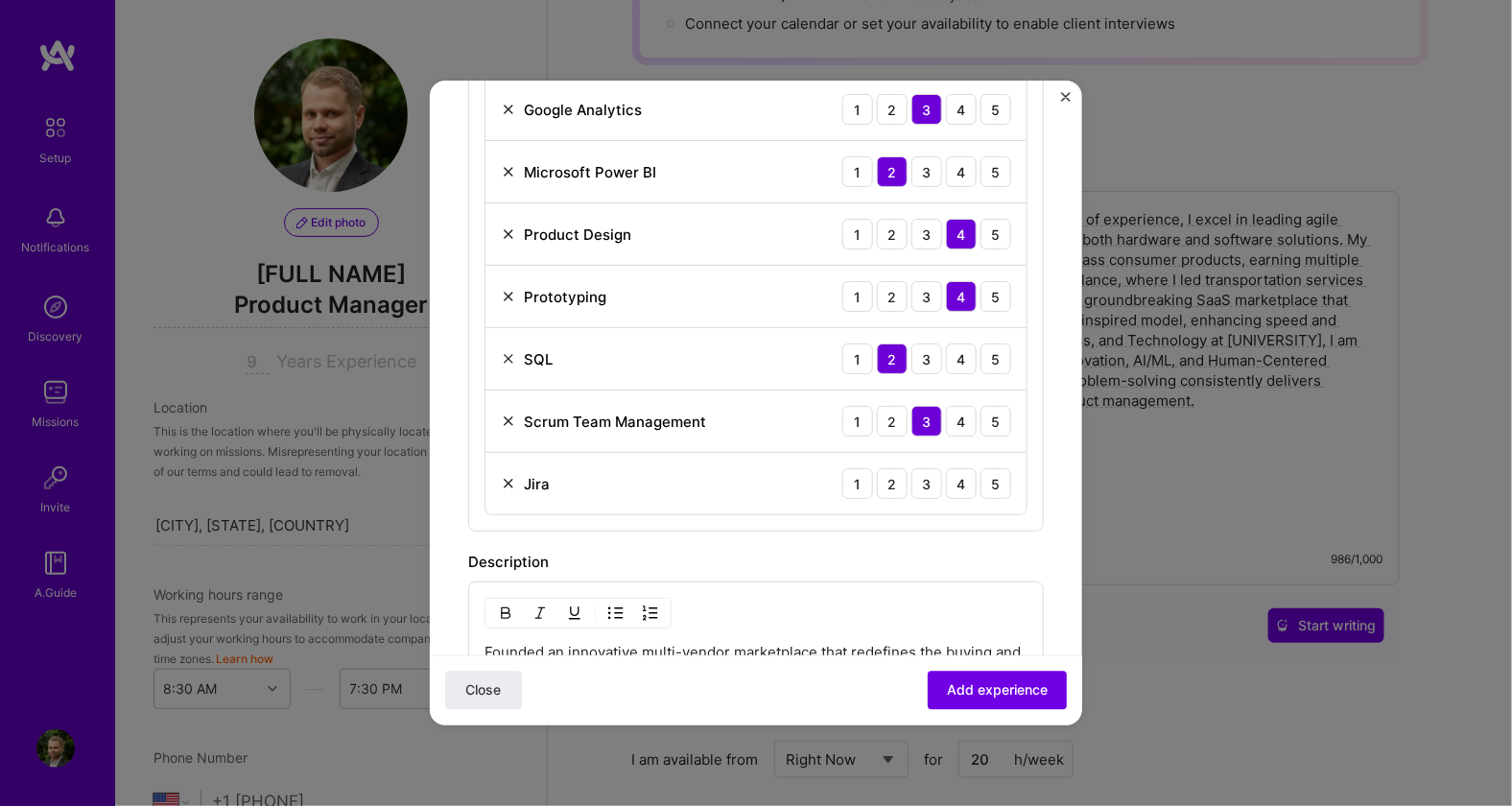 scroll, scrollTop: 1197, scrollLeft: 0, axis: vertical 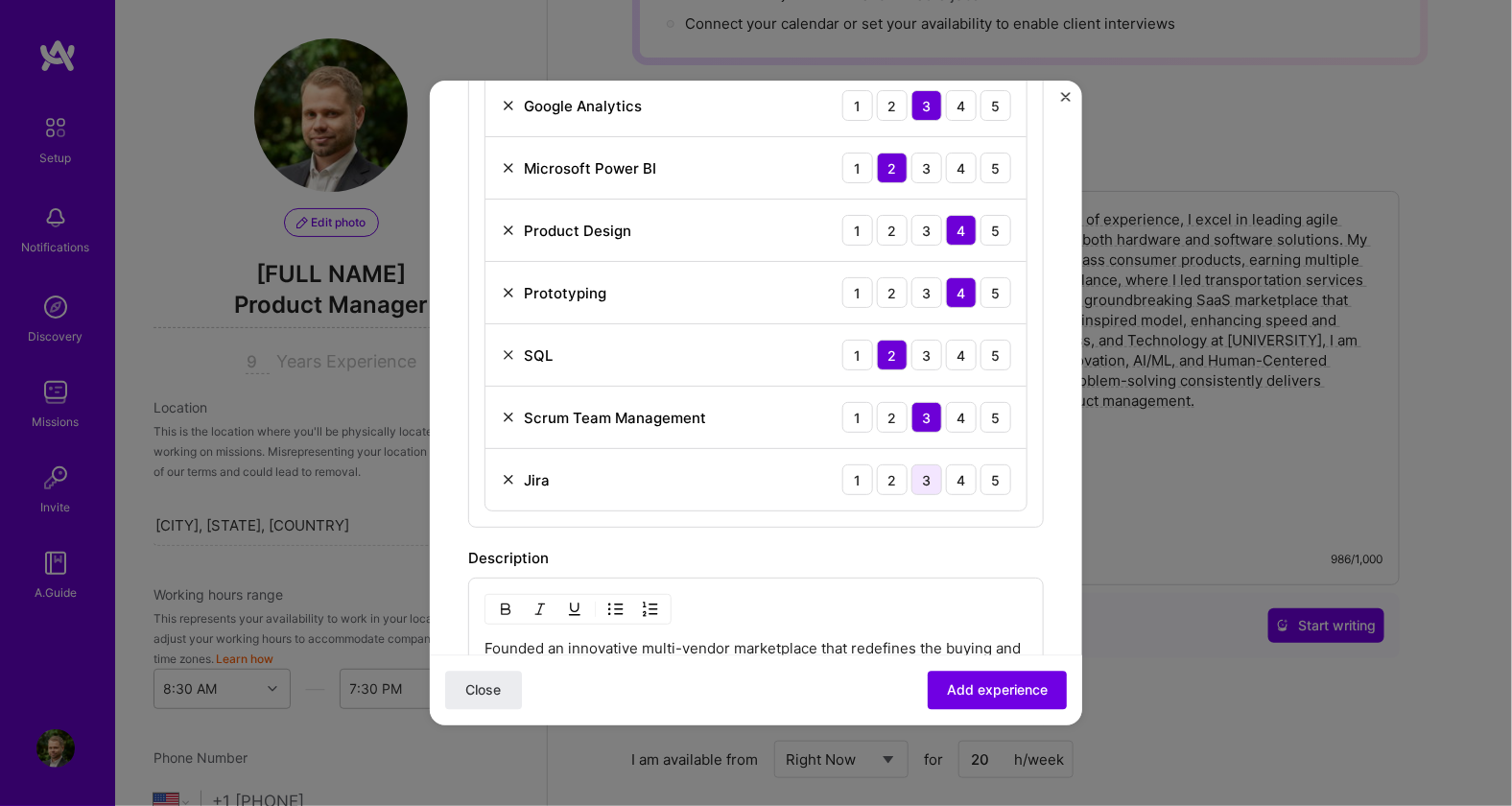 click on "3" at bounding box center [927, 480] 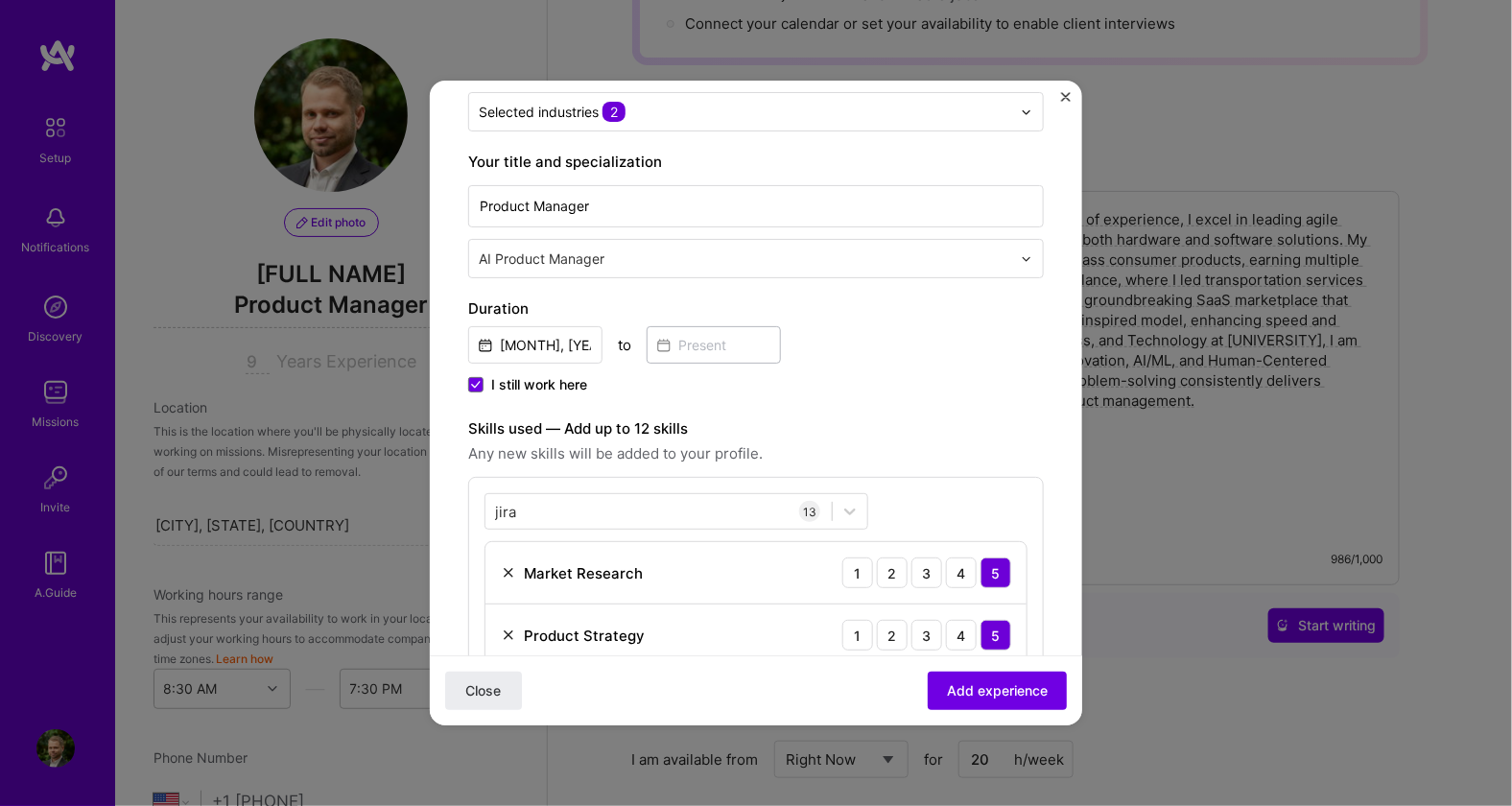 scroll, scrollTop: 301, scrollLeft: 0, axis: vertical 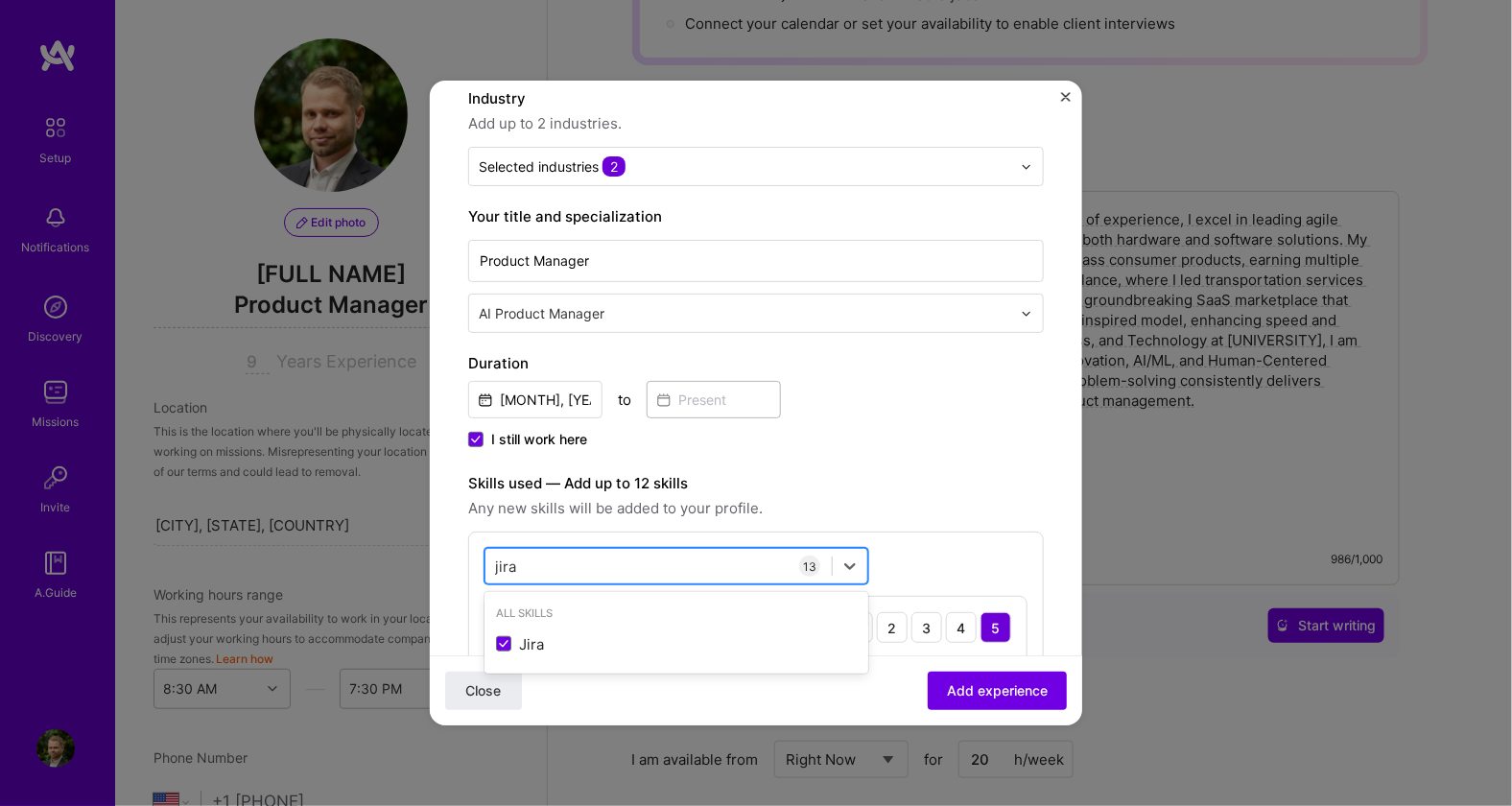 click on "jira jira" at bounding box center [658, 566] 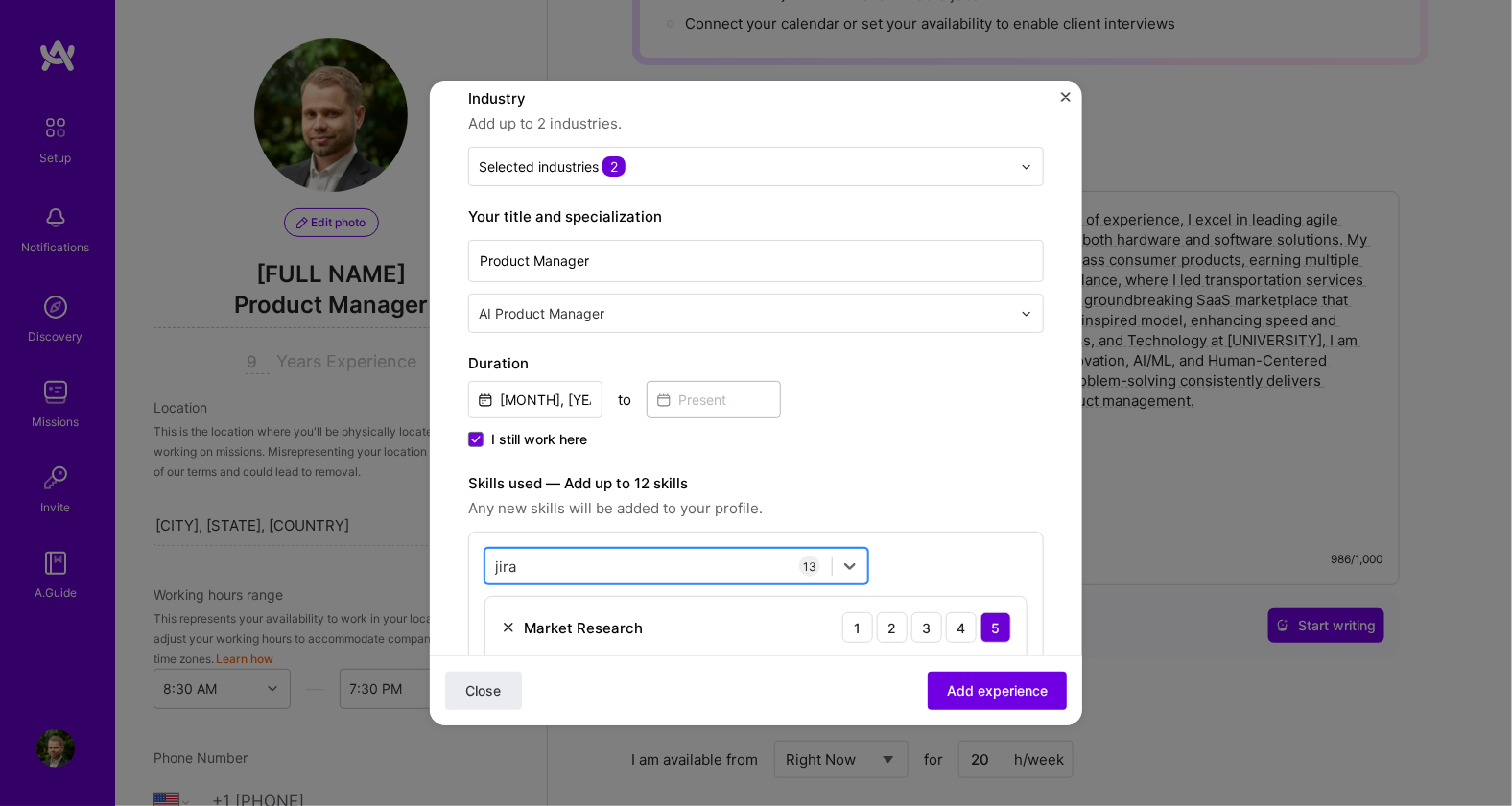click on "jira jira" at bounding box center (658, 566) 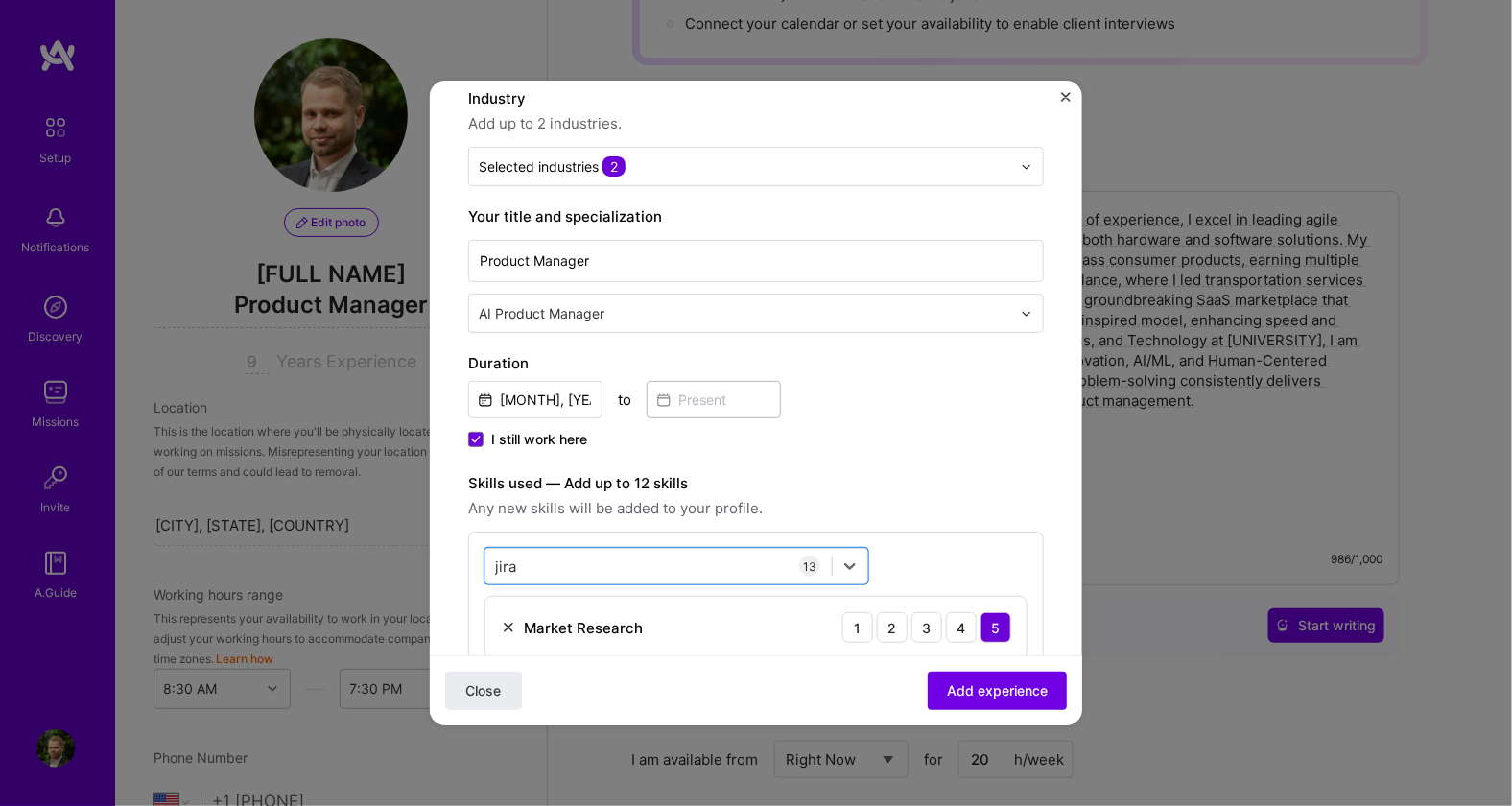 drag, startPoint x: 523, startPoint y: 564, endPoint x: 482, endPoint y: 567, distance: 41.10961 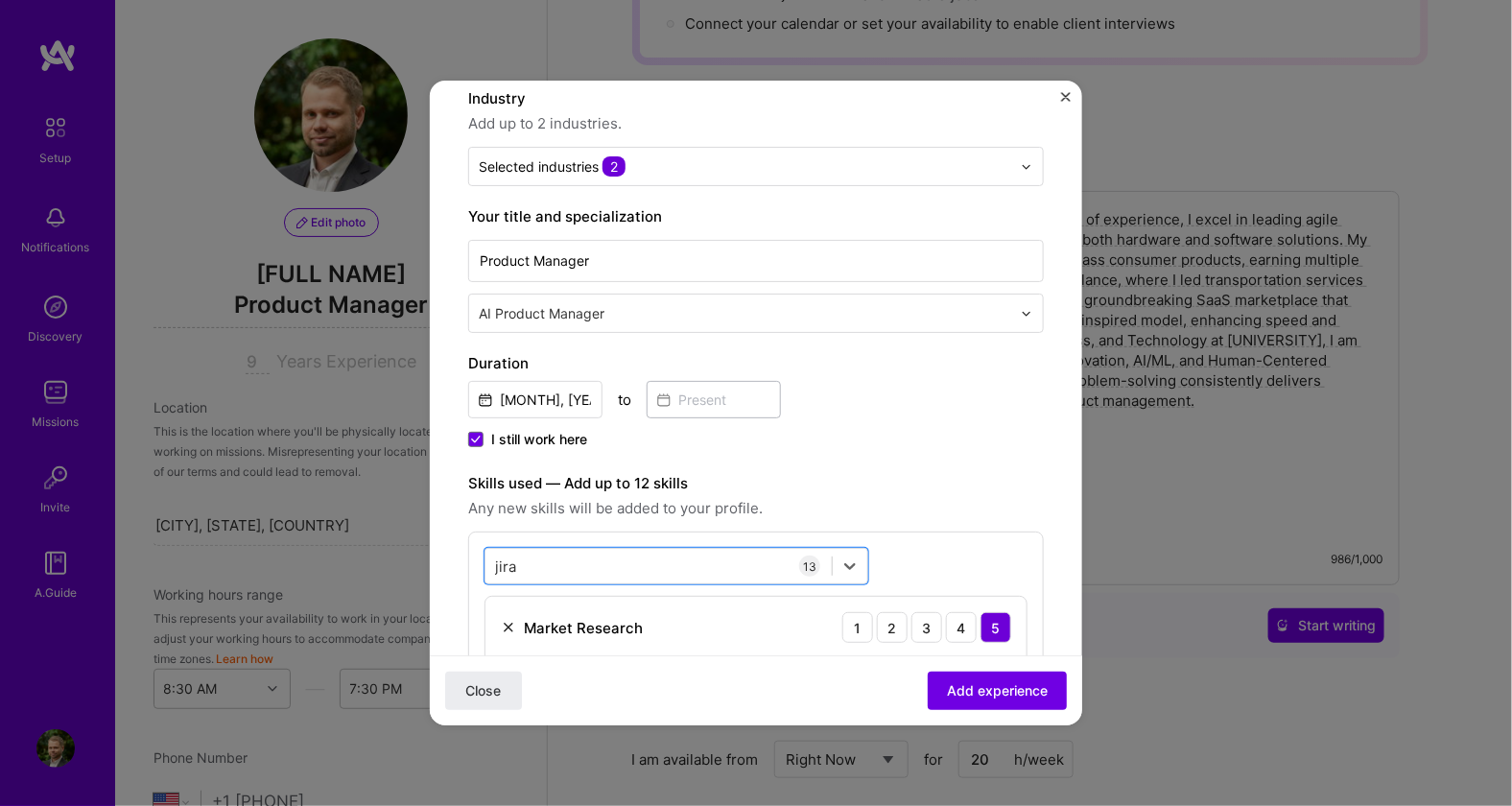click on "option Jira, selected.   Select is focused ,type to refine list, press Down to open the menu,  press left to focus selected values jira jira 13 Market Research 1 2 3 4 5 Product Strategy 1 2 3 4 5 Roadmapping 1 2 3 4 5 Brand Strategy 1 2 3 4 5 Figma 1 2 3 4 5 GTM Planning 1 2 3 4 5 Google Analytics 1 2 3 4 5 Microsoft  Power BI 1 2 3 4 5 Product Design 1 2 3 4 5 Prototyping 1 2 3 4 5 SQL 1 2 3 4 5 Scrum Team Management 1 2 3 4 5 Jira 1 2 3 4 5" at bounding box center [756, 978] 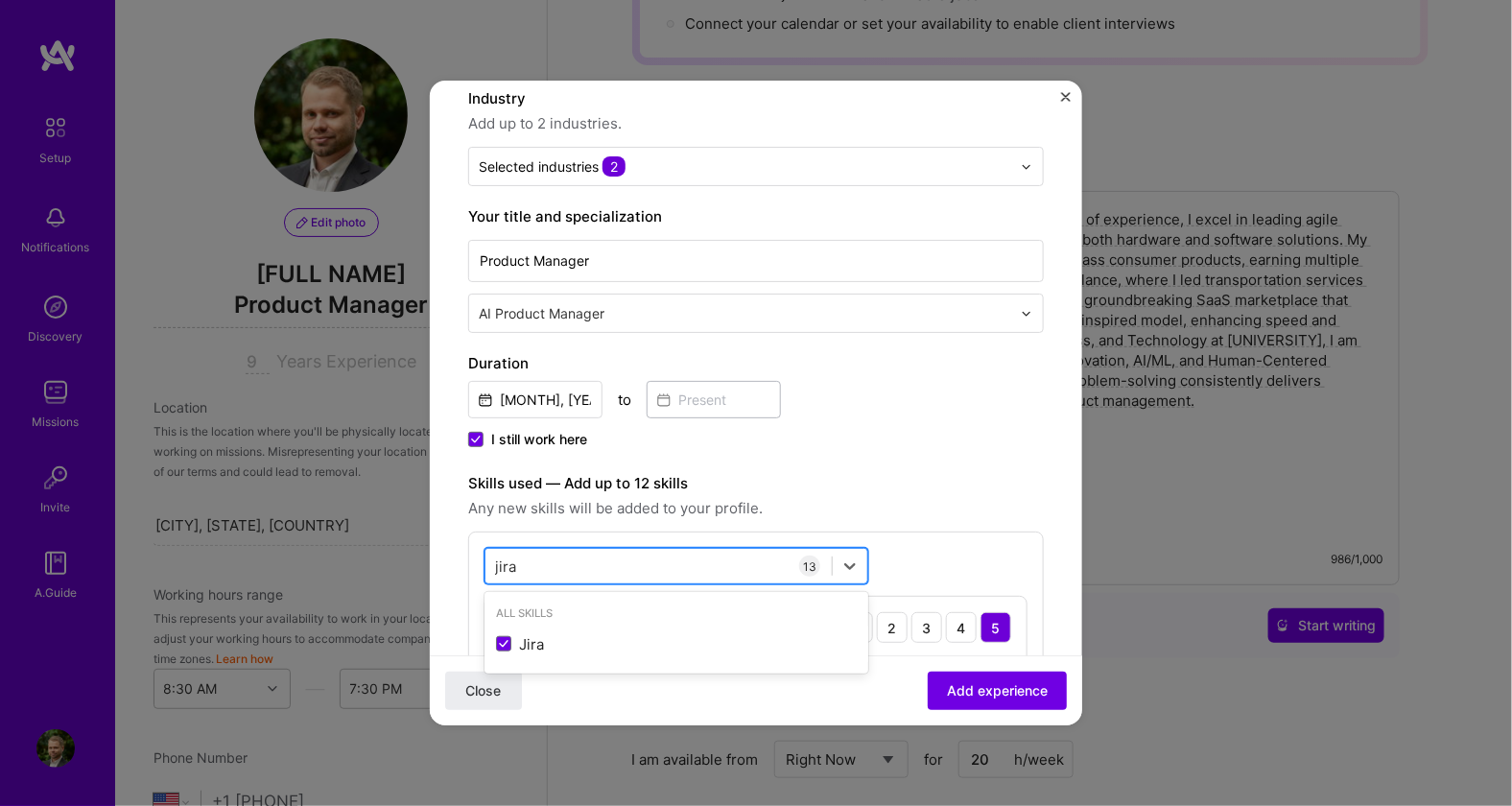 click on "jira jira" at bounding box center (658, 566) 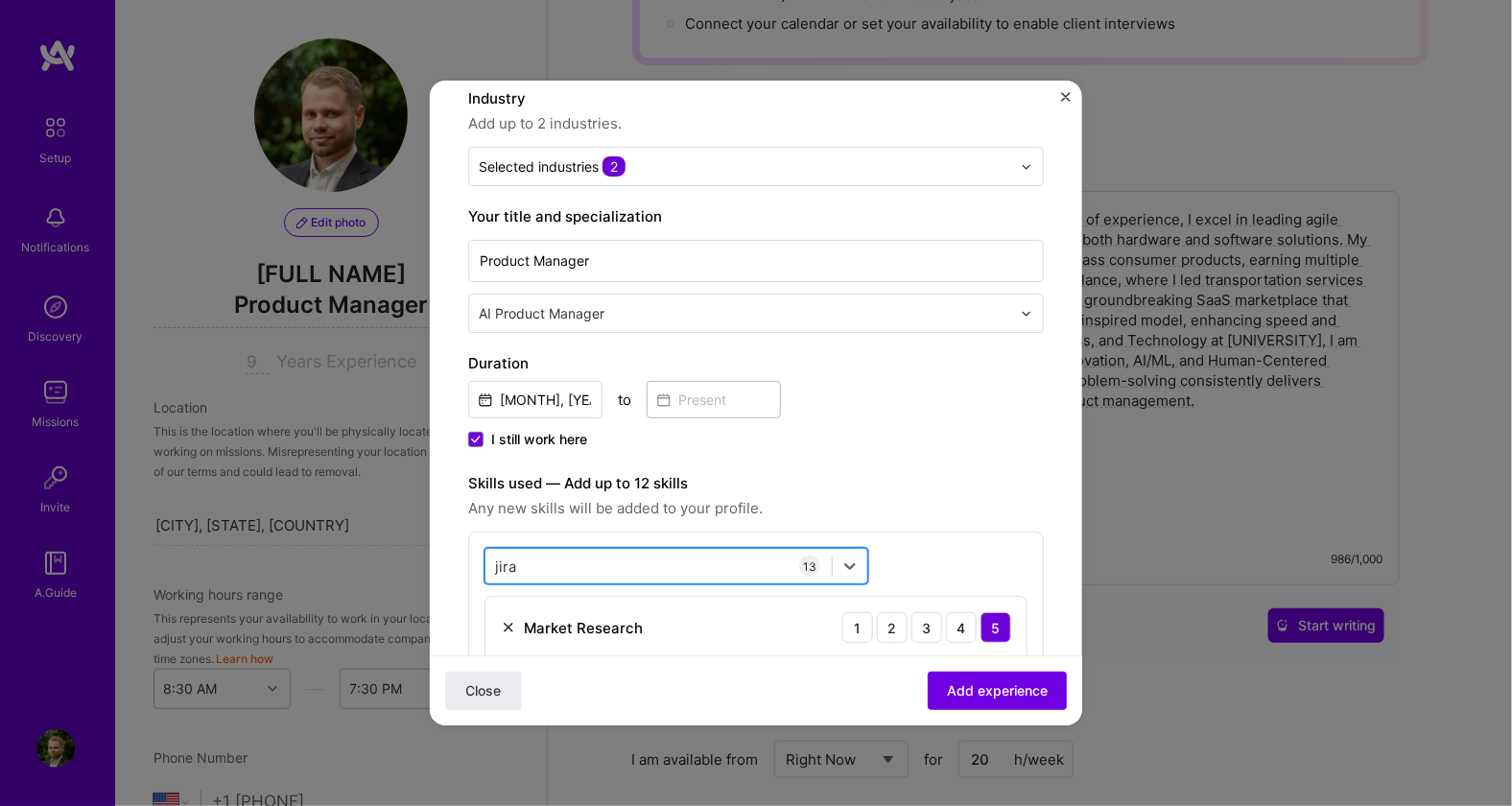click on "jira jira" at bounding box center [658, 566] 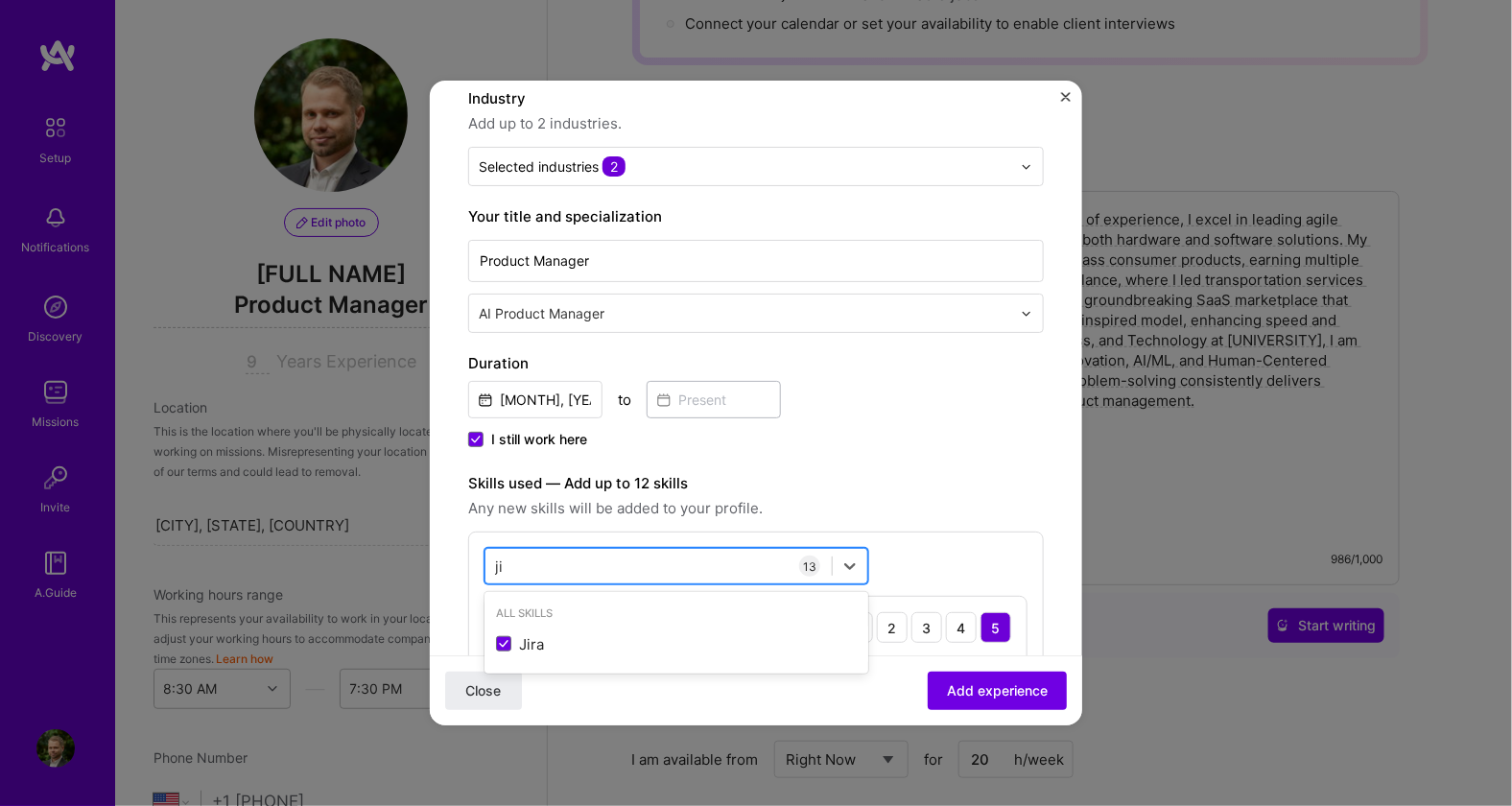 type on "j" 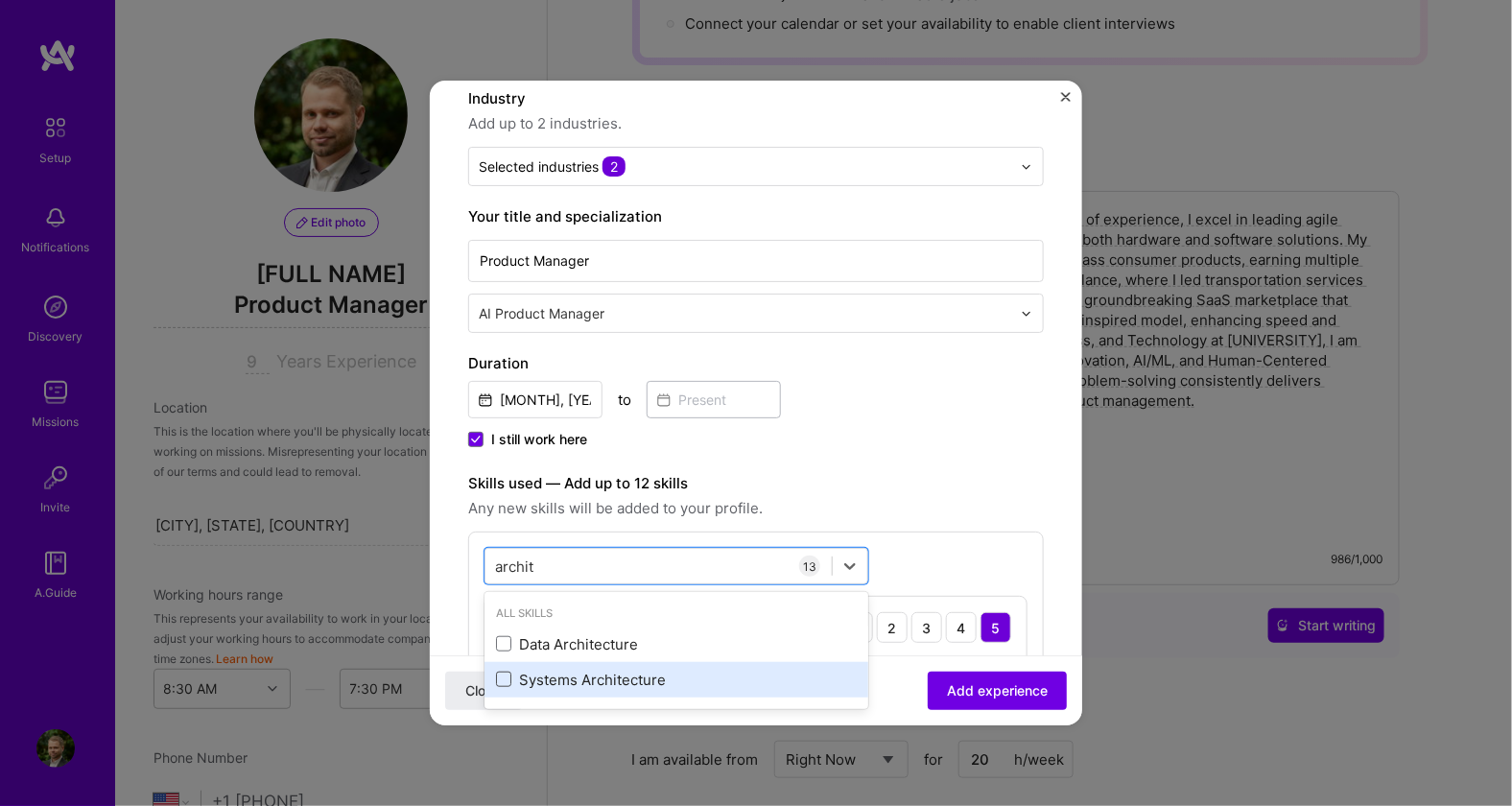 click at bounding box center (504, 679) 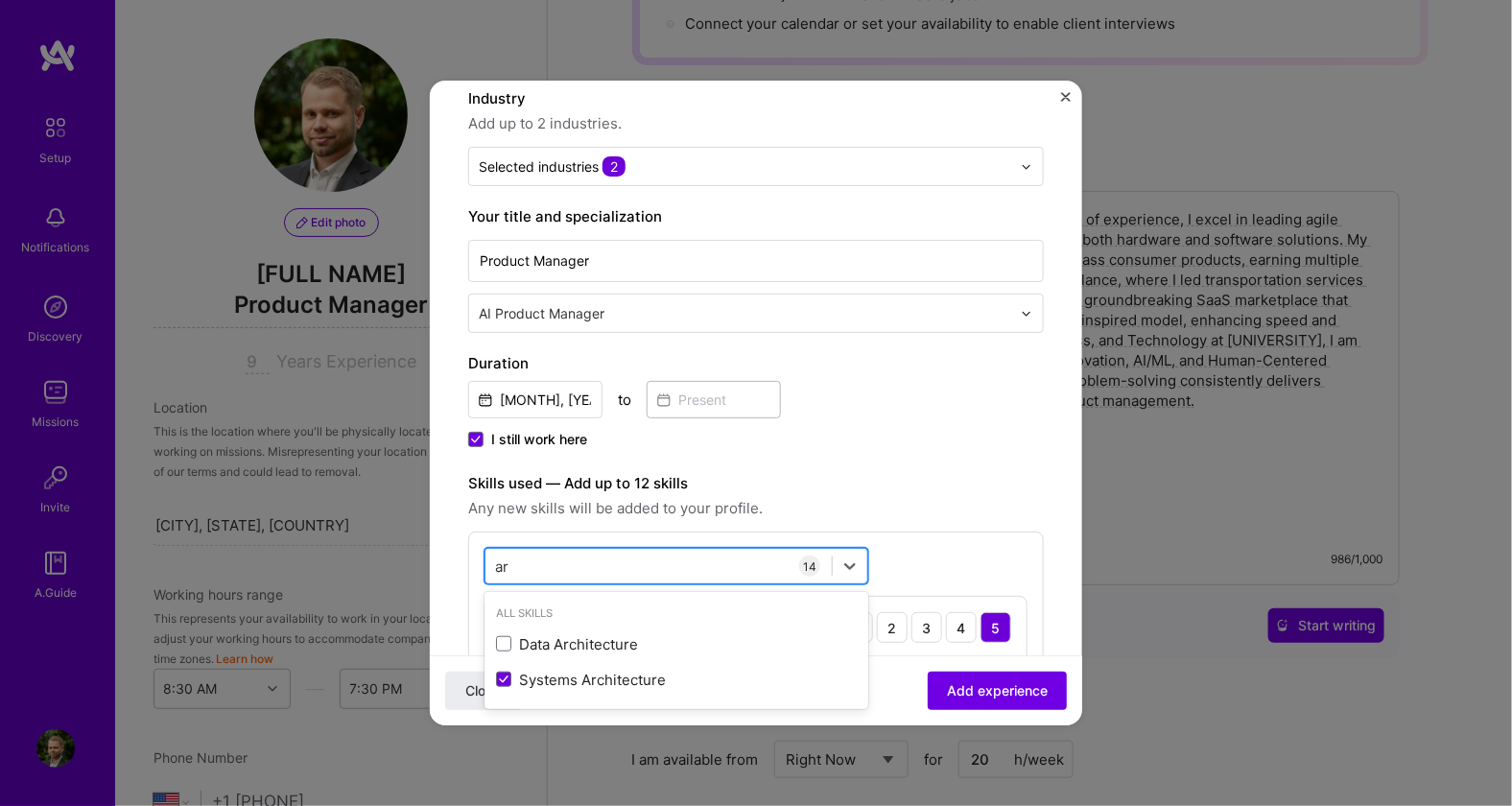 type on "a" 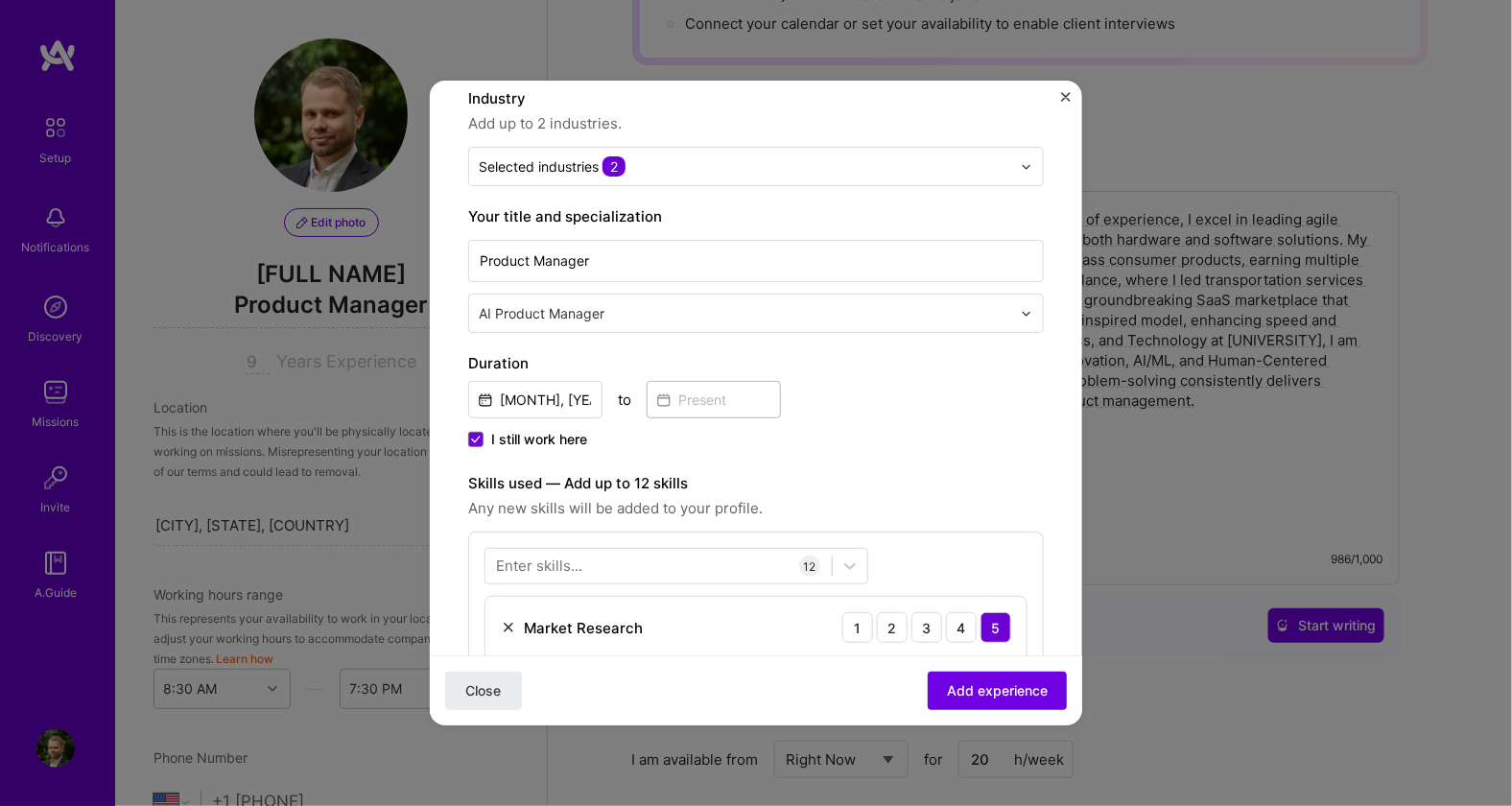 click on "Adding suggested job This job is suggested based on your LinkedIn, resume or A.Team activity. Create a job experience Jobs help companies understand your past experience. Company logo Company name GPUwiz
Company is required Industry Add up to 2 industries. Selected industries 2 Your title and specialization Product Manager AI Product Manager Duration Dec, [YEAR]
to
I still work here Skills used — Add up to 12 skills Any new skills will be added to your profile. Enter skills... 12 Market Research 1 2 3 4 5 Product Strategy 1 2 3 4 5 Roadmapping 1 2 3 4 5 Brand Strategy 1 2 3 4 5 Figma 1 2 3 4 5 GTM Planning 1 2 3 4 5 Google Analytics 1 2 3 4 5 Microsoft  Power BI 1 2 3 4 5 Product Design 1 2 3 4 5 Prototyping 1 2 3 4 5 SQL 1 2 3 4 5 Scrum Team Management 1 2 3 4 5 Description 100 characters minimum 270 / 2,000  characters Did this role require you to manage team members? (Optional) Yes, I managed 5 team members. >  1)? (Optional) Close" at bounding box center [756, 916] 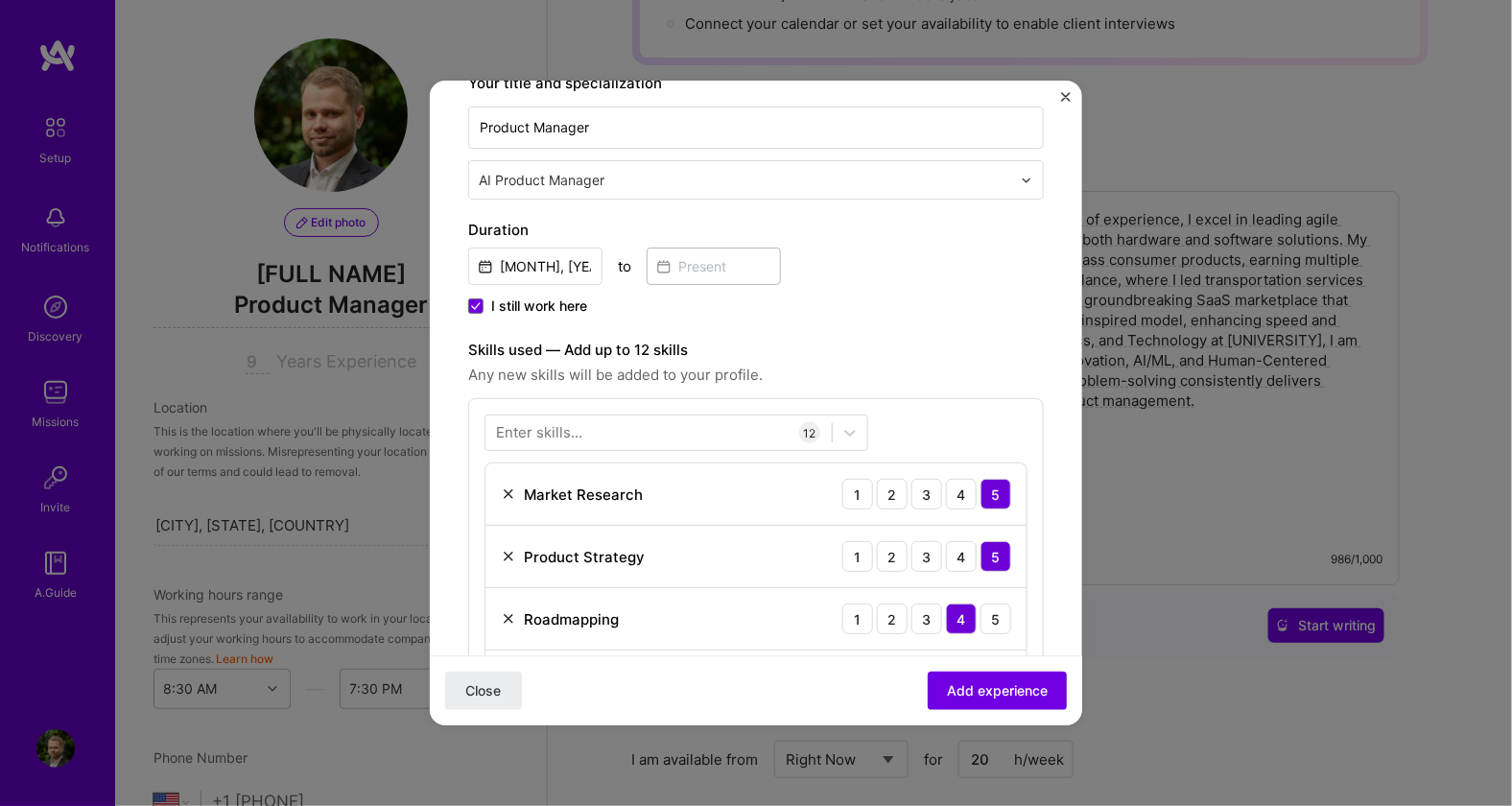 scroll, scrollTop: 430, scrollLeft: 0, axis: vertical 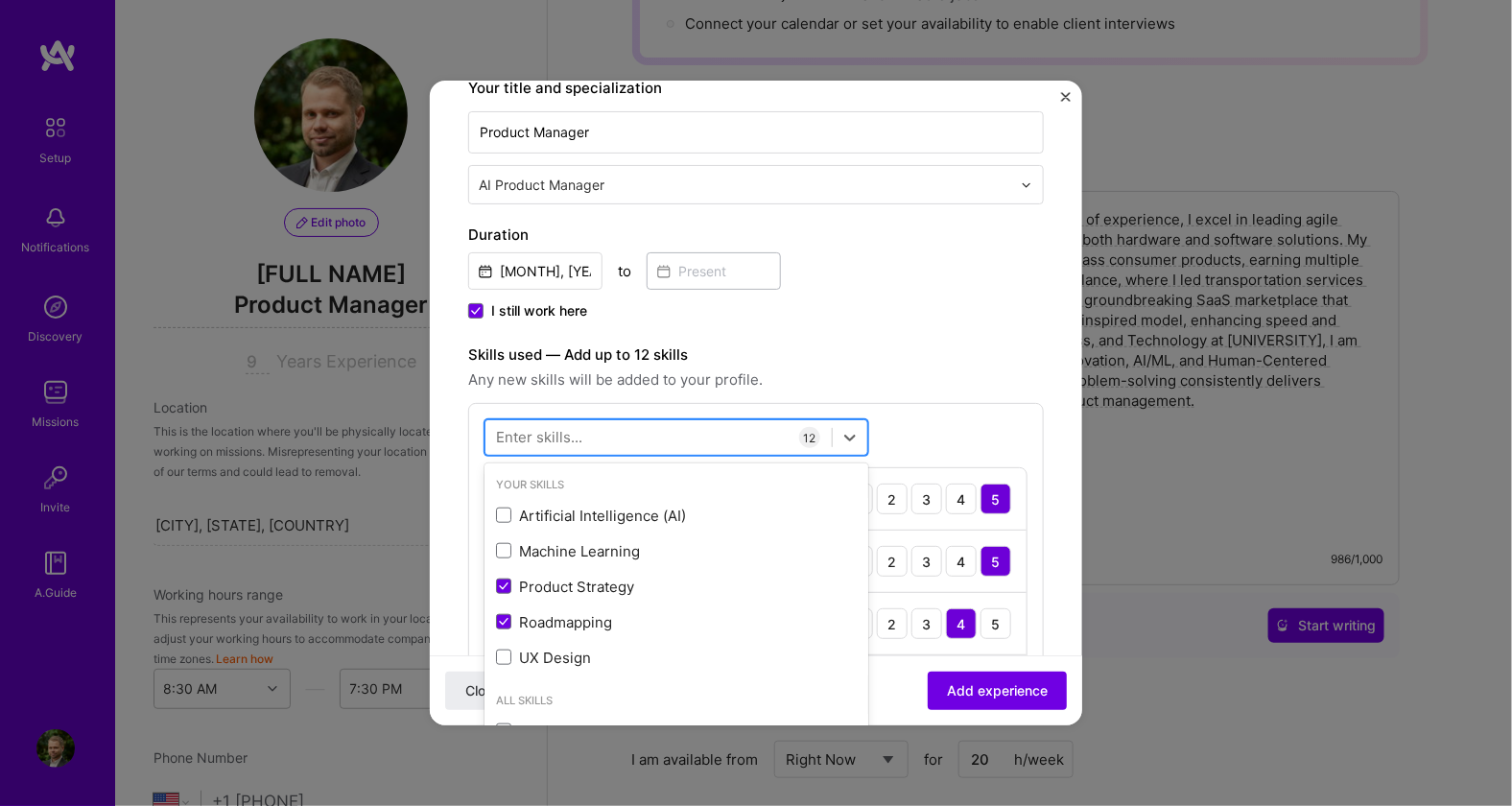 click at bounding box center [658, 438] 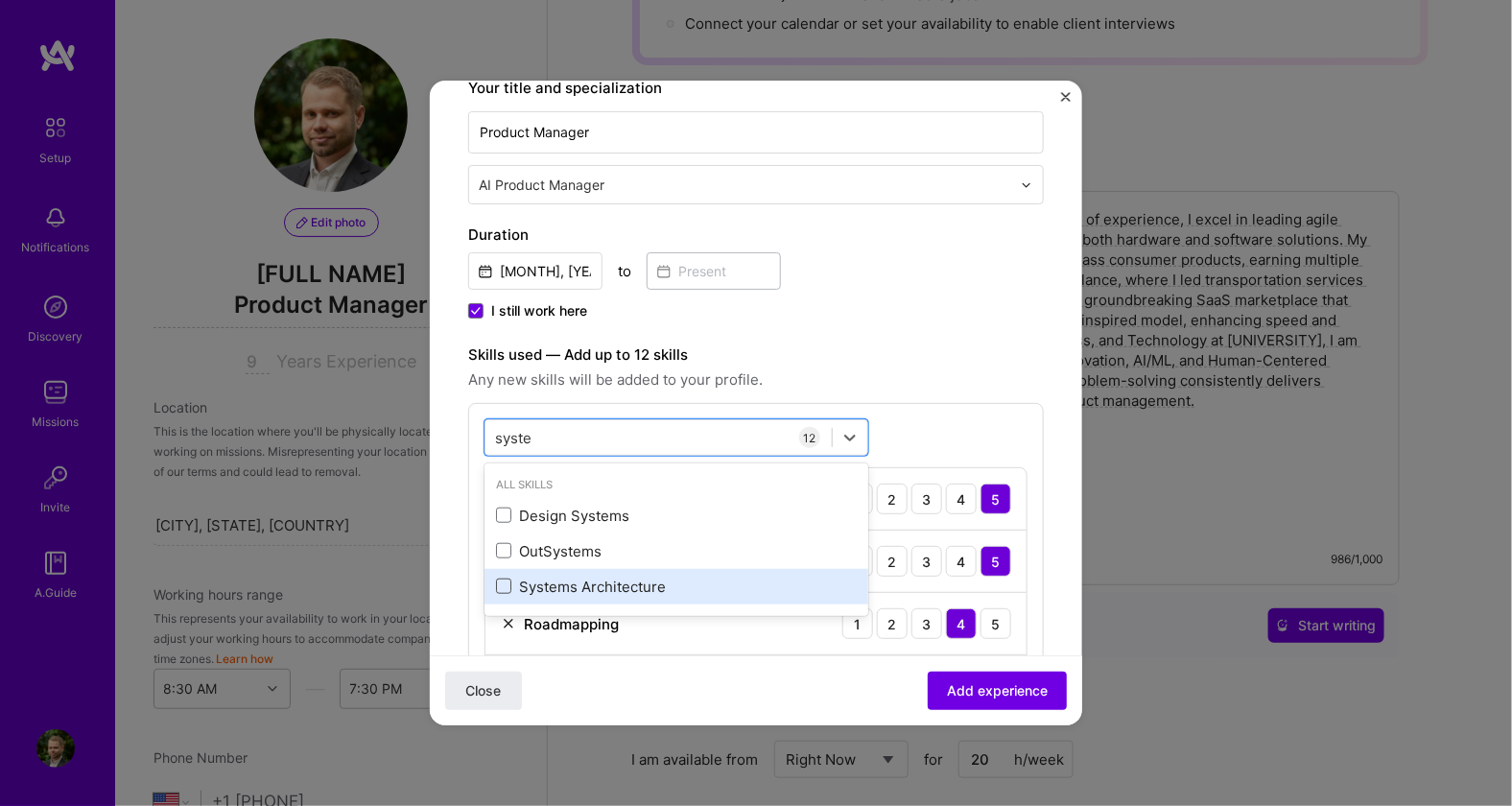 click at bounding box center [504, 586] 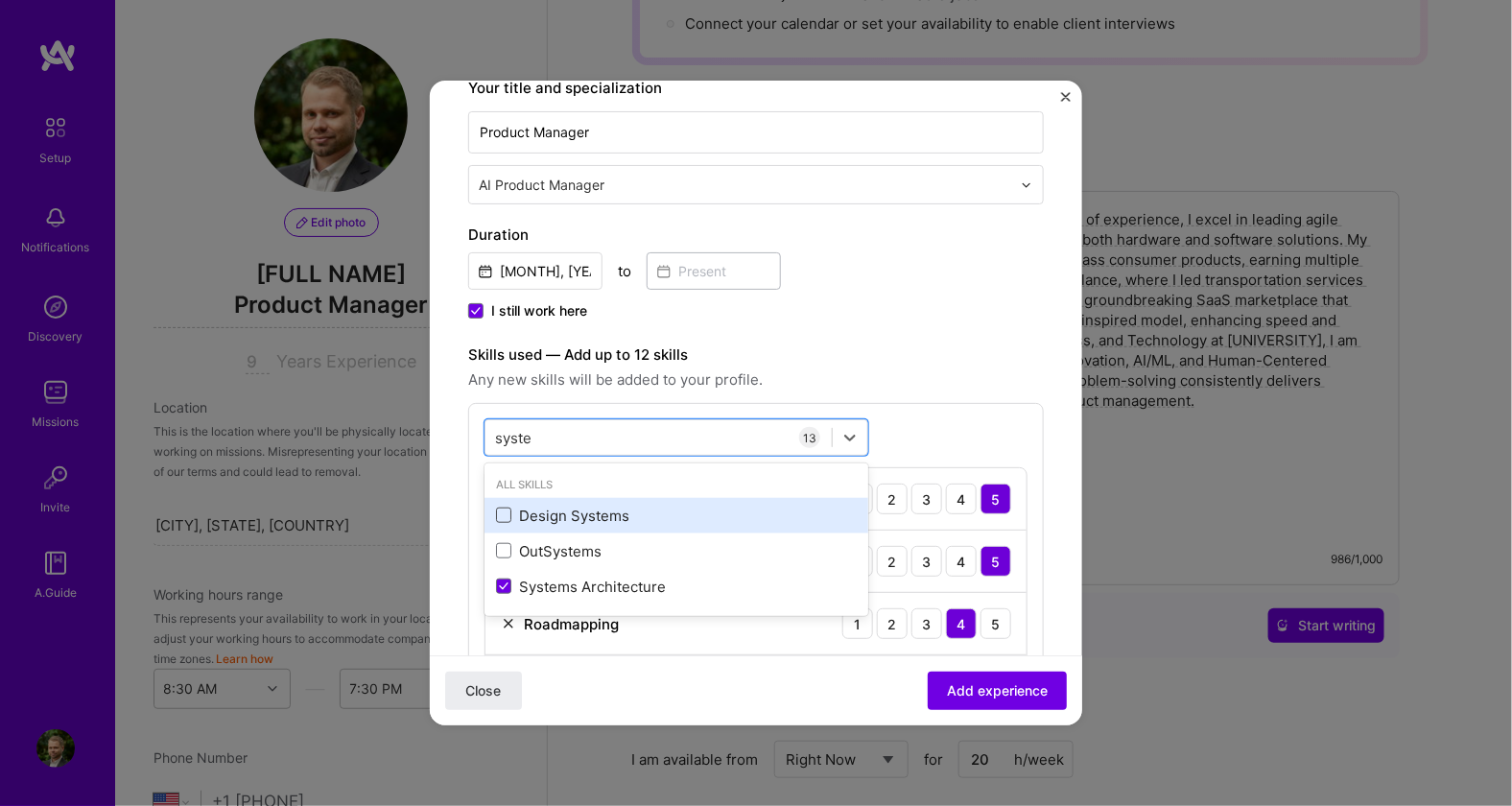 click at bounding box center (504, 515) 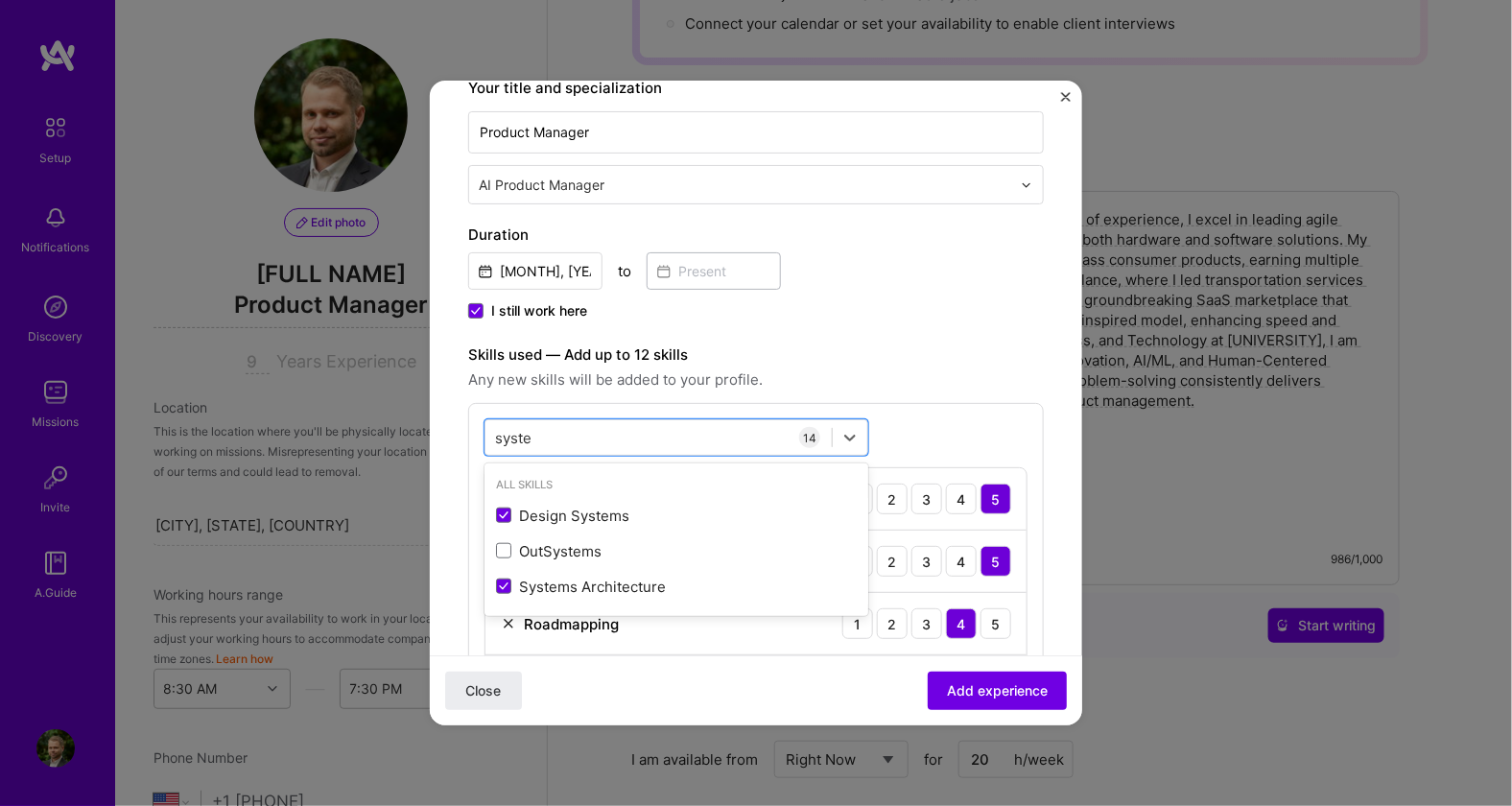 click on "Any new skills will be added to your profile." at bounding box center [756, 380] 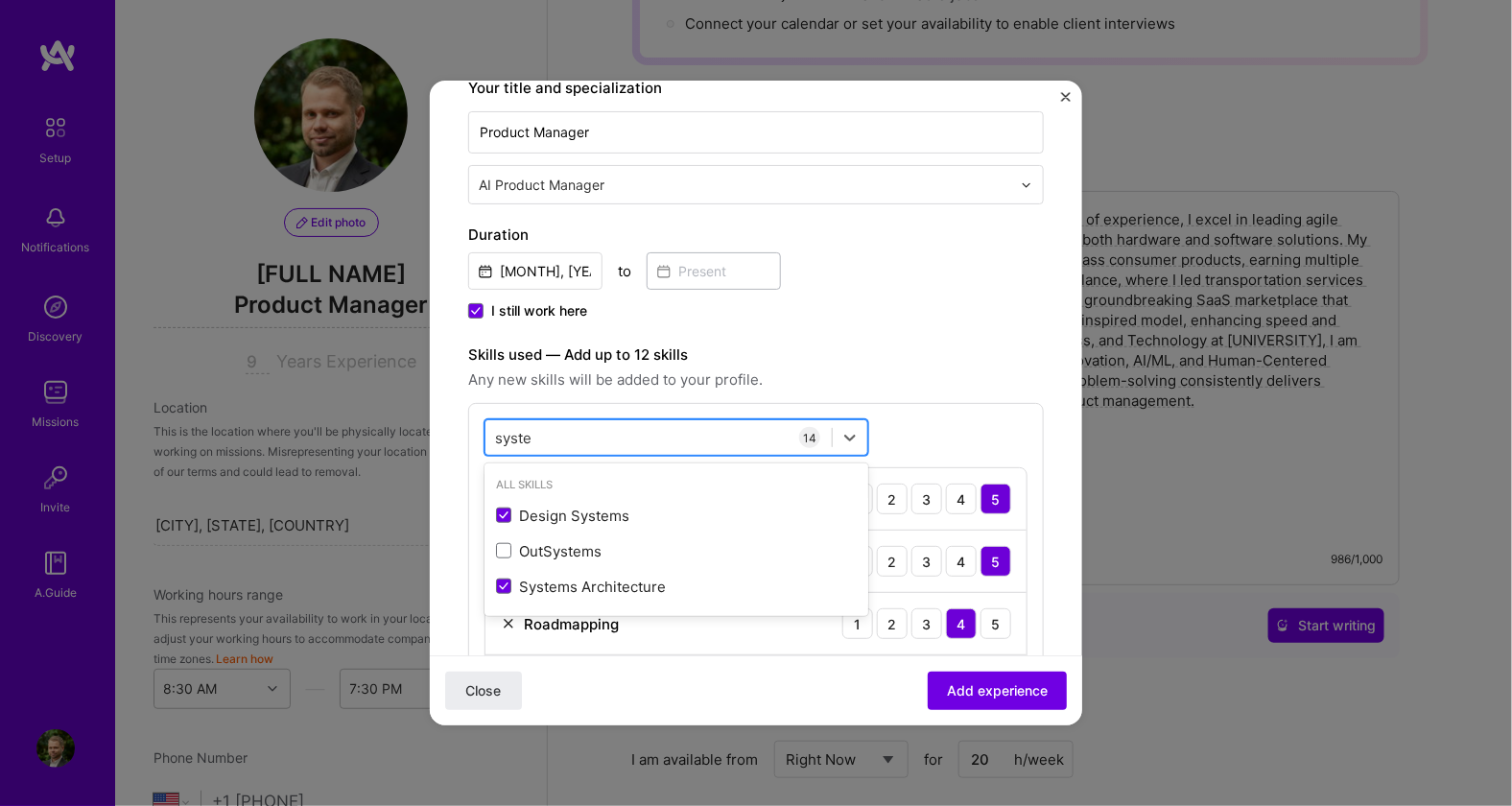 click on "syste syste" at bounding box center (658, 438) 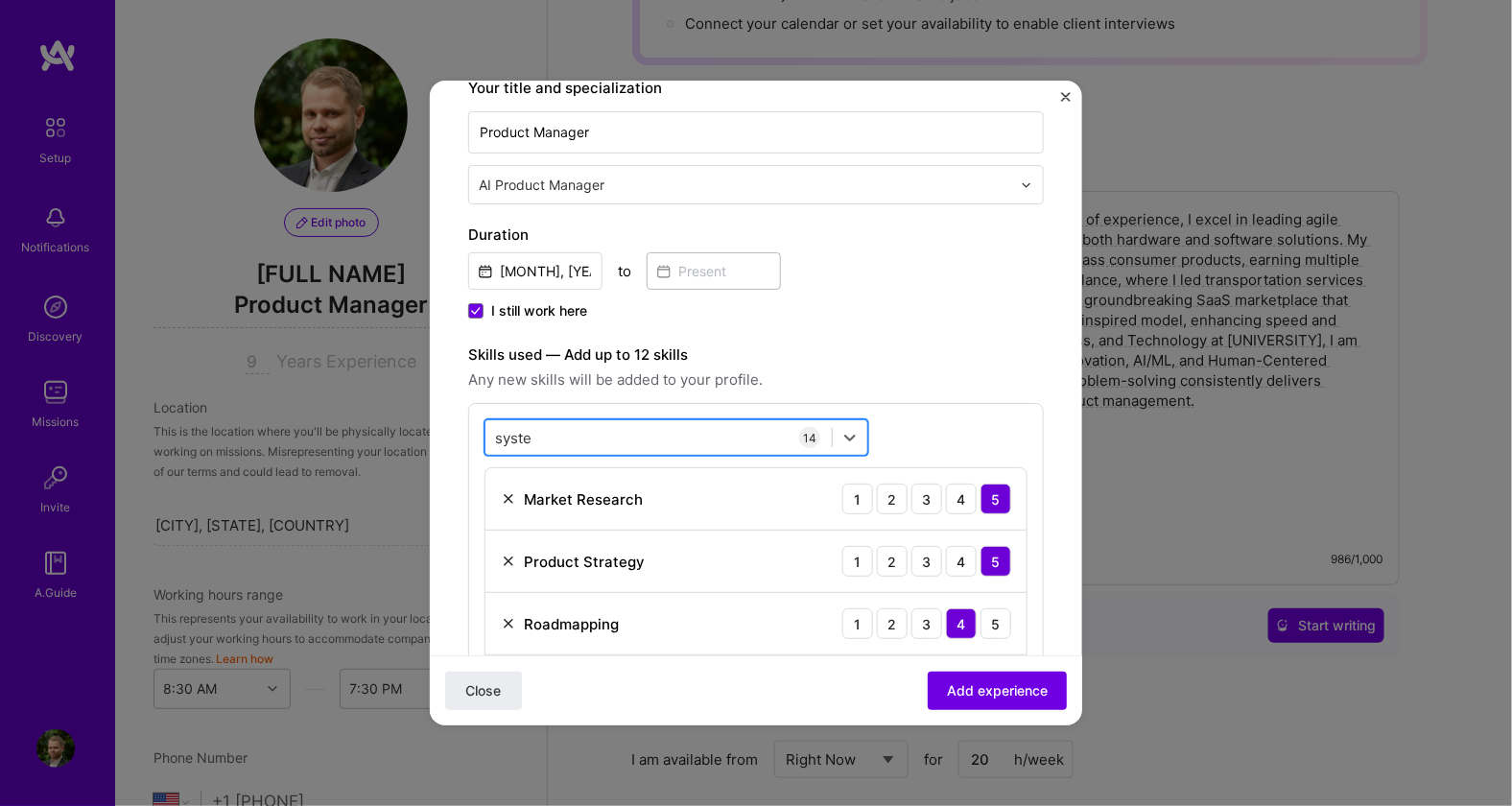 click on "syste syste" at bounding box center [658, 438] 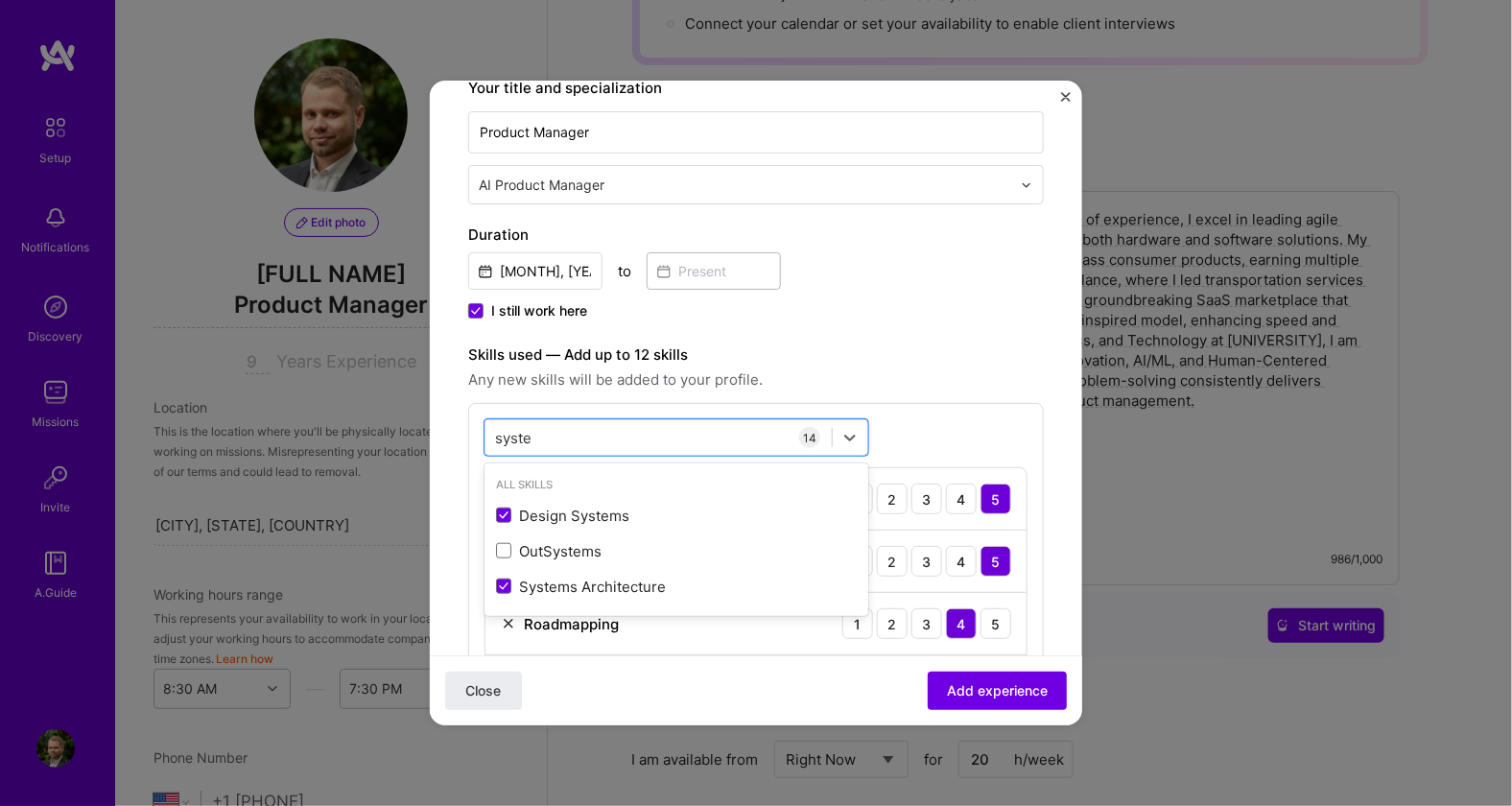 drag, startPoint x: 531, startPoint y: 432, endPoint x: 461, endPoint y: 442, distance: 70.71068 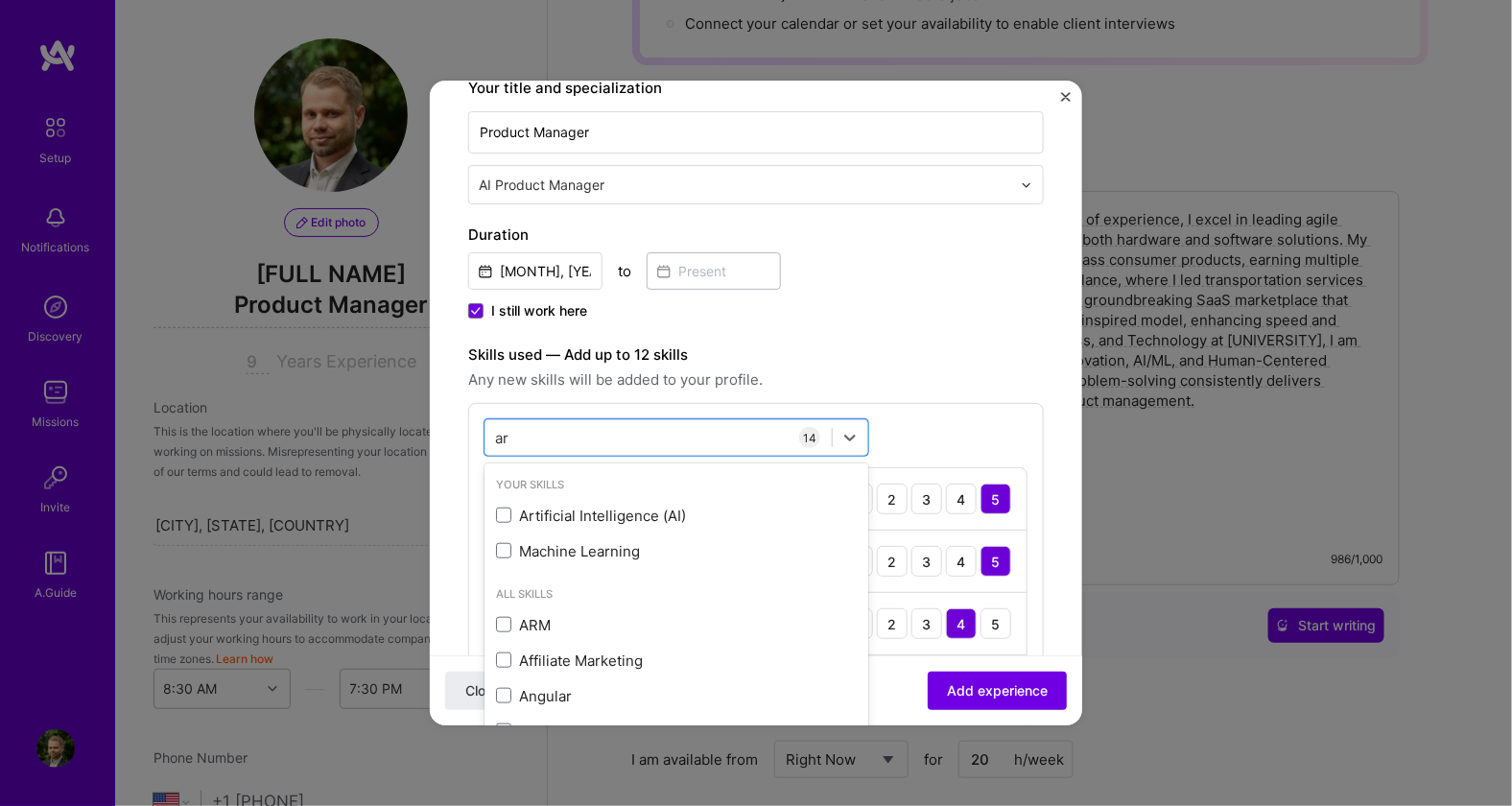 type on "a" 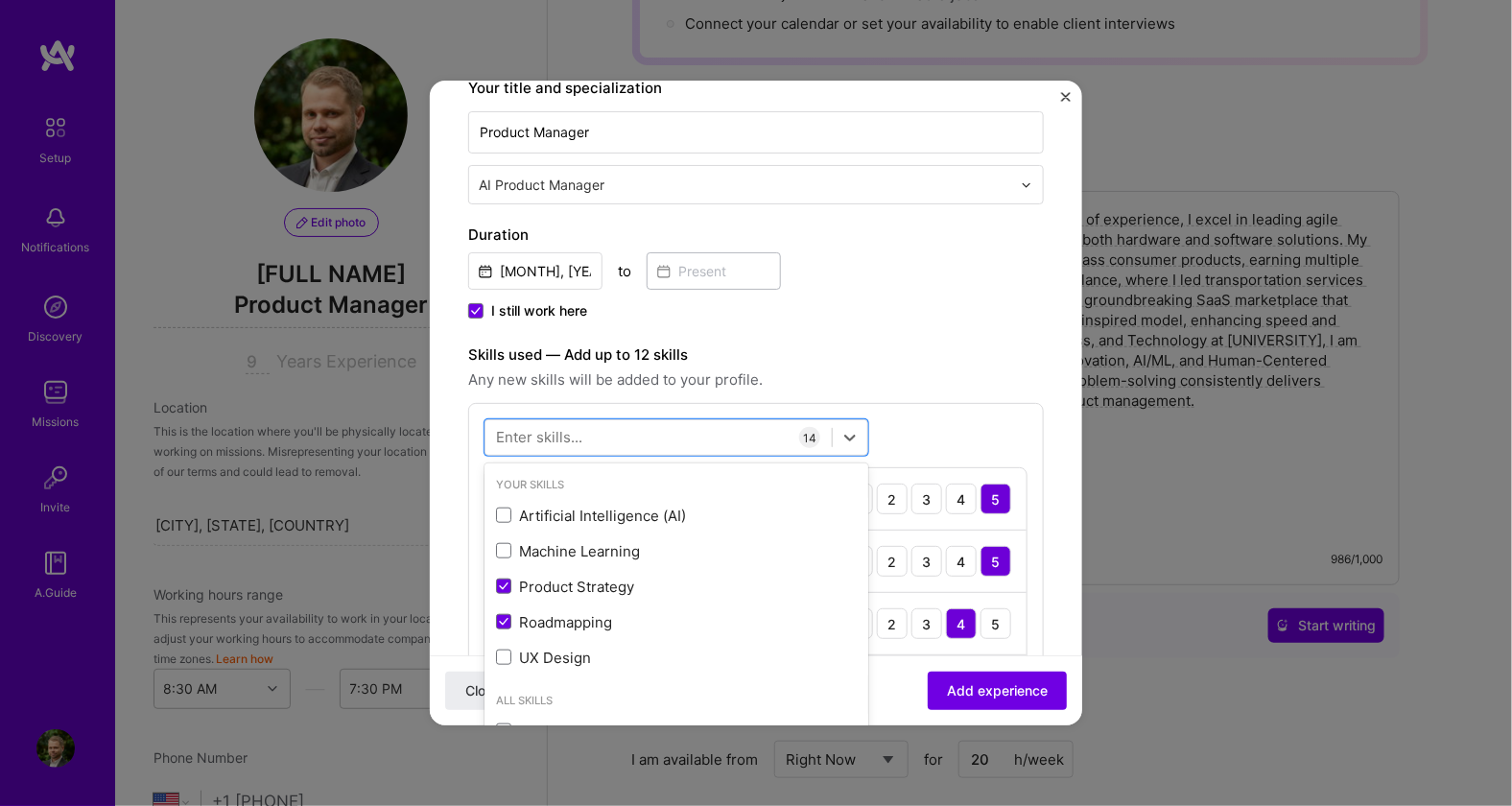 click on "GPUwiz
Company is required Industry Add up to 2 industries. Selected industries 2 Your title and specialization Product Manager AI Product Manager Duration Dec, [YEAR]
to
I still work here Skills used — Add up to 12 skills Any new skills will be added to your profile. option Design Systems, selected. option Systems Architecture selected, 0 of 2. 378 results available. Use Up and Down to choose options, press Enter to select the currently focused option, press Escape to exit the menu, press Tab to select the option and exit the menu. Your Skills Artificial Intelligence (AI) Machine Learning Product Strategy Roadmapping UX Design All Skills .NET 3D Engineering 3D Modeling API Design API Integration APNS ARM ASP.NET AWS AWS Aurora AWS BETA AWS CDK" at bounding box center [756, 850] 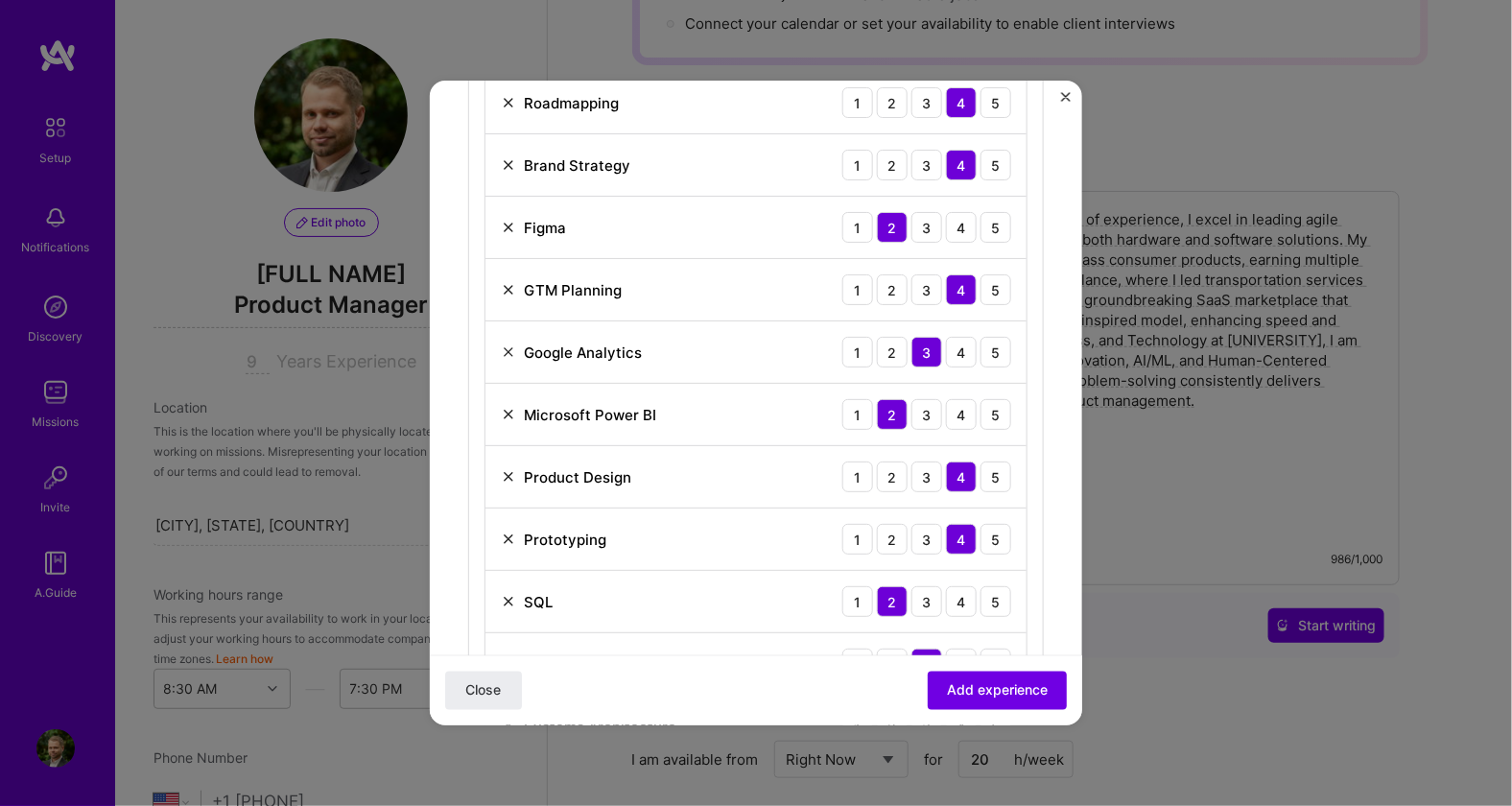 scroll, scrollTop: 959, scrollLeft: 0, axis: vertical 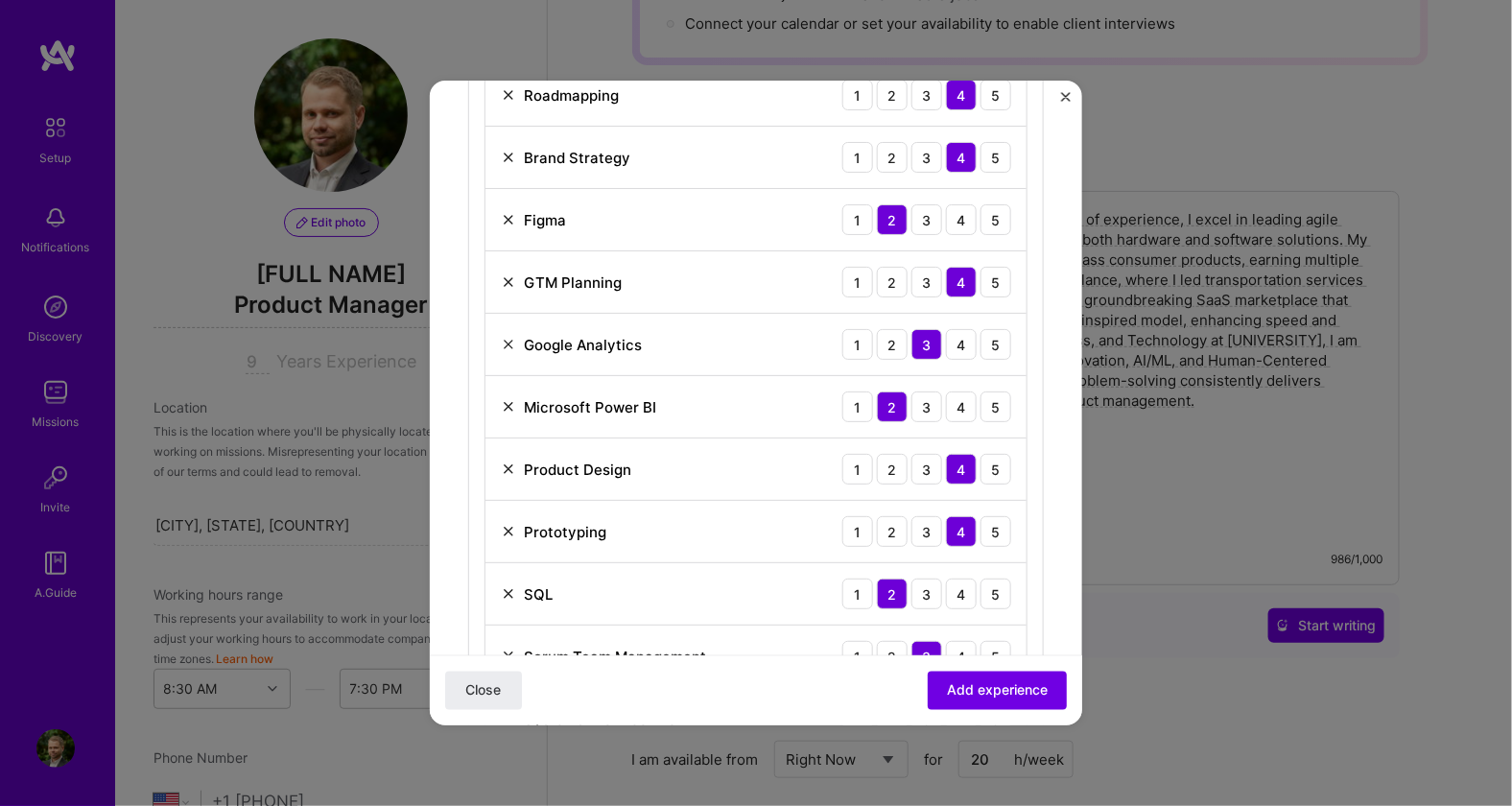 click at bounding box center [508, 220] 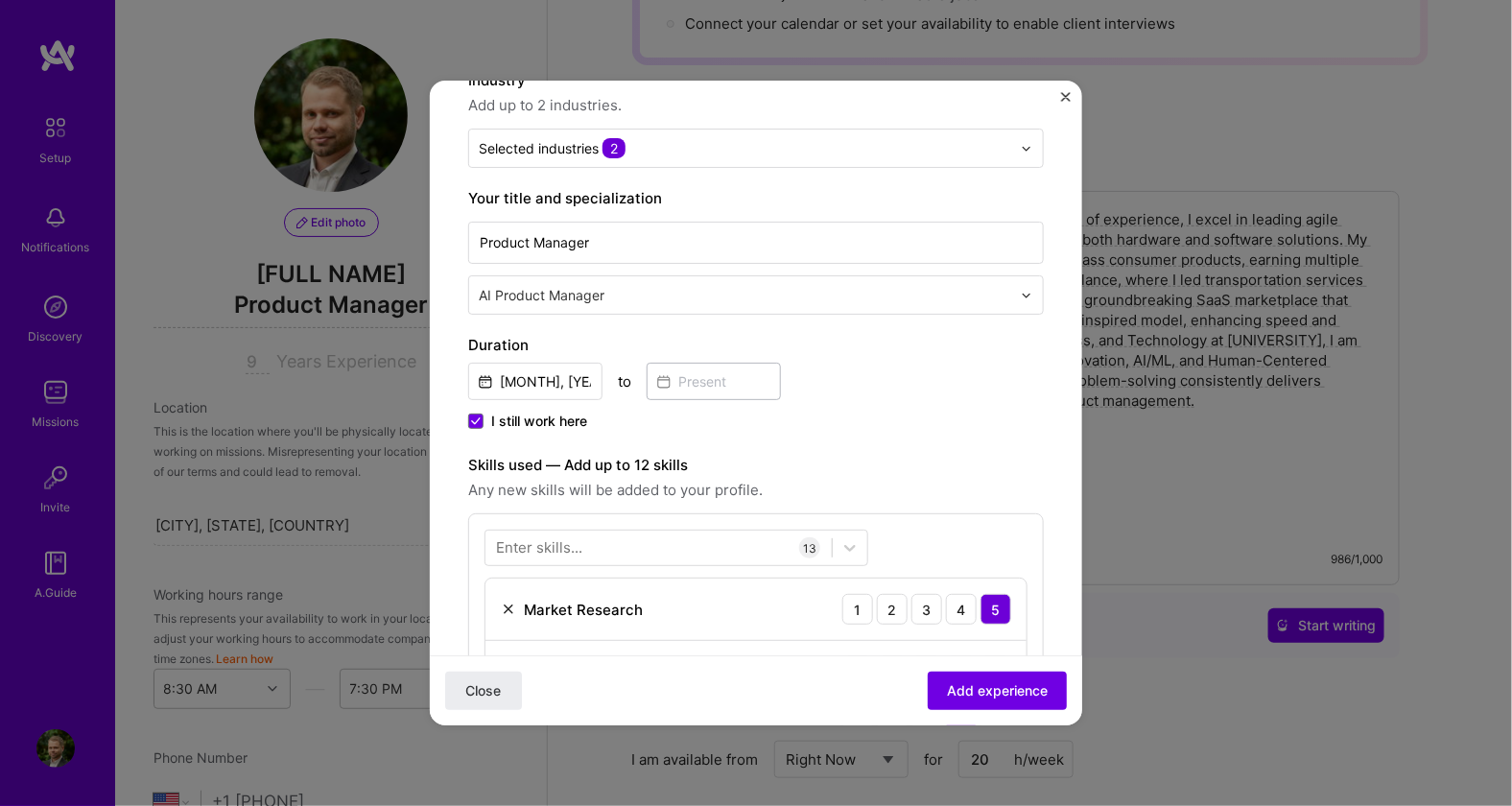 scroll, scrollTop: 319, scrollLeft: 0, axis: vertical 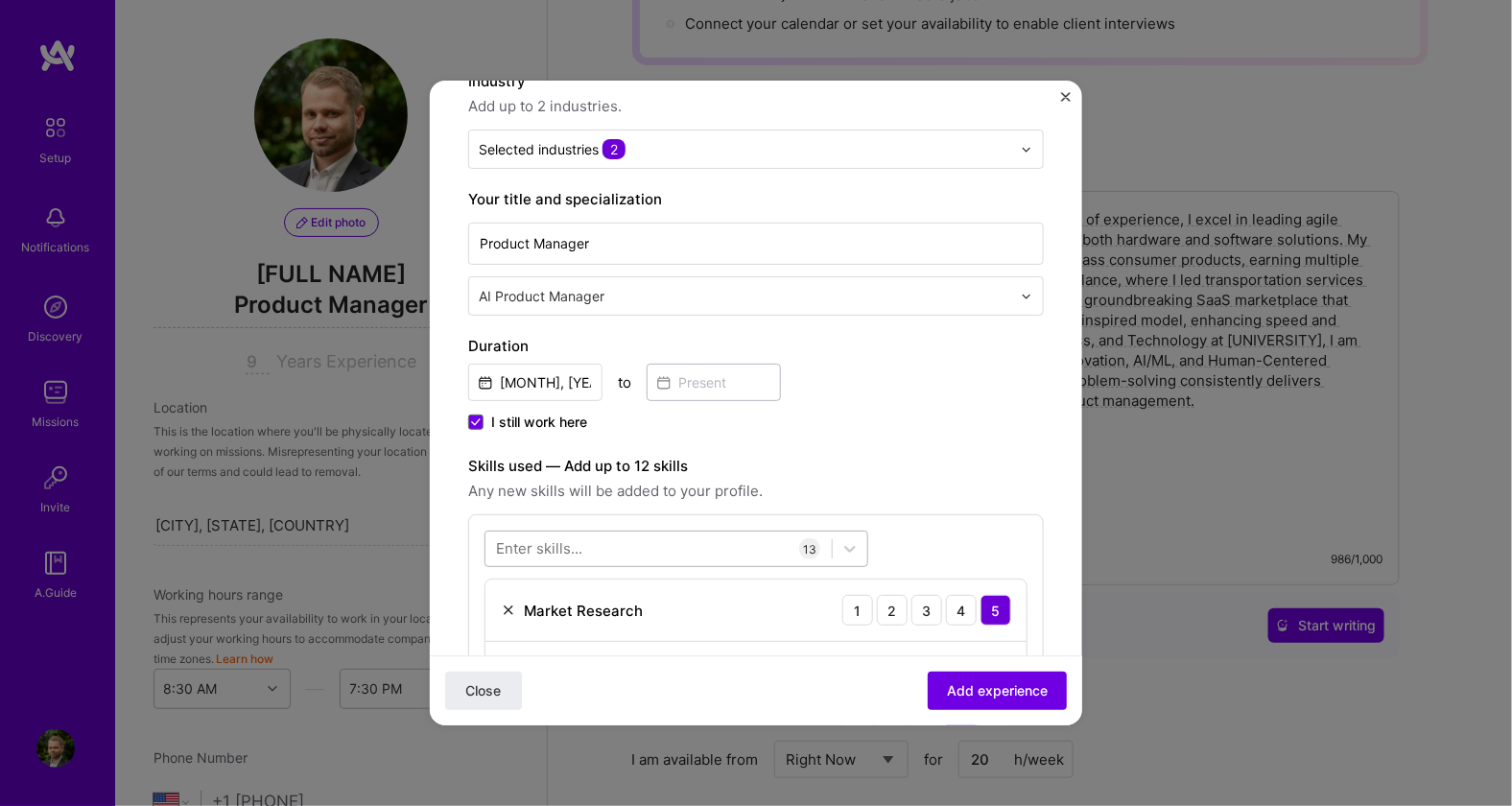 click at bounding box center (658, 549) 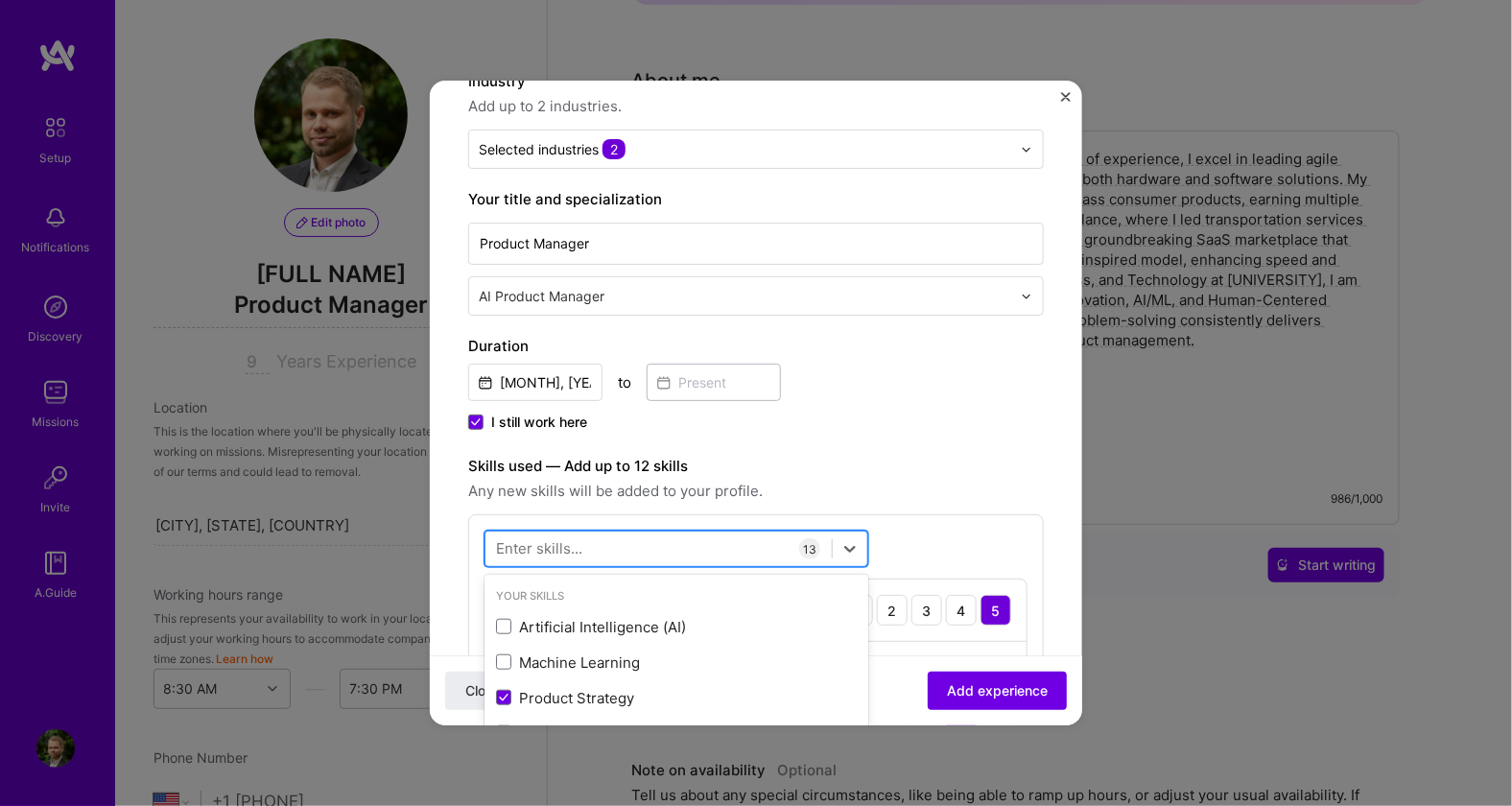 scroll, scrollTop: 344, scrollLeft: 0, axis: vertical 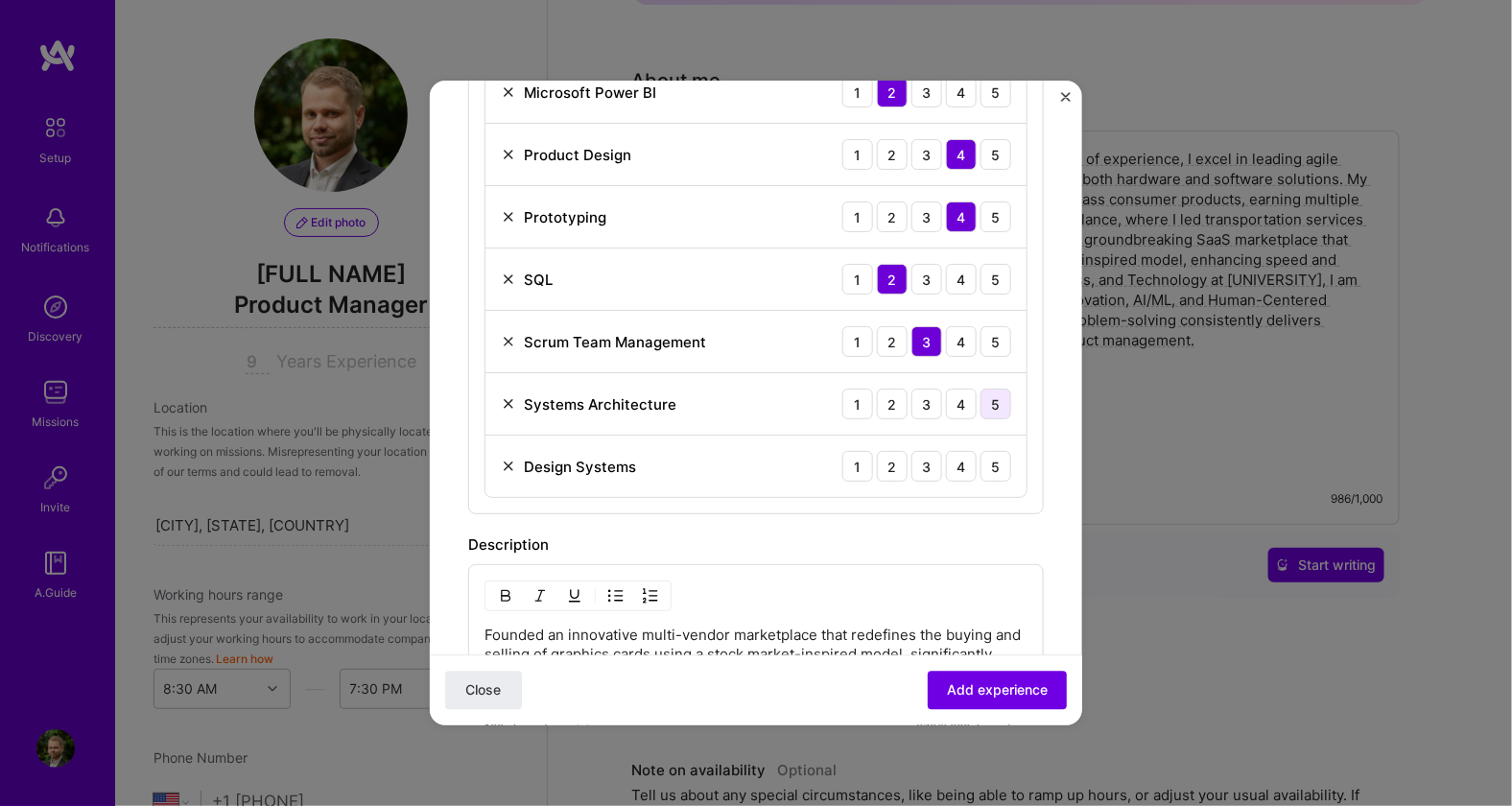 click on "5" at bounding box center [996, 404] 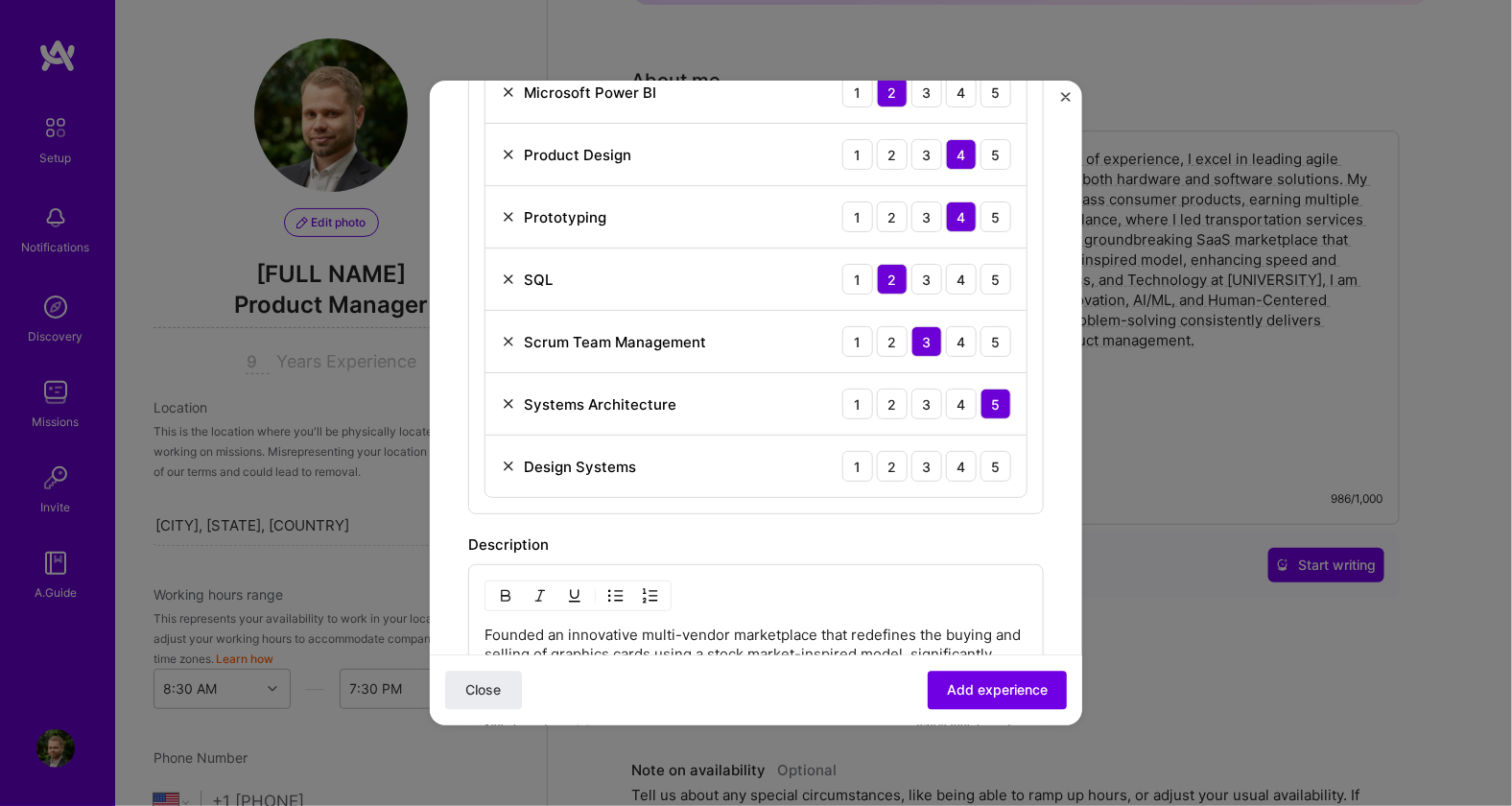 click at bounding box center (508, 279) 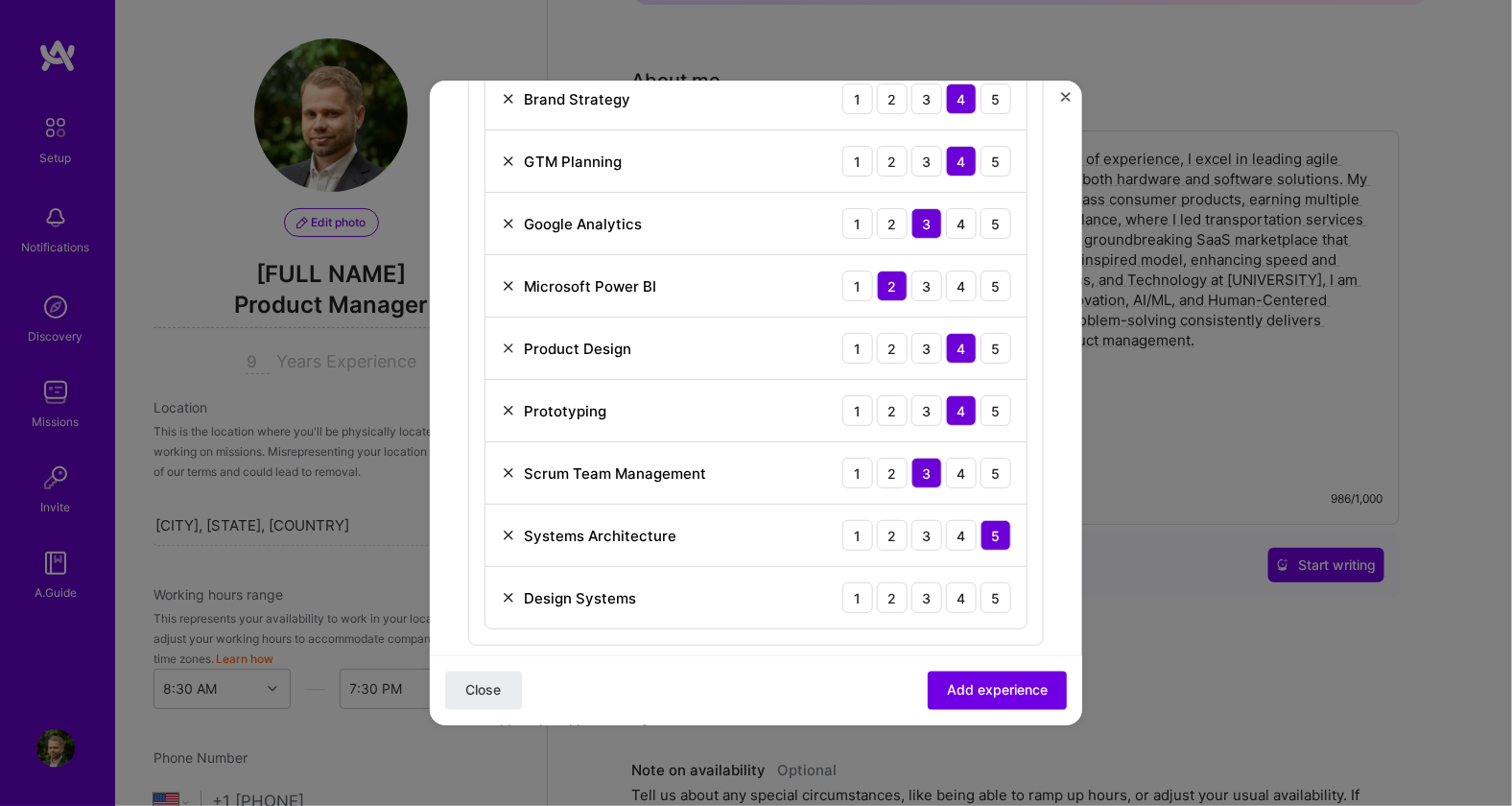 scroll, scrollTop: 956, scrollLeft: 0, axis: vertical 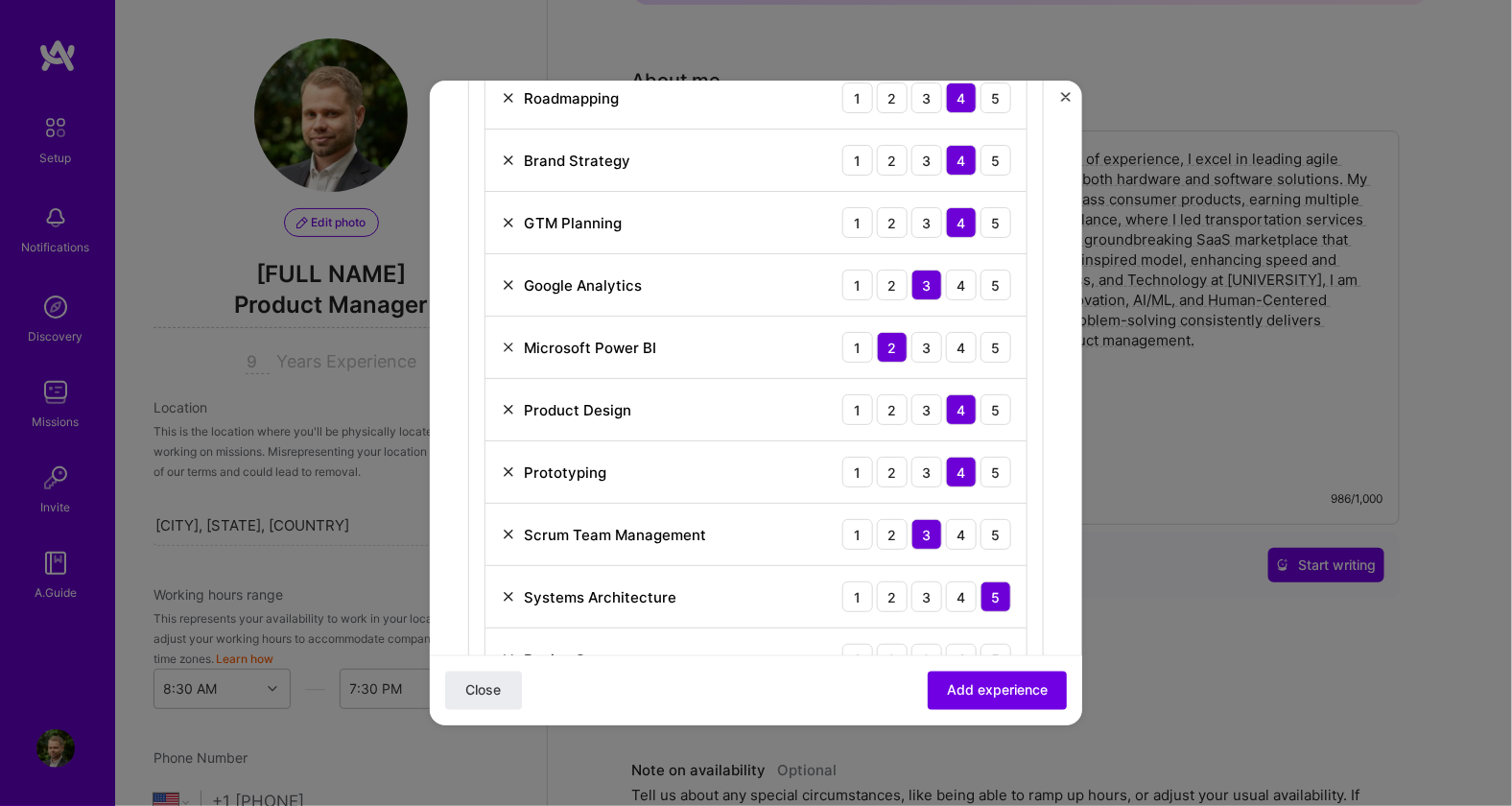 click at bounding box center (508, 347) 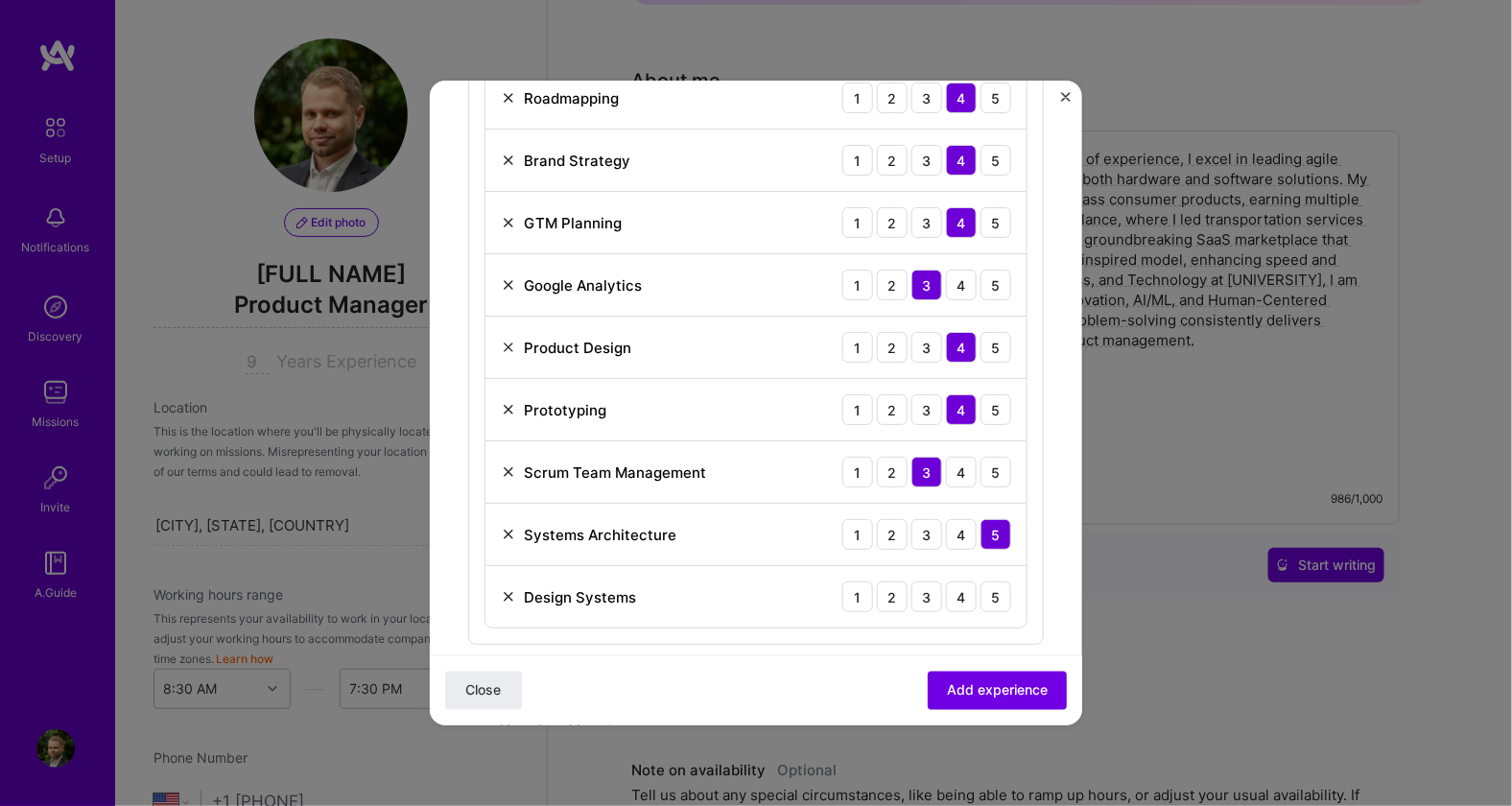click at bounding box center (508, 597) 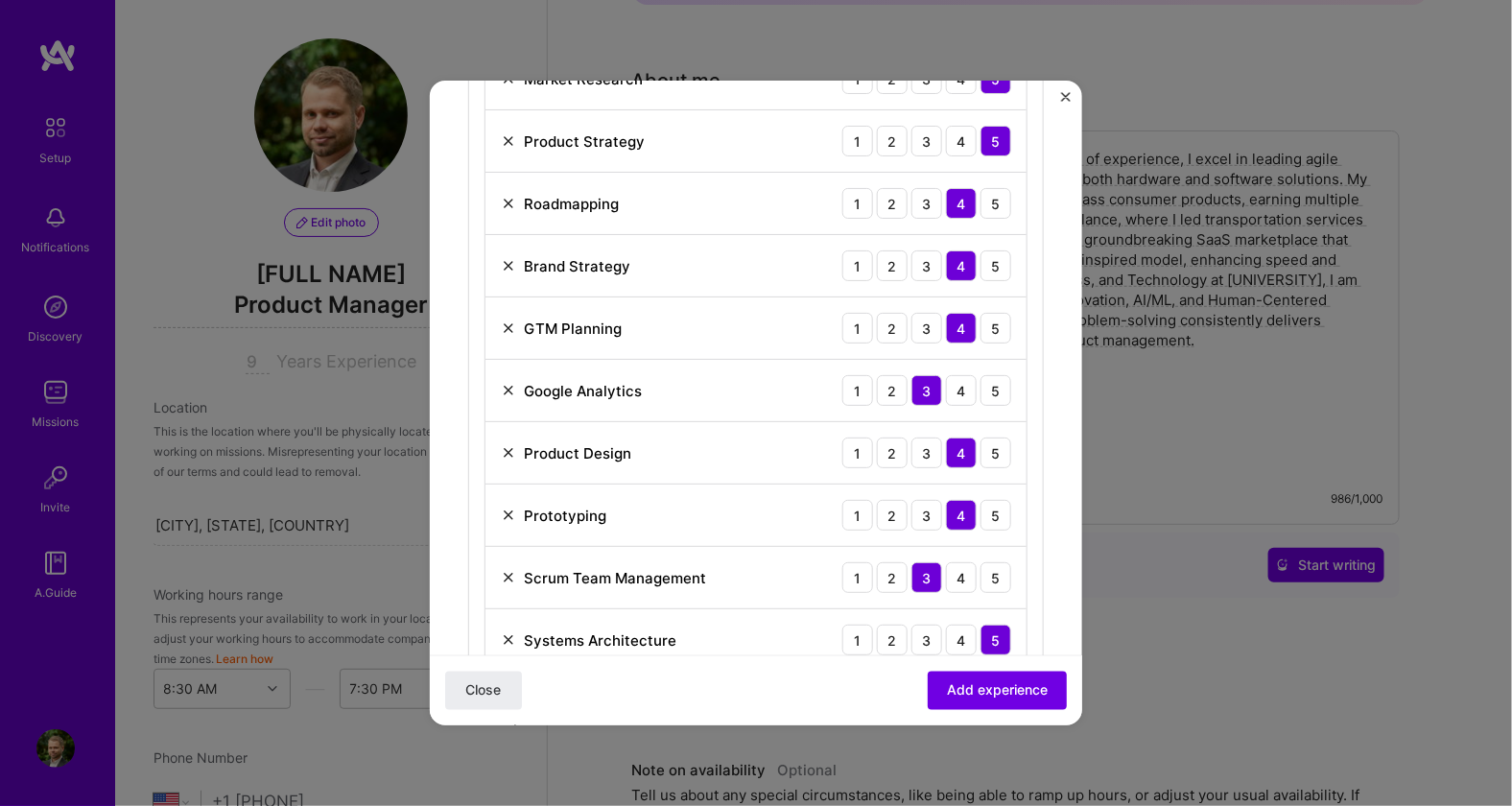 scroll, scrollTop: 847, scrollLeft: 0, axis: vertical 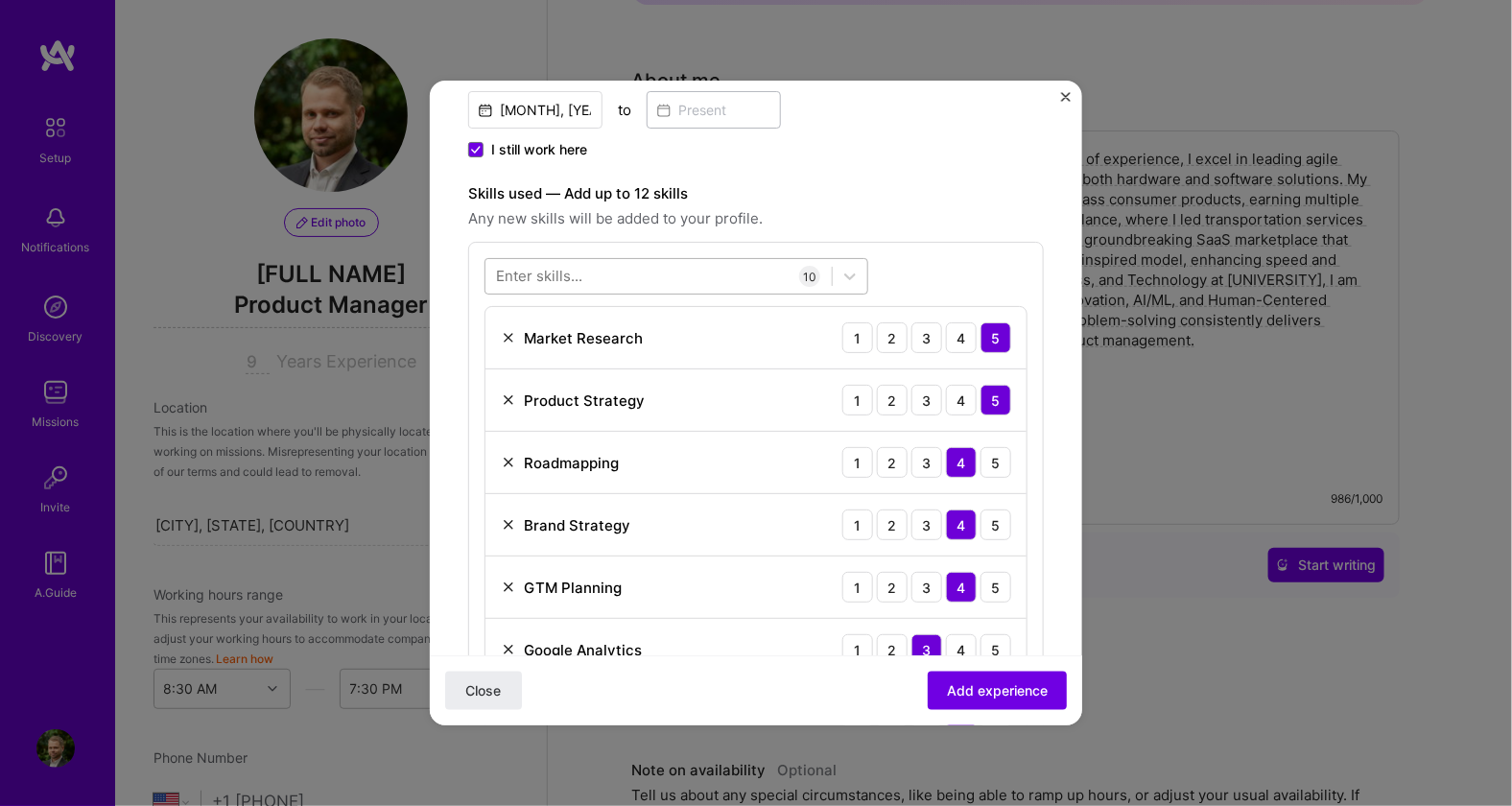 click at bounding box center (658, 276) 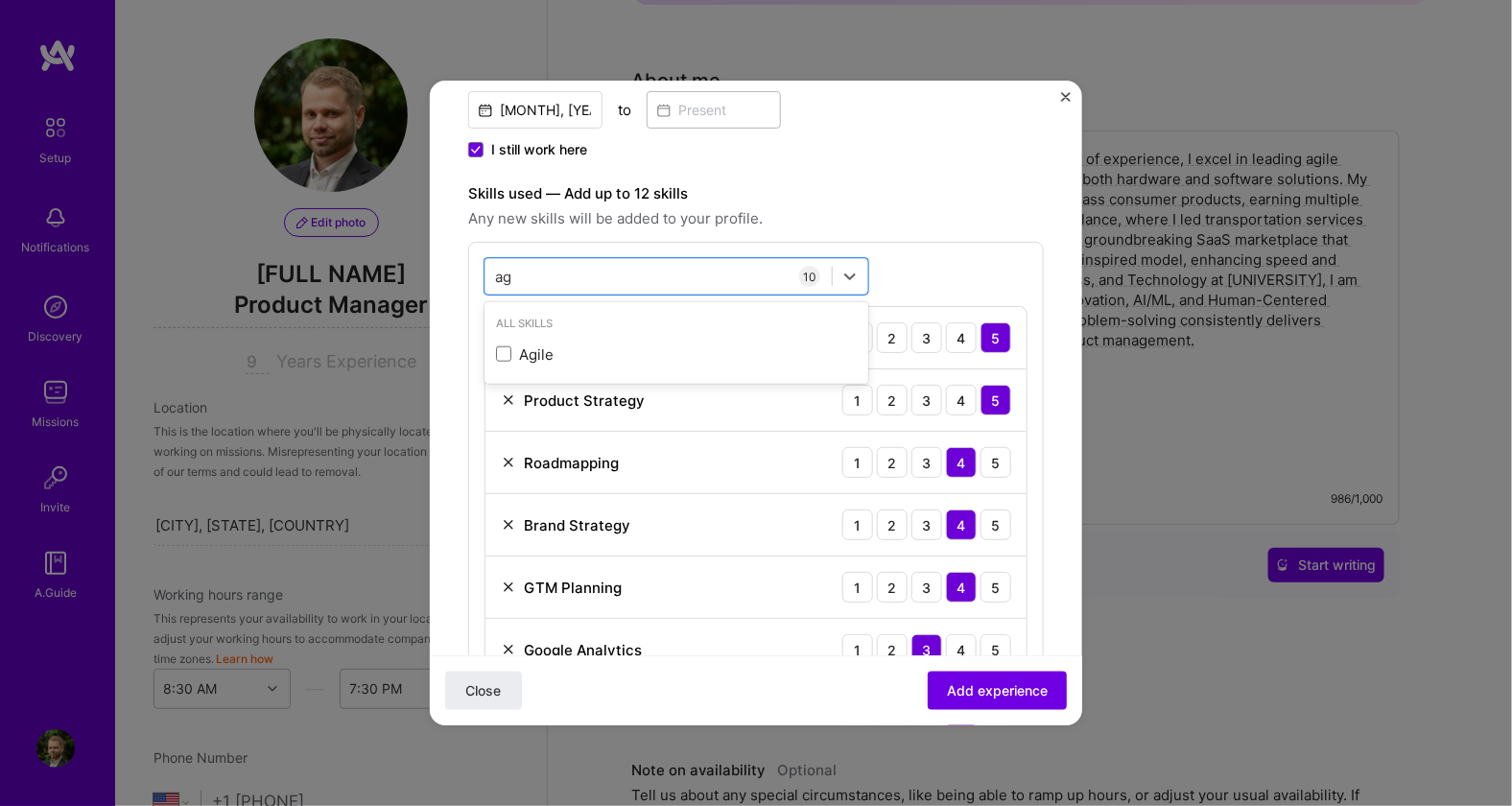 type on "a" 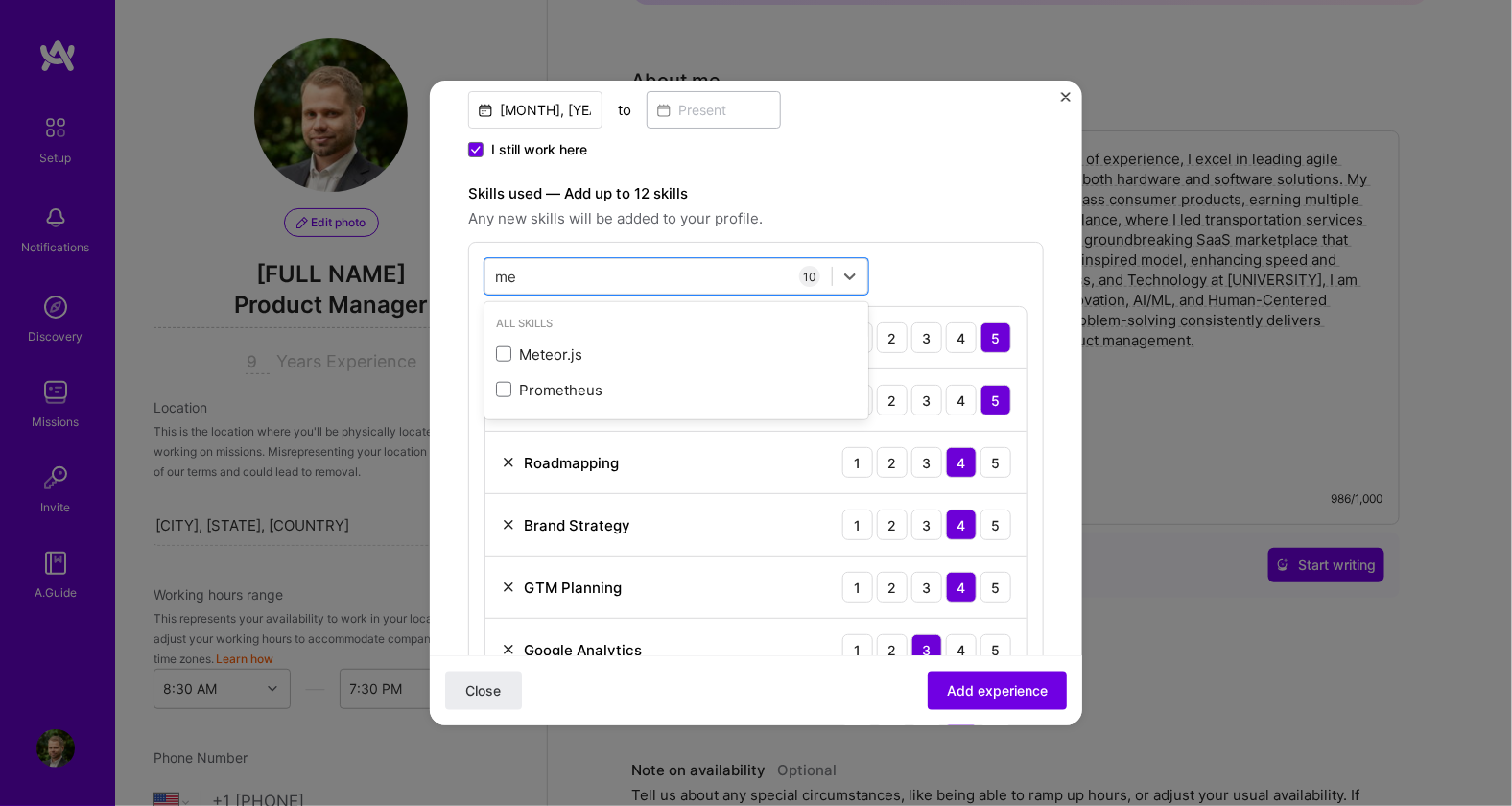 type on "m" 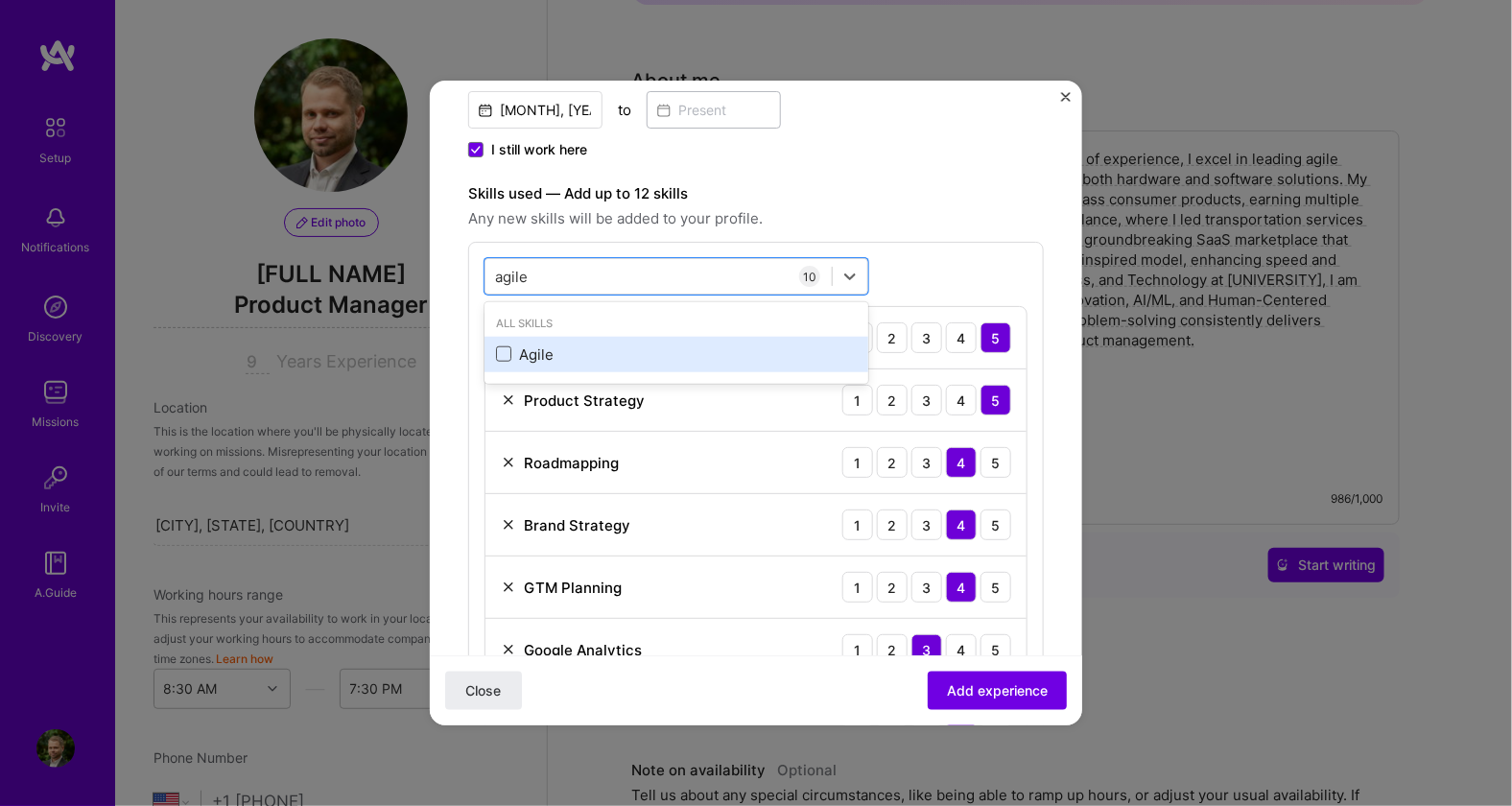 click at bounding box center [504, 354] 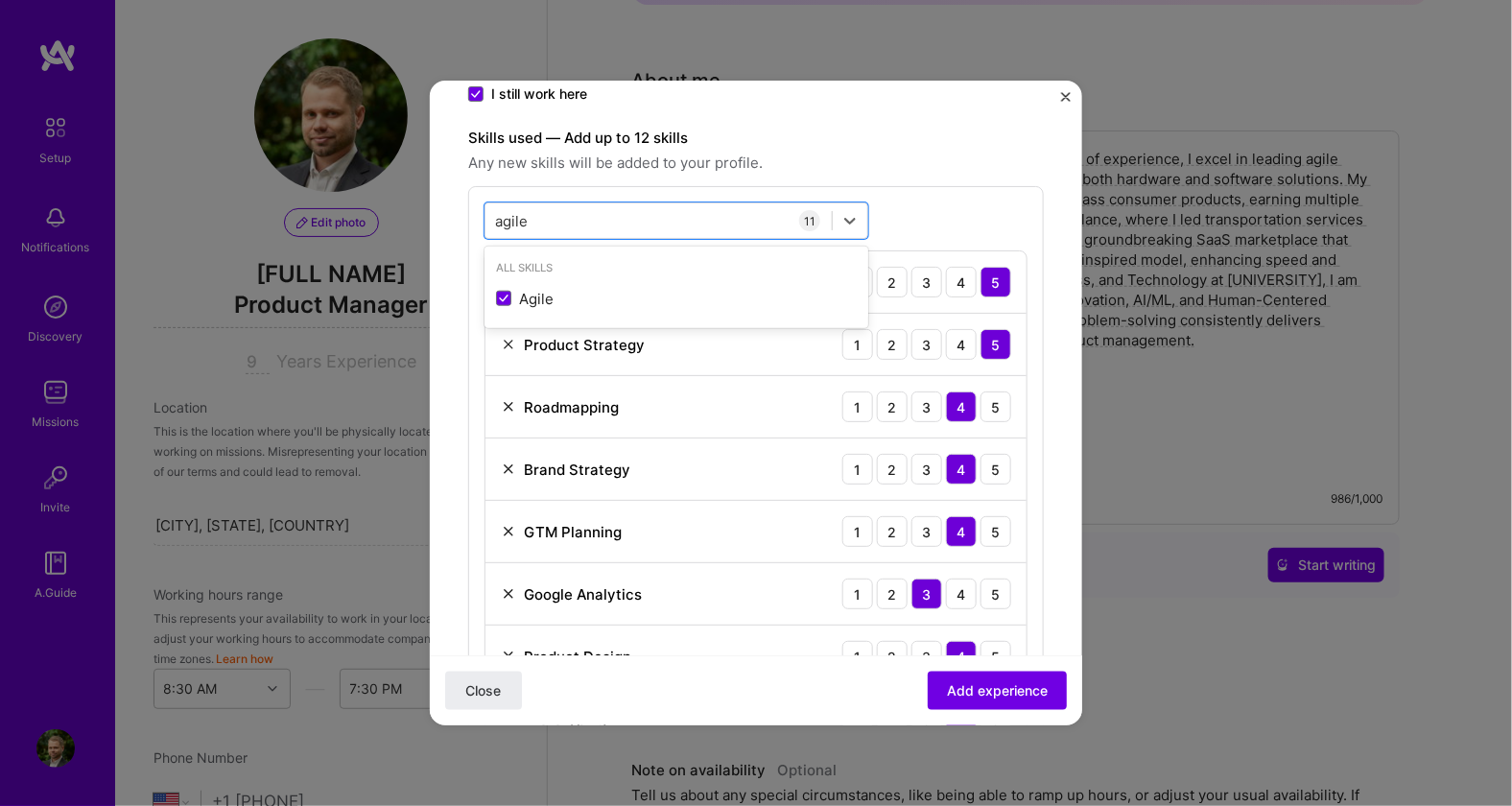 scroll, scrollTop: 975, scrollLeft: 0, axis: vertical 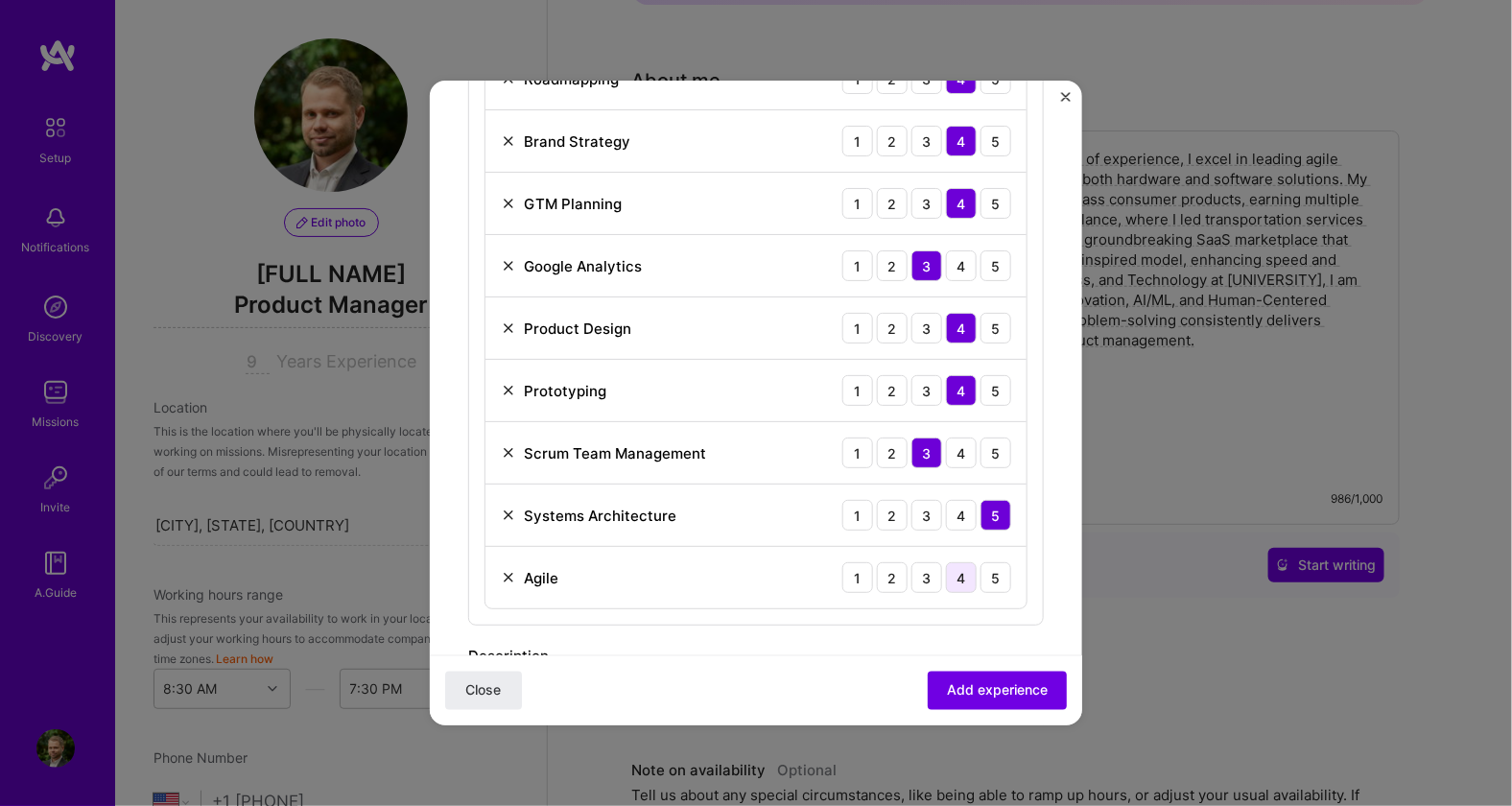 click on "4" at bounding box center (961, 578) 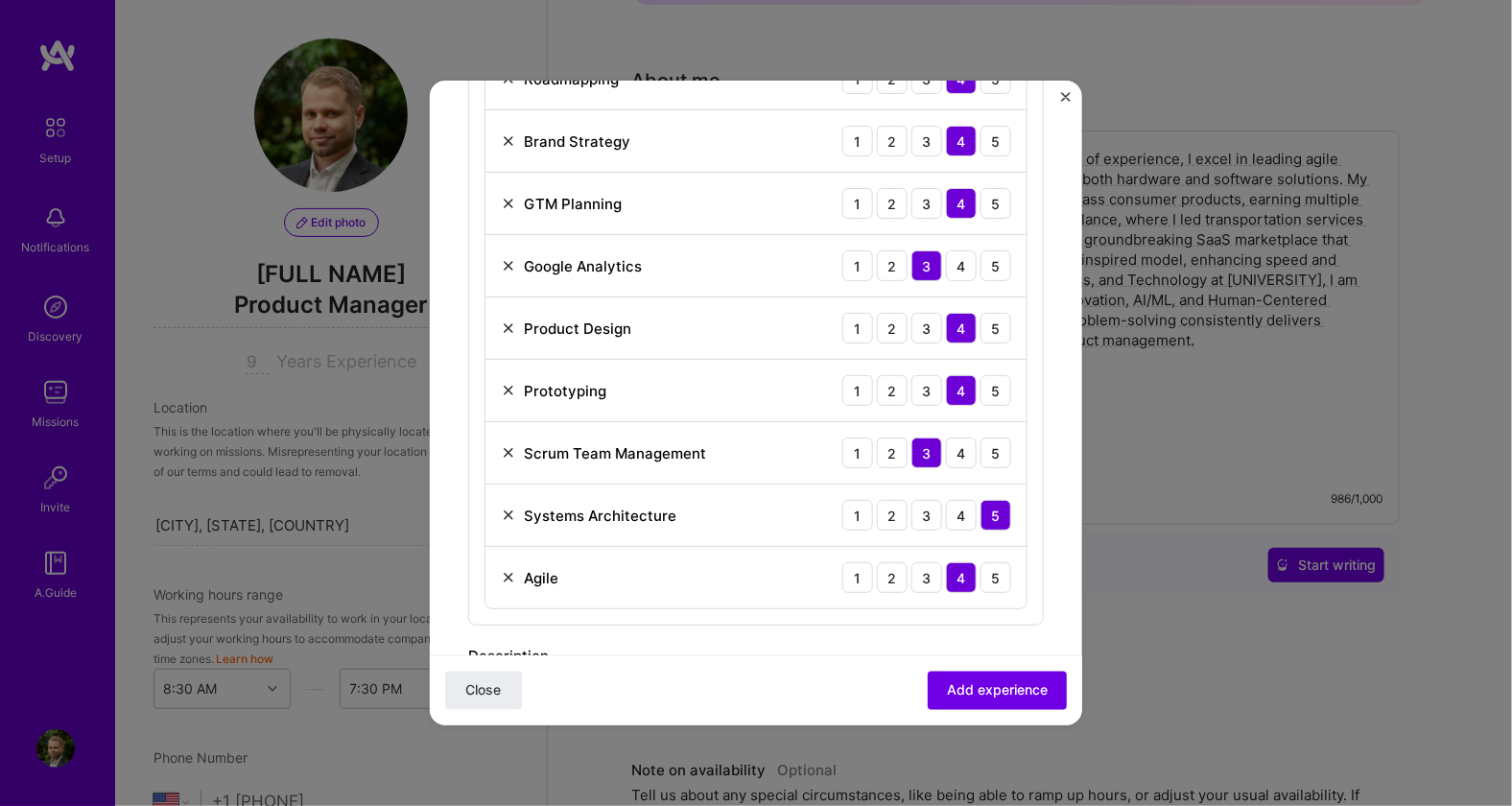 click on "Adding suggested job This job is suggested based on your LinkedIn, resume or A.Team activity. Create a job experience Jobs help companies understand your past experience. Company logo Company name GPUwiz
Company is required Industry Add up to 2 industries. Selected industries 2 Your title and specialization Product Manager AI Product Manager Duration Dec, 2022
to
I still work here Skills used — Add up to 12 skills Any new skills will be added to your profile. agile agile 11 Market Research 1 2 3 4 5 Product Strategy 1 2 3 4 5 Roadmapping 1 2 3 4 5 Brand Strategy 1 2 3 4 5 GTM Planning 1 2 3 4 5 Google Analytics 1 2 3 4 5 Product Design 1 2 3 4 5 Prototyping 1 2 3 4 5 Scrum Team Management 1 2 3 4 5 Systems Architecture 1 2 3 4 5 Agile 1 2 3 4 5 Description 100 characters minimum 270 / 2,000  characters Did this role require you to manage team members? (Optional) Yes, I managed 5 team members. >  1)? (Optional) Select projects Close" at bounding box center [756, 211] 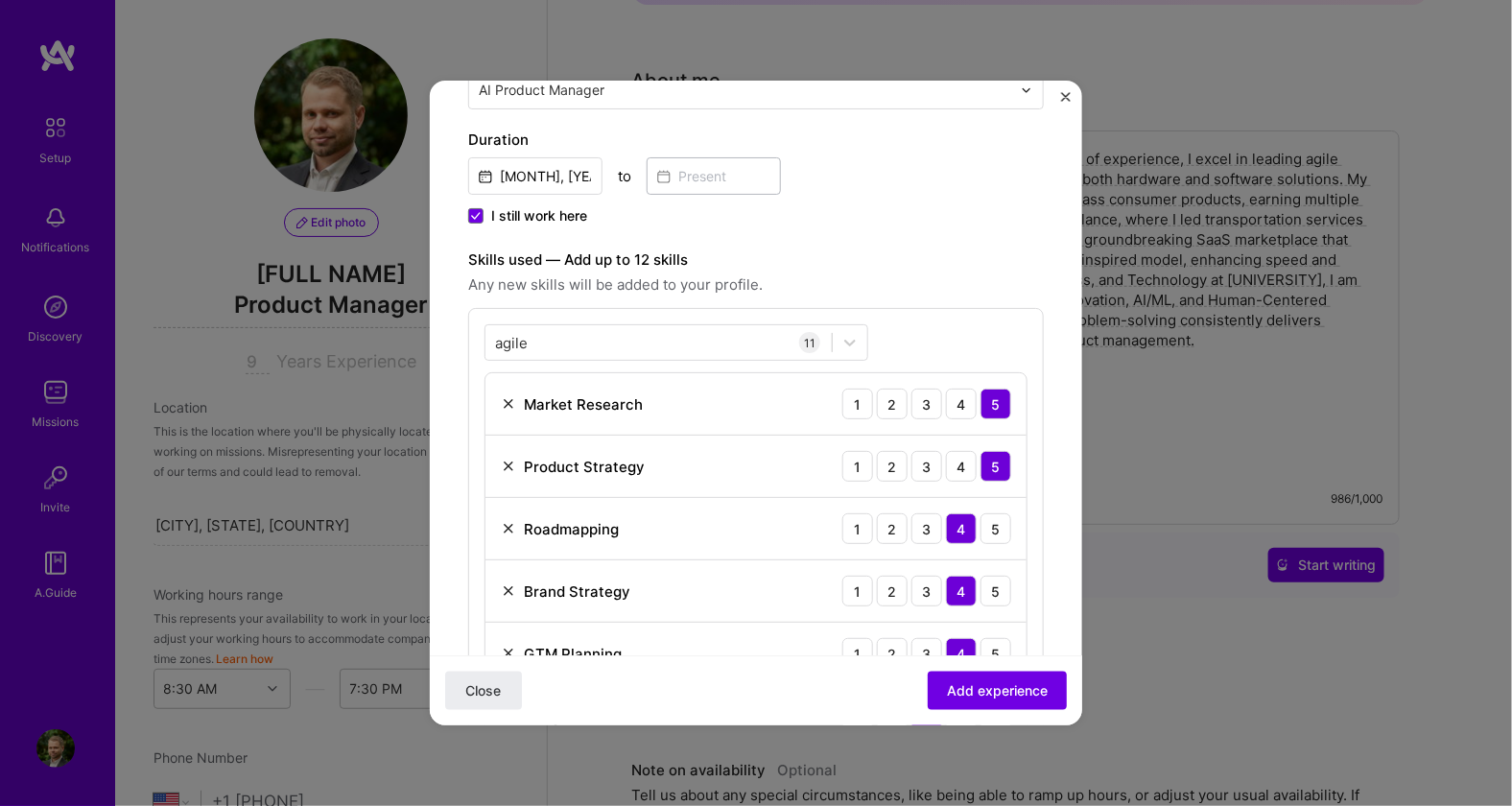 scroll, scrollTop: 463, scrollLeft: 0, axis: vertical 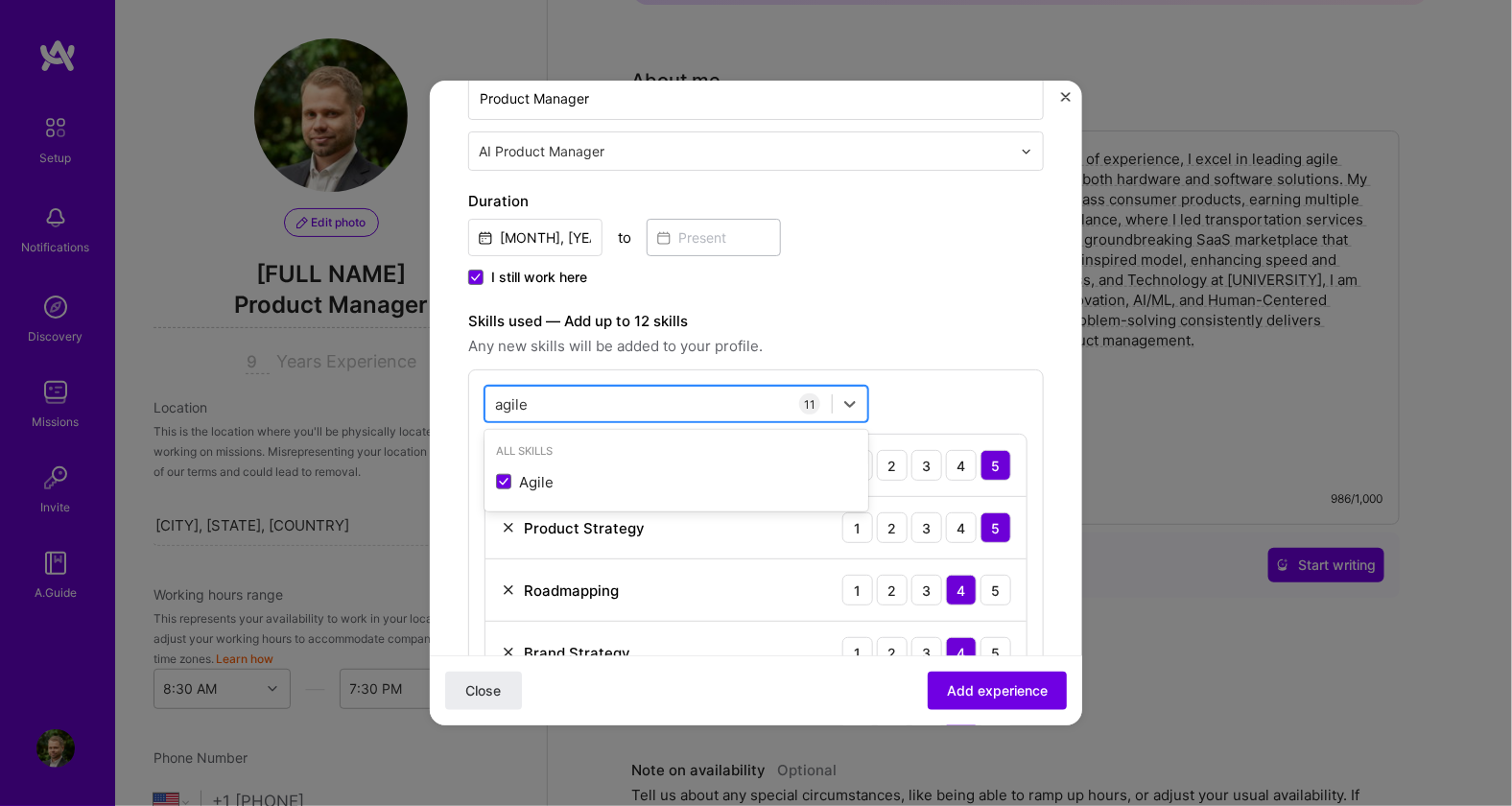 click on "agile agile" at bounding box center [658, 404] 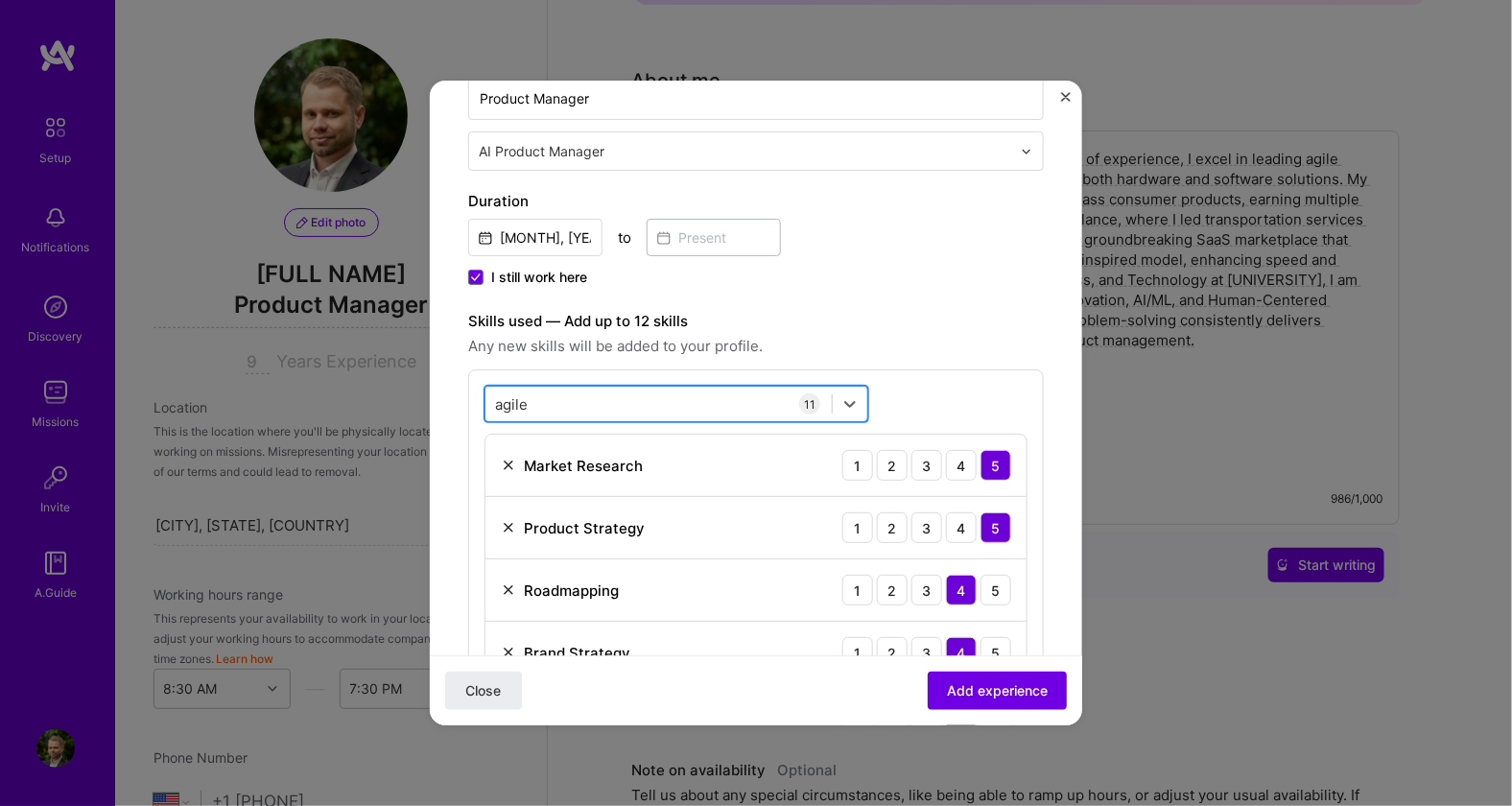 drag, startPoint x: 606, startPoint y: 406, endPoint x: 532, endPoint y: 406, distance: 74 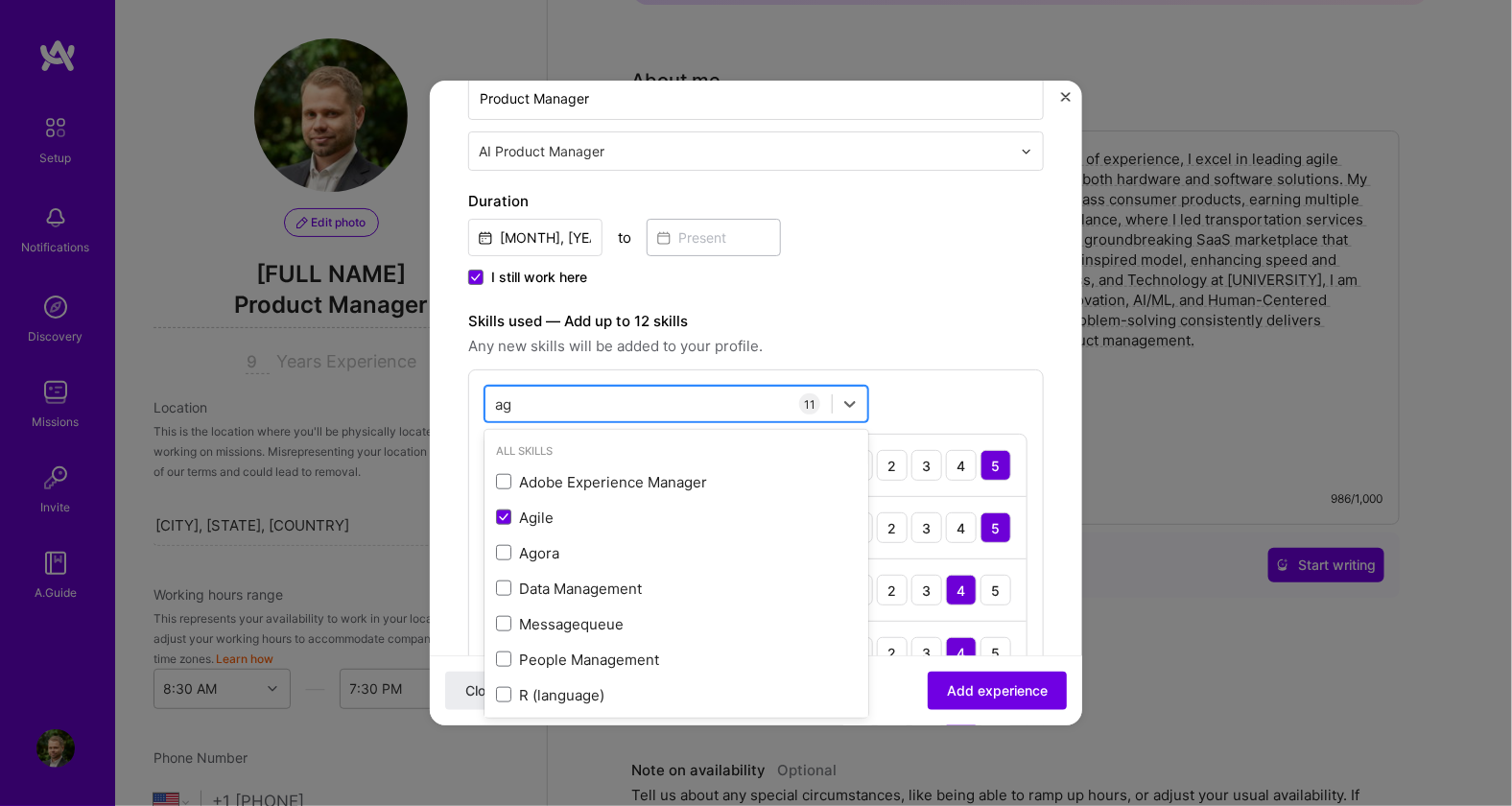 type on "a" 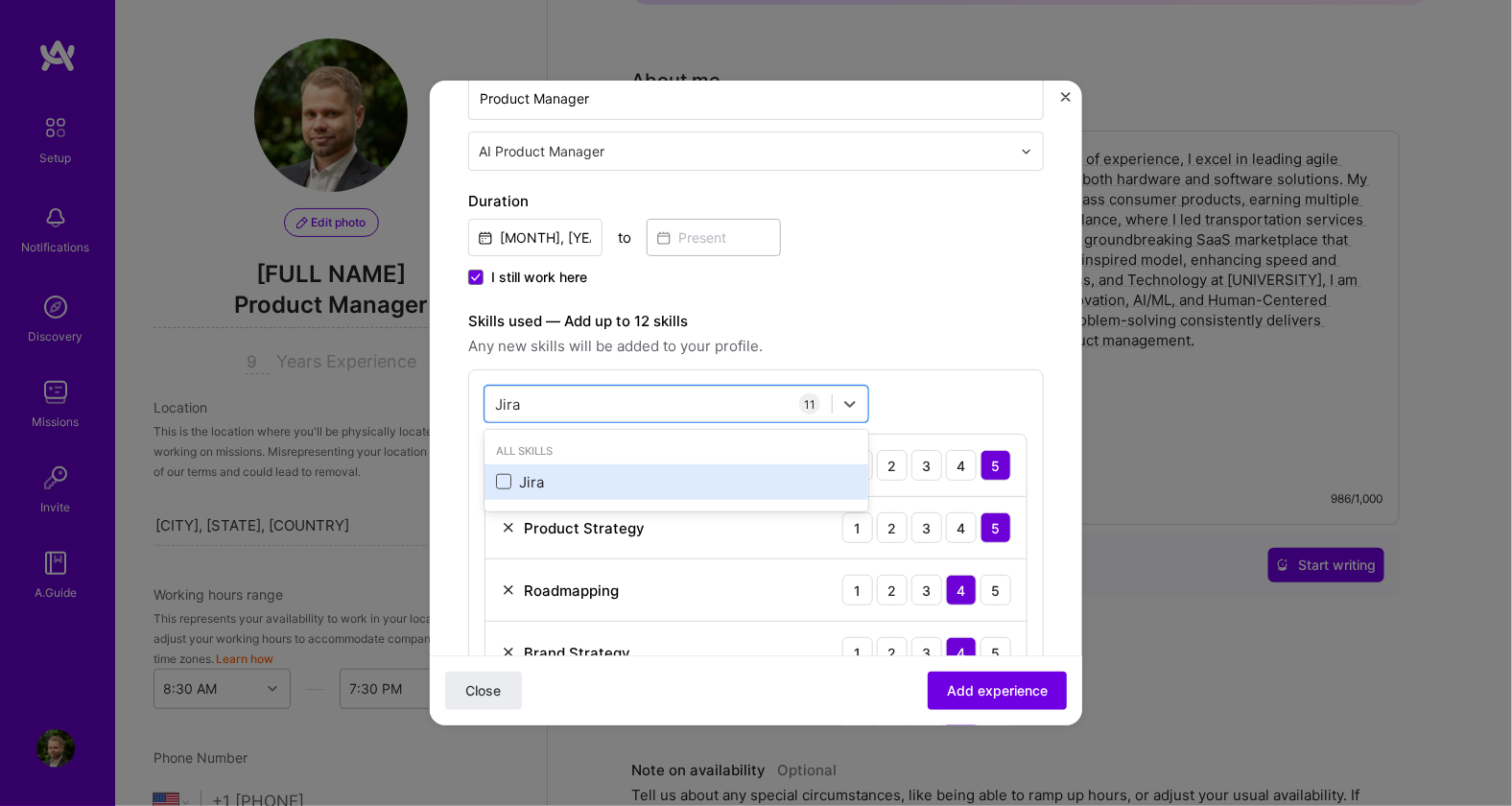 click at bounding box center (504, 482) 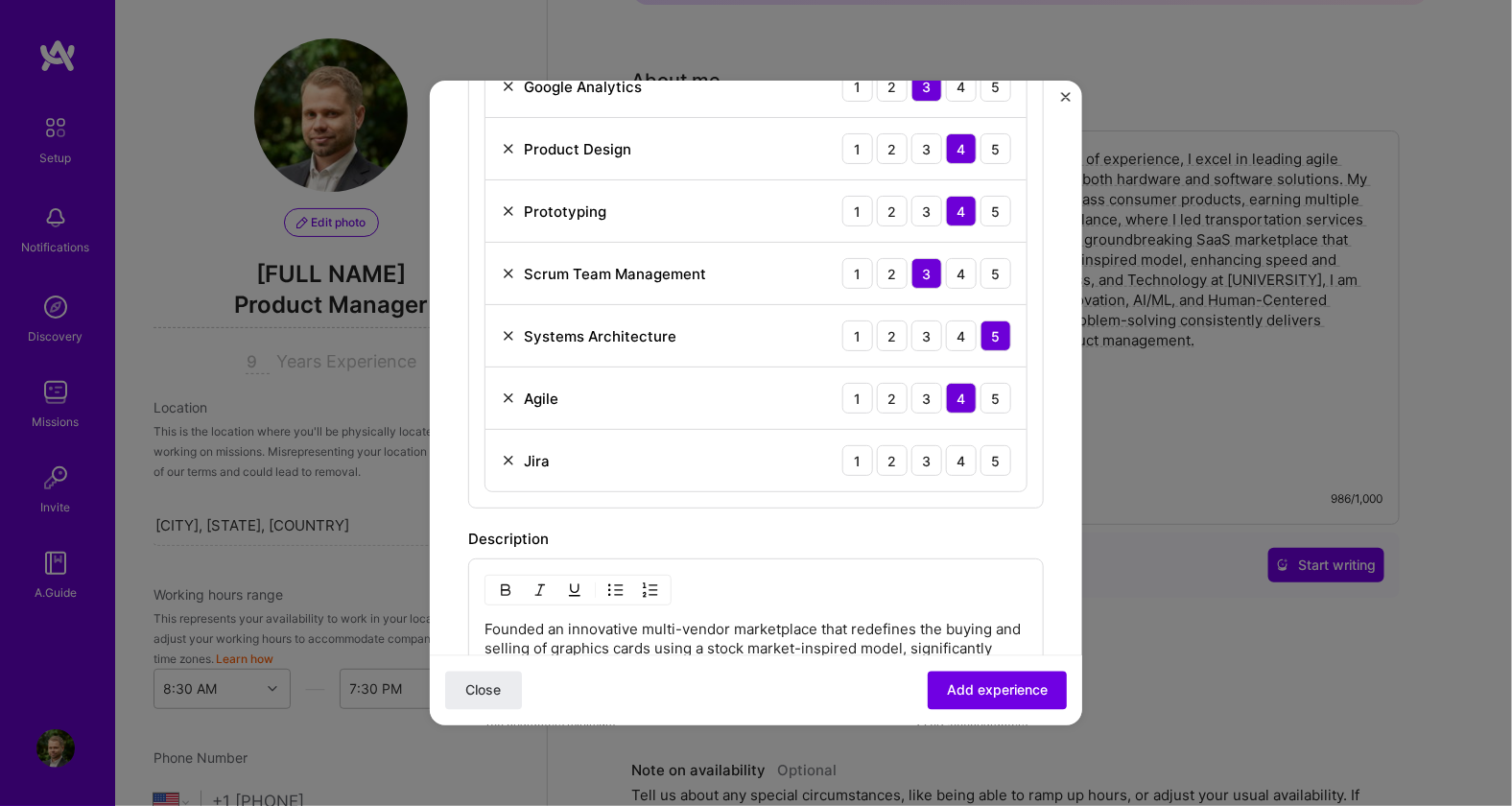scroll, scrollTop: 1231, scrollLeft: 0, axis: vertical 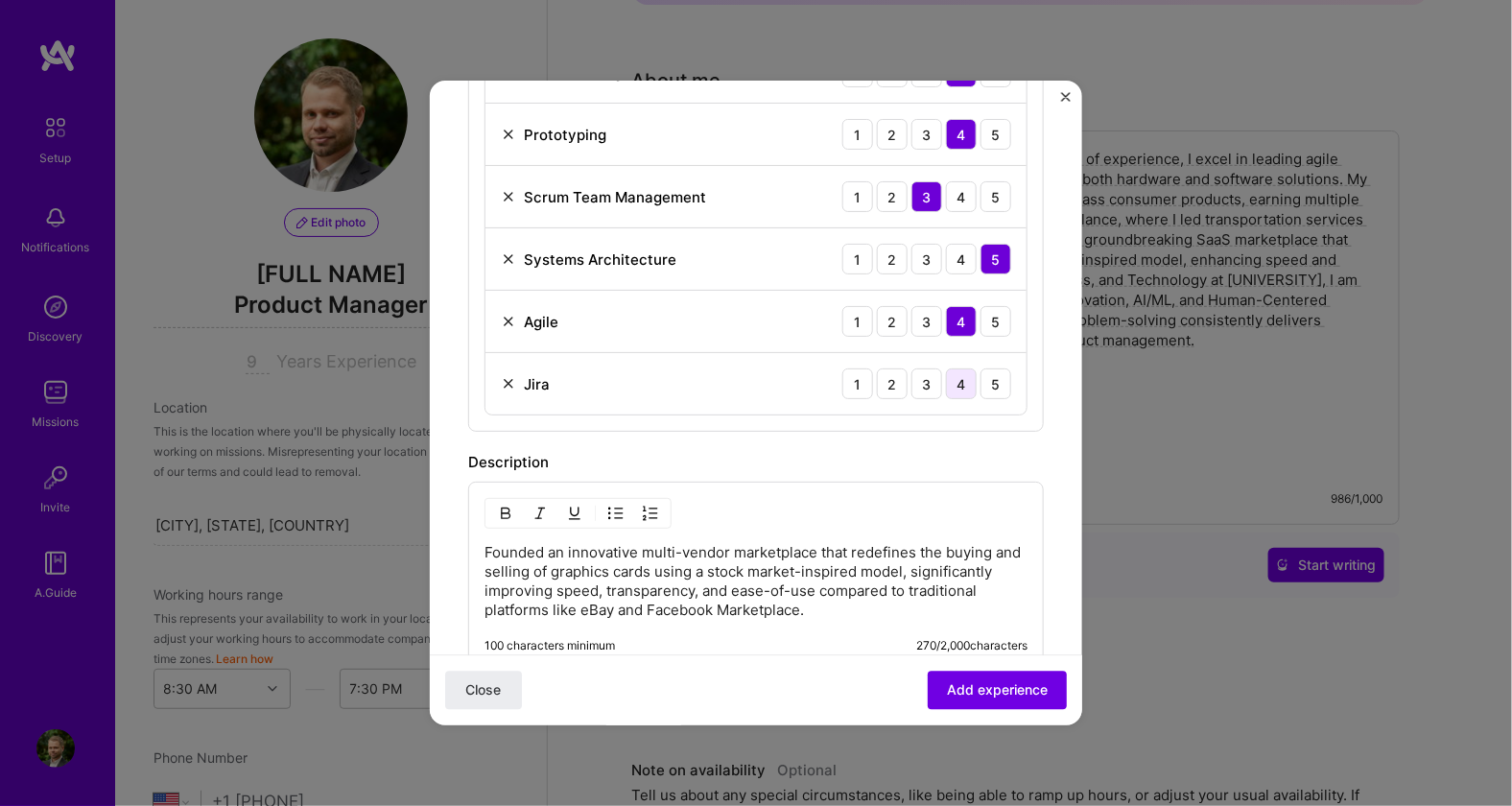 click on "4" at bounding box center [961, 384] 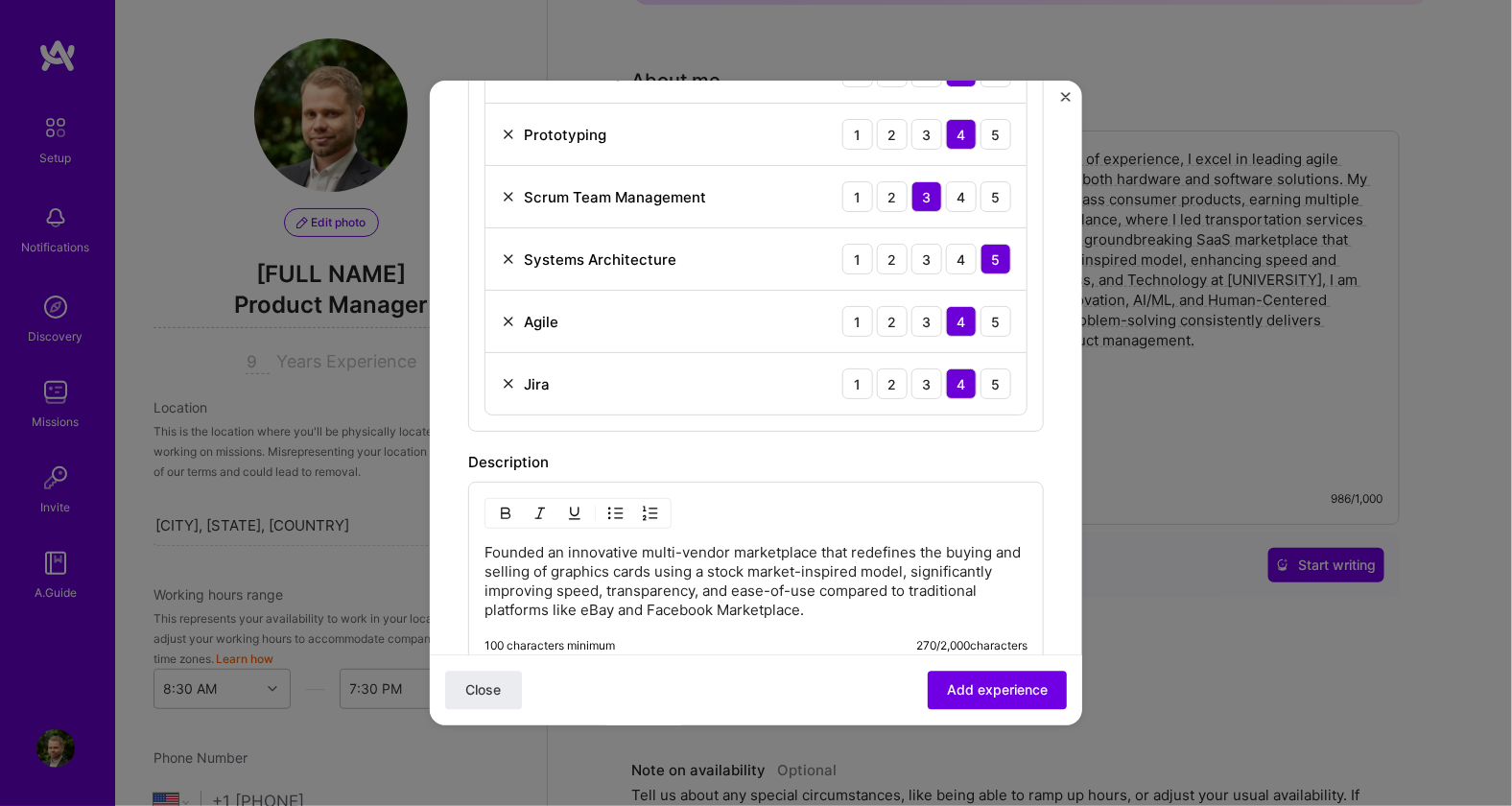 click on "Adding suggested job This job is suggested based on your LinkedIn, resume or A.Team activity. Create a job experience Jobs help companies understand your past experience. Company logo Company name GPUwiz
Company is required Industry Add up to 2 industries. Selected industries 2 Your title and specialization Product Manager AI Product Manager Duration Dec, [YEAR]
to
I still work here Skills used — Add up to 12 skills Any new skills will be added to your profile. Jira Jira 12 Market Research 1 2 3 4 5 Product Strategy 1 2 3 4 5 Roadmapping 1 2 3 4 5 Brand Strategy 1 2 3 4 5 GTM Planning 1 2 3 4 5 Google Analytics 1 2 3 4 5 Product Design 1 2 3 4 5 Prototyping 1 2 3 4 5 Scrum Team Management 1 2 3 4 5 Systems Architecture 1 2 3 4 5 Agile 1 2 3 4 5 Jira 1 2 3 4 5 Description 100 characters minimum 270 / 2,000  characters Did this role require you to manage team members? (Optional) Yes, I managed 5 team members. >  1)? (Optional)" at bounding box center (756, -68) 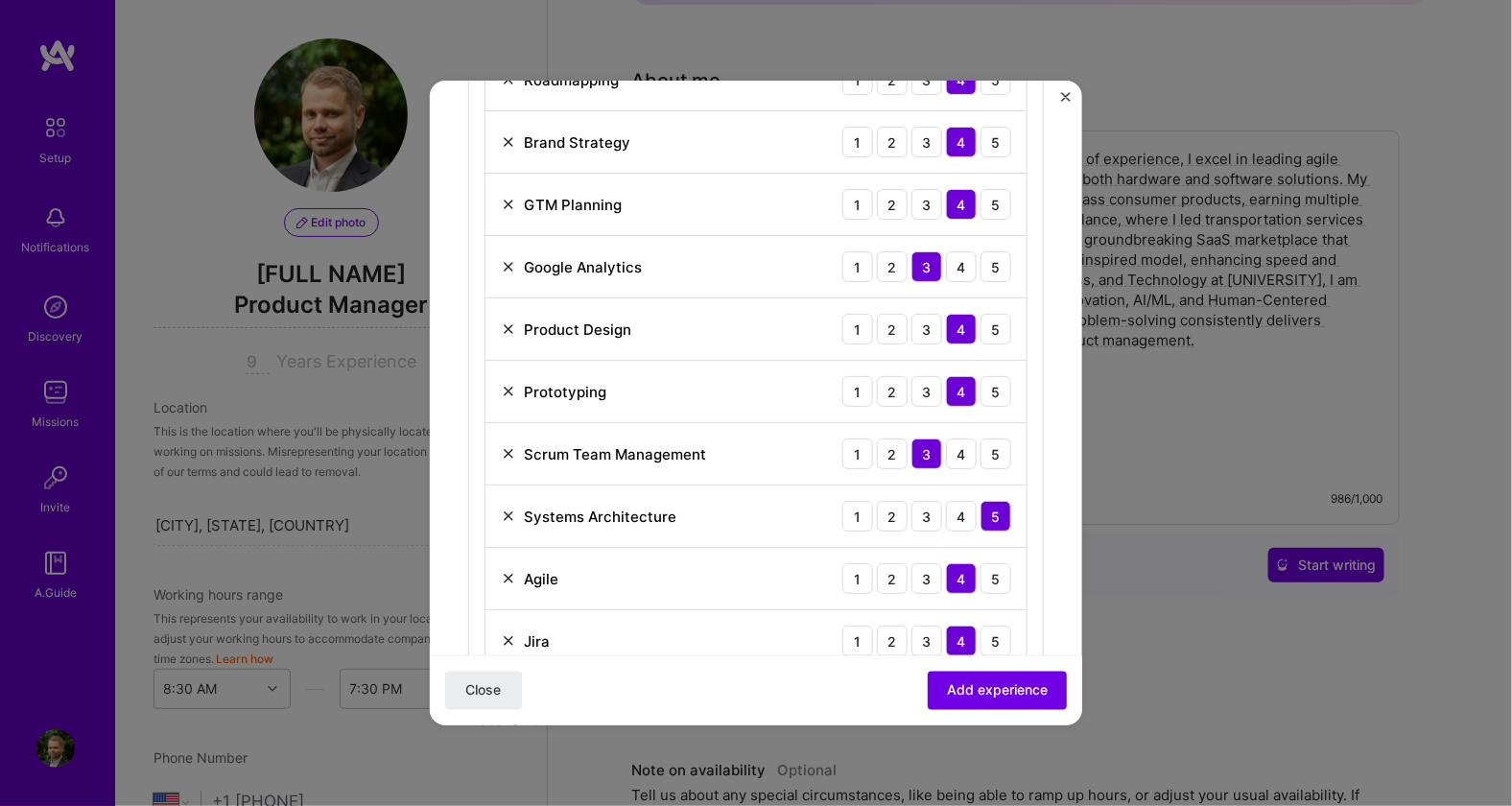 scroll, scrollTop: 975, scrollLeft: 0, axis: vertical 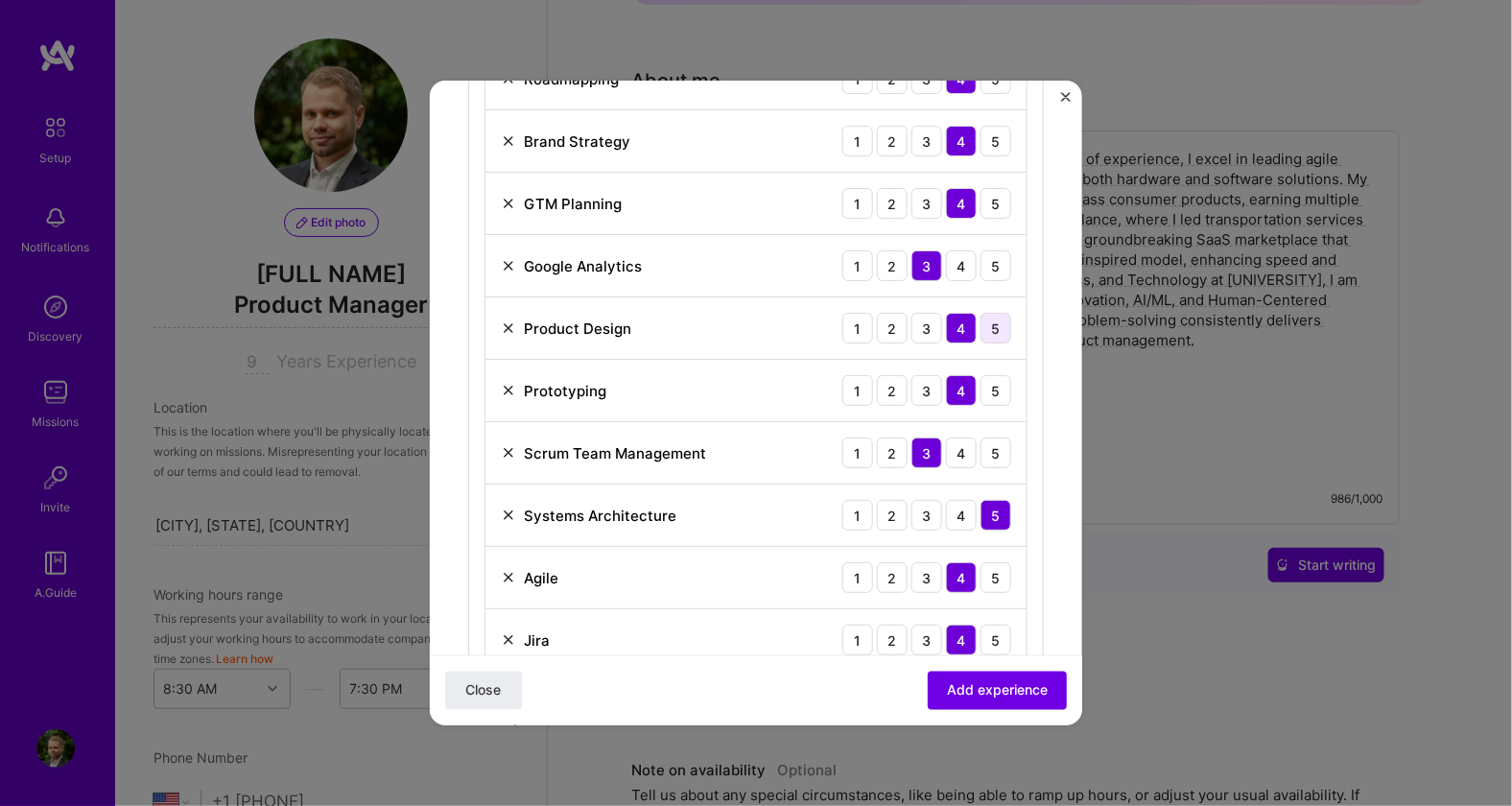 click on "5" at bounding box center [996, 328] 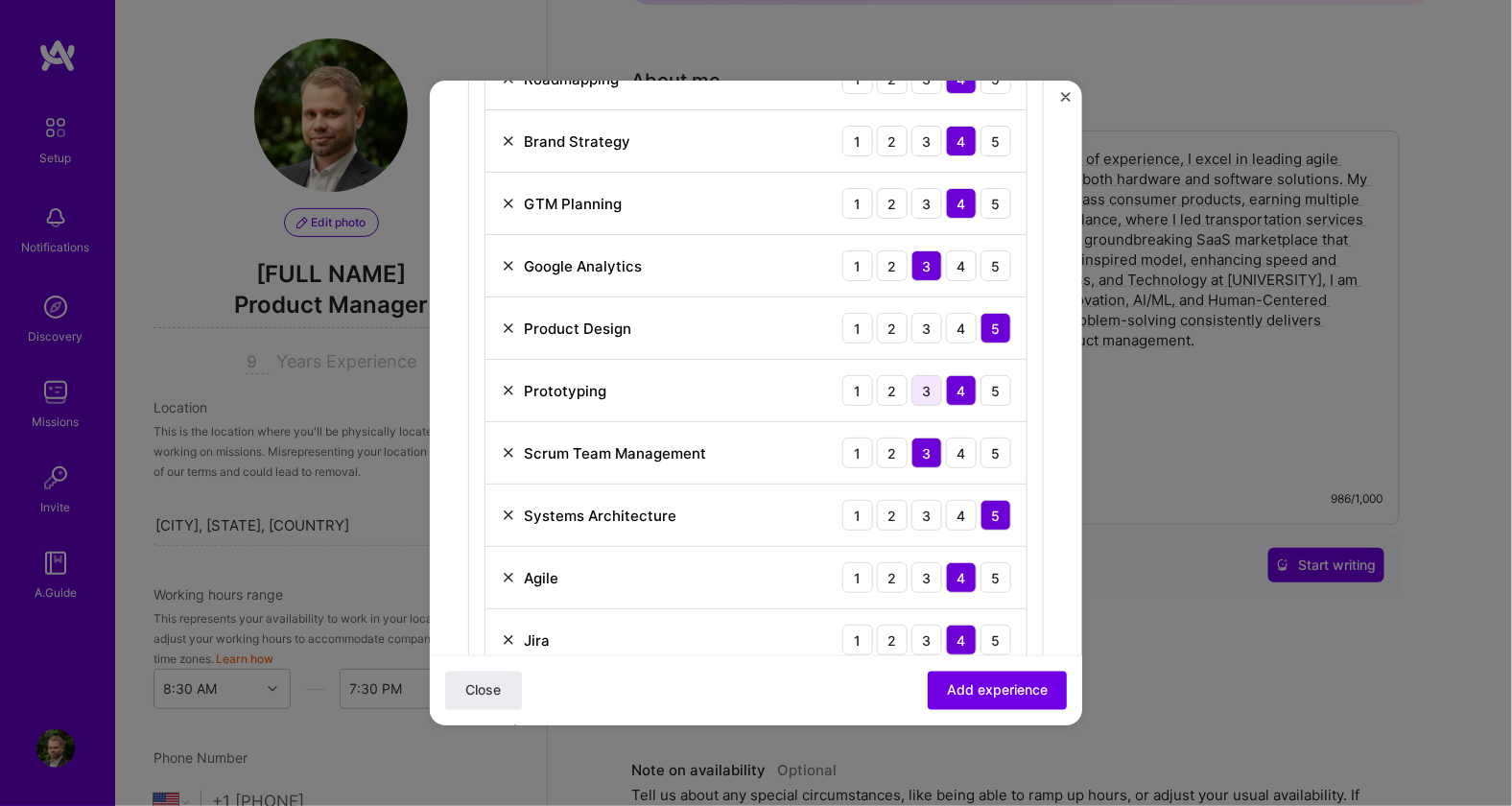 click on "3" at bounding box center (927, 391) 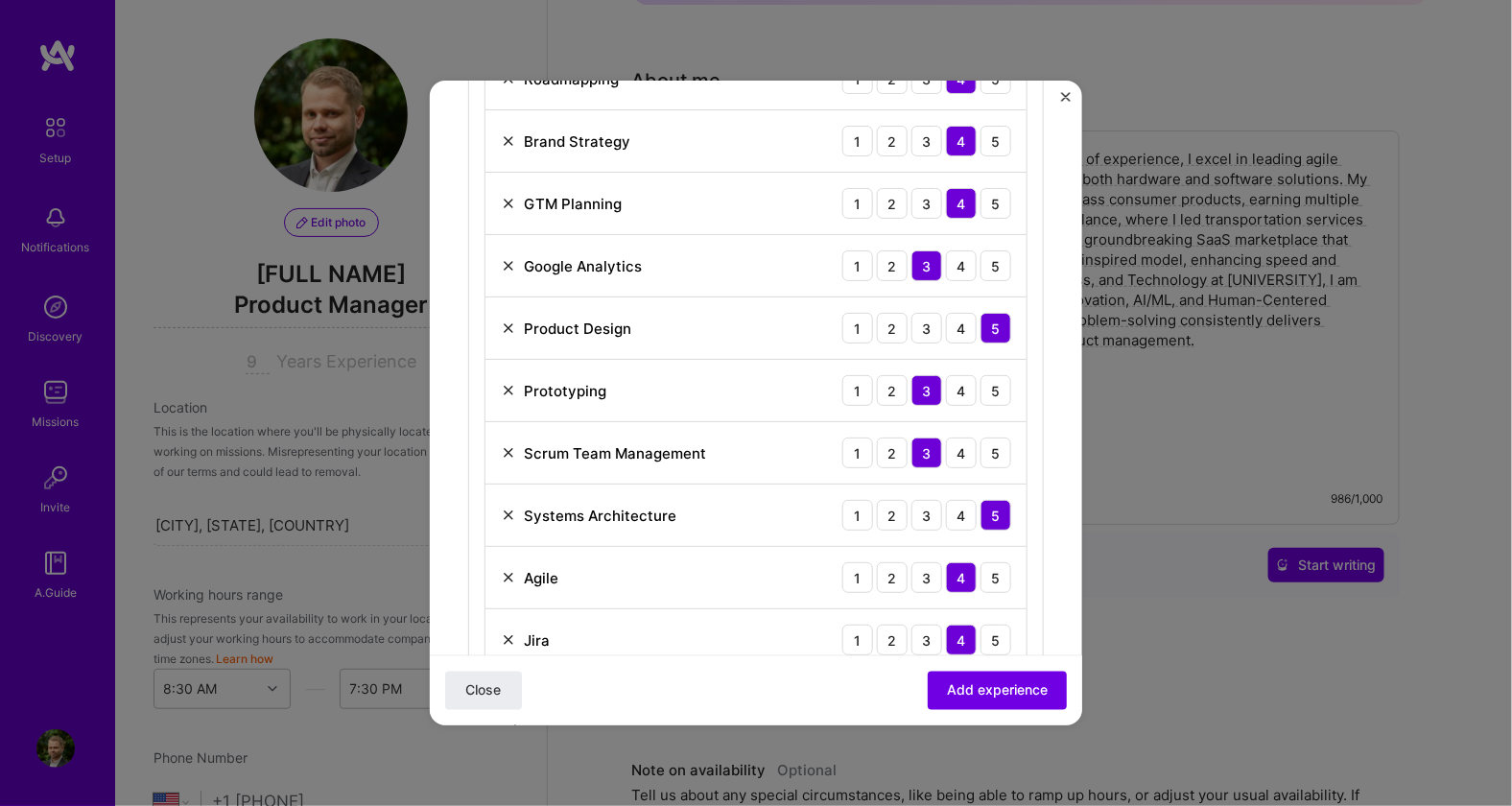 click on "Adding suggested job This job is suggested based on your LinkedIn, resume or A.Team activity. Create a job experience Jobs help companies understand your past experience. Company logo Company name GPUwiz
Company is required Industry Add up to 2 industries. Selected industries 2 Your title and specialization Product Manager AI Product Manager Duration Dec, [YEAR]
to
I still work here Skills used — Add up to 12 skills Any new skills will be added to your profile. Jira Jira 12 Market Research 1 2 3 4 5 Product Strategy 1 2 3 4 5 Roadmapping 1 2 3 4 5 Brand Strategy 1 2 3 4 5 GTM Planning 1 2 3 4 5 Google Analytics 1 2 3 4 5 Product Design 1 2 3 4 5 Prototyping 1 2 3 4 5 Scrum Team Management 1 2 3 4 5 Systems Architecture 1 2 3 4 5 Agile 1 2 3 4 5 Jira 1 2 3 4 5 Description 100 characters minimum 270 / 2,000  characters Did this role require you to manage team members? (Optional) Yes, I managed 5 team members. >  1)? (Optional) Close" at bounding box center [756, 243] 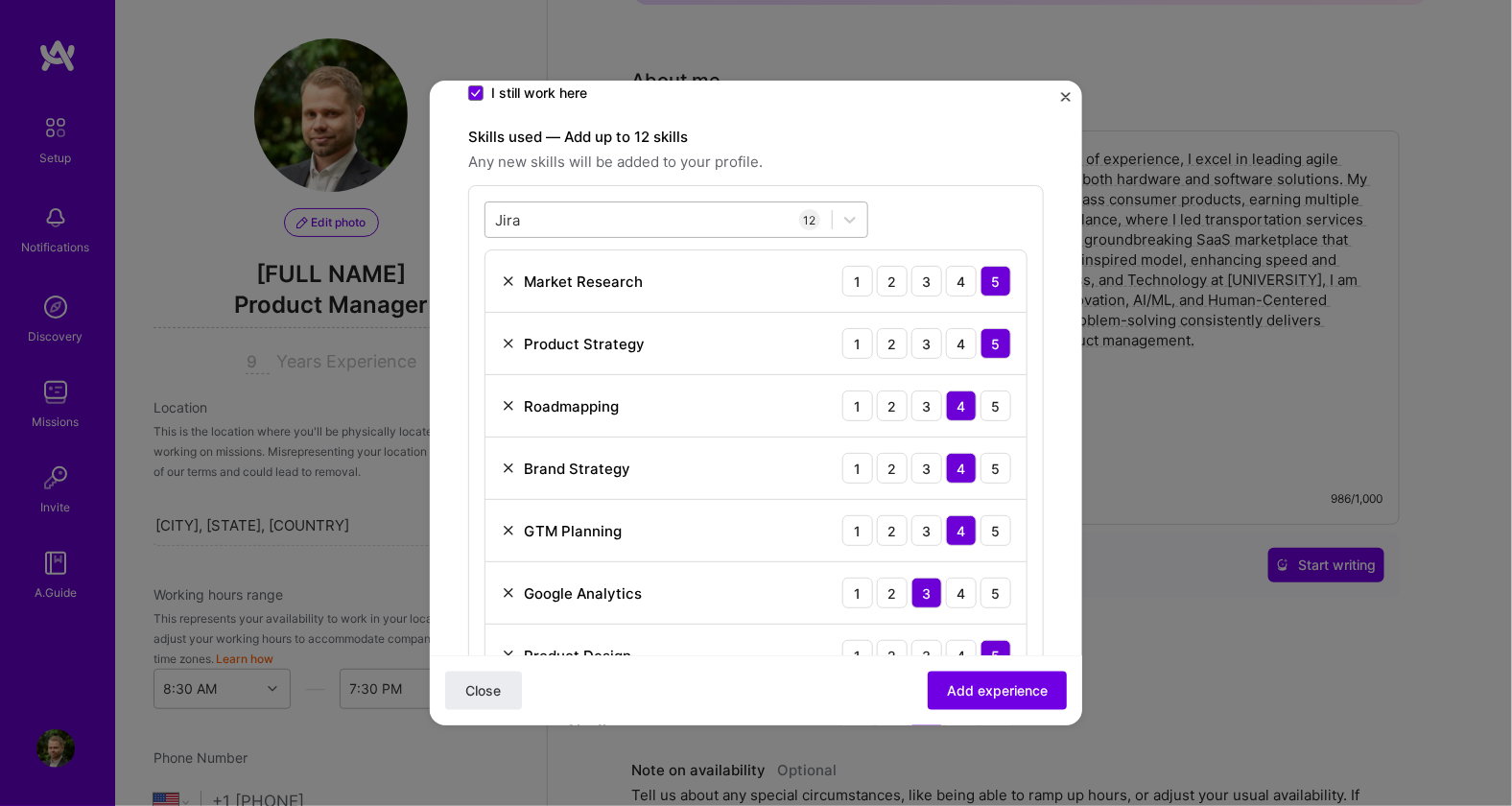 scroll, scrollTop: 591, scrollLeft: 0, axis: vertical 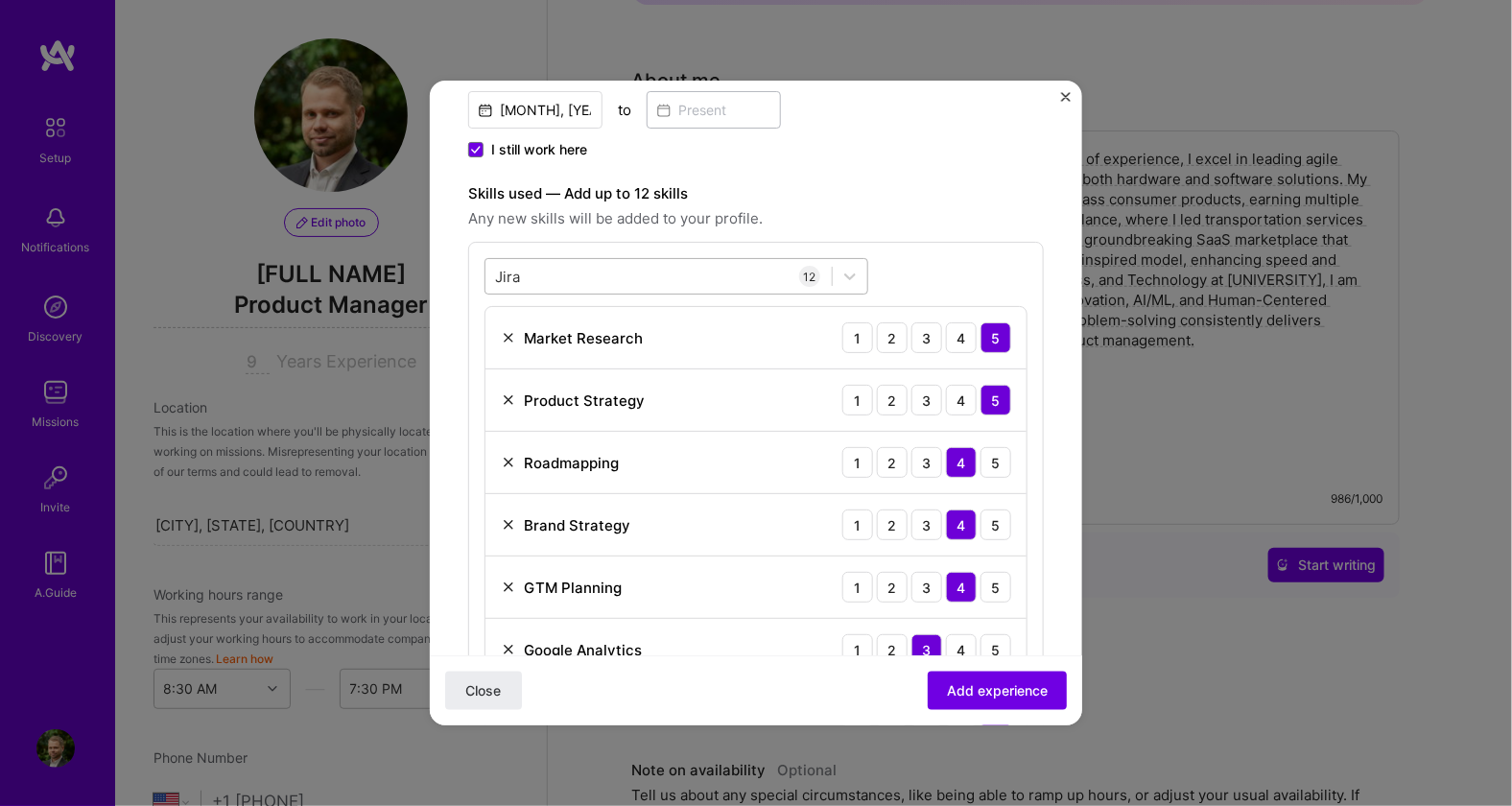 click on "Jira Jira" at bounding box center (658, 276) 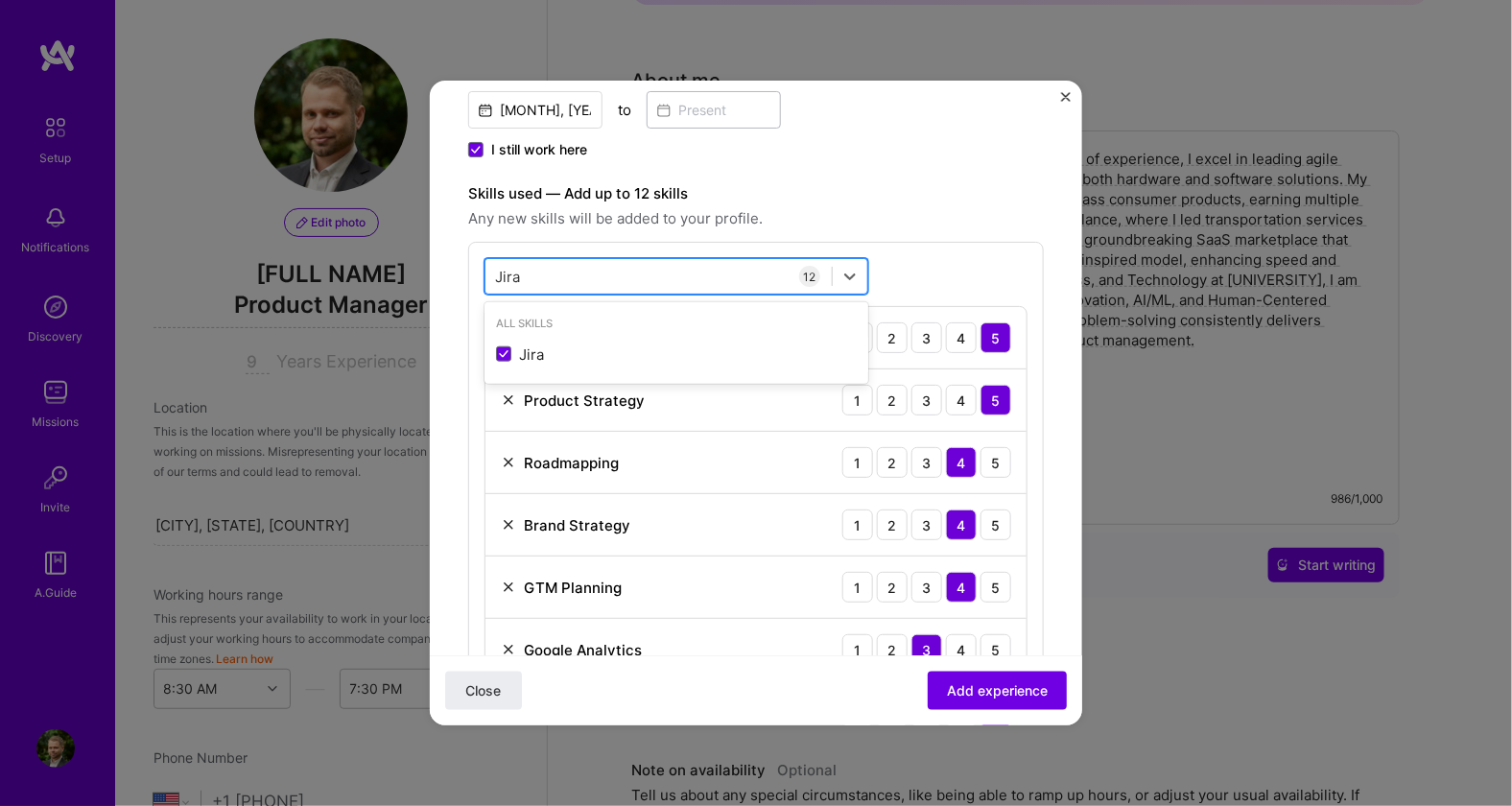 click on "Jira Jira" at bounding box center [658, 276] 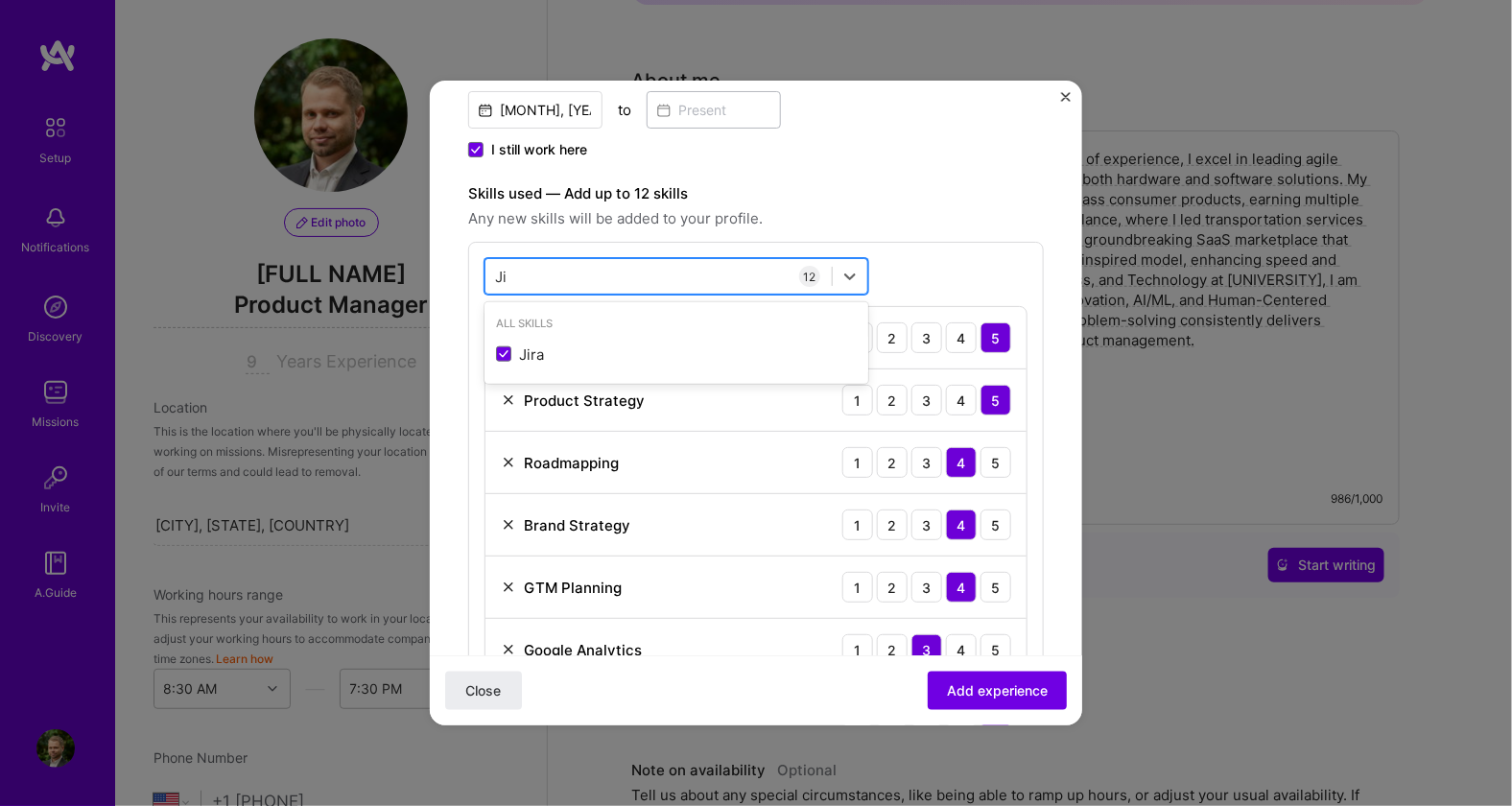 type on "J" 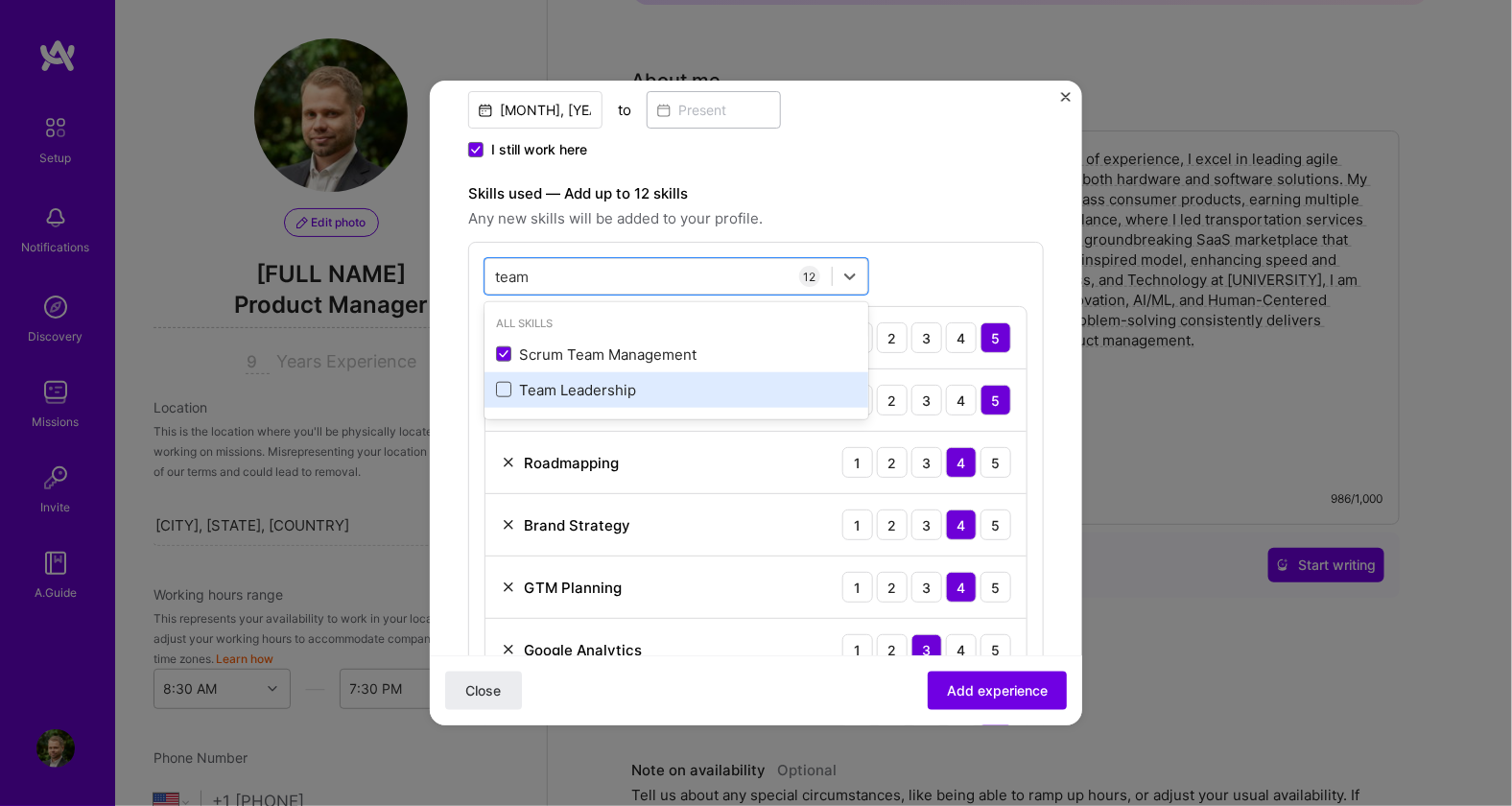 click at bounding box center [504, 390] 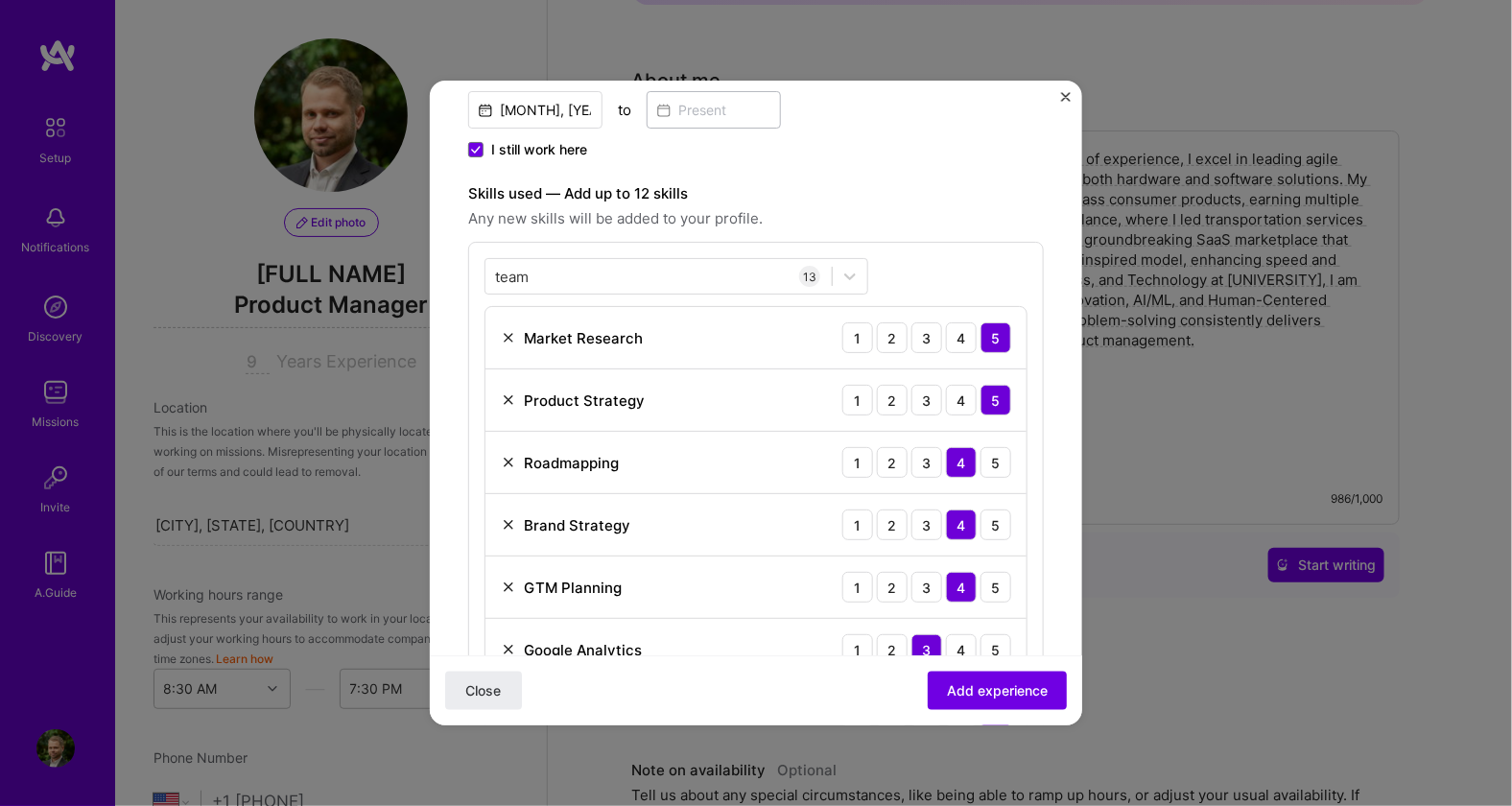 click on "Adding suggested job This job is suggested based on your LinkedIn, resume or A.Team activity. Create a job experience Jobs help companies understand your past experience. Company logo Company name GPUwiz
Company is required Industry Add up to 2 industries. Selected industries 2 Your title and specialization Product Manager AI Product Manager Duration Dec, [YEAR]
to
I still work here Skills used — Add up to 12 skills Any new skills will be added to your profile. team team 13 Market Research 1 2 3 4 5 Product Strategy 1 2 3 4 5 Roadmapping 1 2 3 4 5 Brand Strategy 1 2 3 4 5 GTM Planning 1 2 3 4 5 Google Analytics 1 2 3 4 5 Product Design 1 2 3 4 5 Prototyping 1 2 3 4 5 Scrum Team Management 1 2 3 4 5 Systems Architecture 1 2 3 4 5 Agile 1 2 3 4 5 Jira 1 2 3 4 5 Team Leadership 1 2 3 4 5 Description 100 characters minimum 270 / 2,000  characters Did this role require you to manage team members? (Optional) Yes, I managed 5 team members. >" at bounding box center (756, 657) 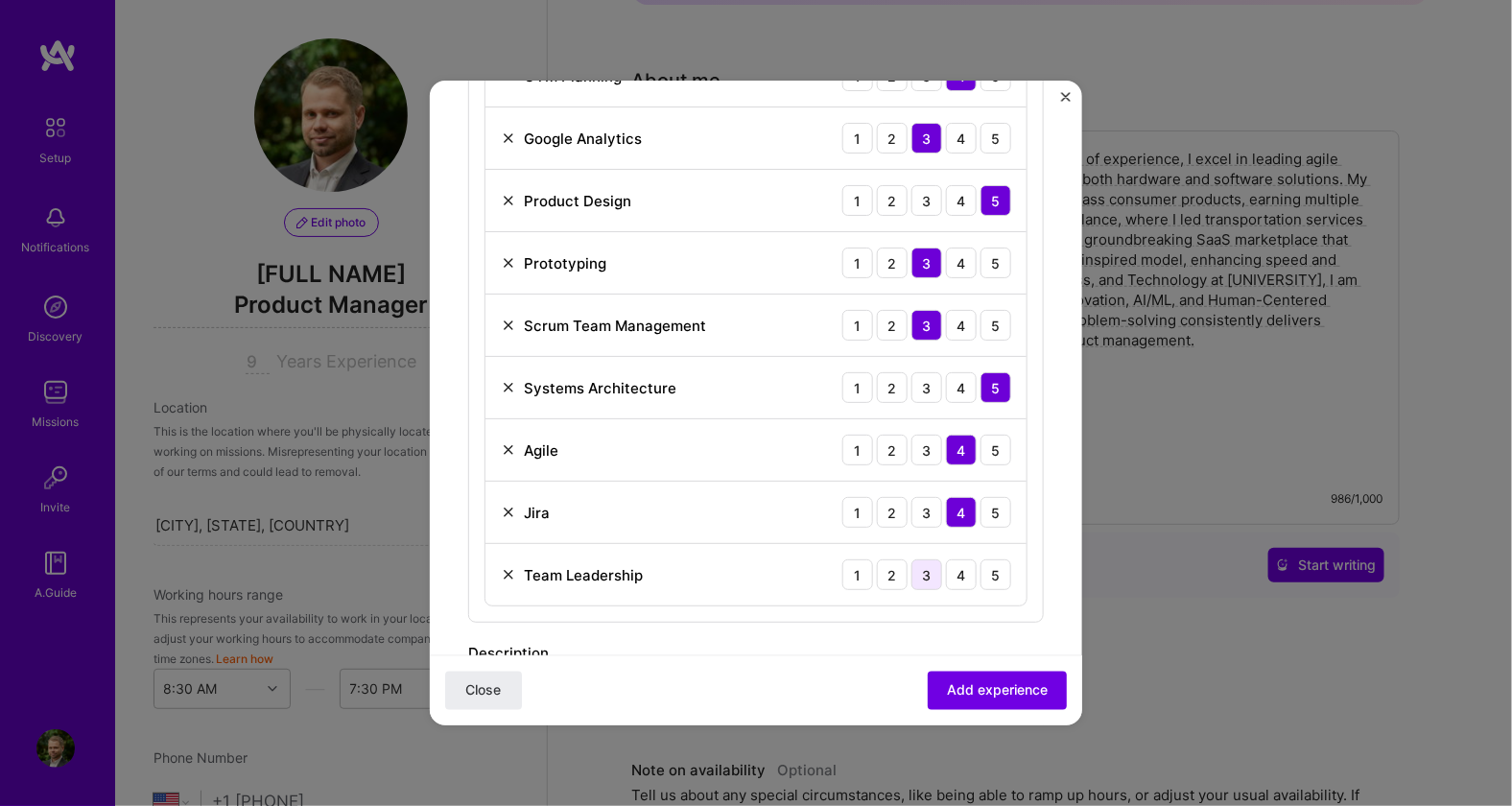 scroll, scrollTop: 1102, scrollLeft: 0, axis: vertical 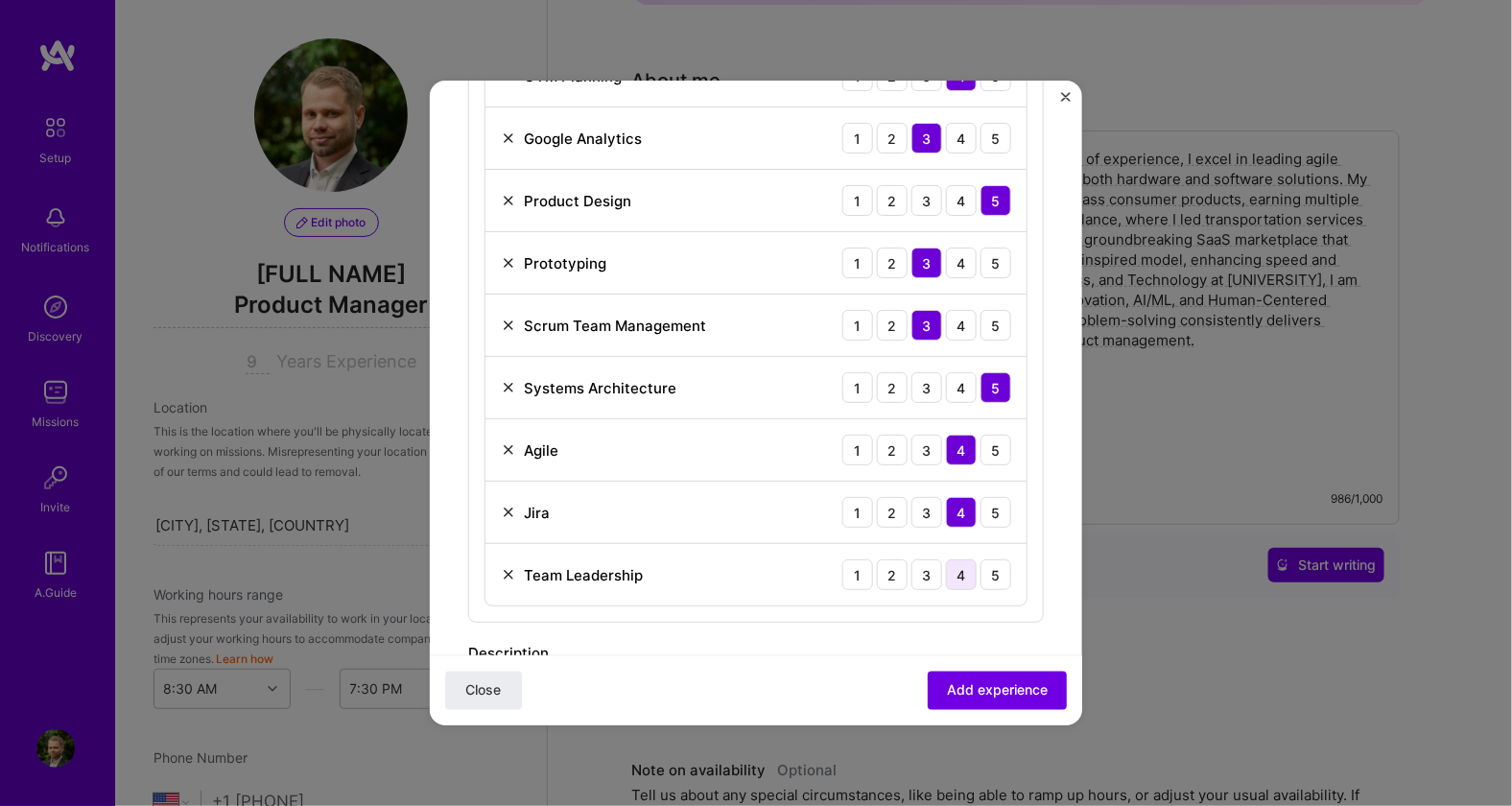 click on "4" at bounding box center (961, 575) 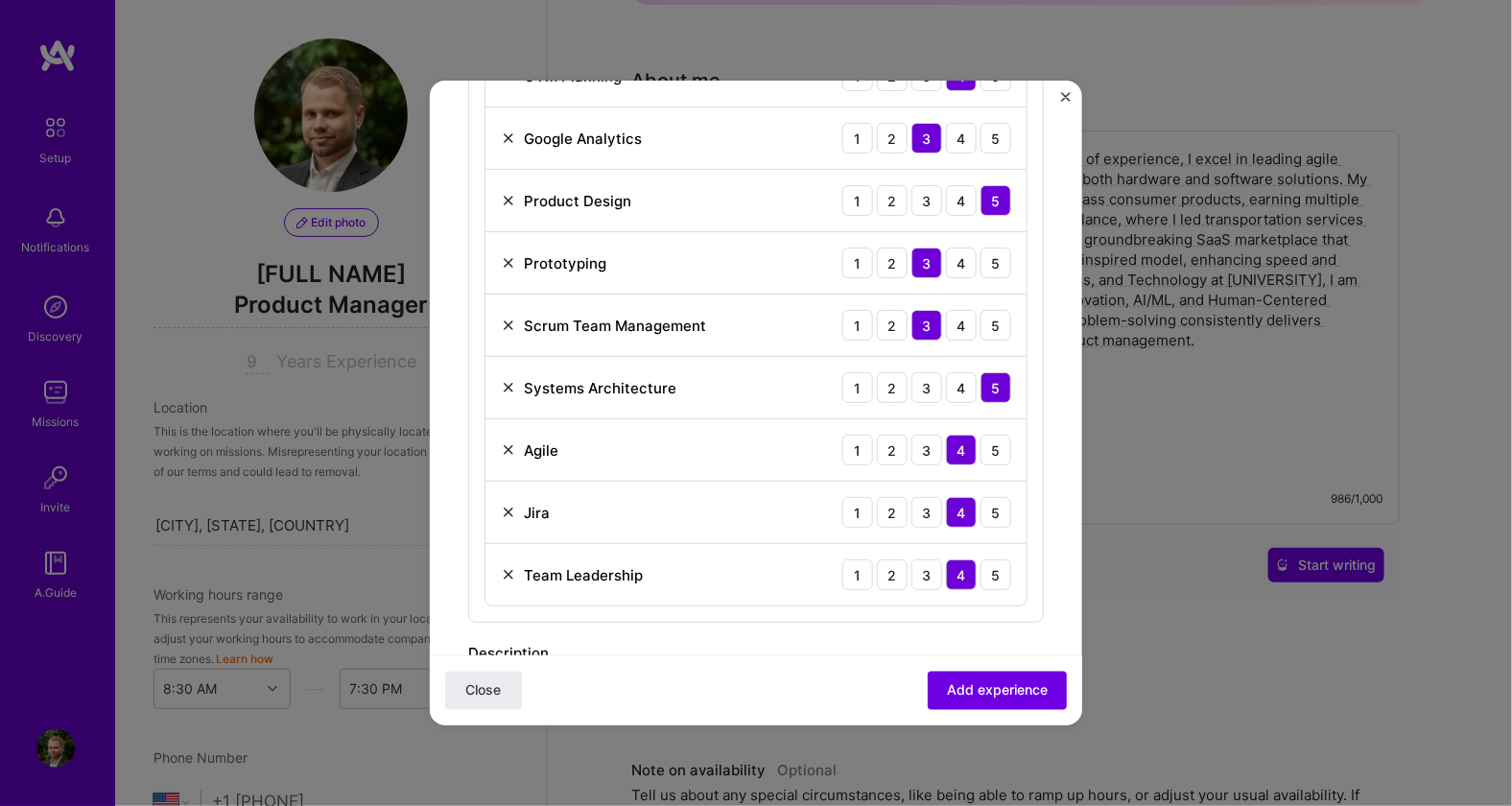 click on "Adding suggested job This job is suggested based on your LinkedIn, resume or A.Team activity. Create a job experience Jobs help companies understand your past experience. Company logo Company name GPUwiz
Company is required Industry Add up to 2 industries. Selected industries 2 Your title and specialization Product Manager AI Product Manager Duration Dec, [YEAR]
to
I still work here Skills used — Add up to 12 skills Any new skills will be added to your profile. team team 13 Market Research 1 2 3 4 5 Product Strategy 1 2 3 4 5 Roadmapping 1 2 3 4 5 Brand Strategy 1 2 3 4 5 GTM Planning 1 2 3 4 5 Google Analytics 1 2 3 4 5 Product Design 1 2 3 4 5 Prototyping 1 2 3 4 5 Scrum Team Management 1 2 3 4 5 Systems Architecture 1 2 3 4 5 Agile 1 2 3 4 5 Jira 1 2 3 4 5 Team Leadership 1 2 3 4 5 Description 100 characters minimum 270 / 2,000  characters Did this role require you to manage team members? (Optional) Yes, I managed 5 team members. >" at bounding box center (756, 146) 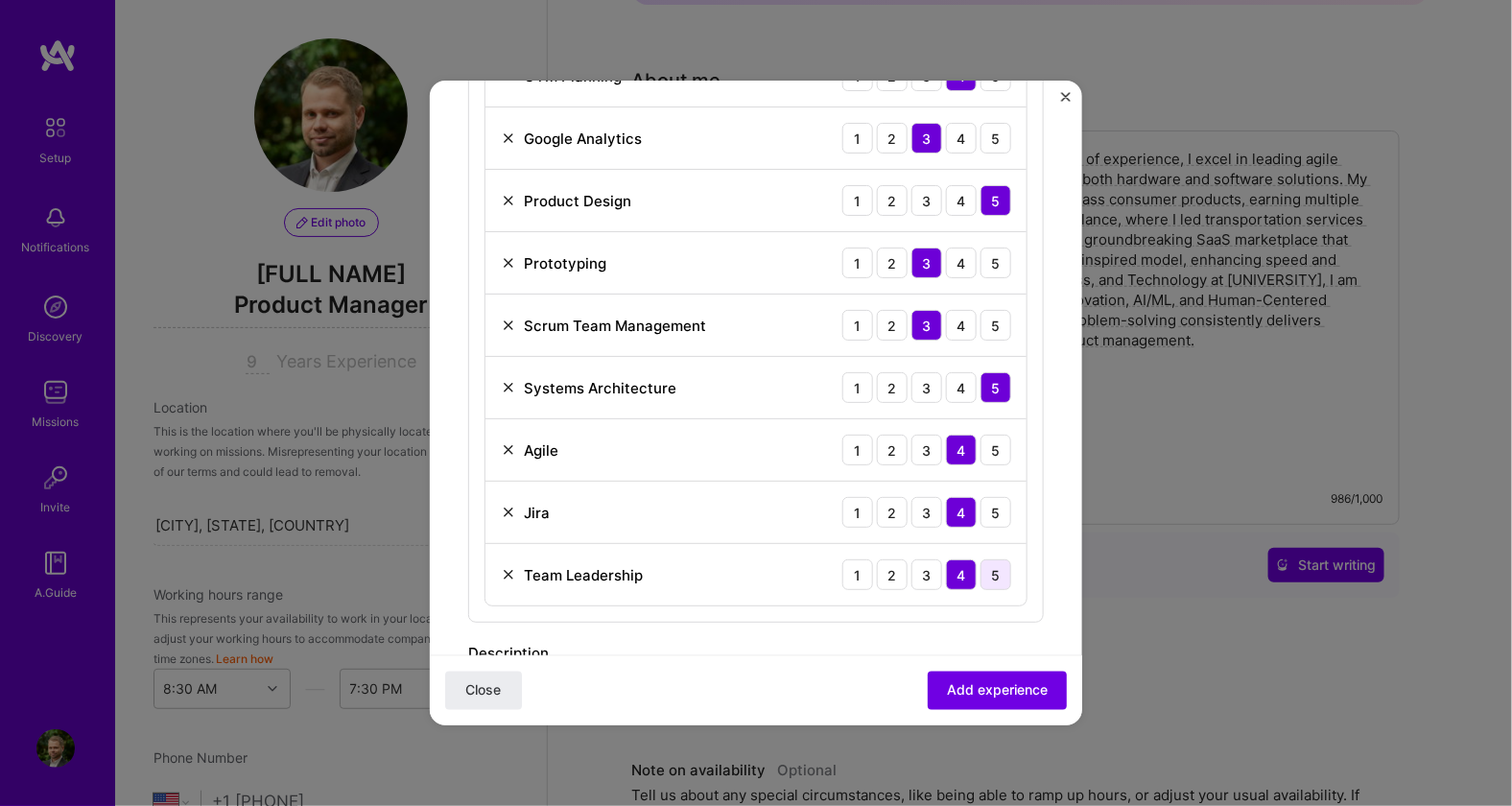 click on "5" at bounding box center (996, 575) 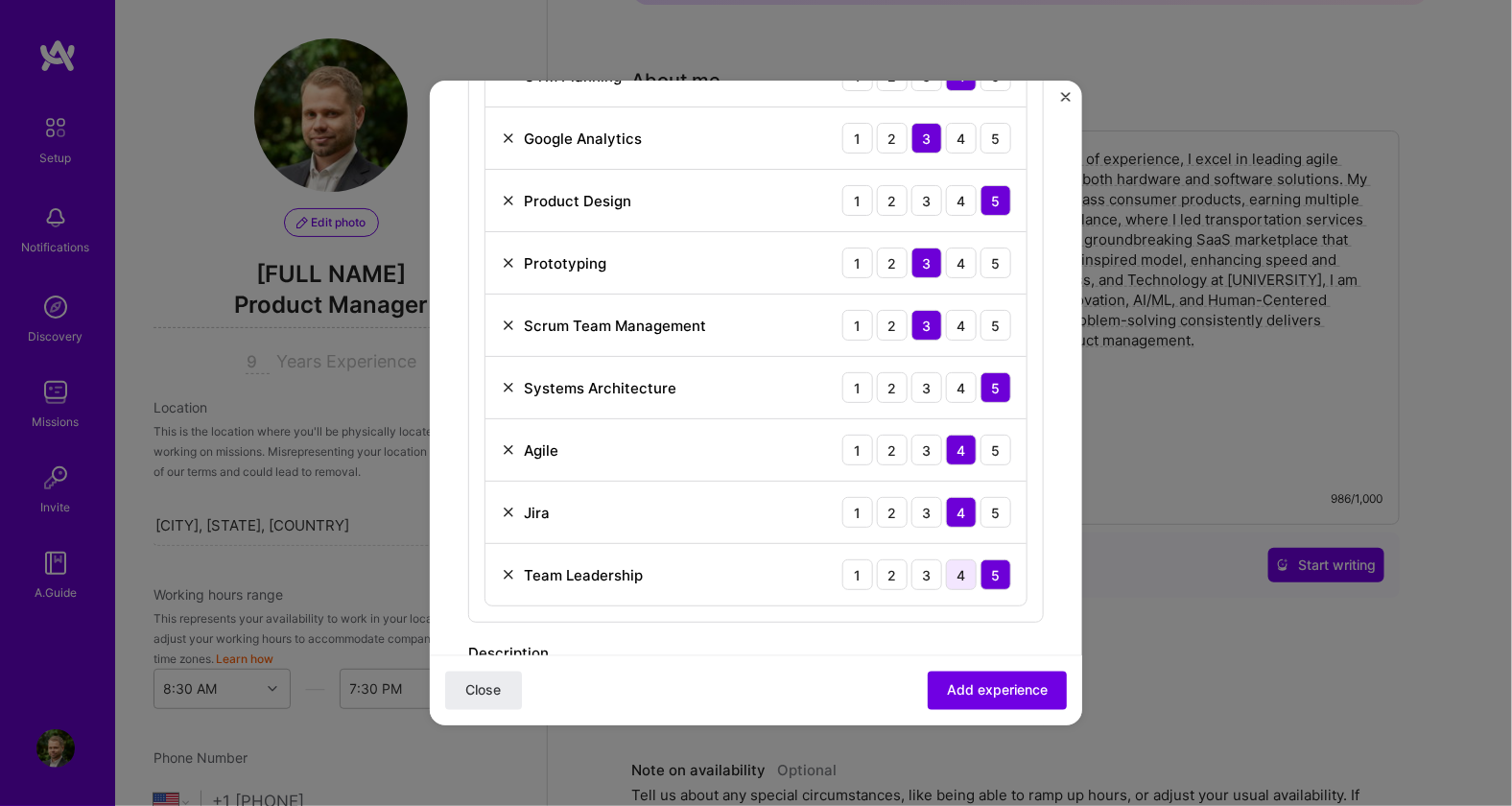 click on "4" at bounding box center (961, 575) 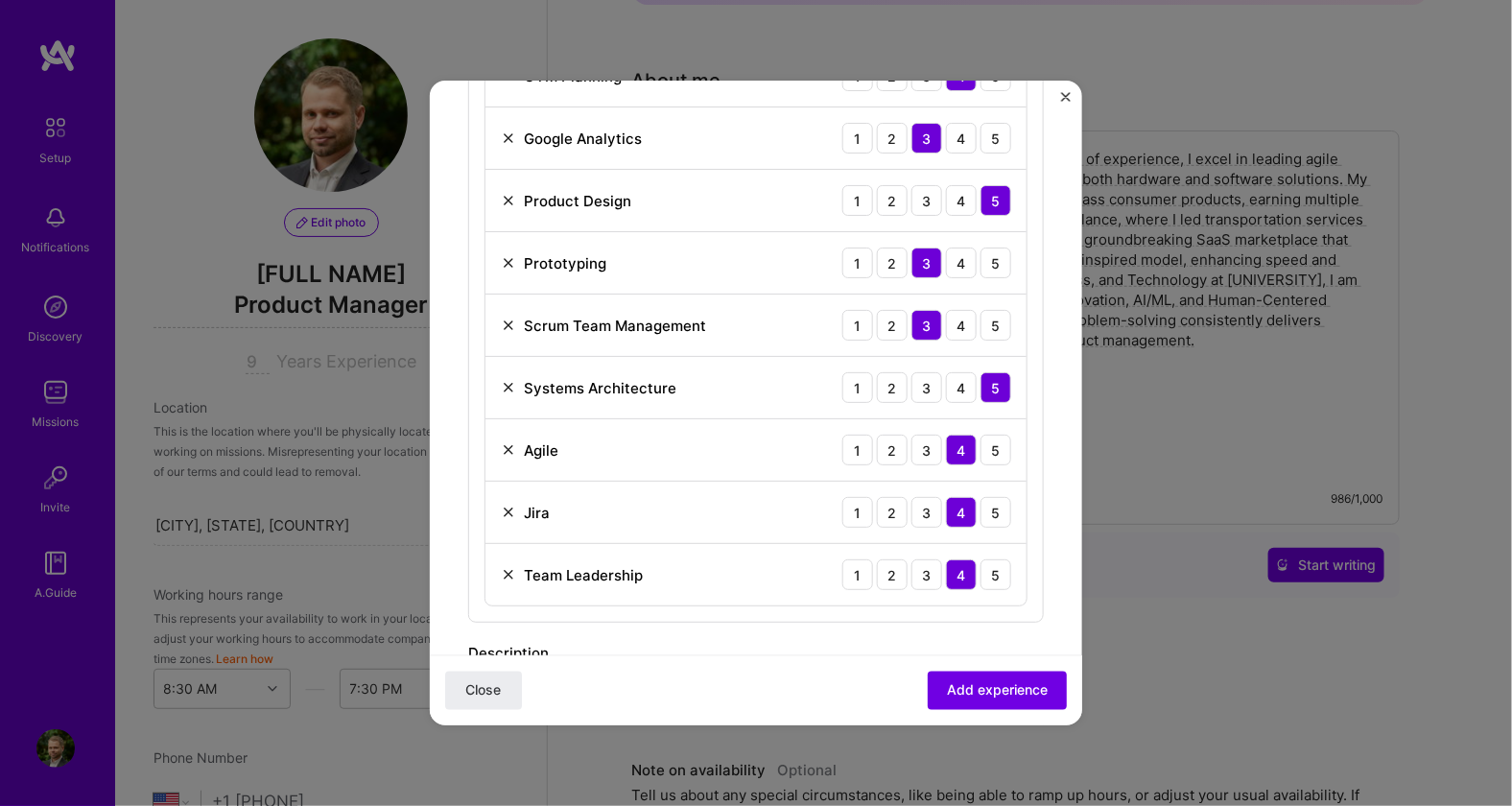 click on "Adding suggested job This job is suggested based on your LinkedIn, resume or A.Team activity. Create a job experience Jobs help companies understand your past experience. Company logo Company name GPUwiz
Company is required Industry Add up to 2 industries. Selected industries 2 Your title and specialization Product Manager AI Product Manager Duration Dec, [YEAR]
to
I still work here Skills used — Add up to 12 skills Any new skills will be added to your profile. team team 13 Market Research 1 2 3 4 5 Product Strategy 1 2 3 4 5 Roadmapping 1 2 3 4 5 Brand Strategy 1 2 3 4 5 GTM Planning 1 2 3 4 5 Google Analytics 1 2 3 4 5 Product Design 1 2 3 4 5 Prototyping 1 2 3 4 5 Scrum Team Management 1 2 3 4 5 Systems Architecture 1 2 3 4 5 Agile 1 2 3 4 5 Jira 1 2 3 4 5 Team Leadership 1 2 3 4 5 Description 100 characters minimum 270 / 2,000  characters Did this role require you to manage team members? (Optional) Yes, I managed 5 team members. >" at bounding box center (756, 146) 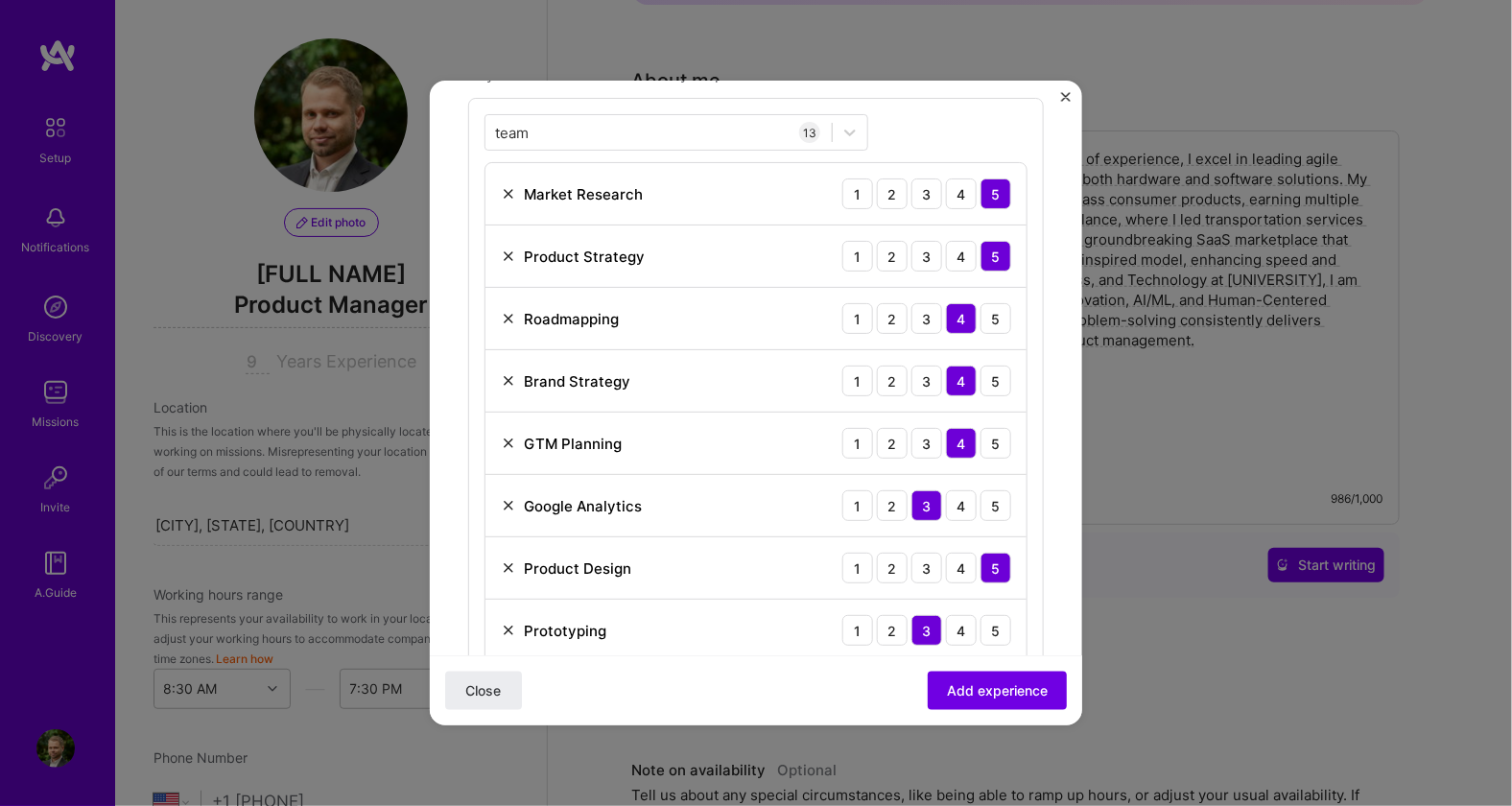 scroll, scrollTop: 709, scrollLeft: 0, axis: vertical 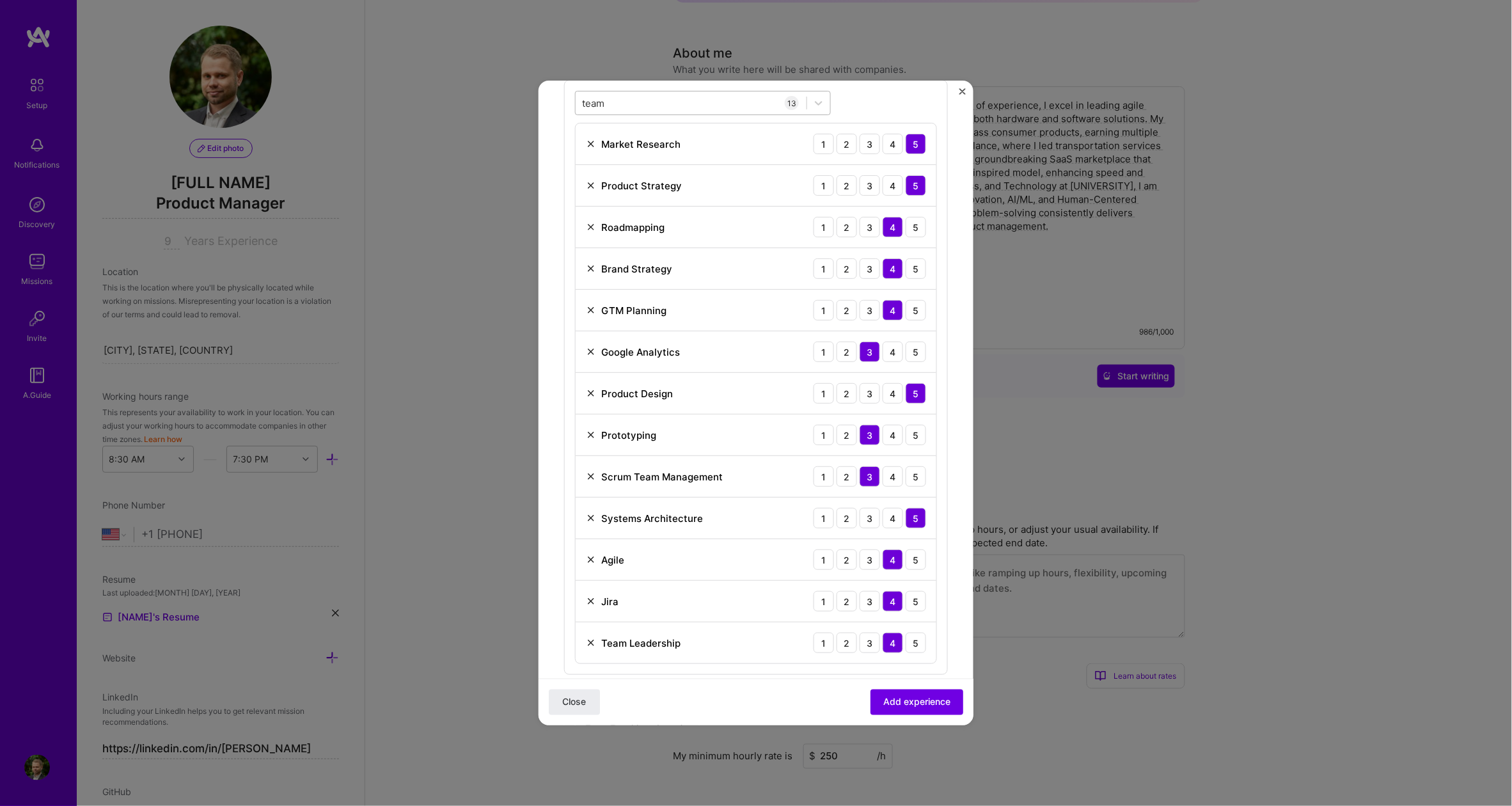 click on "team team" at bounding box center [691, 103] 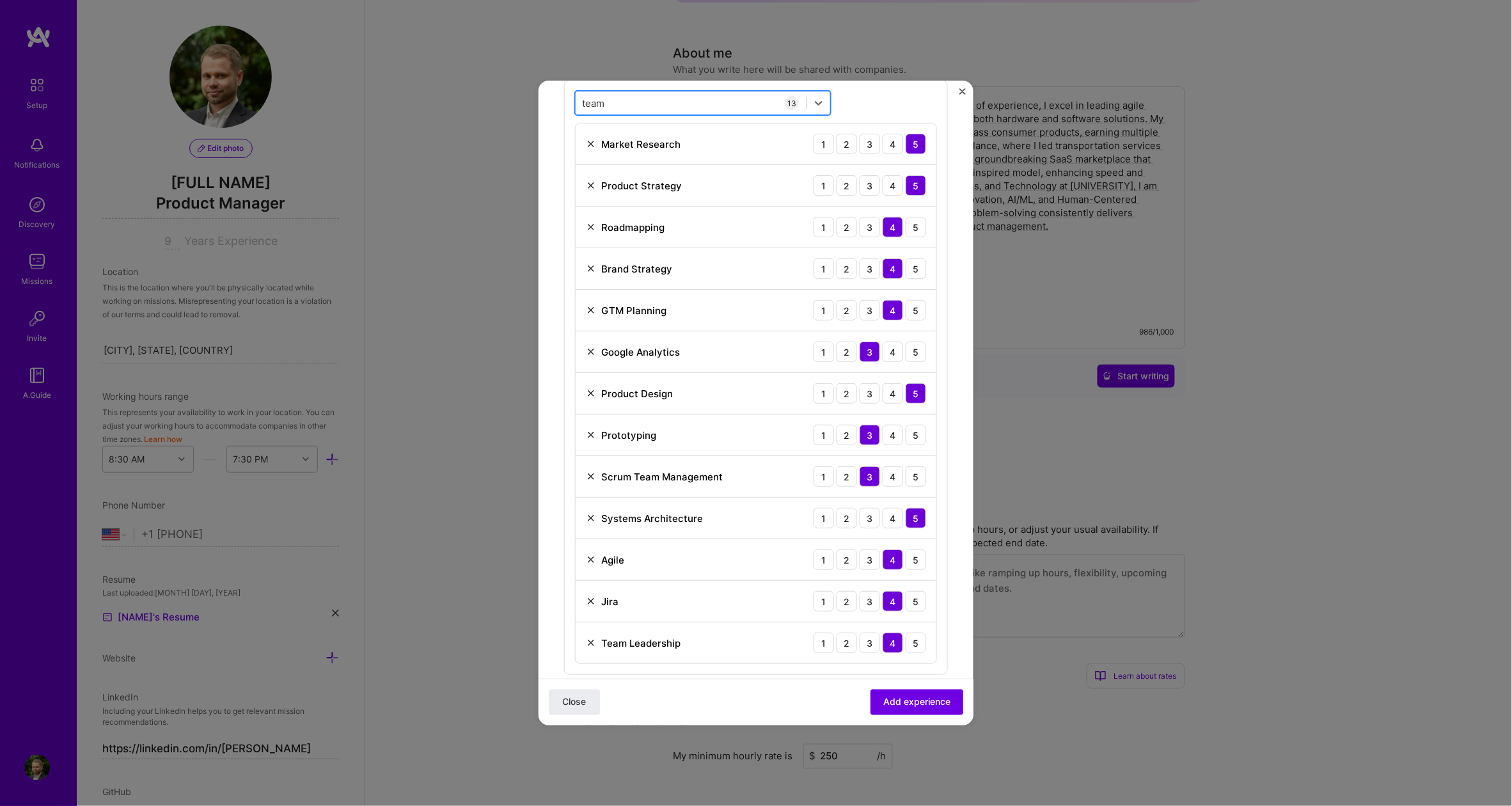 click on "team team" at bounding box center [691, 103] 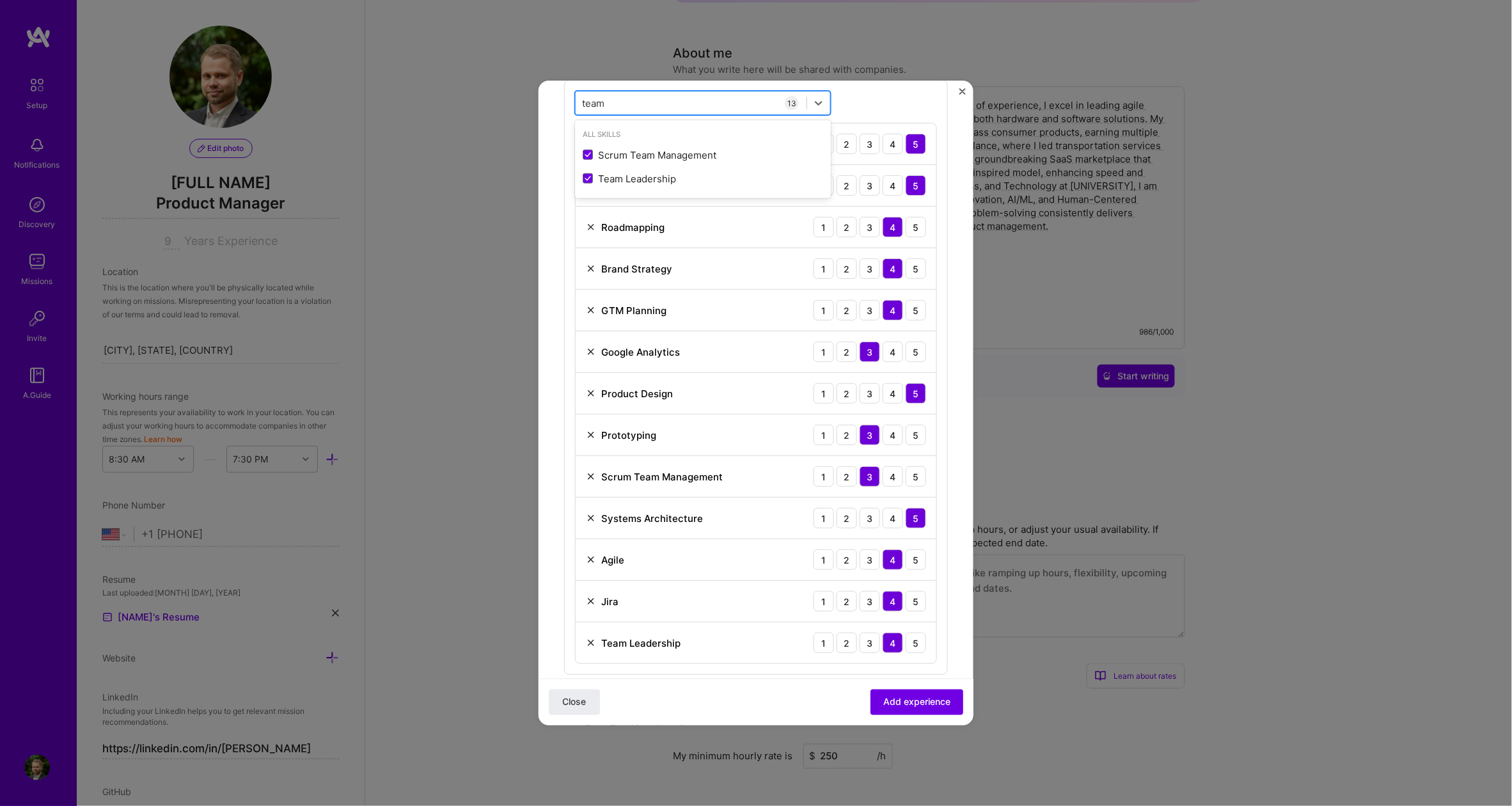 click on "team team" at bounding box center (691, 103) 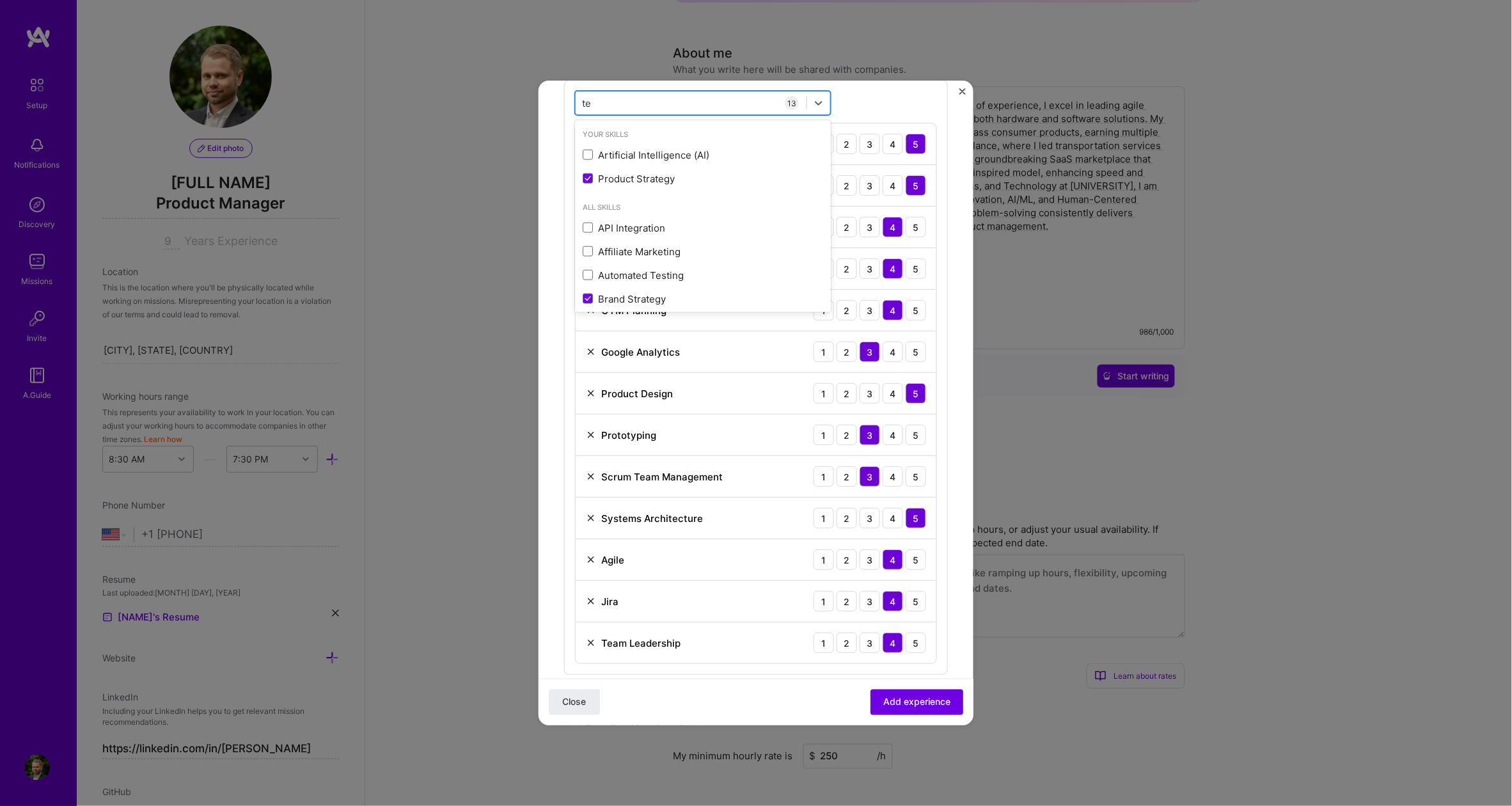 type on "t" 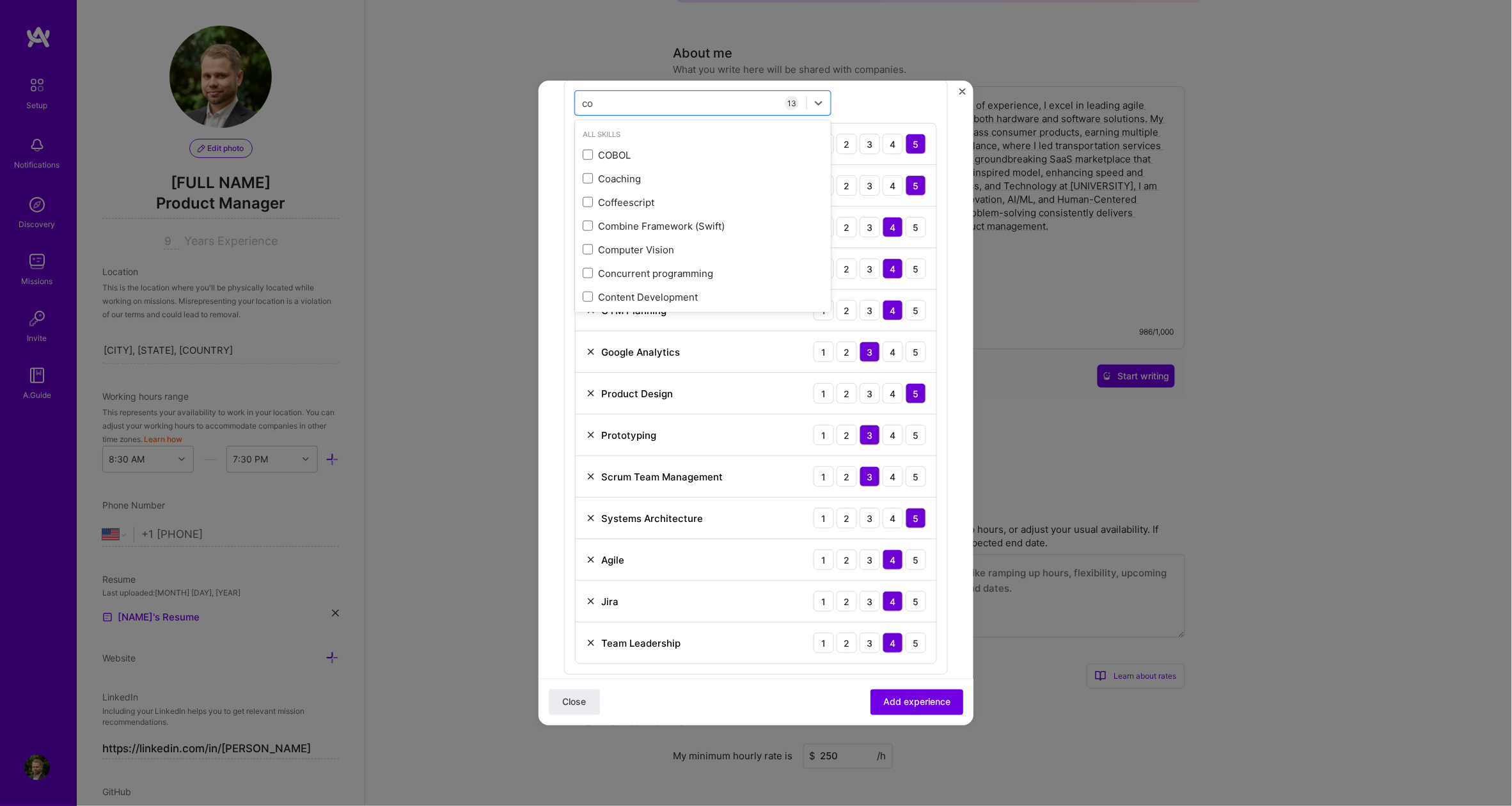 type on "c" 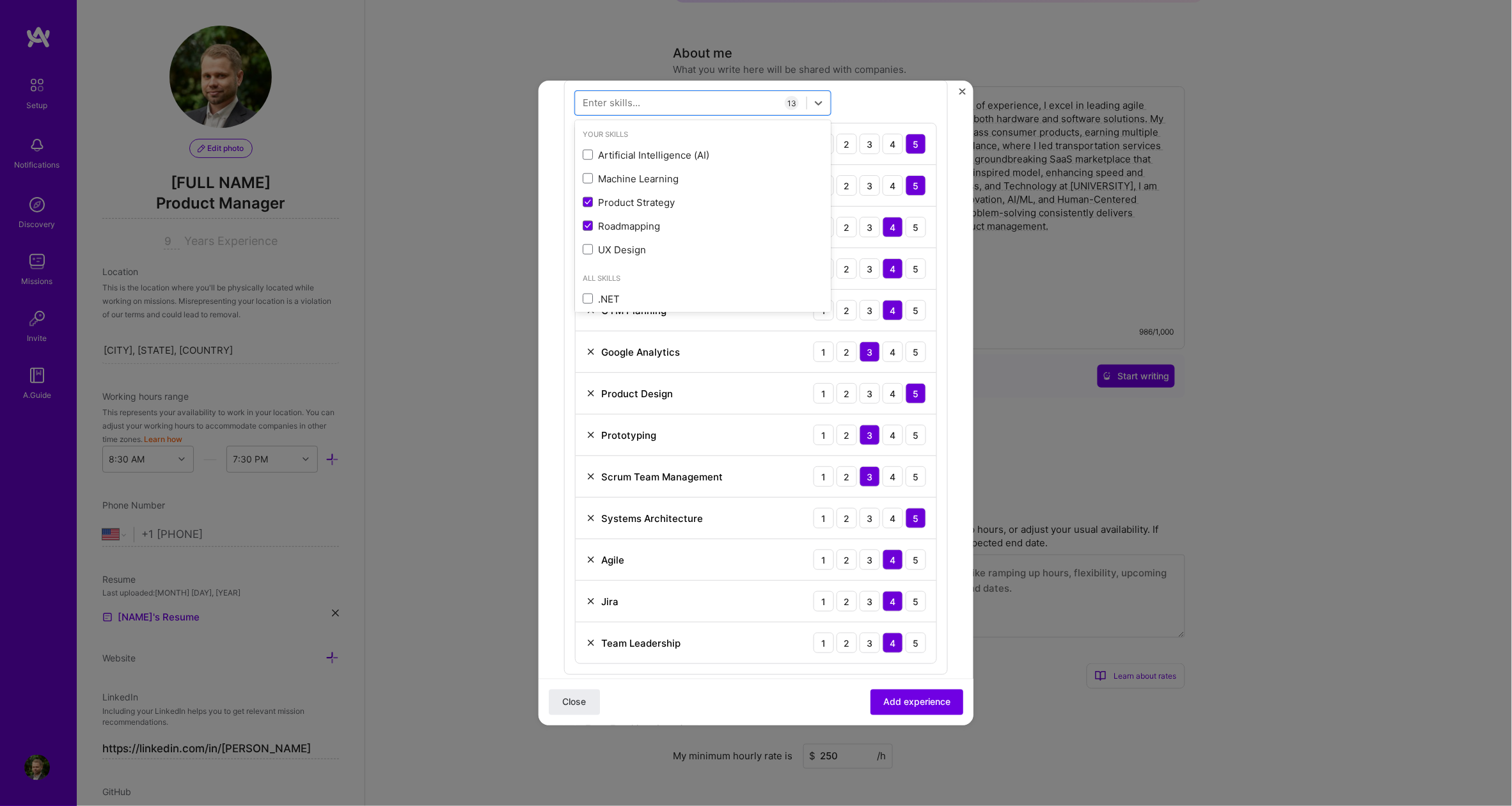 type 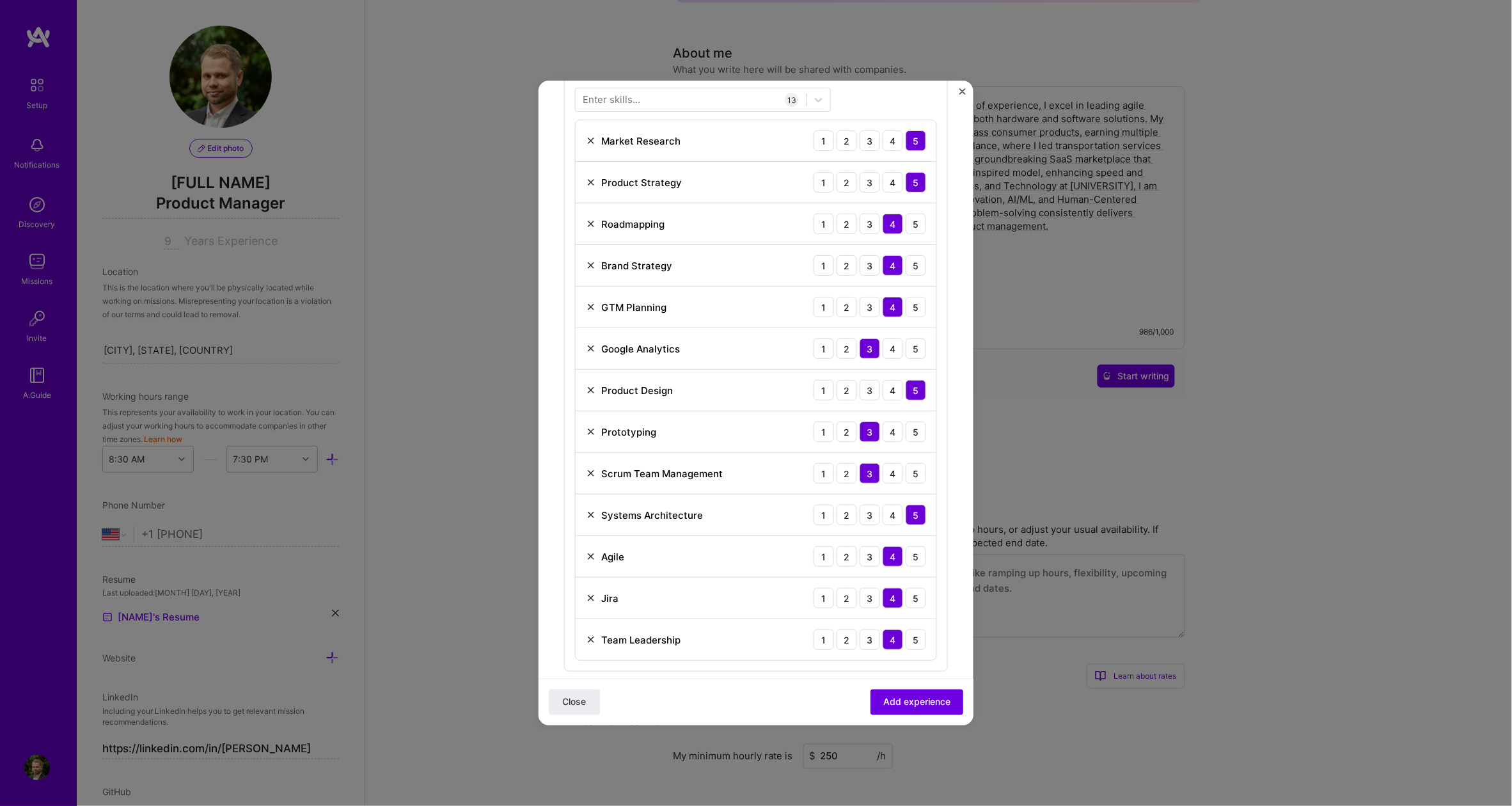 scroll, scrollTop: 502, scrollLeft: 0, axis: vertical 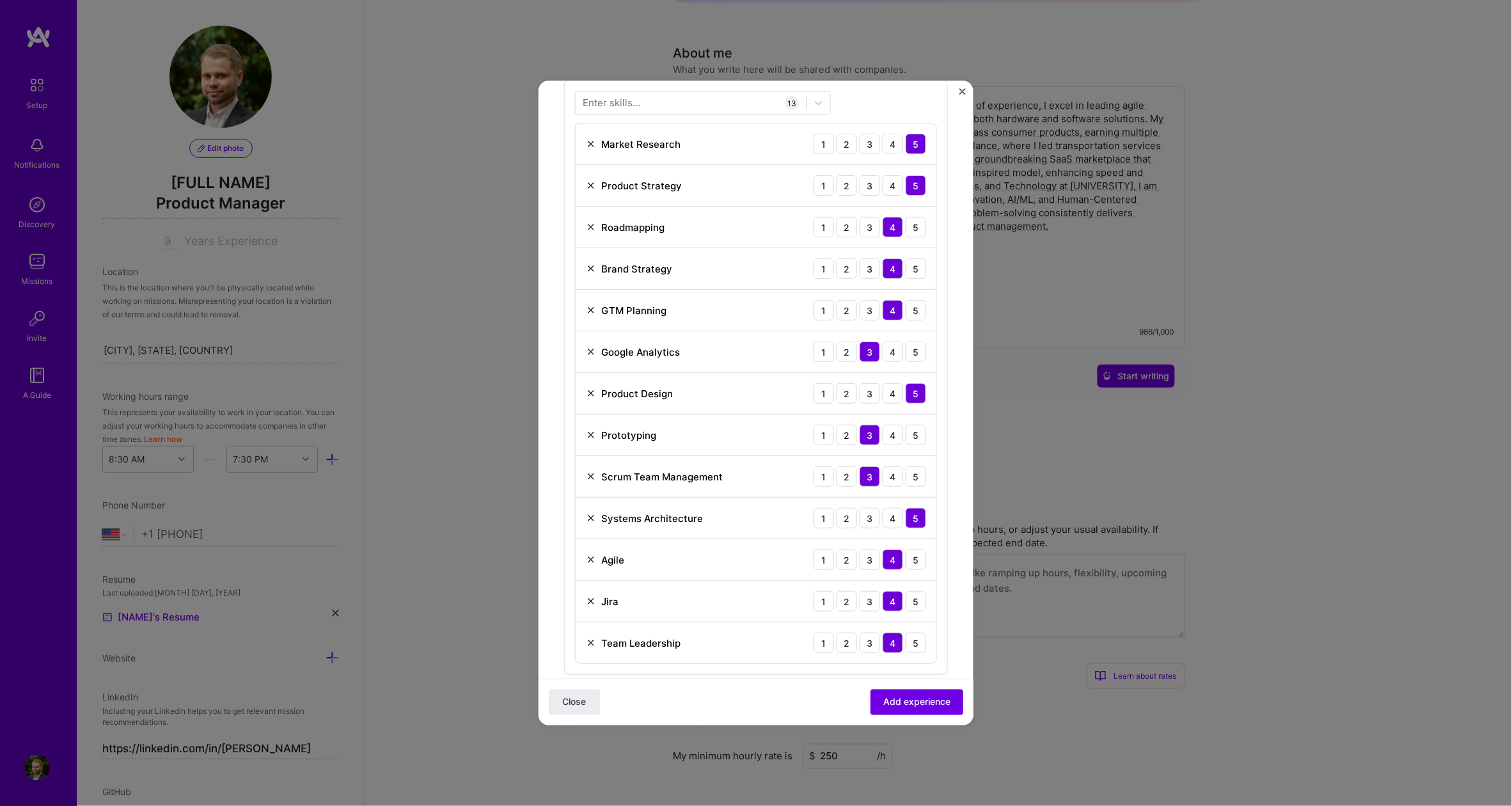 click at bounding box center (591, 477) 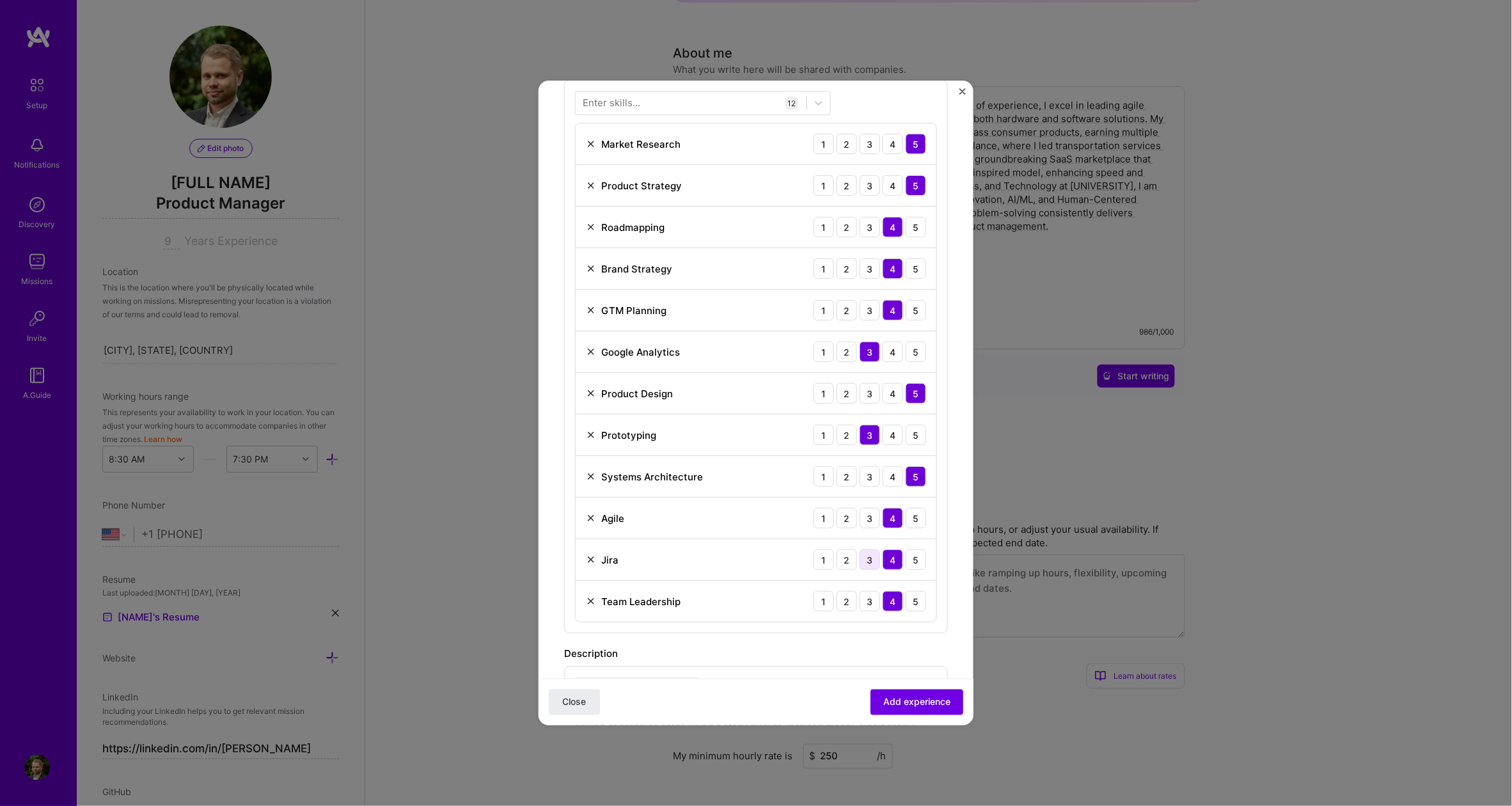 click on "3" at bounding box center (870, 560) 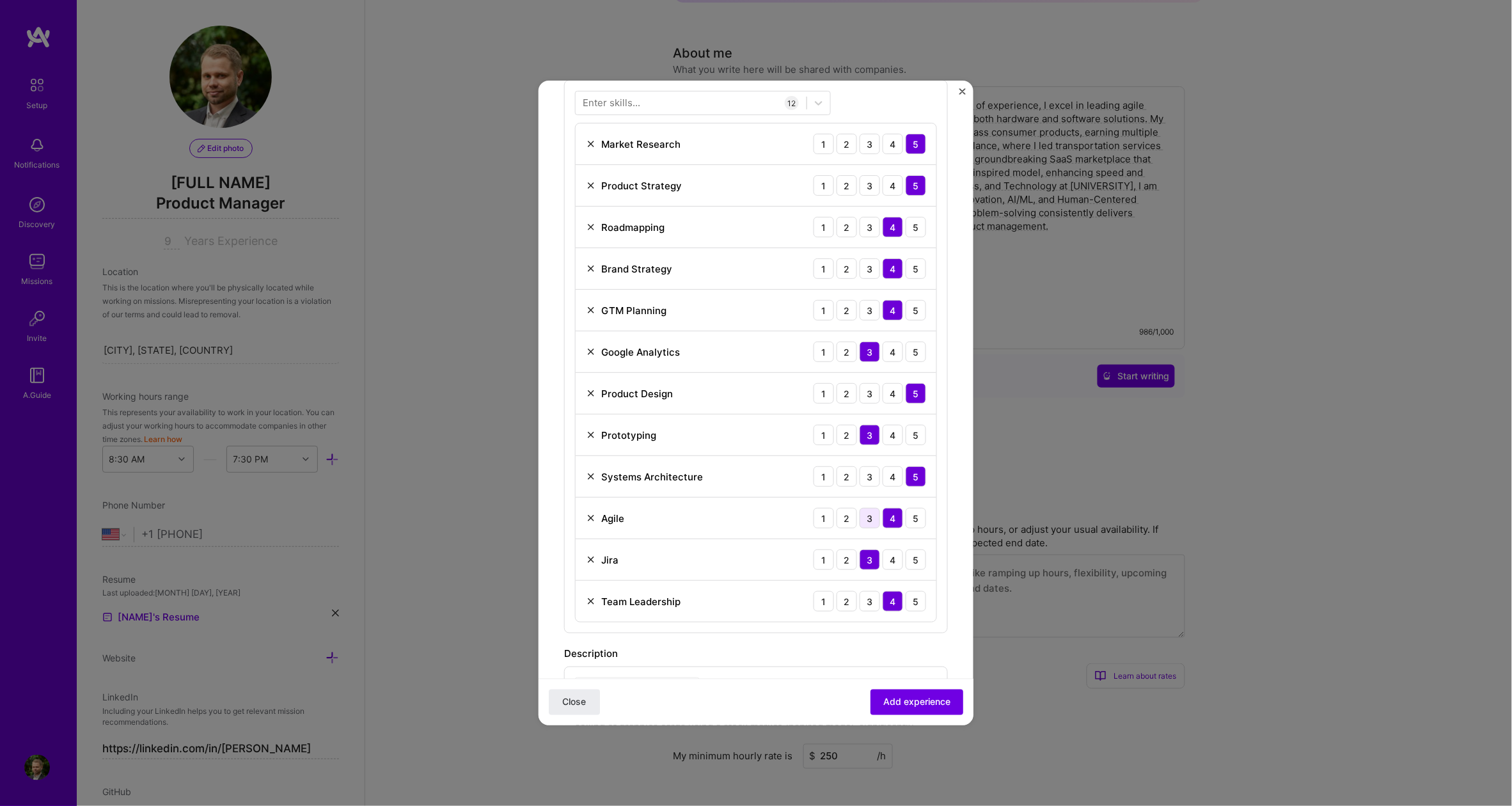 click on "3" at bounding box center (870, 518) 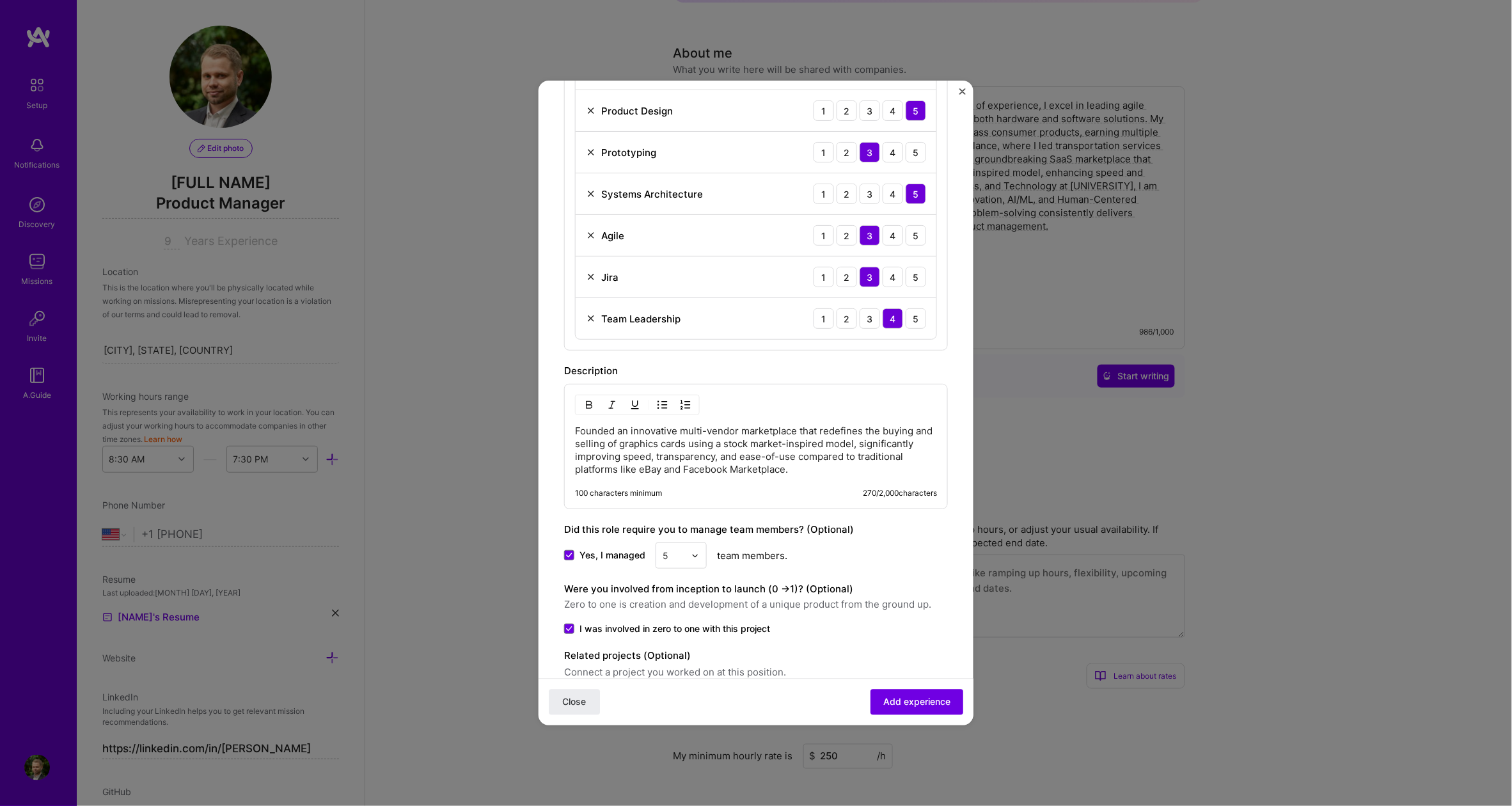 scroll, scrollTop: 862, scrollLeft: 0, axis: vertical 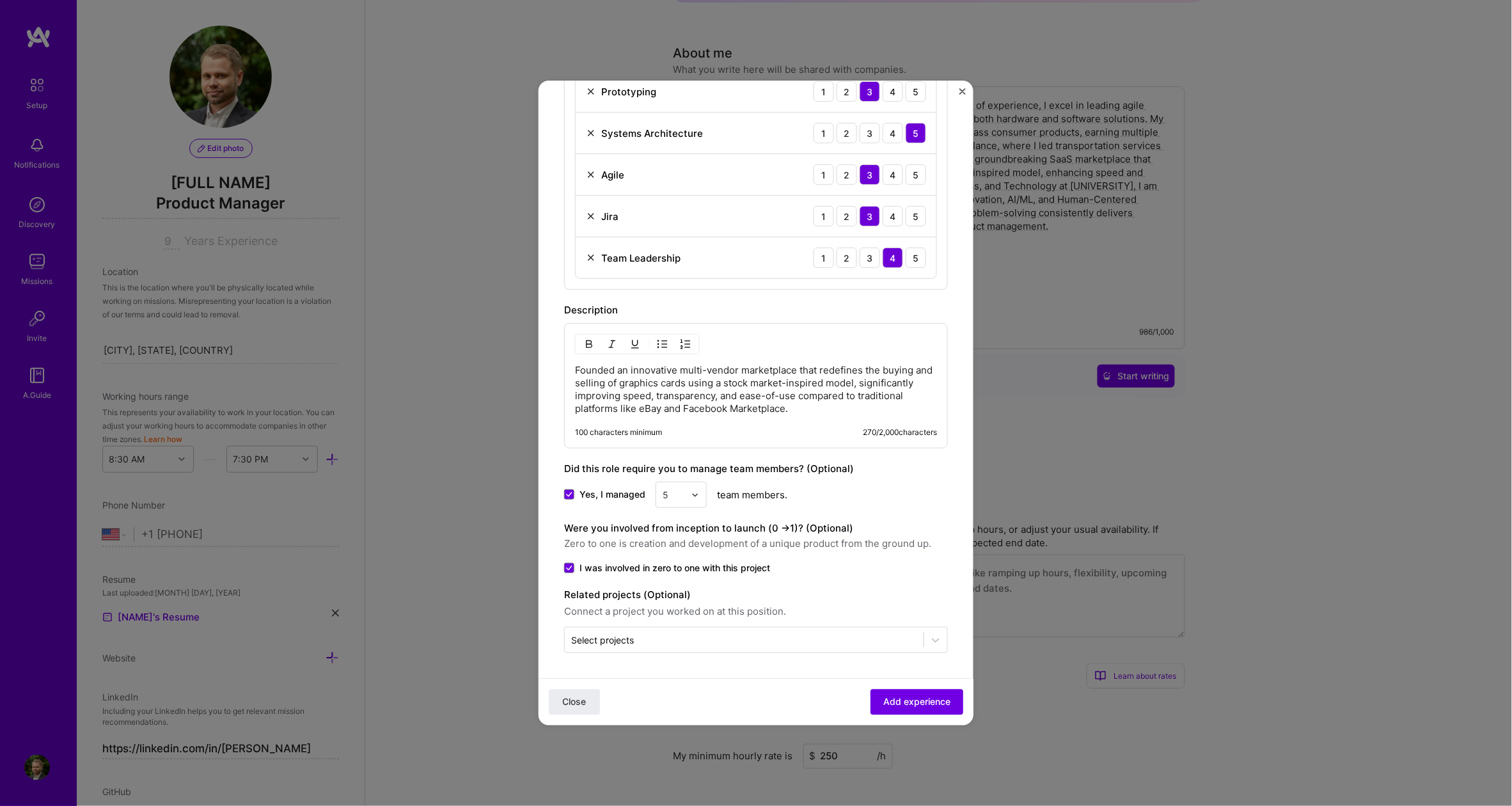 click on "Founded an innovative multi-vendor marketplace that redefines the buying and selling of graphics cards using a stock market-inspired model, significantly improving speed, transparency, and ease-of-use compared to traditional platforms like eBay and Facebook Marketplace." at bounding box center (756, 390) 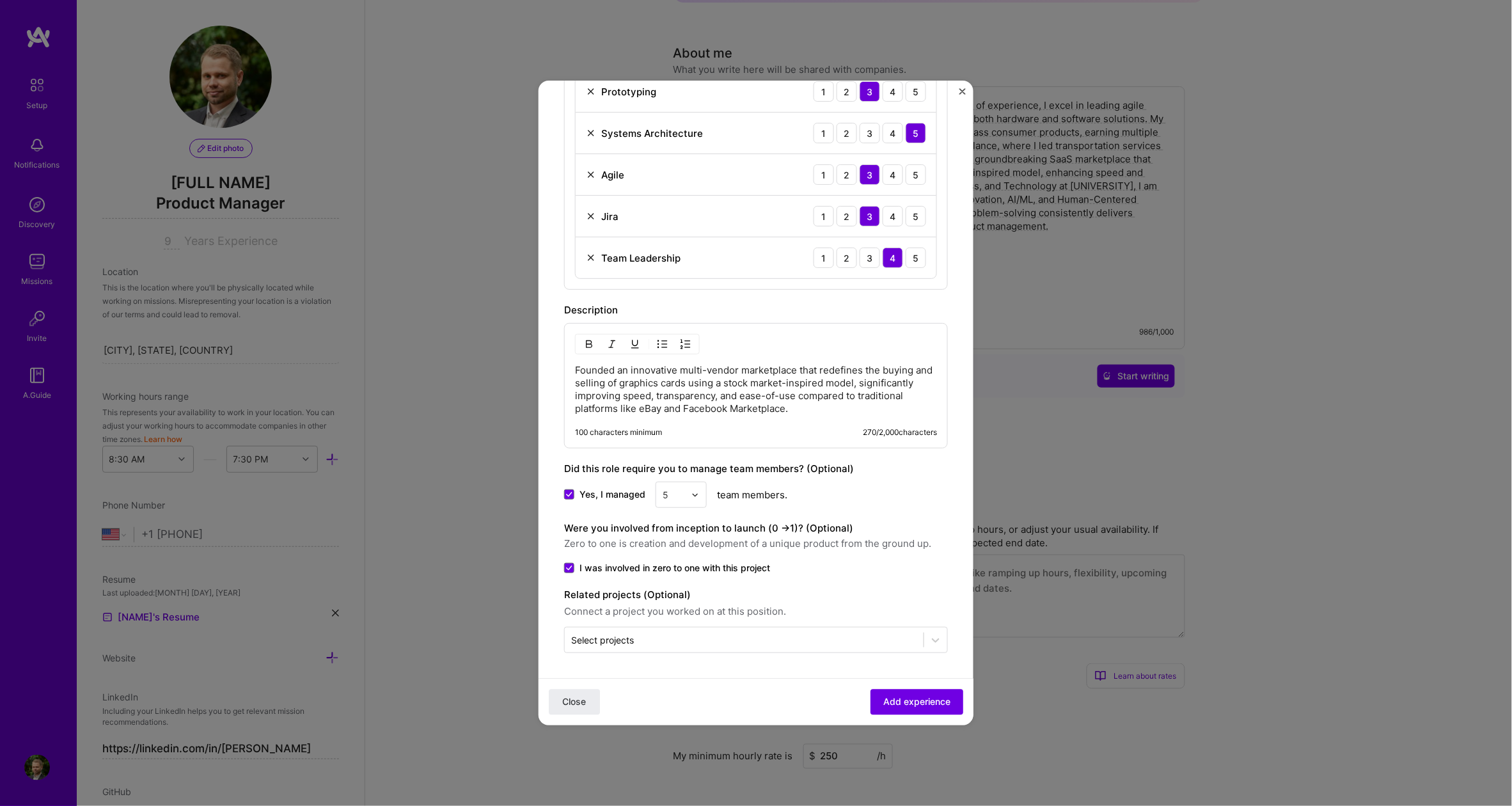 click on "Founded an innovative multi-vendor marketplace that redefines the buying and selling of graphics cards using a stock market-inspired model, significantly improving speed, transparency, and ease-of-use compared to traditional platforms like eBay and Facebook Marketplace. 100 characters minimum 270 / 2,000  characters" at bounding box center [756, 386] 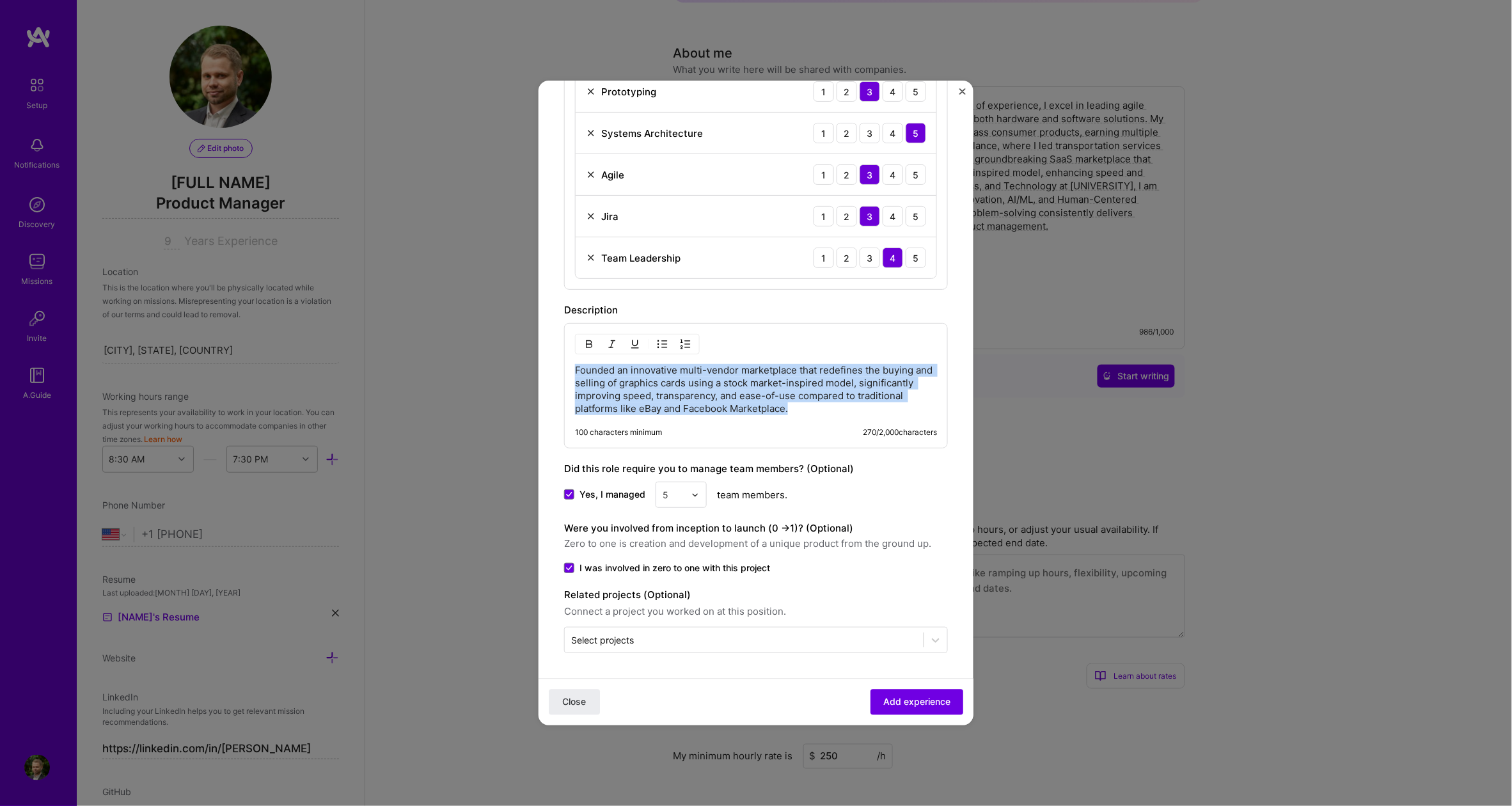 drag, startPoint x: 851, startPoint y: 388, endPoint x: 493, endPoint y: 342, distance: 360.943 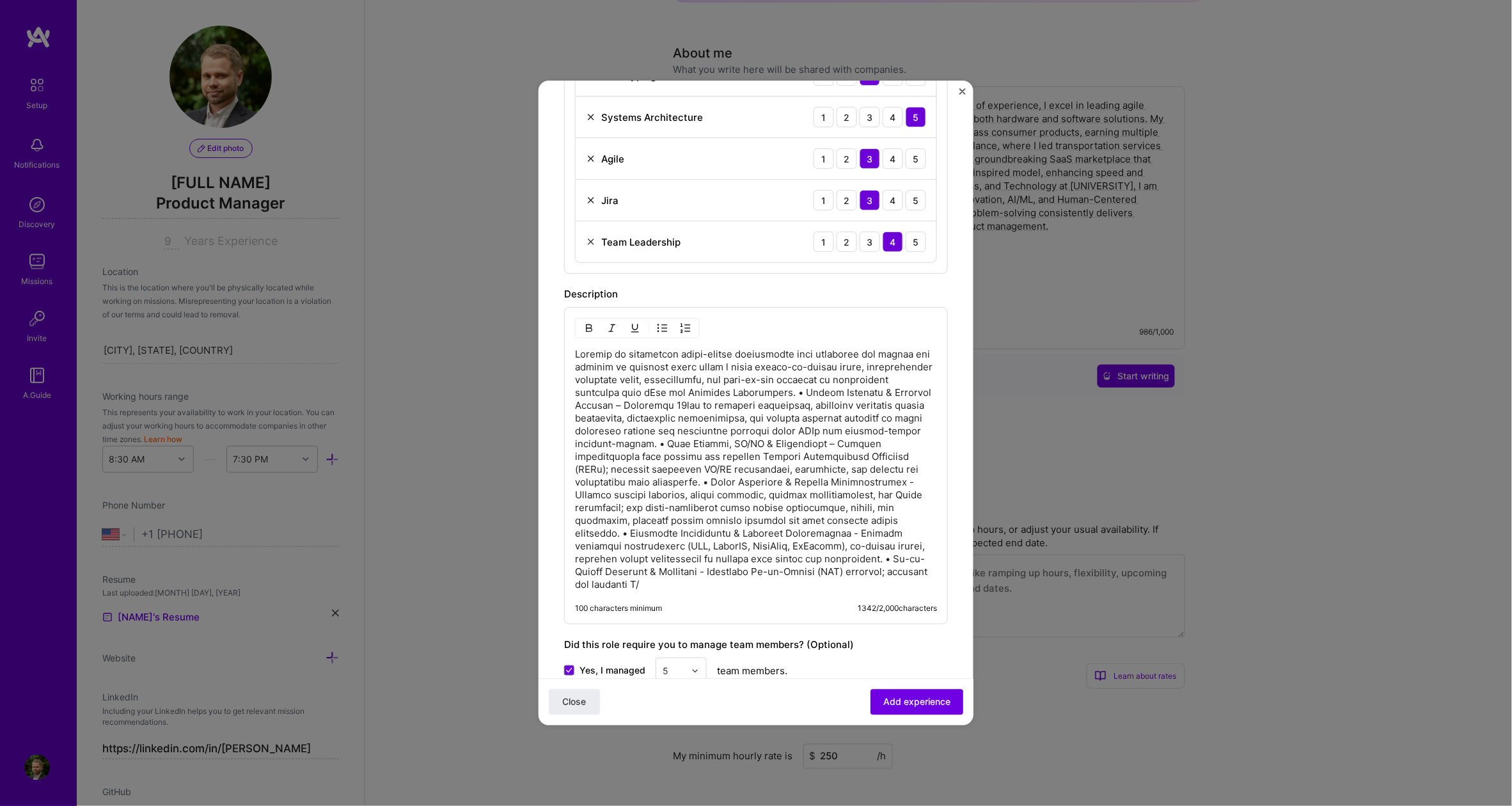 click at bounding box center (756, 470) 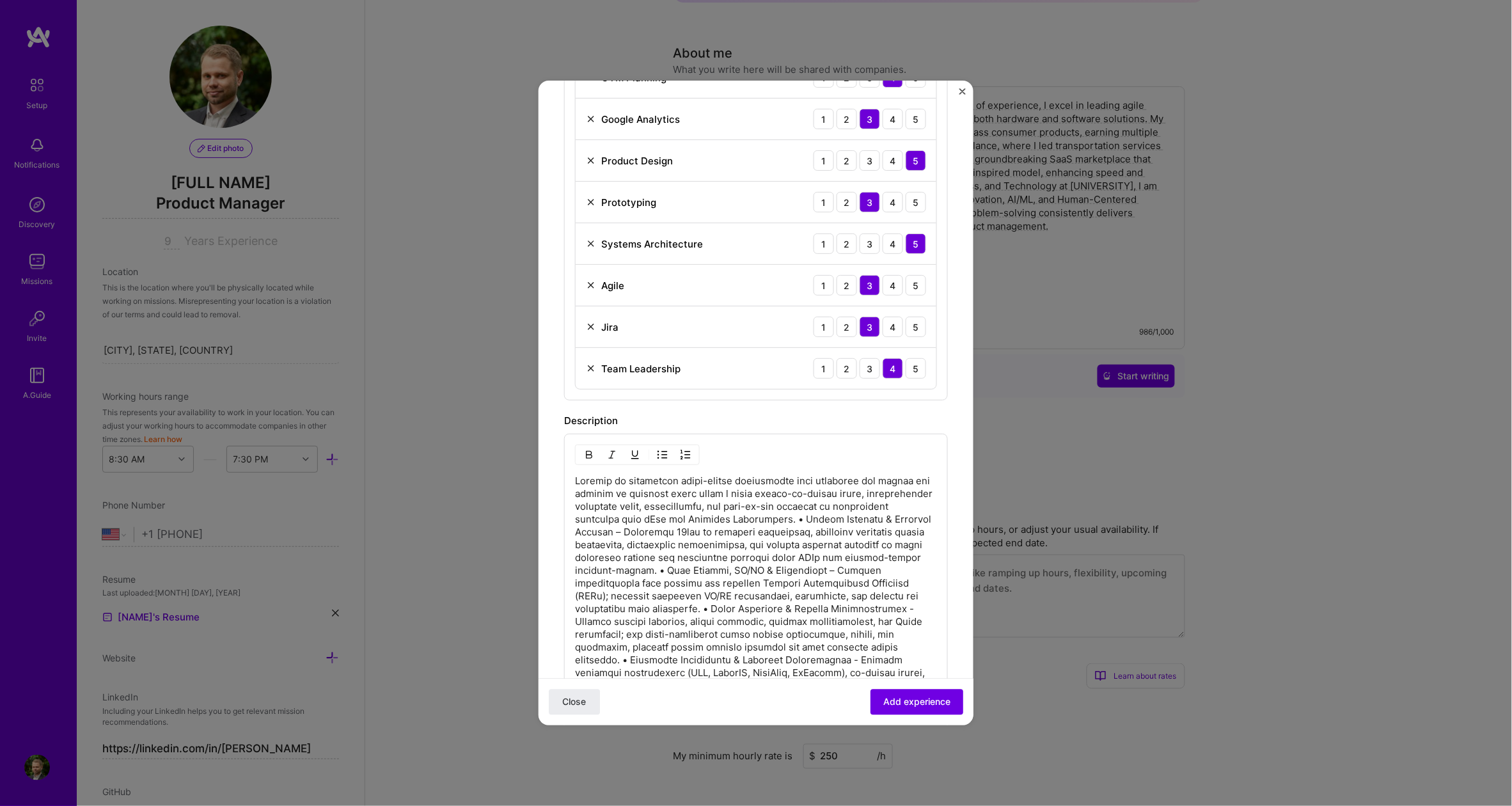 scroll, scrollTop: 734, scrollLeft: 0, axis: vertical 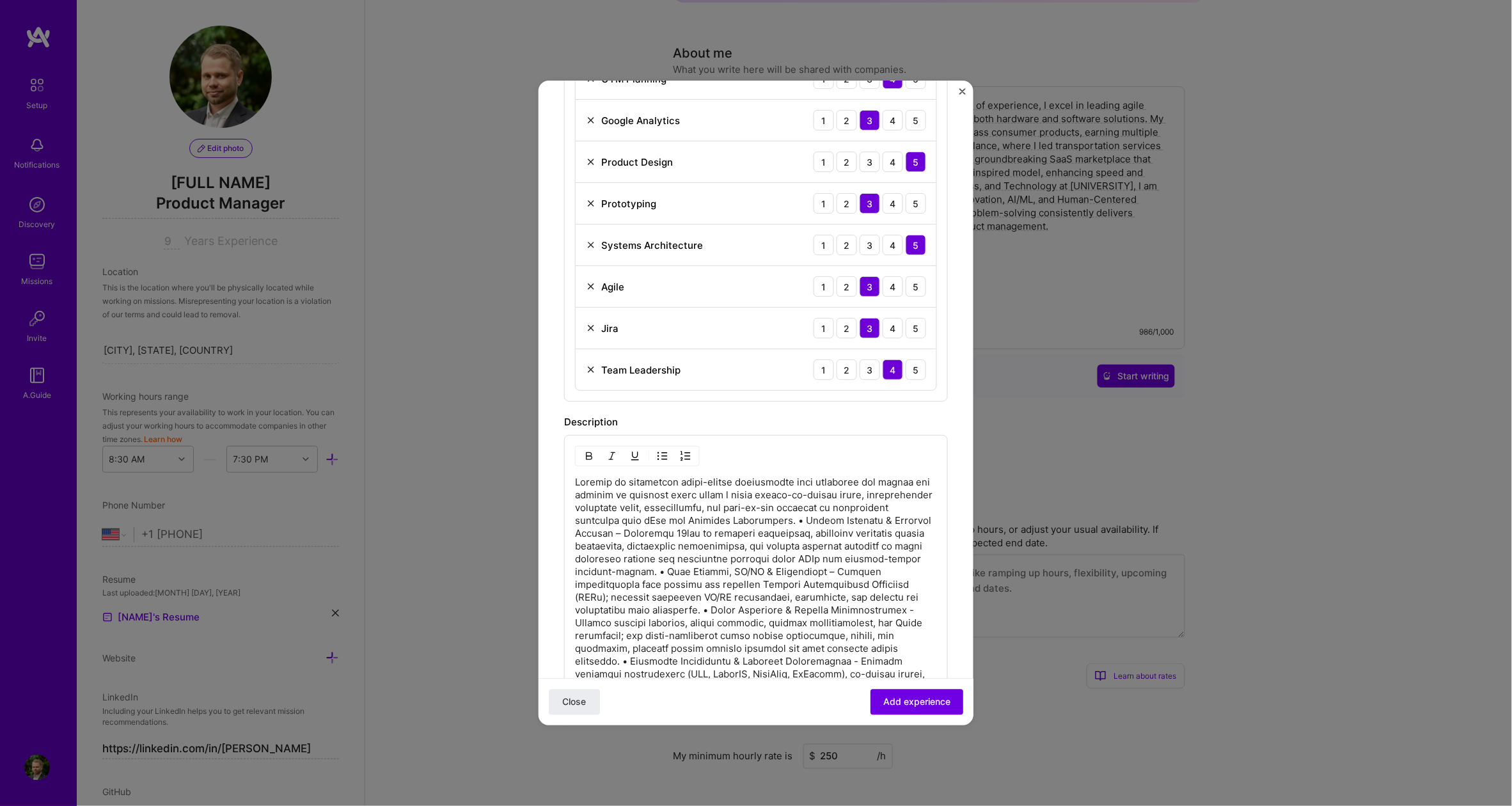 click at bounding box center (756, 597) 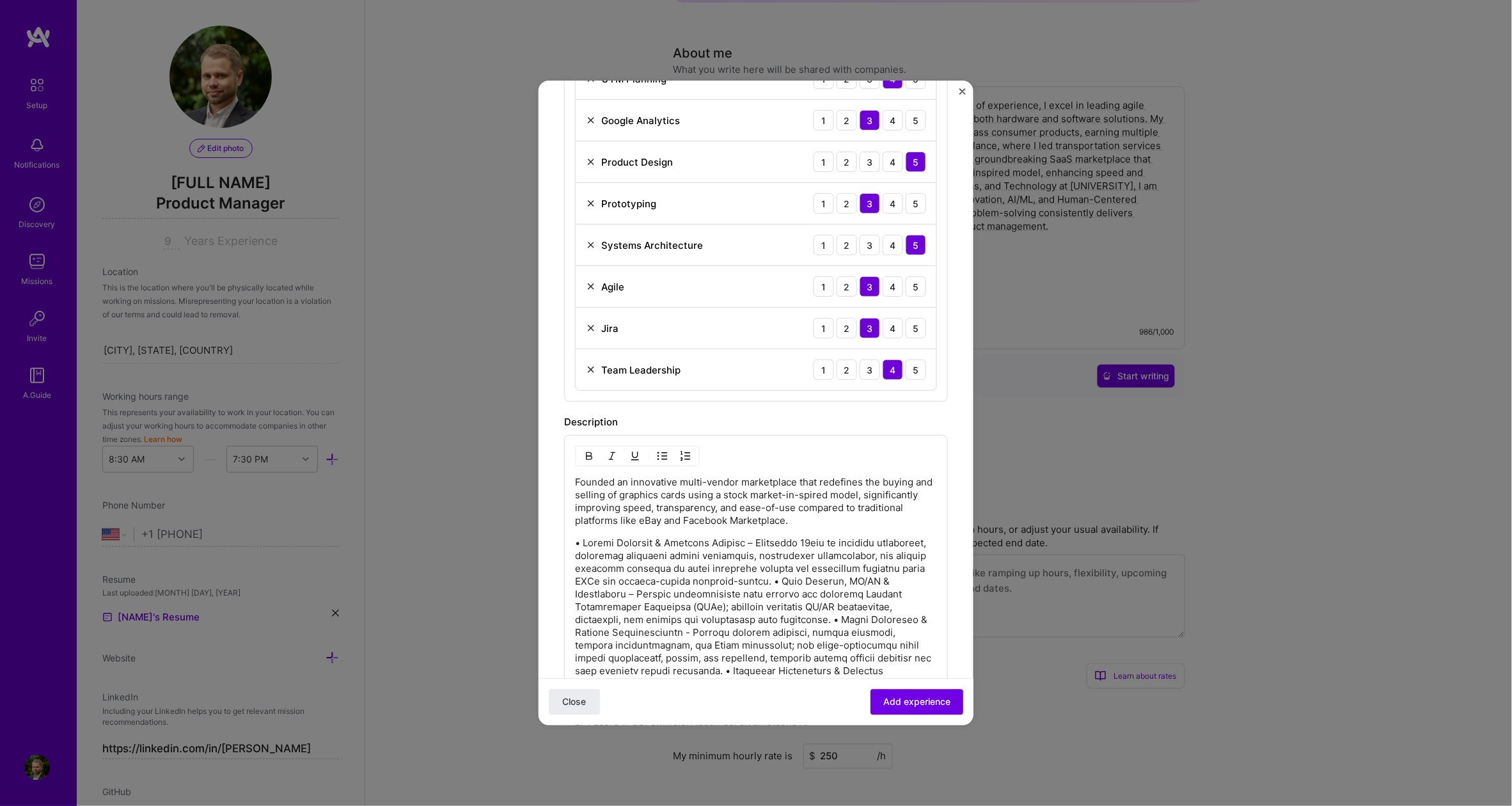 type 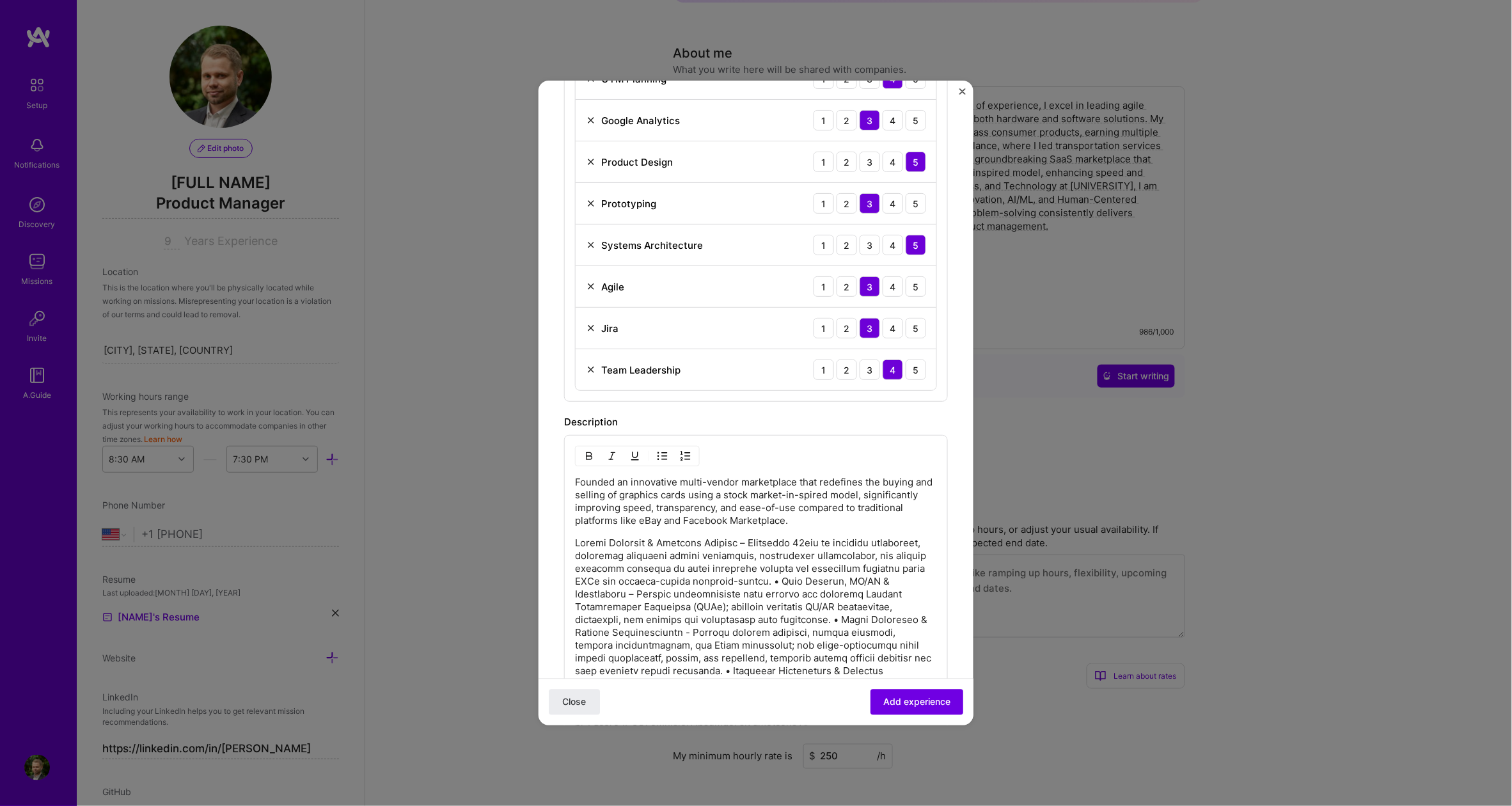 click at bounding box center [663, 456] 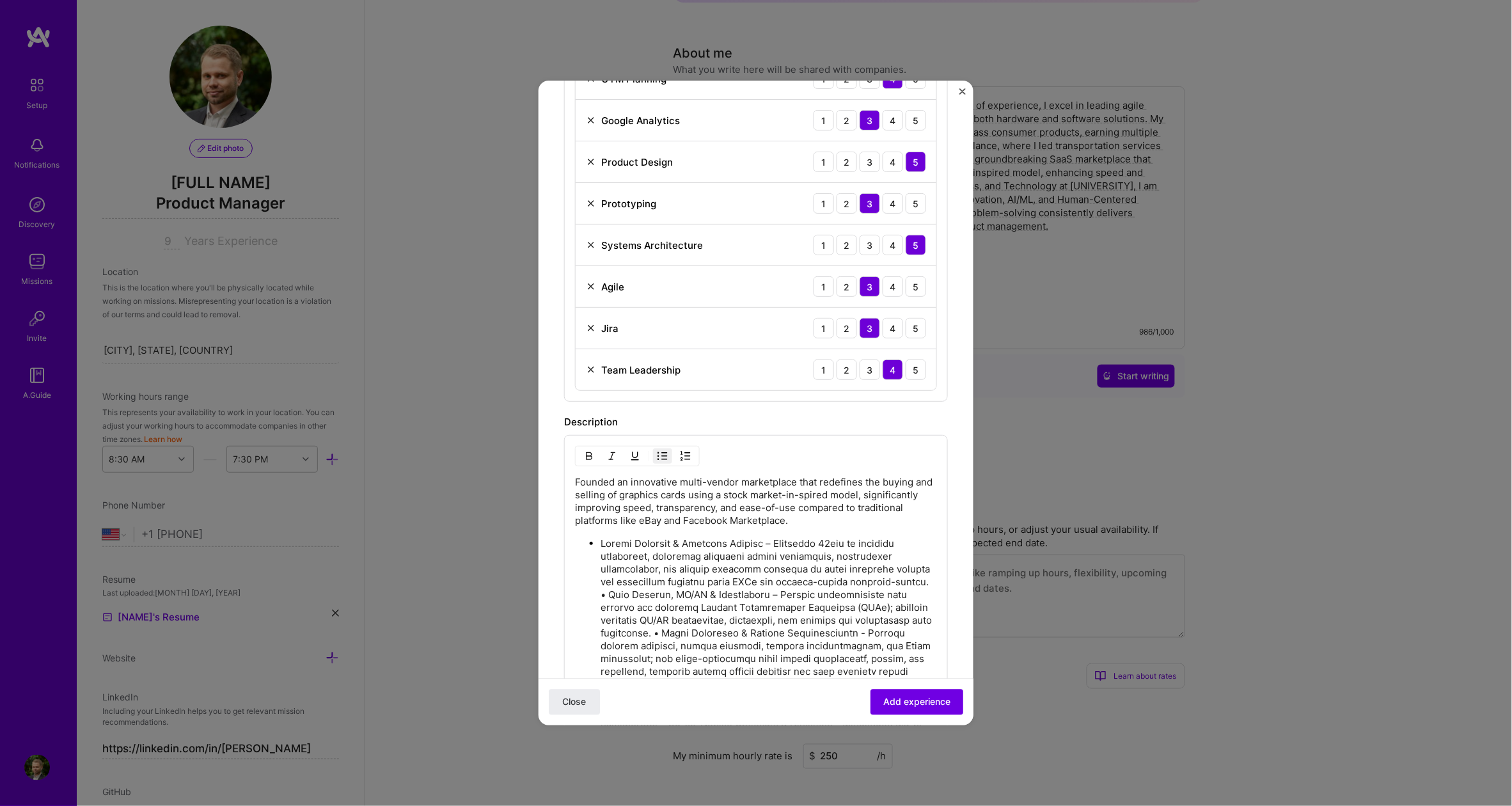 click at bounding box center (769, 640) 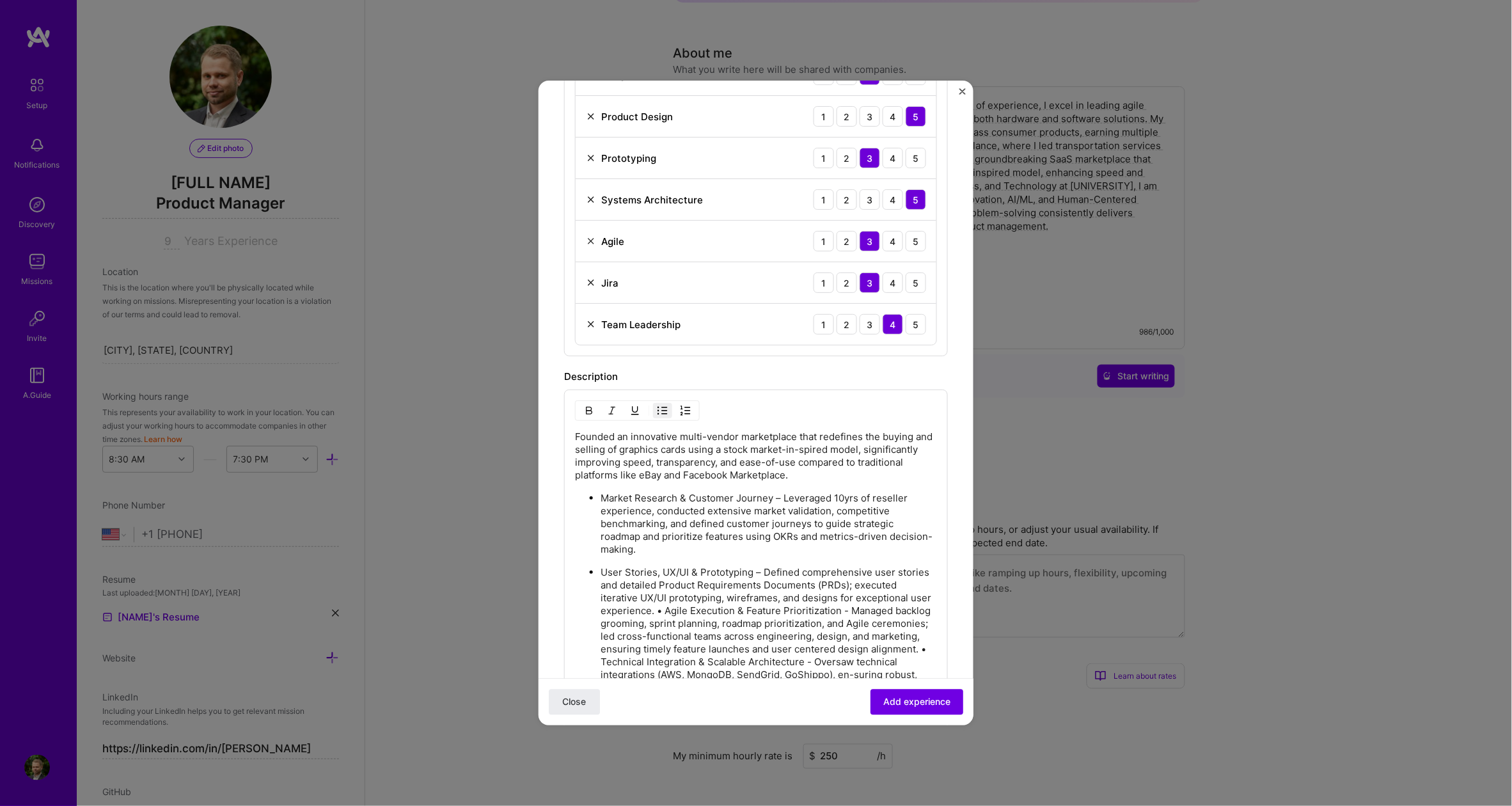 scroll, scrollTop: 990, scrollLeft: 0, axis: vertical 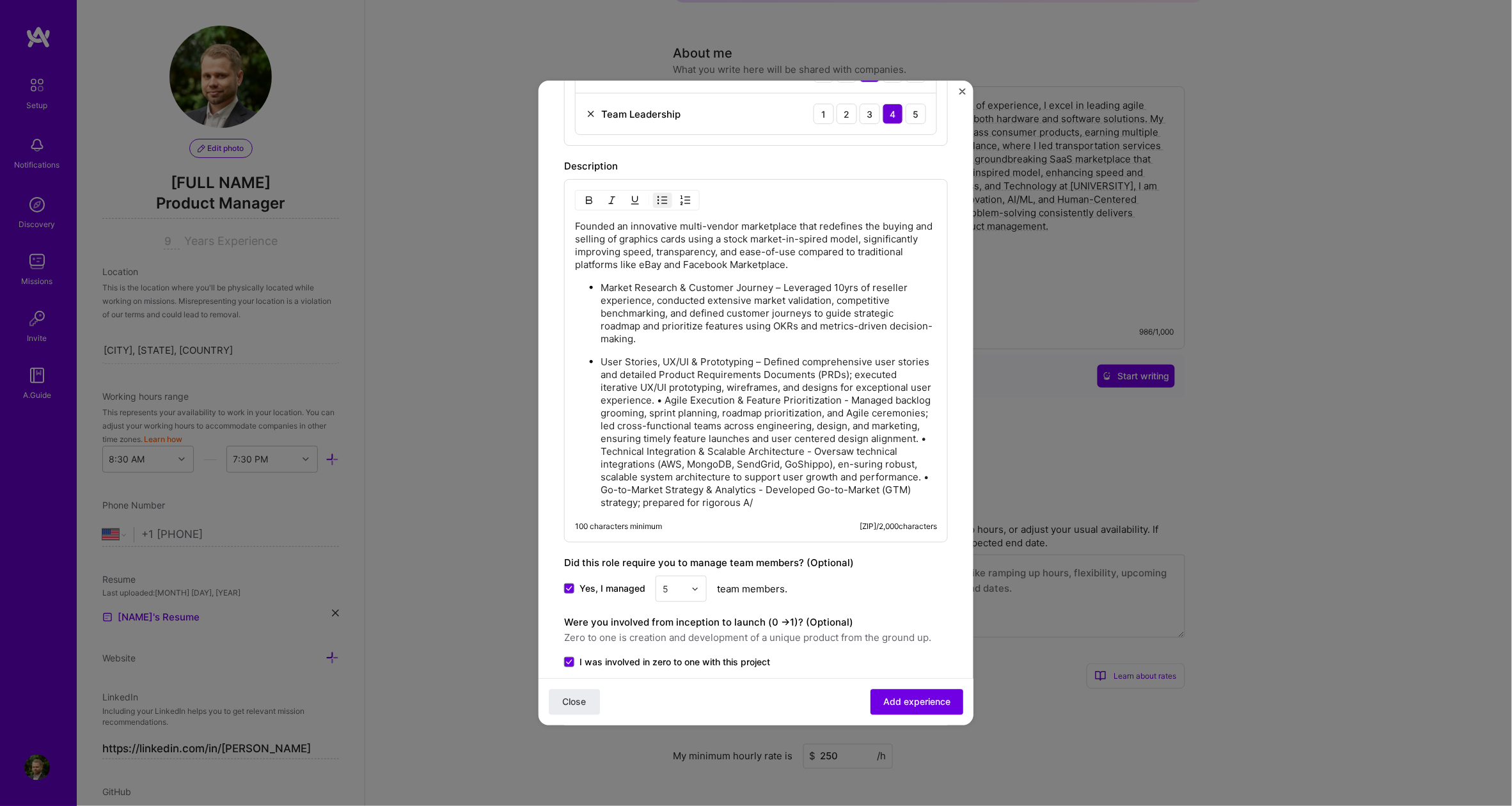 click on "User Stories, UX/UI & Prototyping – Defined comprehensive user stories and detailed Product Requirements Documents (PRDs); executed iterative UX/UI prototyping, wireframes, and designs for exceptional user experience. • Agile Execution & Feature Prioritization - Managed backlog grooming, sprint planning, roadmap prioritization, and Agile ceremonies; led cross-functional teams across engineering, design, and marketing, ensuring timely feature launches and user centered design alignment. • Technical Integration & Scalable Architecture - Oversaw technical integrations (AWS, MongoDB, SendGrid, GoShippo), en-suring robust, scalable system architecture to support user growth and performance. • Go-to-Market Strategy & Analytics - Developed Go-to-Market (GTM) strategy; prepared for rigorous A/" at bounding box center (769, 432) 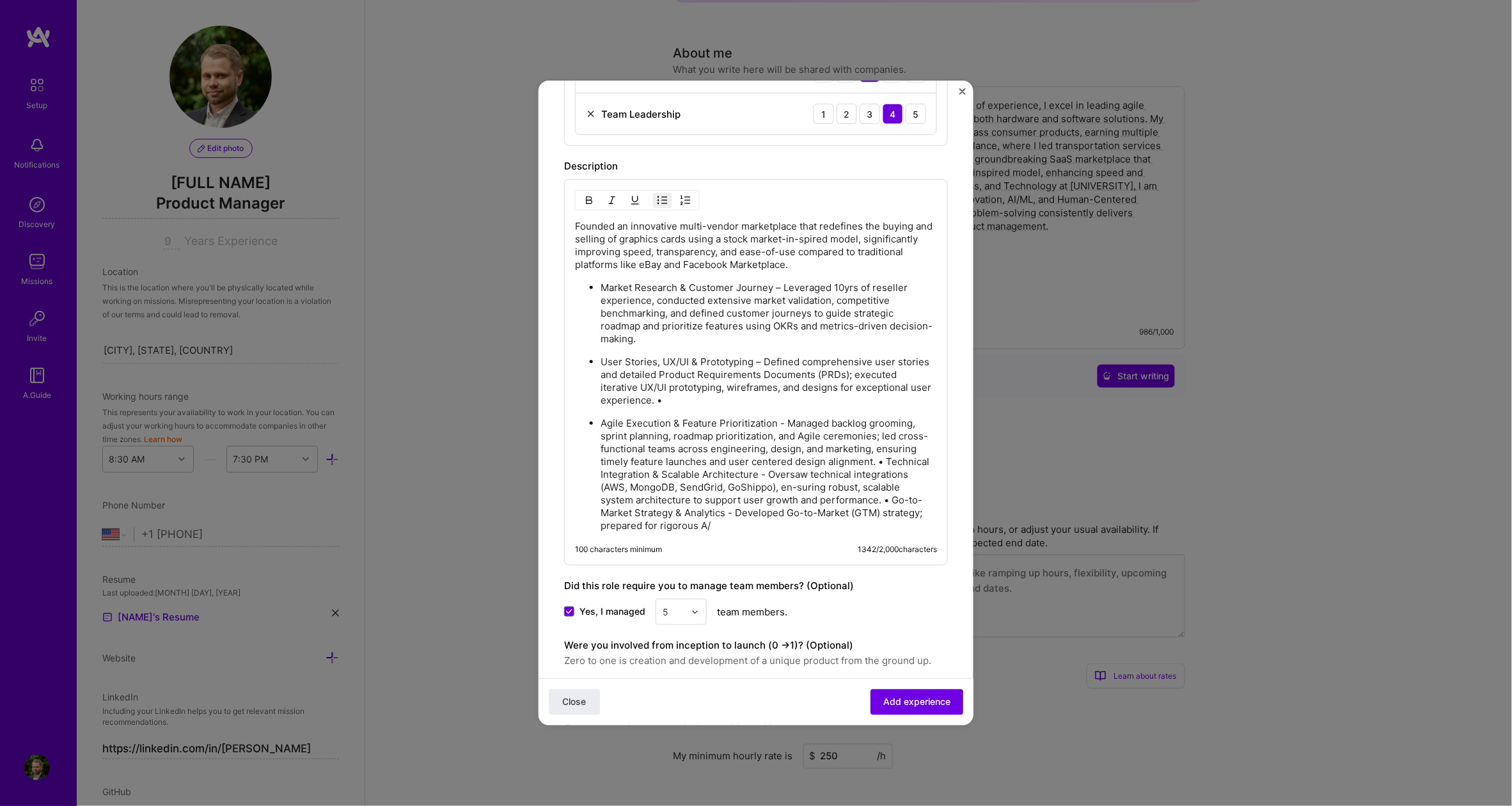 click on "Agile Execution & Feature Prioritization - Managed backlog grooming, sprint planning, roadmap prioritization, and Agile ceremonies; led cross-functional teams across engineering, design, and marketing, ensuring timely feature launches and user centered design alignment. • Technical Integration & Scalable Architecture - Oversaw technical integrations (AWS, MongoDB, SendGrid, GoShippo), en-suring robust, scalable system architecture to support user growth and performance. • Go-to-Market Strategy & Analytics - Developed Go-to-Market (GTM) strategy; prepared for rigorous A/" at bounding box center (769, 475) 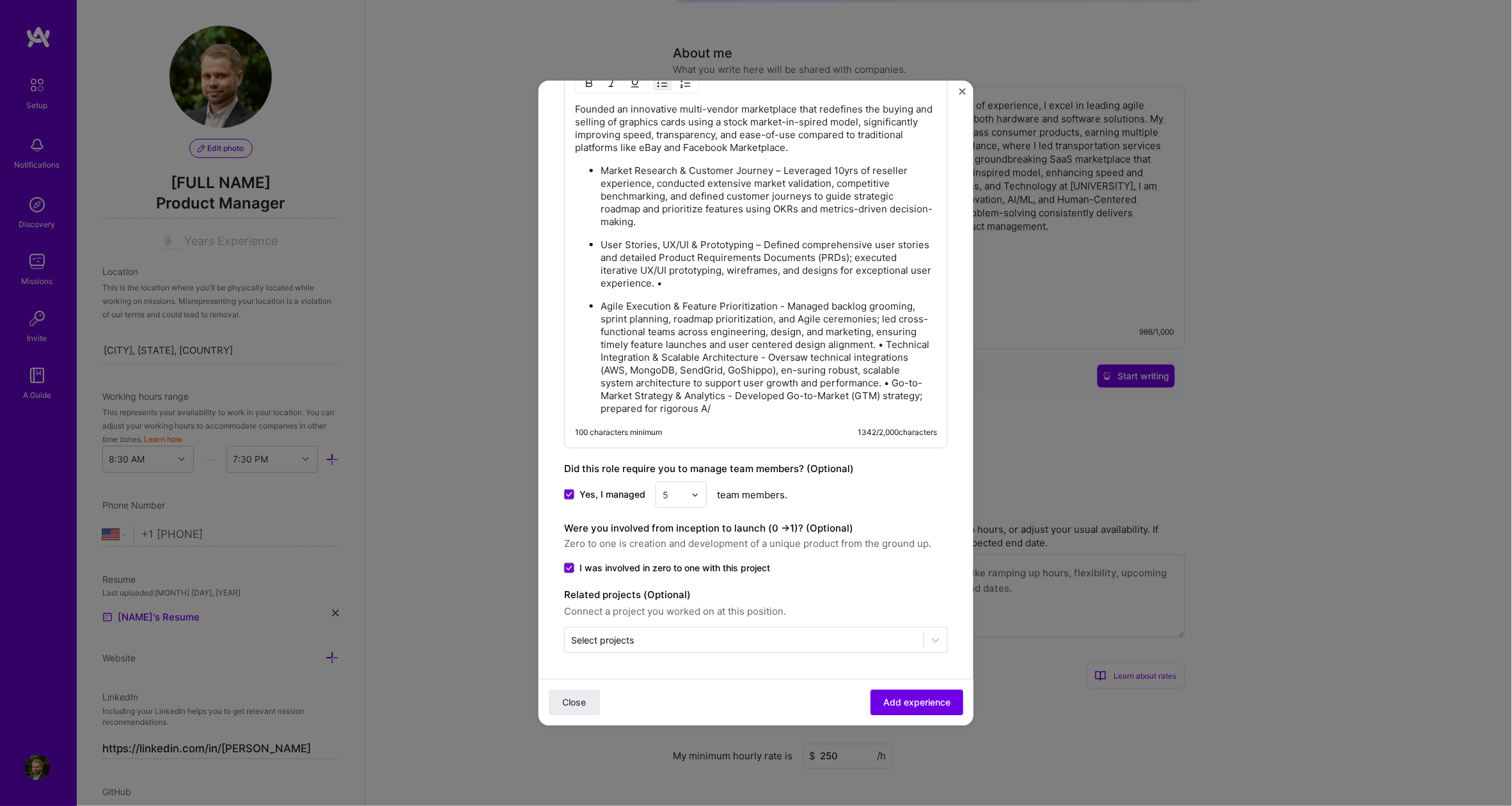 scroll, scrollTop: 1123, scrollLeft: 0, axis: vertical 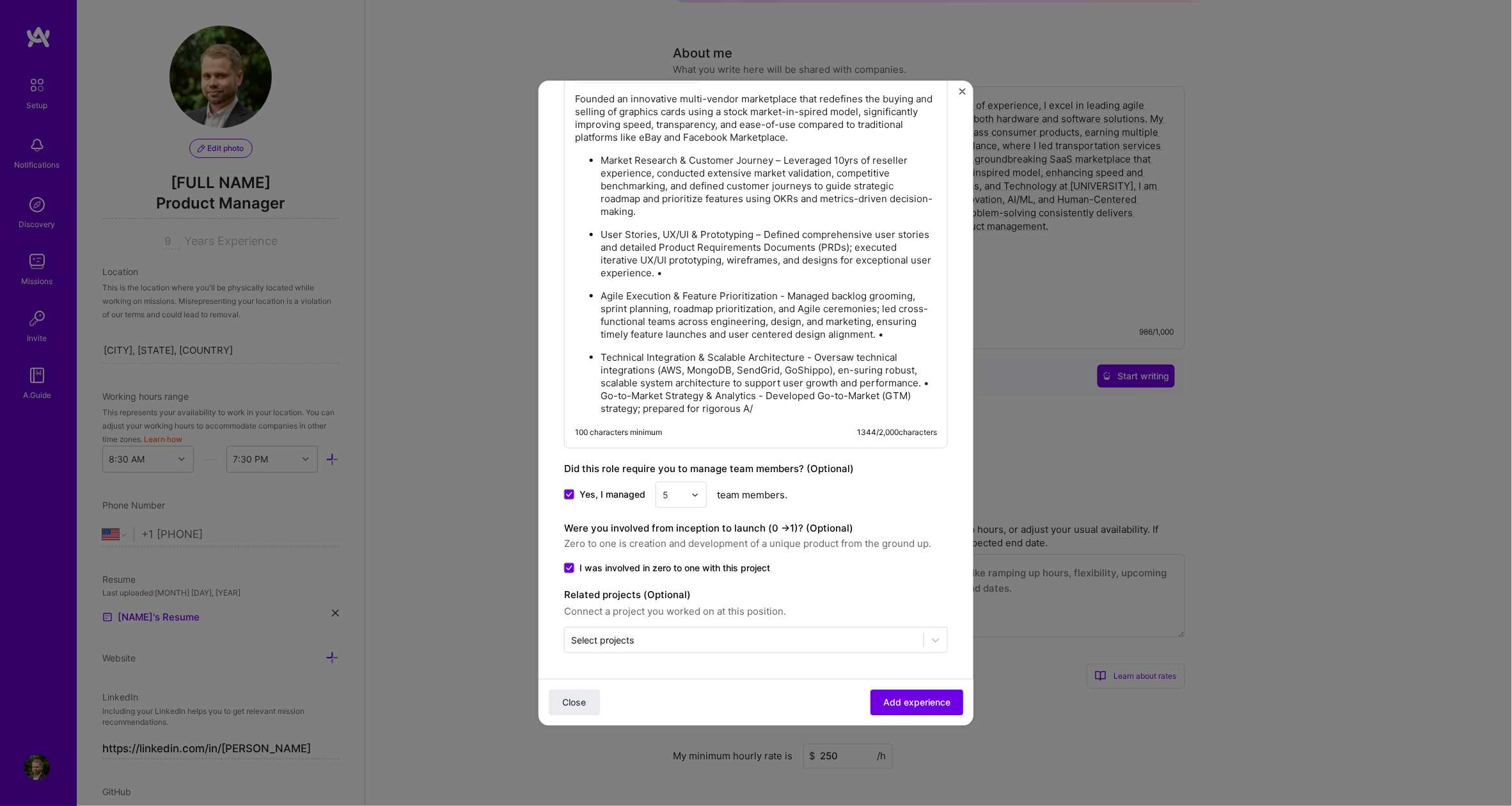 click on "Technical Integration & Scalable Architecture - Oversaw technical integrations (AWS, MongoDB, SendGrid, GoShippo), en-suring robust, scalable system architecture to support user growth and performance. • Go-to-Market Strategy & Analytics - Developed Go-to-Market (GTM) strategy; prepared for rigorous A/" at bounding box center (769, 383) 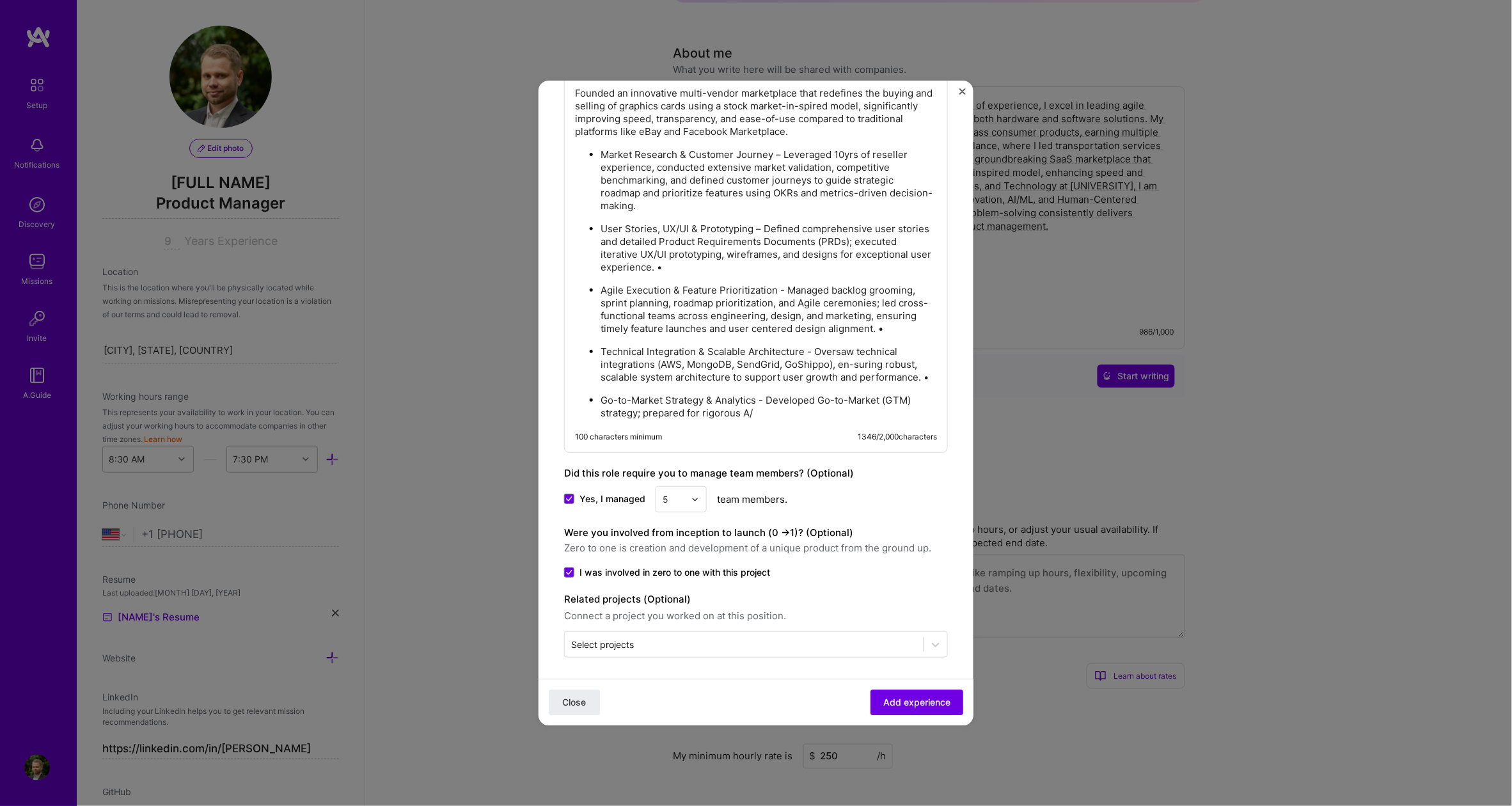 click on "Technical Integration & Scalable Architecture - Oversaw technical integrations (AWS, MongoDB, SendGrid, GoShippo), en-suring robust, scalable system architecture to support user growth and performance. •" at bounding box center [769, 365] 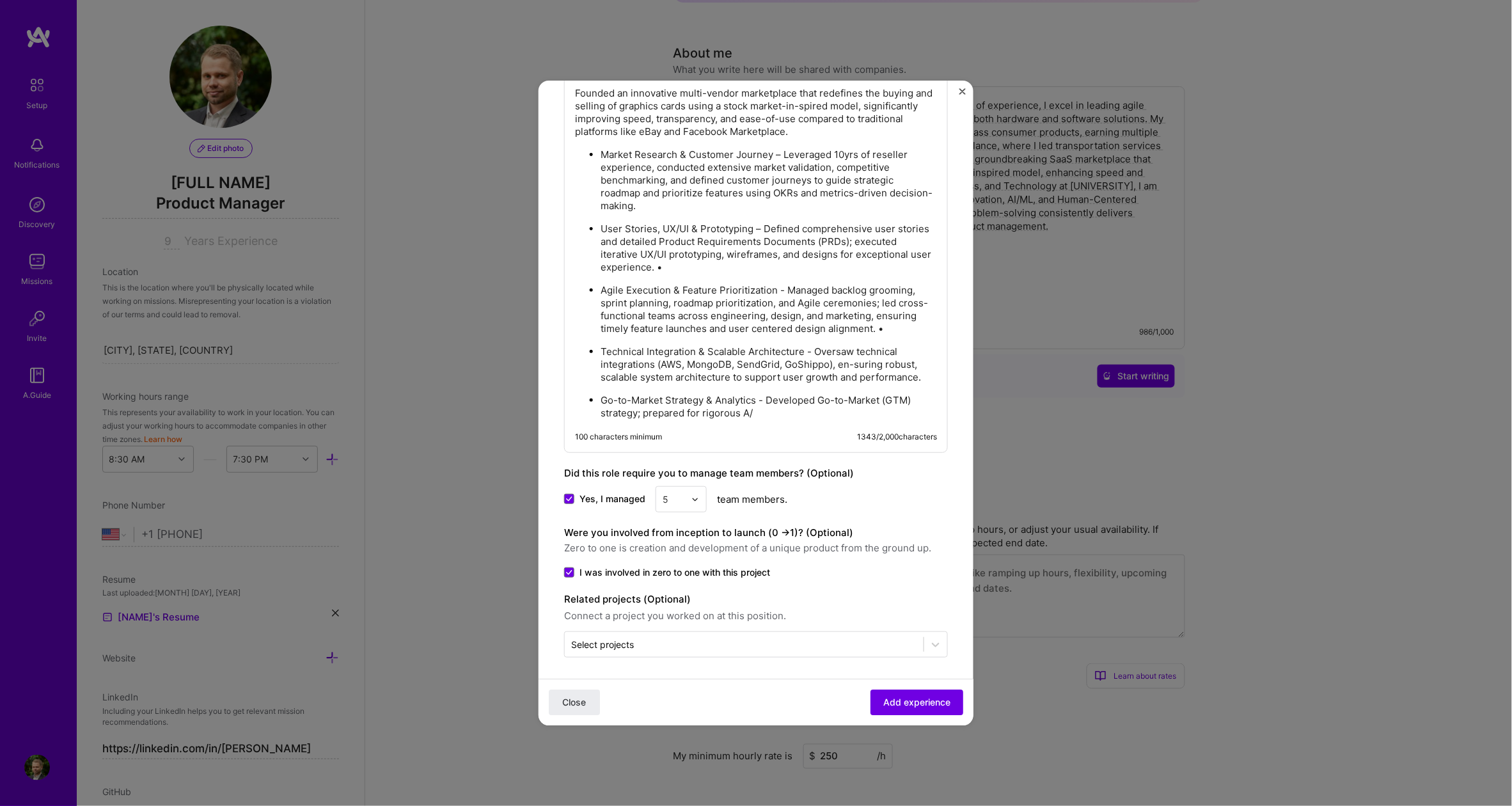 click on "Agile Execution & Feature Prioritization - Managed backlog grooming, sprint planning, roadmap prioritization, and Agile ceremonies; led cross-functional teams across engineering, design, and marketing, ensuring timely feature launches and user centered design alignment. •" at bounding box center [769, 310] 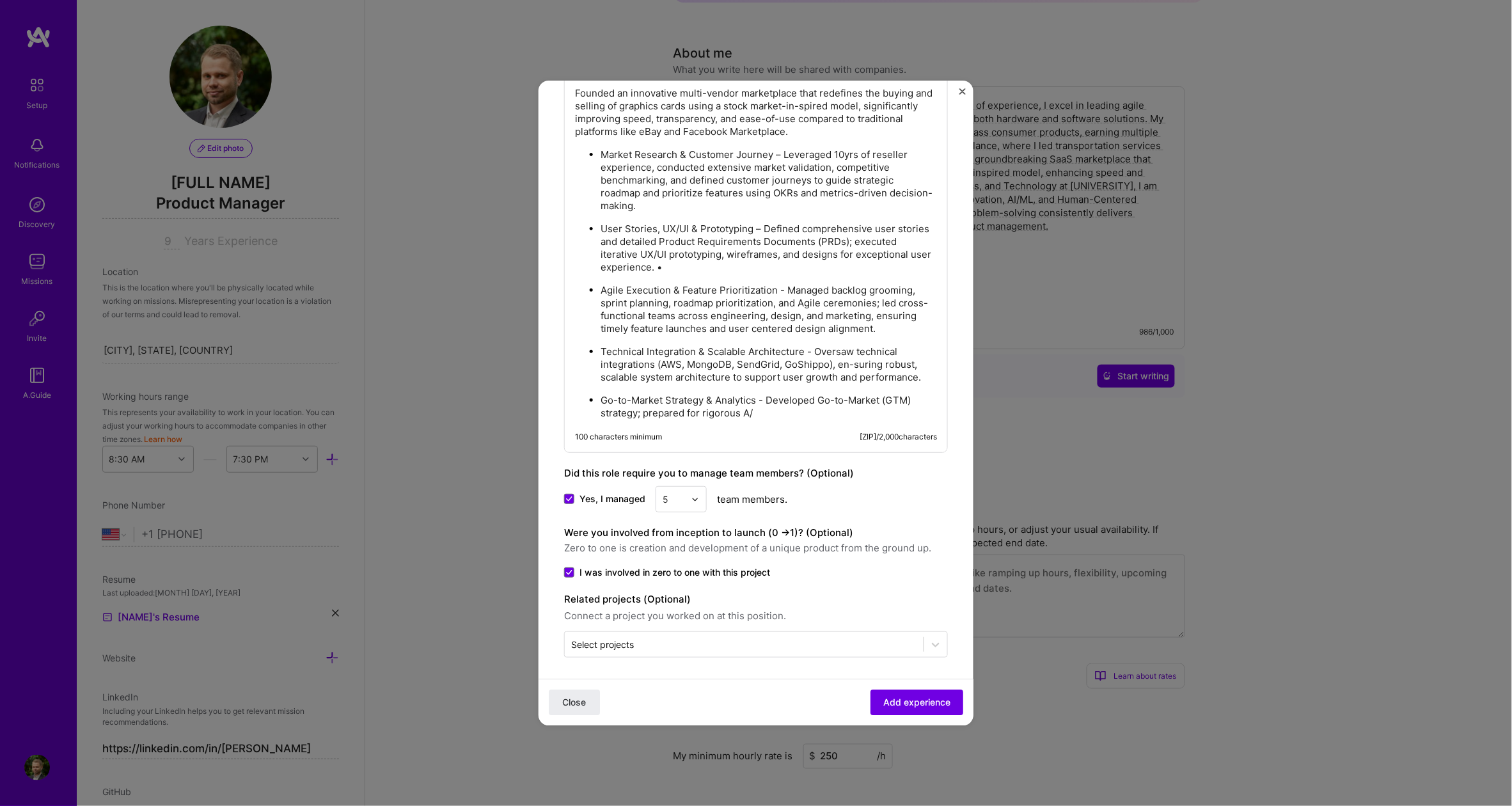 click on "User Stories, UX/UI & Prototyping – Defined comprehensive user stories and detailed Product Requirements Documents (PRDs); executed iterative UX/UI prototyping, wireframes, and designs for exceptional user experience. •" at bounding box center (769, 248) 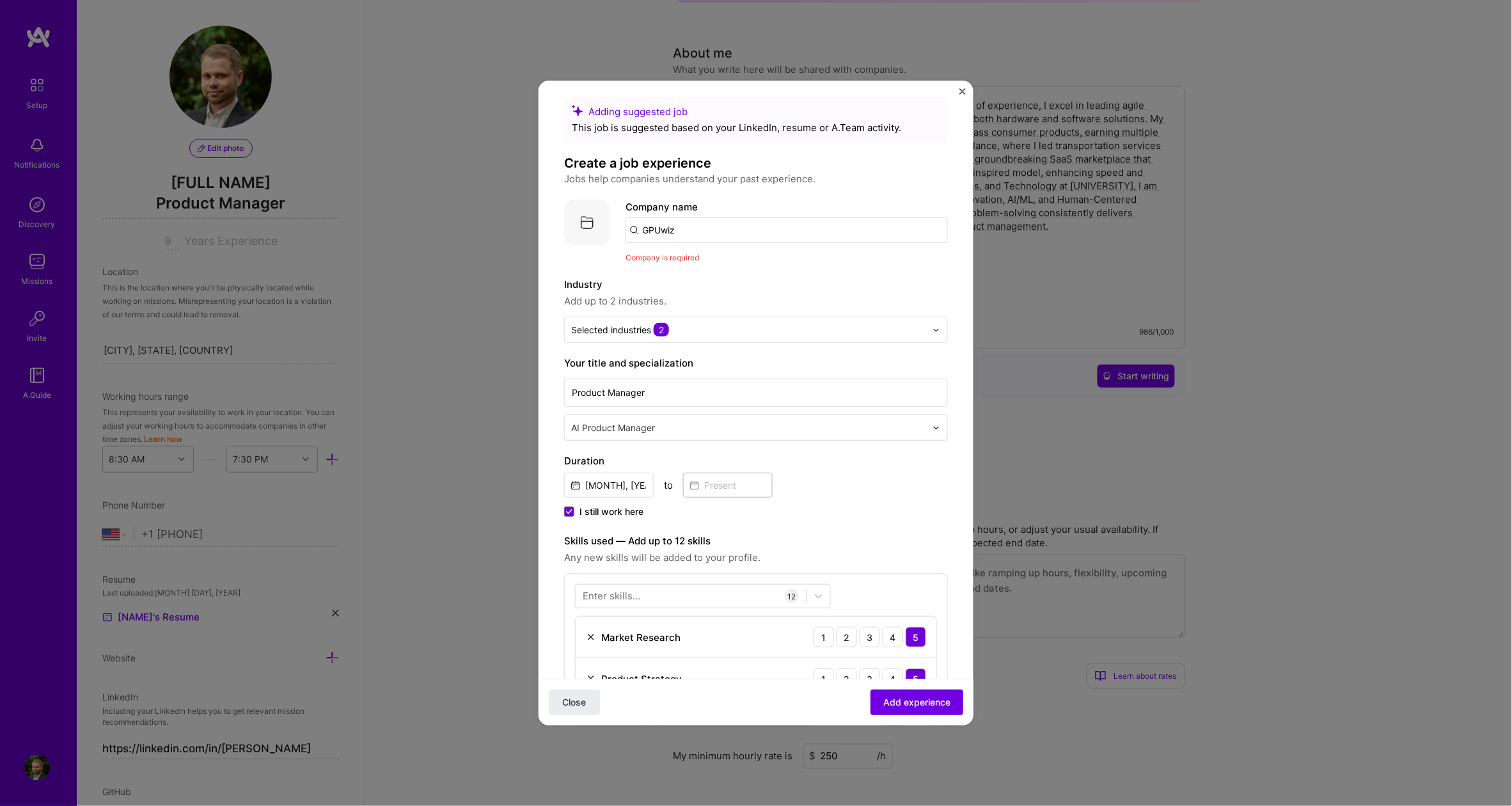 scroll, scrollTop: 0, scrollLeft: 0, axis: both 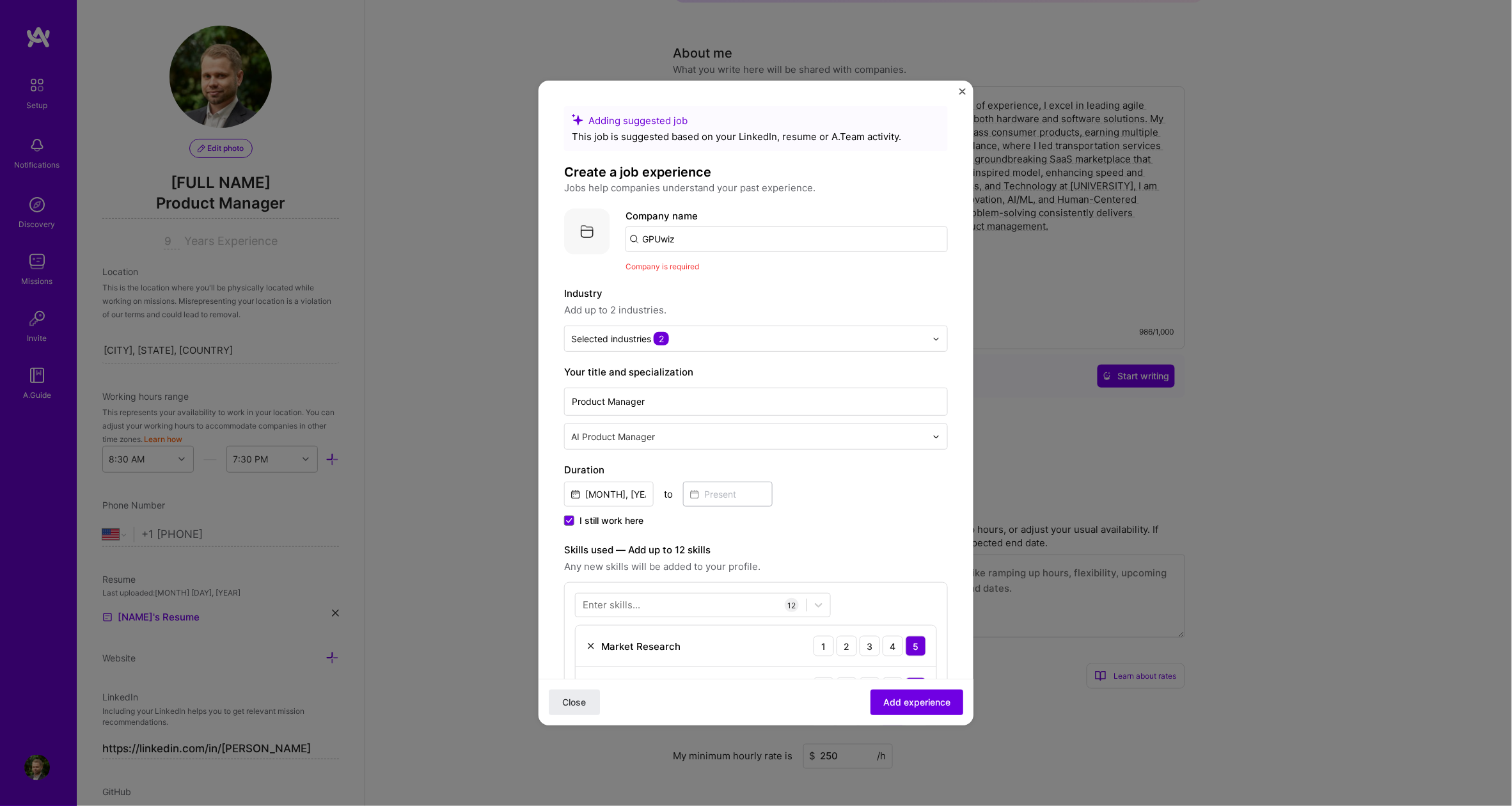 click on "GPUwiz" at bounding box center [787, 239] 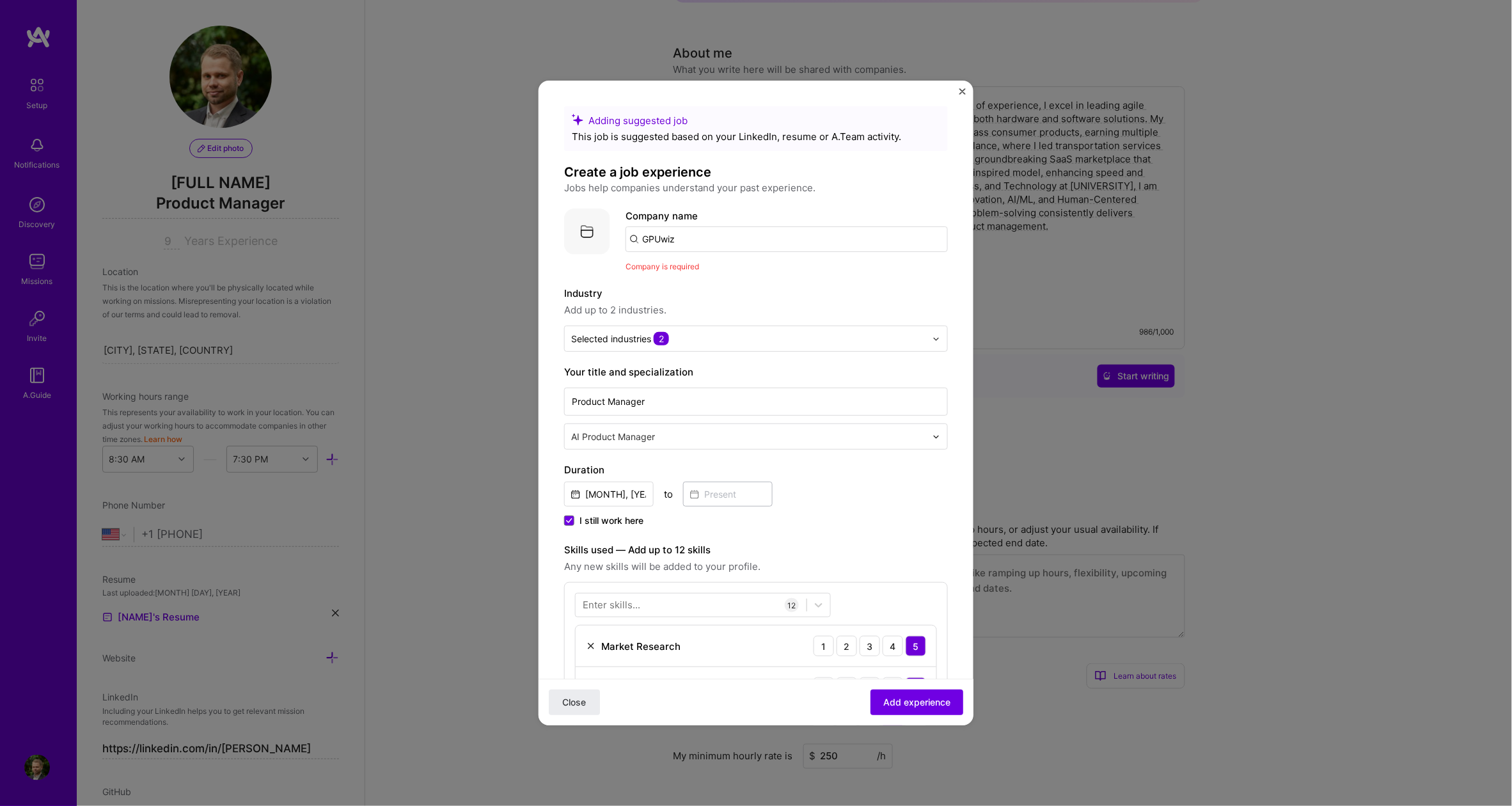 click at bounding box center [587, 232] 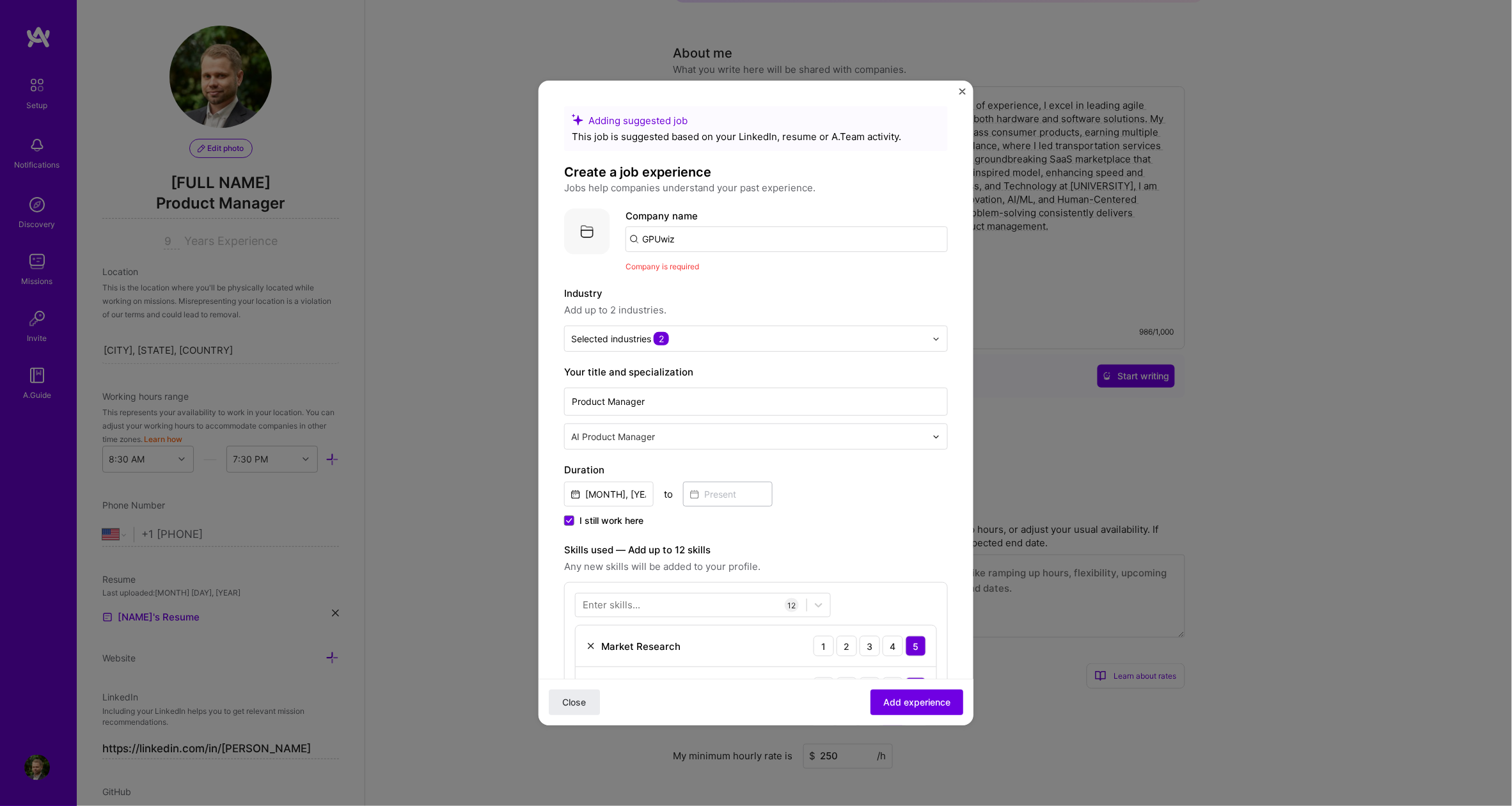 click on "GPUwiz" at bounding box center (787, 239) 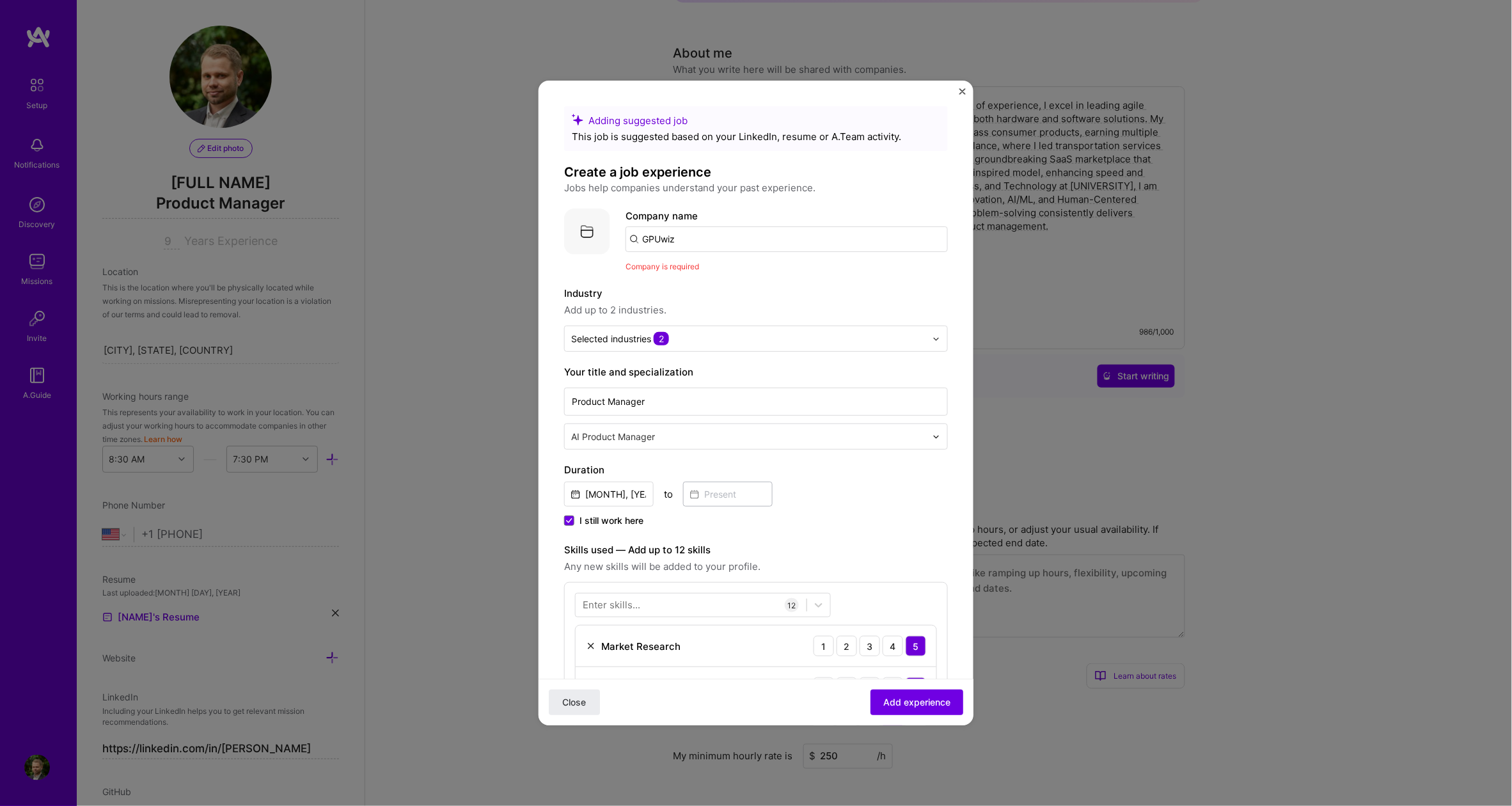 drag, startPoint x: 684, startPoint y: 245, endPoint x: 610, endPoint y: 242, distance: 74.06079 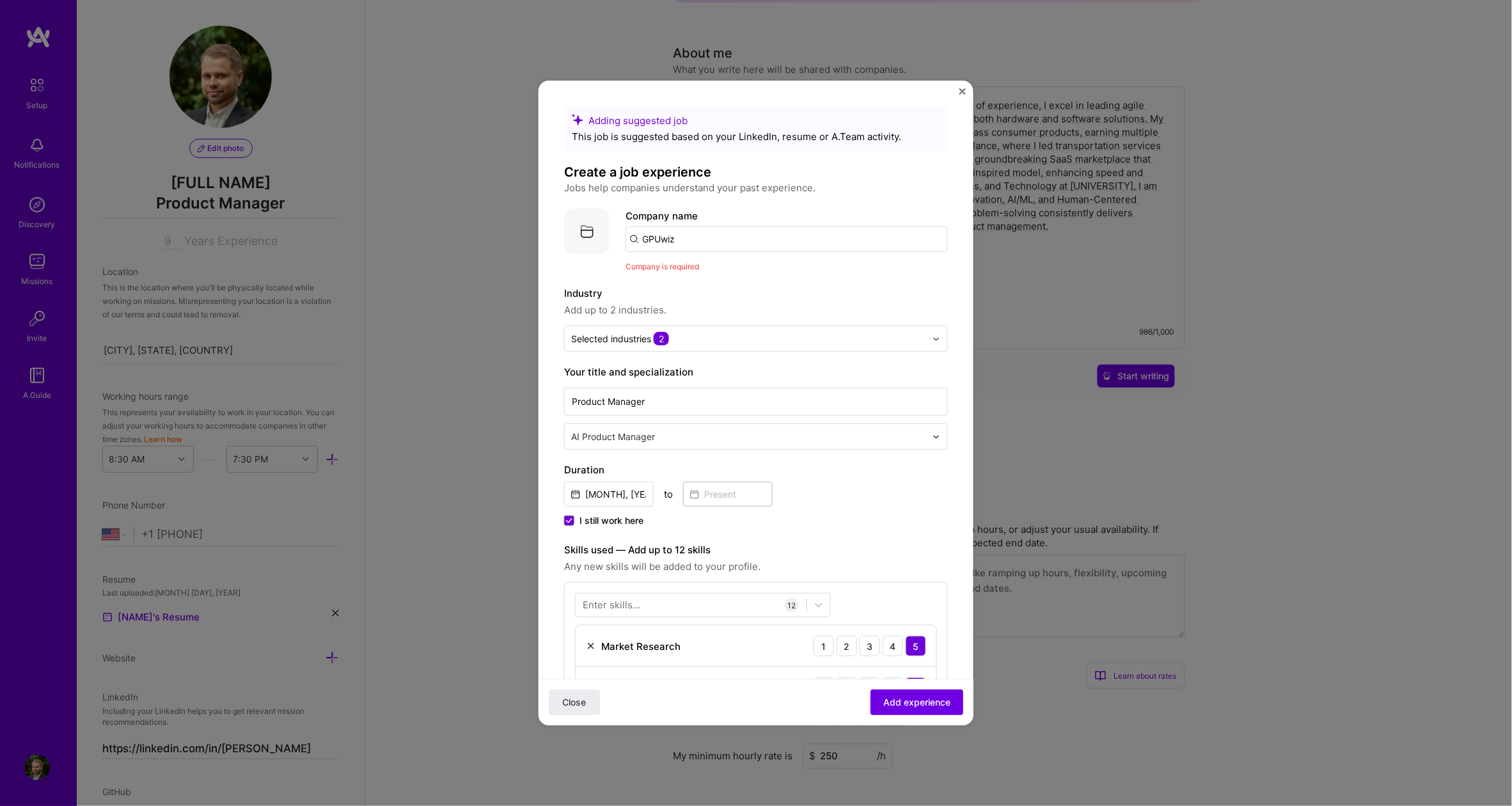 click on "Company logo Company name GPUwiz
Company is required" at bounding box center [756, 241] 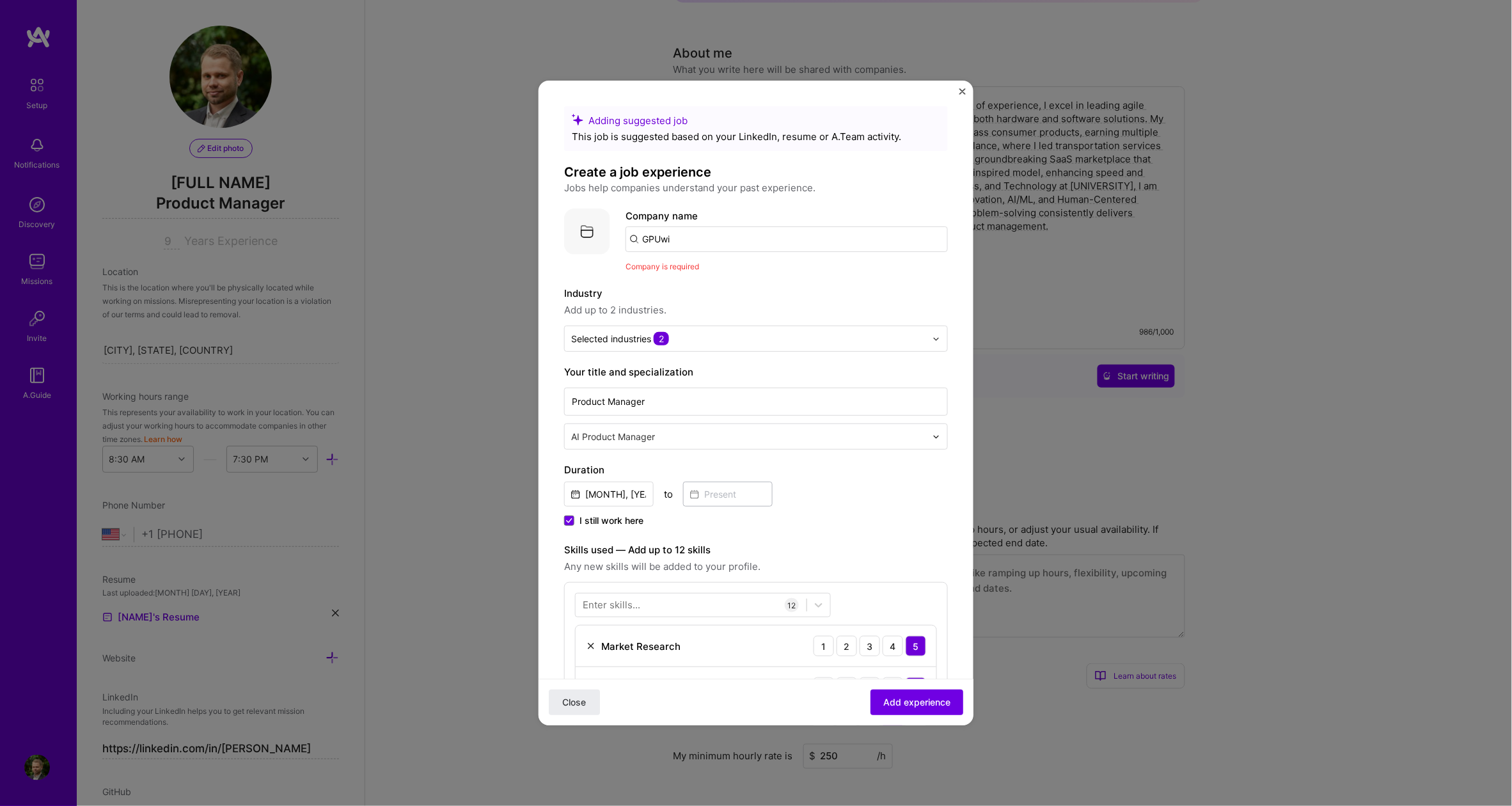 type on "GPUwiz" 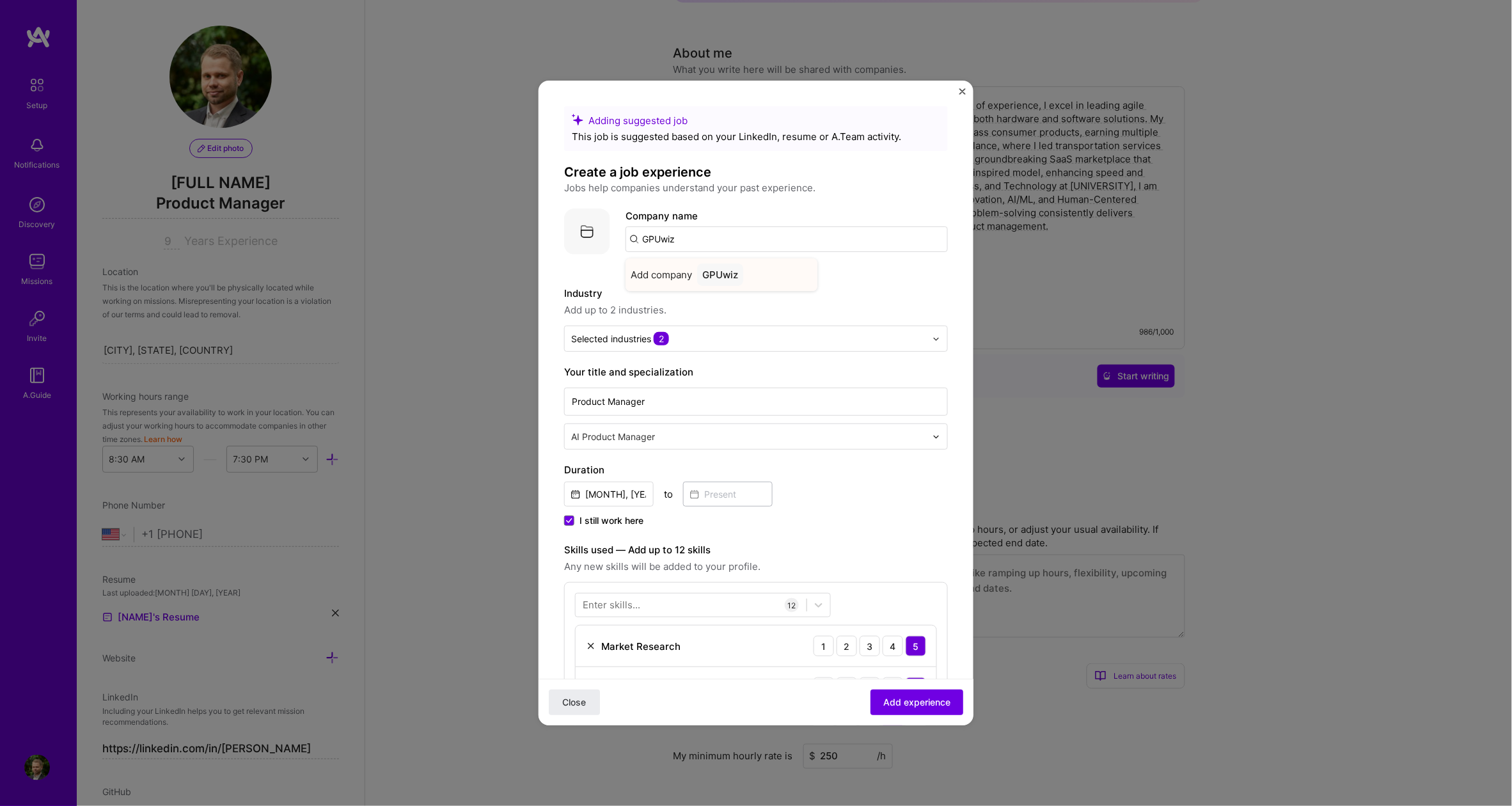 click on "GPUwiz" at bounding box center [720, 274] 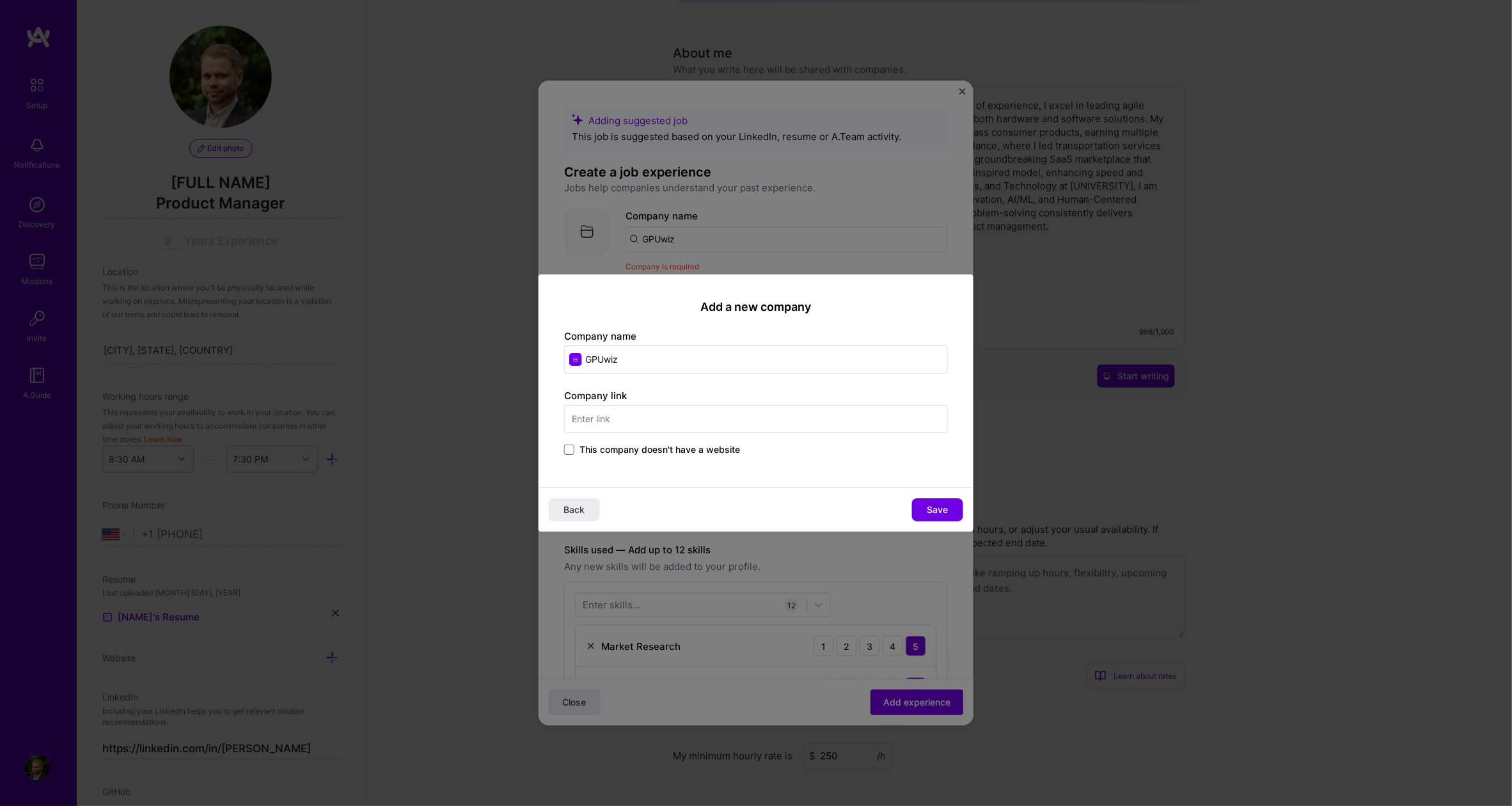 click at bounding box center [756, 419] 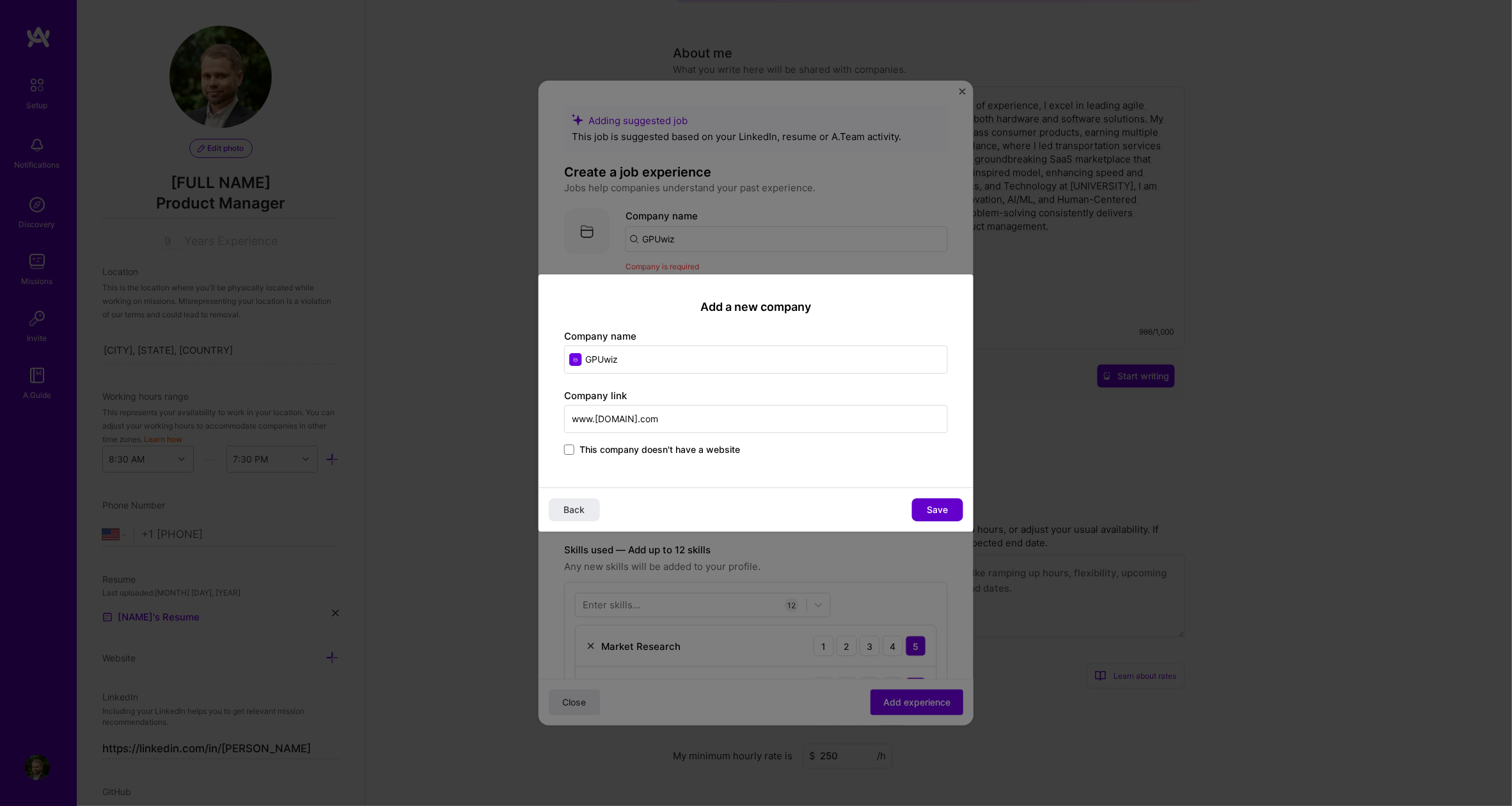 type on "www.[DOMAIN].com" 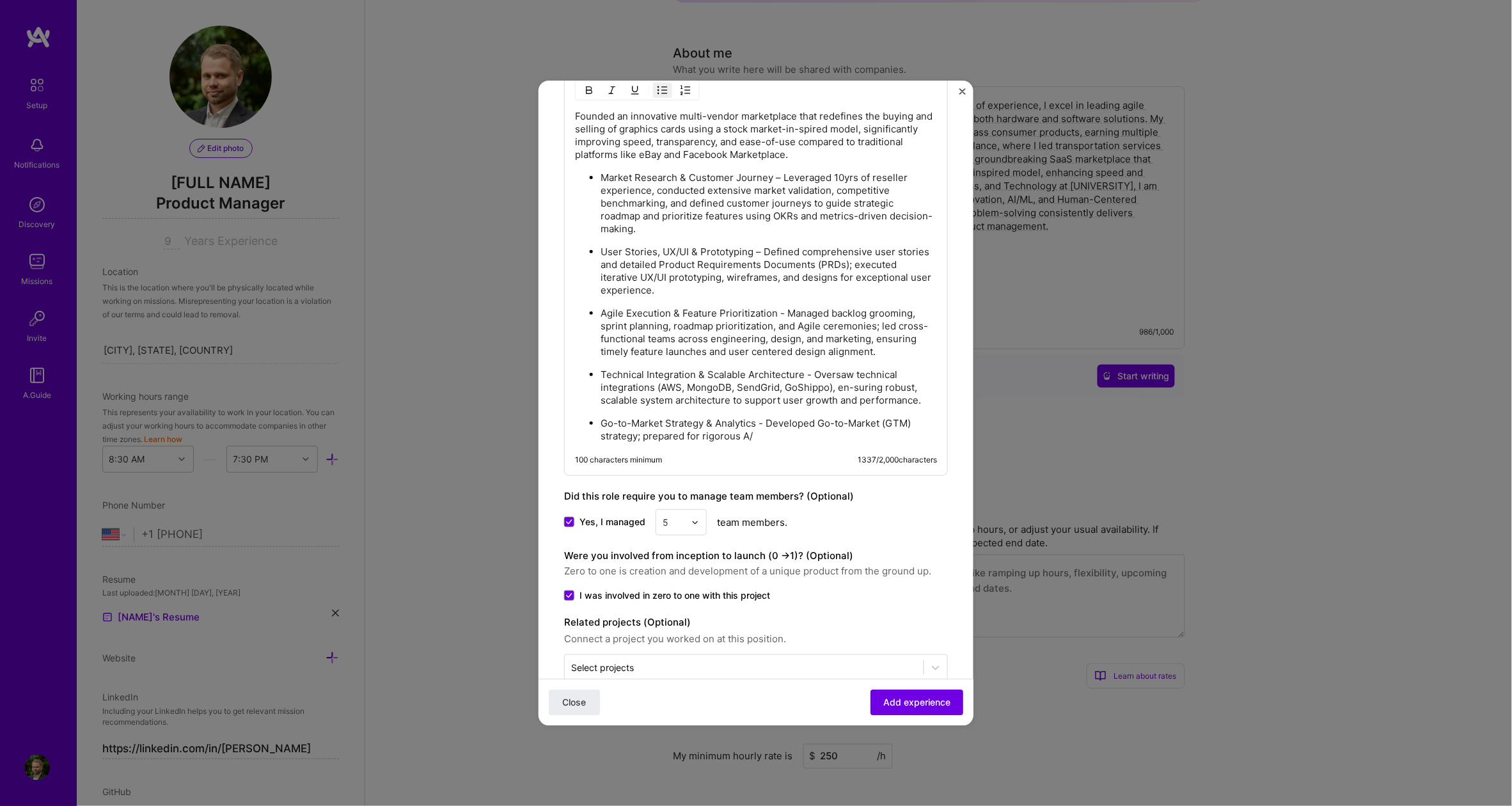 scroll, scrollTop: 1157, scrollLeft: 0, axis: vertical 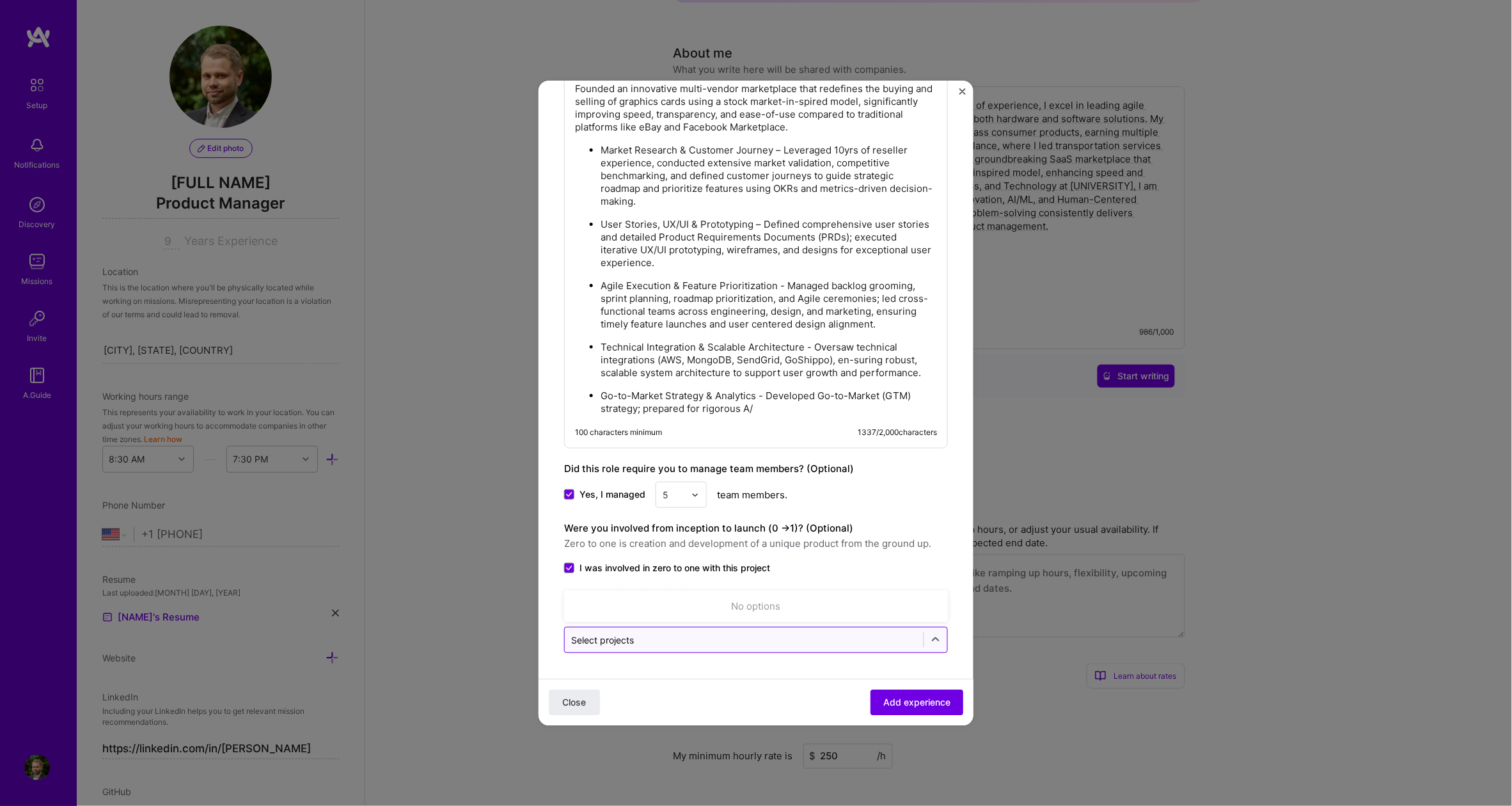 click at bounding box center (744, 640) 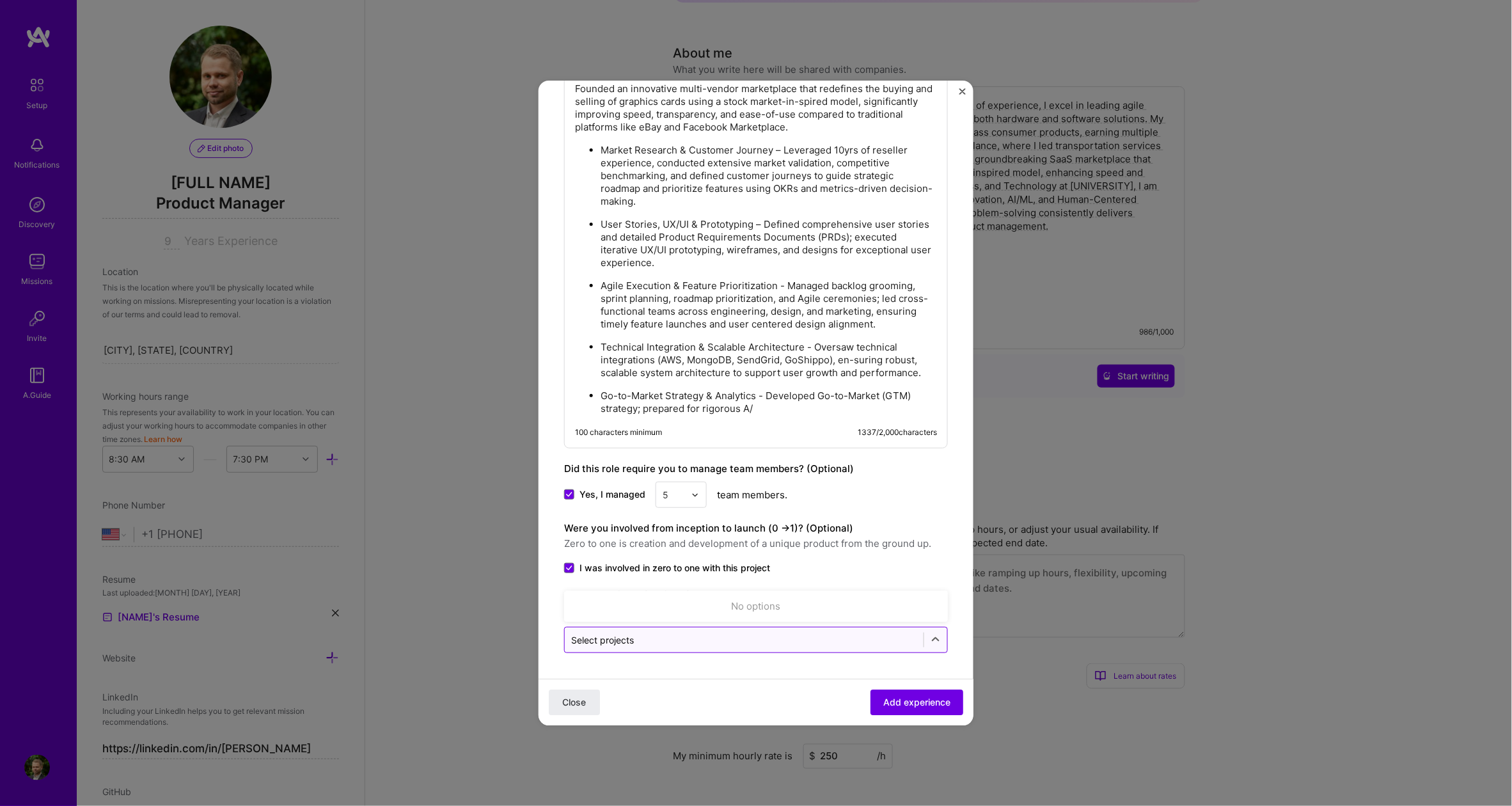 click at bounding box center (744, 640) 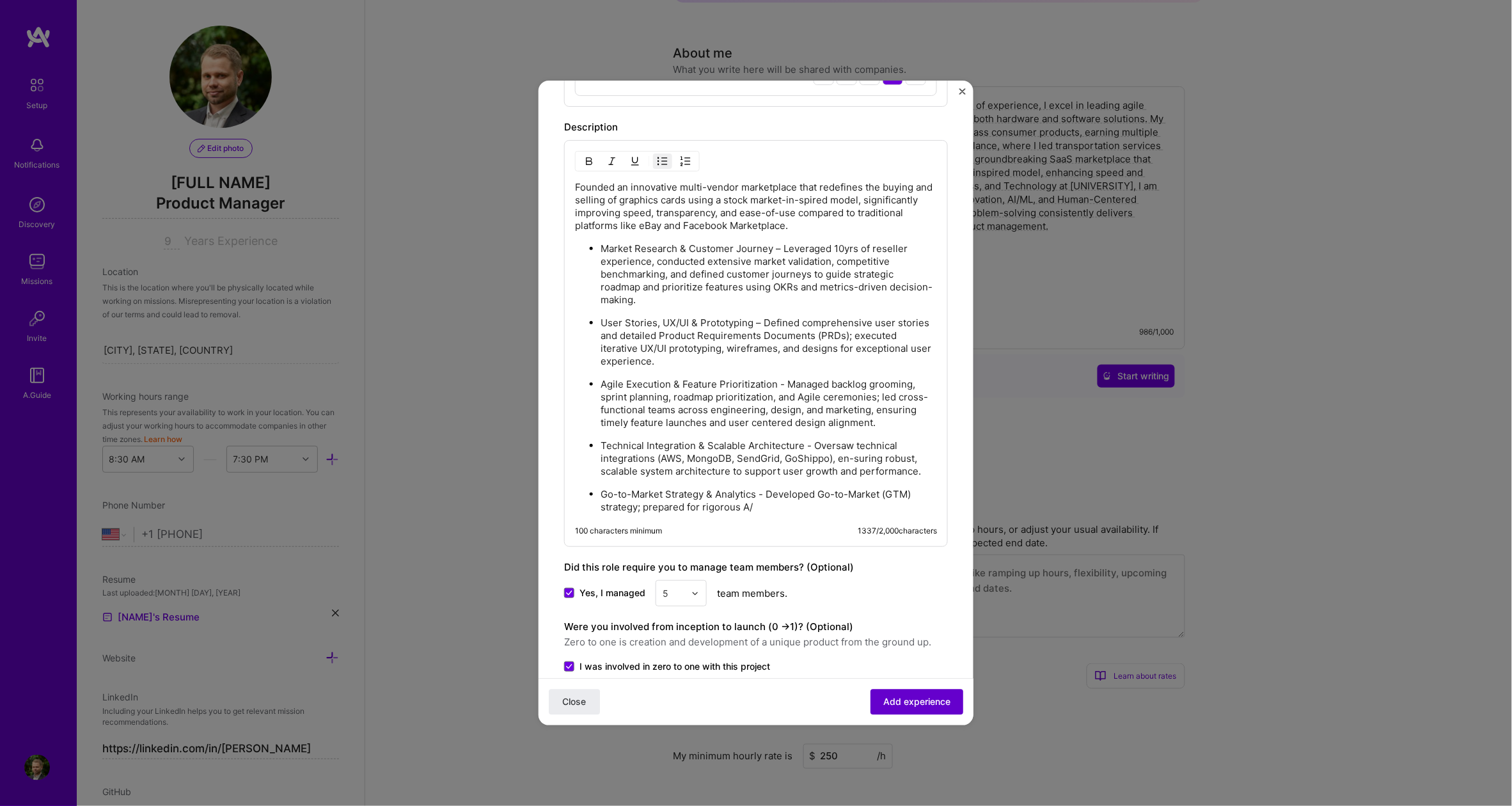 click on "Add experience" at bounding box center [917, 702] 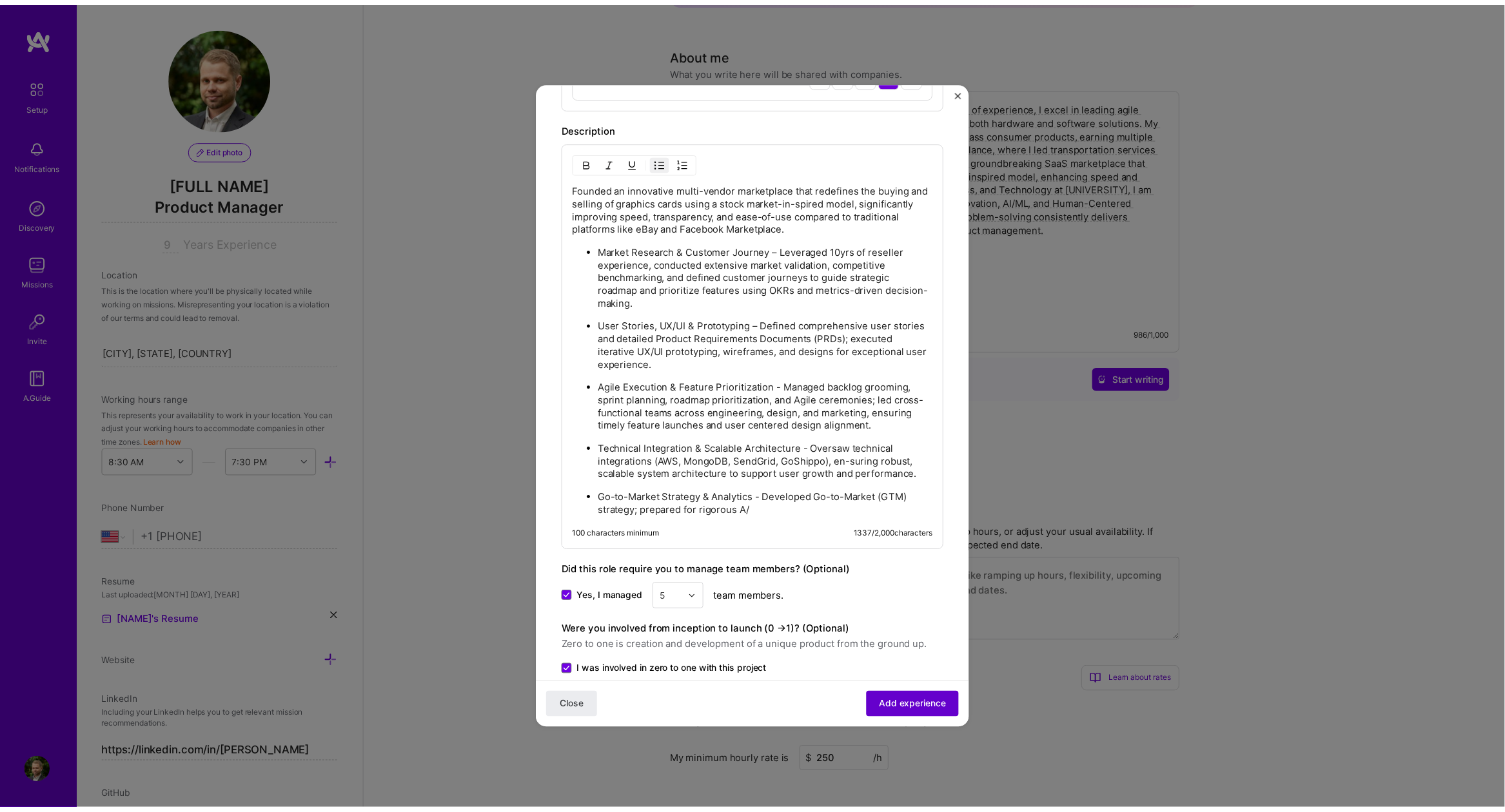 scroll, scrollTop: 1018, scrollLeft: 0, axis: vertical 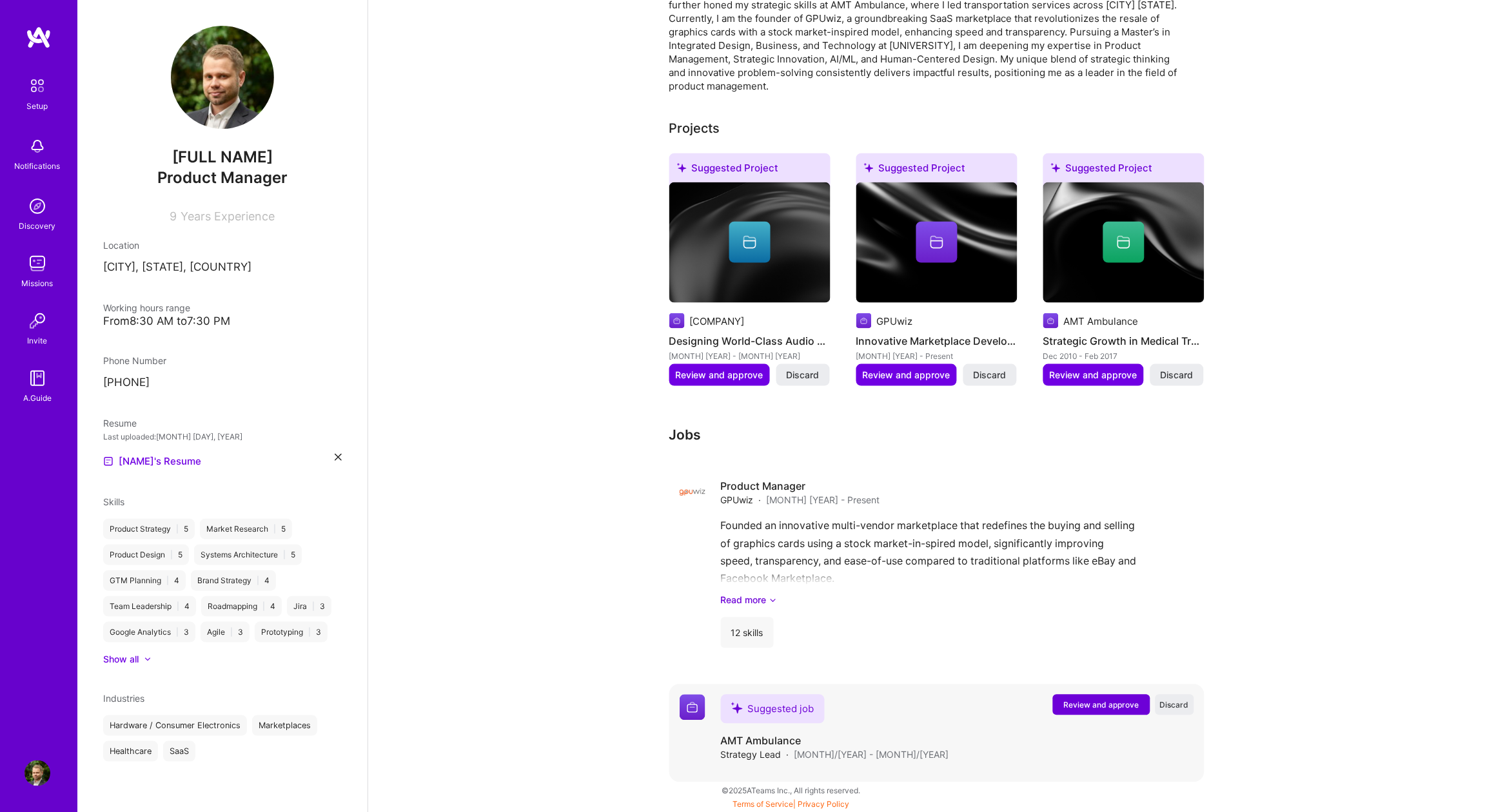 click on "Review and approve" at bounding box center (1101, 705) 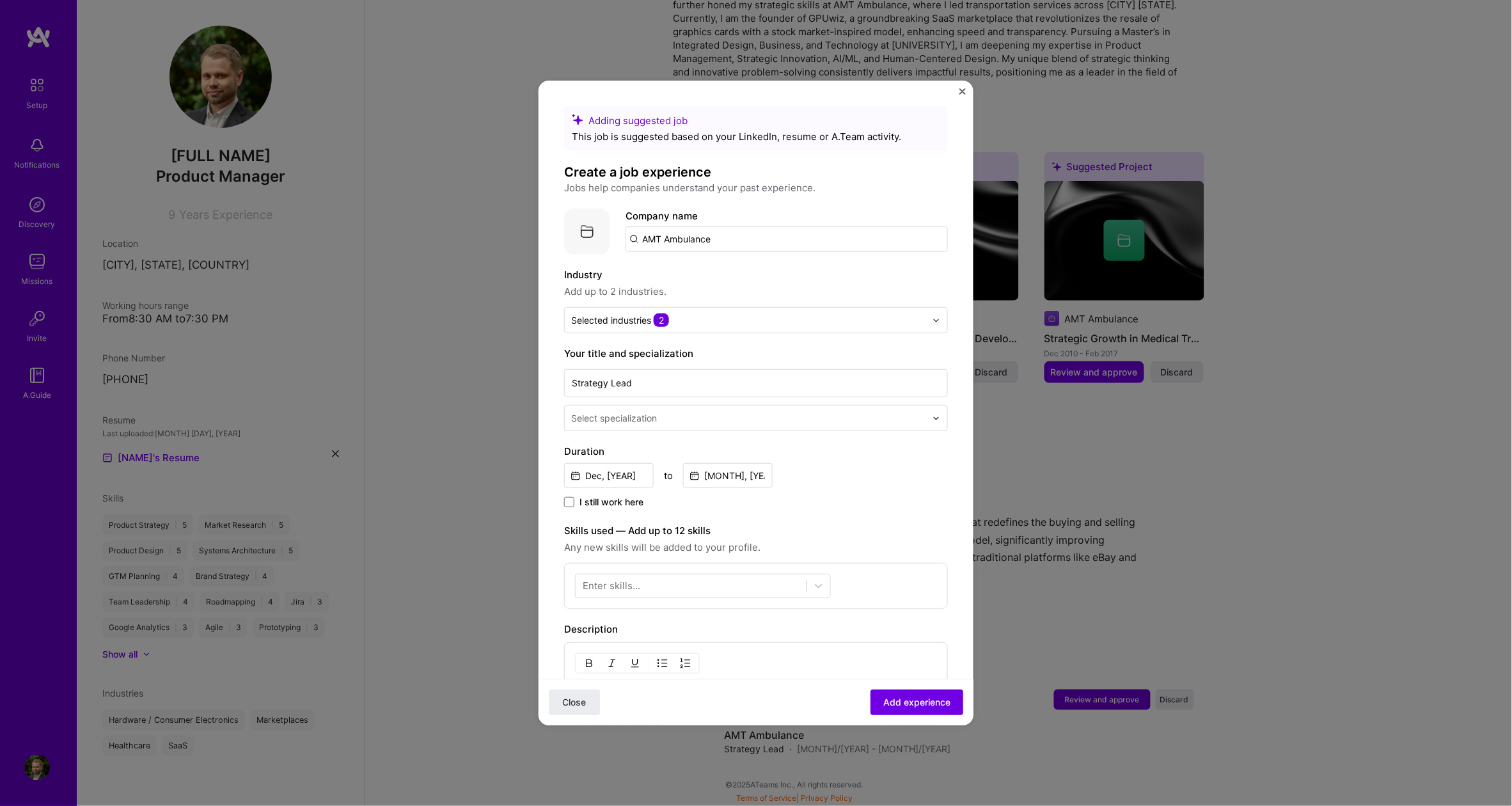 click at bounding box center (587, 232) 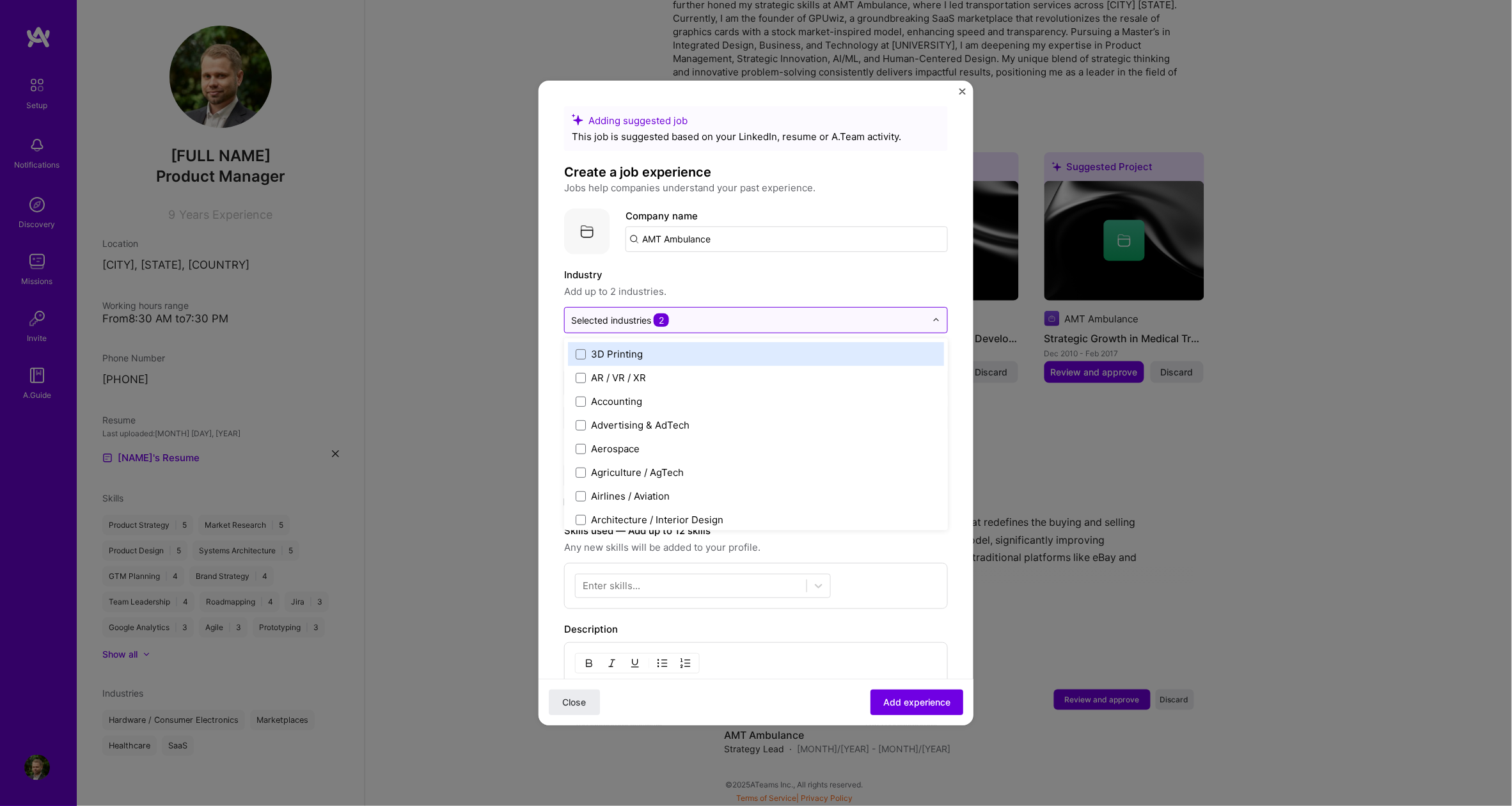 click at bounding box center (748, 320) 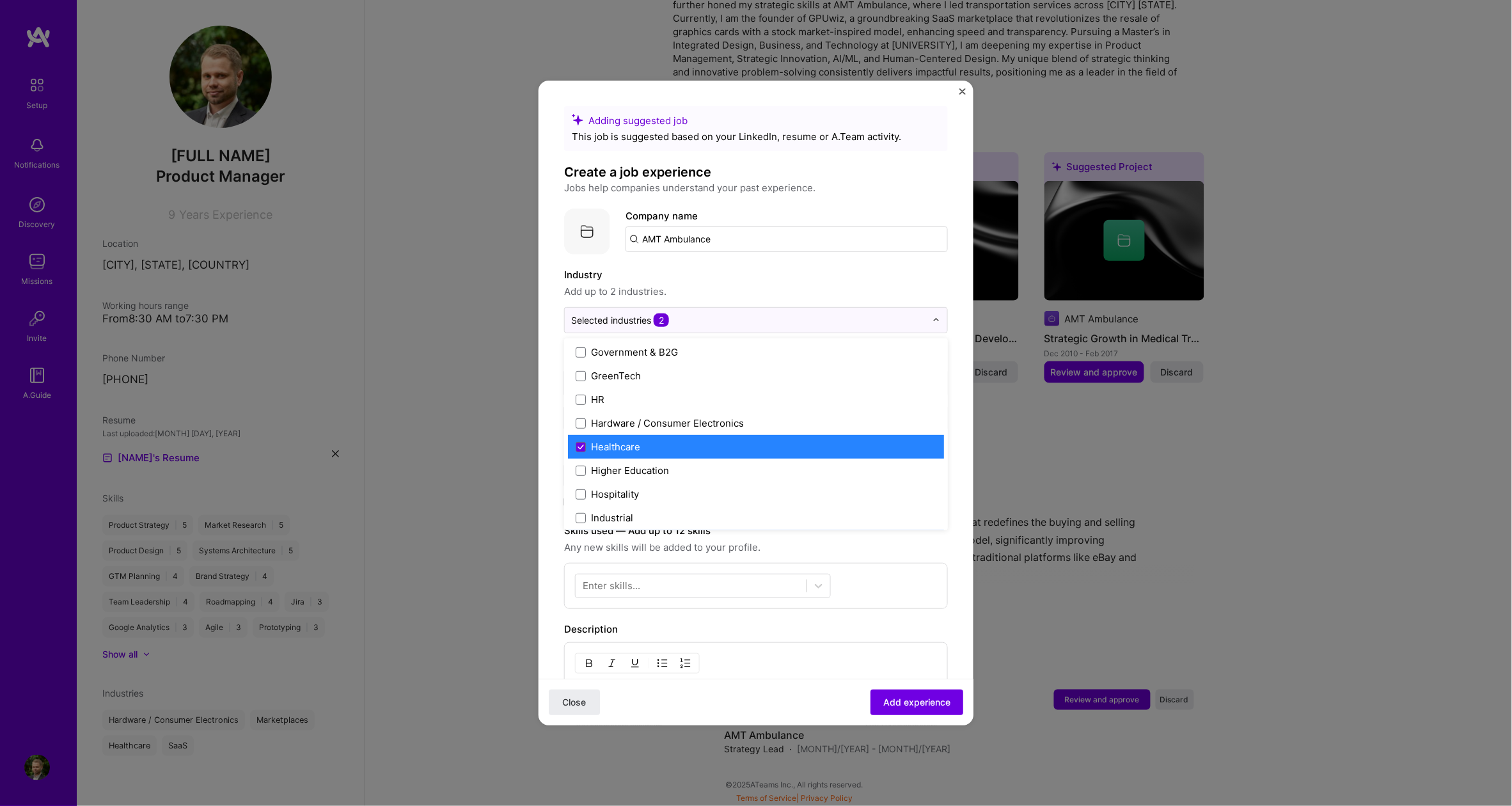 scroll, scrollTop: 1535, scrollLeft: 0, axis: vertical 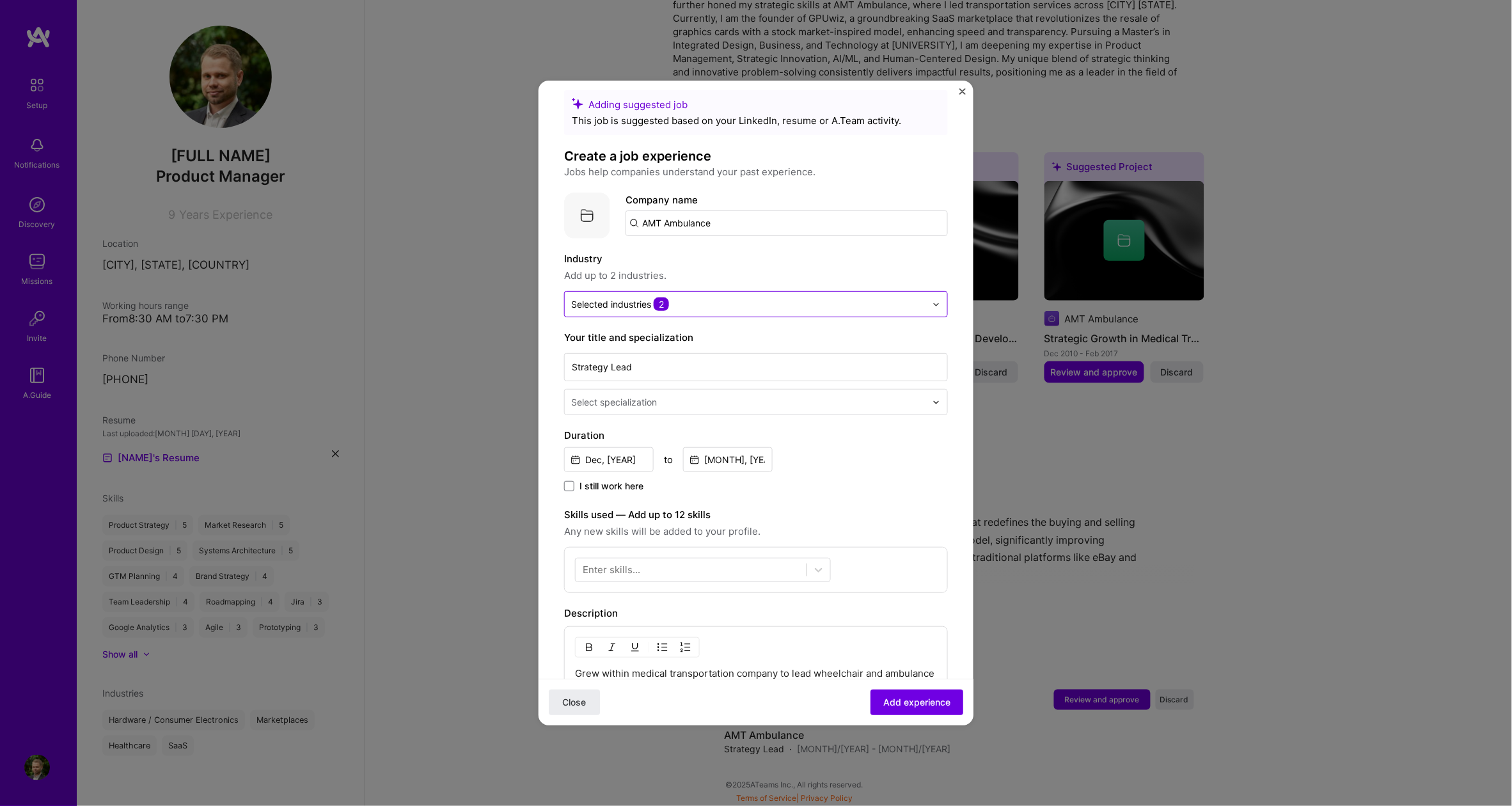 click at bounding box center [748, 304] 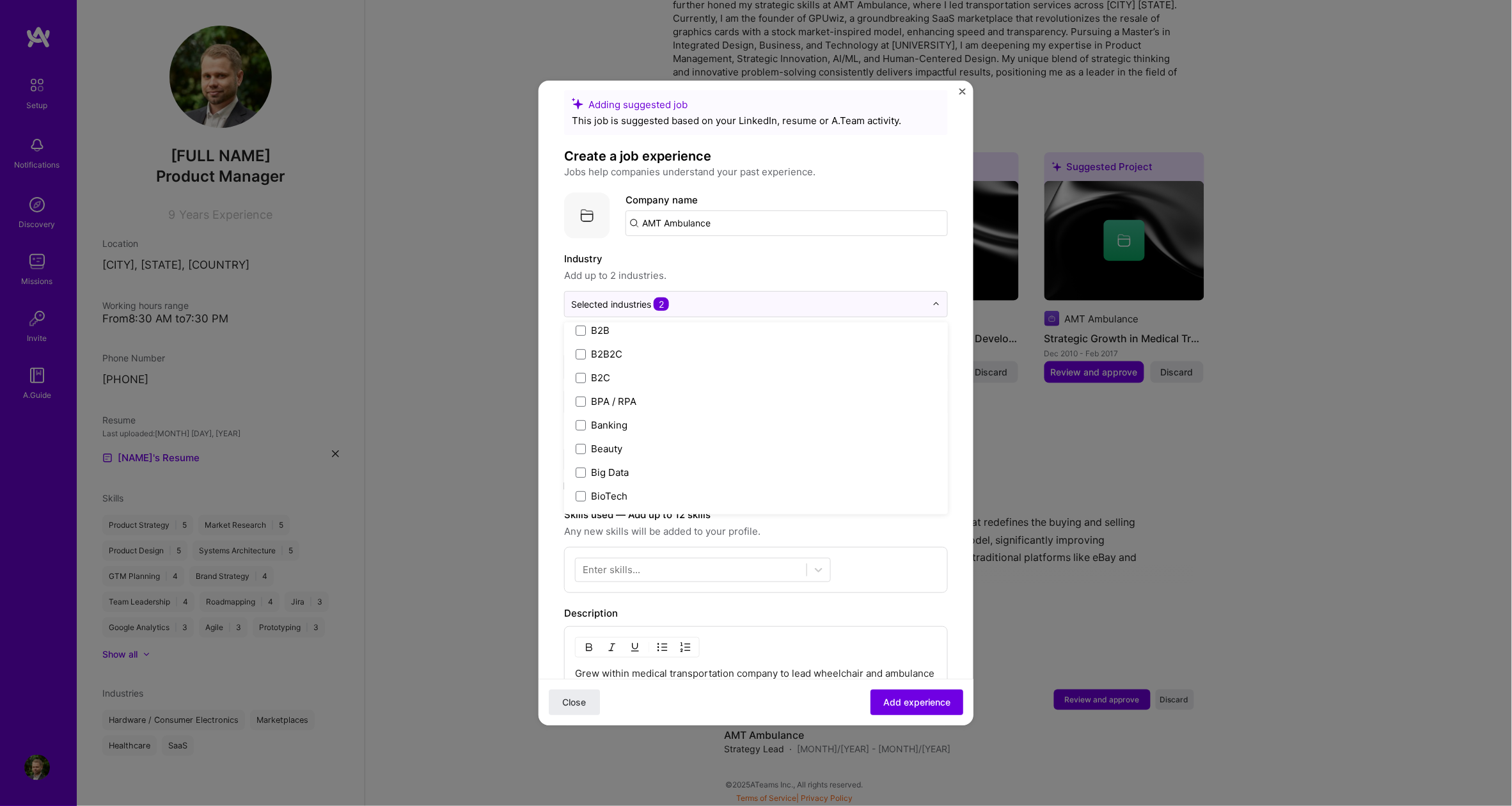 scroll, scrollTop: 406, scrollLeft: 0, axis: vertical 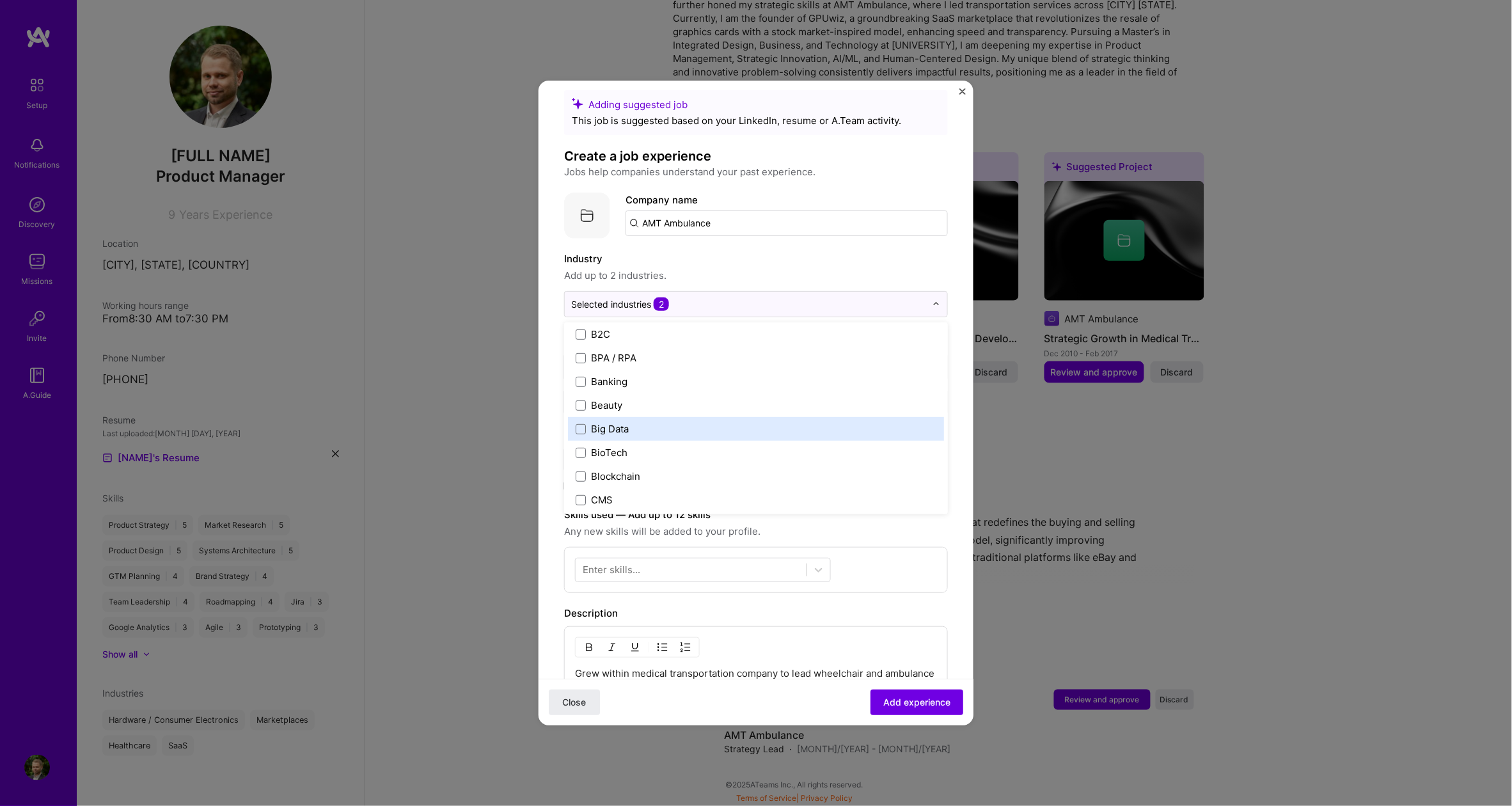 click on "Adding suggested job This job is suggested based on your LinkedIn, resume or A.Team activity. Create a job experience Jobs help companies understand your past experience. Company logo Company name AMT Ambulance
Industry Add up to 2 industries. option Big Data focused, 22 of 120. 120 results available. Use Up and Down to choose options, press Enter to select the currently focused option, press Escape to exit the menu, press Tab to select the option and exit the menu. Selected industries 2 3D Printing AR / VR / XR Accounting Advertising & AdTech Aerospace Agriculture / AgTech Airlines / Aviation Architecture / Interior Design Art & Museums Artifical Intelligence / Machine Learning Arts / Culture Augmented & Virtual Reality (AR/VR) Automotive Automotive & Self Driving Cars Aviation B2B B2B2C B2C BPA / RPA Banking Beauty Big Data BioTech Blockchain CMS CPG CRM Cannabis Charity & Nonprofit Circular Economy CivTech Climate Tech Cloud Services Coaching Community Tech Construction Consulting Crypto DTC" at bounding box center [756, 546] 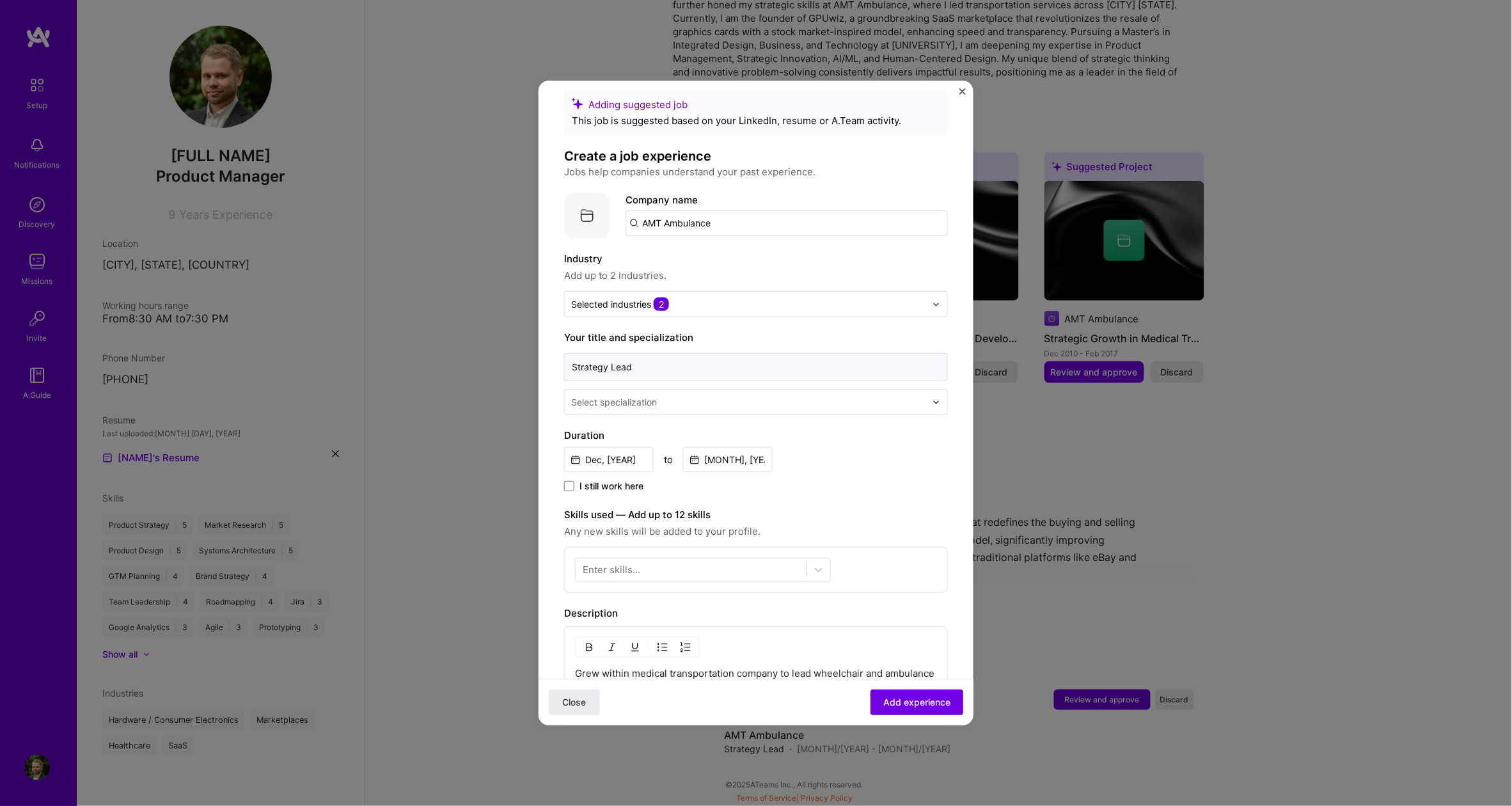 click on "Strategy Lead" at bounding box center [756, 367] 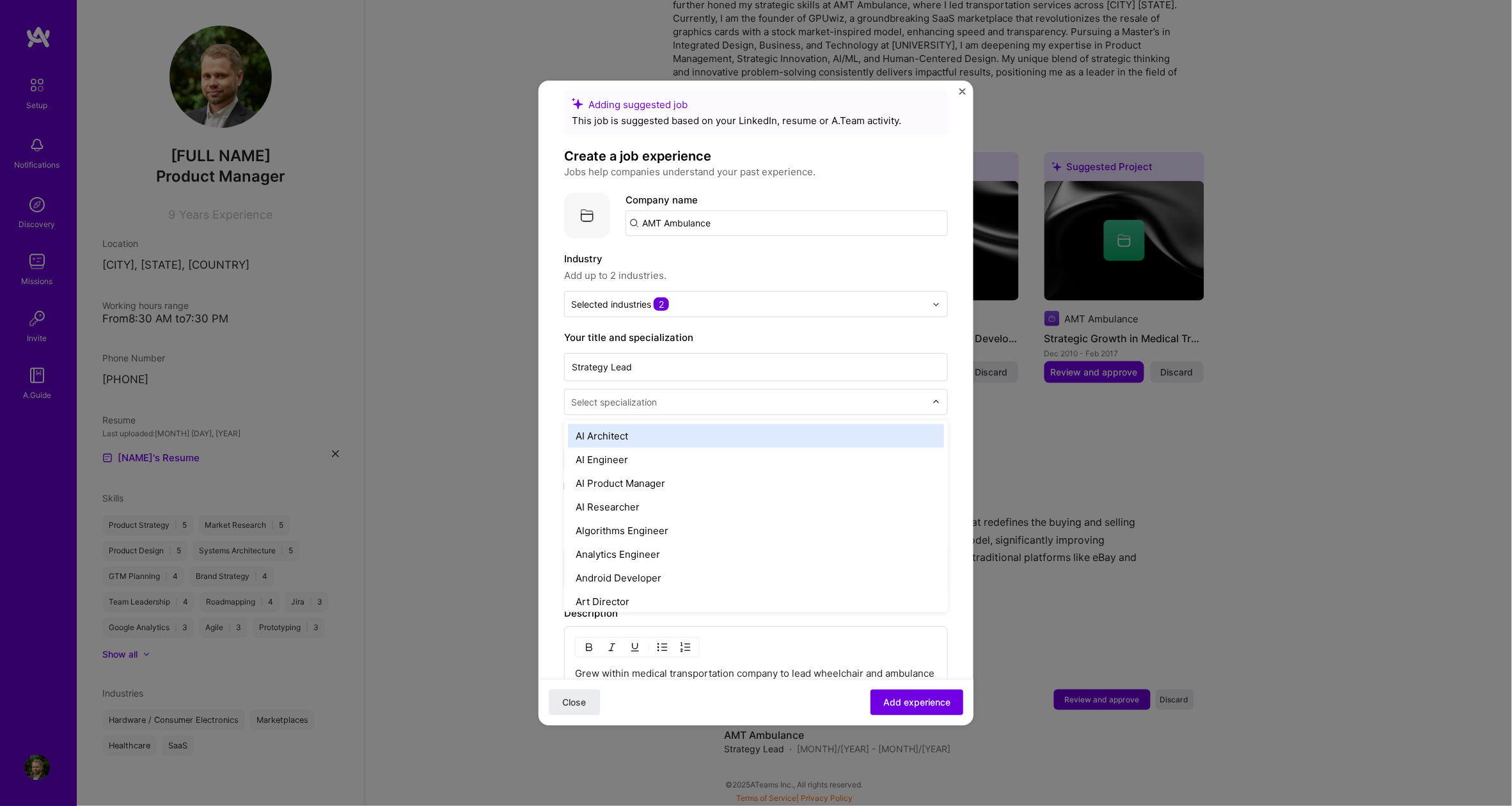 click at bounding box center (750, 402) 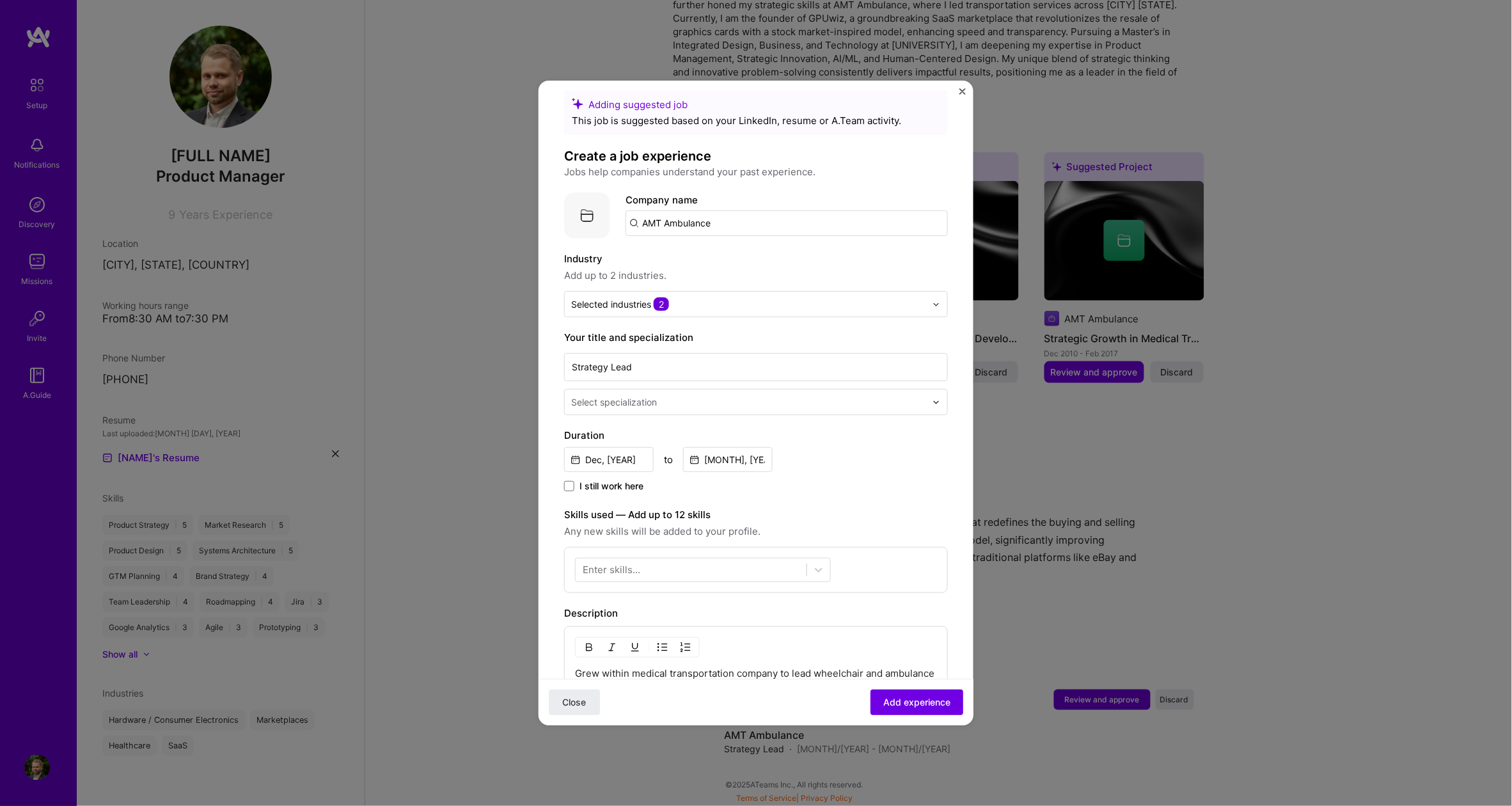 click on "AMT Ambulance
Industry Add up to 2 industries. Selected industries 2 Your title and specialization Strategy Lead Select specialization Duration Dec, [YEAR]
to Feb, [YEAR]
I still work here Skills used — Add up to 12 skills Any new skills will be added to your profile. Enter skills... Description Grew within medical transportation company to lead wheelchair and ambulance transportation serving [LOS ANGELES COUNTY]. 100 characters minimum 118 / 2,000  characters Did this role require you to manage team members? (Optional) Yes, I managed 0 team members. Were you involved from inception to launch (0 - >  1)? (Optional) Zero to one is creation and development of a unique product from the ground up." at bounding box center [756, 546] 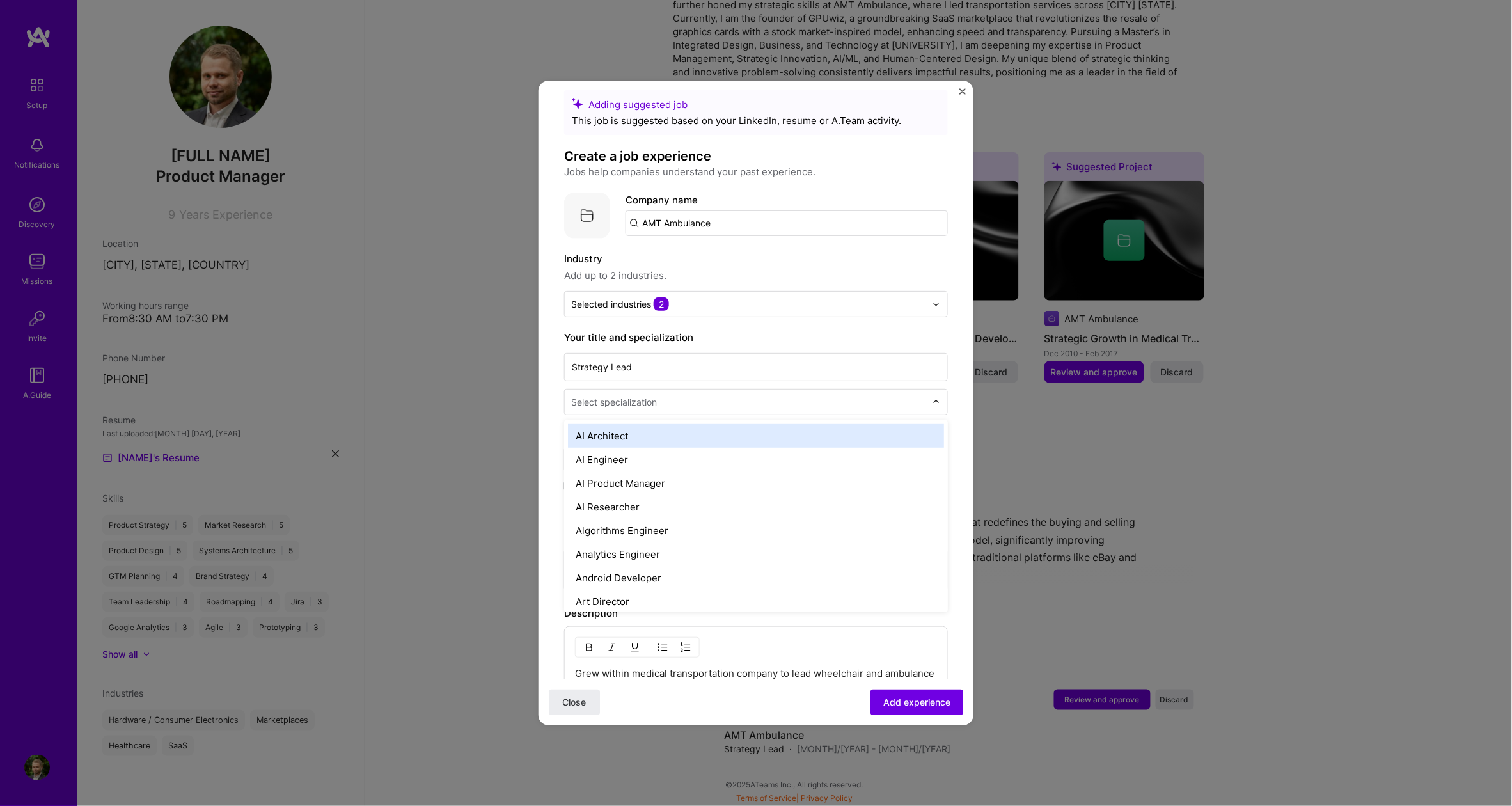click at bounding box center (750, 402) 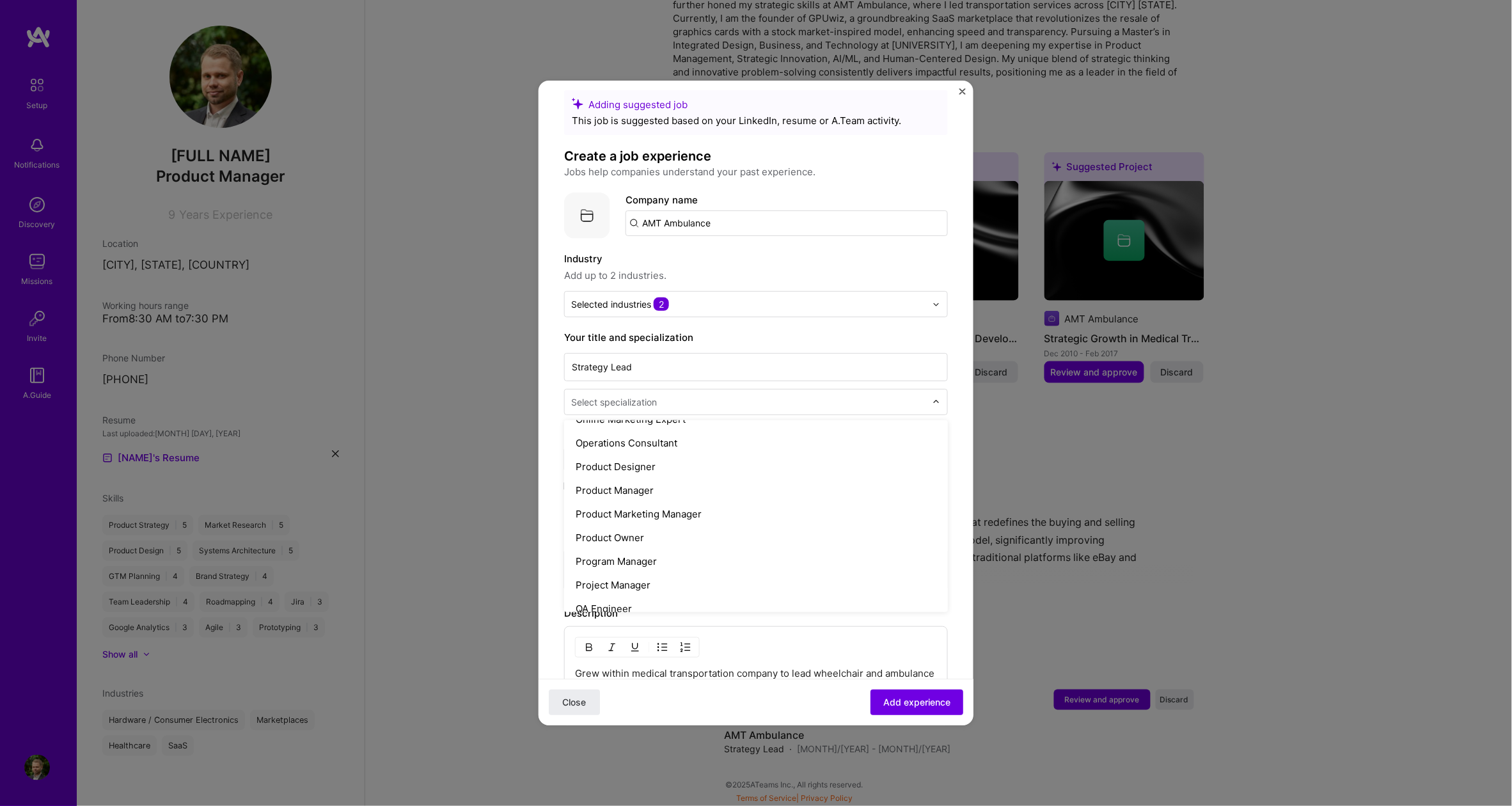 scroll, scrollTop: 1151, scrollLeft: 0, axis: vertical 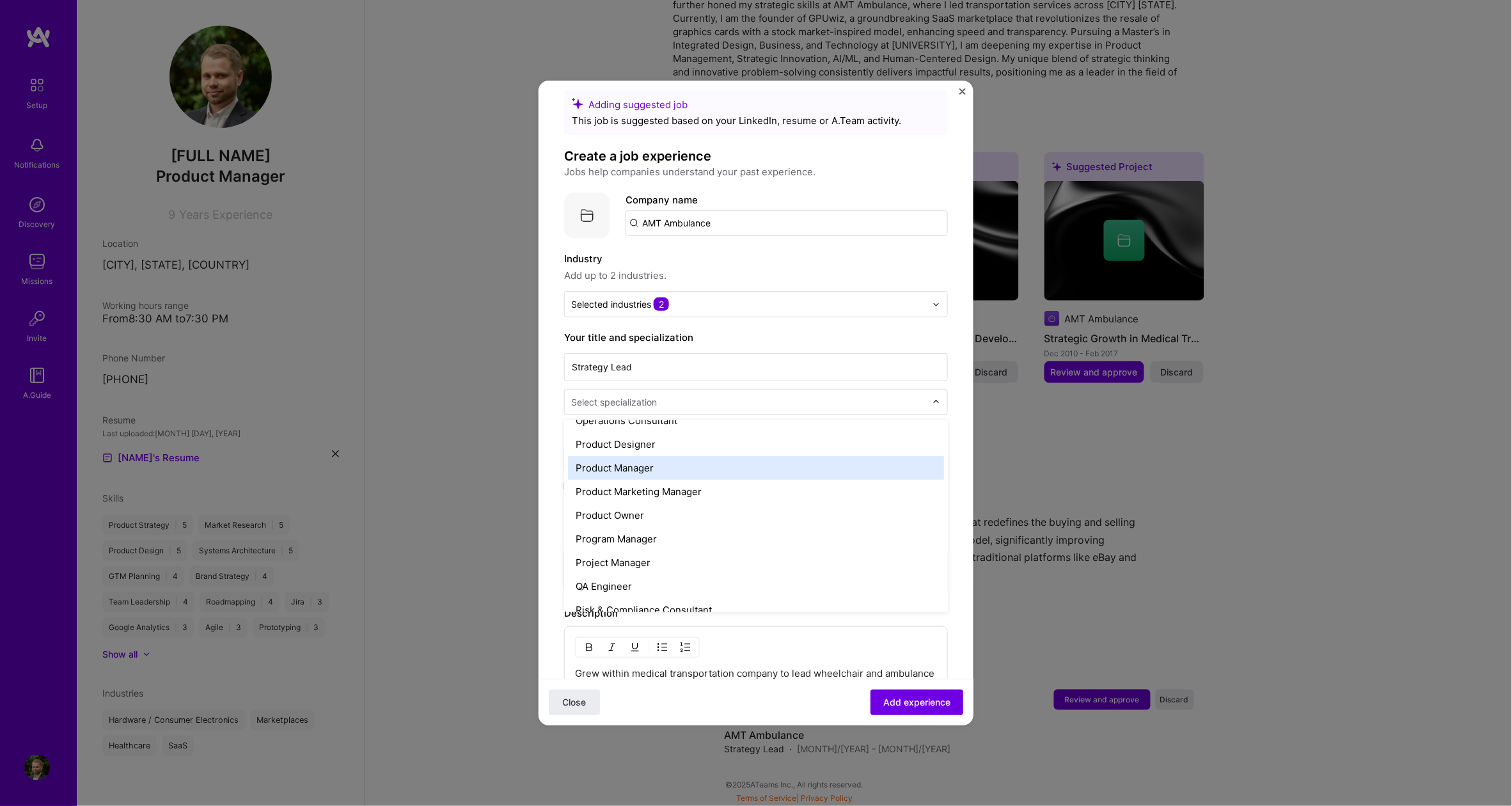 click on "Adding suggested job This job is suggested based on your LinkedIn, resume or A.Team activity. Create a job experience Jobs help companies understand your past experience. Company logo Company name AMT Ambulance
Industry Add up to 2 industries. Selected industries 2 Your title and specialization Strategy Lead option Product Manager focused, [NUMBER] of [NUMBER]. [NUMBER] results available. Use Up and Down to choose options, press Enter to select the currently focused option, press Escape to exit the menu, press Tab to select the option and exit the menu. Select specialization AI Architect AI Engineer AI Product Manager AI Researcher Algorithms Engineer Analytics Engineer Android Developer Art Director Automation Developer Back-End Developer Blockchain Developer Brand Designer Brand Expert Business Development Chief Technology Officer (CTO) Chief of Staff Cloud Expert Community Manager Content Writer Copywriter Data Analyst Data Architect Data Engineer Data Scientist Deep Learning Engineer Dev Evangelist Law Expert" at bounding box center (756, 546) 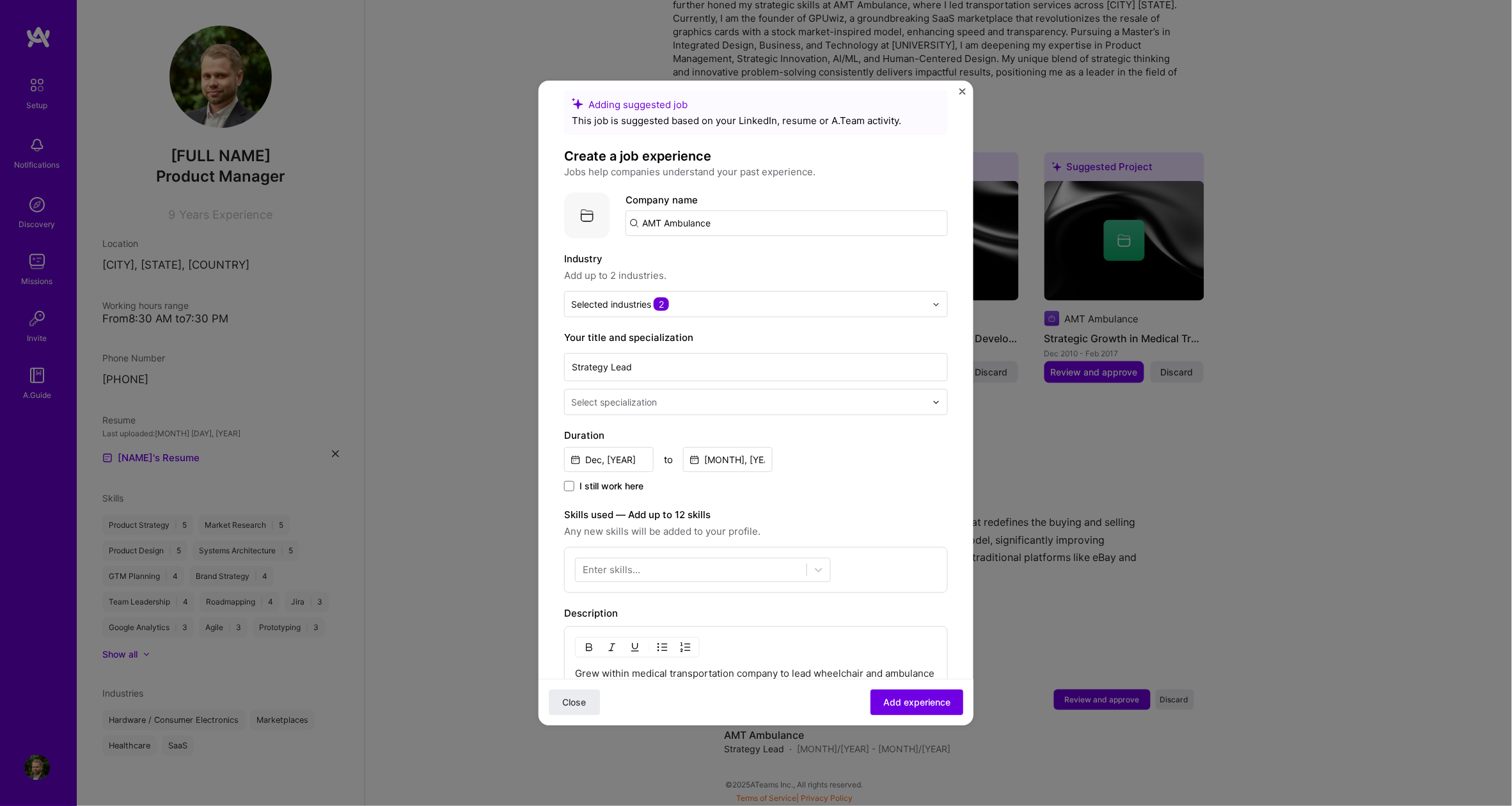 scroll, scrollTop: 144, scrollLeft: 0, axis: vertical 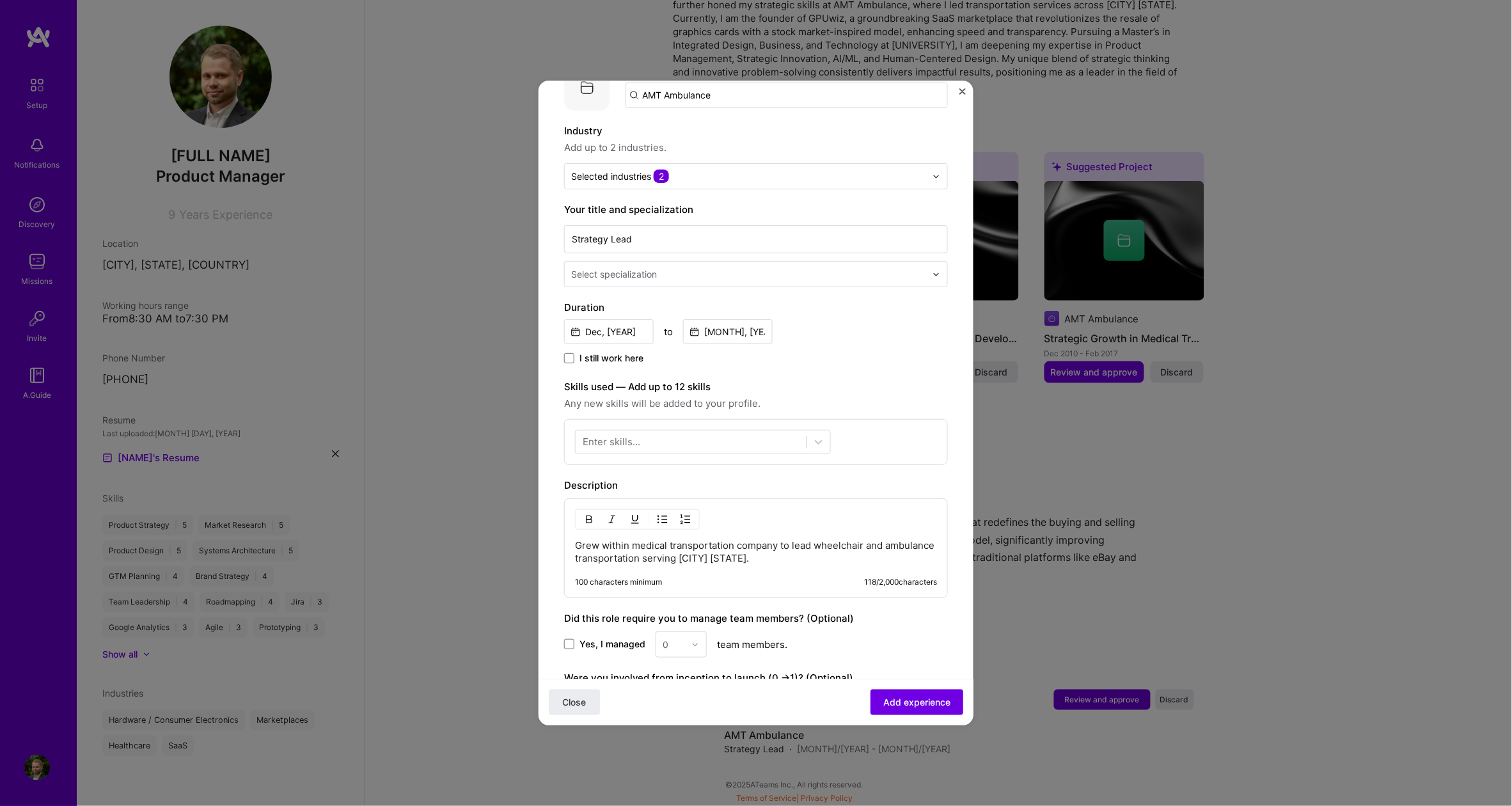 click on "Grew within medical transportation company to lead wheelchair and ambulance transportation serving [CITY] [STATE]." at bounding box center [756, 552] 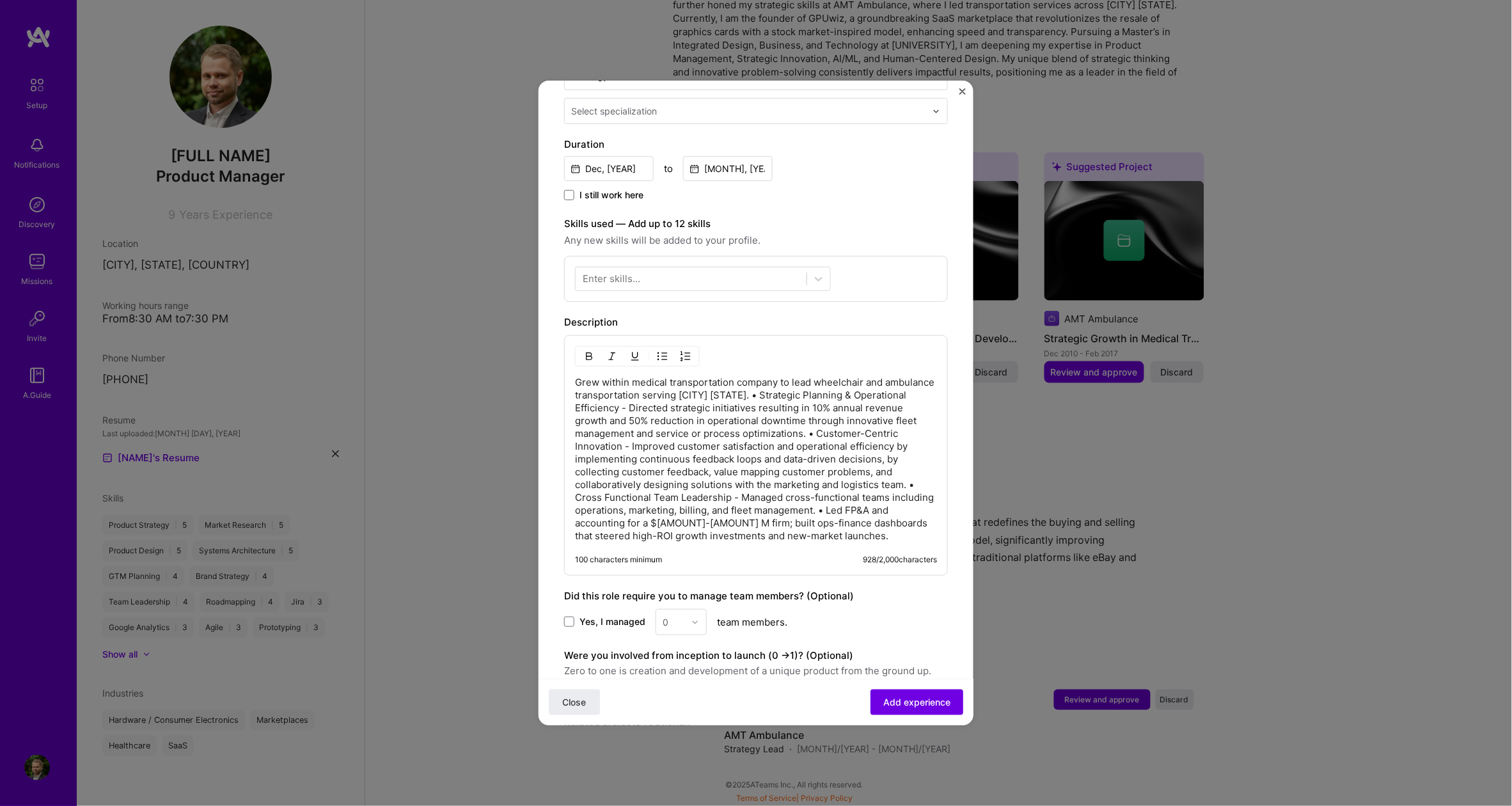 scroll, scrollTop: 400, scrollLeft: 0, axis: vertical 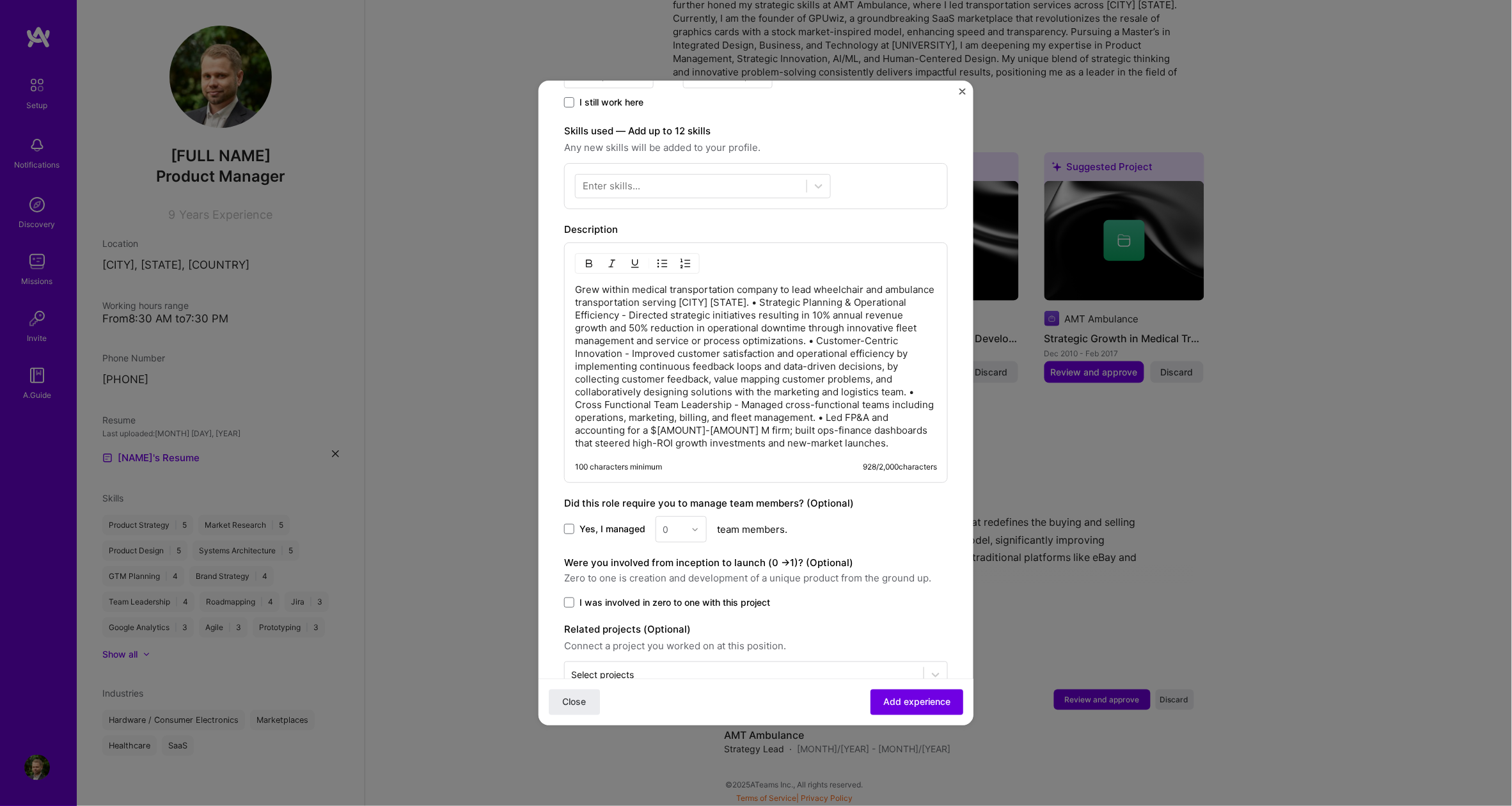 click on "Grew within medical transportation company to lead wheelchair and ambulance transportation serving [CITY] [STATE]. • Strategic Planning & Operational Efficiency - Directed strategic initiatives resulting in 10% annual revenue growth and 50% reduction in operational downtime through innovative fleet management and service or process optimizations. • Customer-Centric Innovation - Improved customer satisfaction and operational efficiency by implementing continuous feedback loops and data-driven decisions, by collecting customer feedback, value mapping customer problems, and collaboratively designing solutions with the marketing and logistics team. • Cross Functional Team Leadership - Managed cross-functional teams including operations, marketing, billing, and fleet management. • Led FP&A and accounting for a $[AMOUNT]-[AMOUNT] M firm; built ops-finance dashboards that steered high-ROI growth investments and new-market launches." at bounding box center (756, 367) 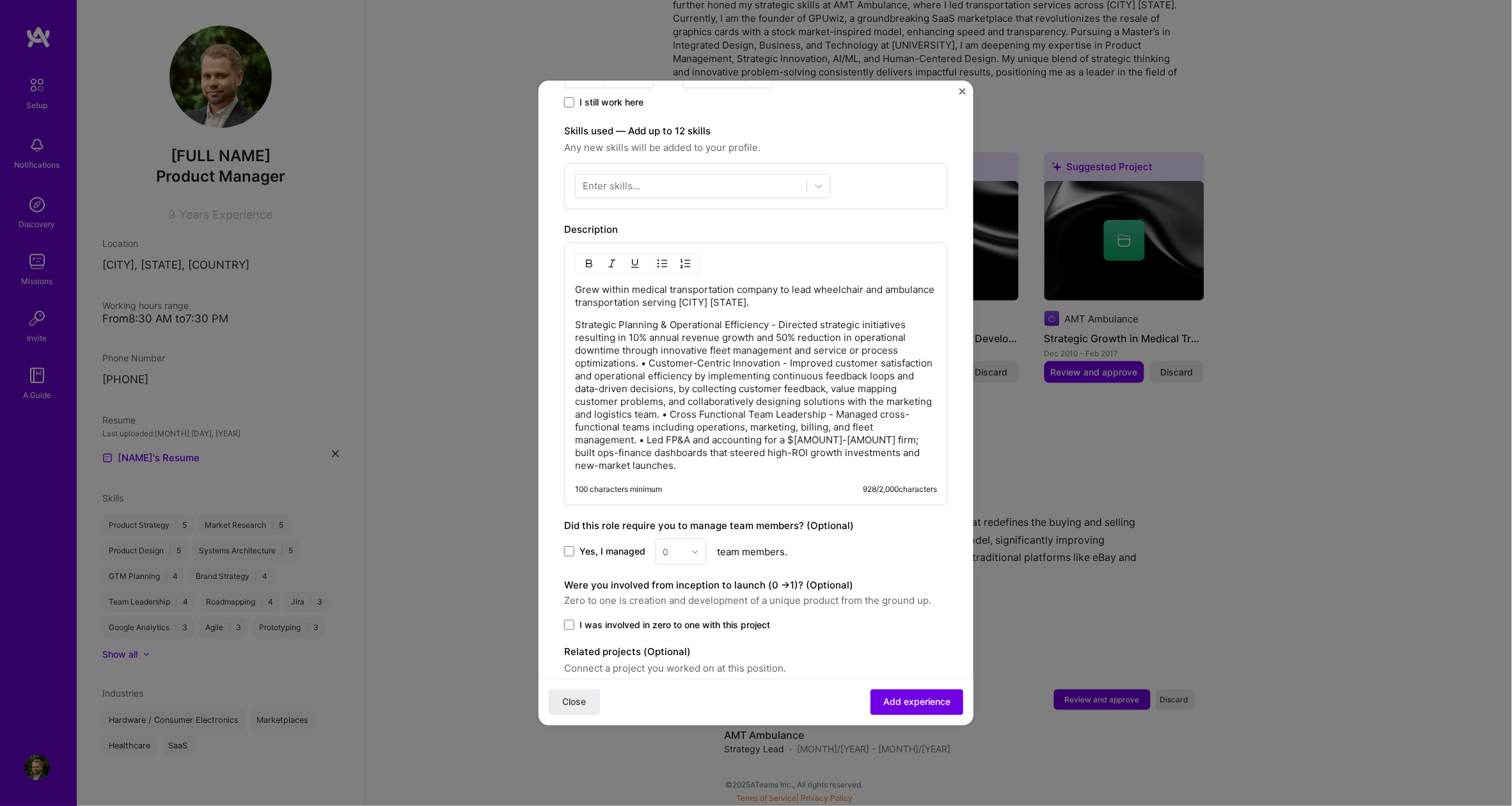 click at bounding box center (663, 264) 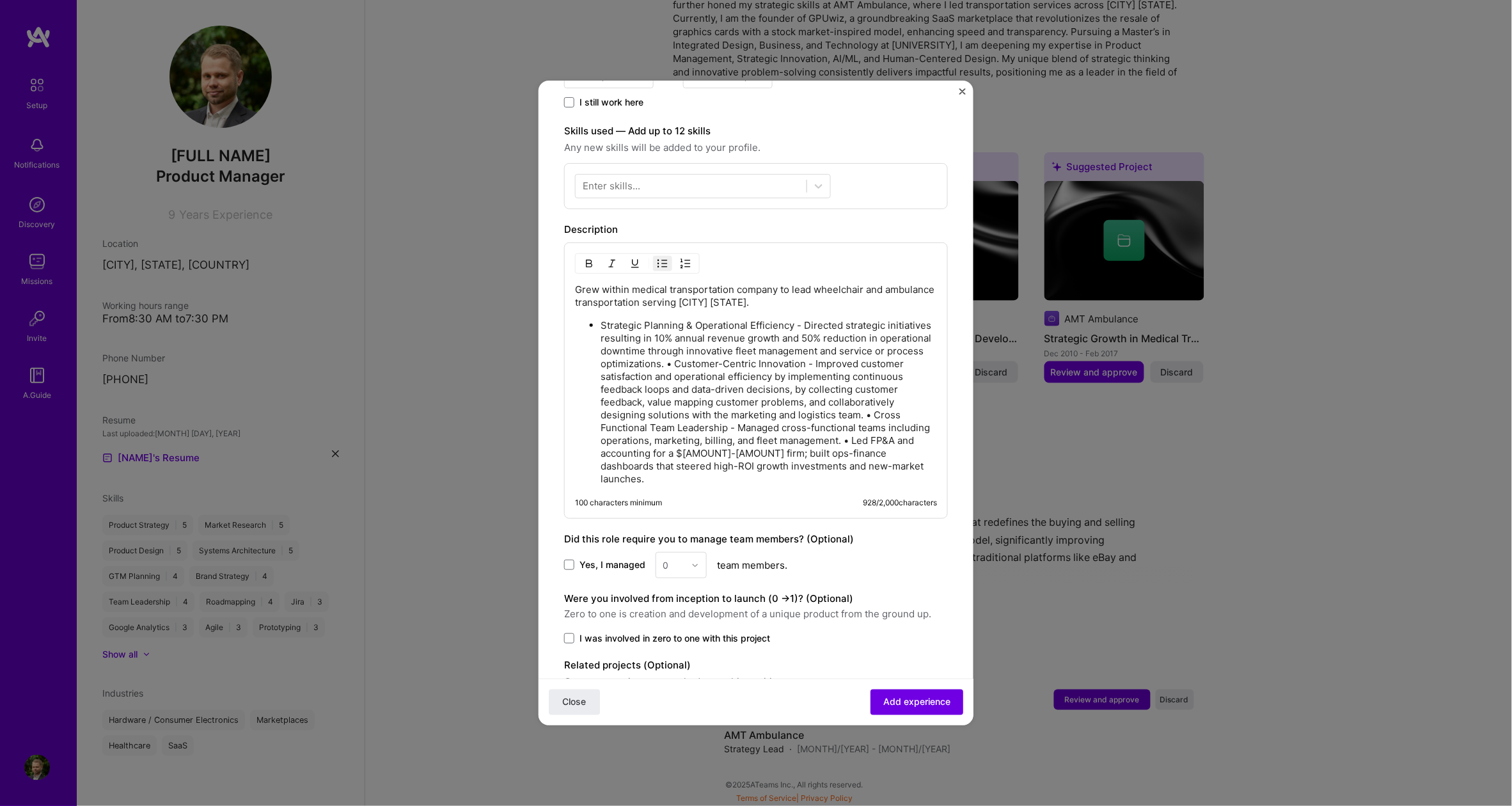 click on "Strategic Planning & Operational Efficiency - Directed strategic initiatives resulting in 10% annual revenue growth and 50% reduction in operational downtime through innovative fleet management and service or process optimizations. • Customer-Centric Innovation - Improved customer satisfaction and operational efficiency by implementing continuous feedback loops and data-driven decisions, by collecting customer feedback, value mapping customer problems, and collaboratively designing solutions with the marketing and logistics team. • Cross Functional Team Leadership - Managed cross-functional teams including operations, marketing, billing, and fleet management. • Led FP&A and accounting for a $[AMOUNT]-[AMOUNT] firm; built ops-finance dashboards that steered high-ROI growth investments and new-market launches." at bounding box center [769, 402] 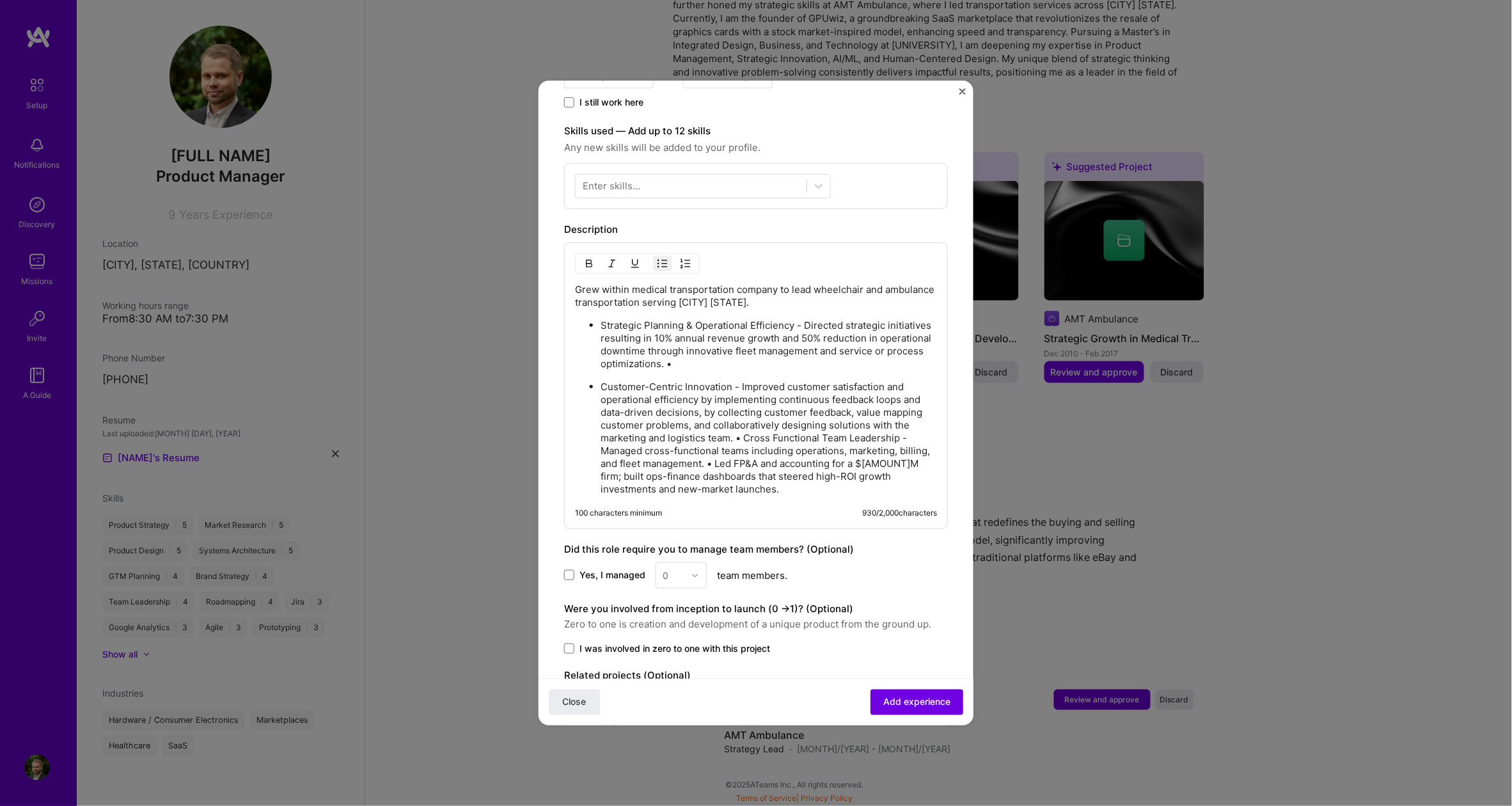 click on "Customer-Centric Innovation - Improved customer satisfaction and operational efficiency by implementing continuous feedback loops and data-driven decisions, by collecting customer feedback, value mapping customer problems, and collaboratively designing solutions with the marketing and logistics team. • Cross Functional Team Leadership - Managed cross-functional teams including operations, marketing, billing, and fleet management. • Led FP&A and accounting for a $[AMOUNT]M firm; built ops-finance dashboards that steered high-ROI growth investments and new-market launches." at bounding box center [769, 438] 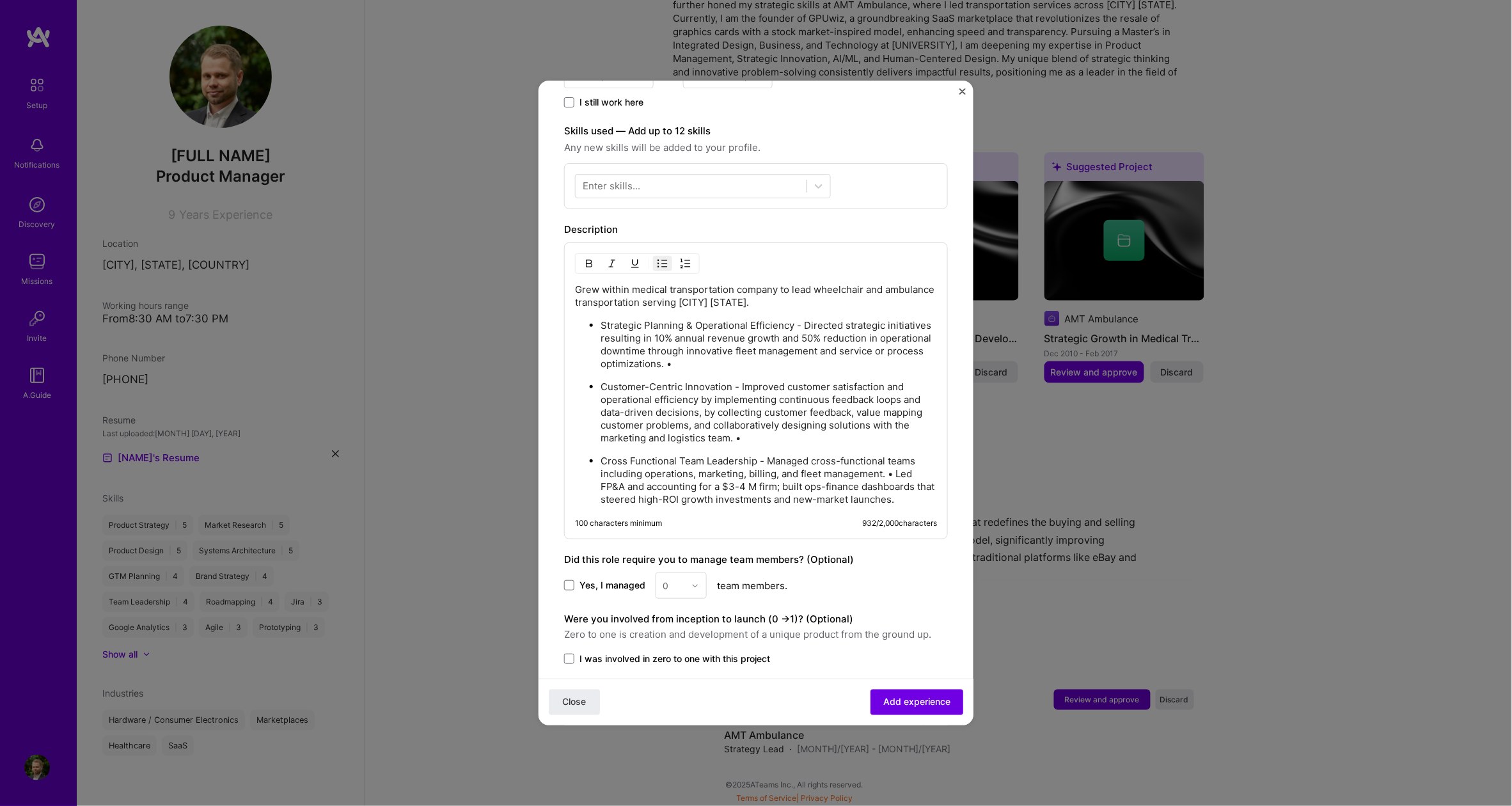click on "Cross Functional Team Leadership - Managed cross-functional teams including operations, marketing, billing, and fleet management. • Led FP&A and accounting for a $3-4 M firm; built ops-finance dashboards that steered high-ROI growth investments and new-market launches." at bounding box center (769, 480) 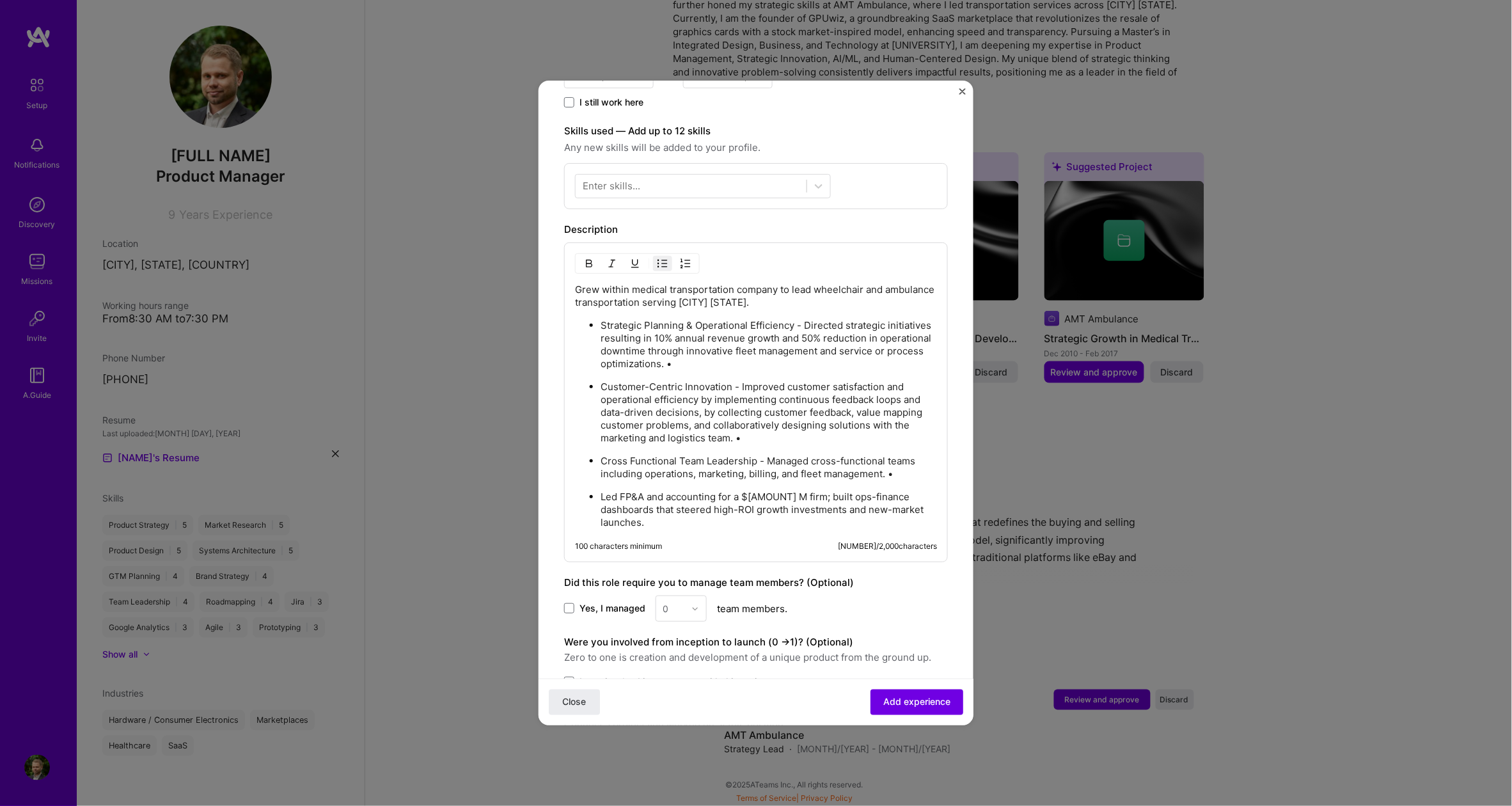 click on "Cross Functional Team Leadership - Managed cross-functional teams including operations, marketing, billing, and fleet management. •" at bounding box center (769, 468) 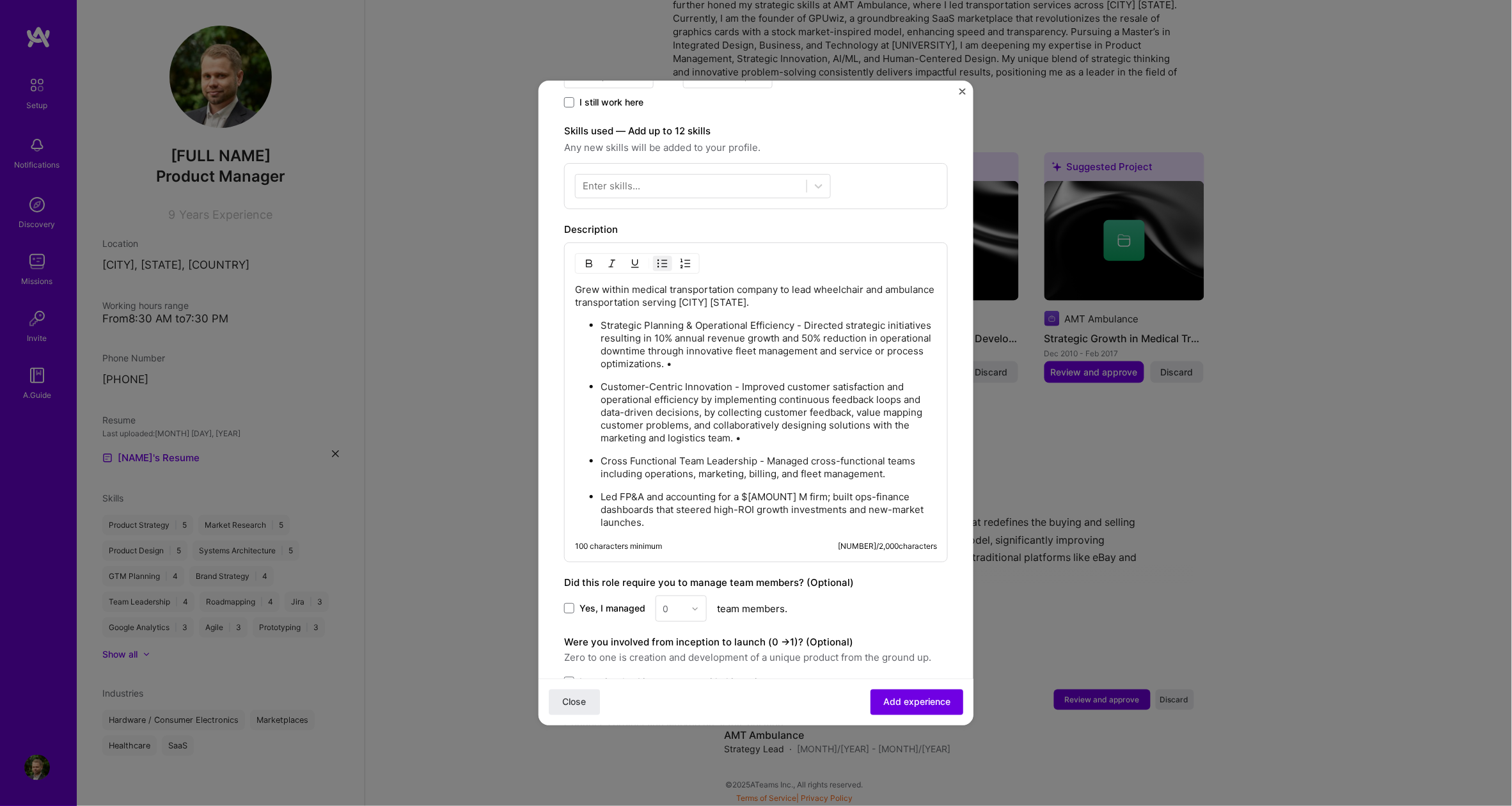 click on "Customer-Centric Innovation - Improved customer satisfaction and operational efficiency by implementing continuous feedback loops and data-driven decisions, by collecting customer feedback, value mapping customer problems, and collaboratively designing solutions with the marketing and logistics team. •" at bounding box center (769, 413) 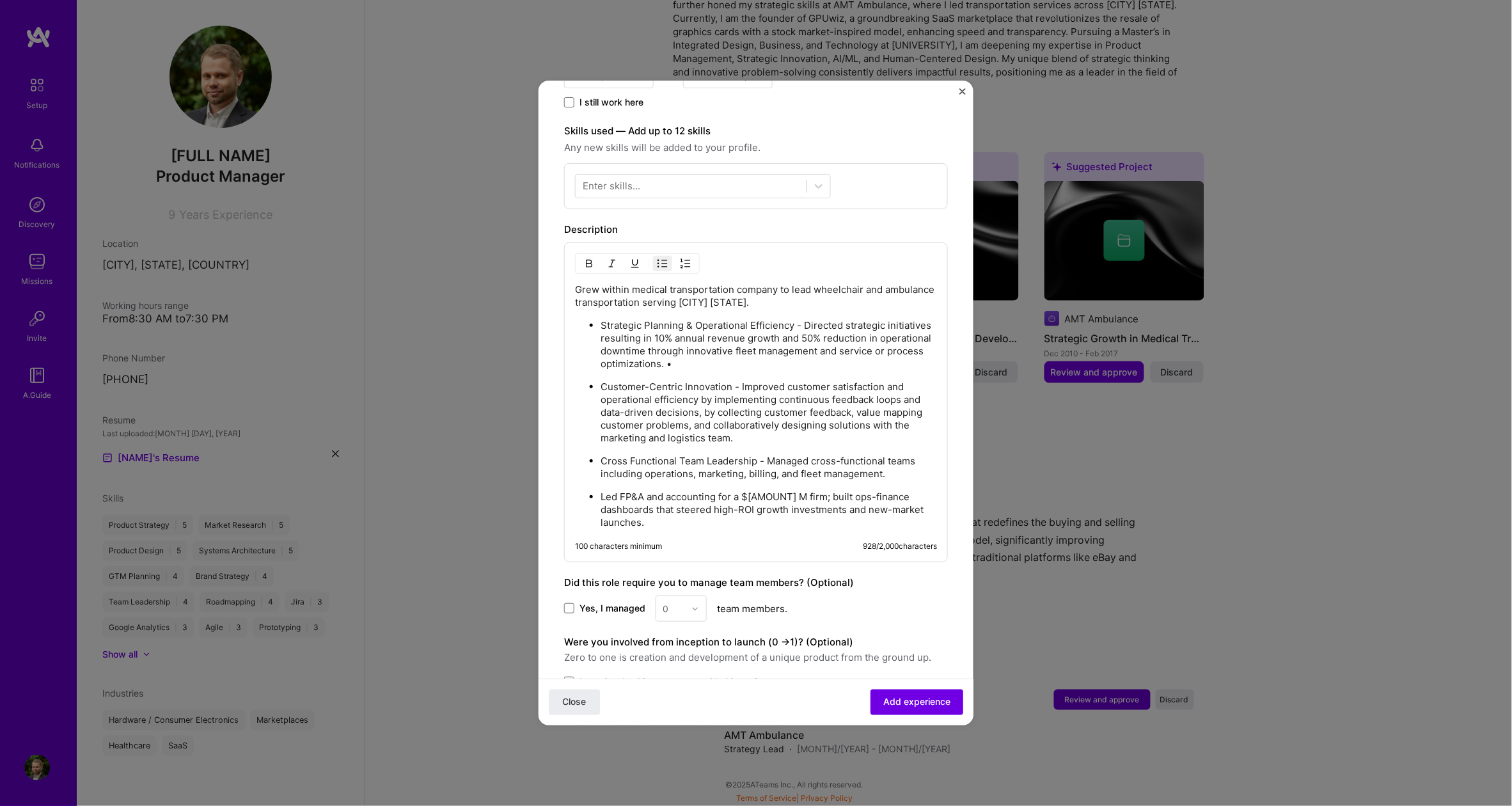 click on "Strategic Planning & Operational Efficiency - Directed strategic initiatives resulting in 10% annual revenue growth and 50% reduction in operational downtime through innovative fleet management and service or process optimizations. •" at bounding box center (769, 345) 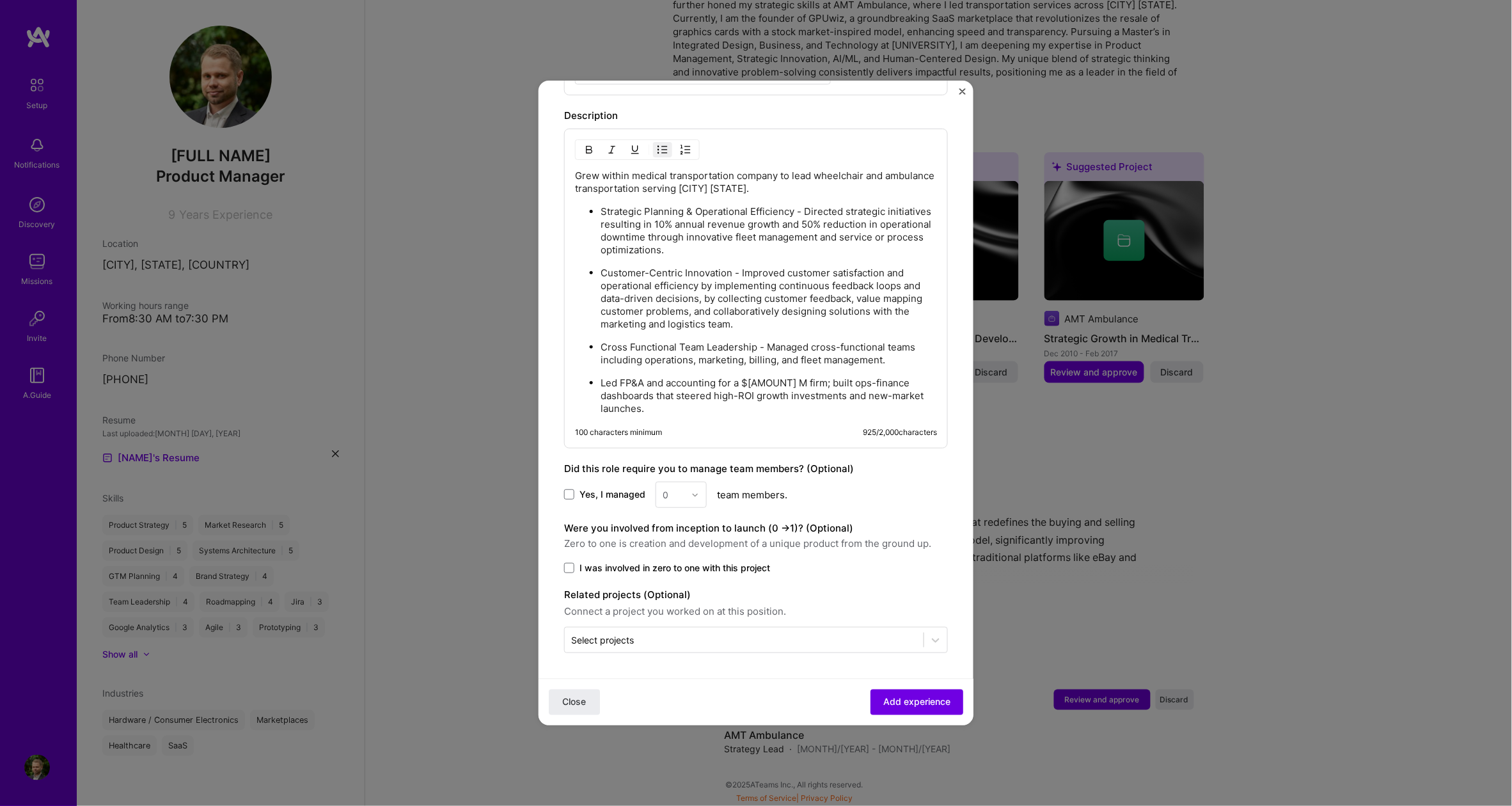 scroll, scrollTop: 528, scrollLeft: 0, axis: vertical 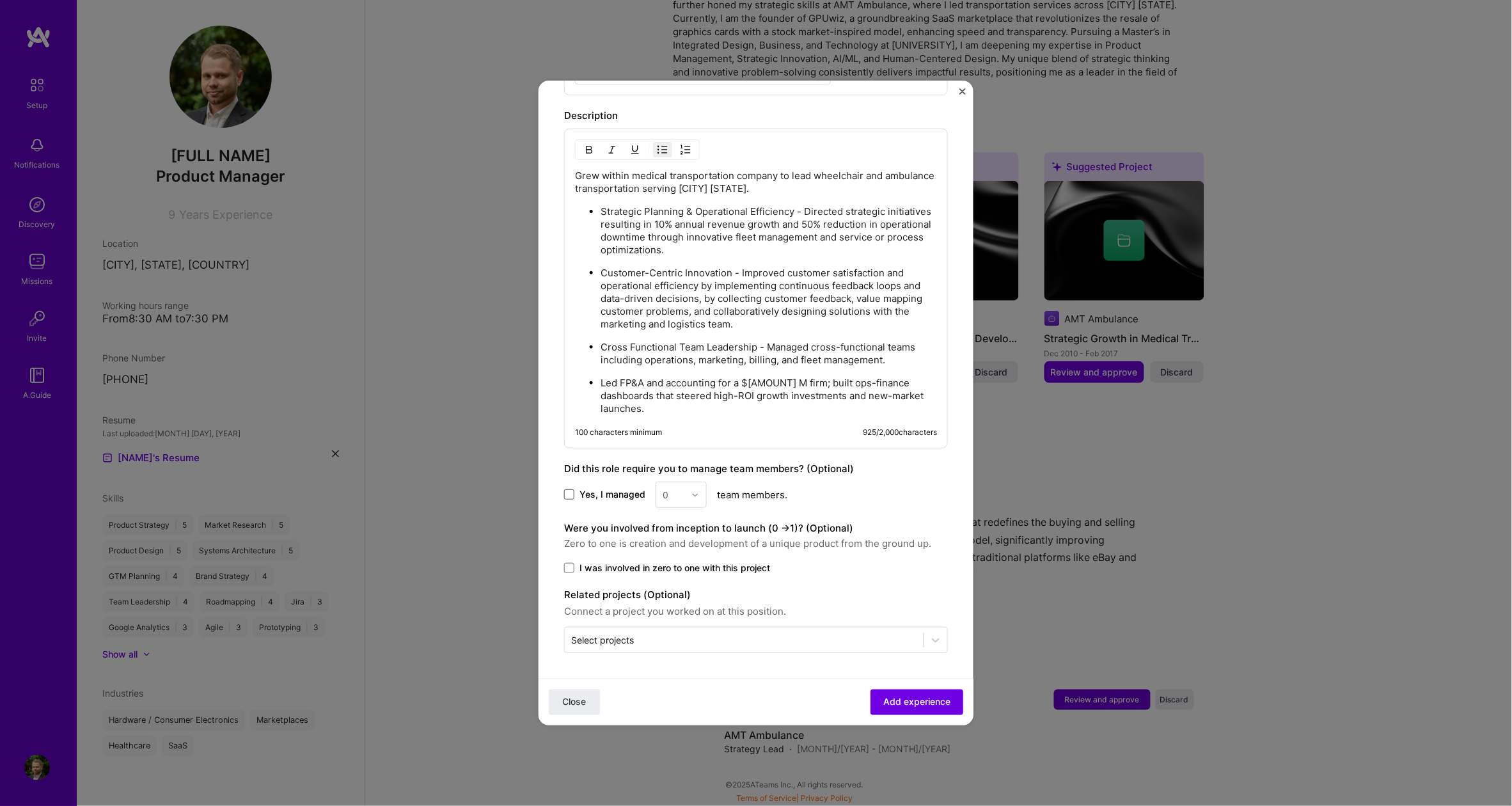 click at bounding box center [569, 494] 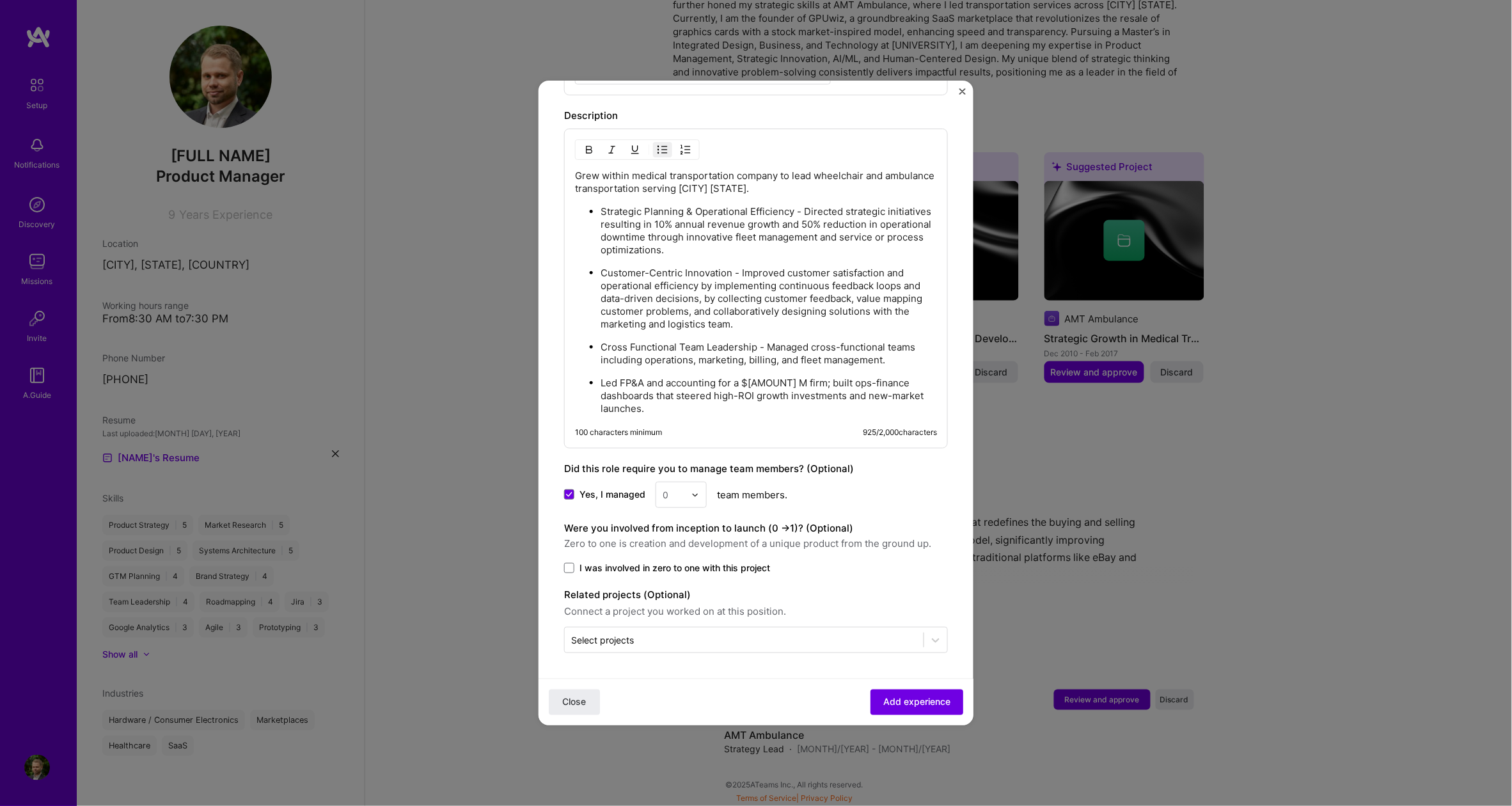 click at bounding box center (698, 494) 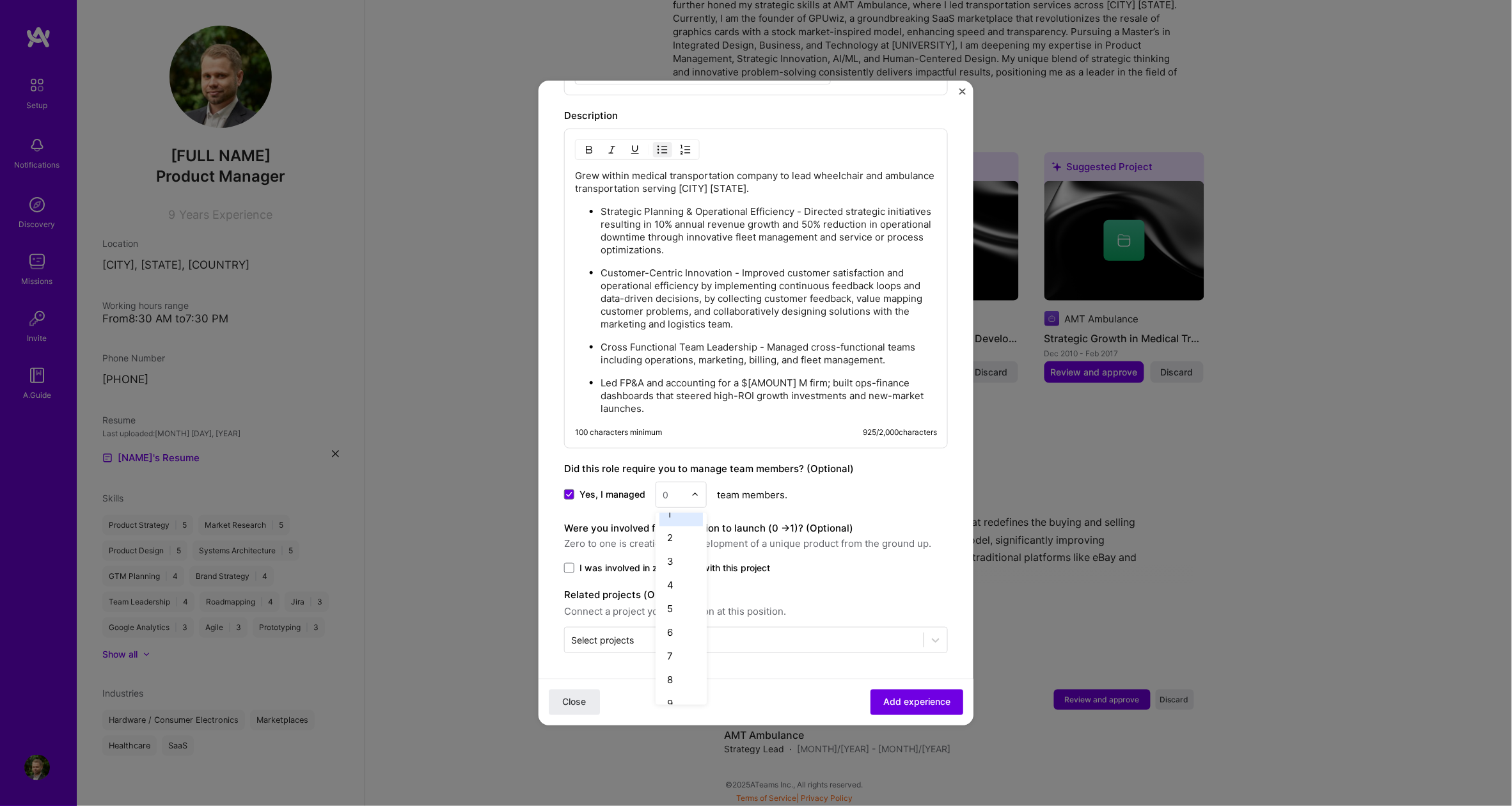 scroll, scrollTop: 0, scrollLeft: 0, axis: both 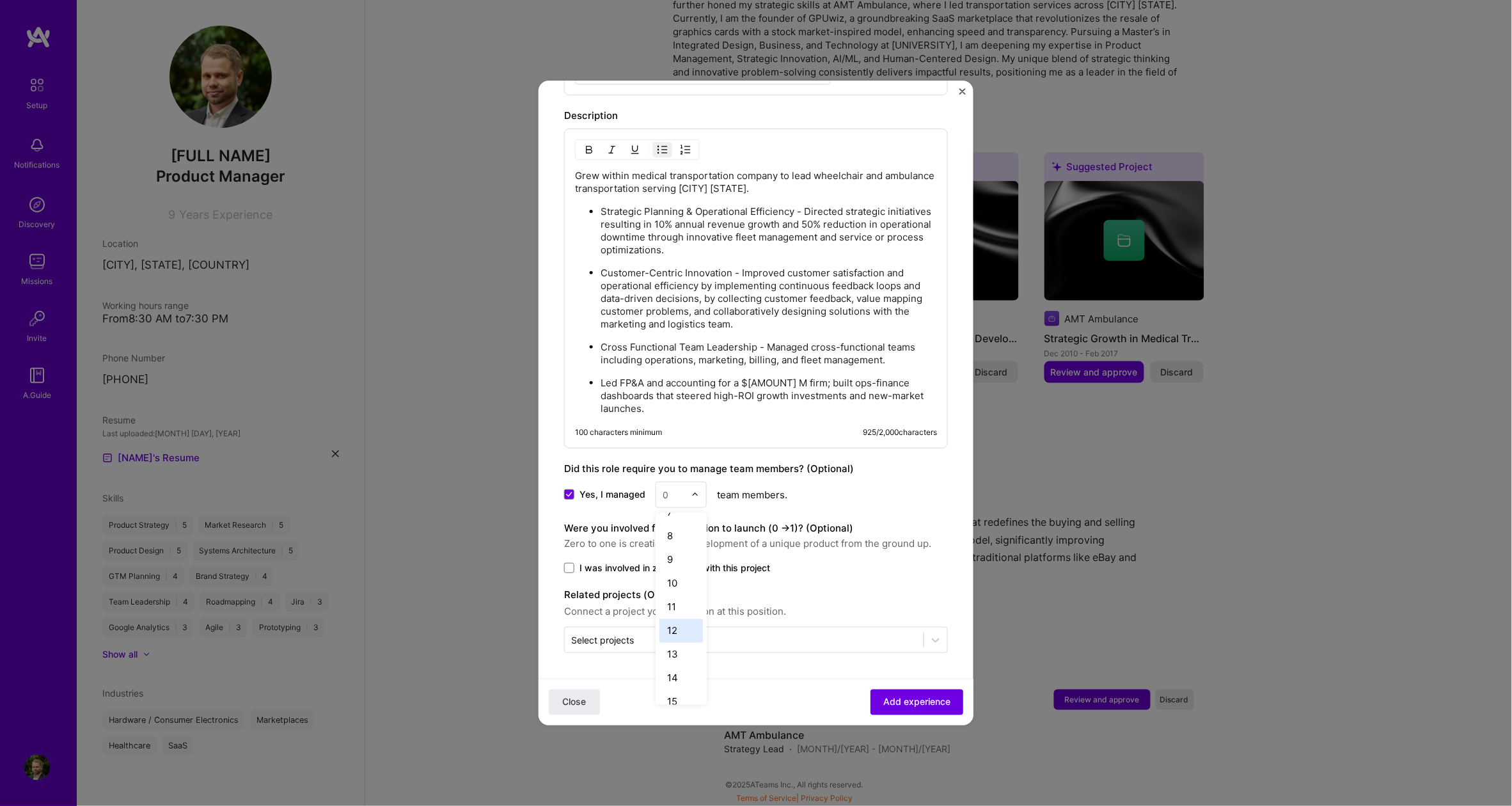 click on "12" at bounding box center (681, 631) 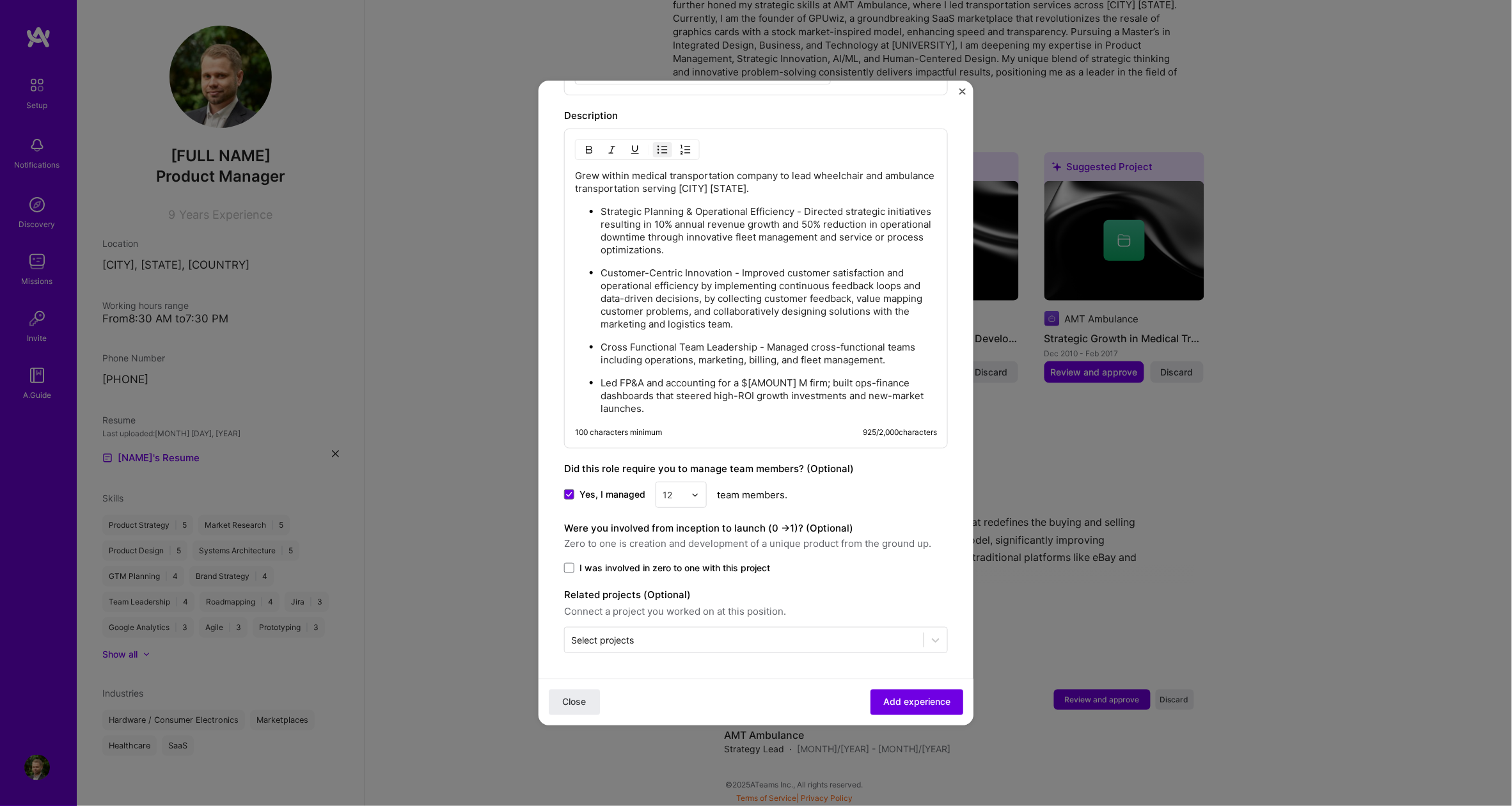 click on "Yes, I managed 12 team members." at bounding box center (756, 494) 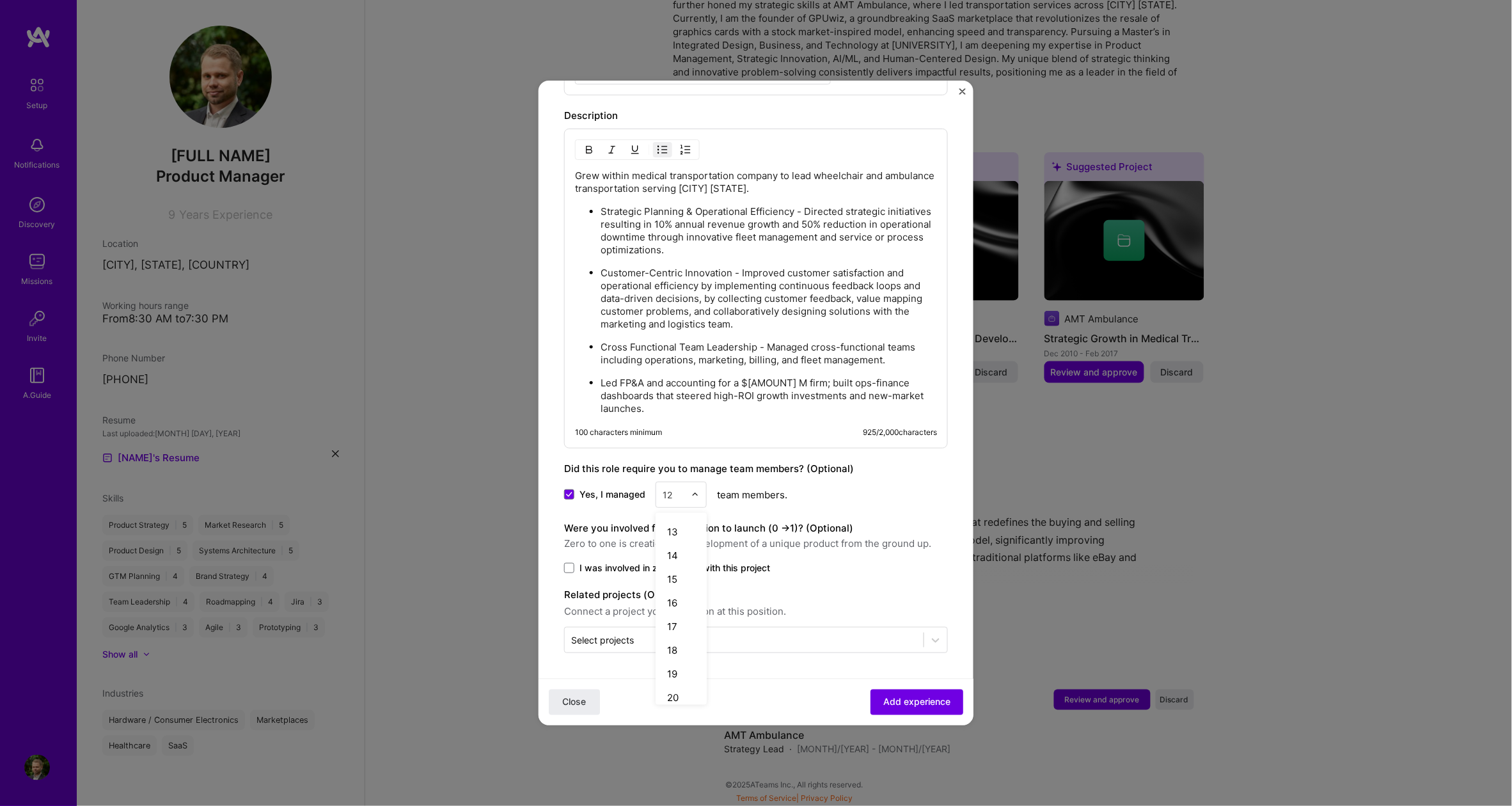 scroll, scrollTop: 256, scrollLeft: 0, axis: vertical 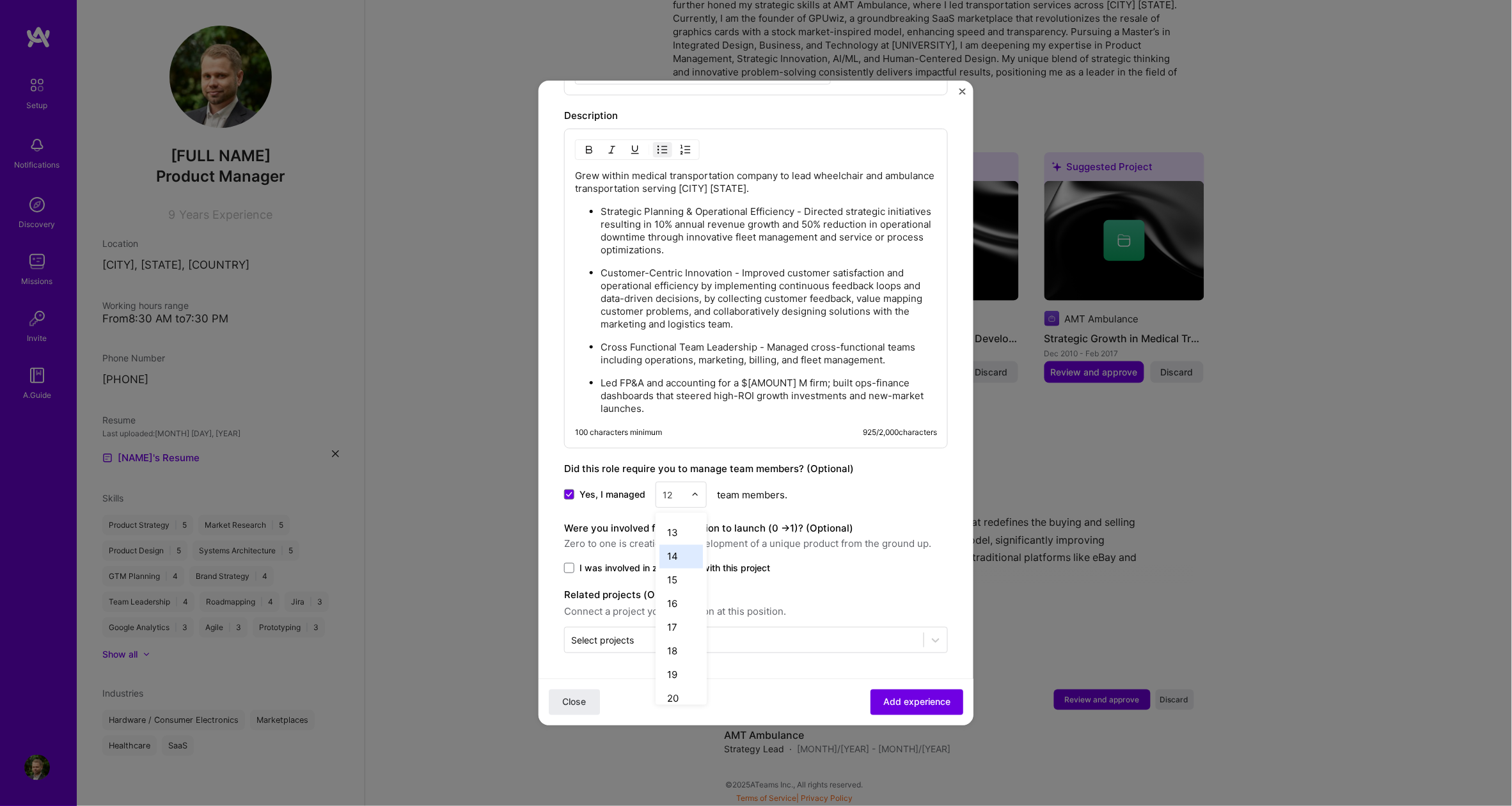 click on "14" at bounding box center [681, 557] 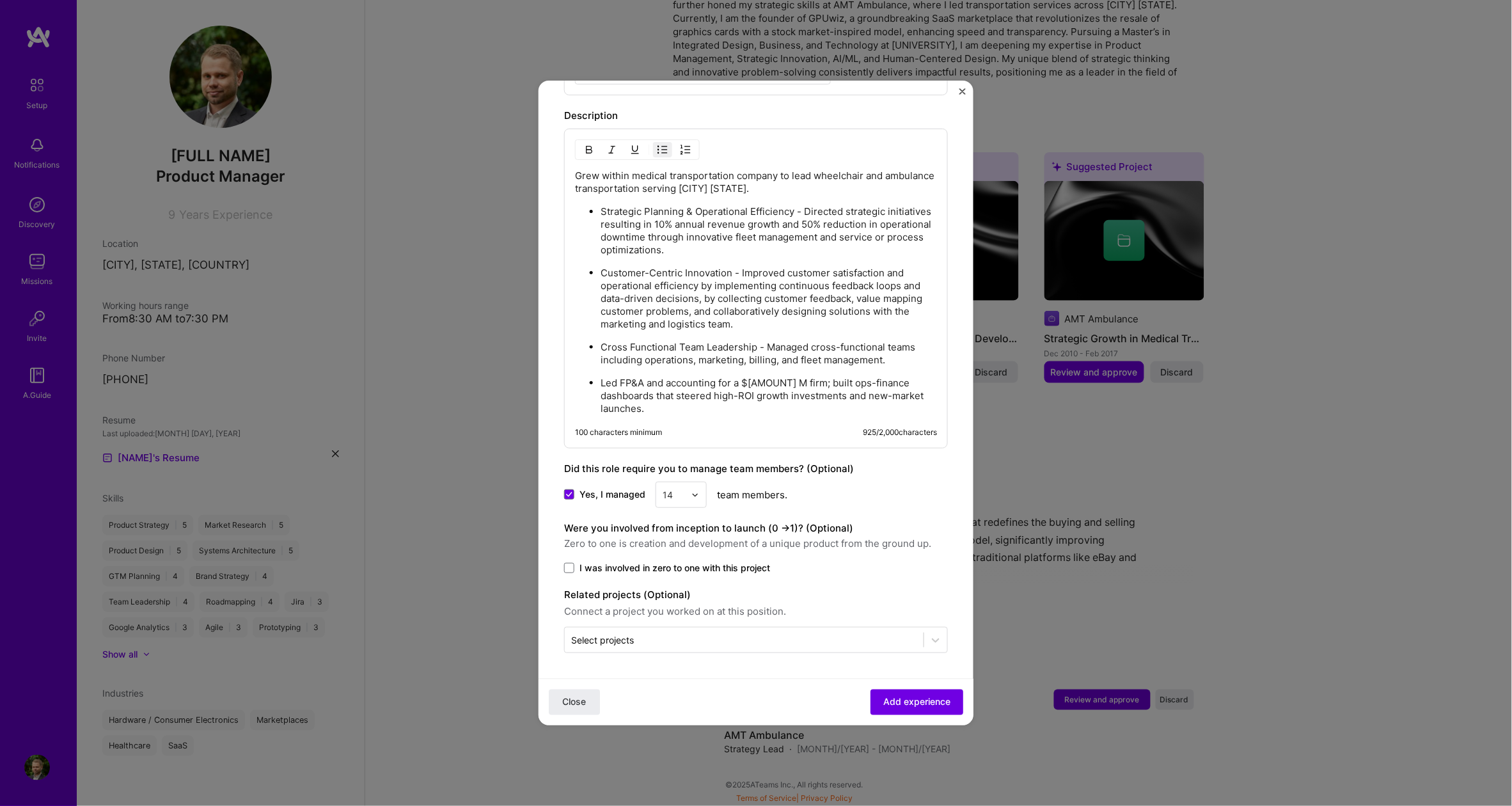 click on "Yes, I managed option 14, selected.   Select is focused ,type to refine list, press Down to open the menu,  14 team members." at bounding box center (756, 494) 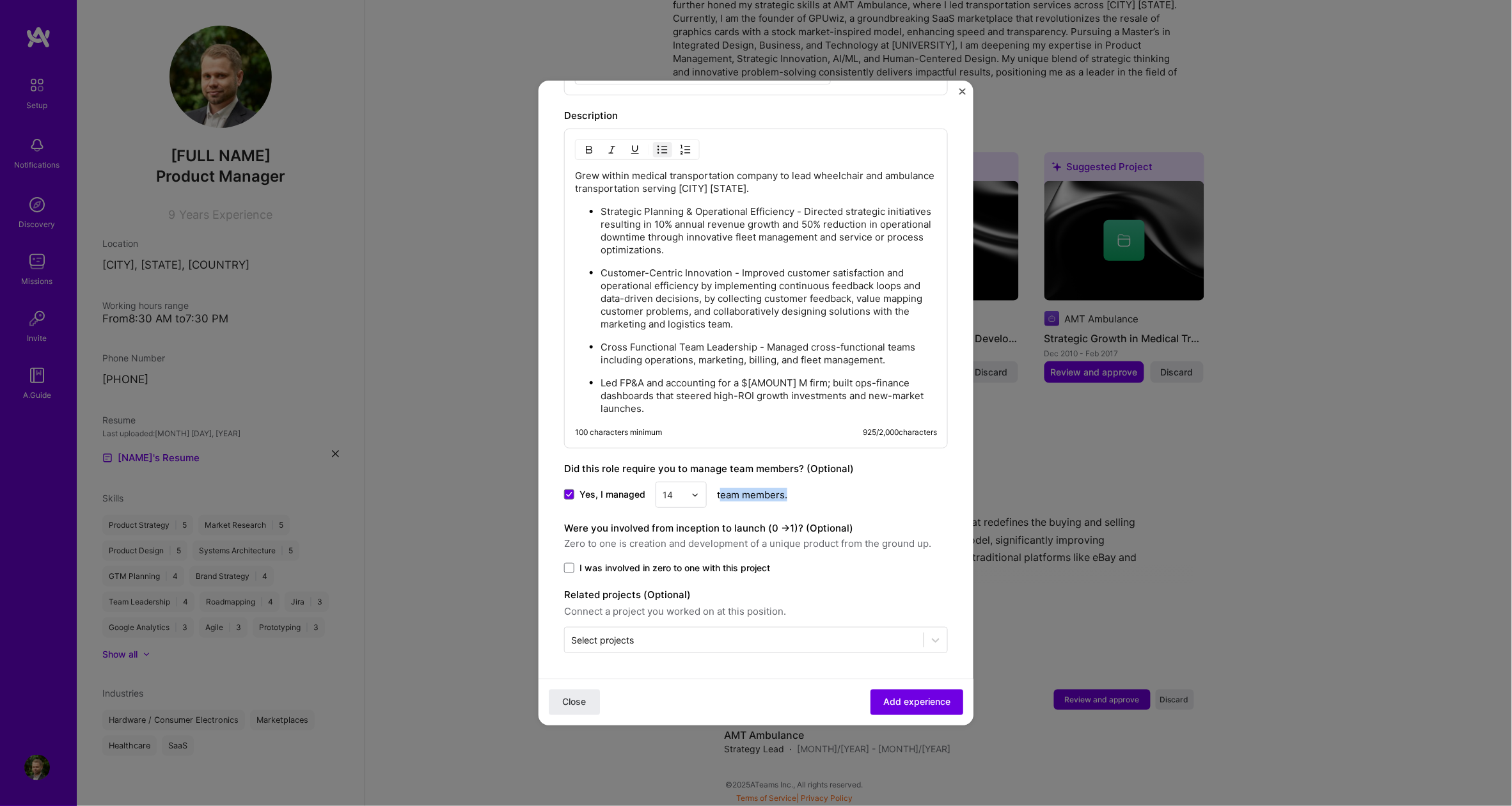 drag, startPoint x: 787, startPoint y: 482, endPoint x: 721, endPoint y: 489, distance: 66.37017 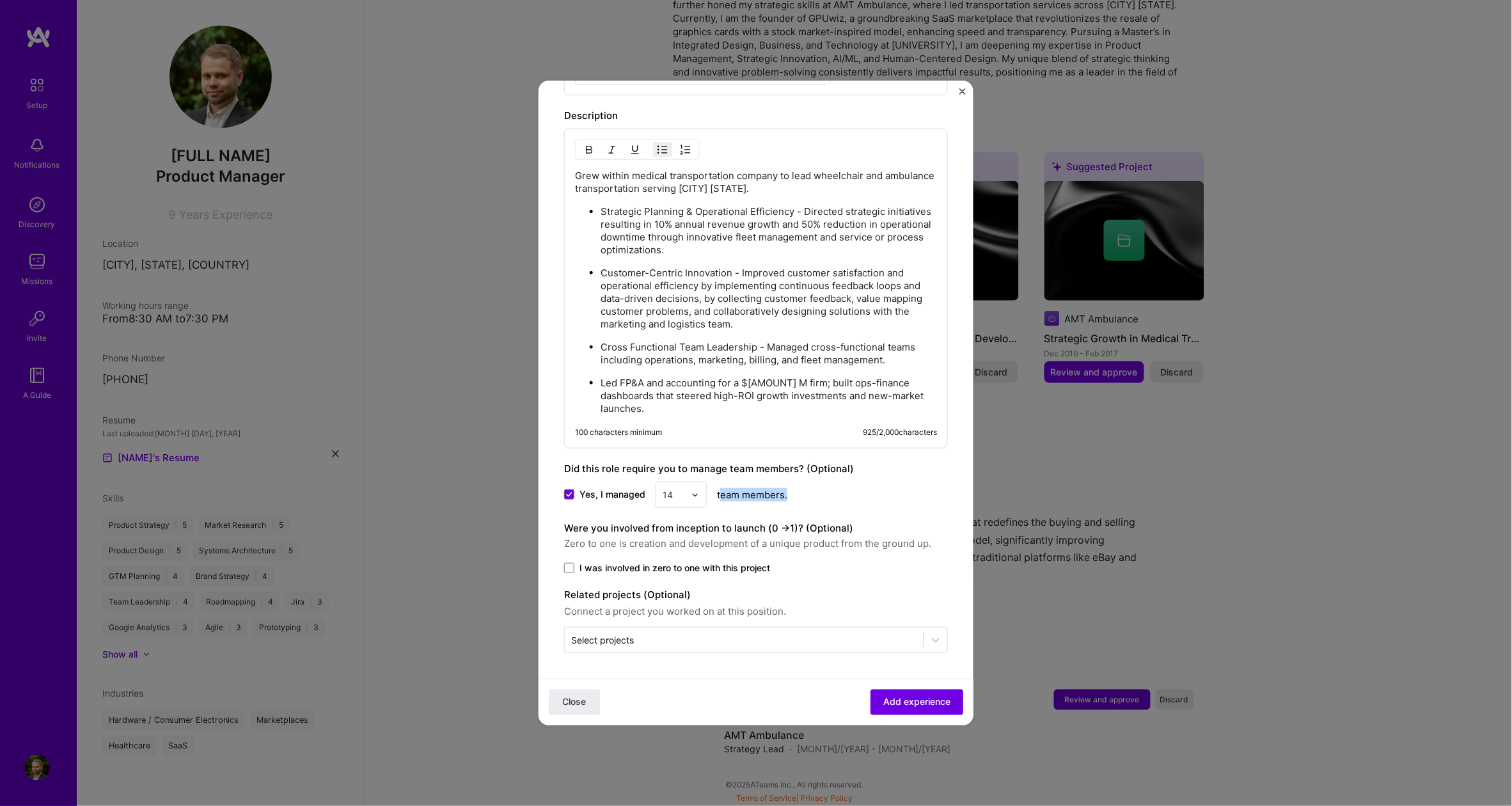 click on "Yes, I managed [NUMBER] team members." at bounding box center [756, 494] 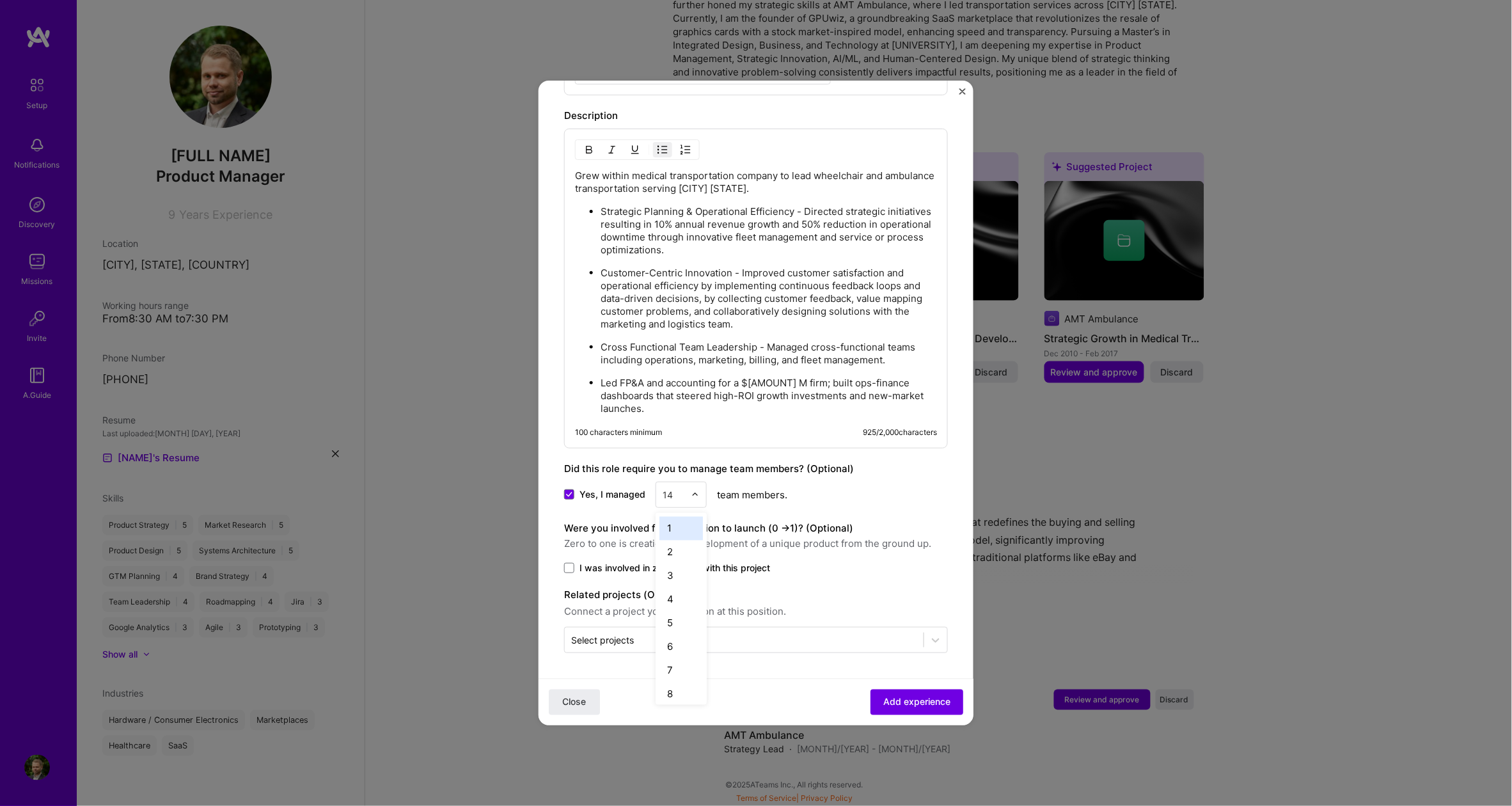 click at bounding box center [695, 495] 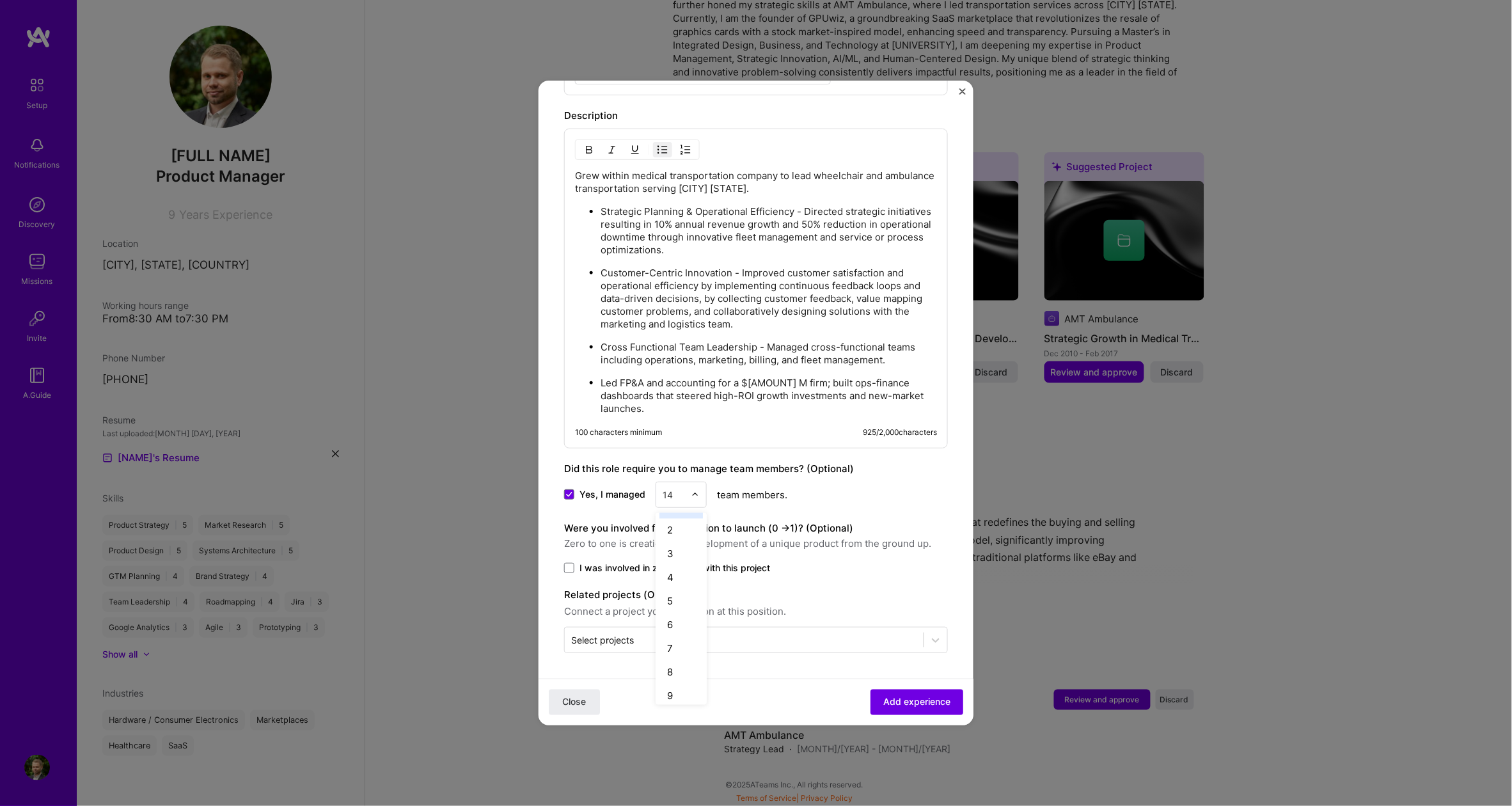 scroll, scrollTop: 139, scrollLeft: 0, axis: vertical 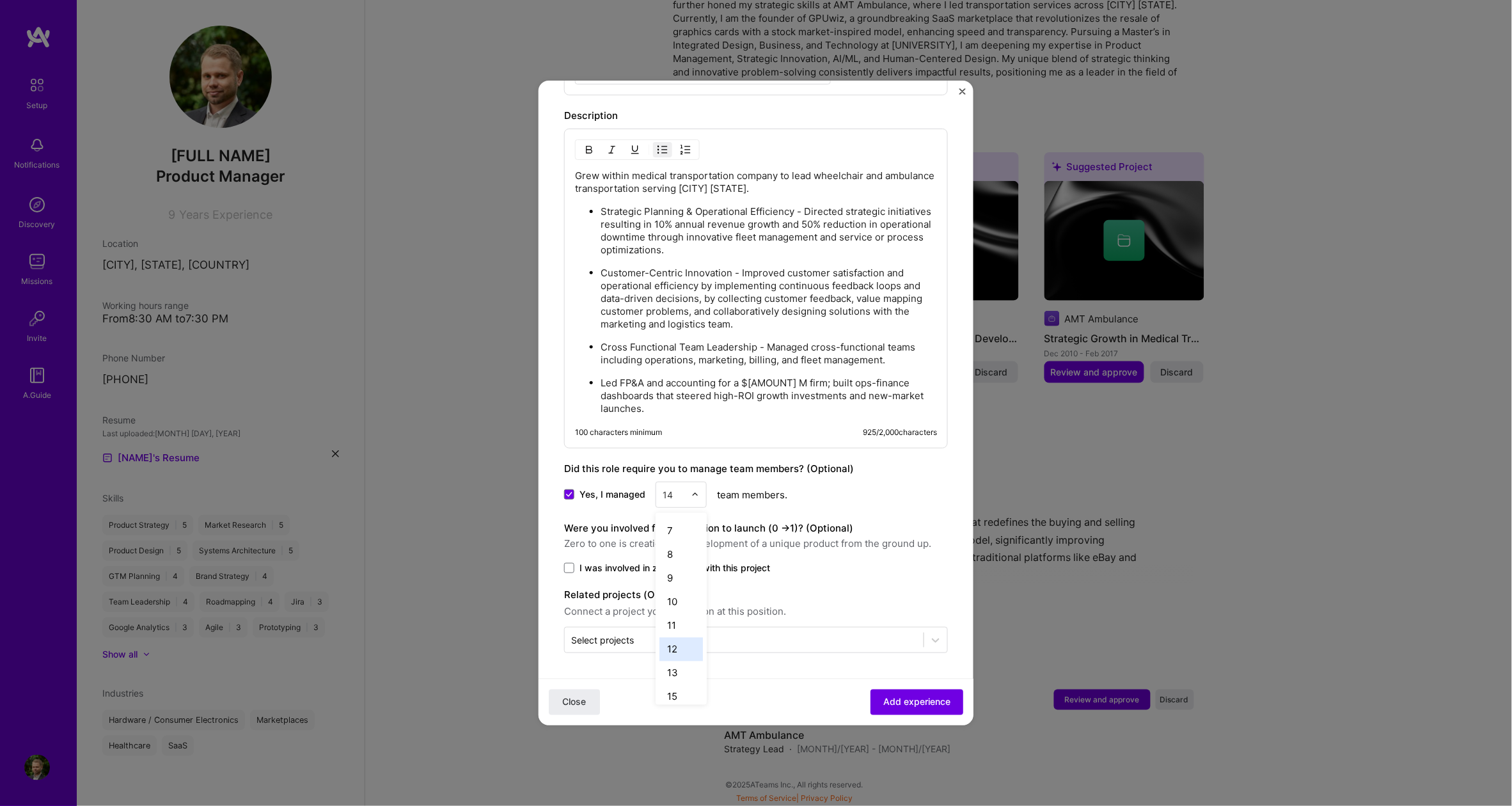 click on "12" at bounding box center [681, 649] 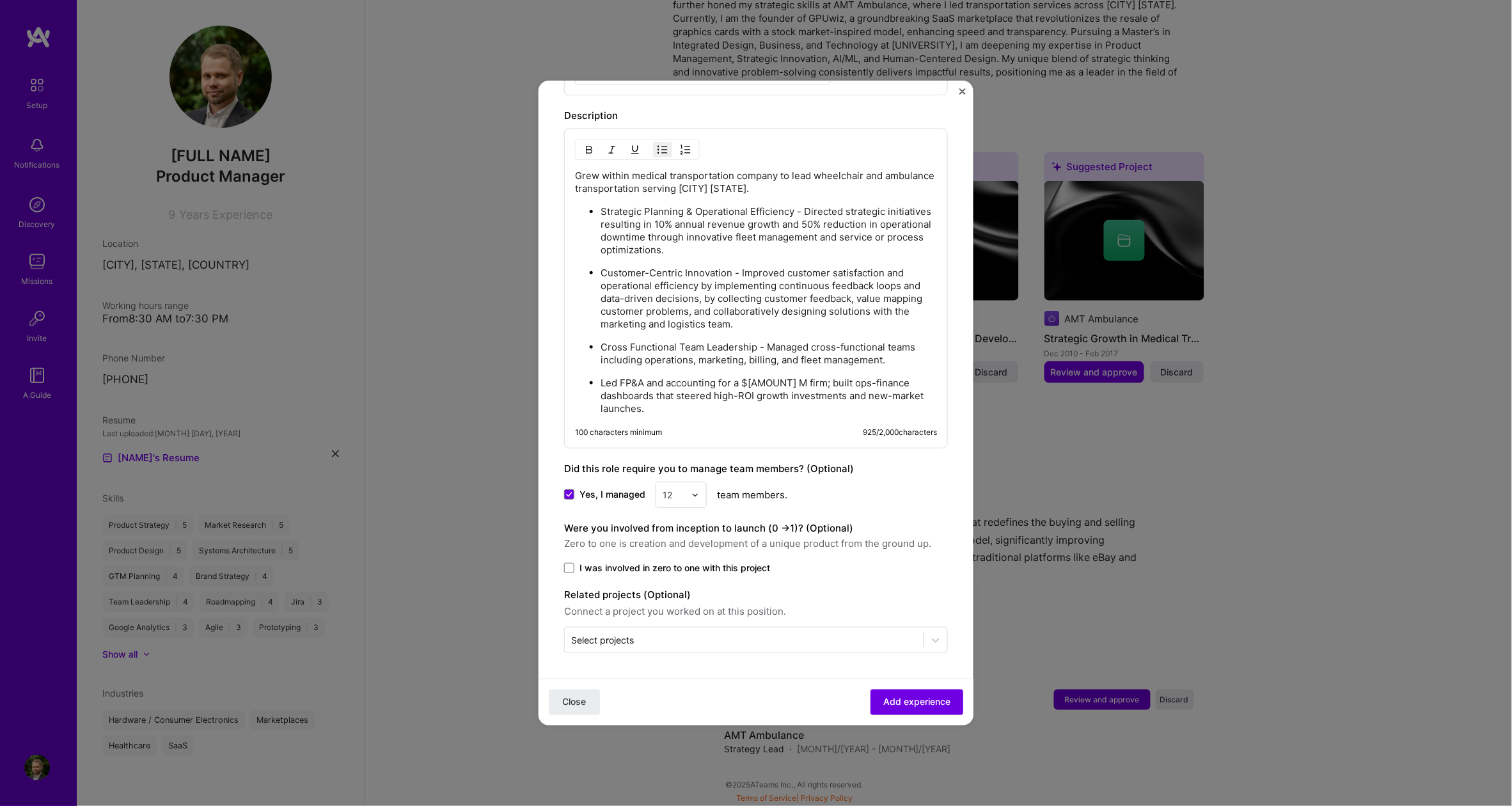 click on "Adding suggested job This job is suggested based on your LinkedIn, resume or A.Team activity. Create a job experience Jobs help companies understand your past experience. Company logo Company name AMT Ambulance
Industry Add up to 2 industries. Selected industries 2 Your title and specialization Strategy Lead Select specialization Duration Dec, [YEAR]
to Feb, [YEAR]
I still work here Skills used — Add up to 12 skills Any new skills will be added to your profile. Enter skills... Description Grew within medical transportation company to lead wheelchair and ambulance transportation serving [CITY] County.  Strategic Planning & Operational Efficiency - Directed strategic initiatives resulting in 10% annual revenue growth and 50% reduction in operational downtime through innovative fleet management and service or process optimizations. 100 characters minimum 925 / 2,000  characters Yes, I managed 12 >" at bounding box center (756, 123) 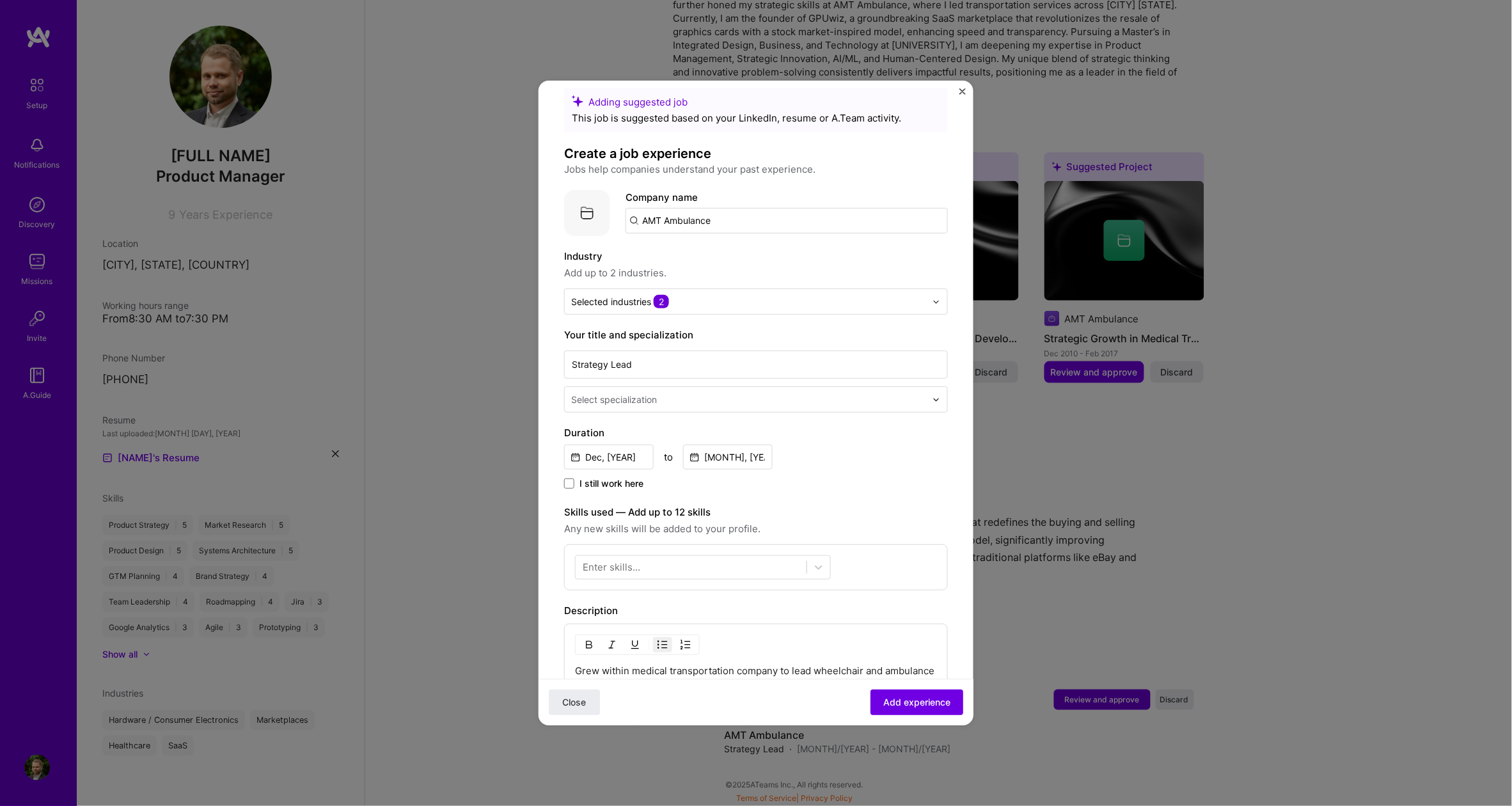 scroll, scrollTop: 0, scrollLeft: 0, axis: both 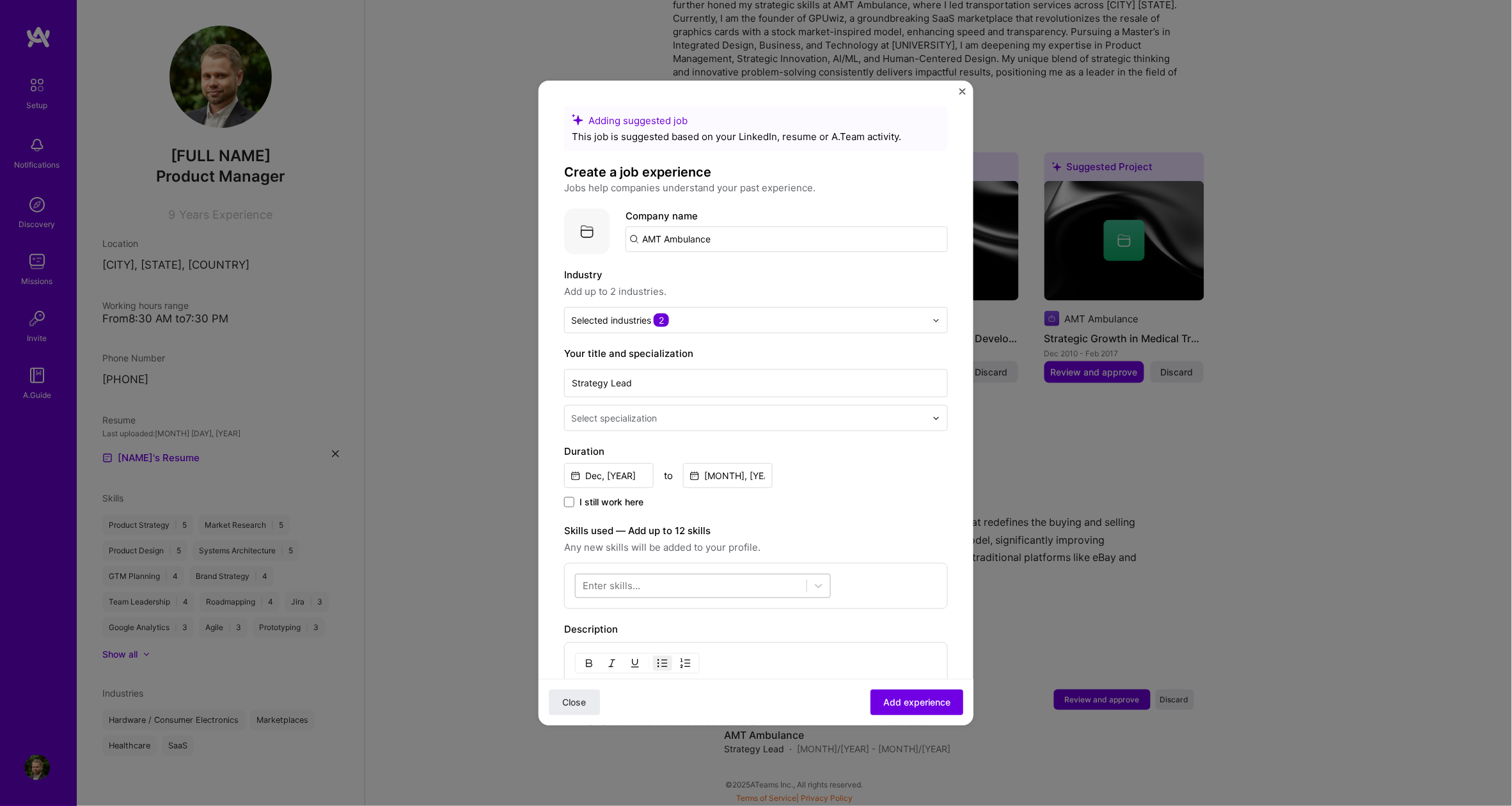 click at bounding box center [691, 586] 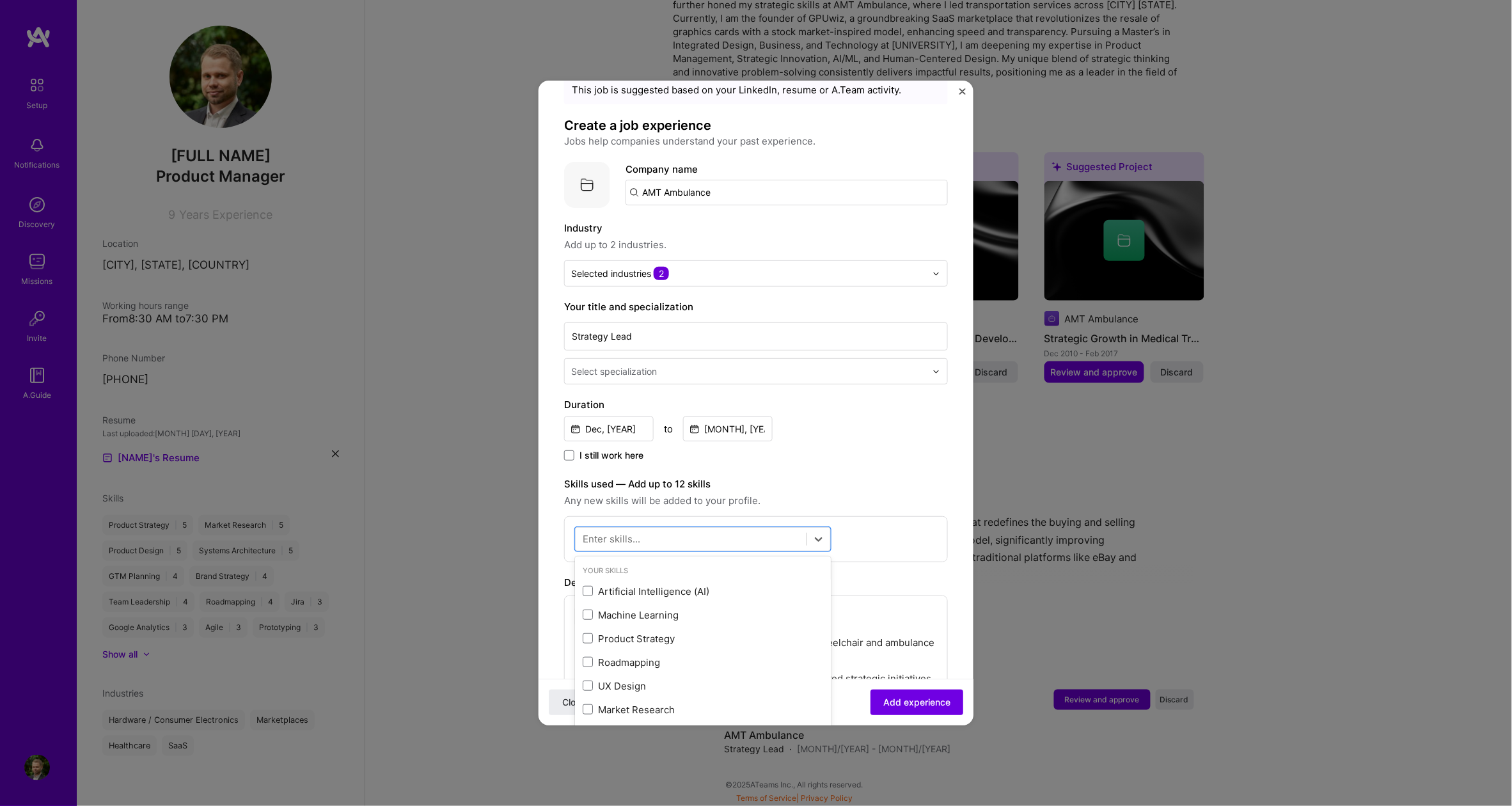 scroll, scrollTop: 256, scrollLeft: 0, axis: vertical 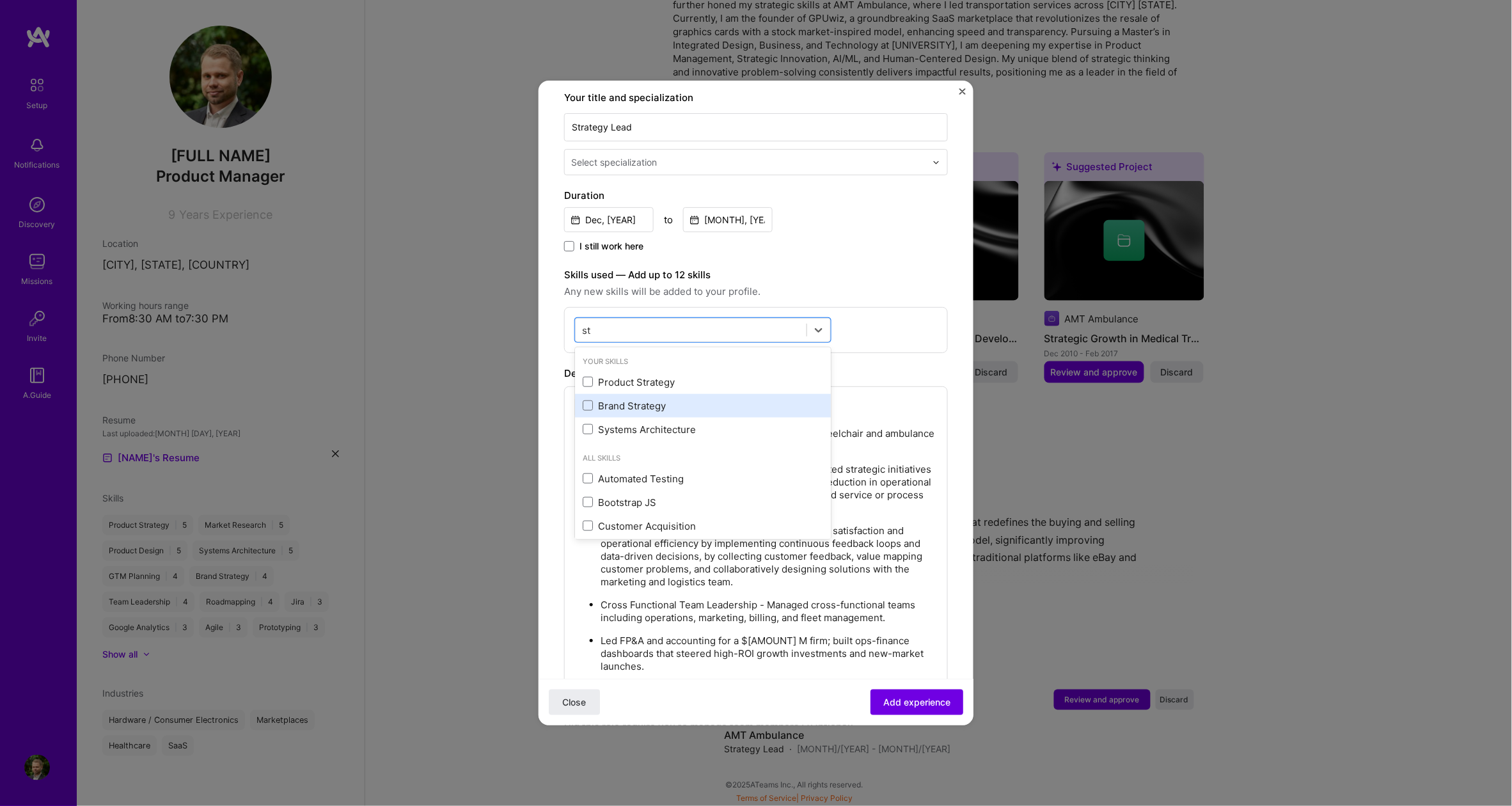 type on "s" 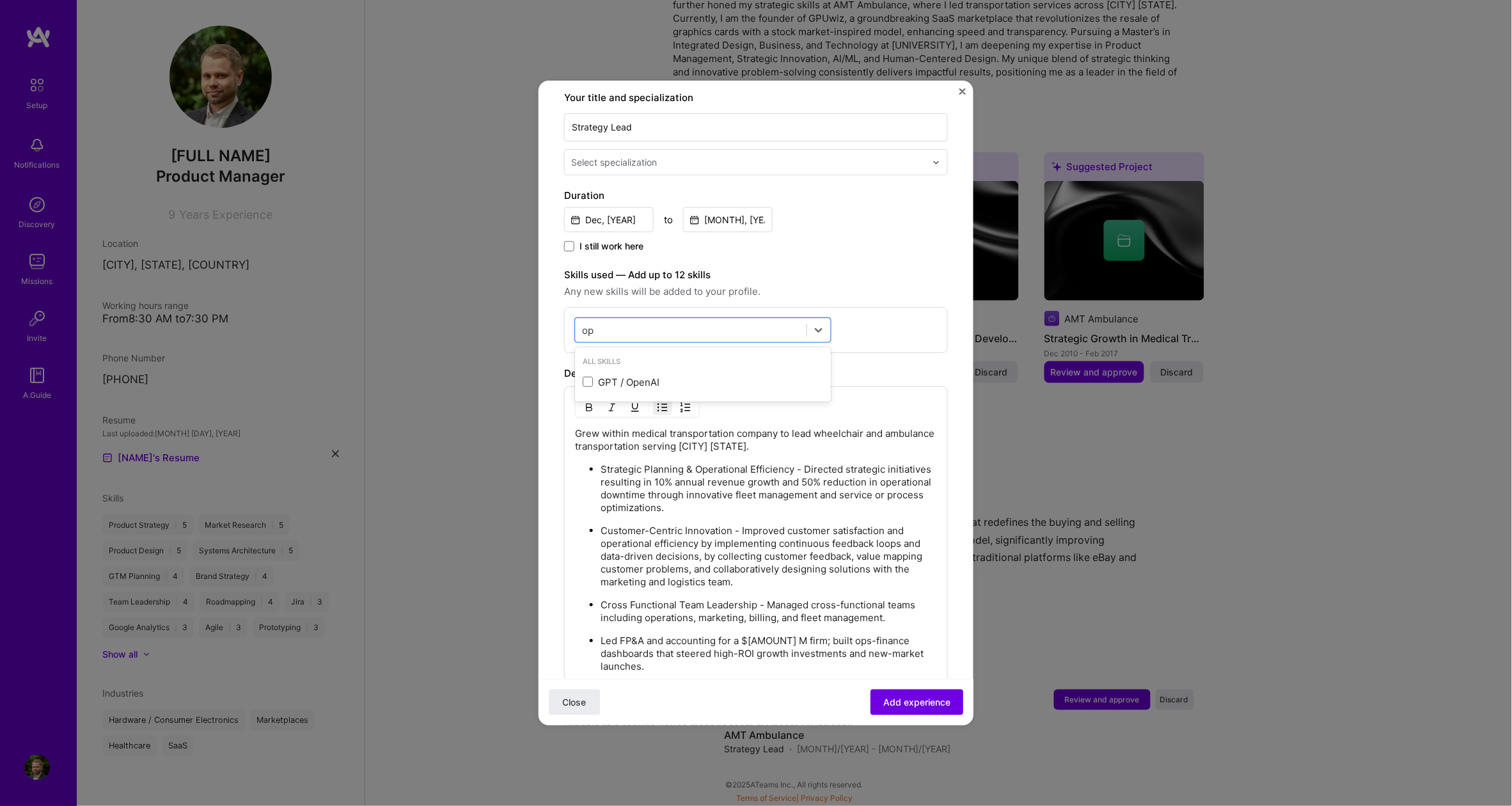 type on "o" 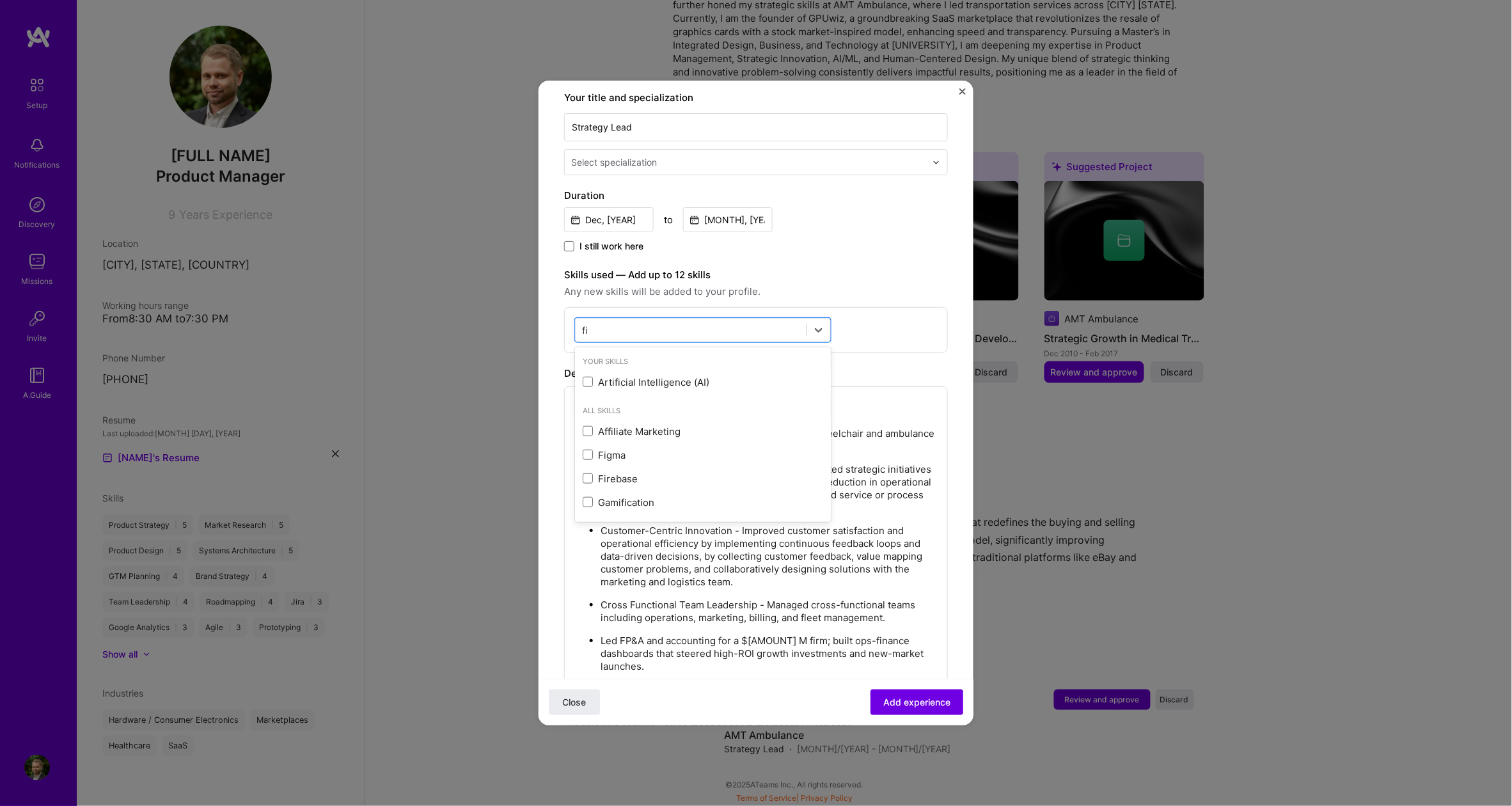 type on "f" 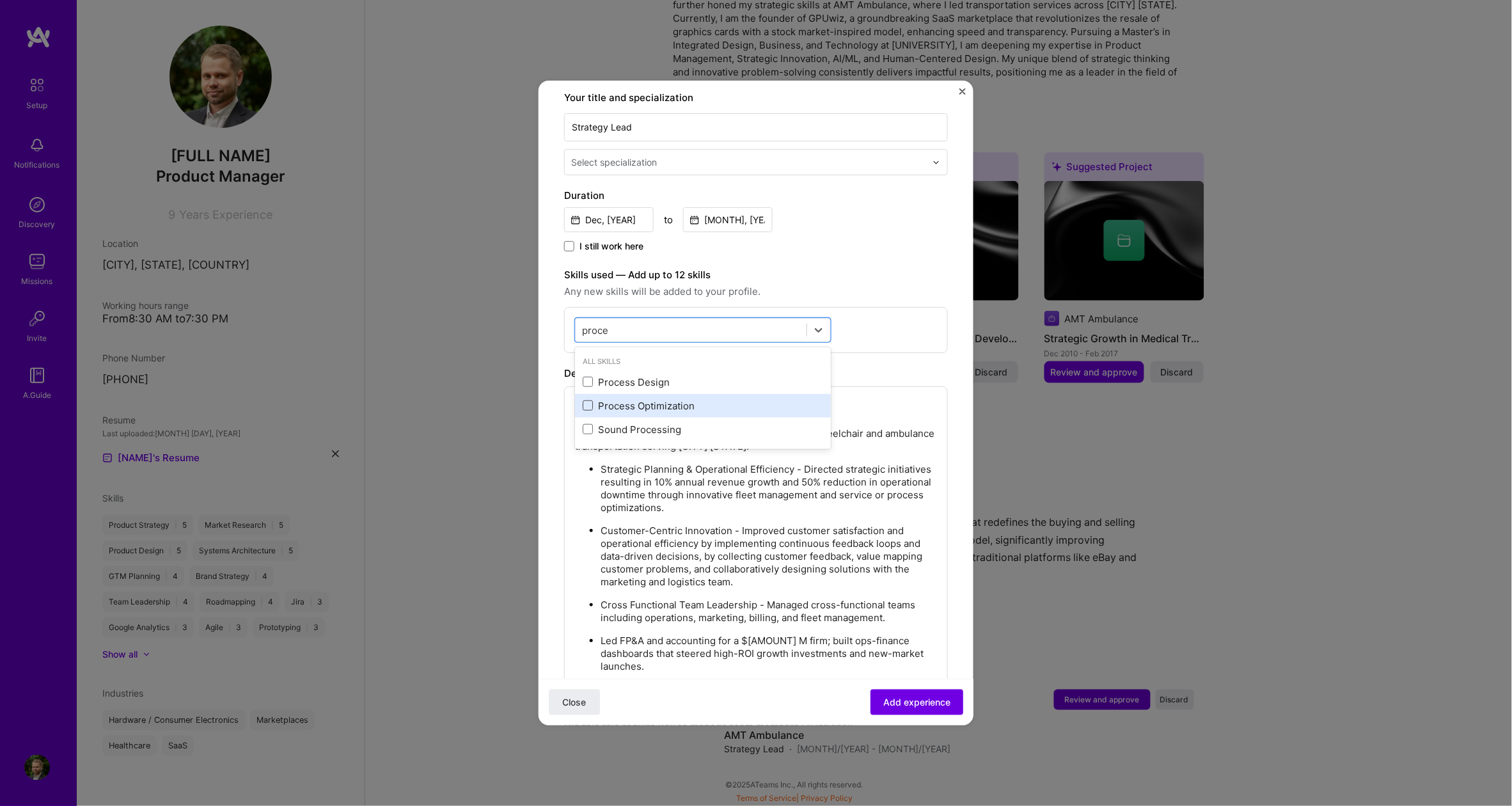 click at bounding box center [588, 406] 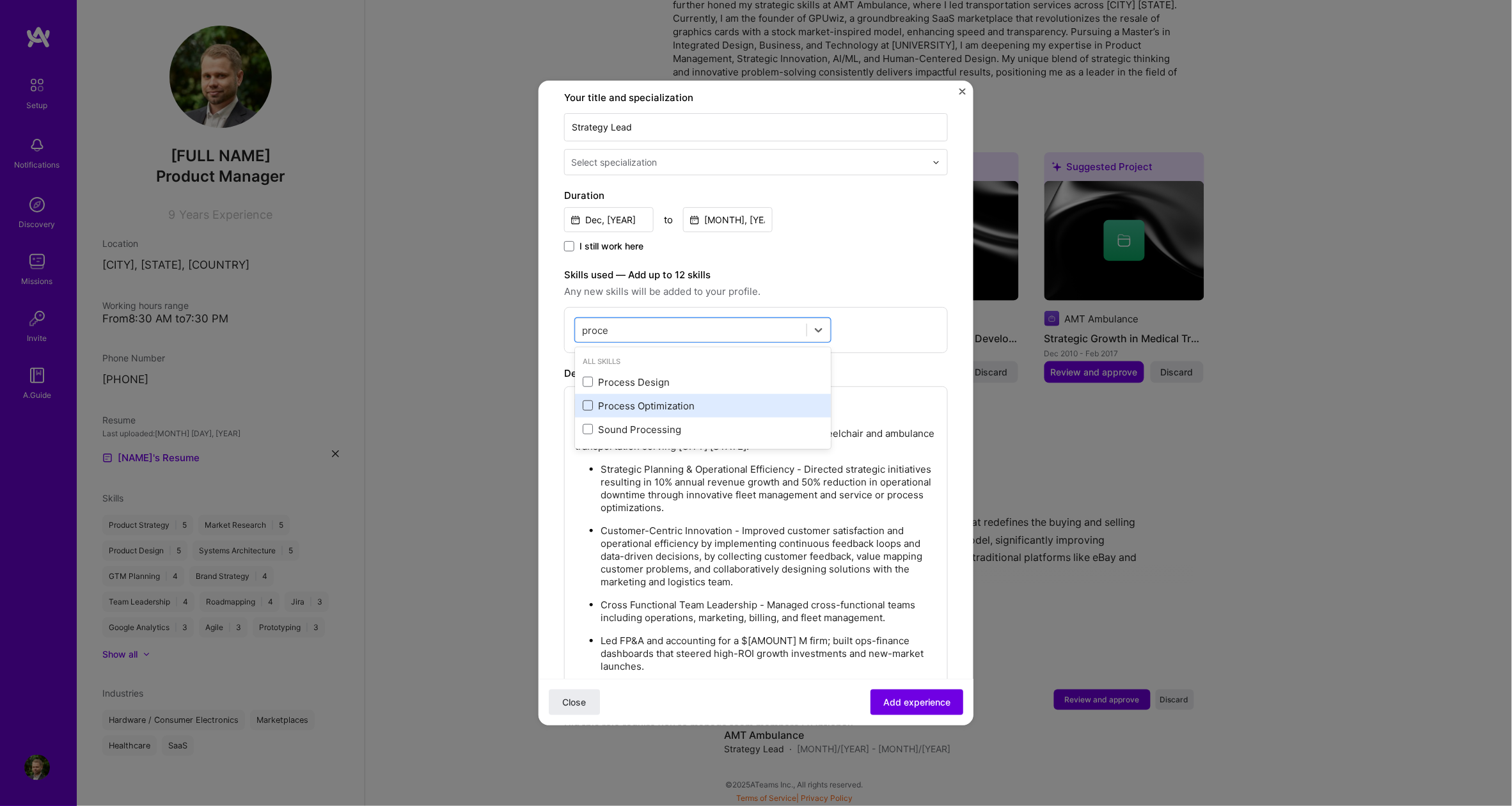 click at bounding box center (0, 0) 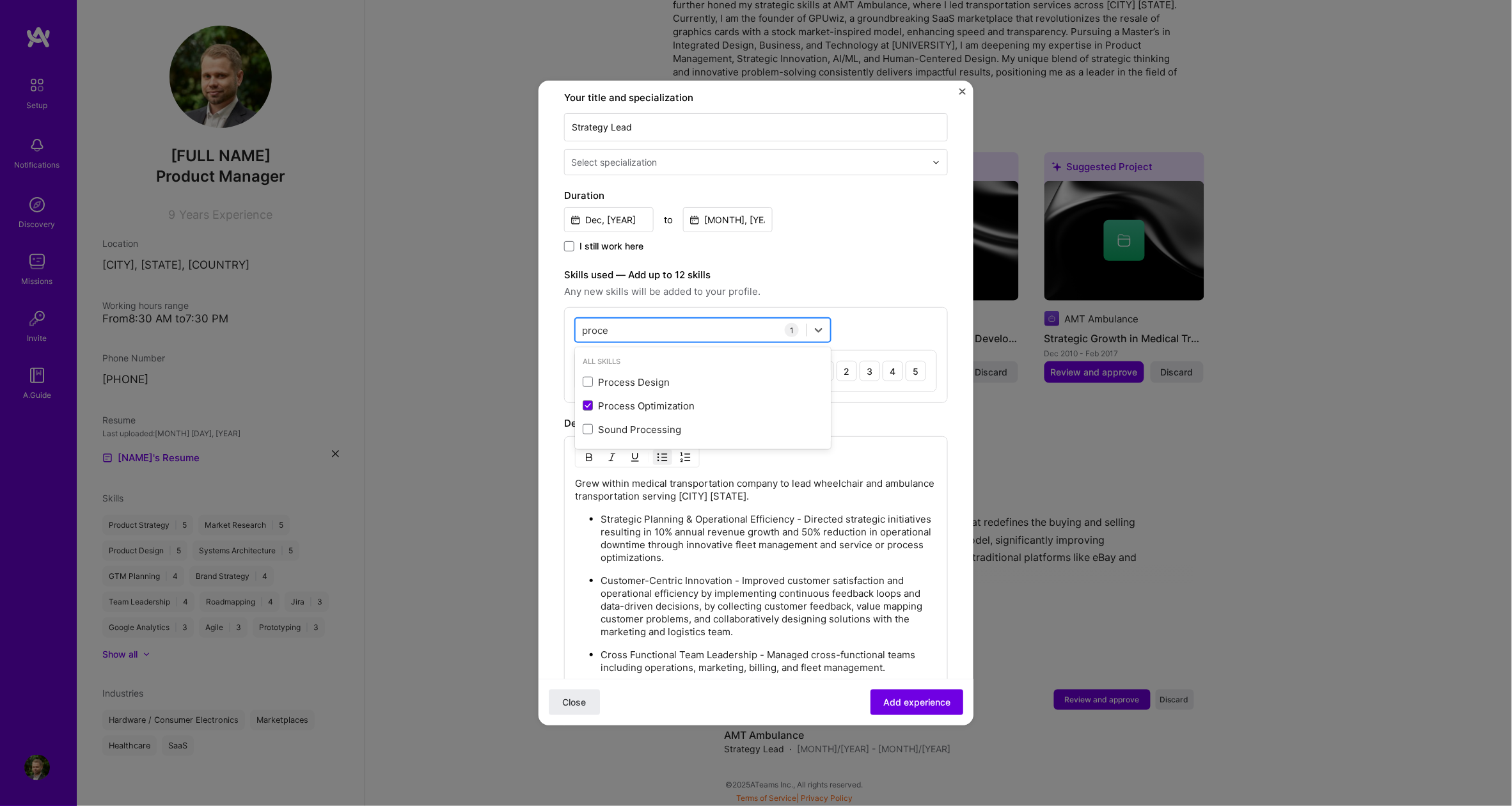 click on "proce proce" at bounding box center (691, 330) 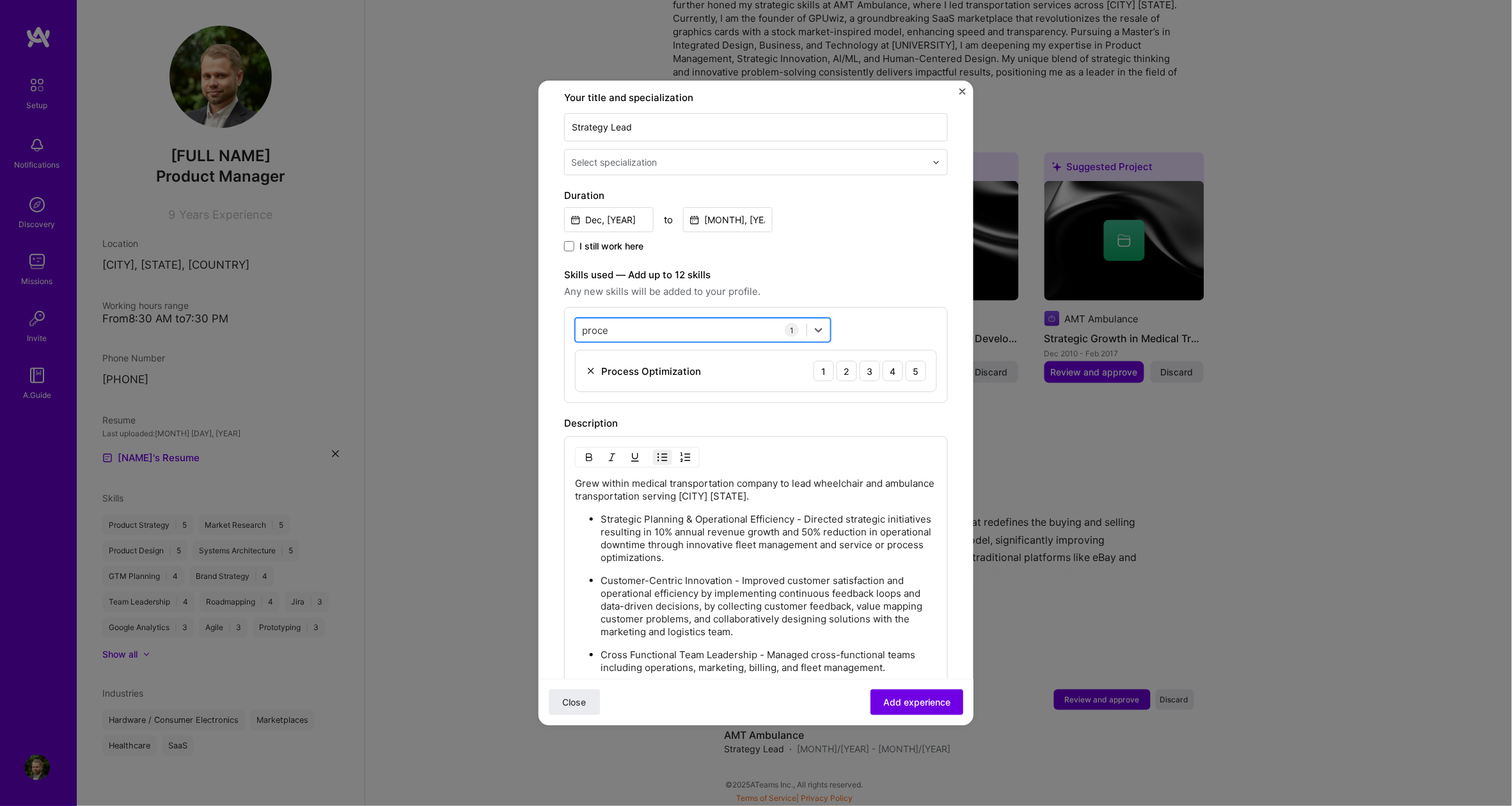 click on "proce proce" at bounding box center [691, 330] 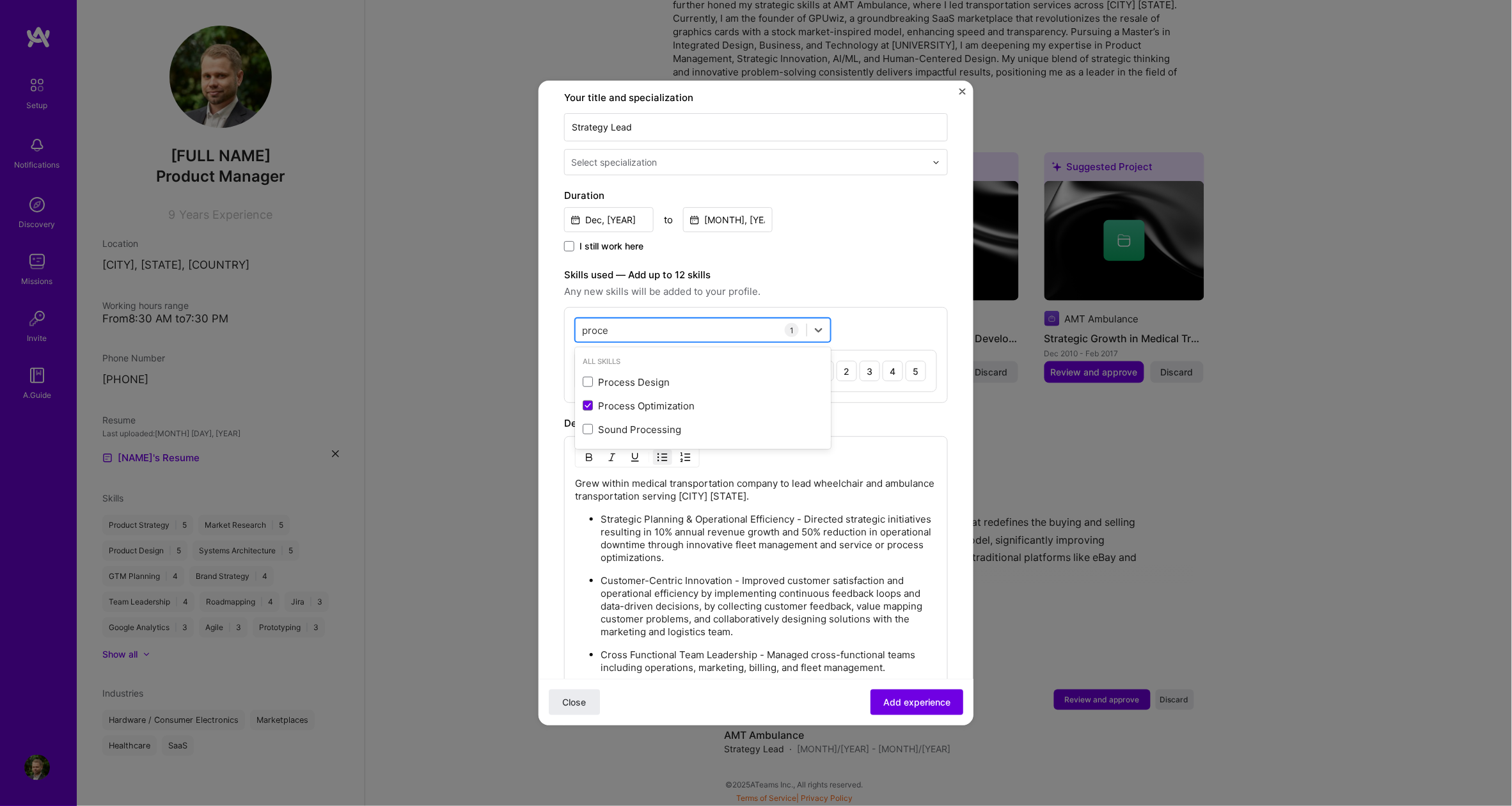 click on "proce proce" at bounding box center [691, 330] 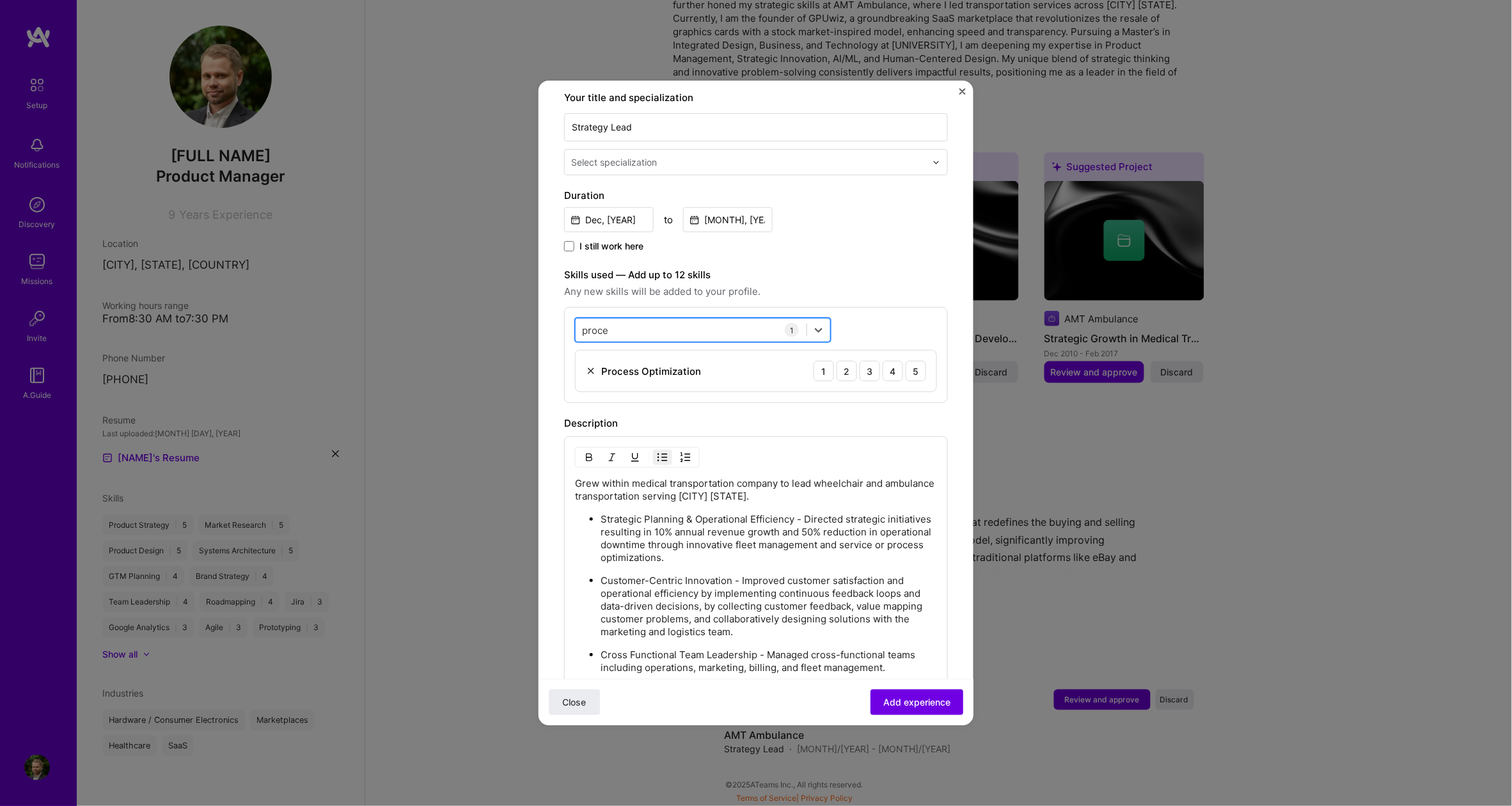 click on "proce proce" at bounding box center [691, 330] 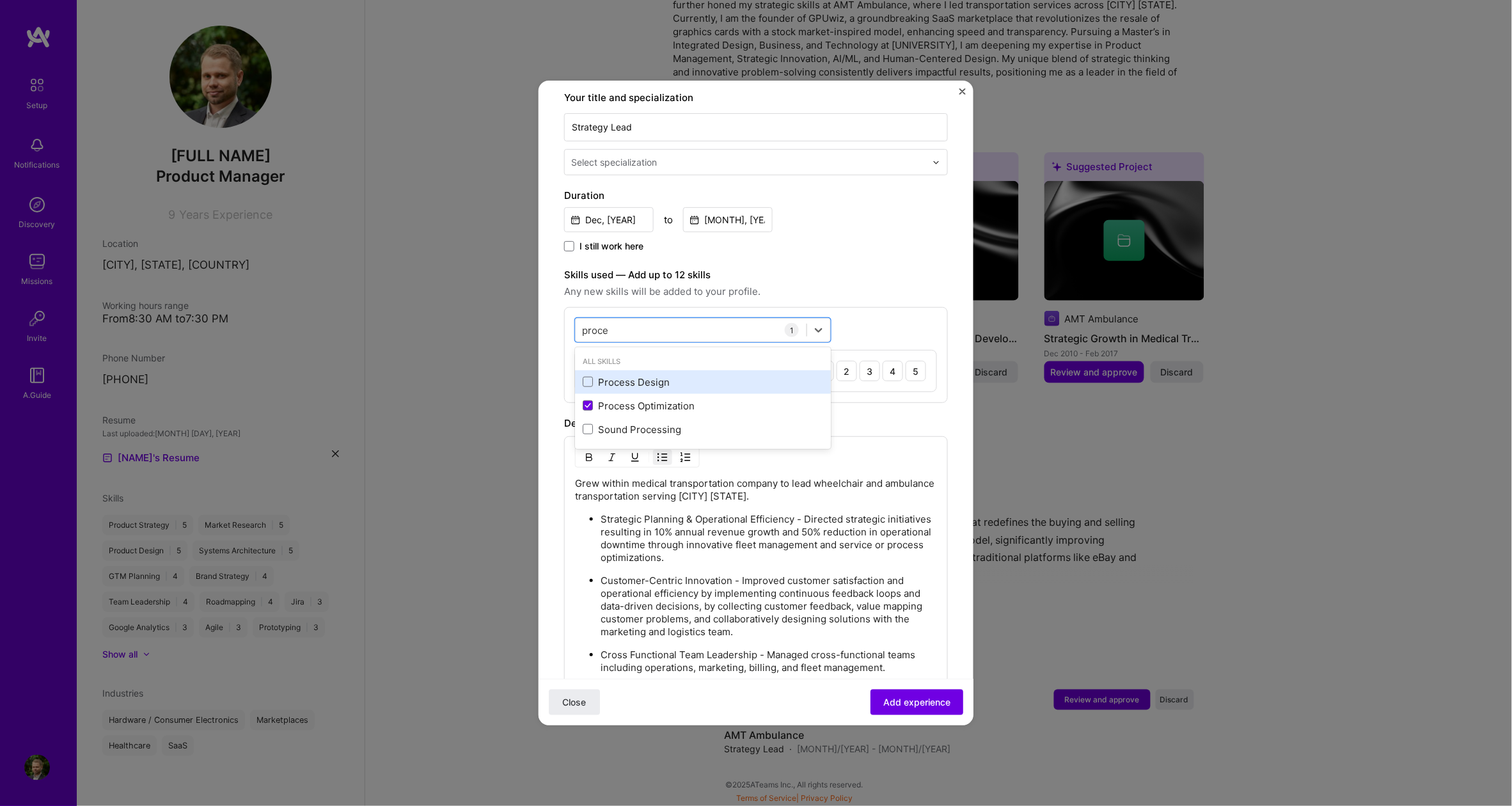 click on "Process Design" at bounding box center (703, 382) 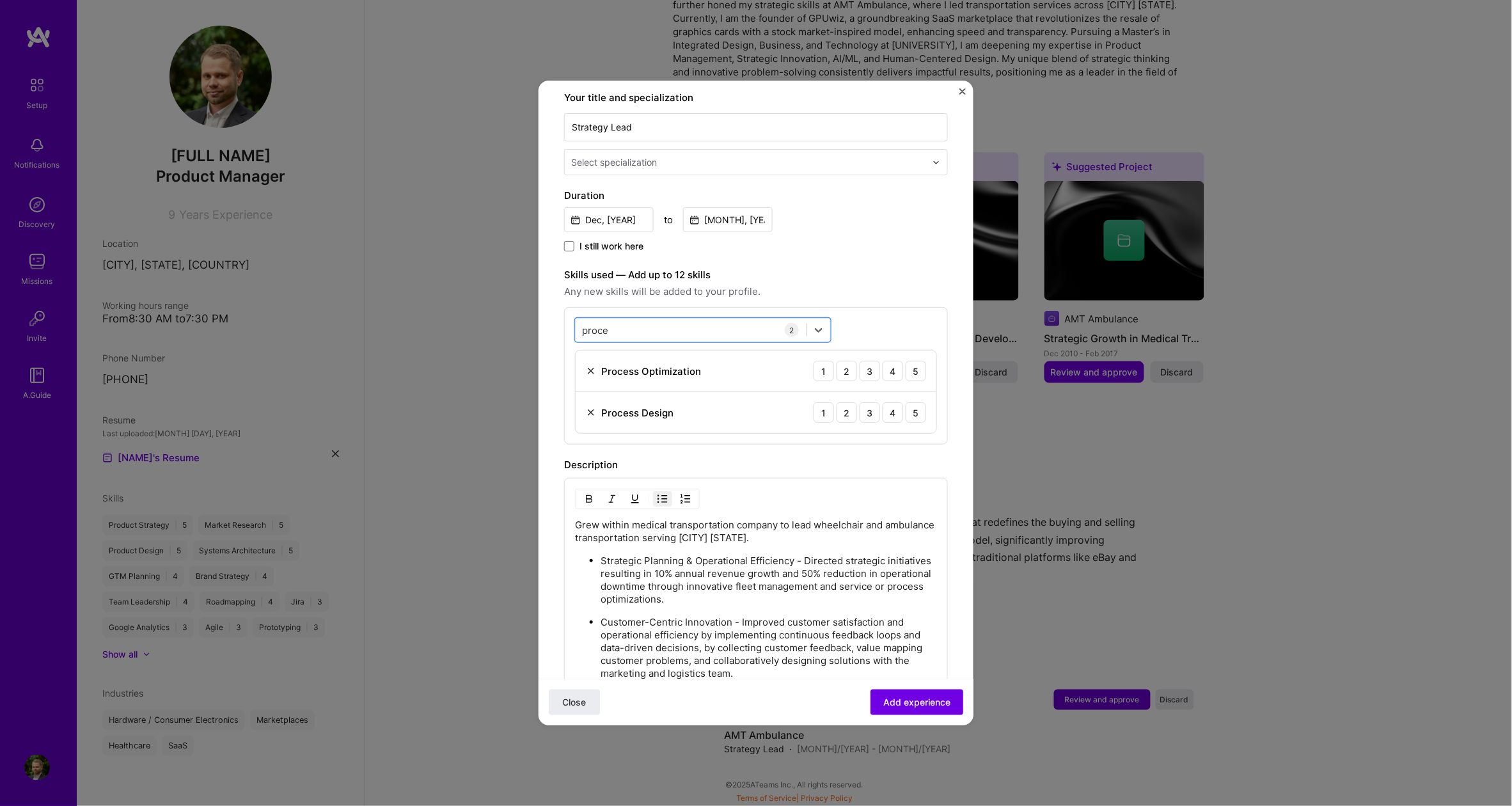 drag, startPoint x: 622, startPoint y: 332, endPoint x: 567, endPoint y: 331, distance: 55.00909 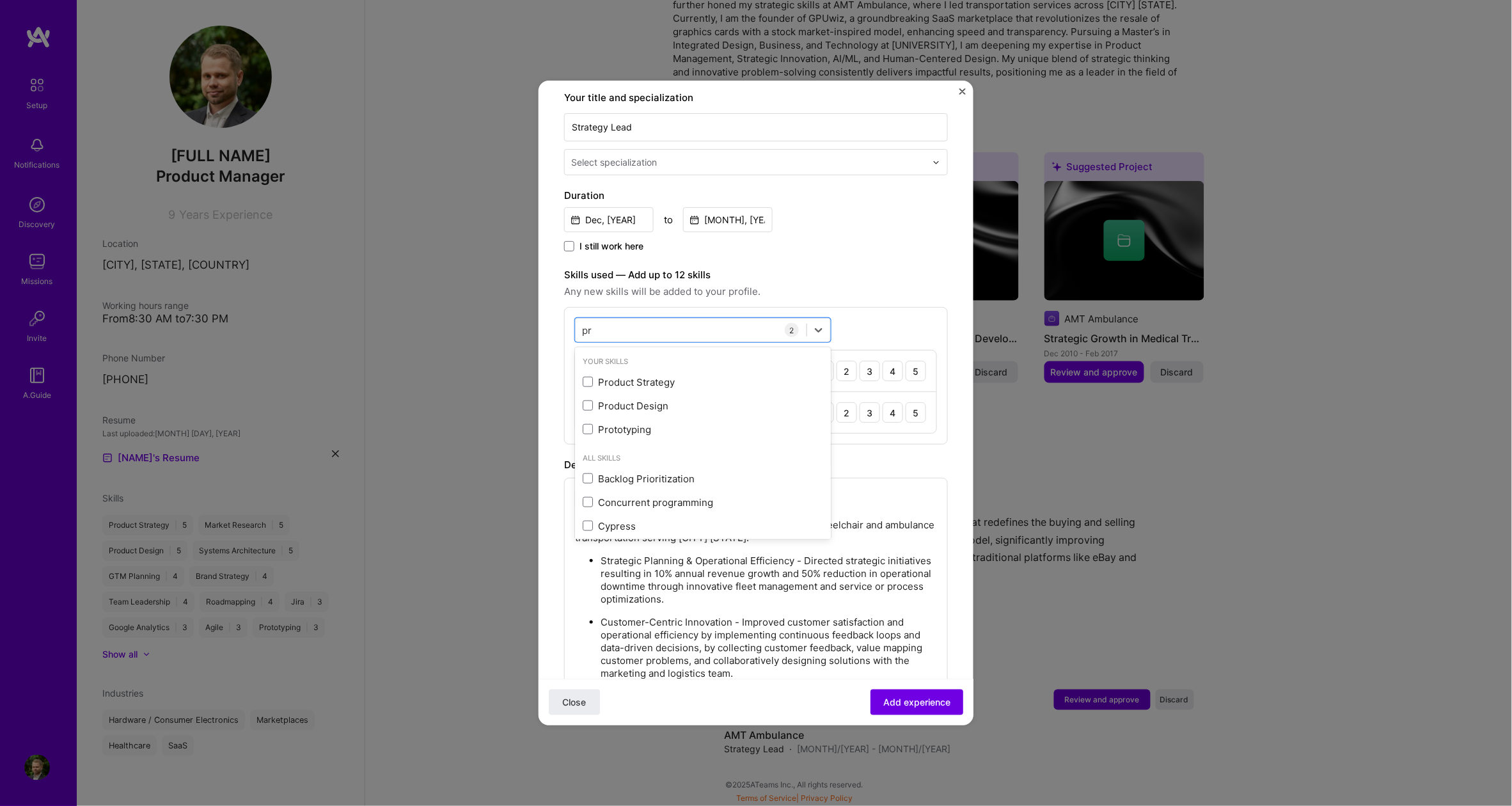 type on "p" 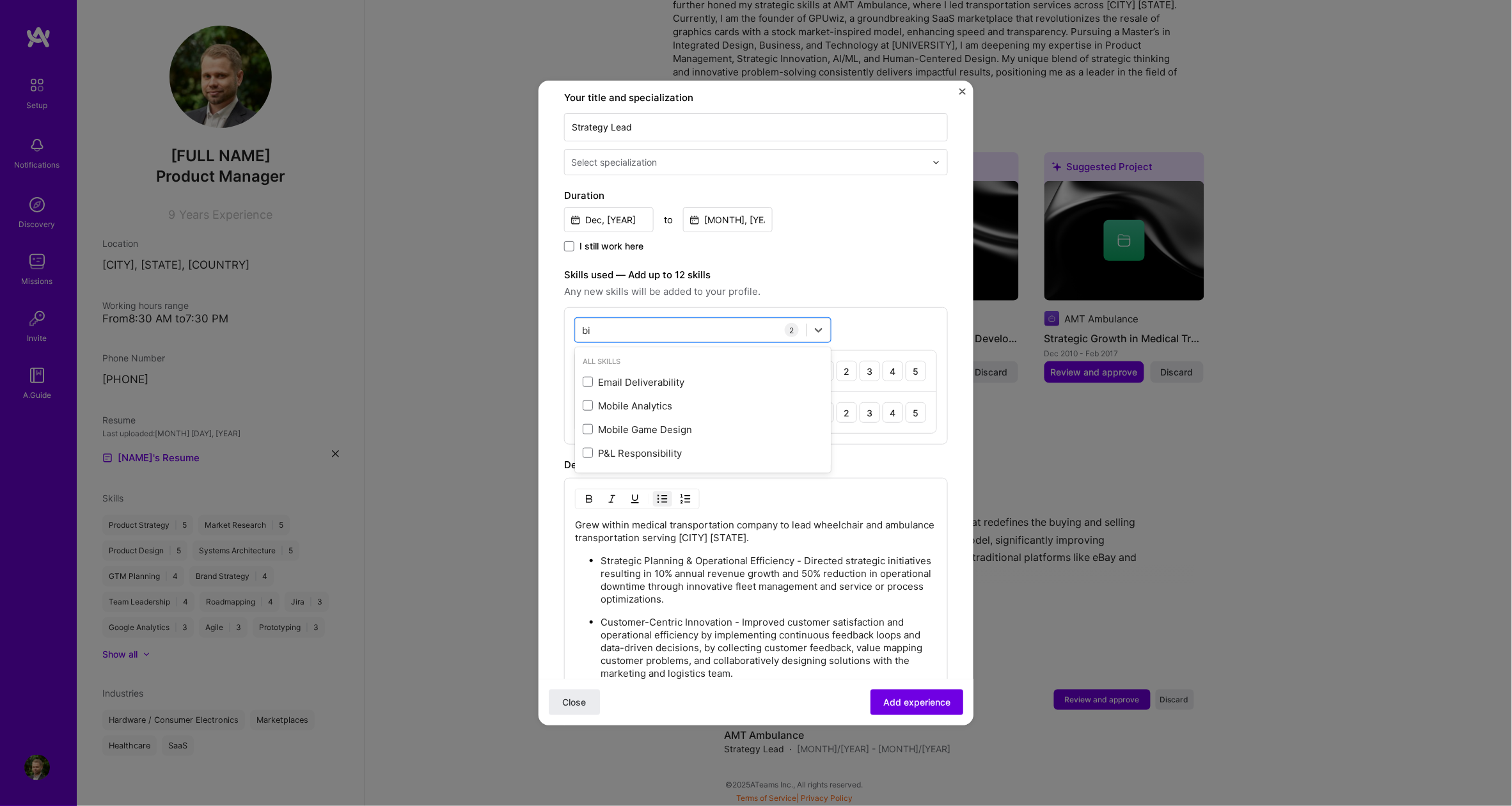 type on "b" 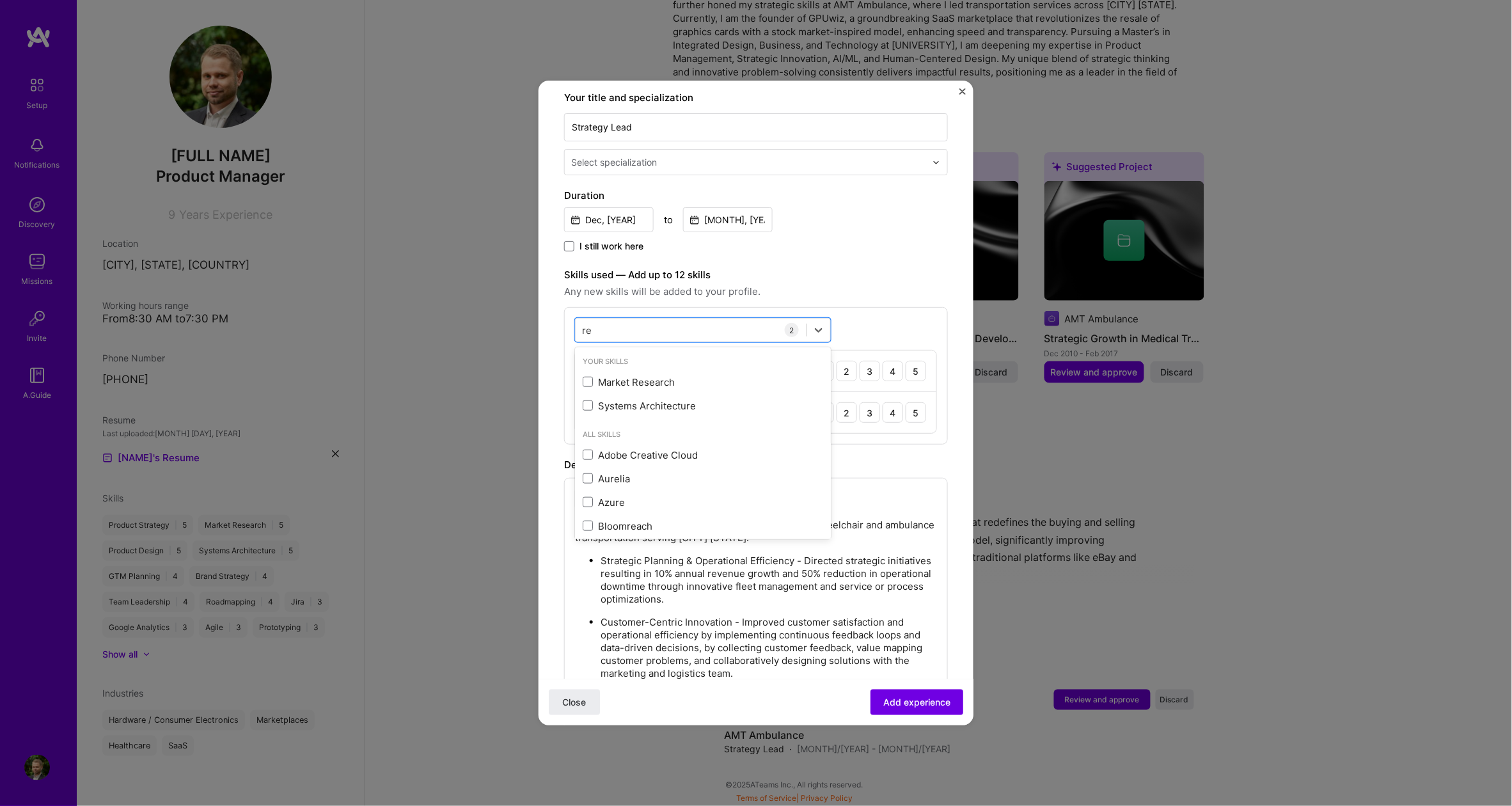 type on "r" 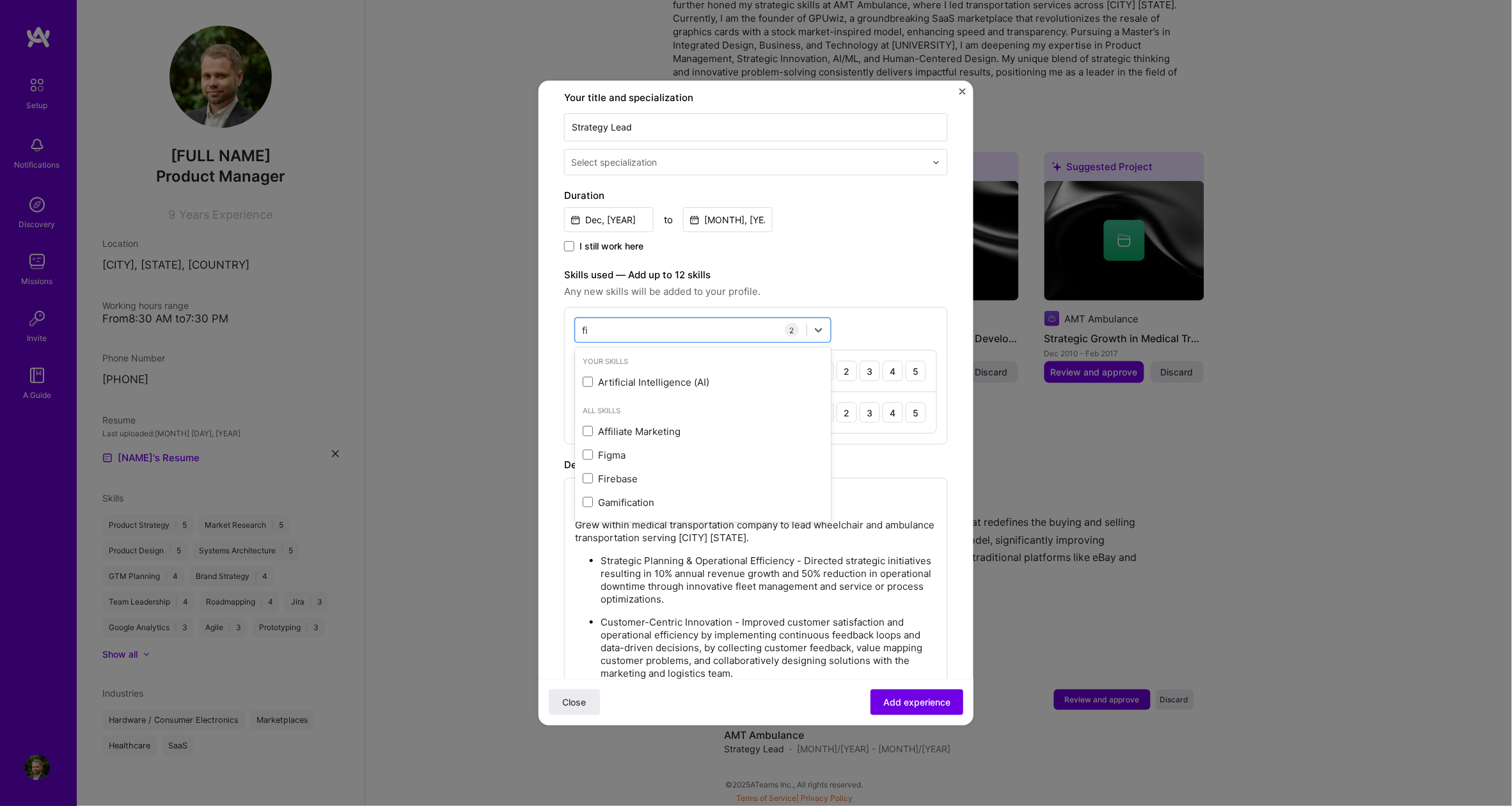 type on "f" 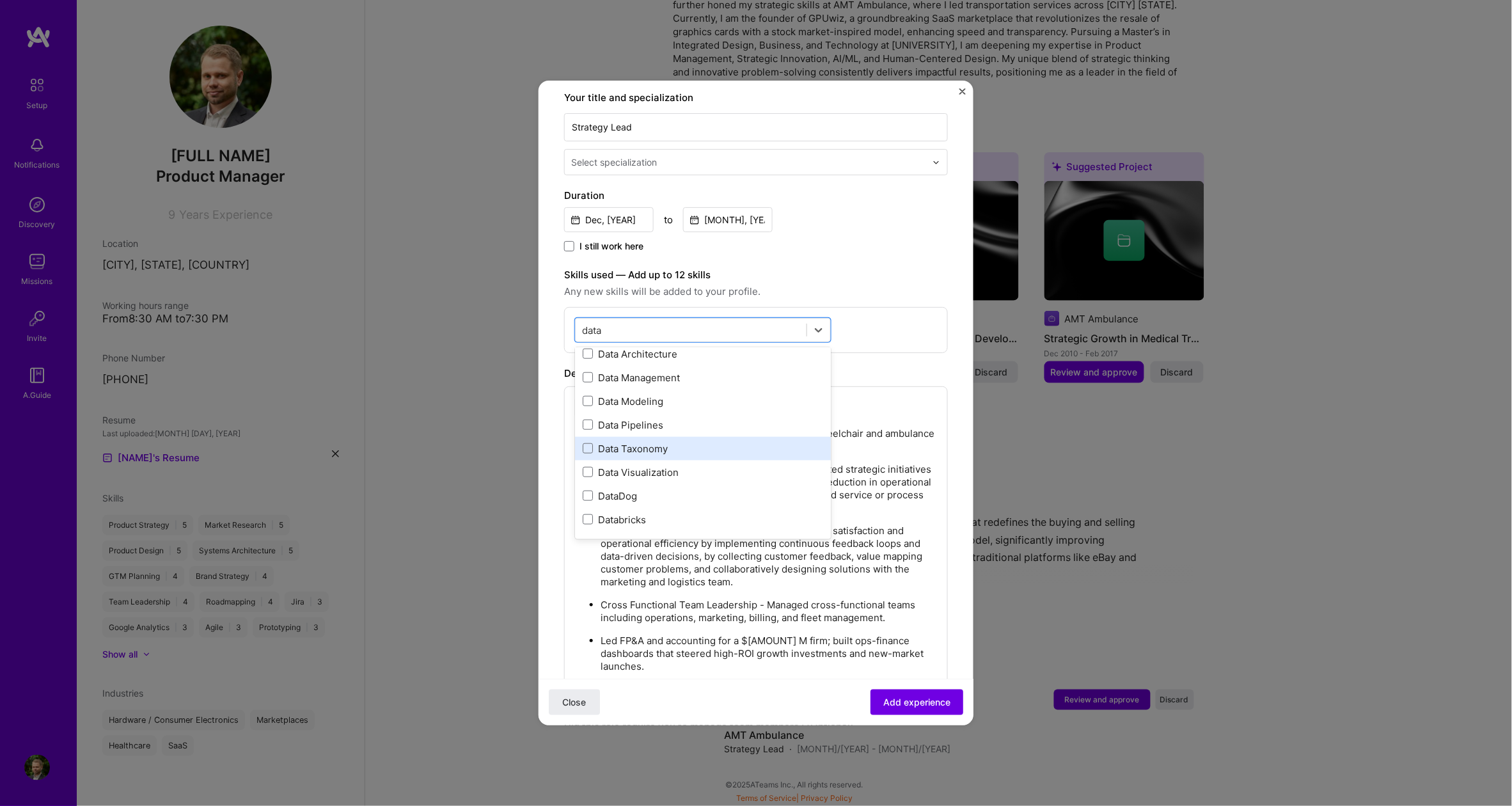 scroll, scrollTop: 0, scrollLeft: 0, axis: both 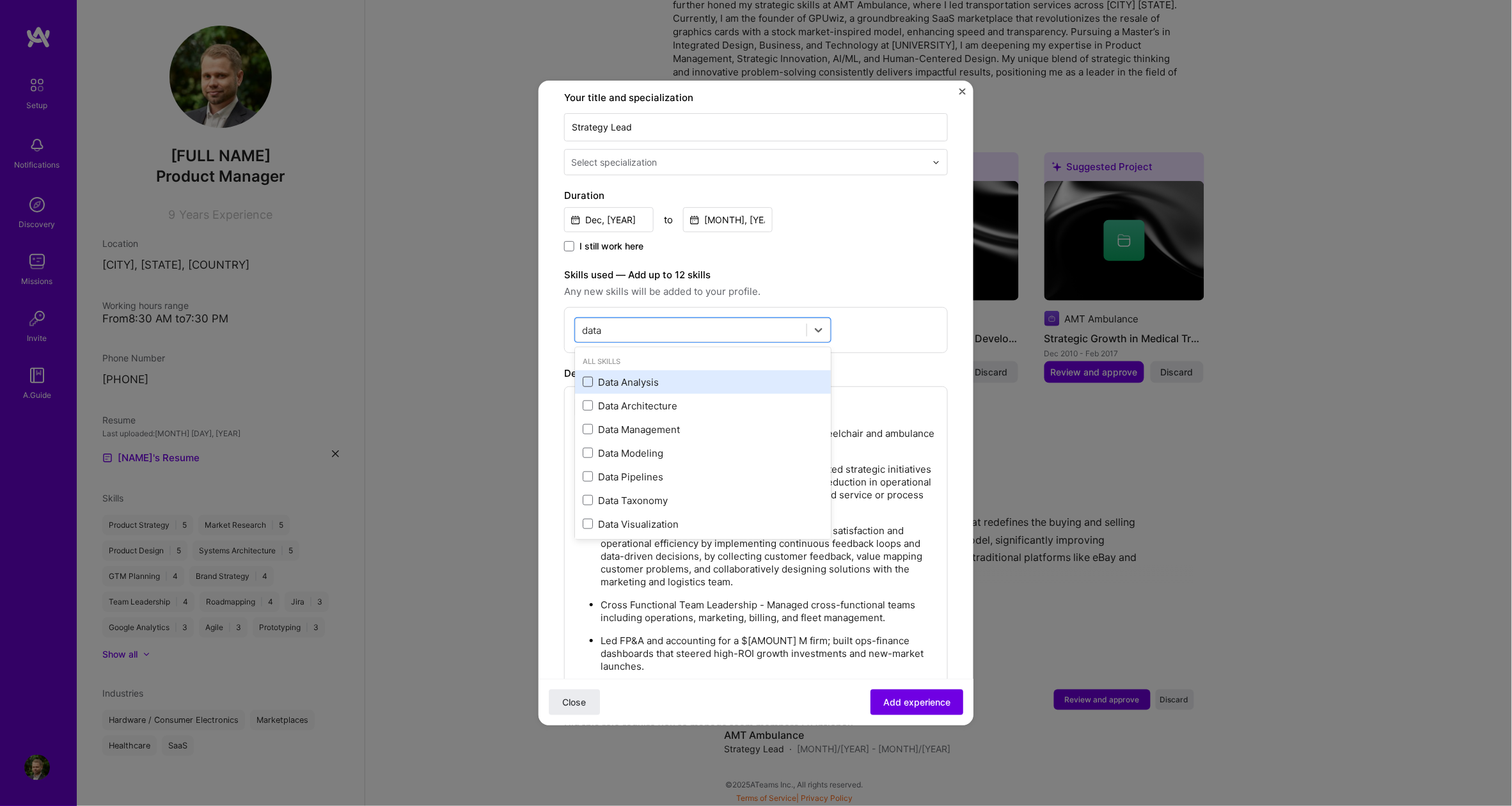 click at bounding box center (588, 382) 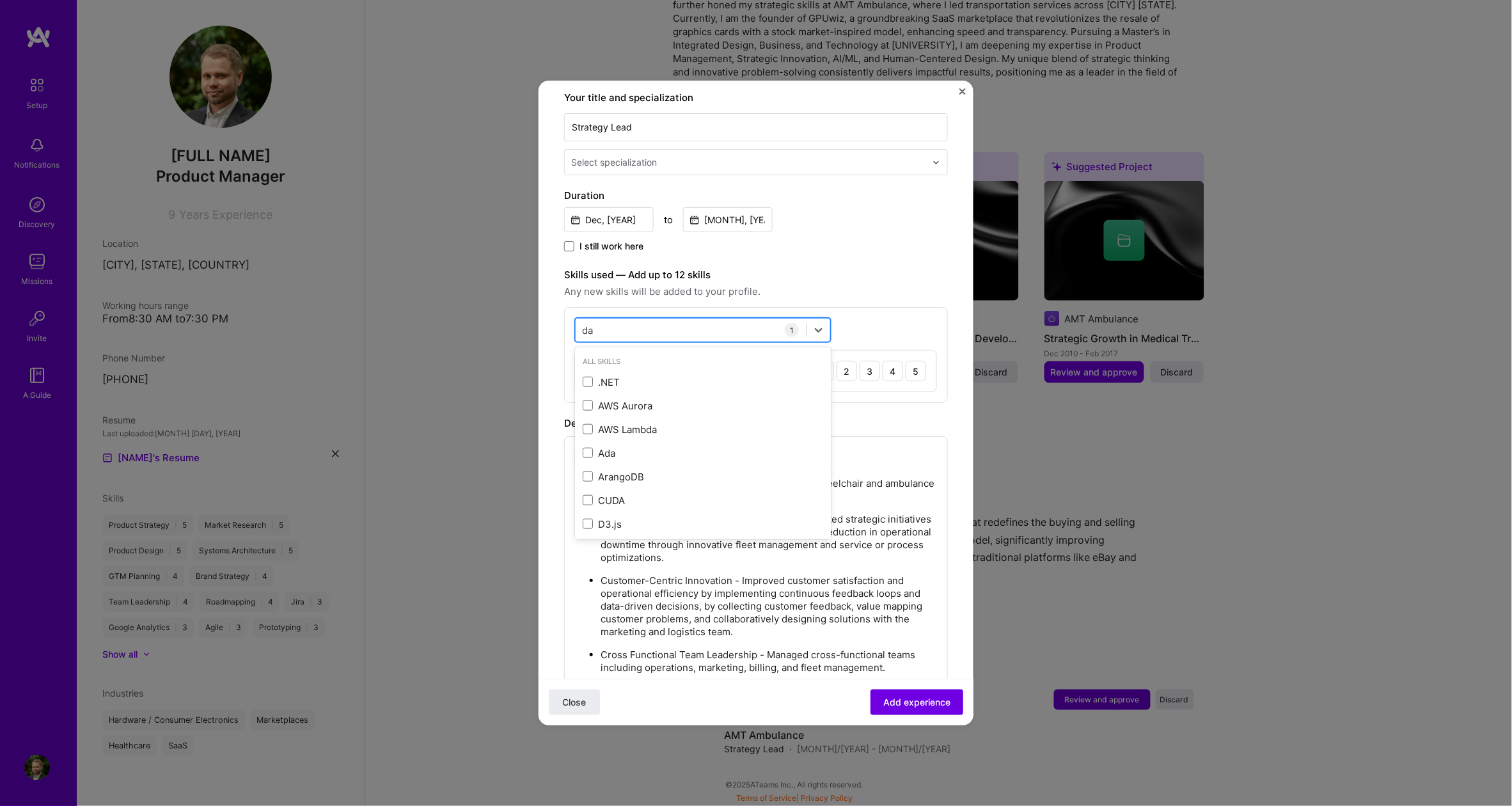 type on "d" 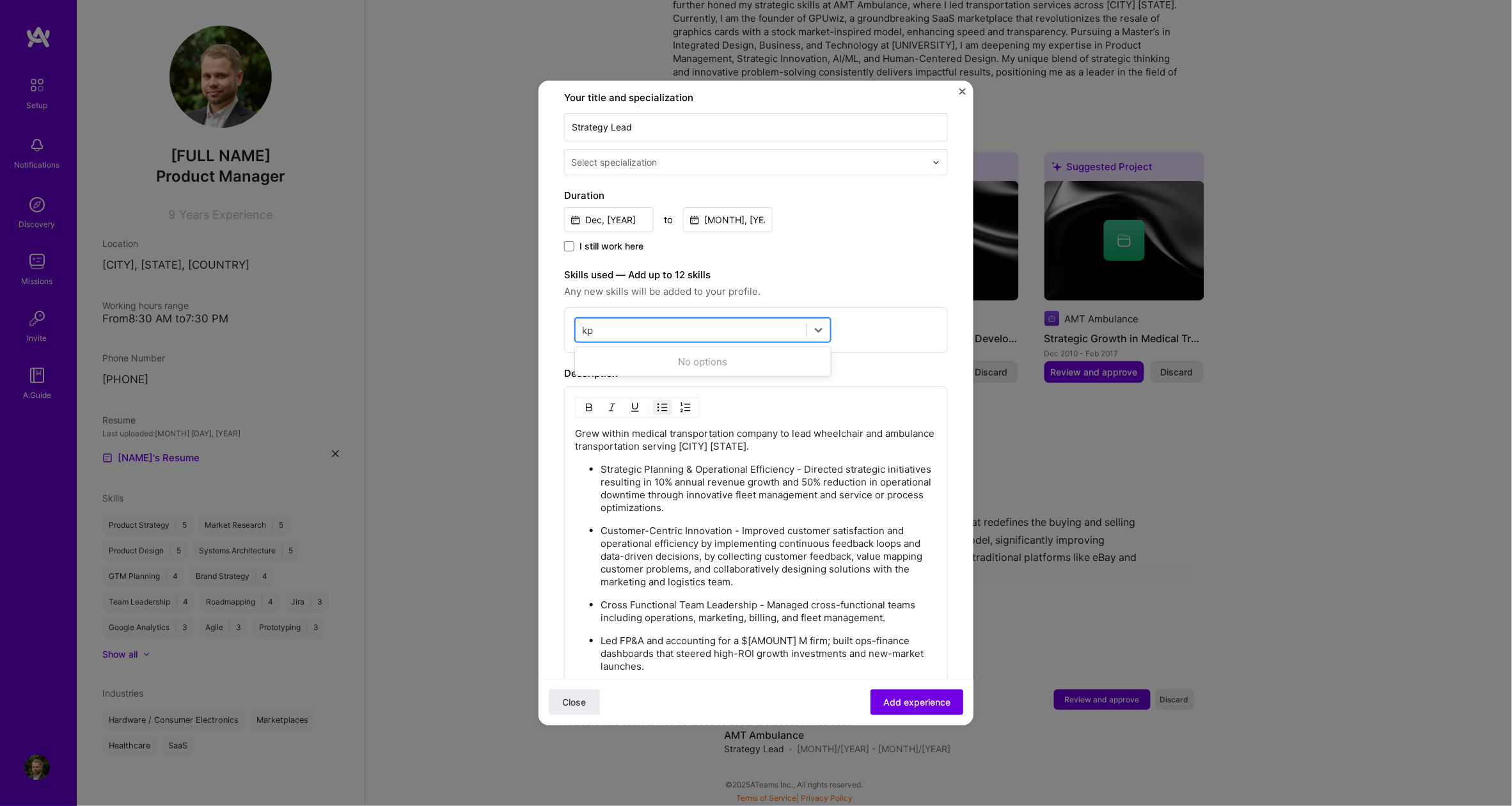 type on "k" 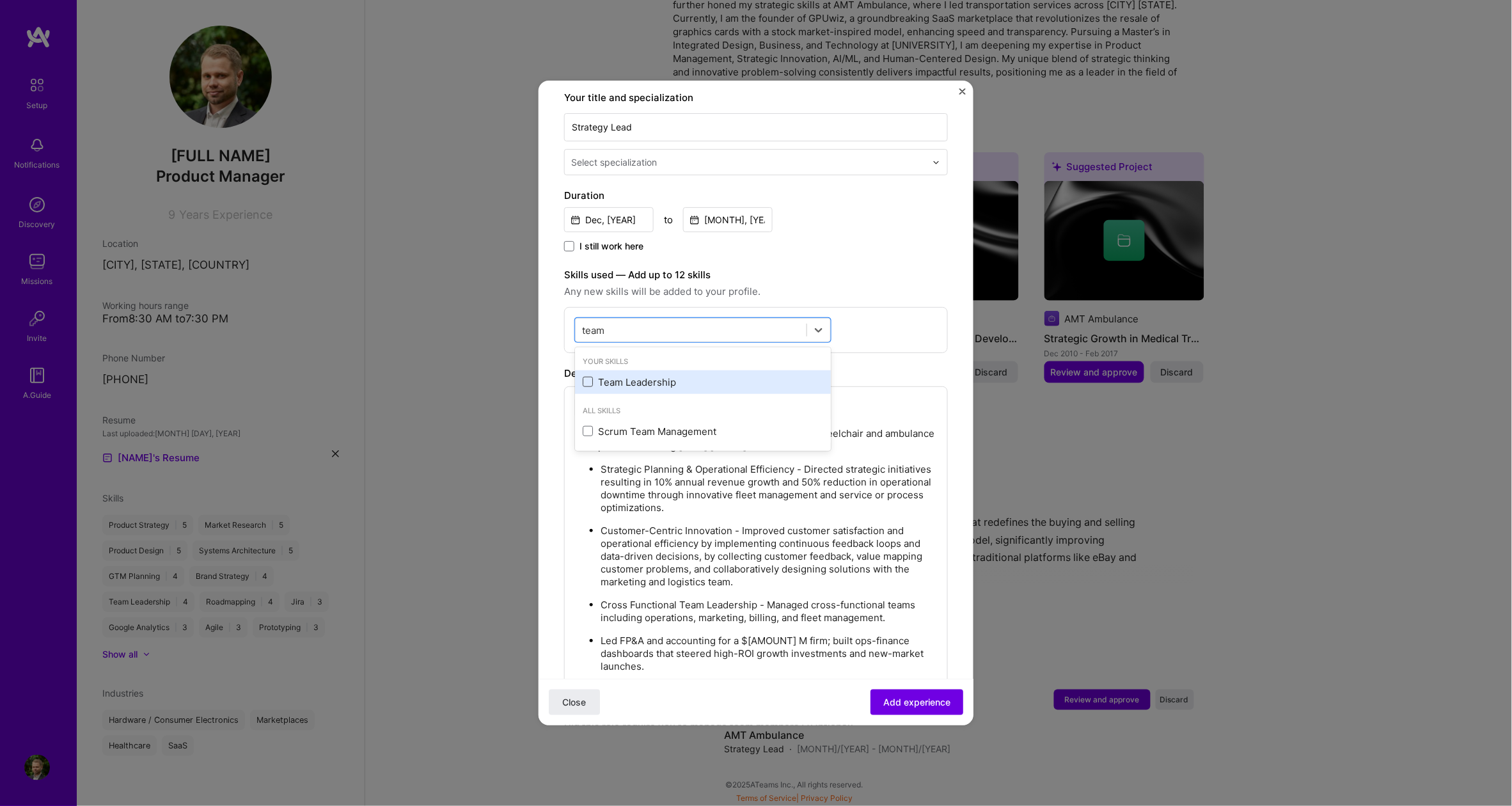 click at bounding box center [588, 382] 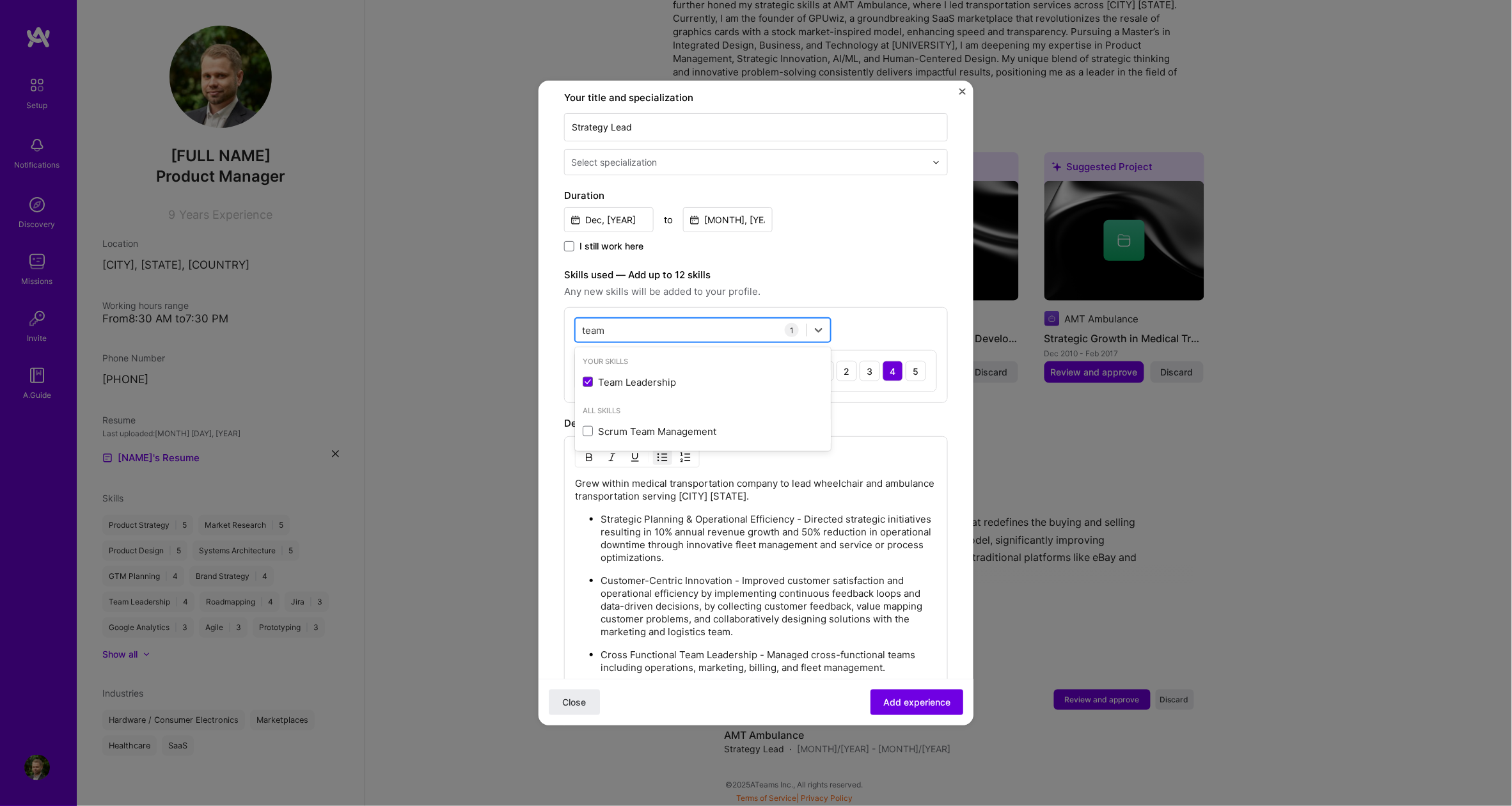 click on "team team" at bounding box center (691, 330) 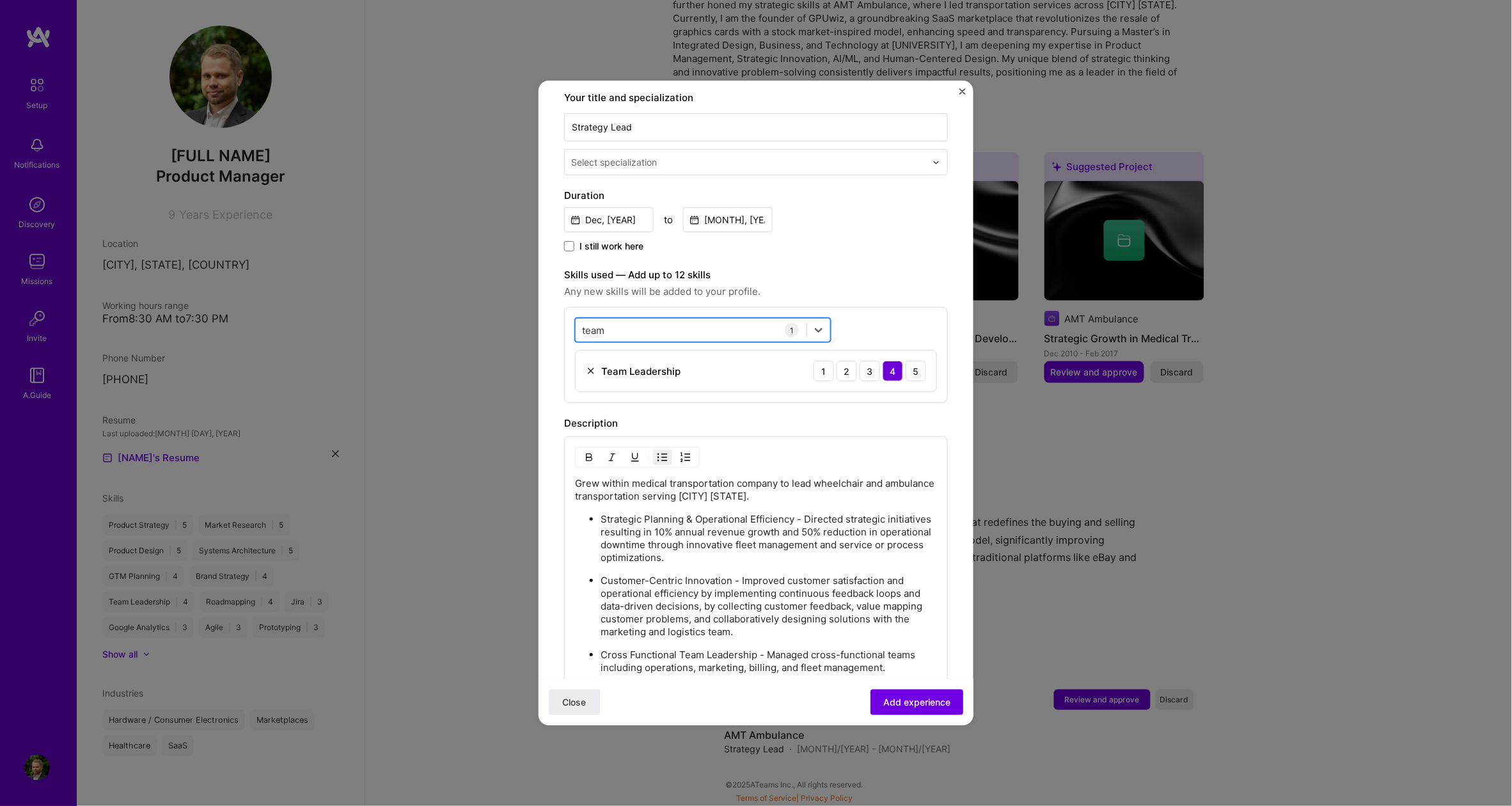 click on "team team" at bounding box center [691, 330] 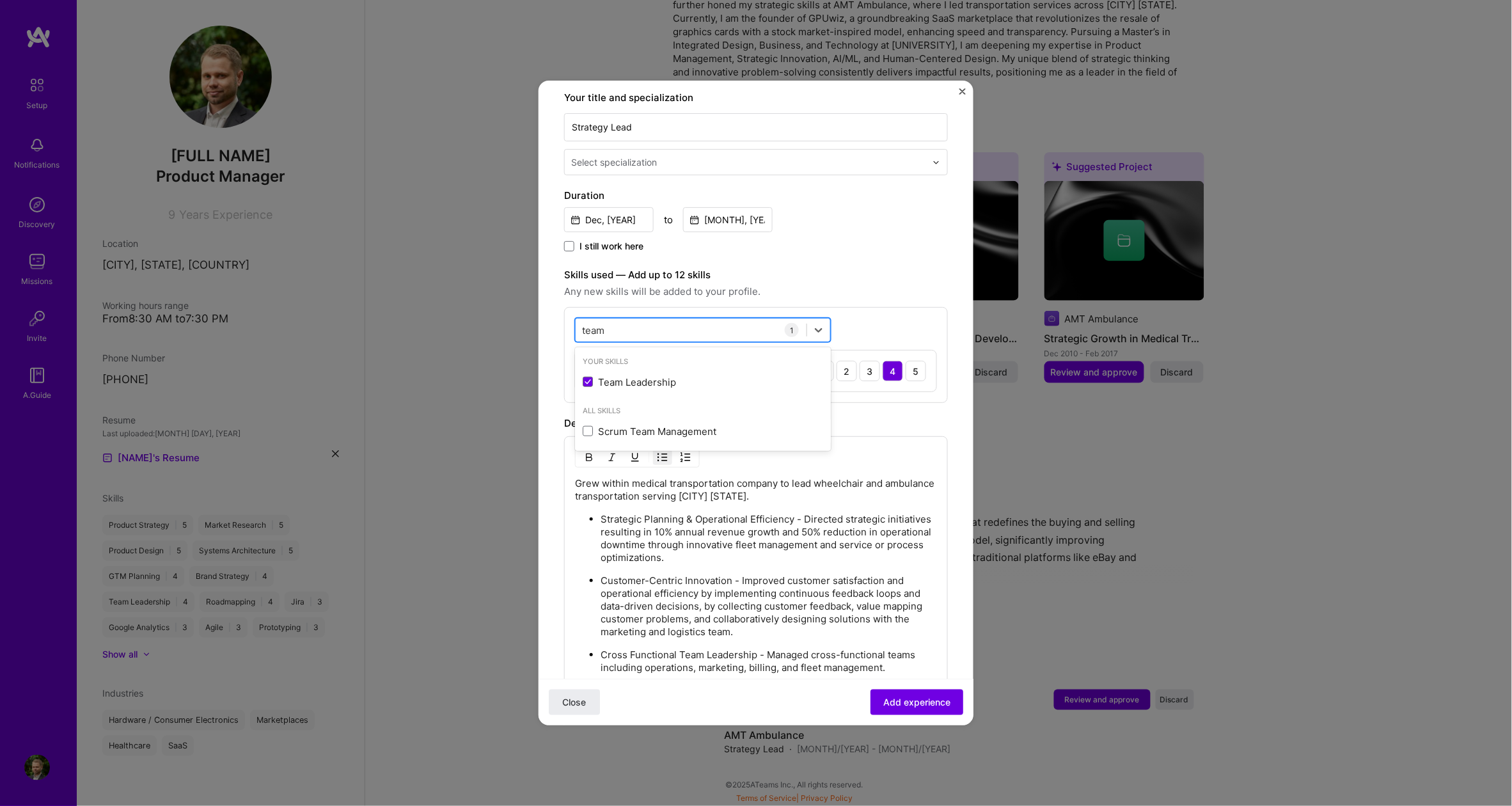 click on "team team" at bounding box center (691, 330) 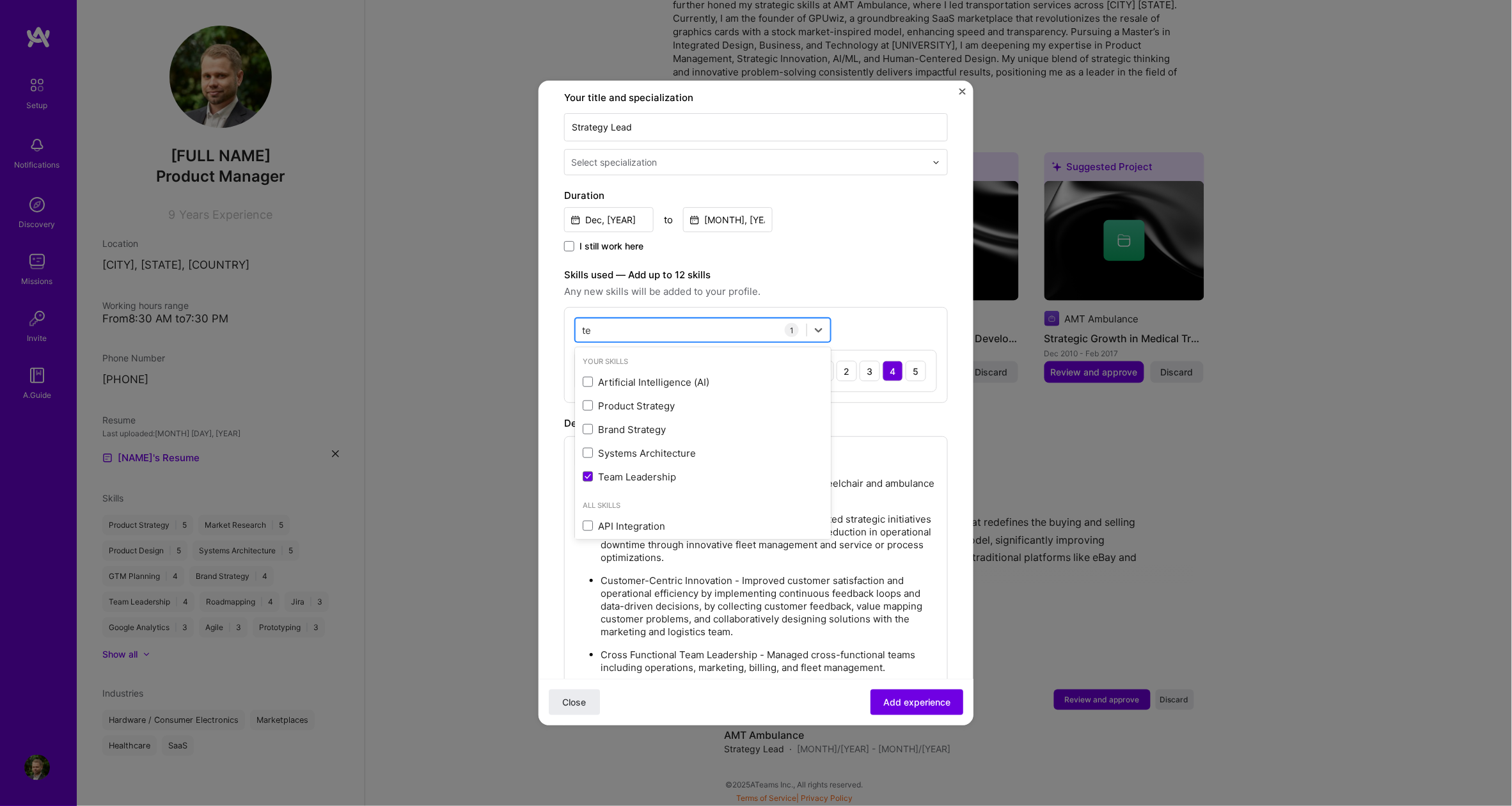 type on "t" 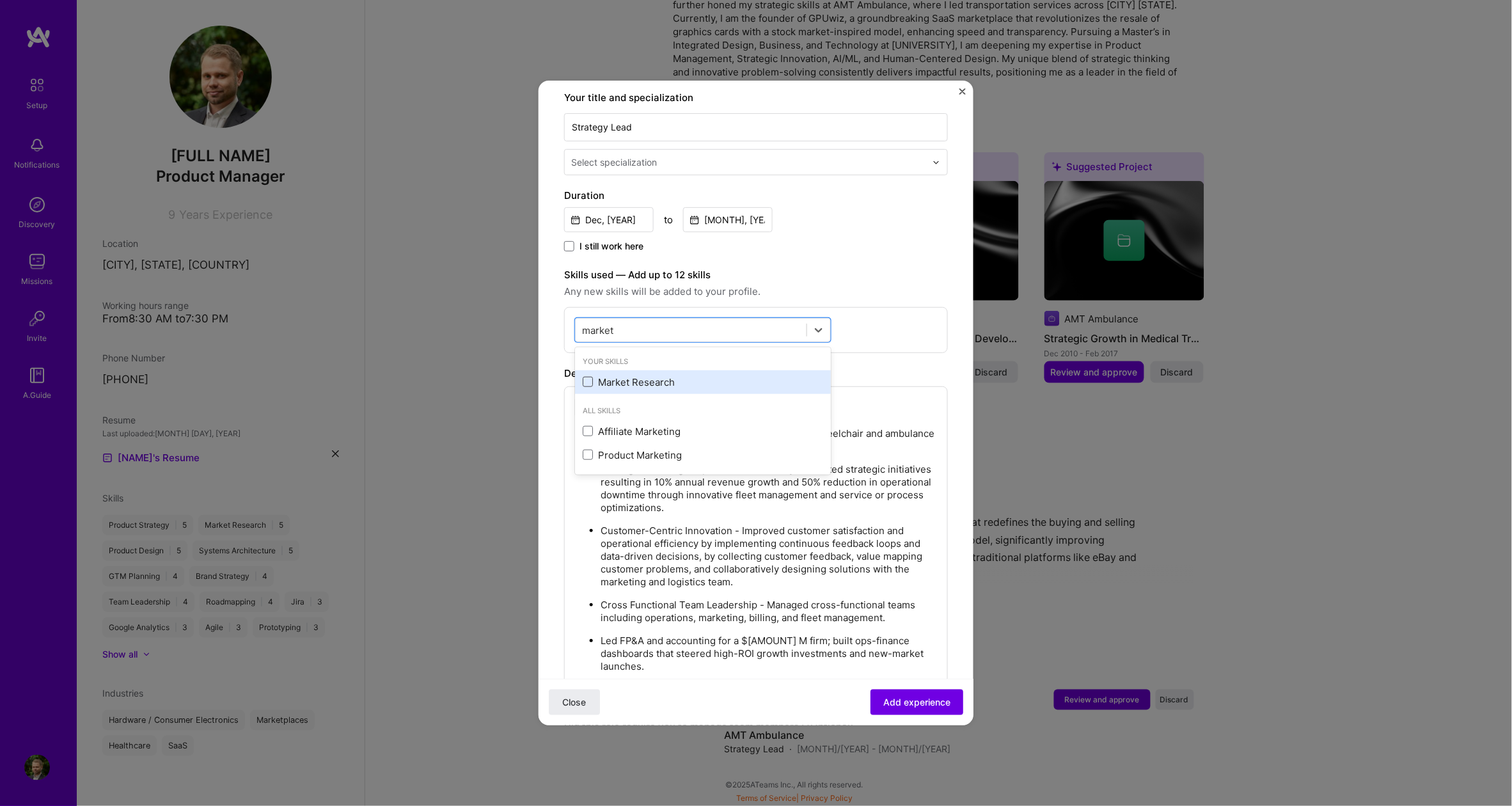 click at bounding box center (588, 382) 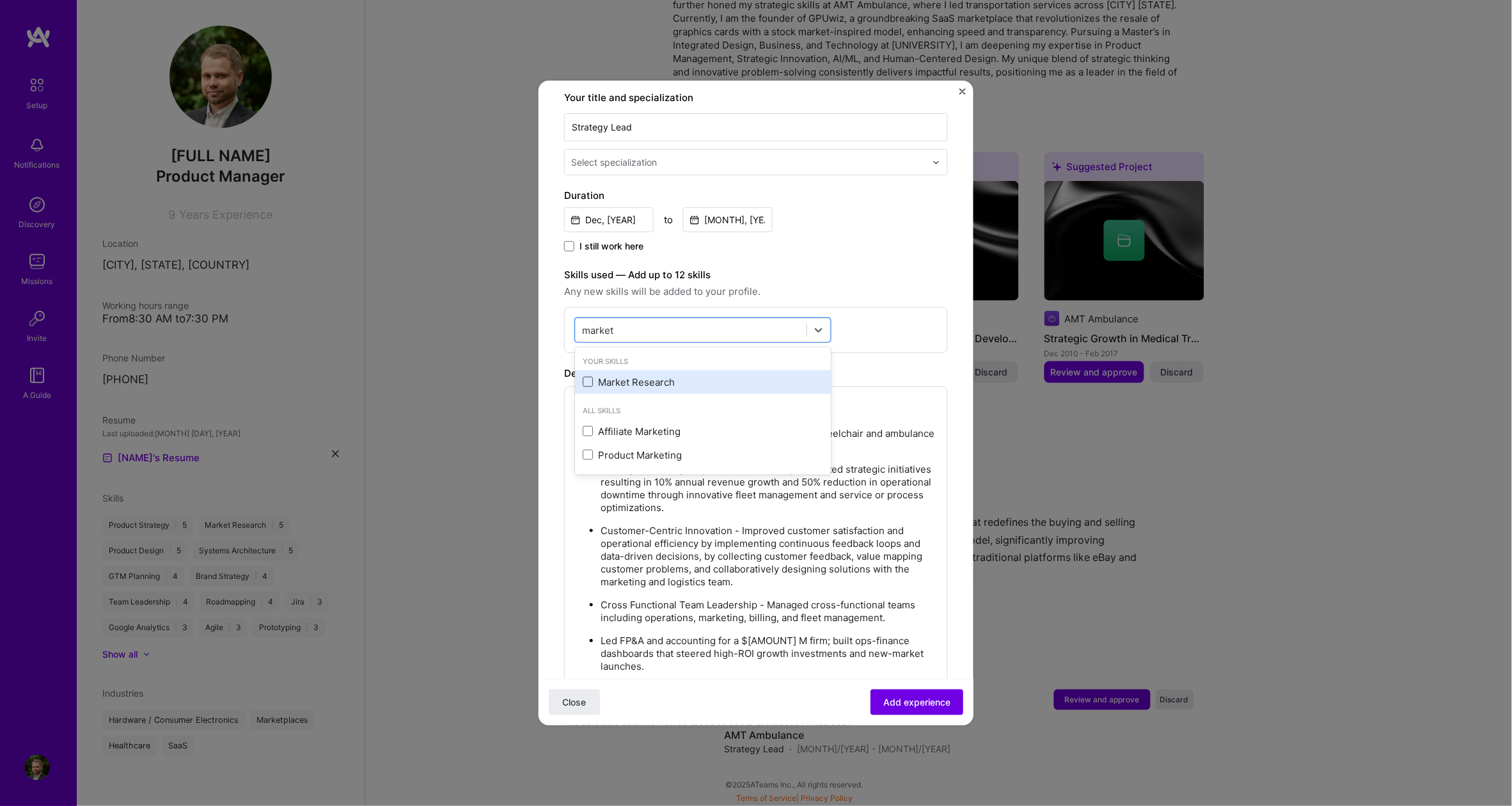 click at bounding box center [0, 0] 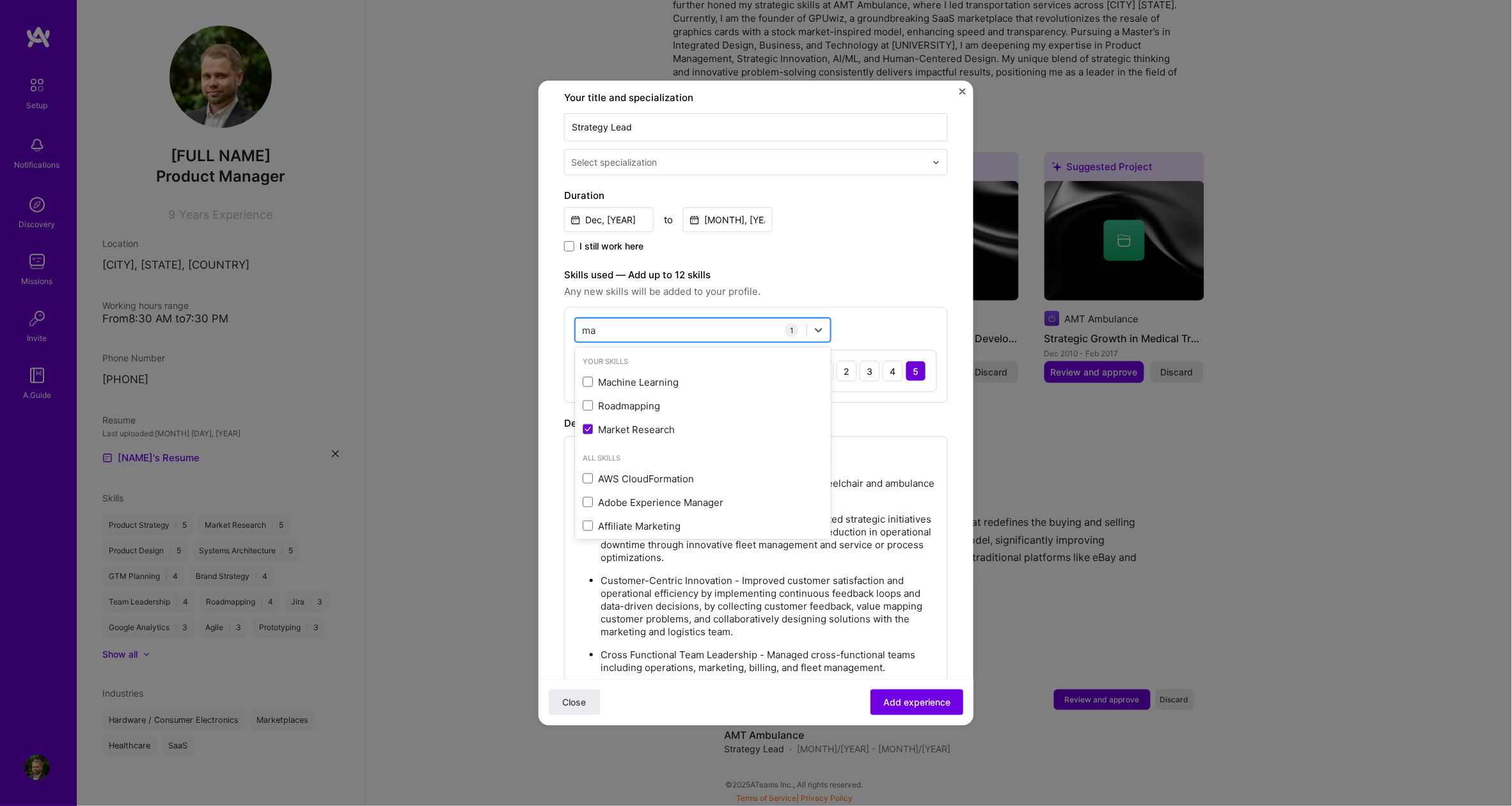 type on "m" 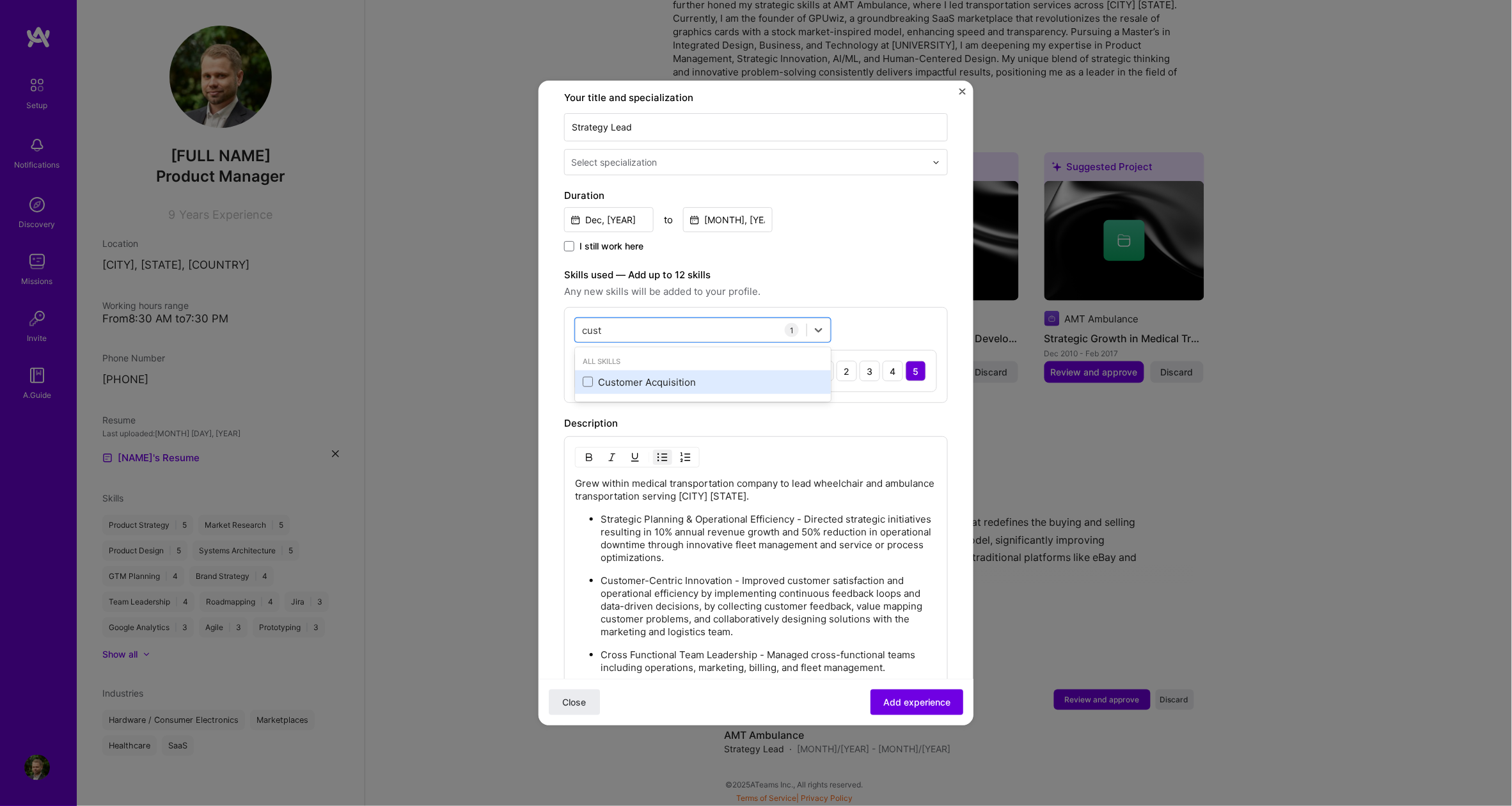 click on "Customer Acquisition" at bounding box center [703, 382] 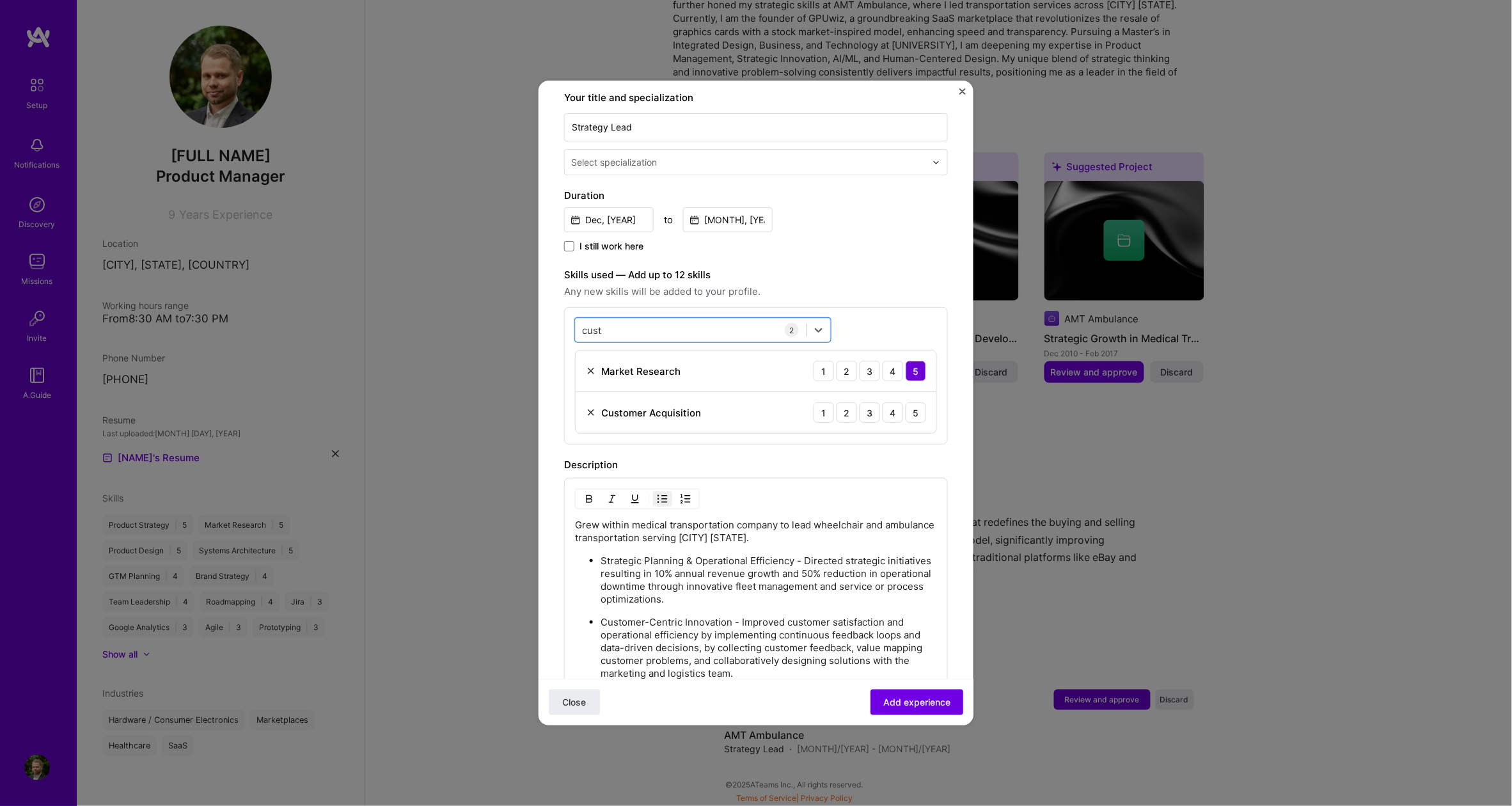 drag, startPoint x: 661, startPoint y: 333, endPoint x: 535, endPoint y: 330, distance: 126.03571 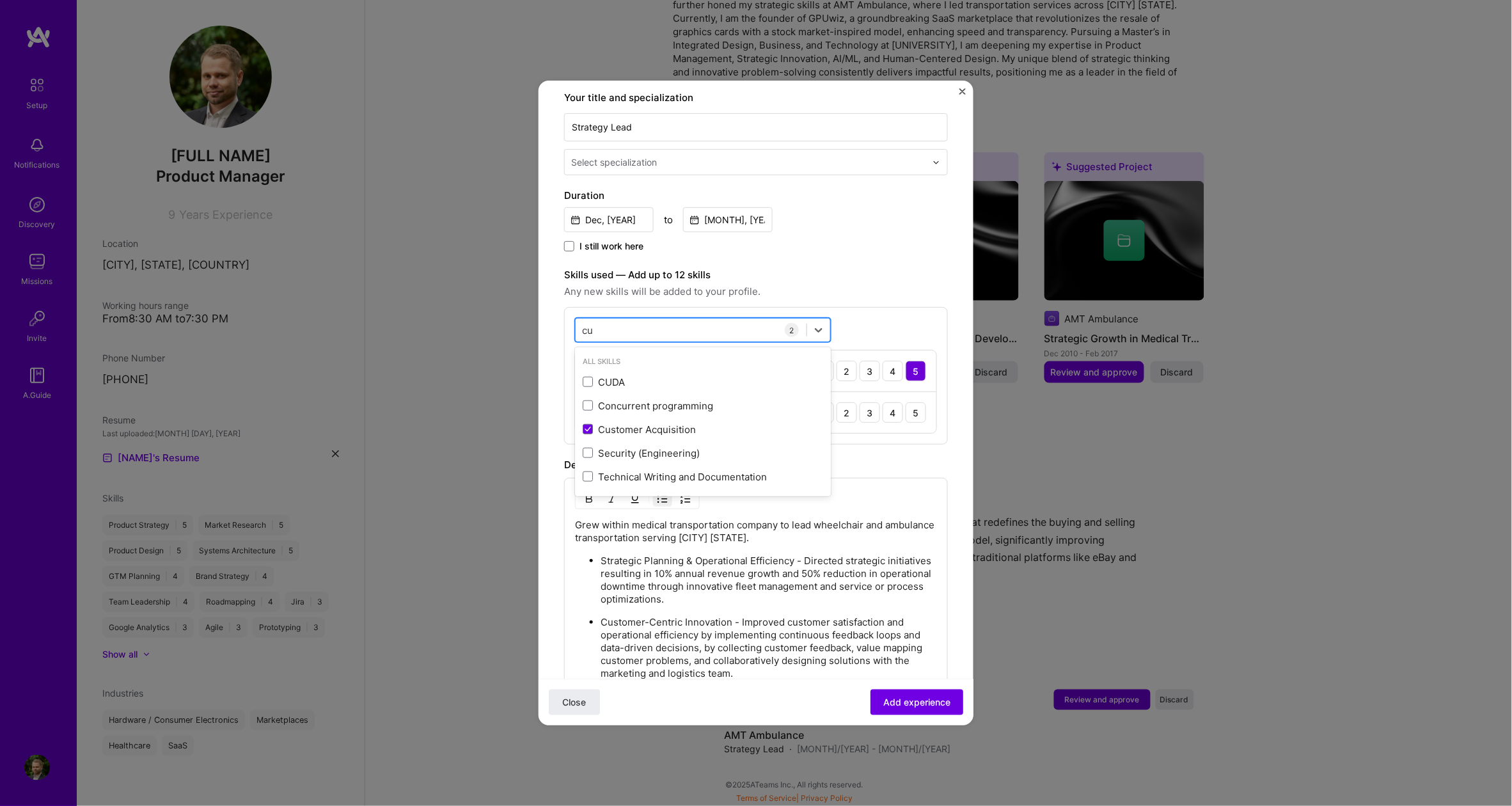 type on "c" 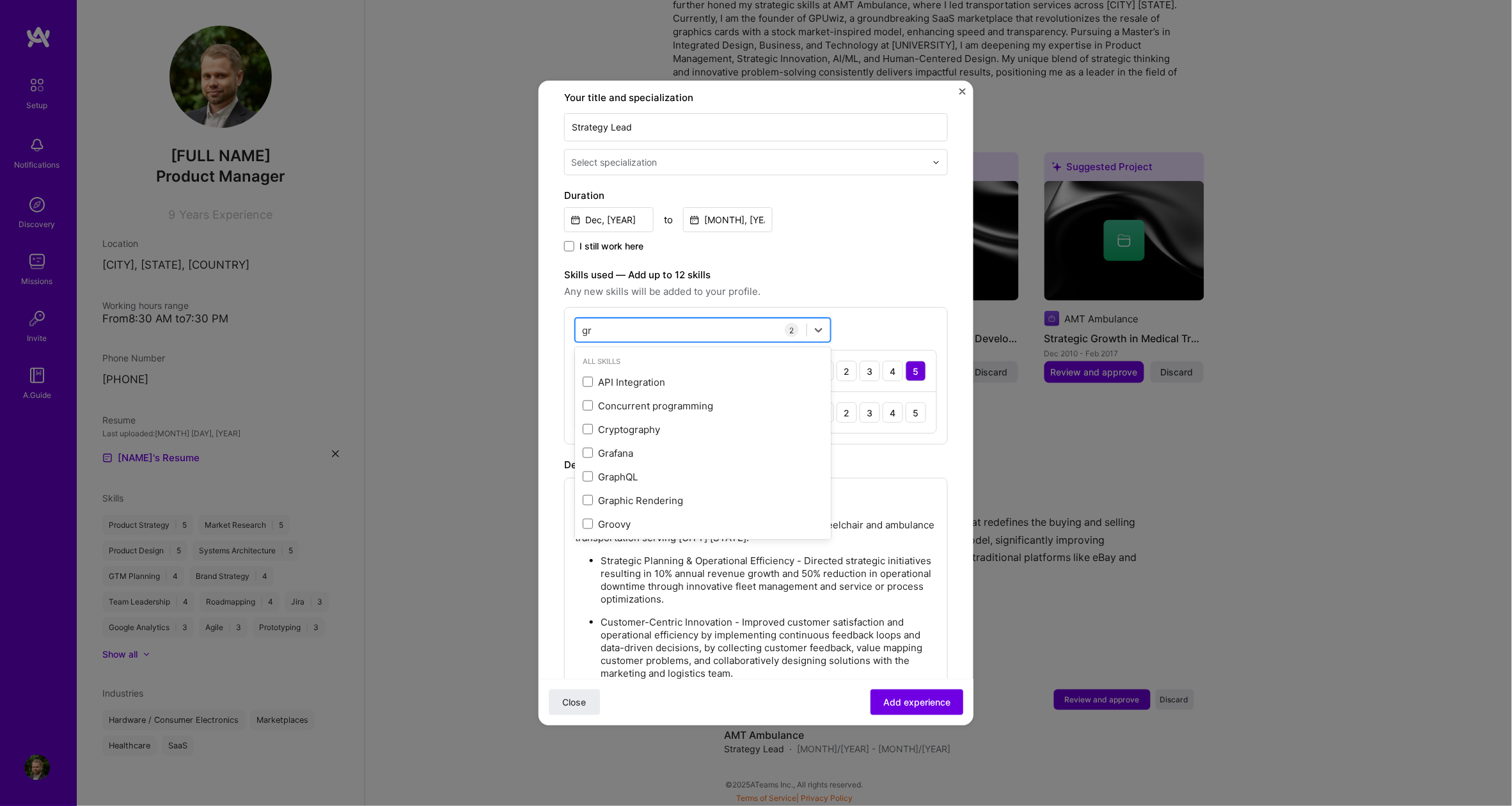 type on "g" 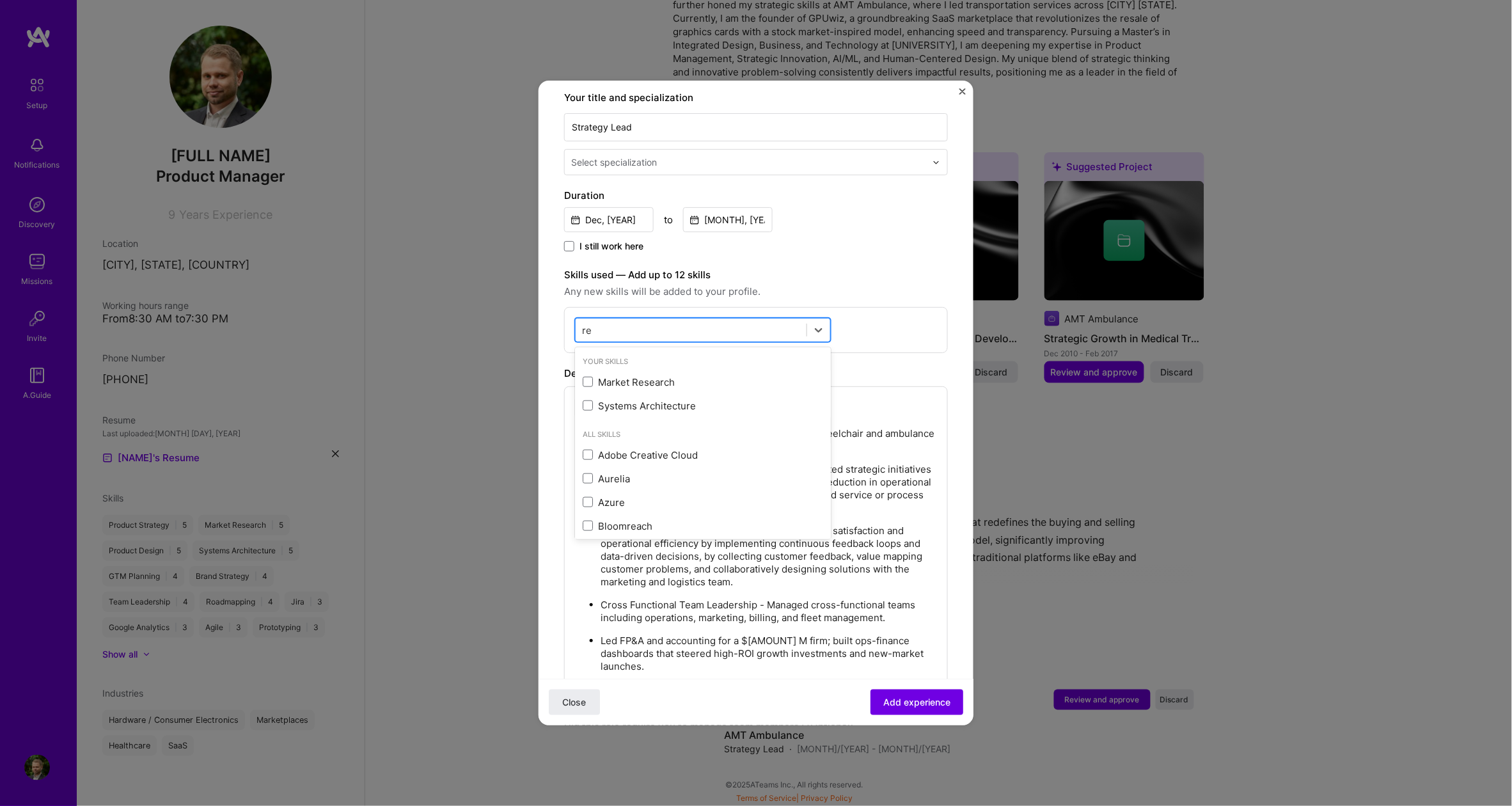 type on "r" 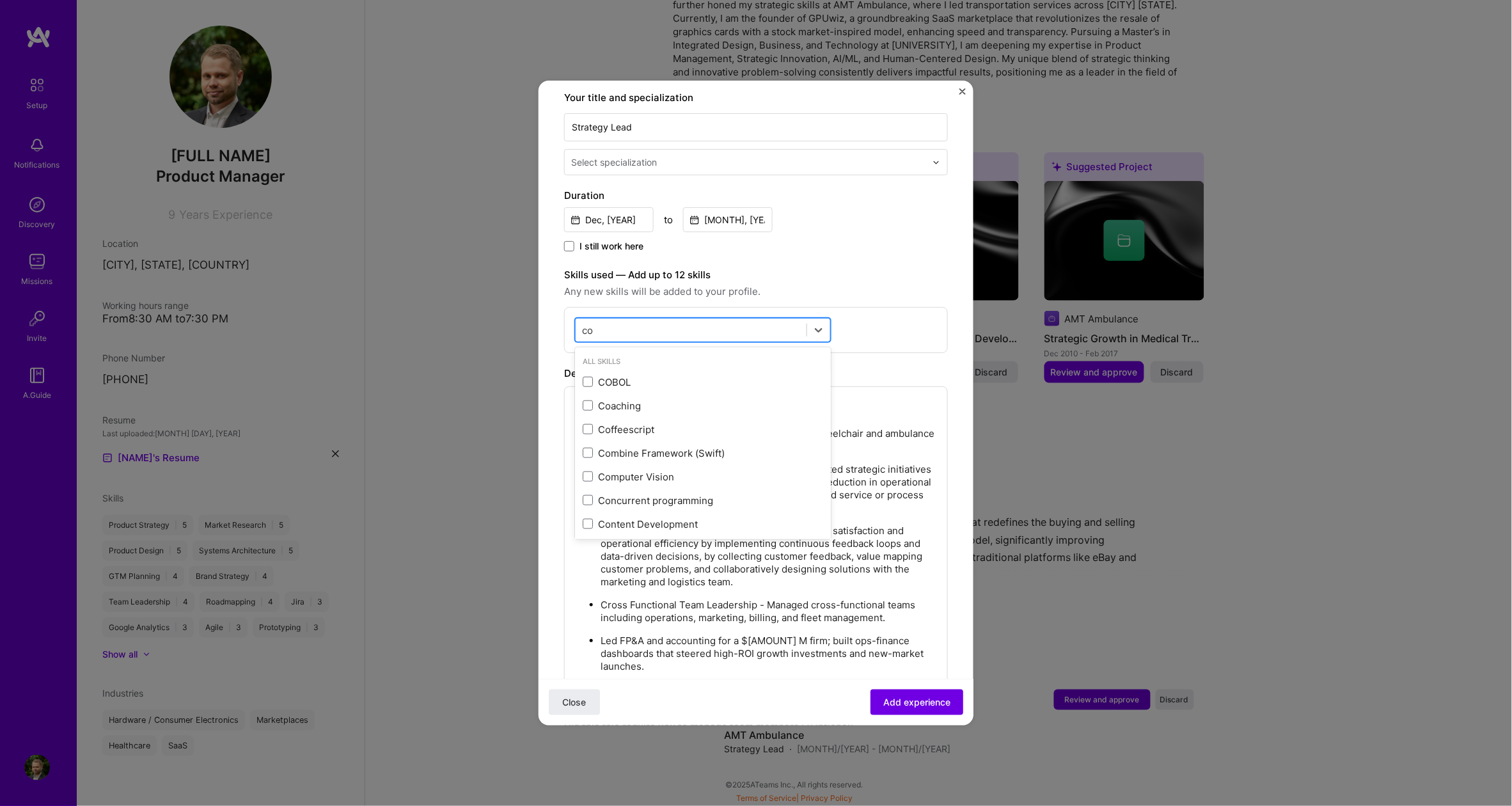 type on "c" 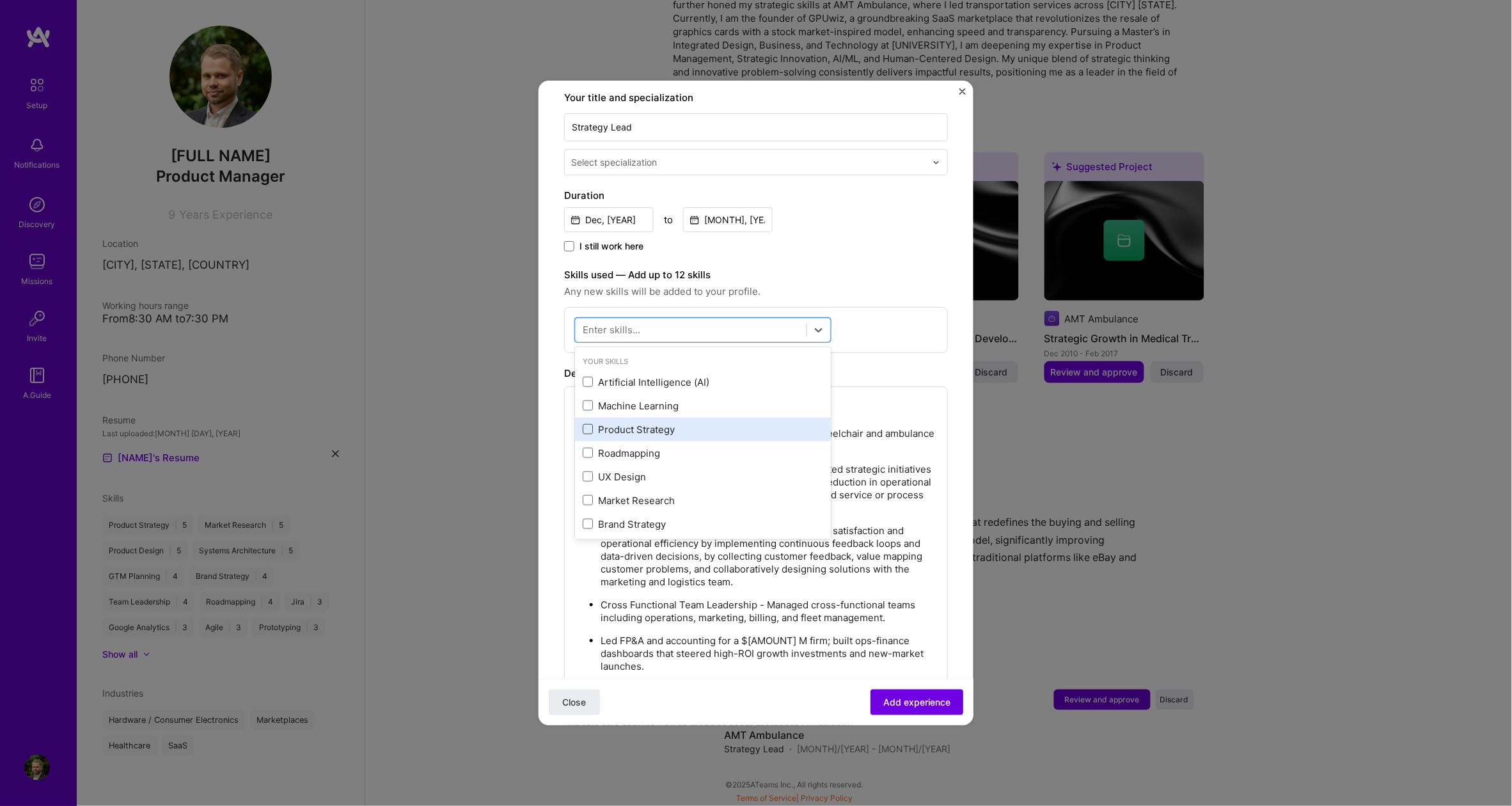 click at bounding box center [588, 429] 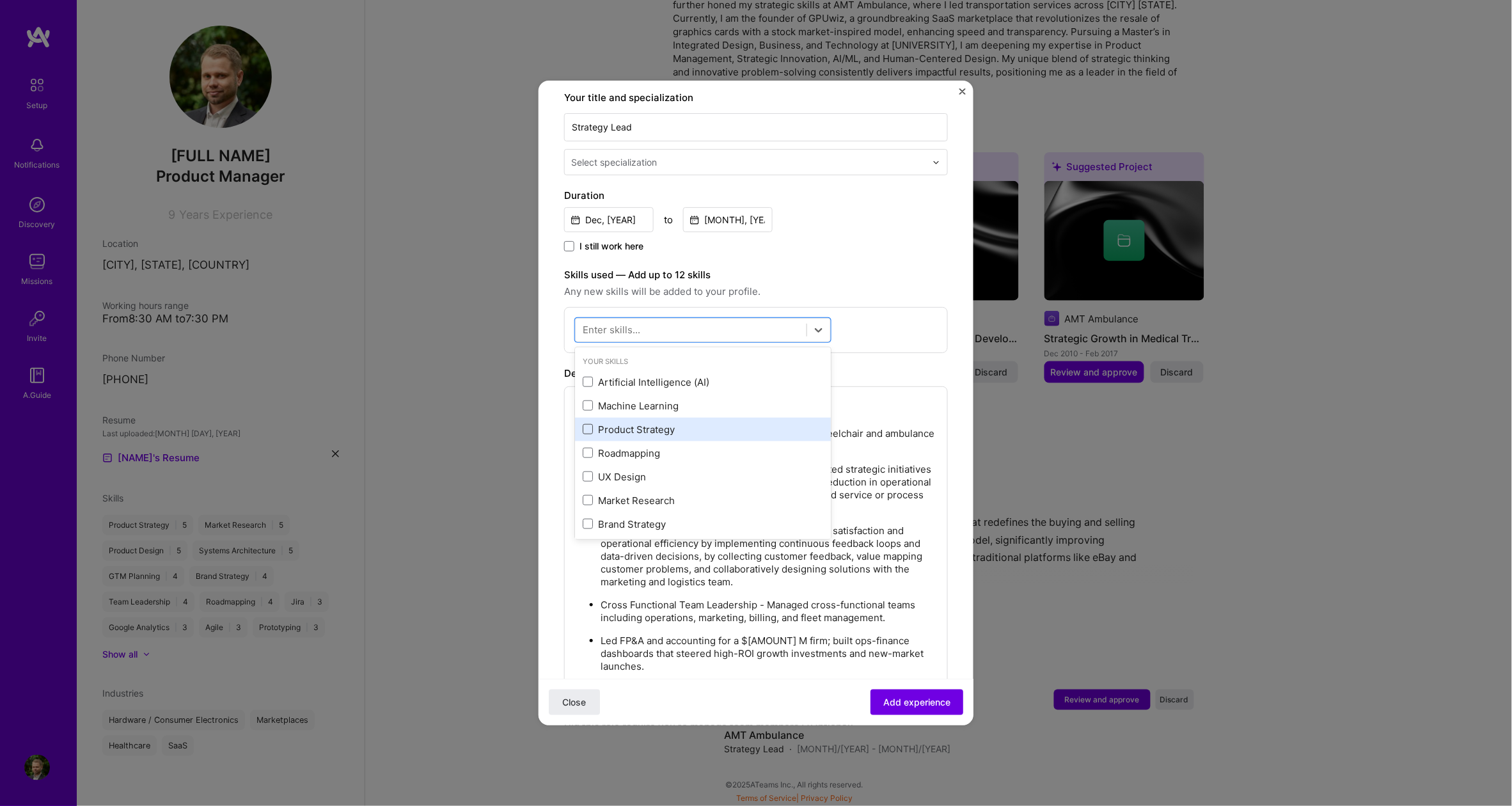 click at bounding box center [0, 0] 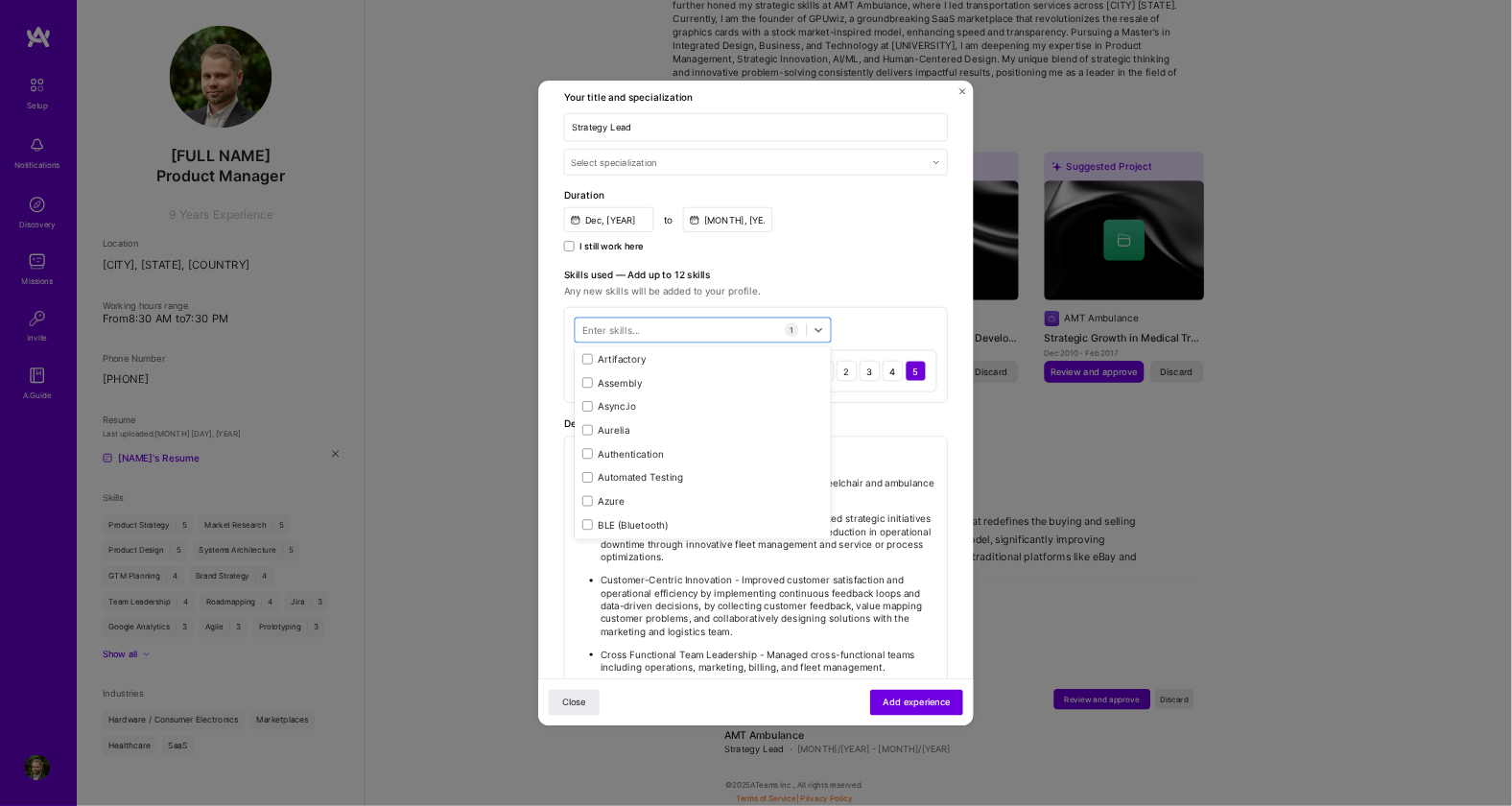 scroll, scrollTop: 1919, scrollLeft: 0, axis: vertical 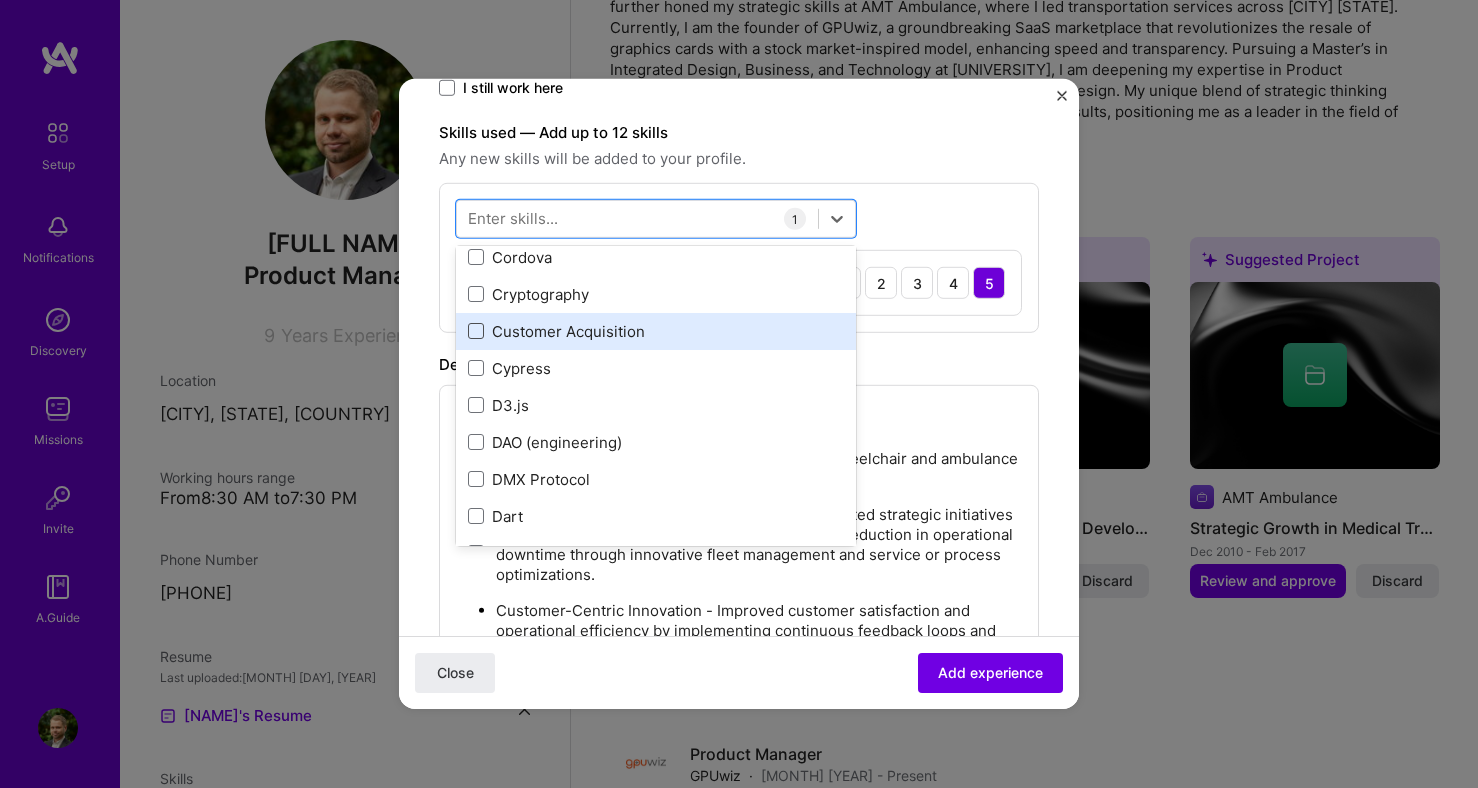 click at bounding box center (476, 331) 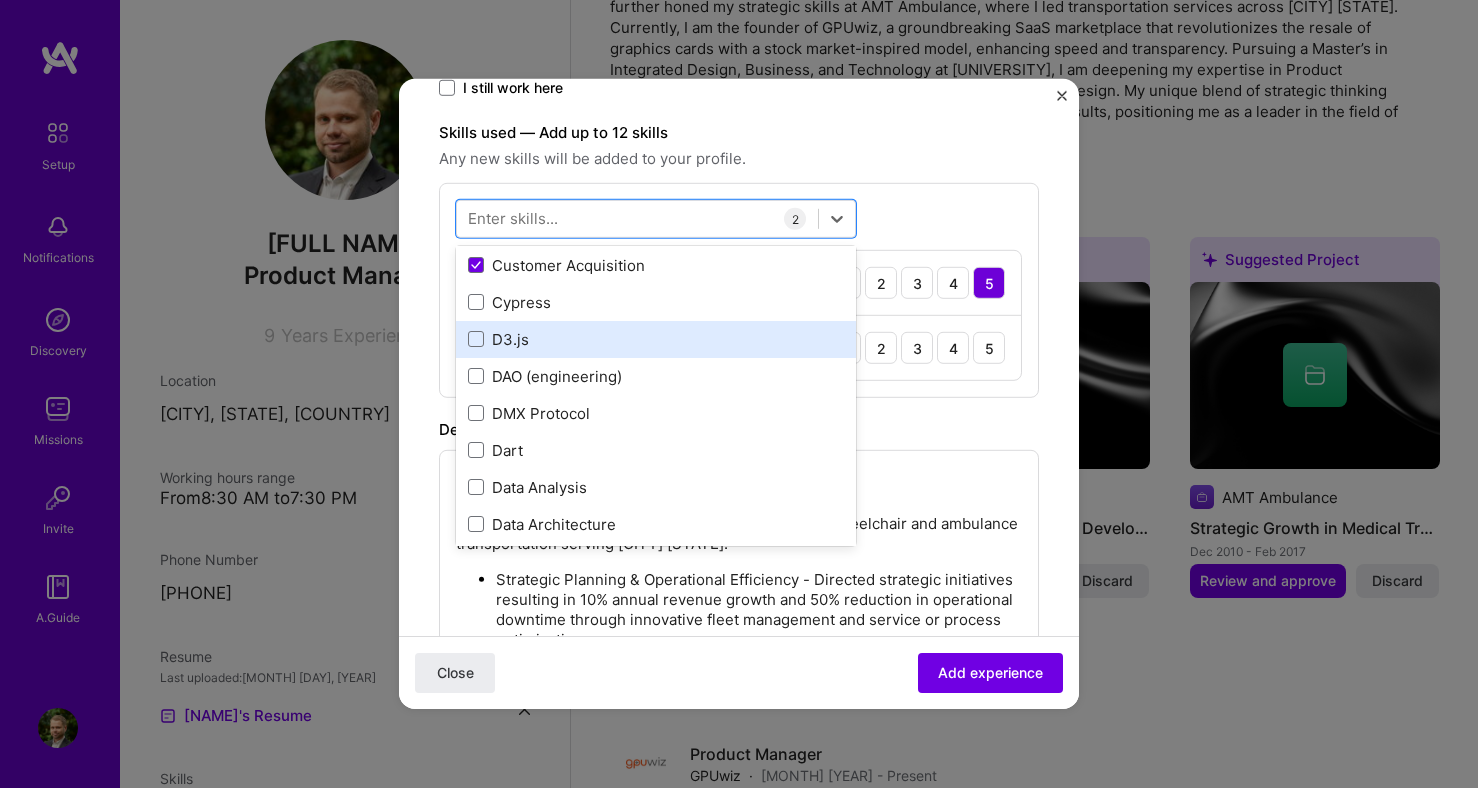 scroll, scrollTop: 3500, scrollLeft: 0, axis: vertical 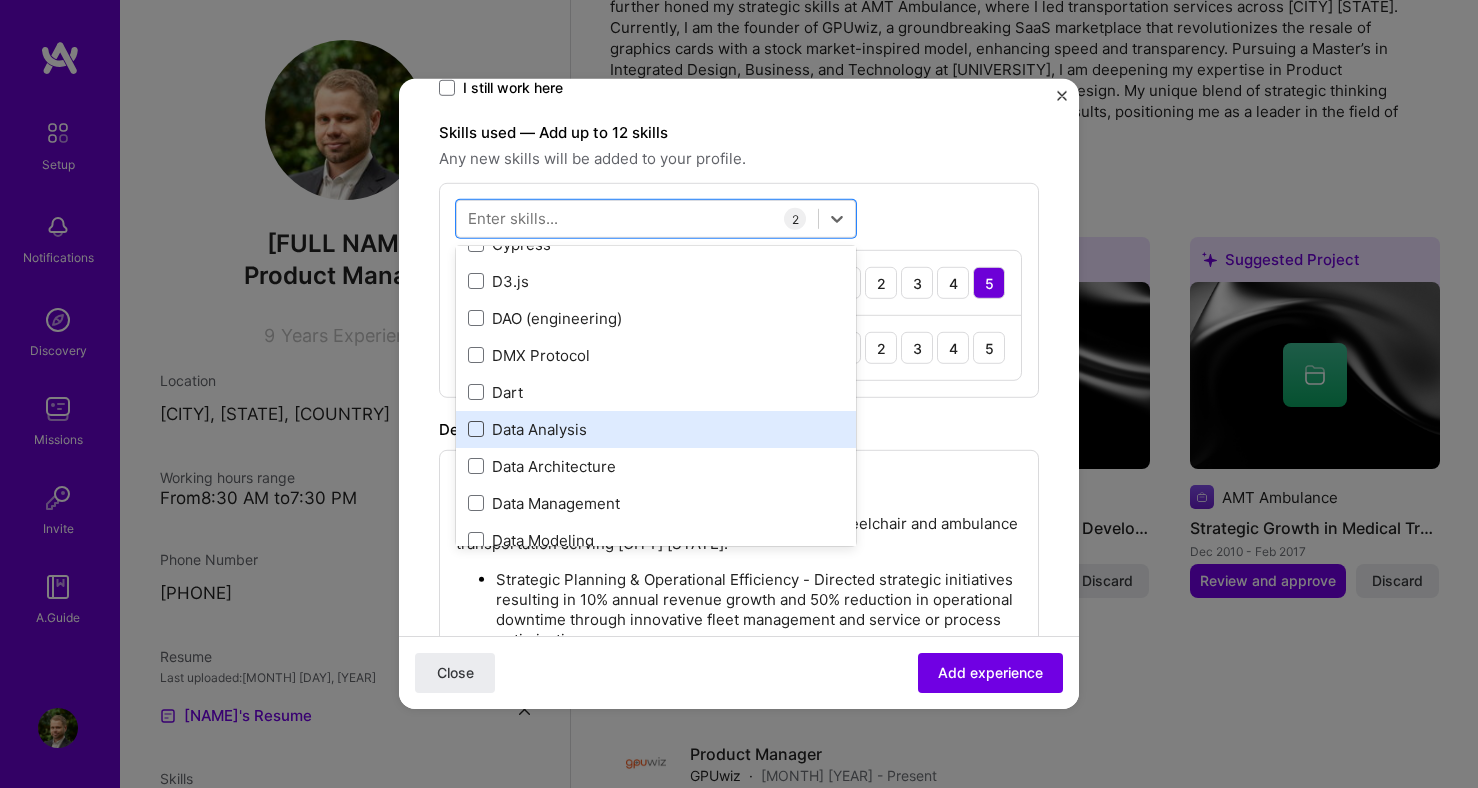 click at bounding box center (476, 429) 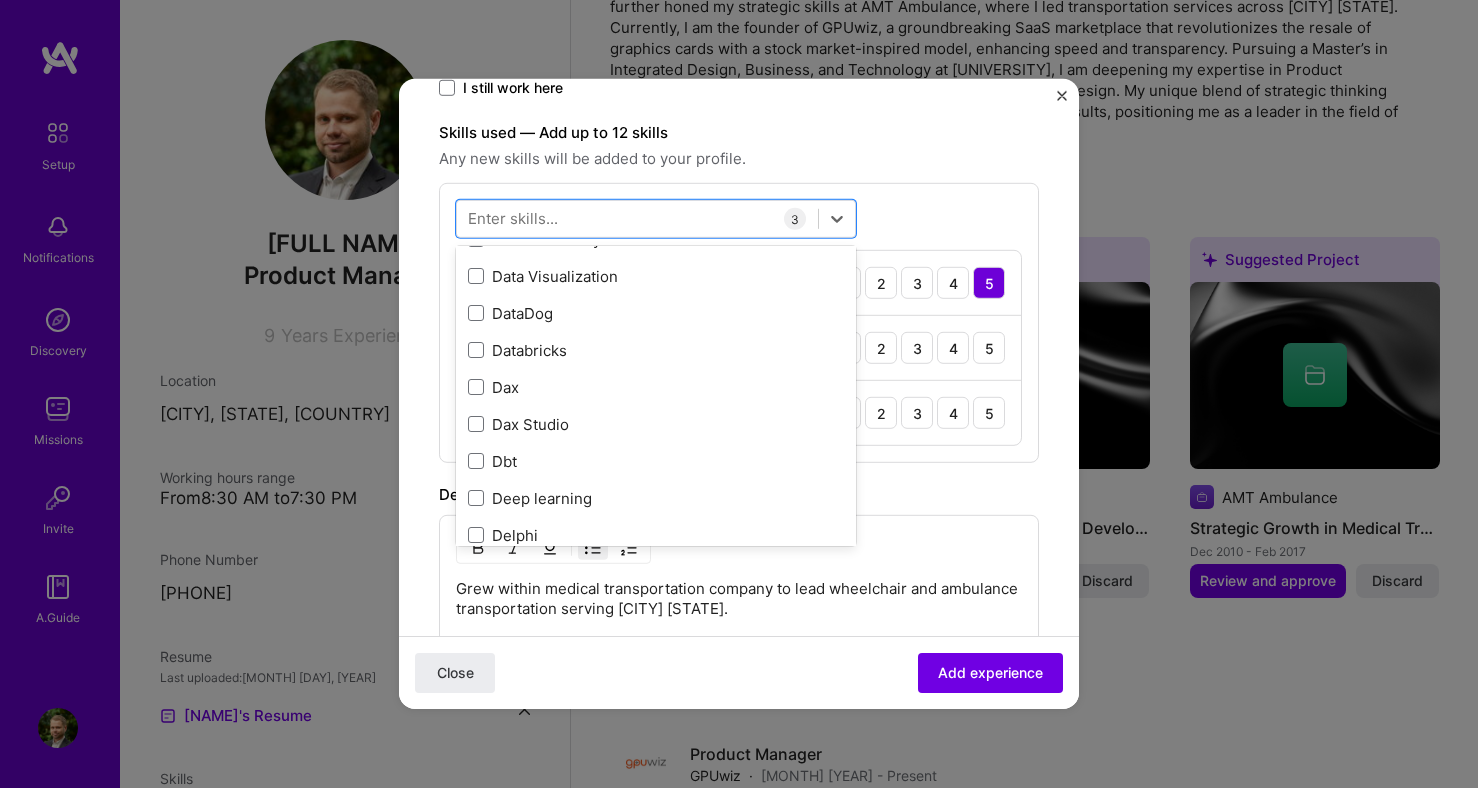 scroll, scrollTop: 3876, scrollLeft: 0, axis: vertical 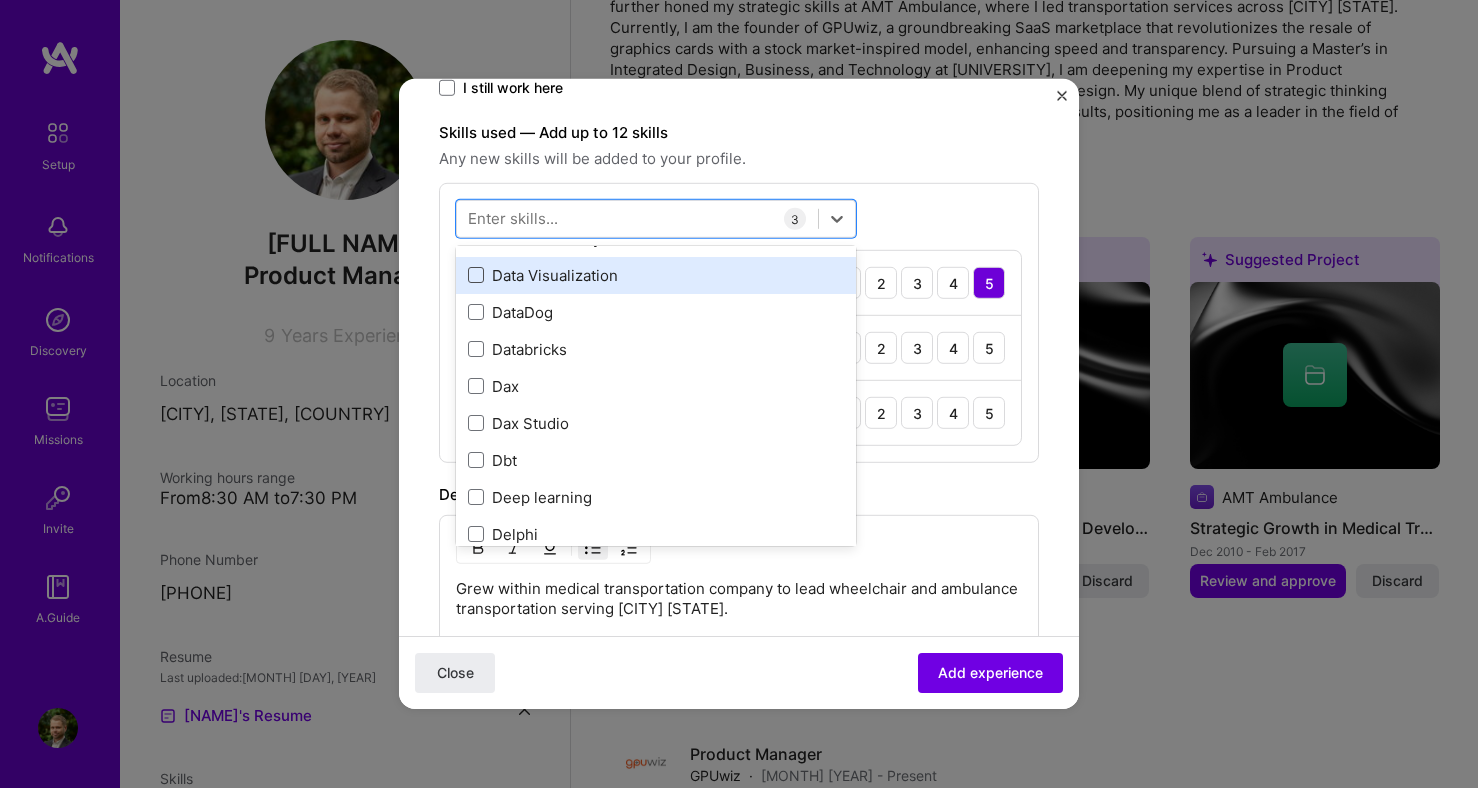 click at bounding box center [476, 275] 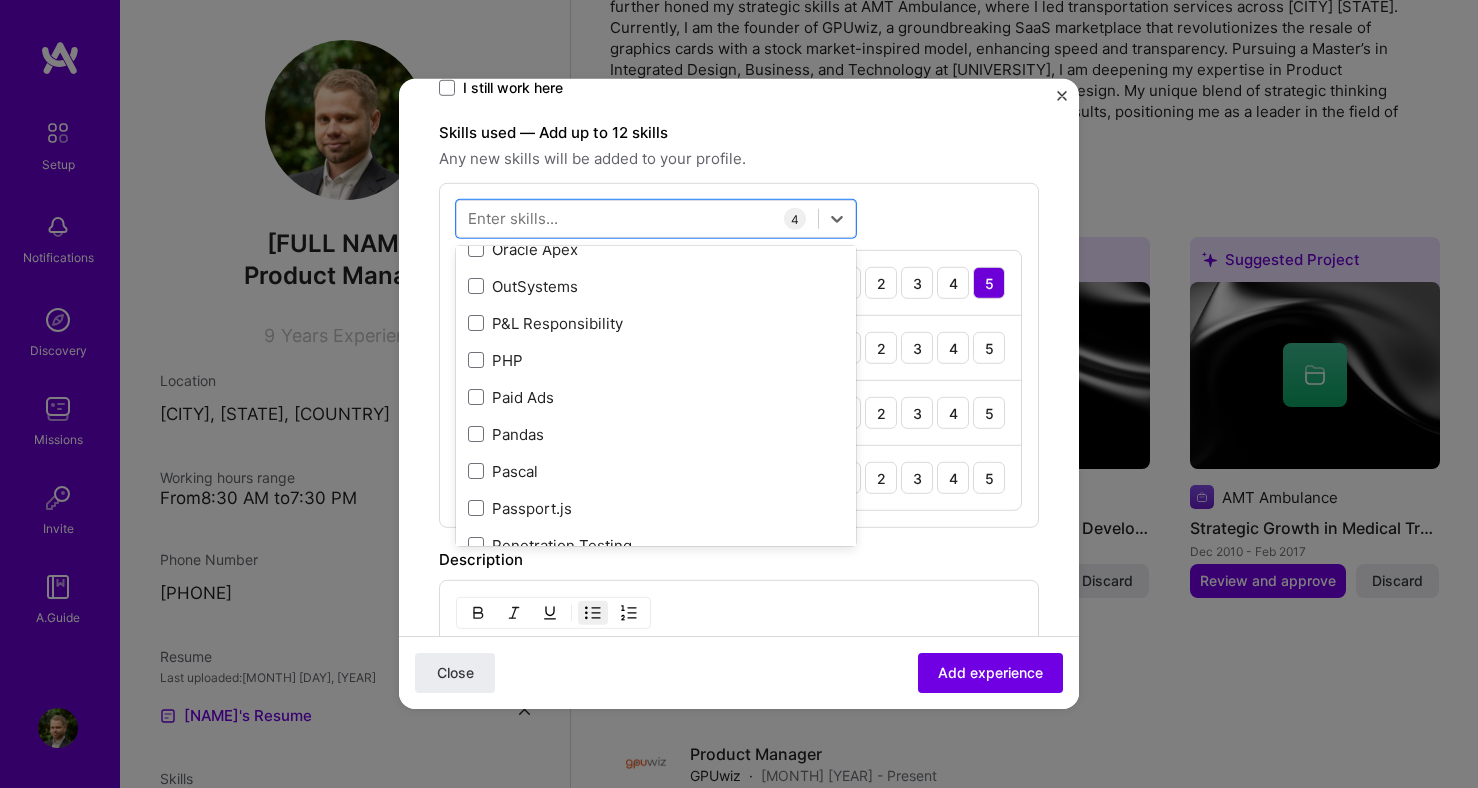 scroll, scrollTop: 8750, scrollLeft: 0, axis: vertical 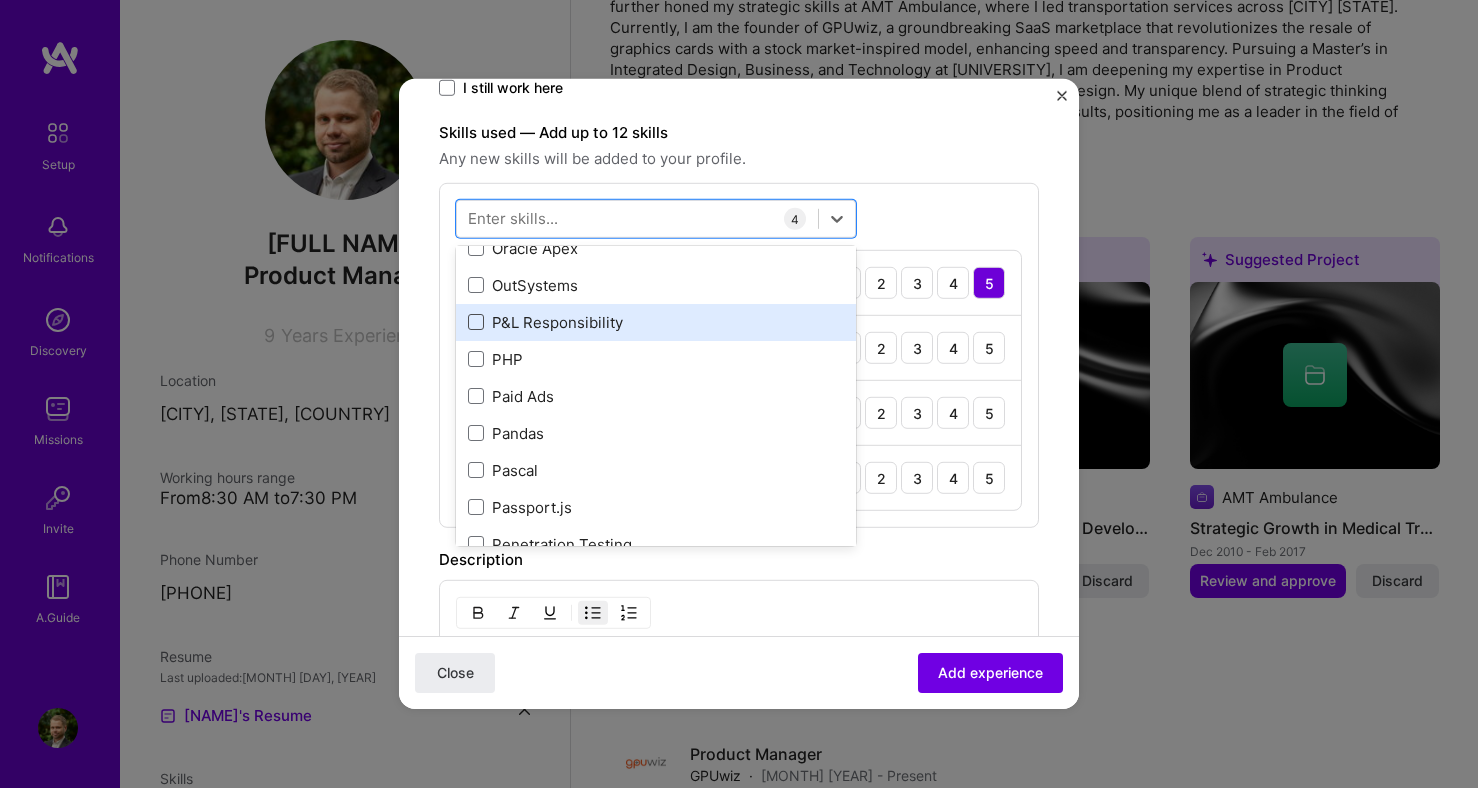 click at bounding box center [476, 322] 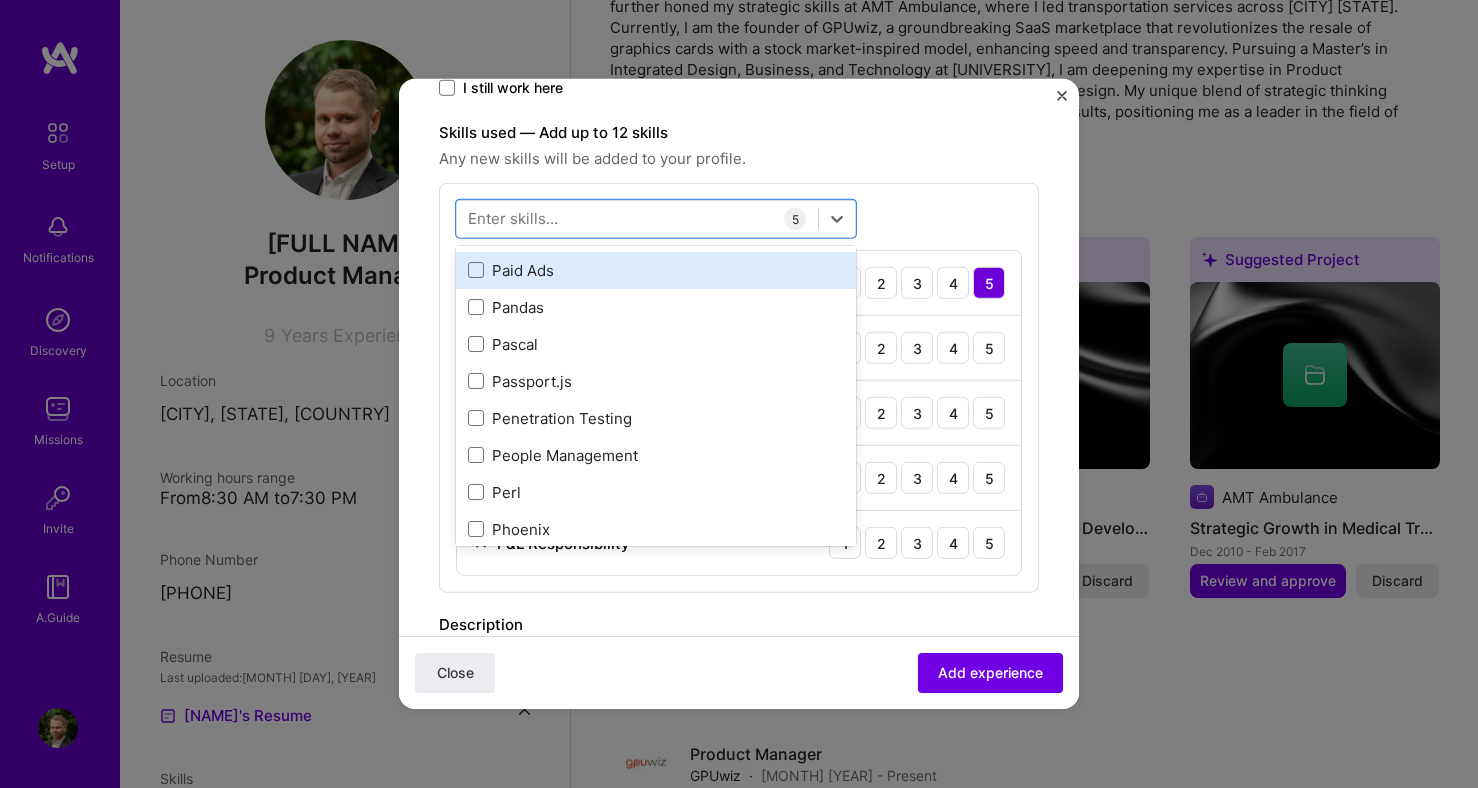 scroll, scrollTop: 9000, scrollLeft: 0, axis: vertical 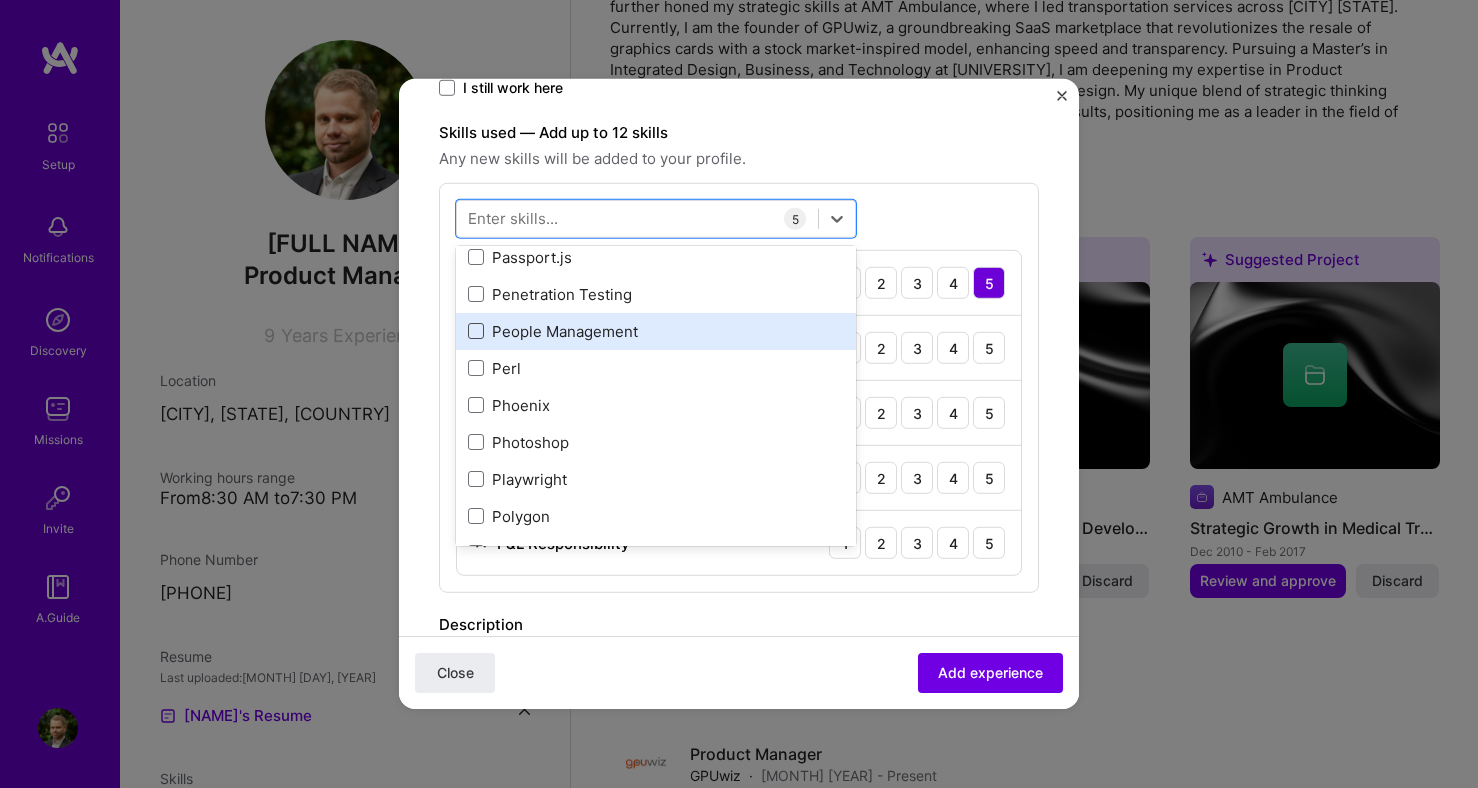 click at bounding box center [476, 331] 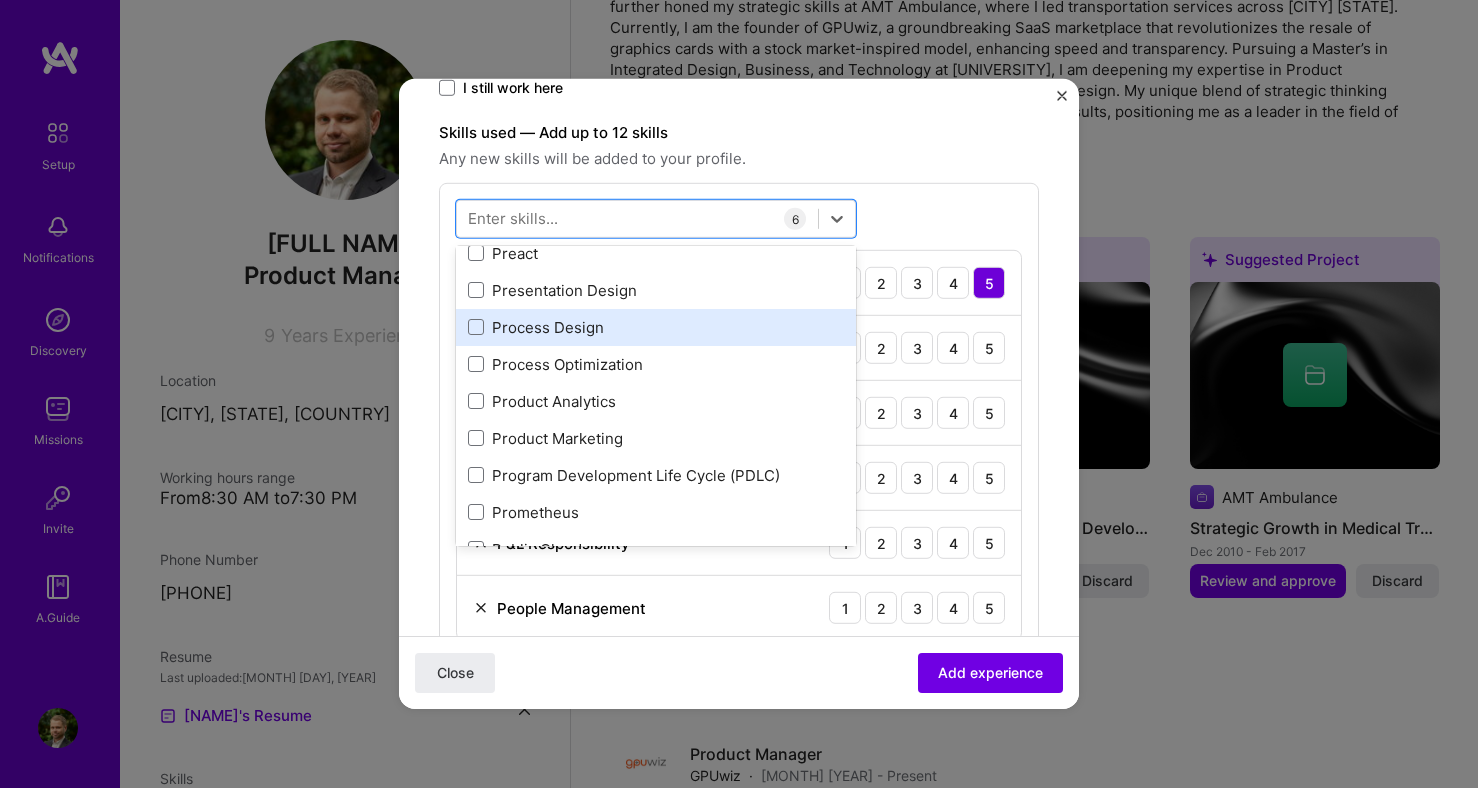 scroll, scrollTop: 9376, scrollLeft: 0, axis: vertical 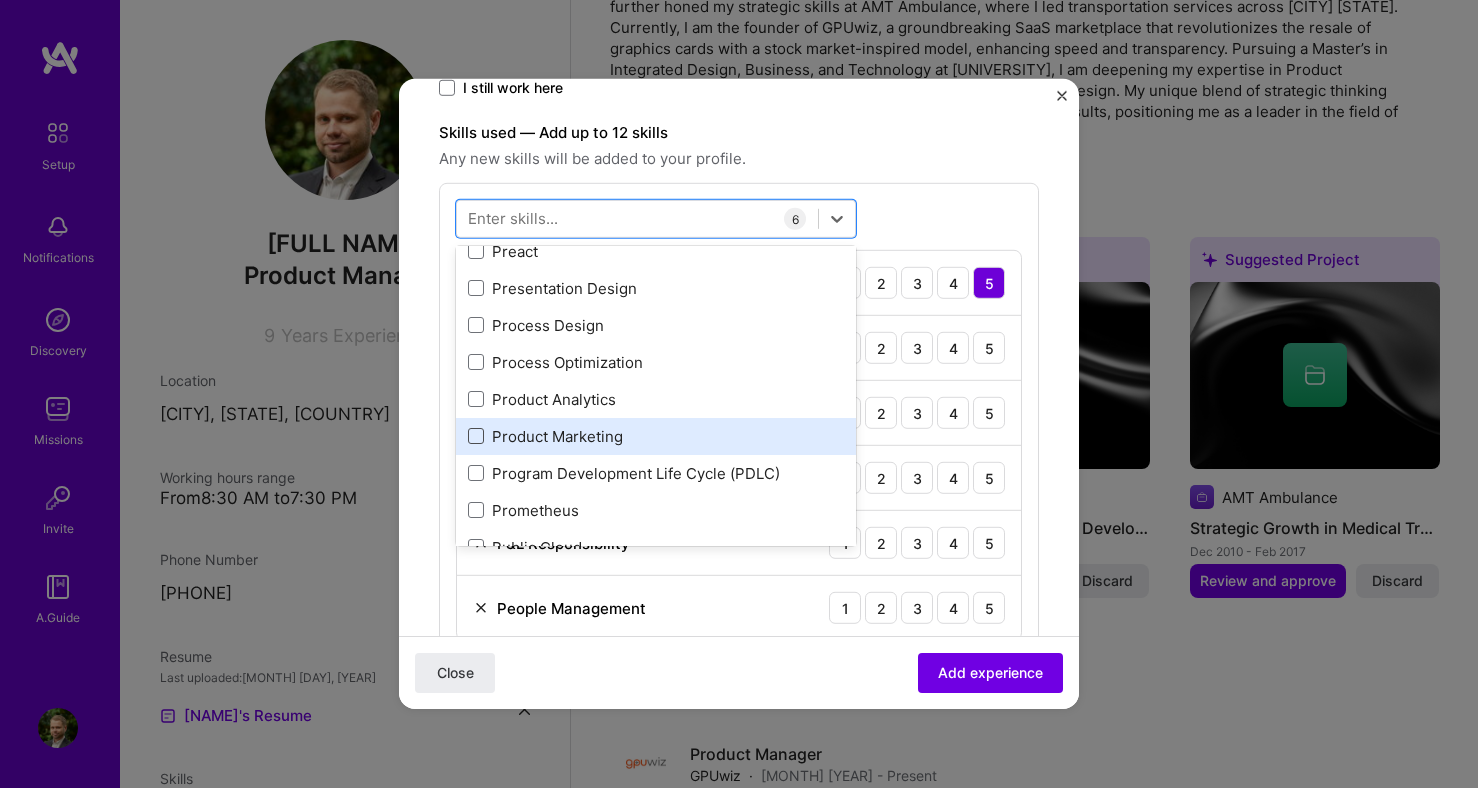 click at bounding box center [476, 436] 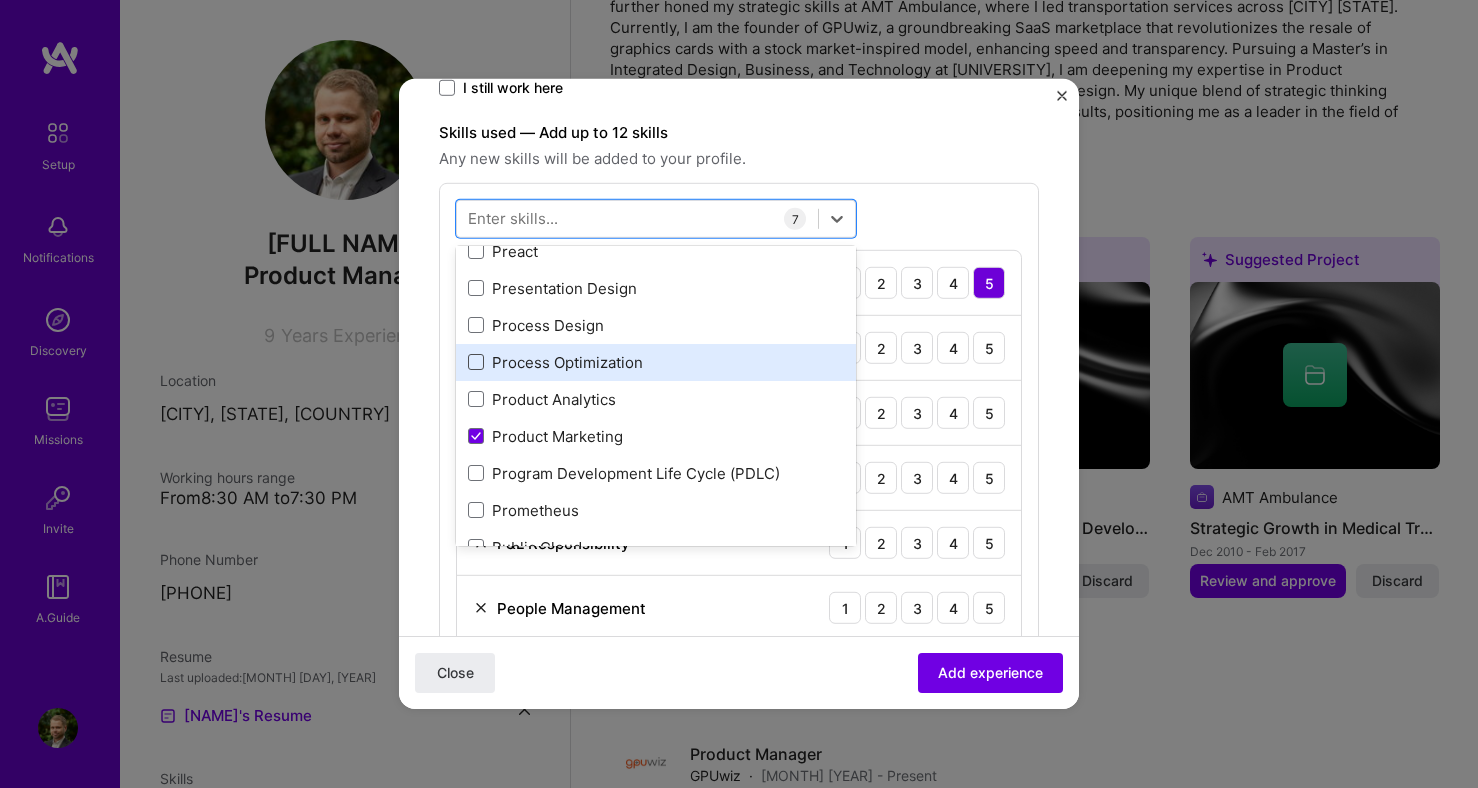 click at bounding box center (476, 362) 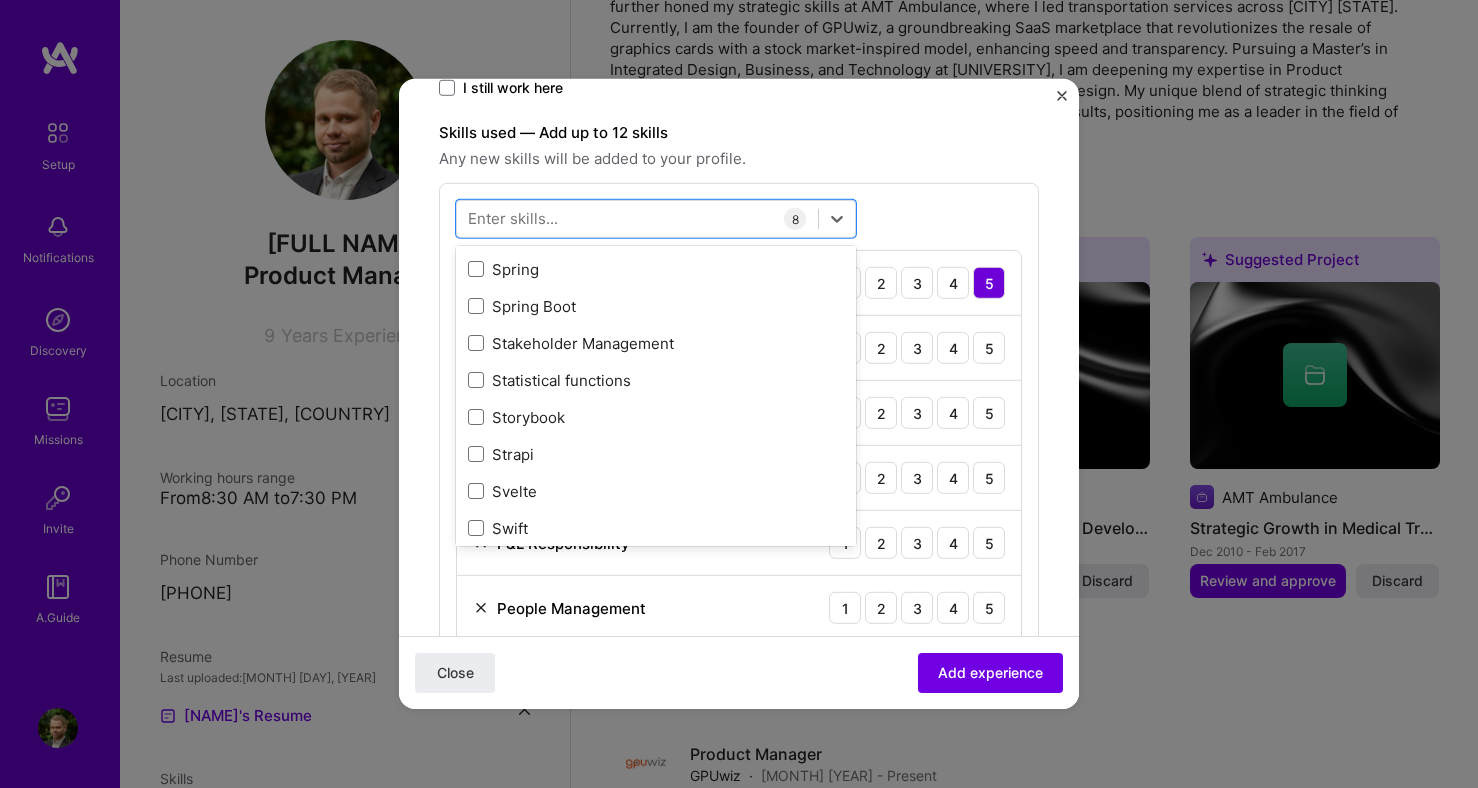 scroll, scrollTop: 11876, scrollLeft: 0, axis: vertical 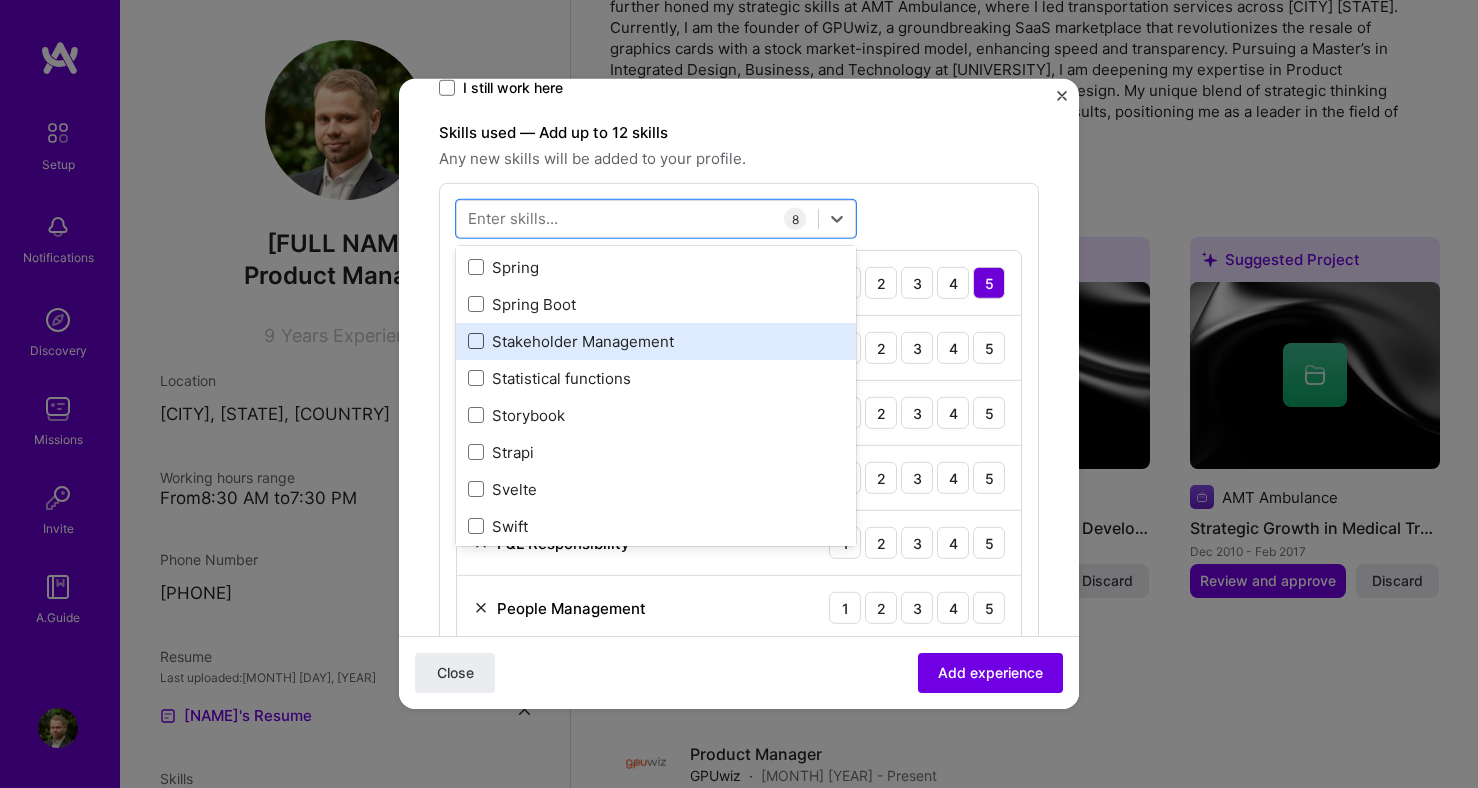 click at bounding box center (476, 341) 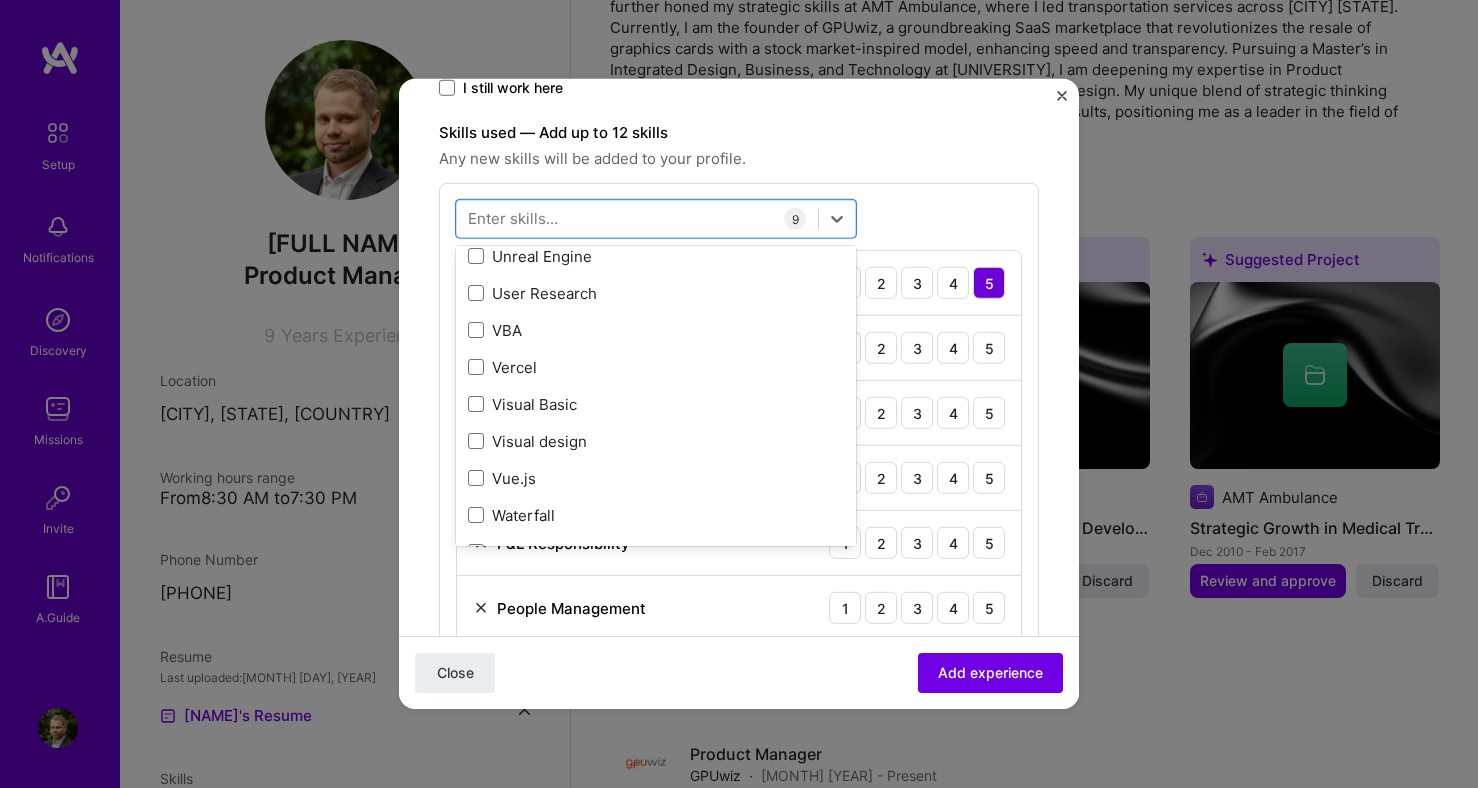 scroll, scrollTop: 12876, scrollLeft: 0, axis: vertical 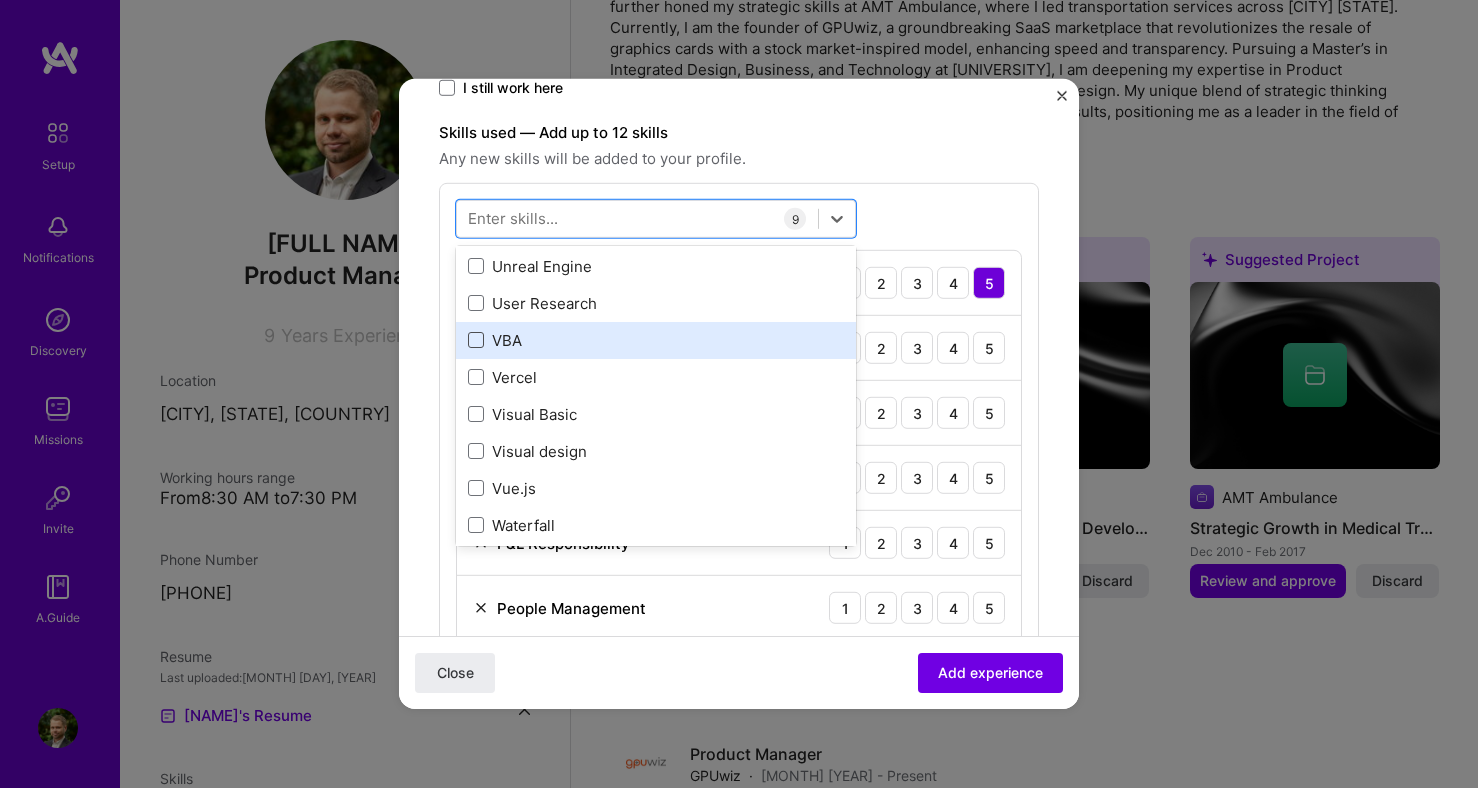 click at bounding box center (476, 340) 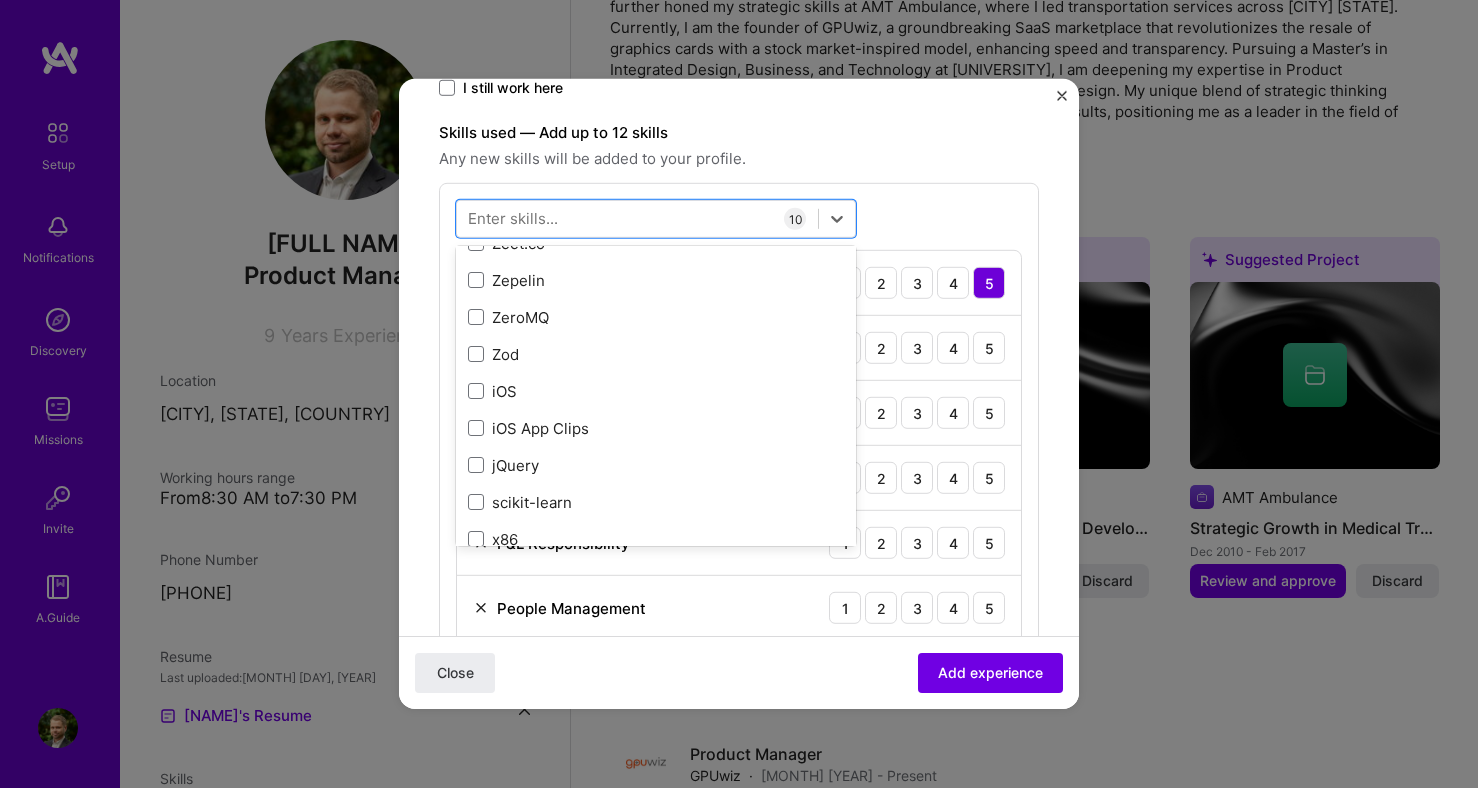 scroll, scrollTop: 13773, scrollLeft: 0, axis: vertical 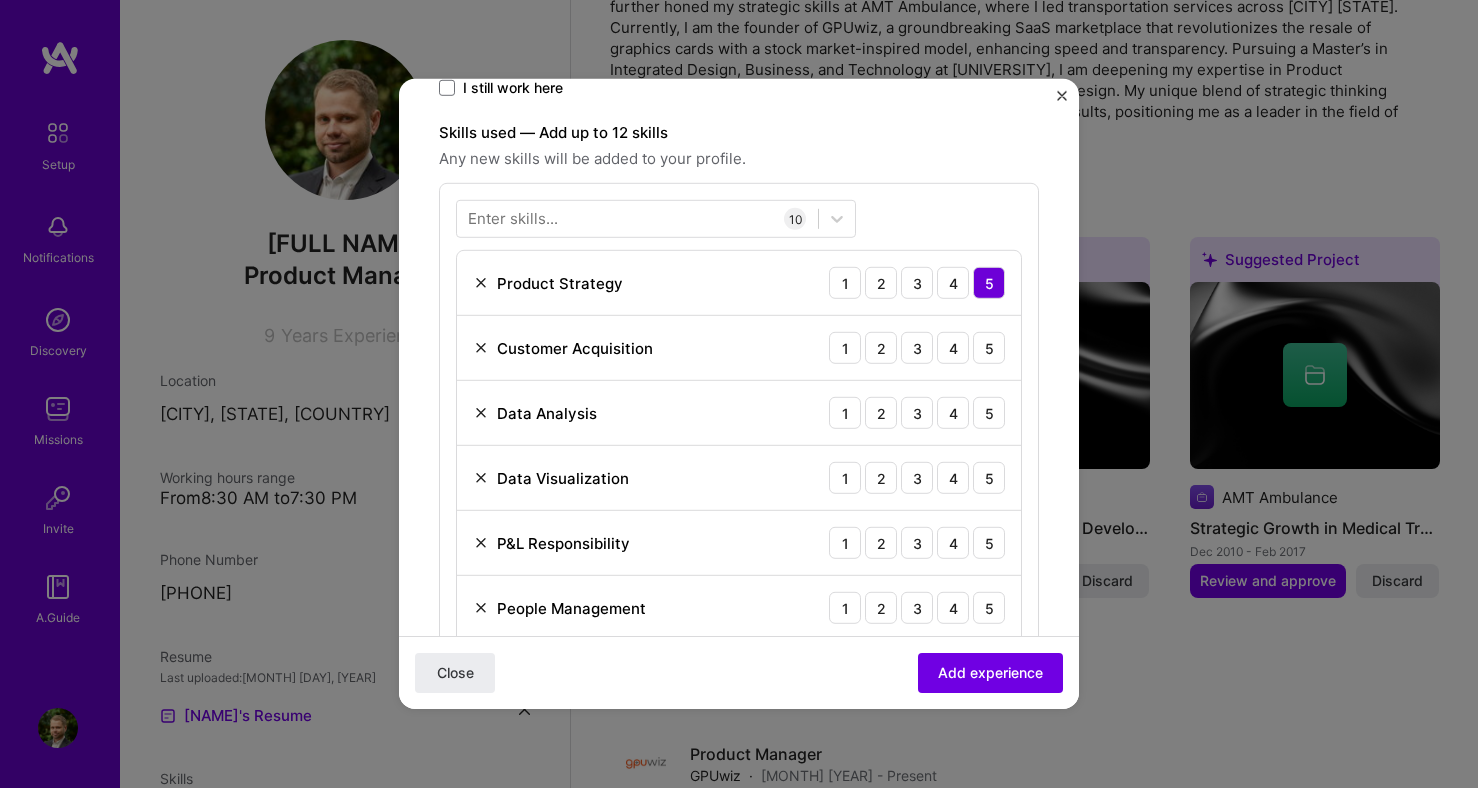 click on "Close Add experience" at bounding box center (739, 672) 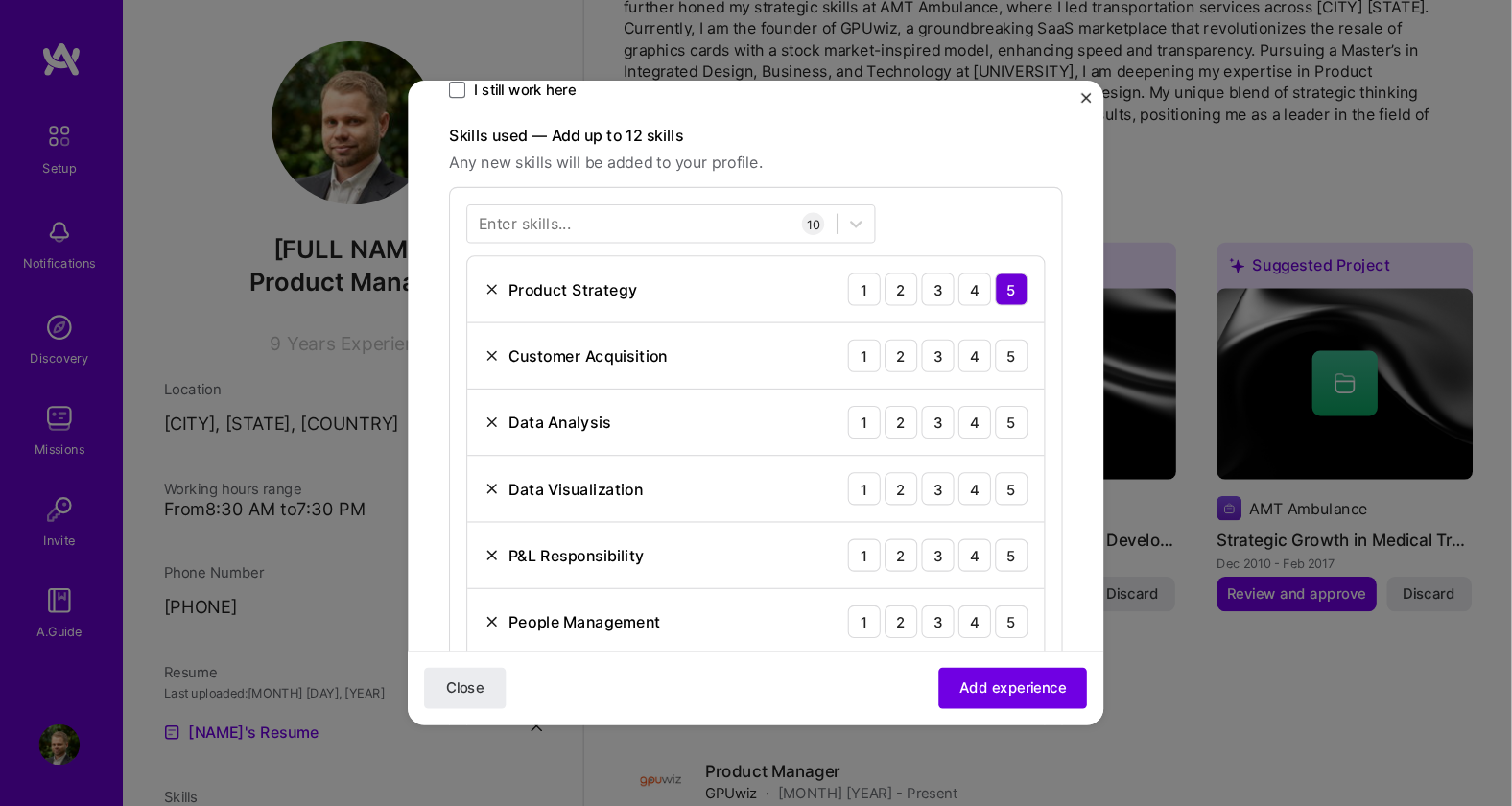 scroll, scrollTop: 548, scrollLeft: 0, axis: vertical 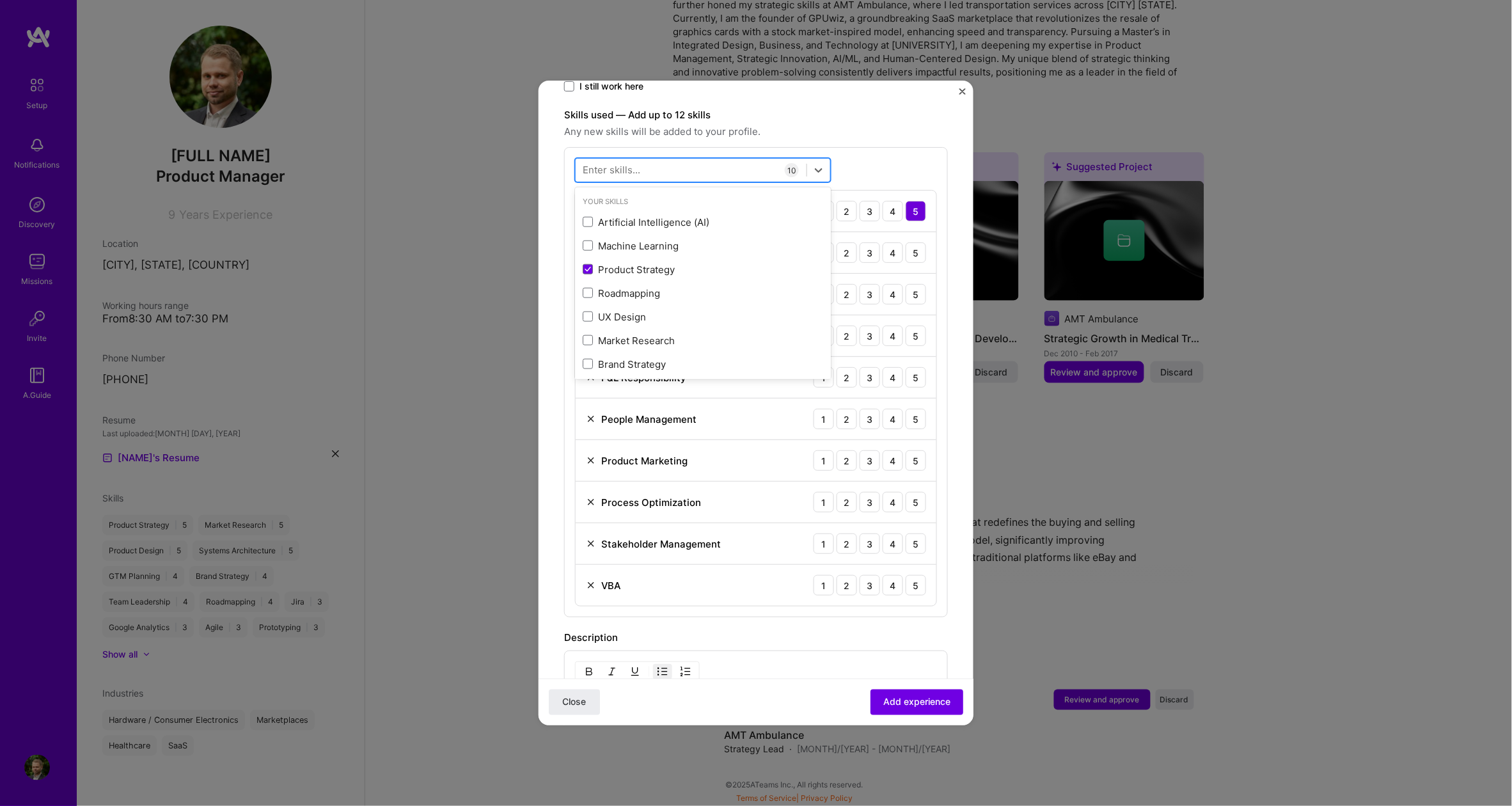 click at bounding box center [691, 170] 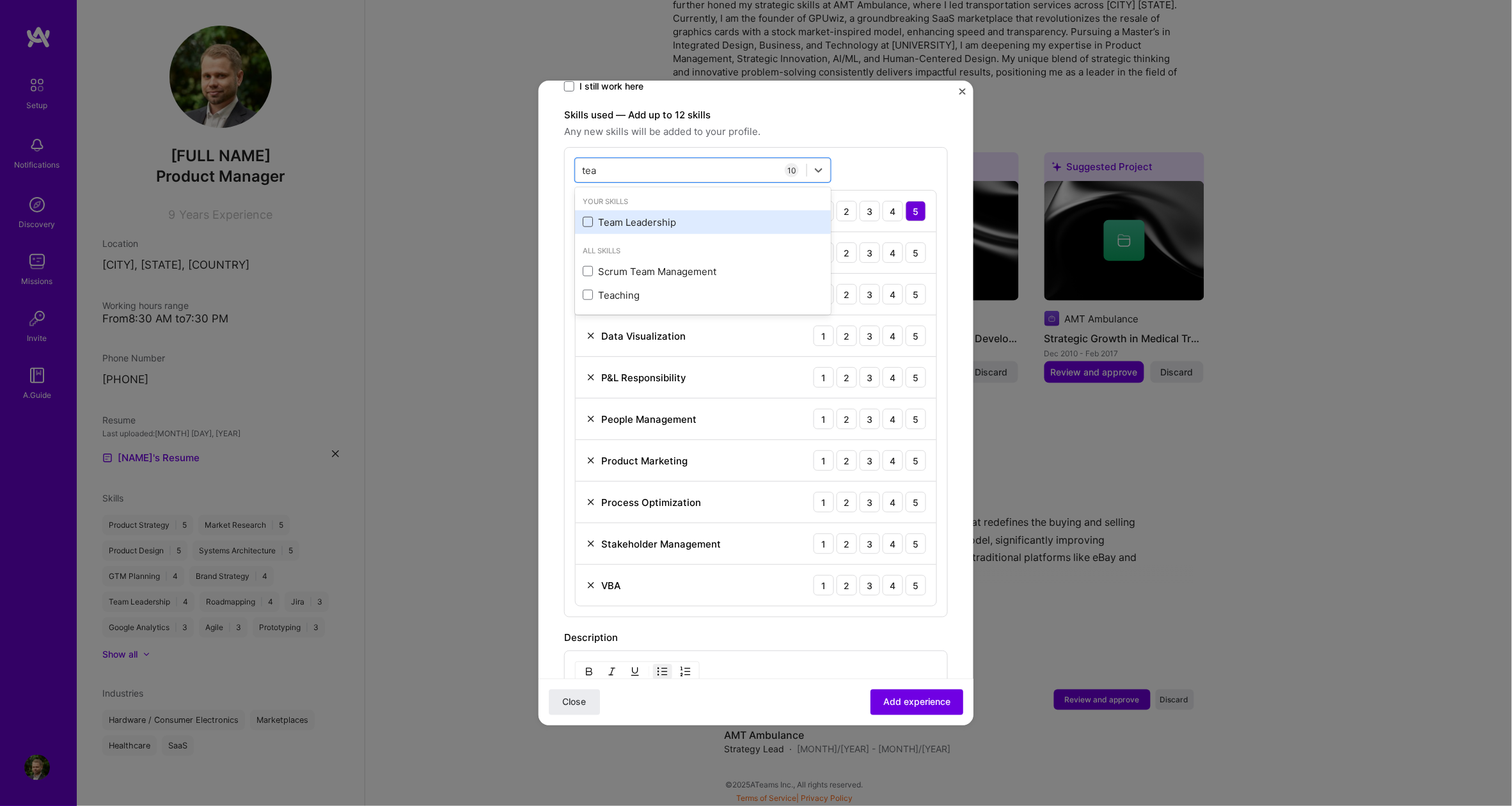click at bounding box center (588, 222) 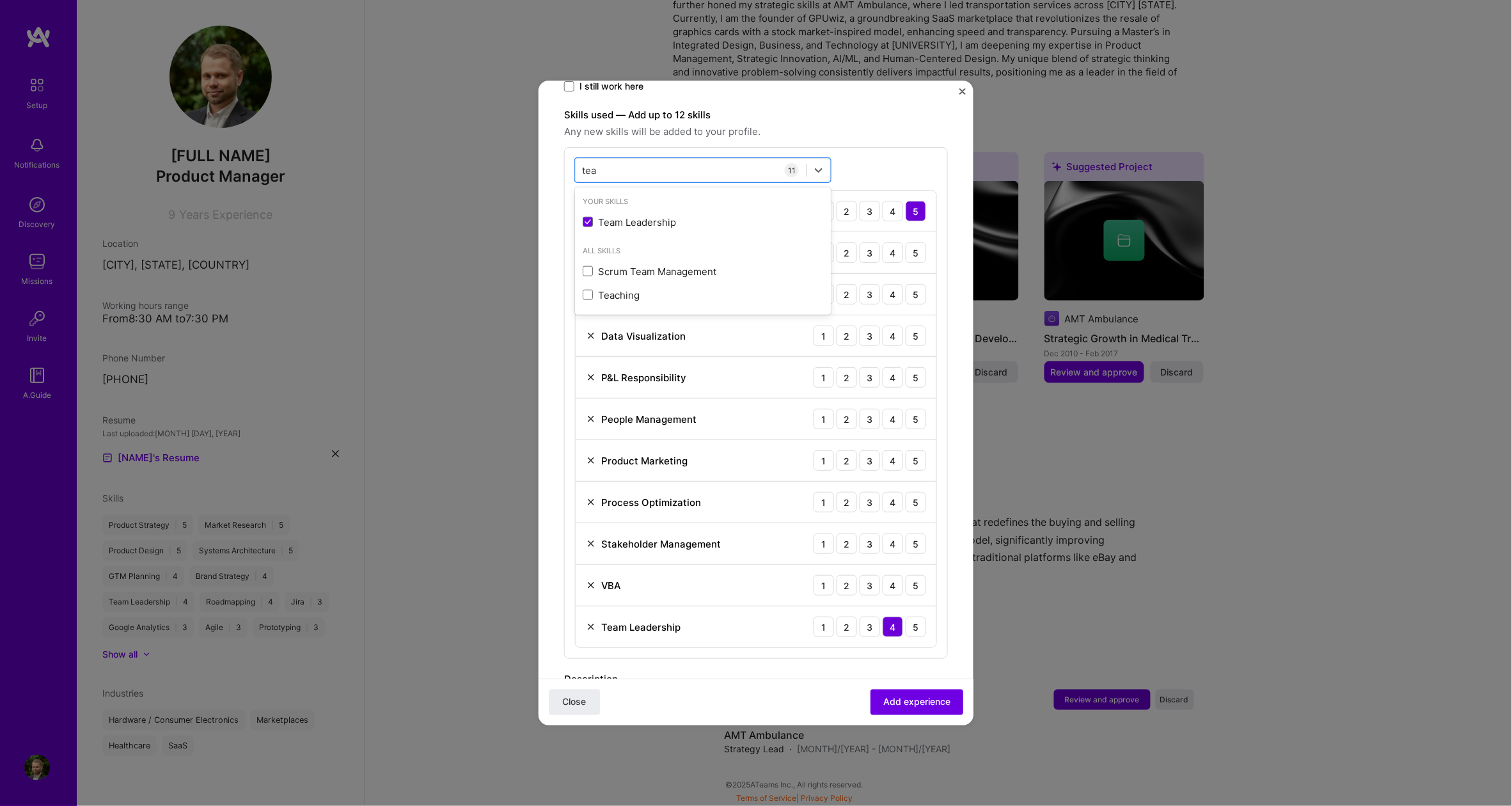 click on "Adding suggested job This job is suggested based on your LinkedIn, resume or A.Team activity. Create a job experience Jobs help companies understand your past experience. Company logo Company name AMT Ambulance
Industry Add up to 2 industries. Selected industries 2 Your title and specialization Strategy Lead Select specialization Duration Dec, [YEAR]
to Feb, [YEAR]
I still work here Skills used — Add up to 12 skills Any new skills will be added to your profile. option Team Leadership, selected. option Team Leadership selected, 0 of 2. 3 results available for search term tea. Use Up and Down to choose options, press Enter to select the currently focused option, press Escape to exit the menu, press Tab to select the option and exit the menu. tea tea Your Skills Team Leadership All Skills Scrum Team Management Teaching 11 Product Strategy 1 2 3 4 5 Customer Acquisition 1 2 3 4 5 Data Analysis 1 2 3 4 5" at bounding box center [756, 489] 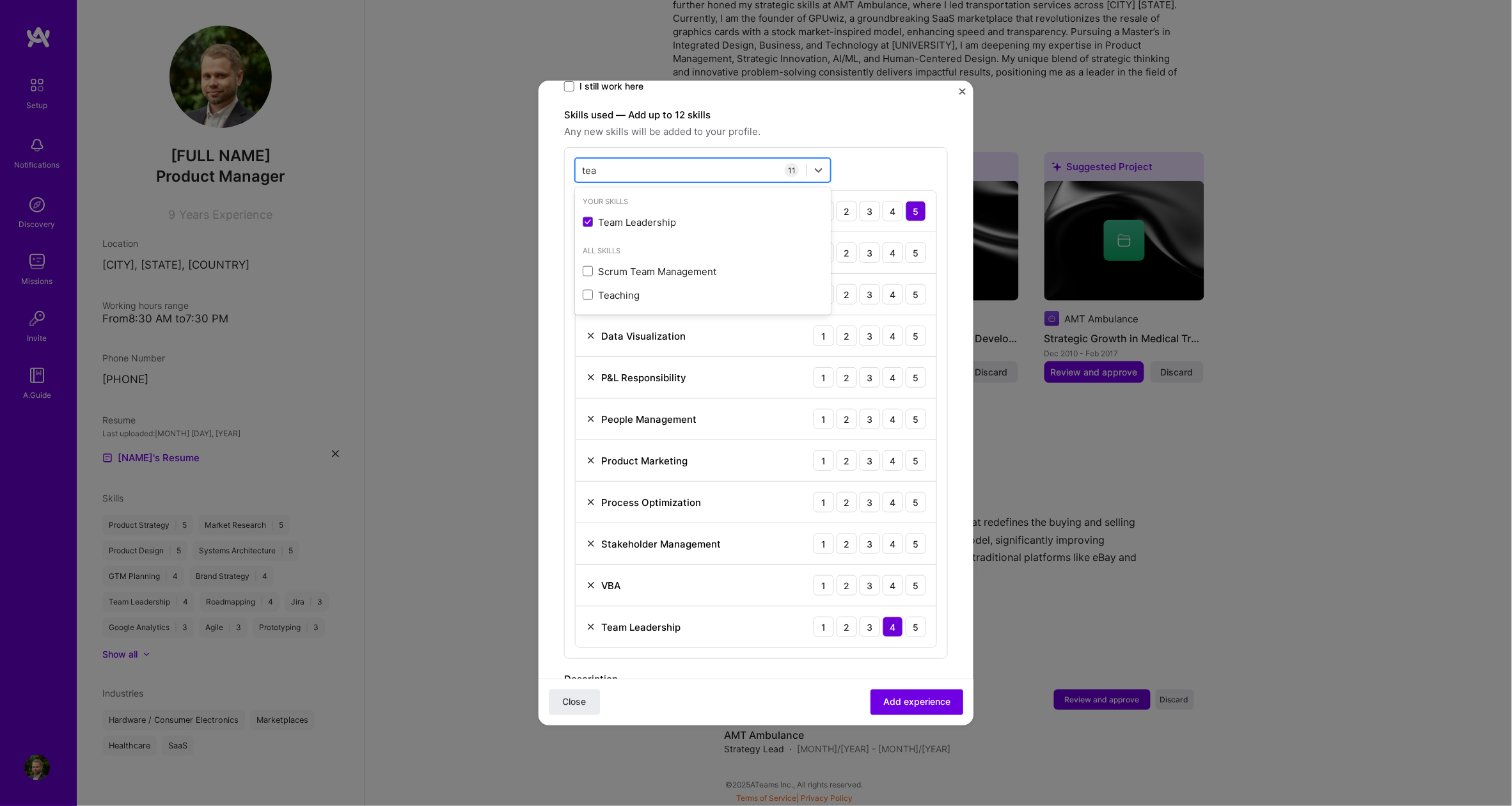 click on "tea tea" at bounding box center [691, 170] 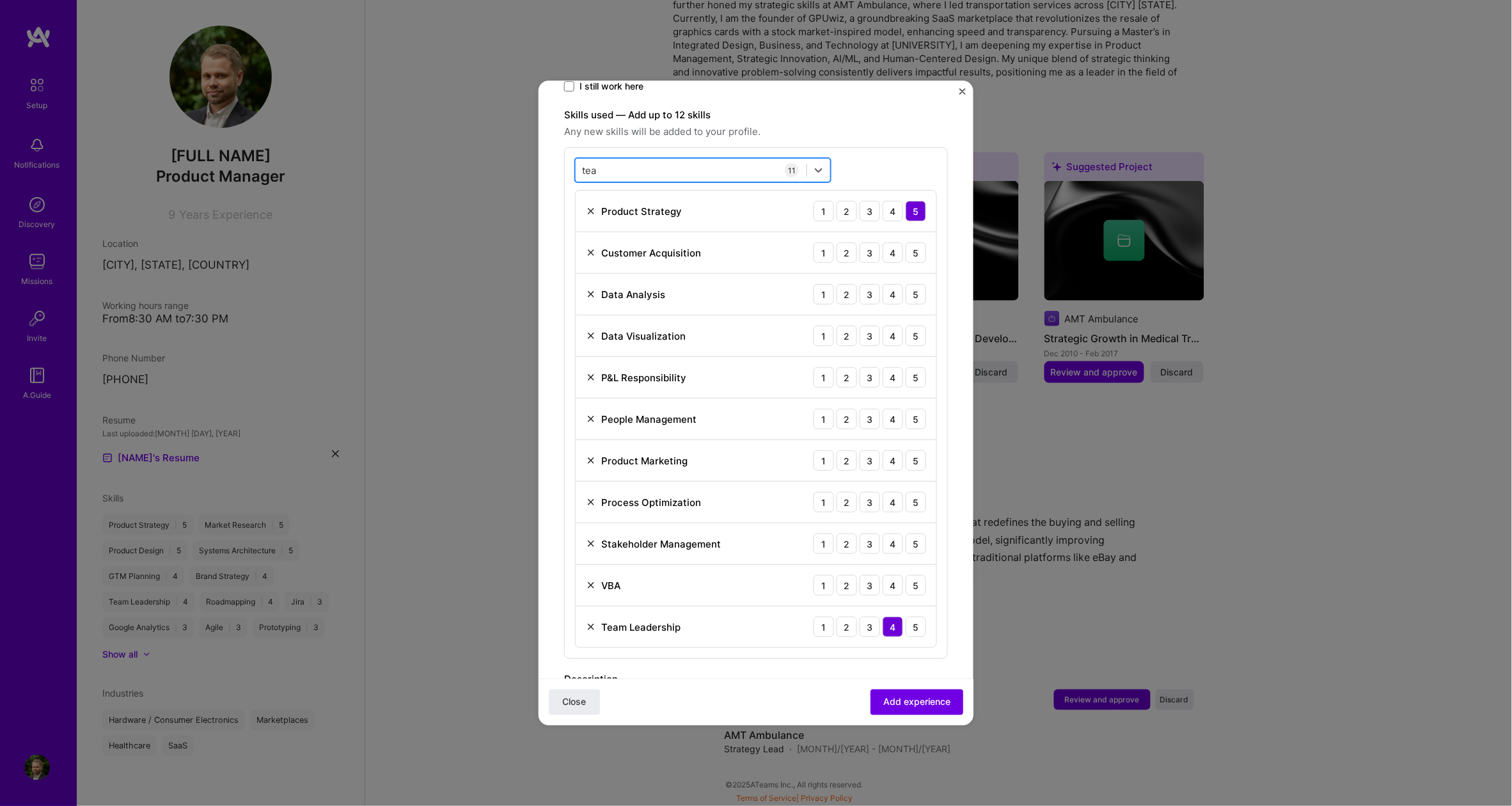 click on "tea tea" at bounding box center [691, 170] 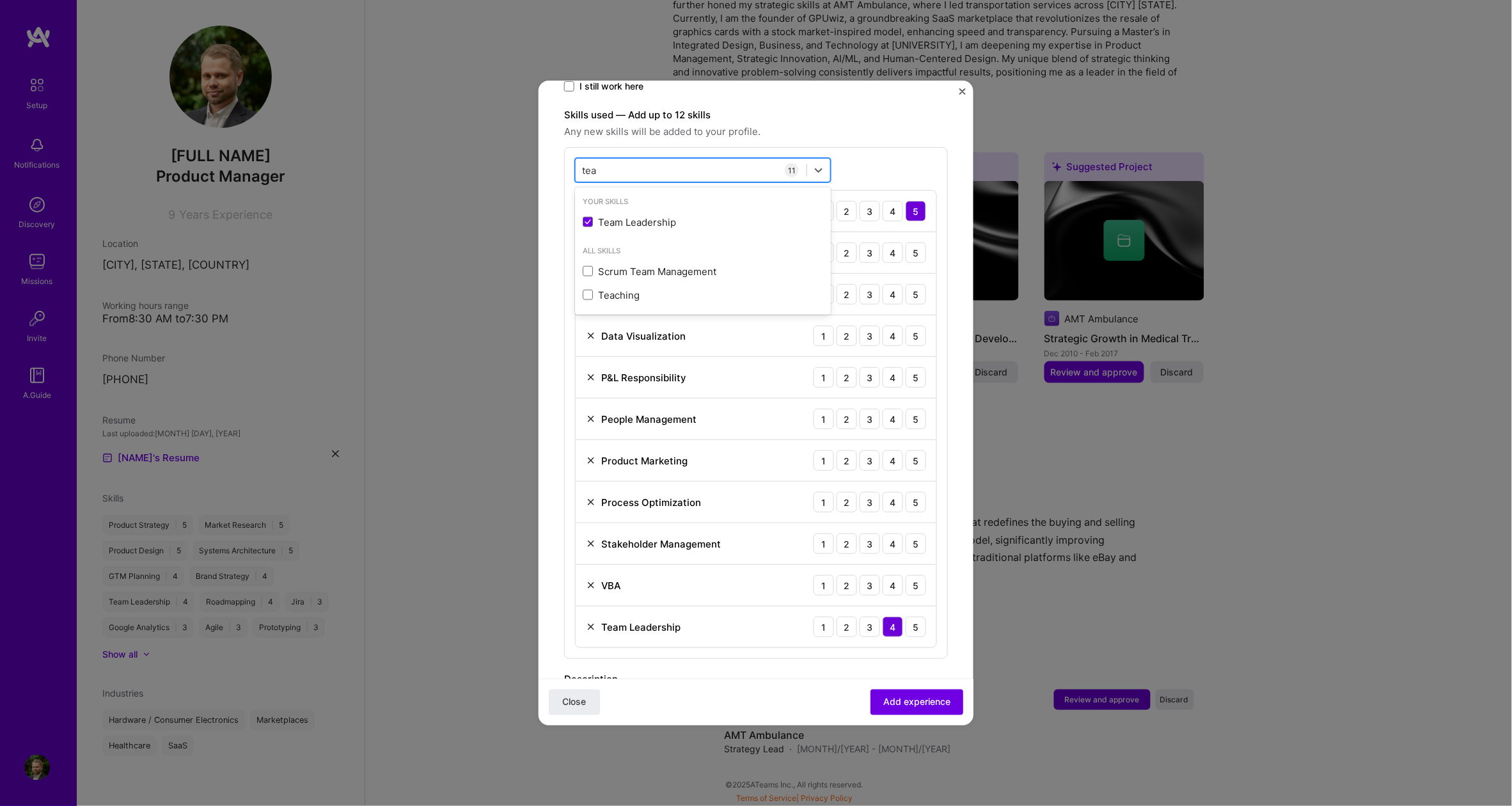 click on "tea tea" at bounding box center (691, 170) 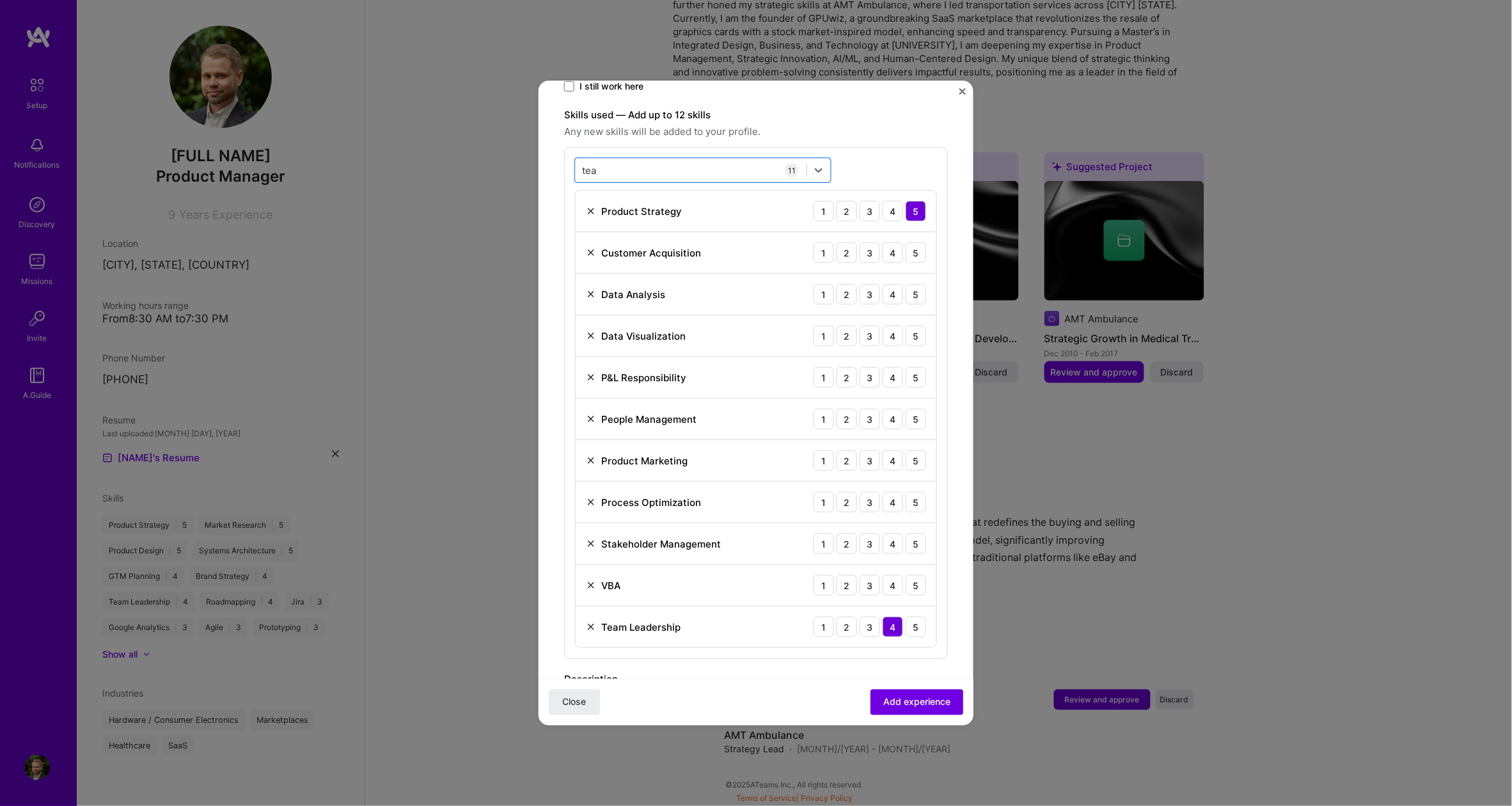 drag, startPoint x: 617, startPoint y: 167, endPoint x: 556, endPoint y: 165, distance: 61.03278 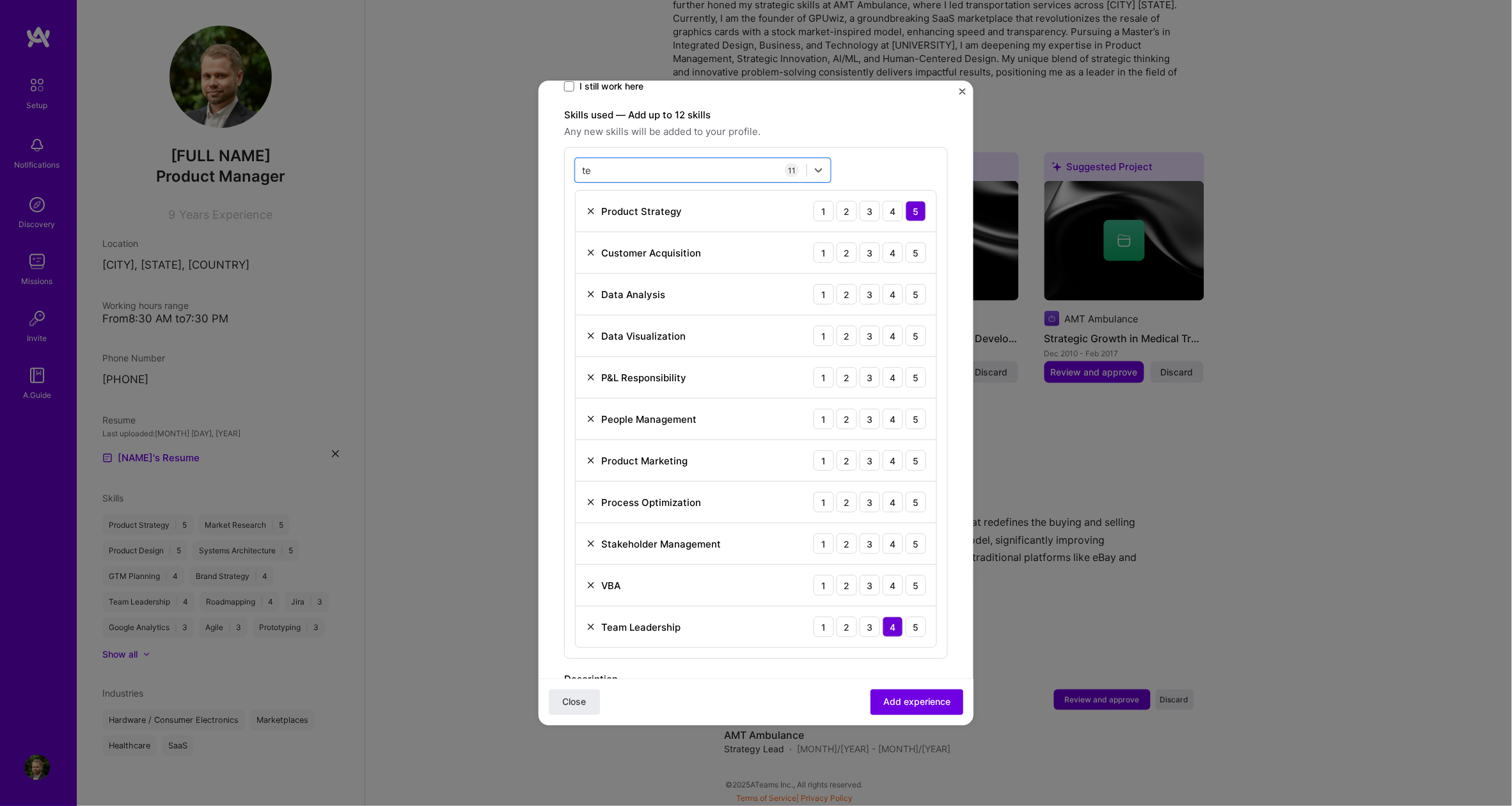 type on "t" 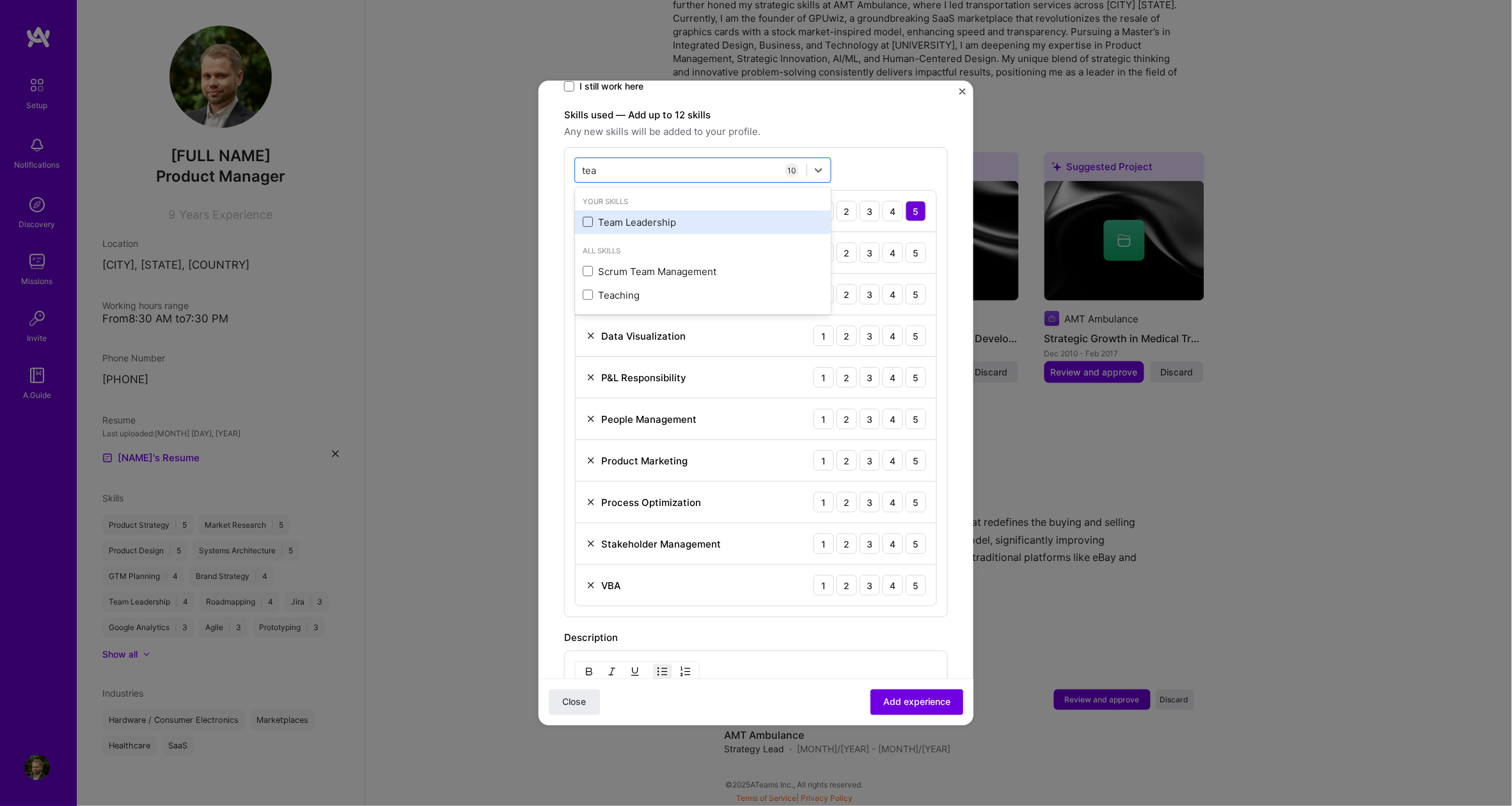 click at bounding box center [588, 222] 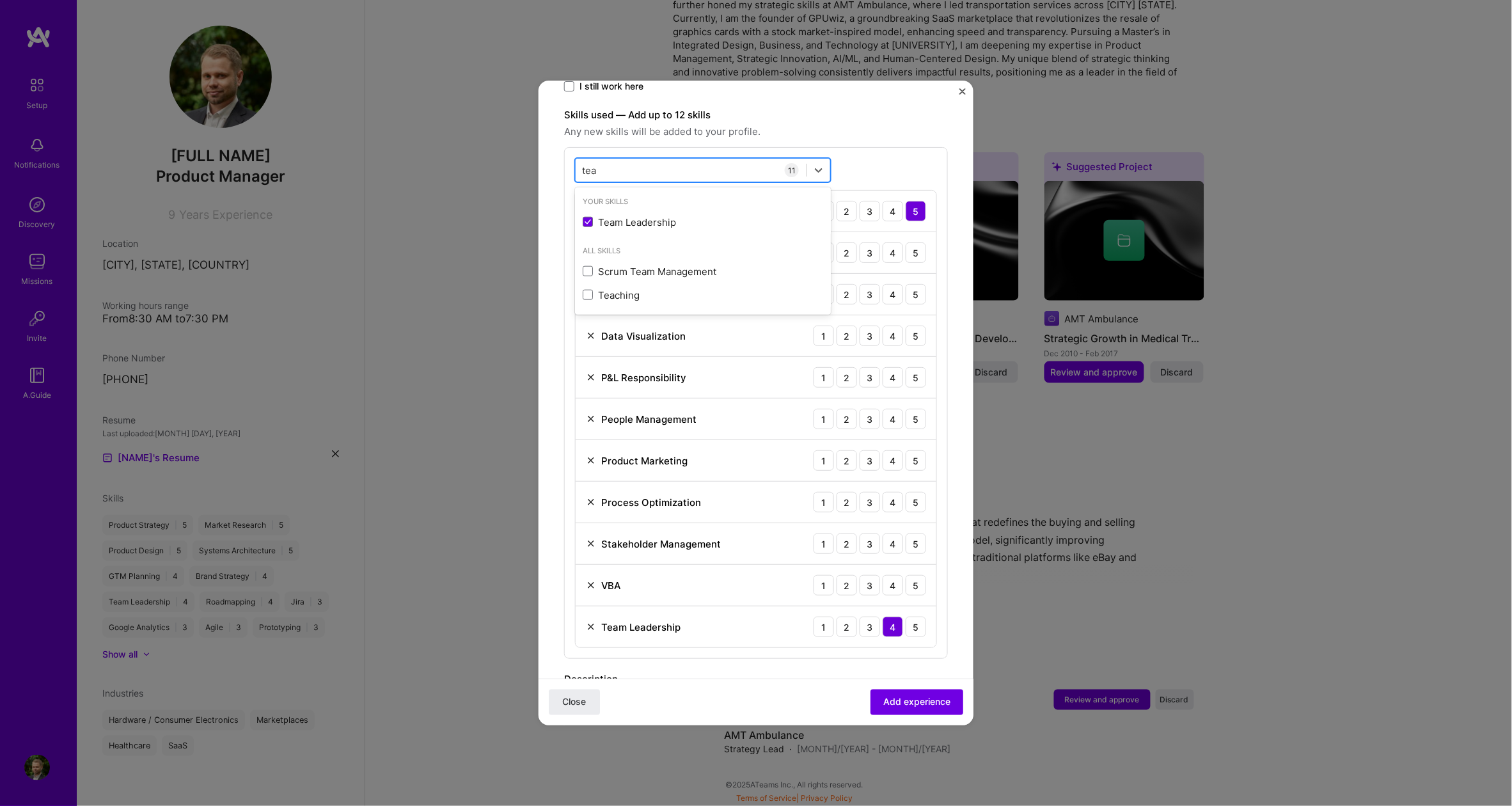 click on "tea tea" at bounding box center [691, 170] 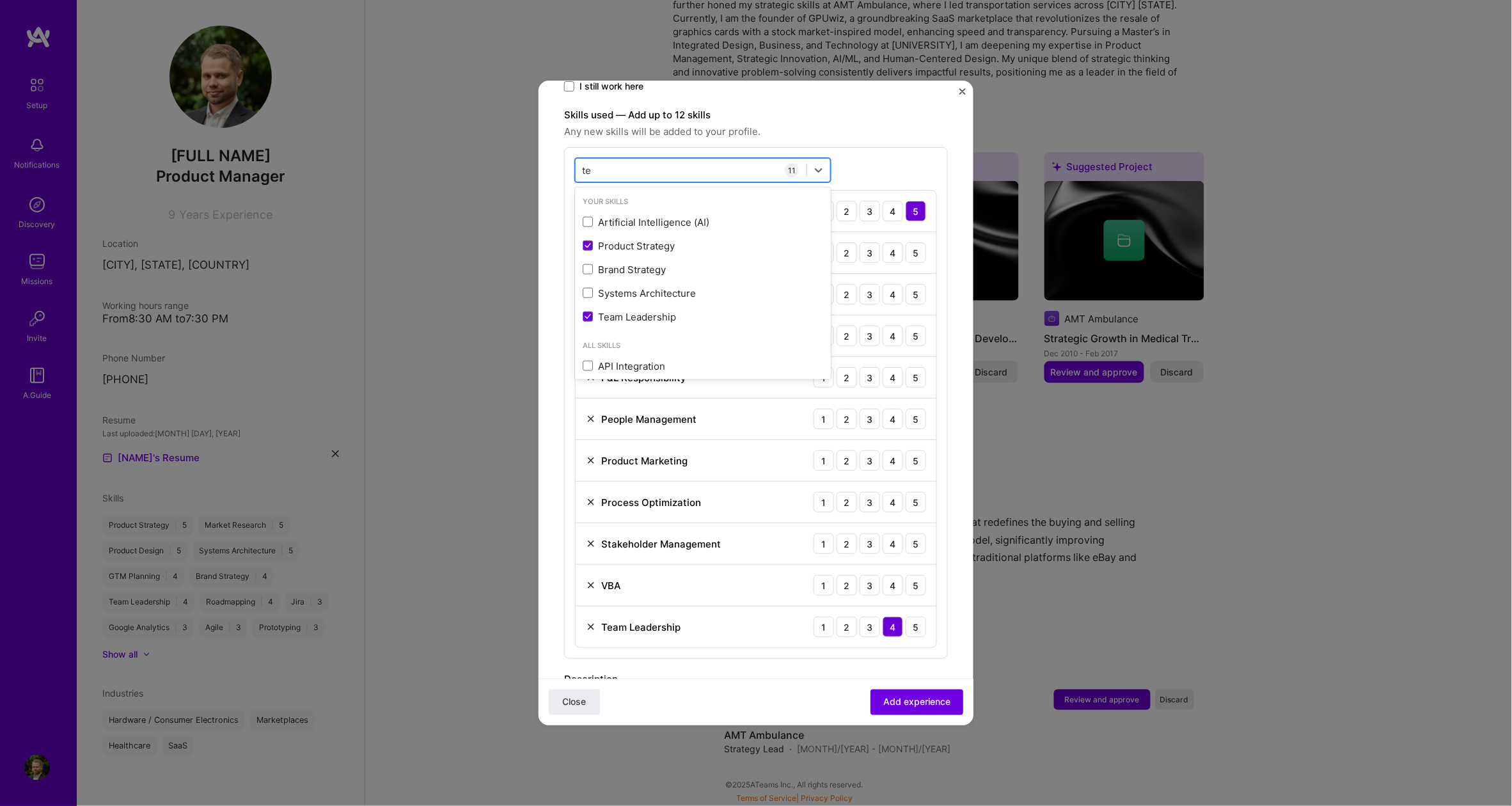type on "t" 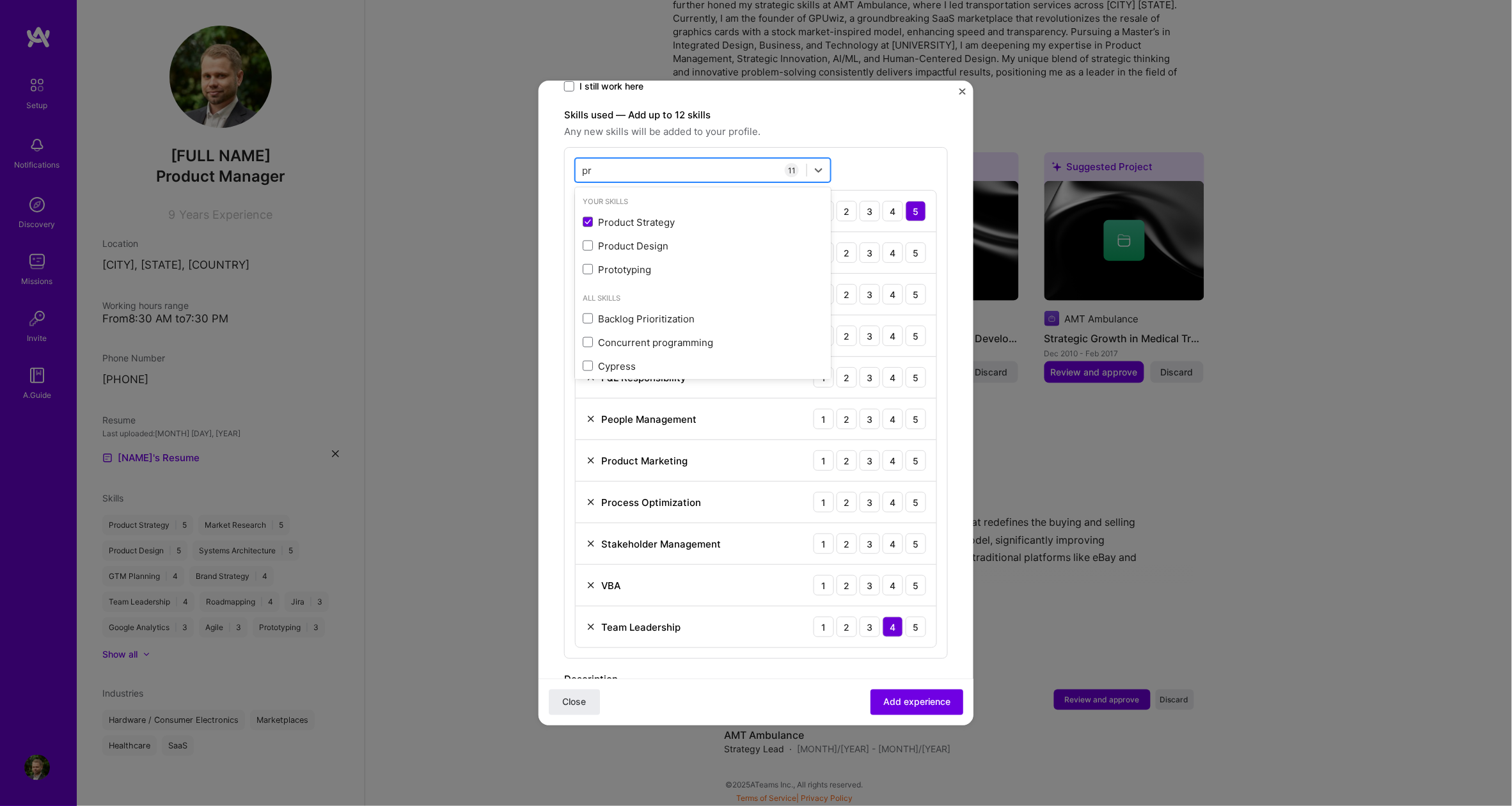type on "p" 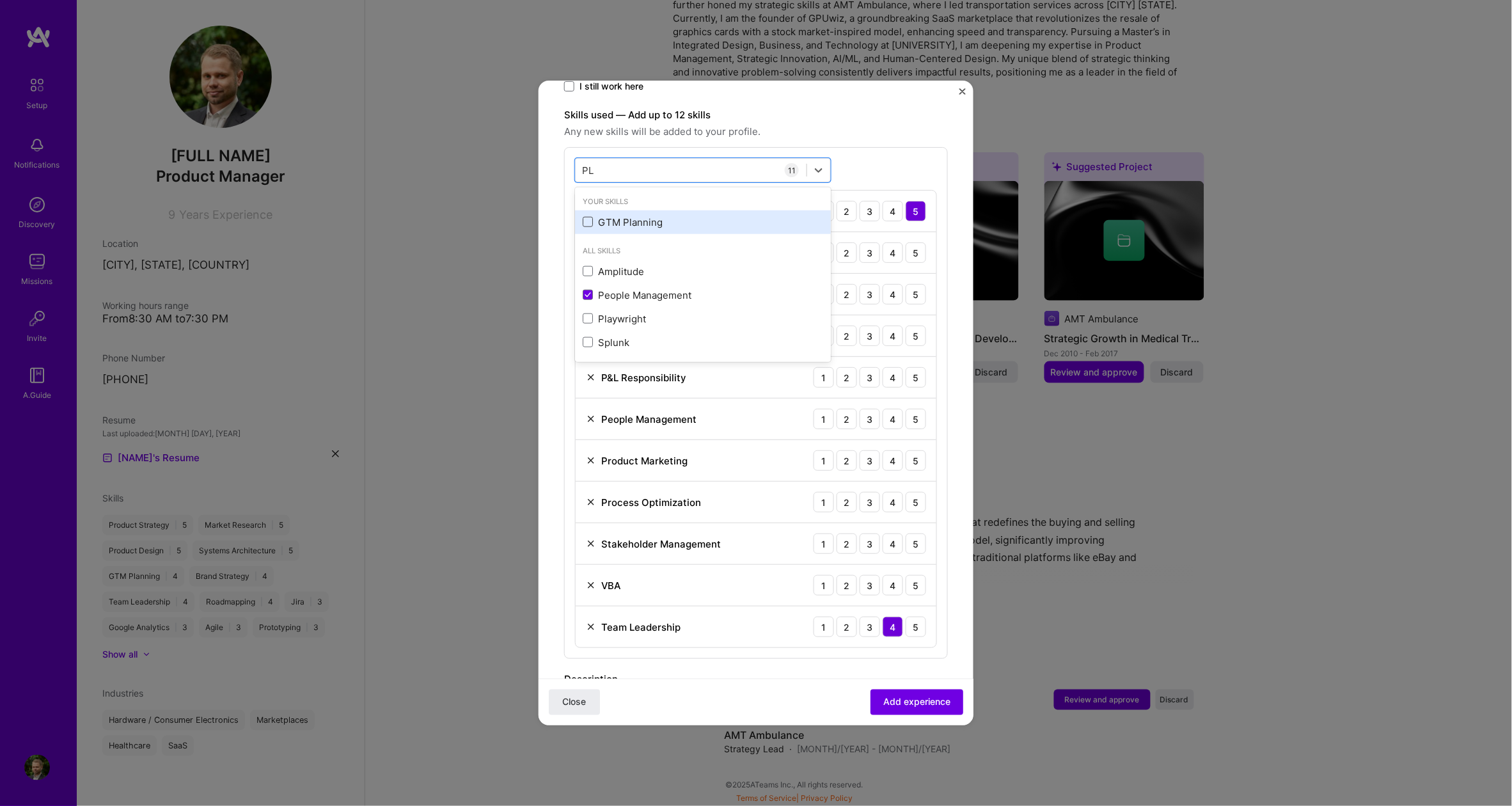 click at bounding box center [588, 222] 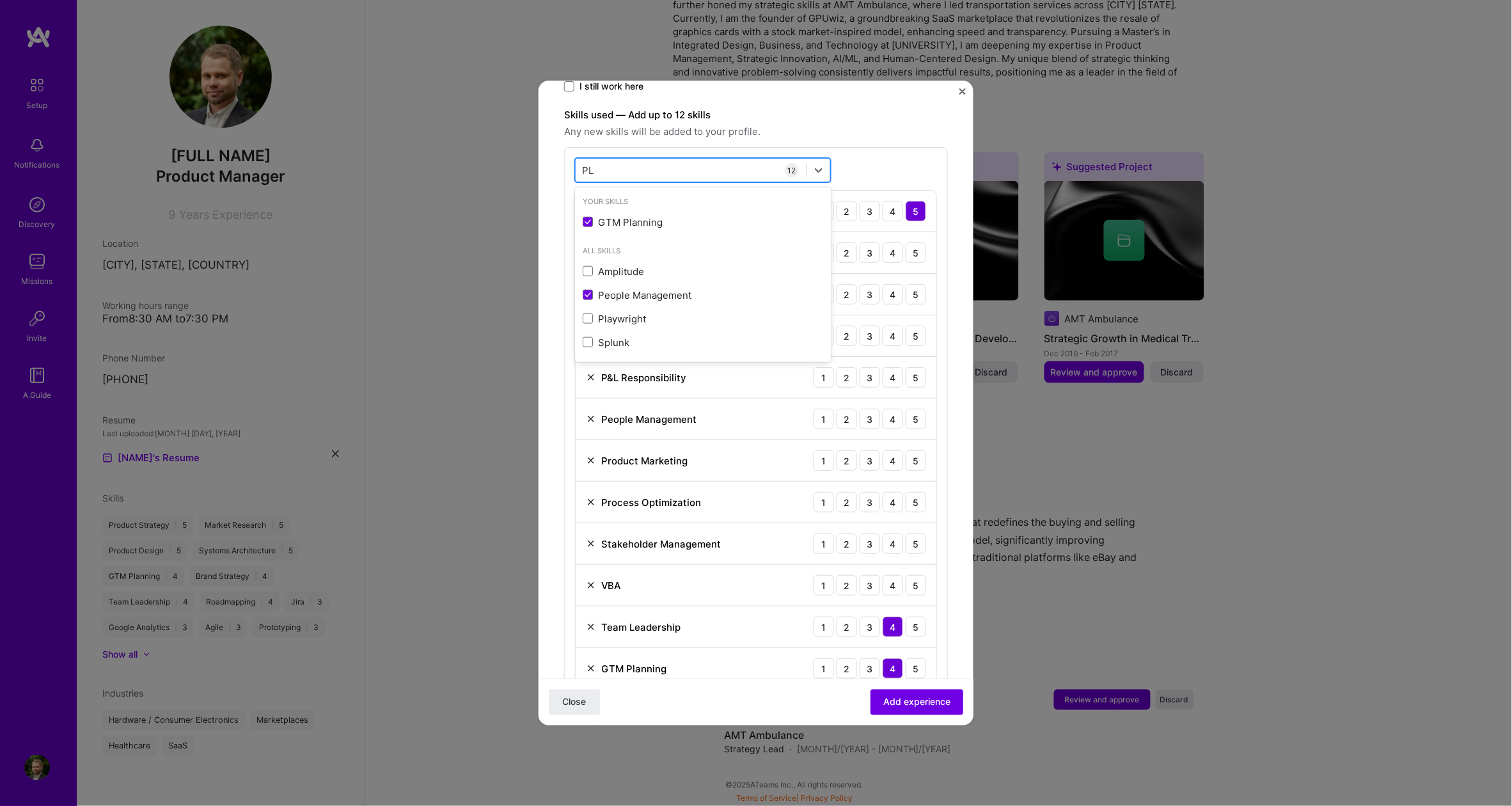 click on "PL PL" at bounding box center (691, 170) 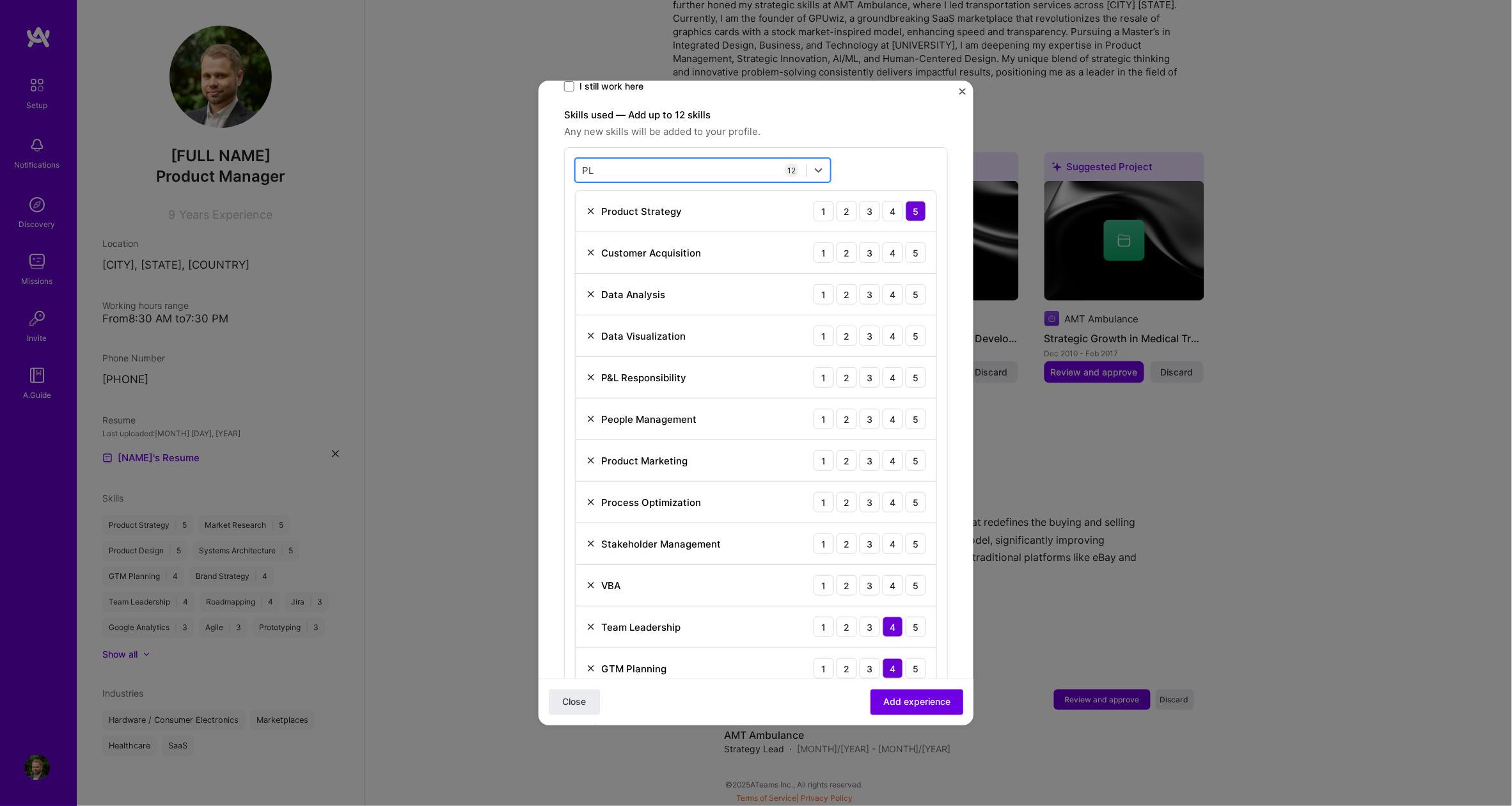 click on "PL PL" at bounding box center (691, 170) 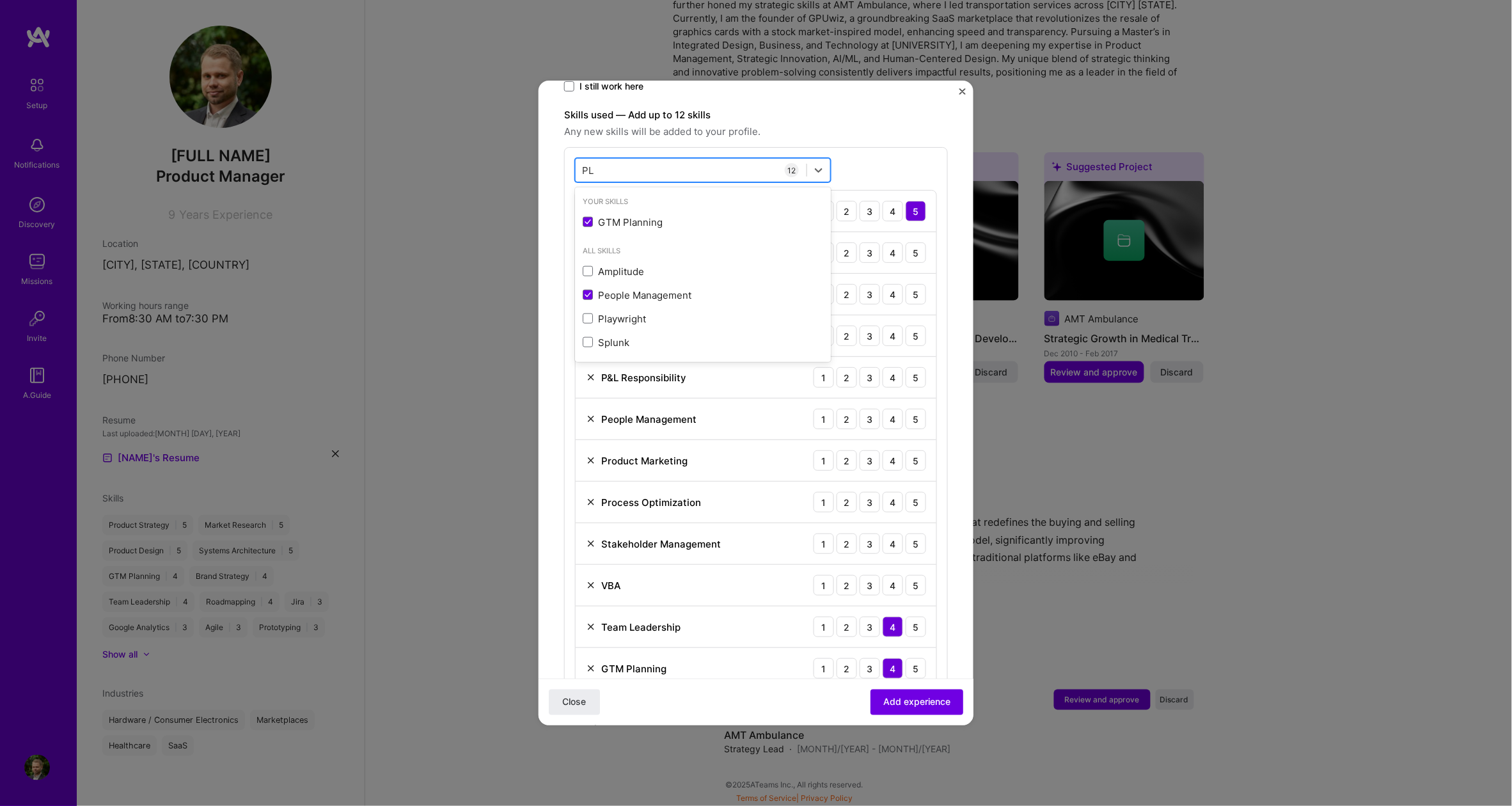 type on "P" 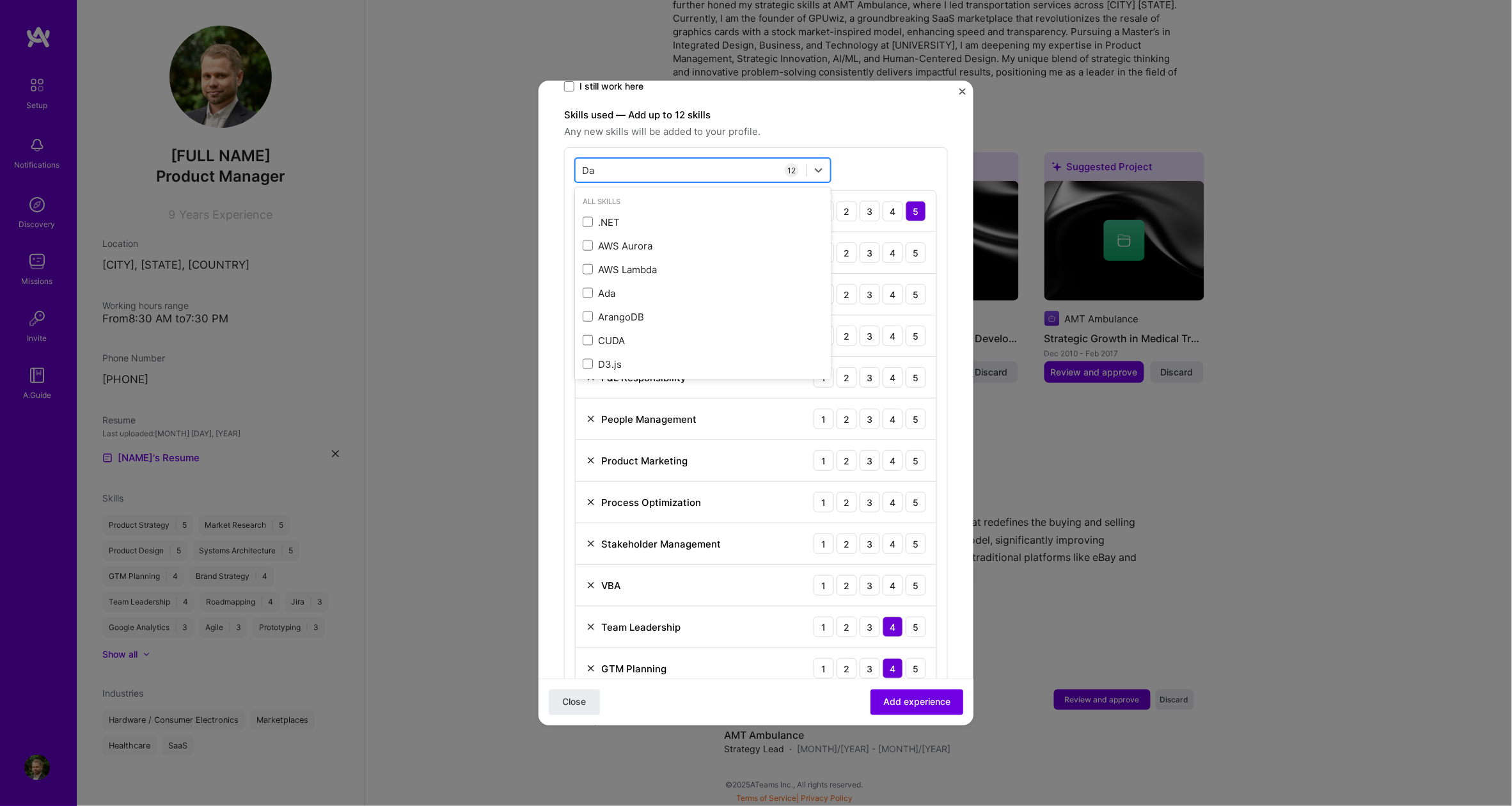 type on "D" 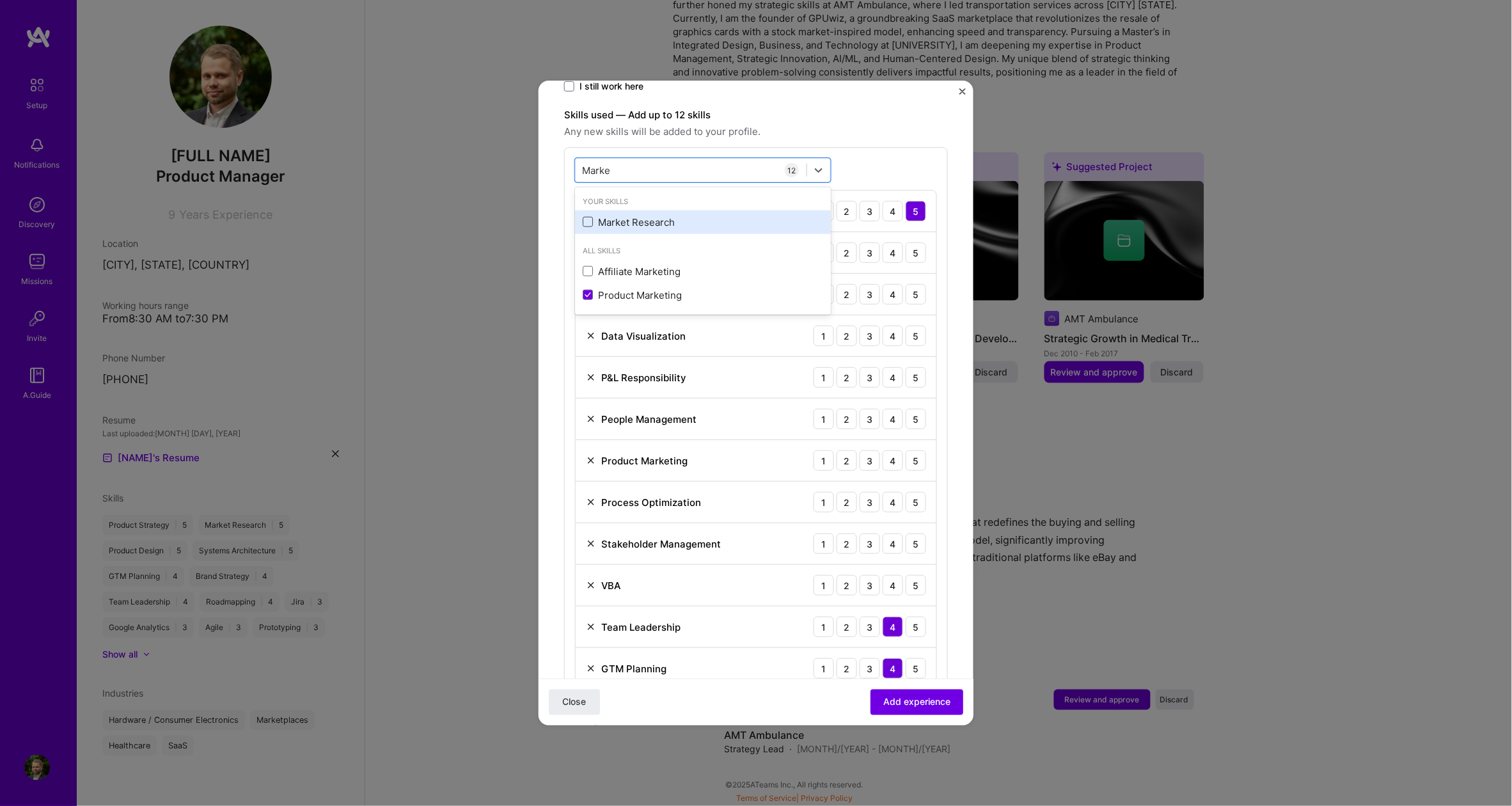 click at bounding box center (588, 222) 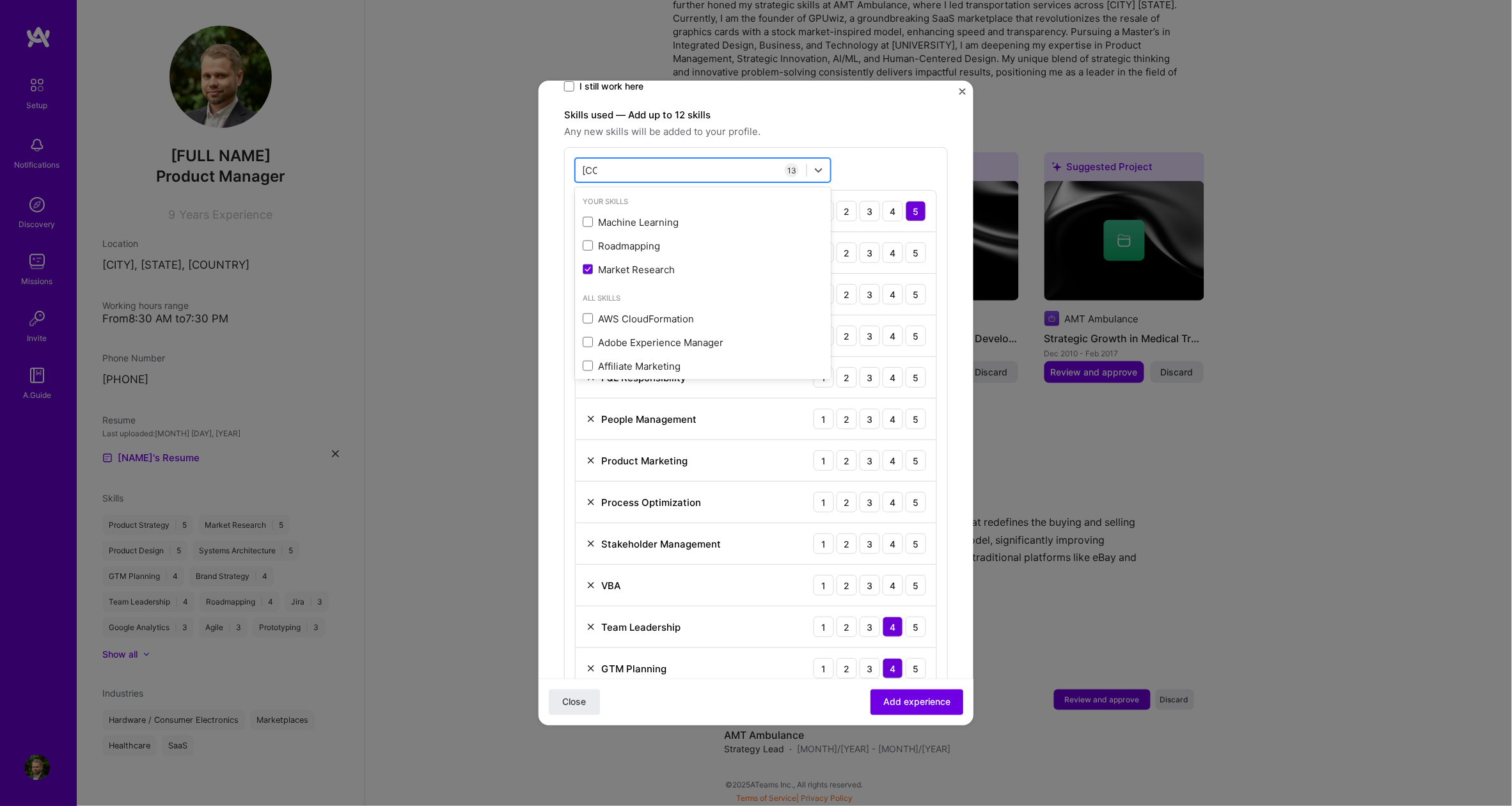 type on "M" 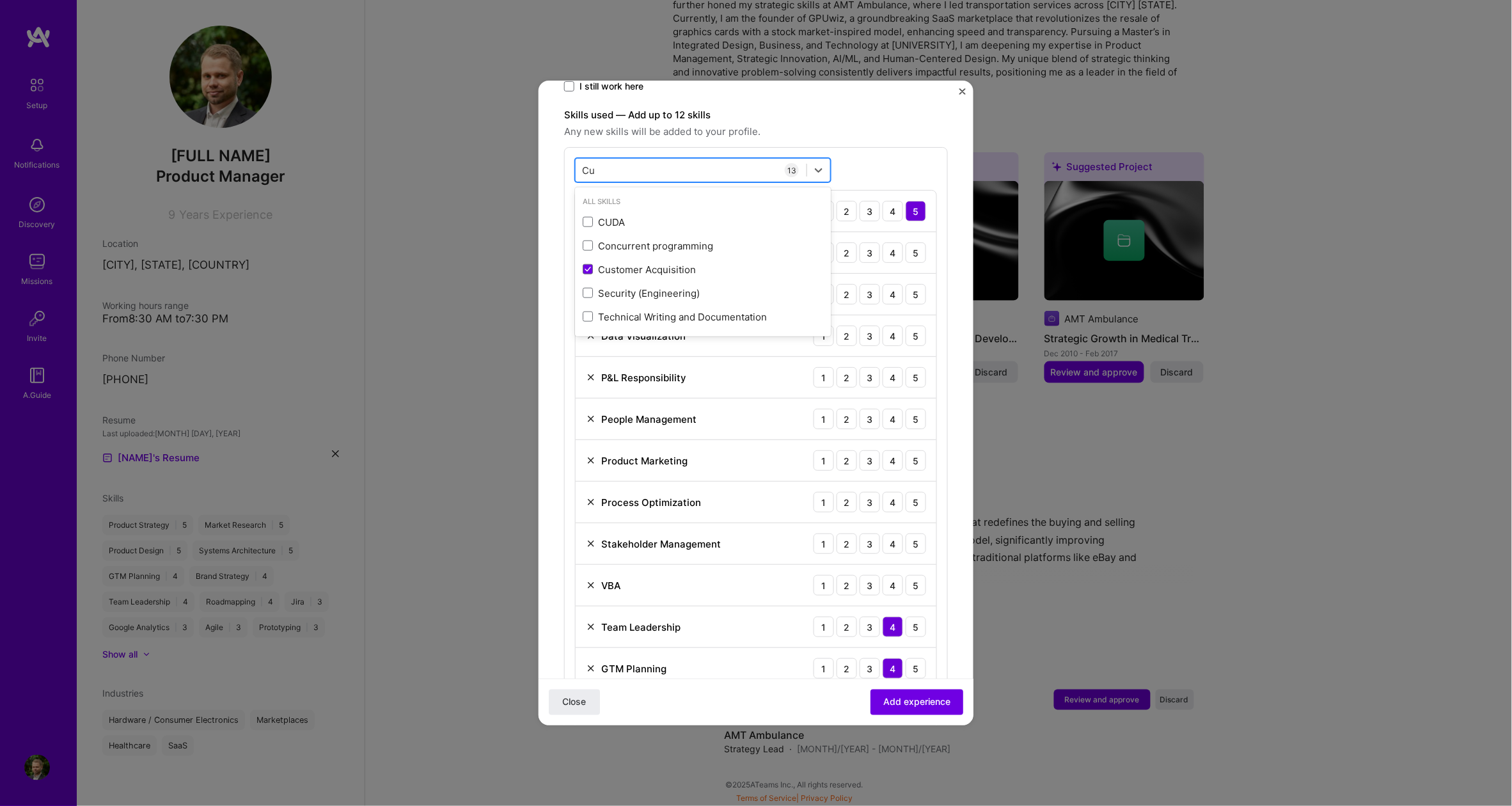 type on "C" 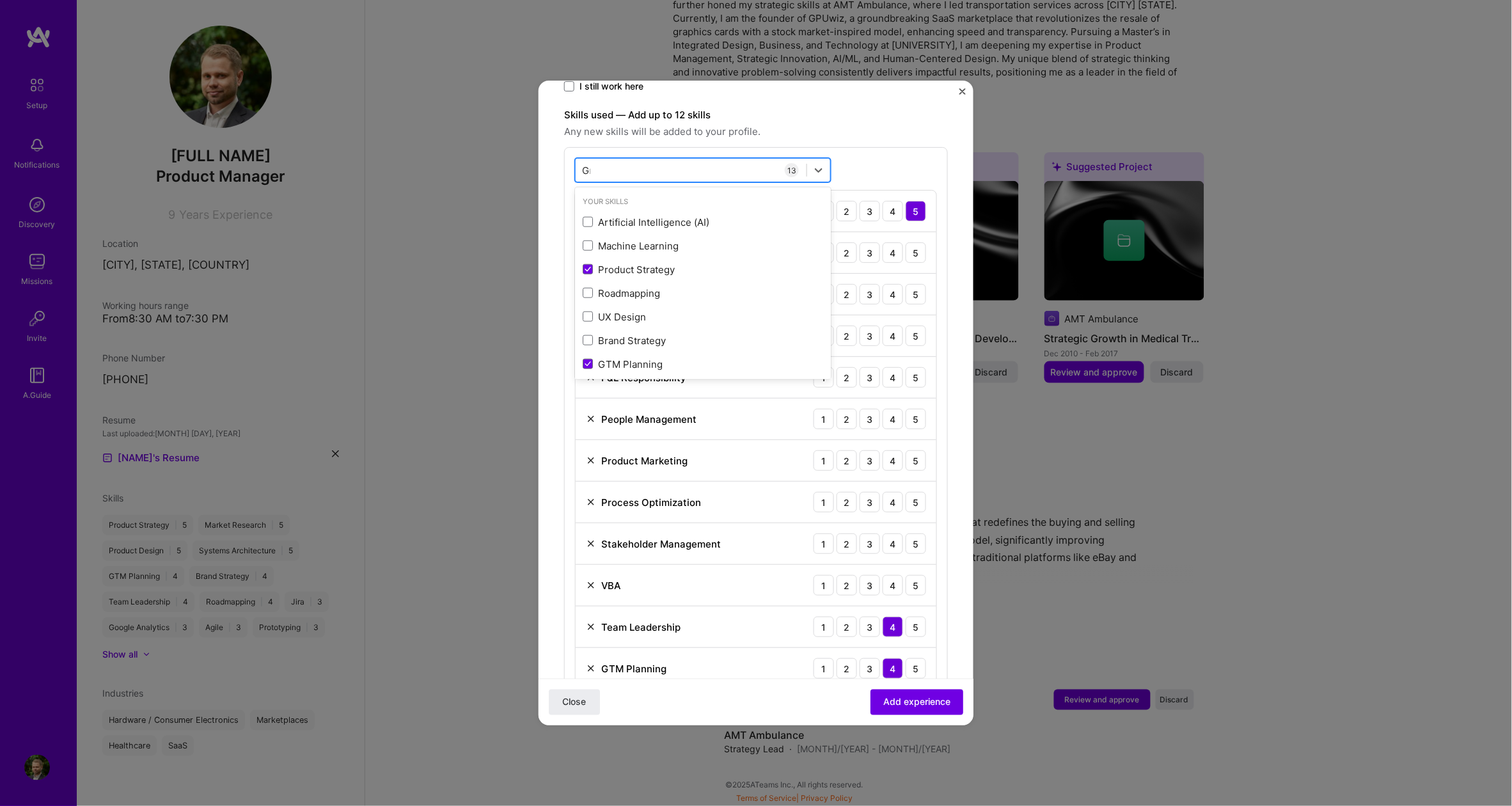 type on "G" 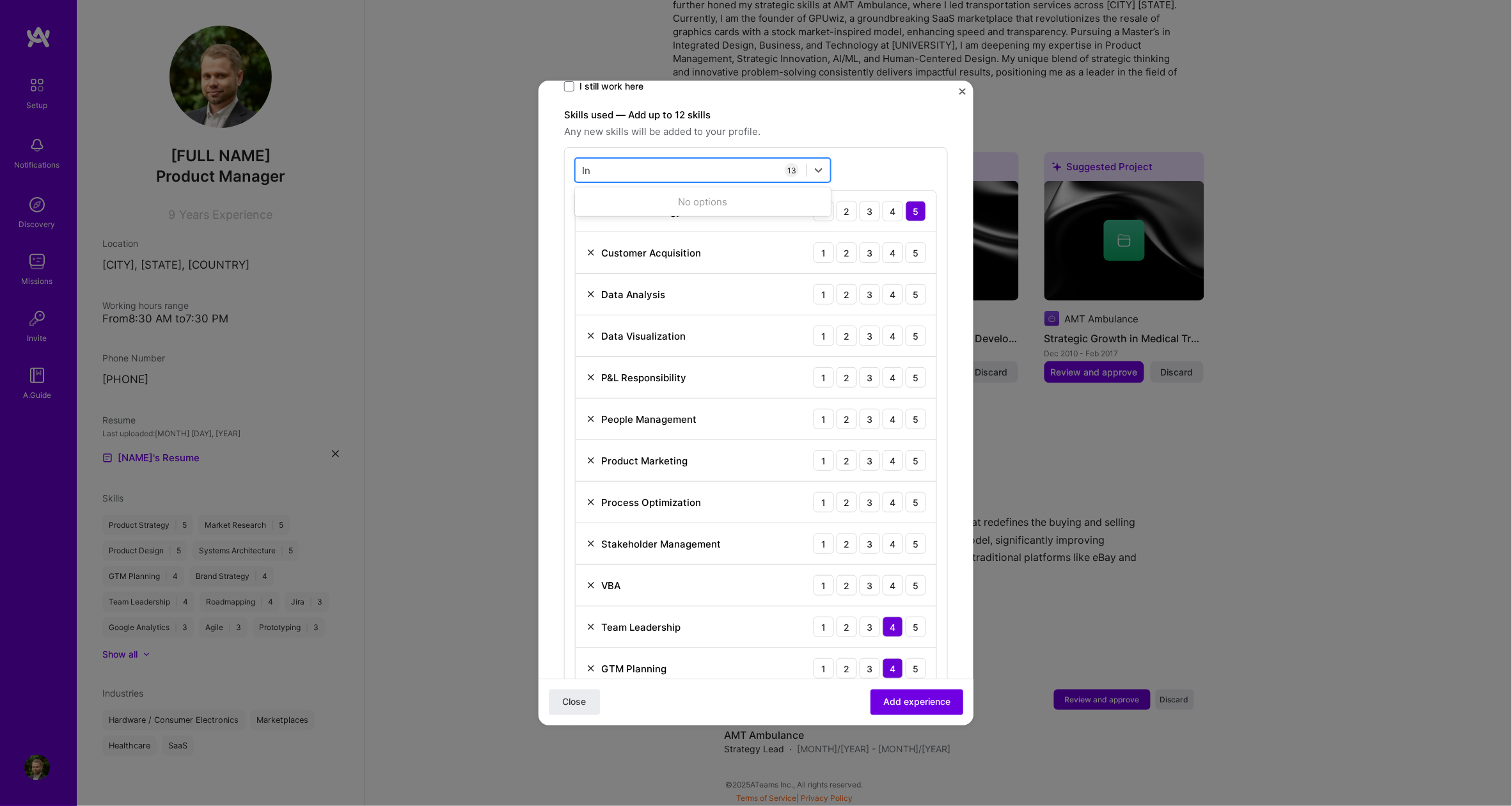 type on "I" 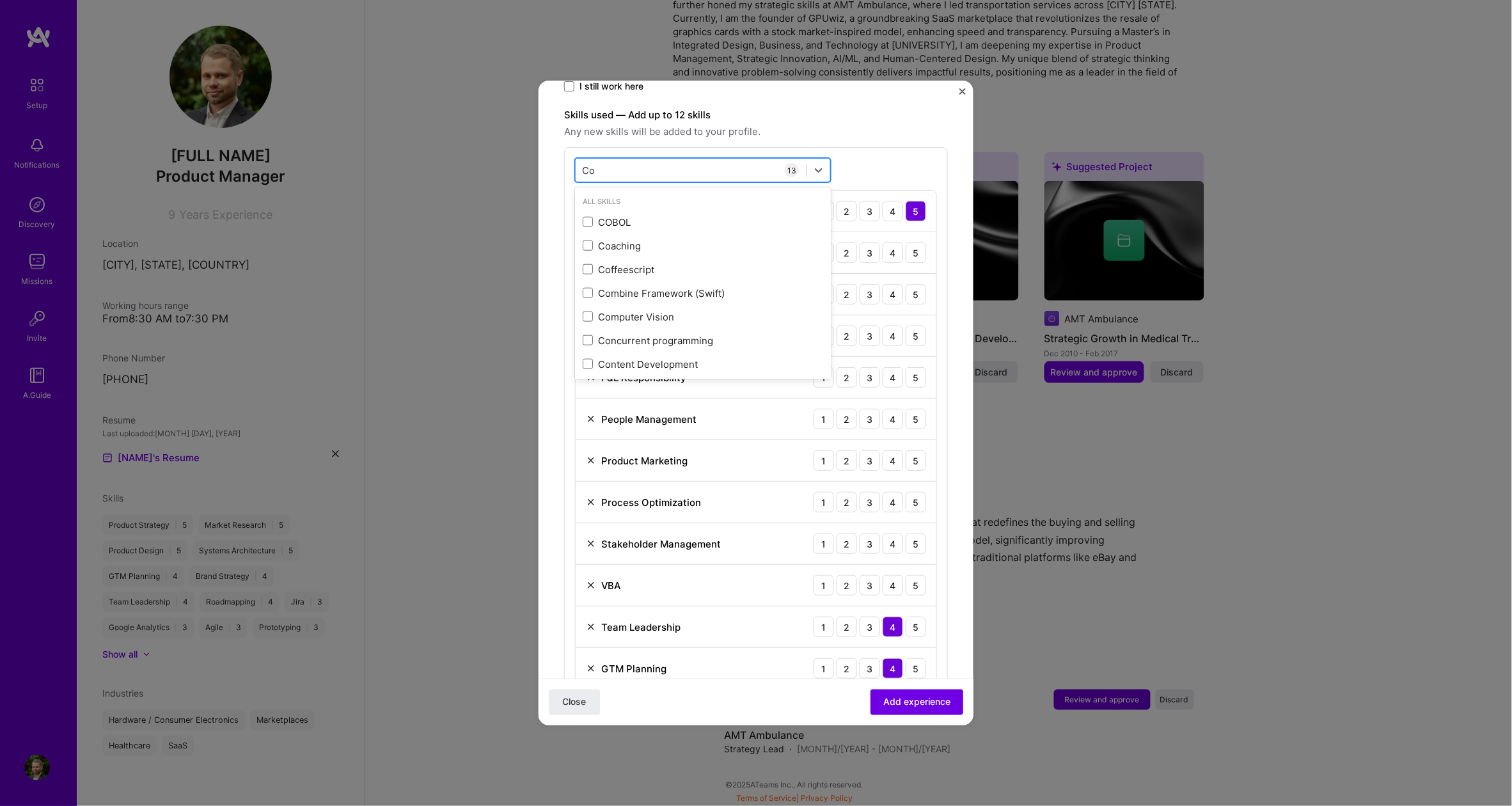 type on "C" 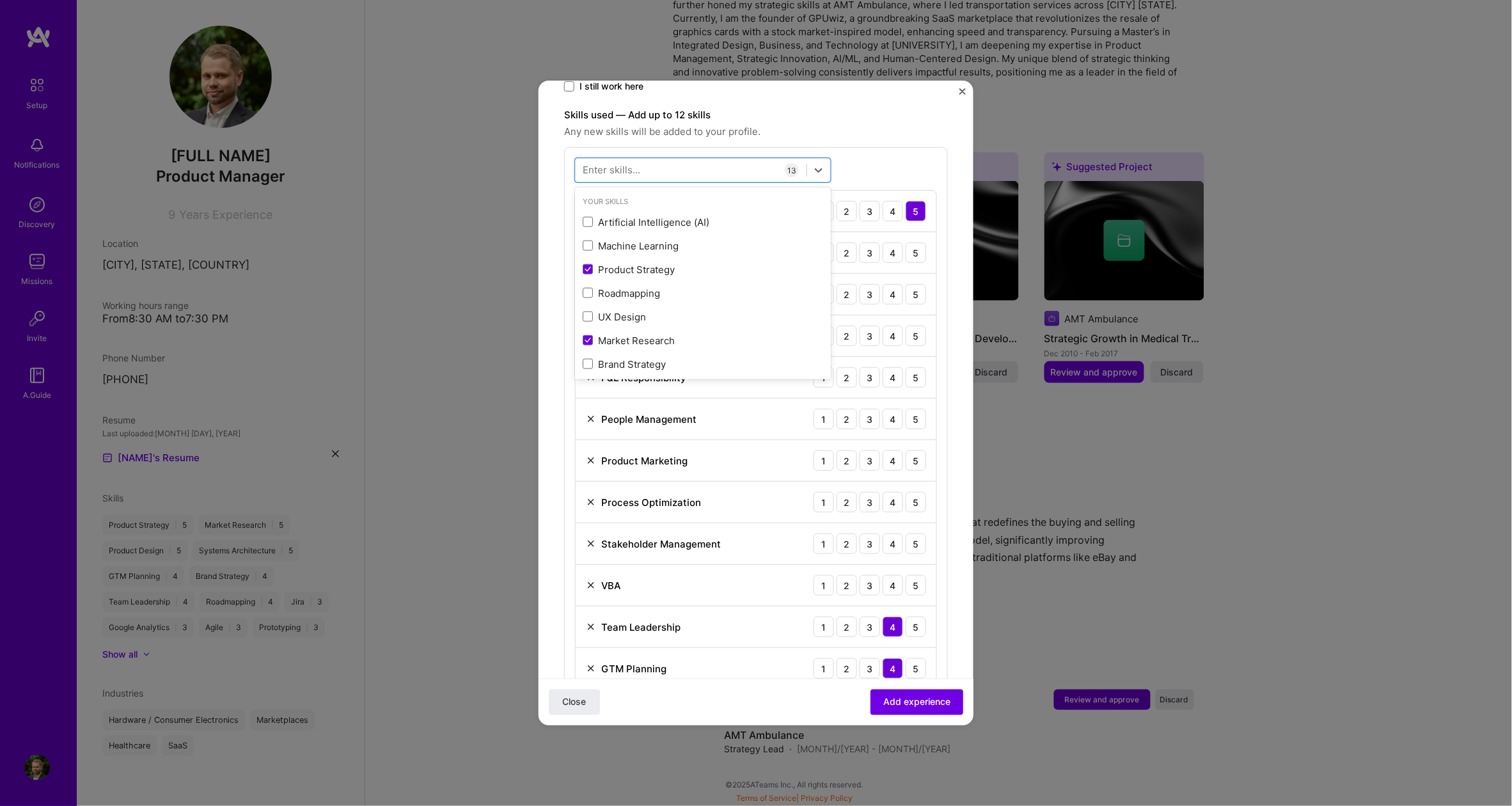 type 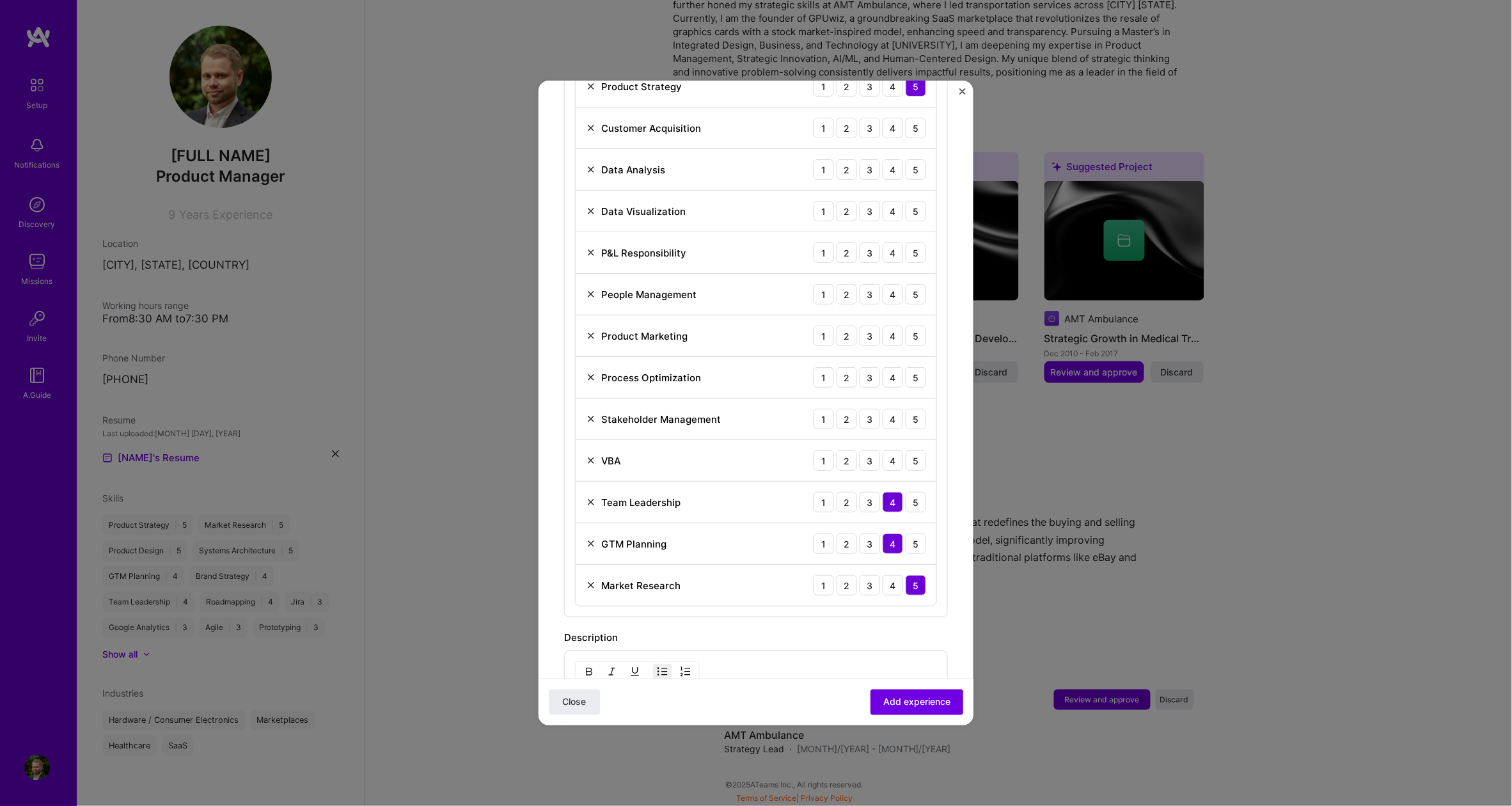 scroll, scrollTop: 544, scrollLeft: 0, axis: vertical 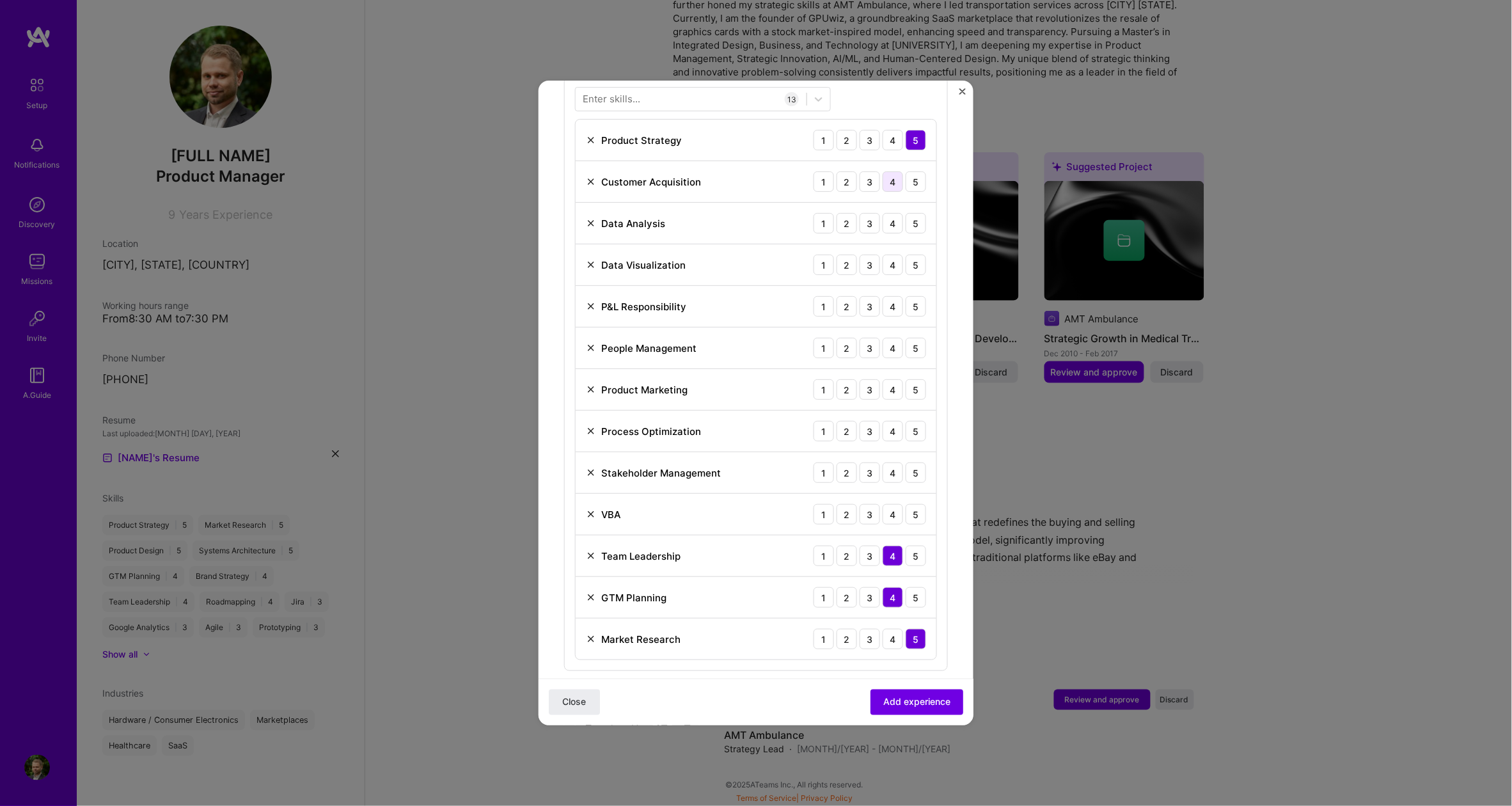 click on "4" at bounding box center [893, 182] 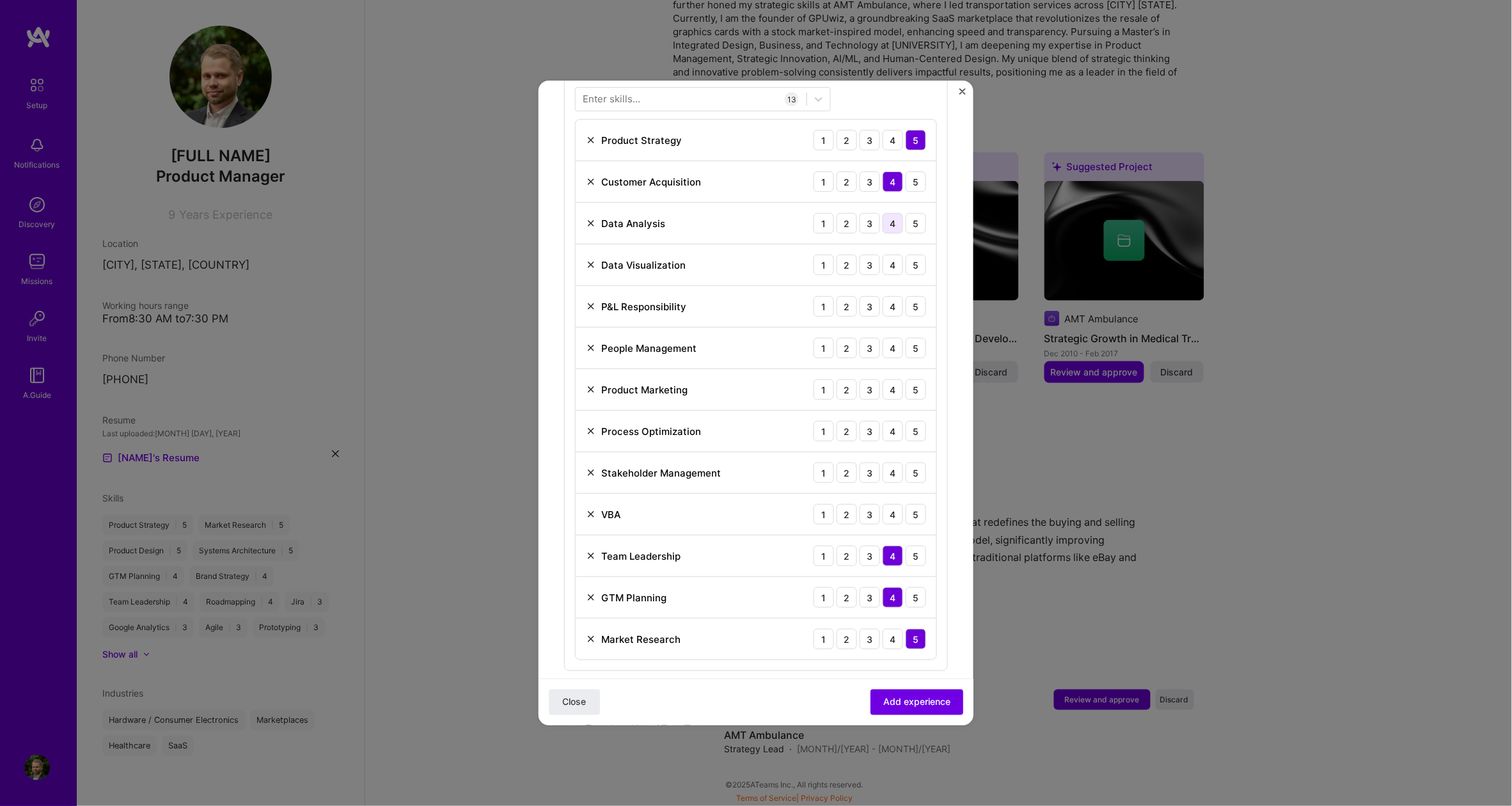 click on "4" at bounding box center [893, 223] 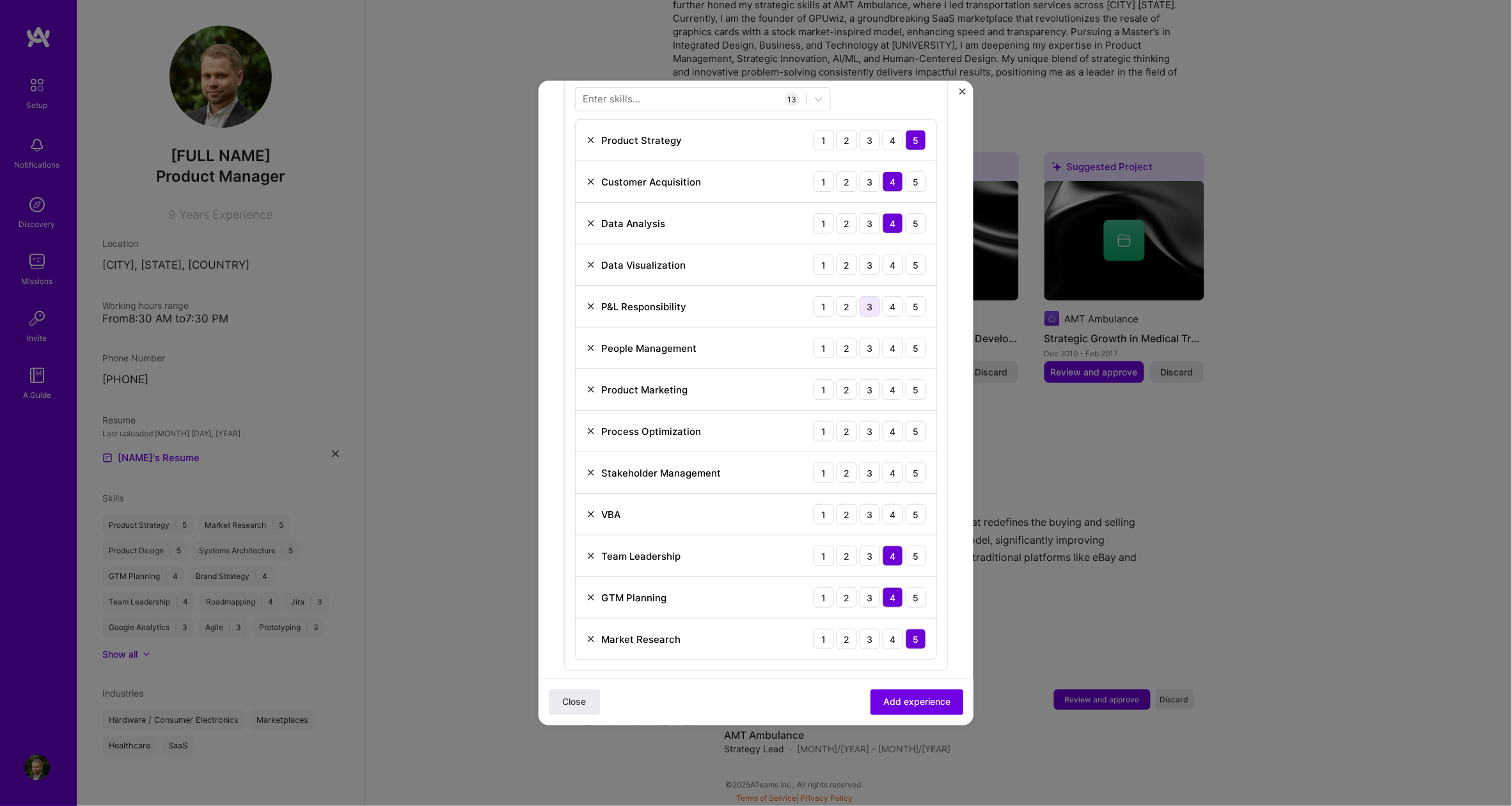 click on "3" at bounding box center (870, 306) 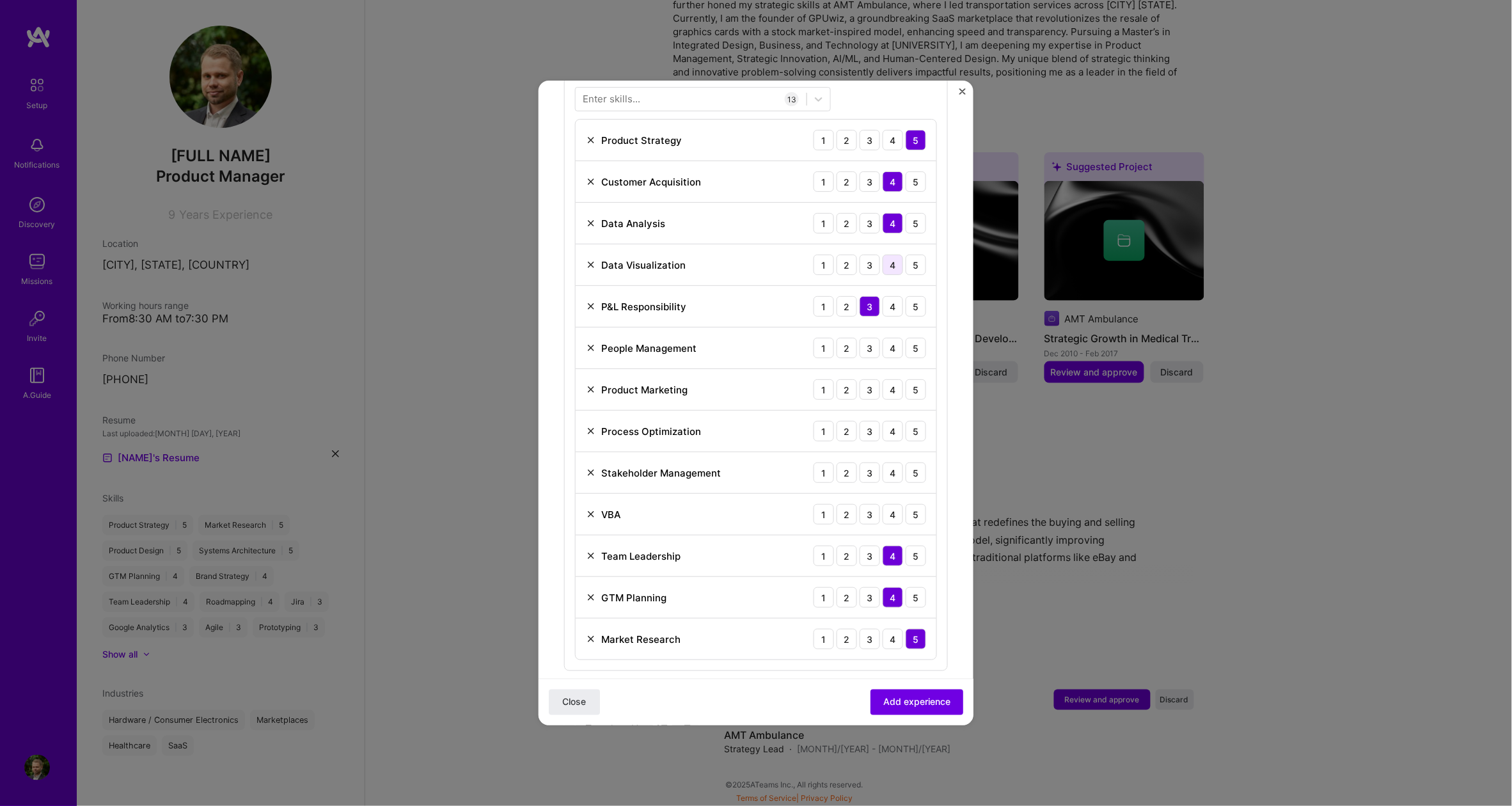 click on "4" at bounding box center (893, 265) 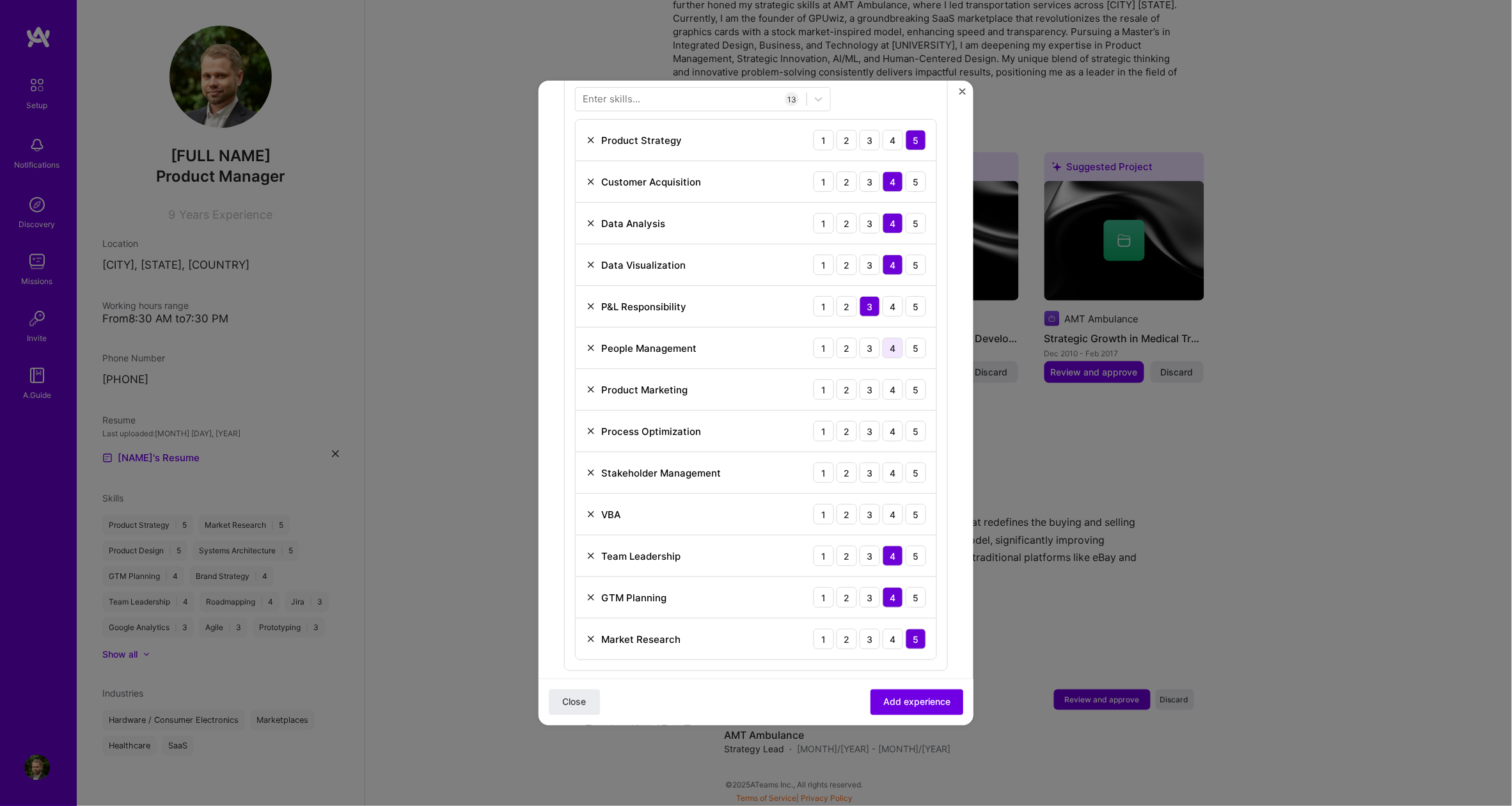 click on "4" at bounding box center [893, 348] 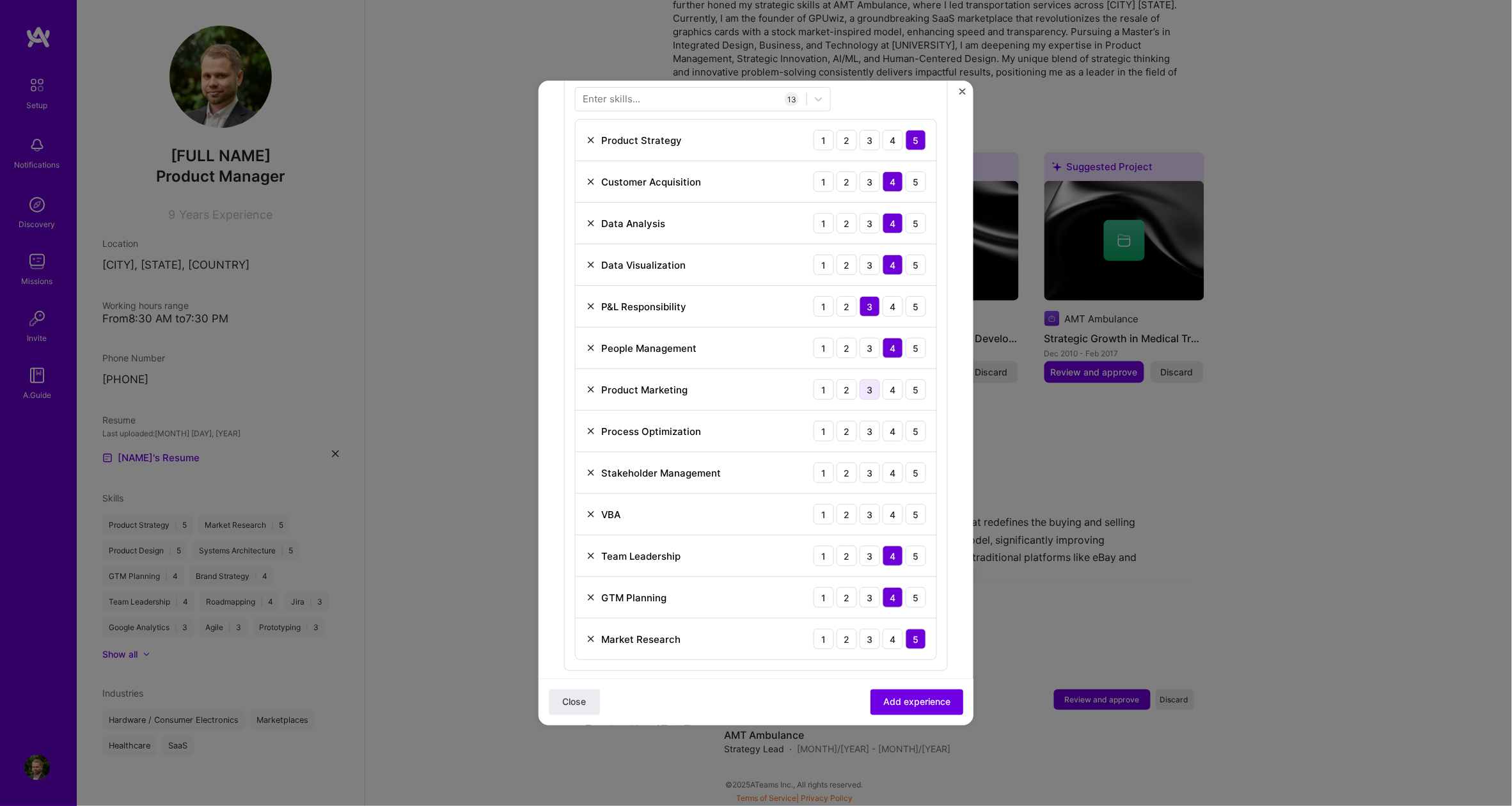 click on "3" at bounding box center (870, 390) 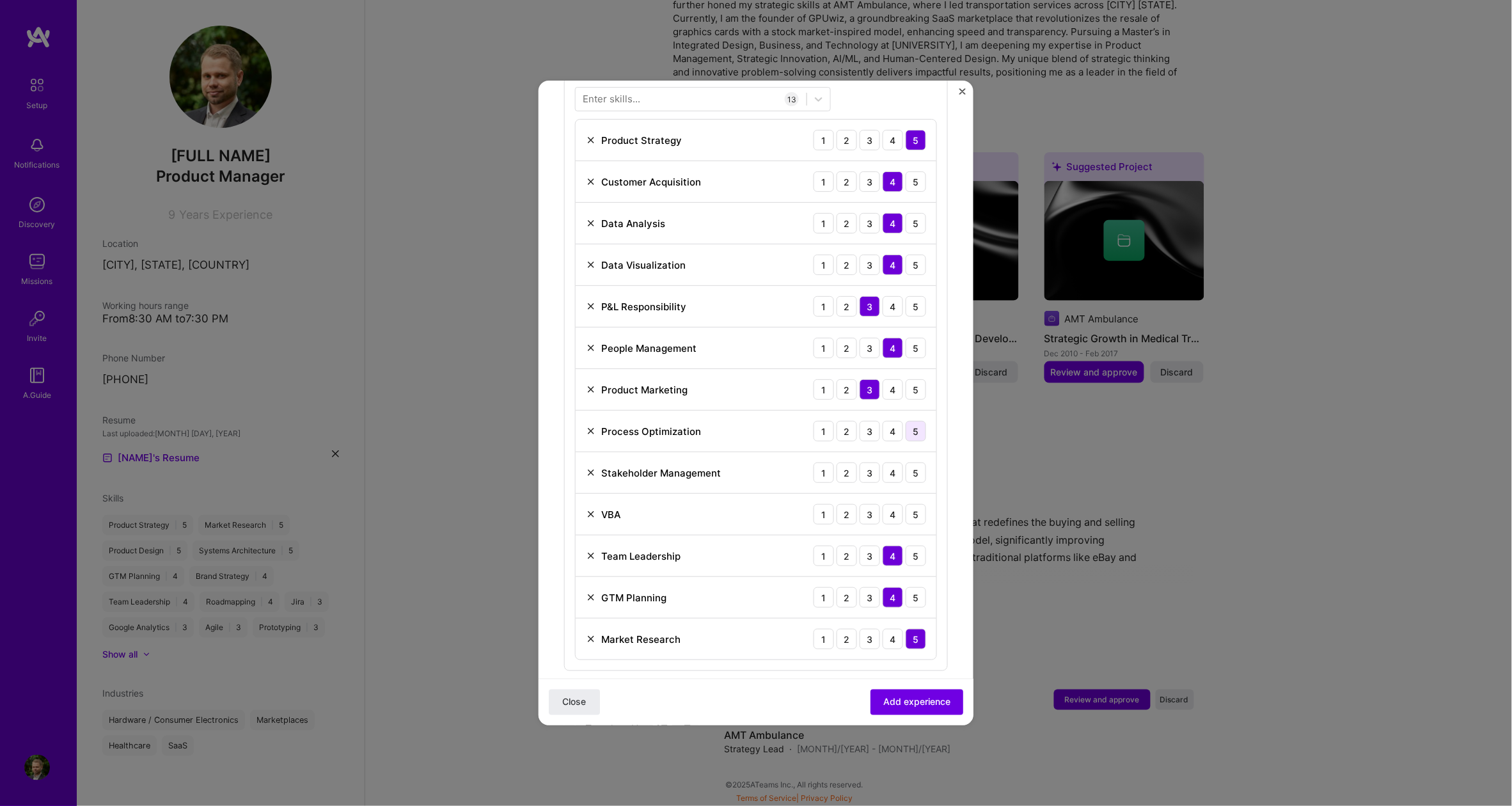 click on "5" at bounding box center [916, 431] 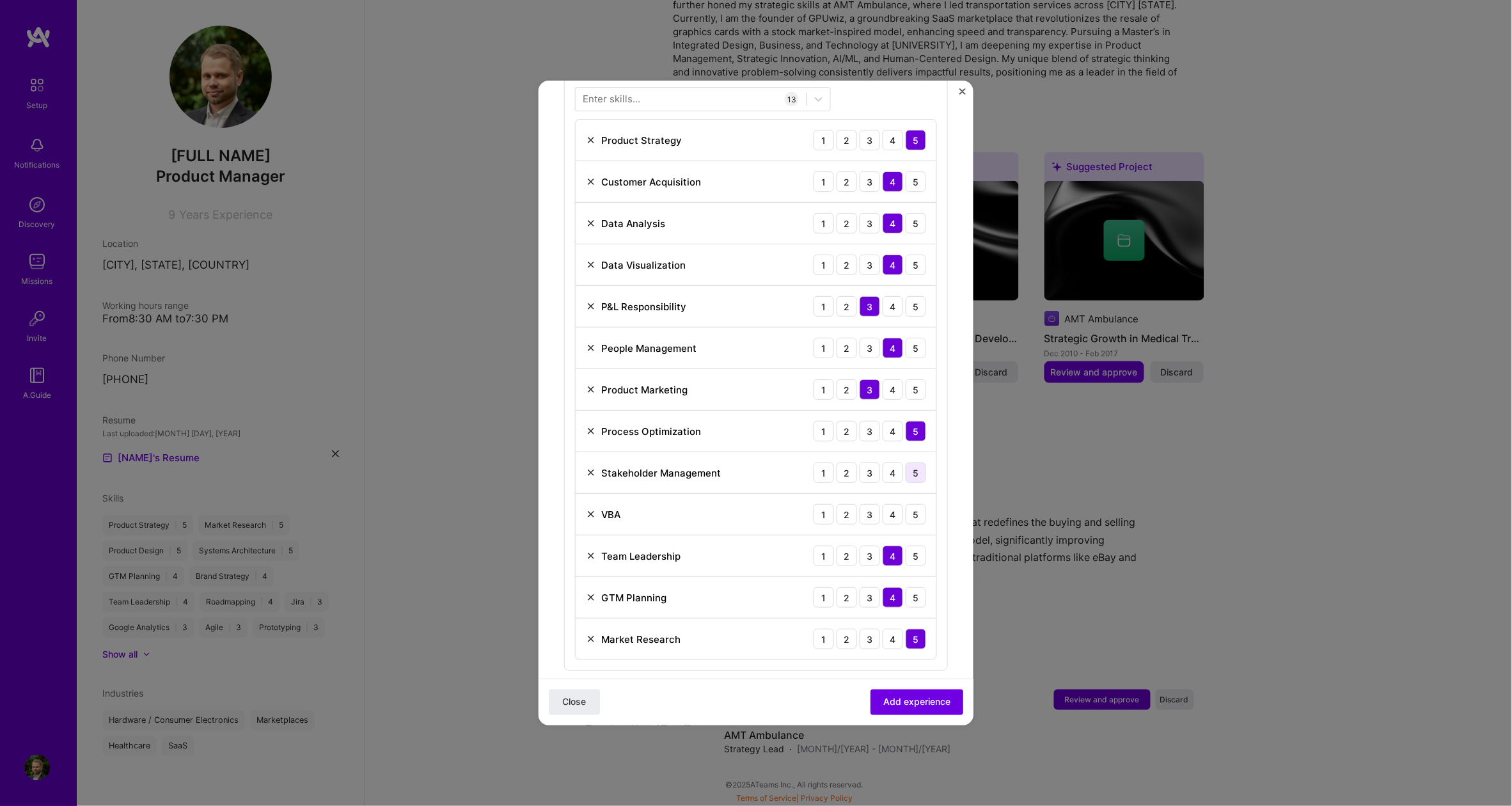 click on "5" at bounding box center (916, 473) 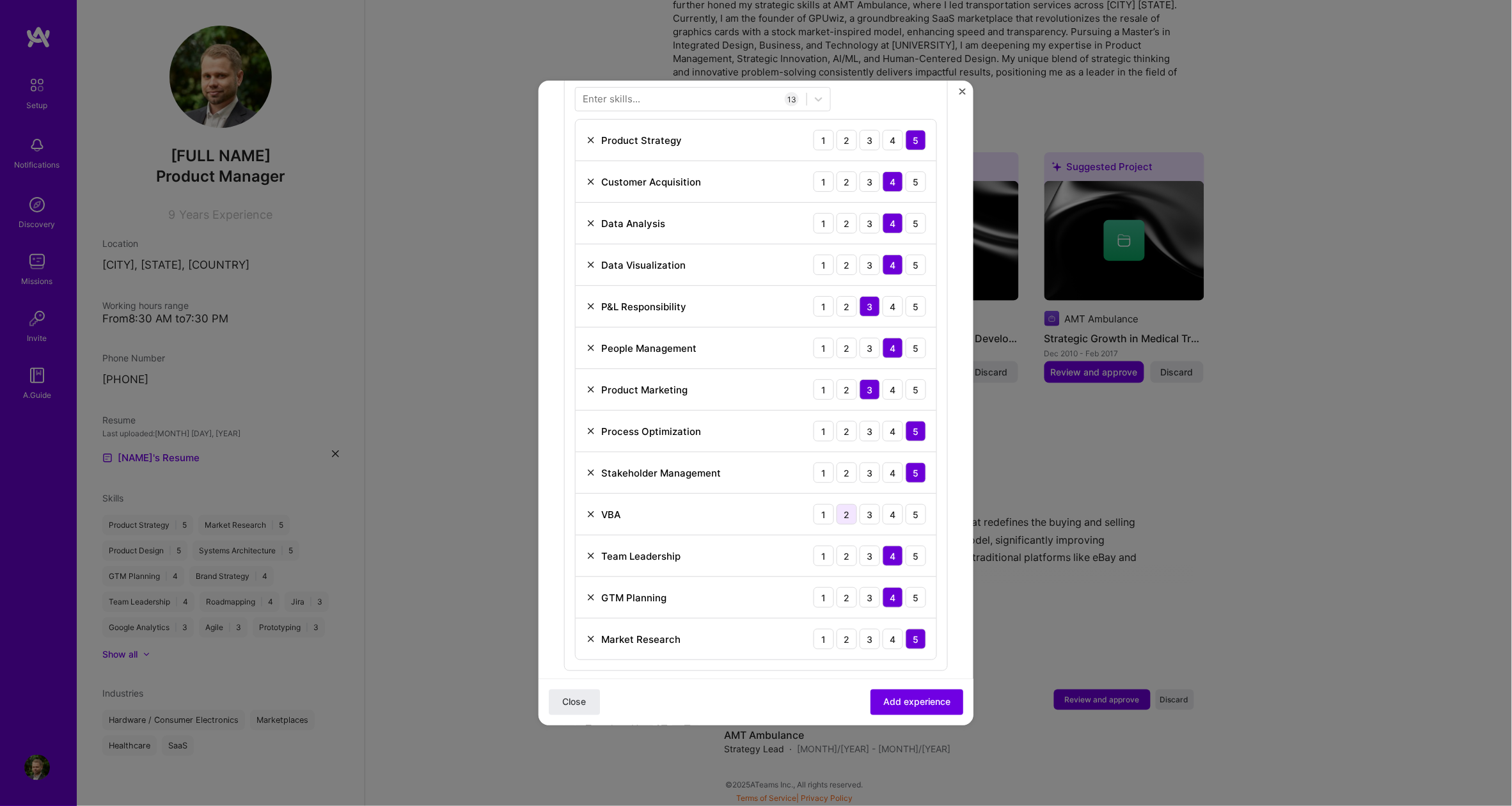 click on "2" at bounding box center (847, 514) 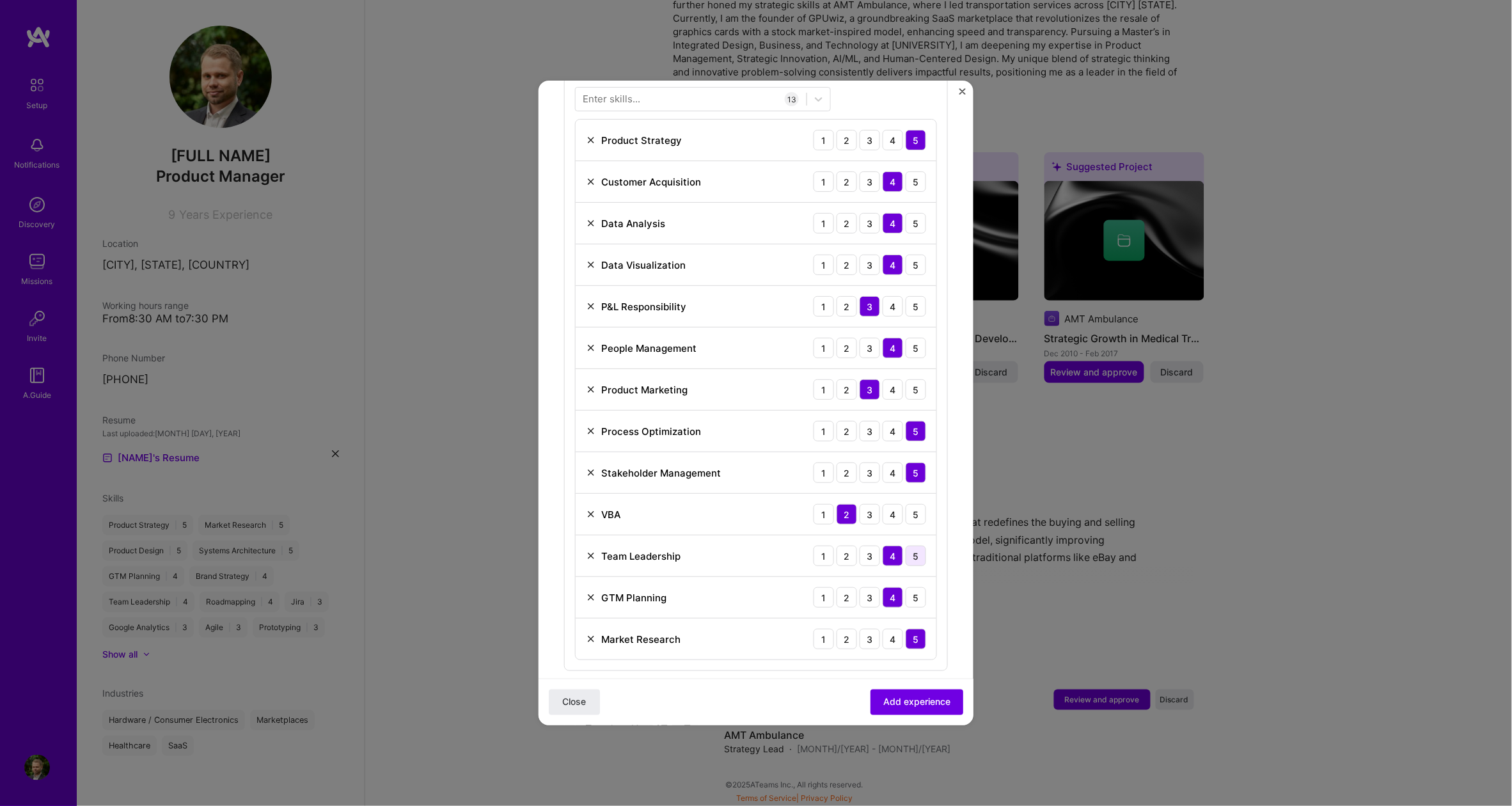 click on "5" at bounding box center (916, 556) 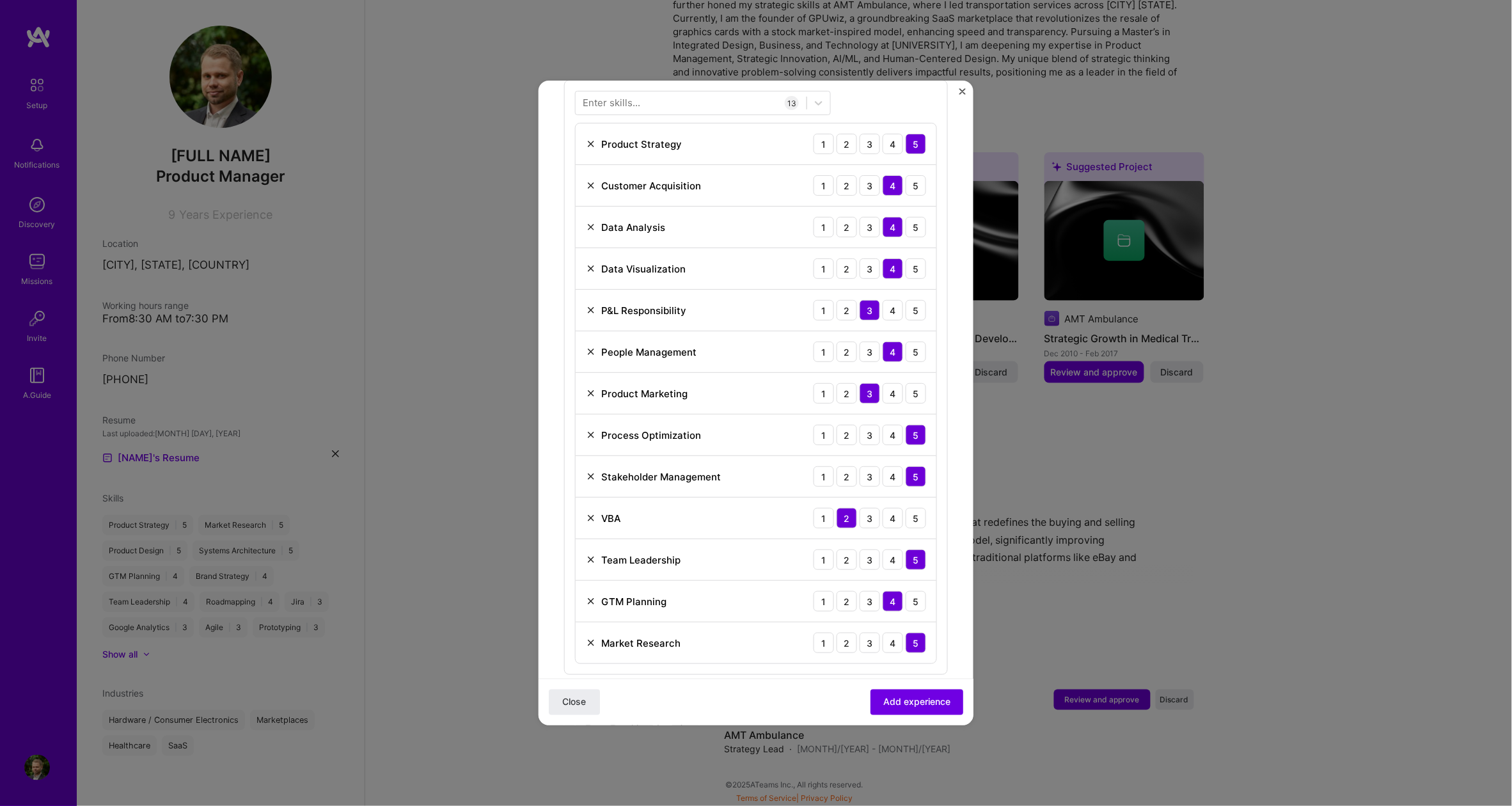 scroll, scrollTop: 487, scrollLeft: 0, axis: vertical 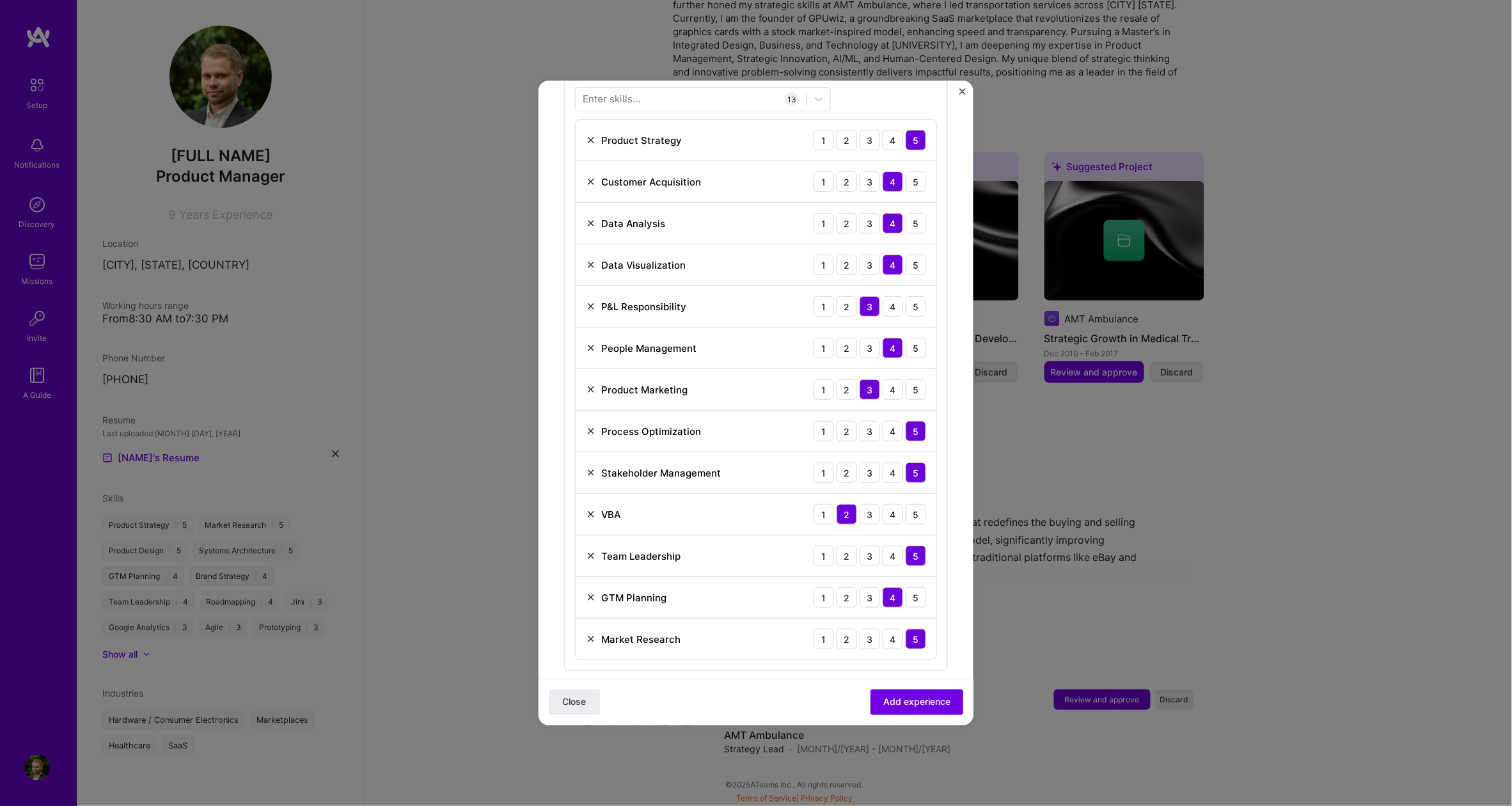 click at bounding box center [591, 514] 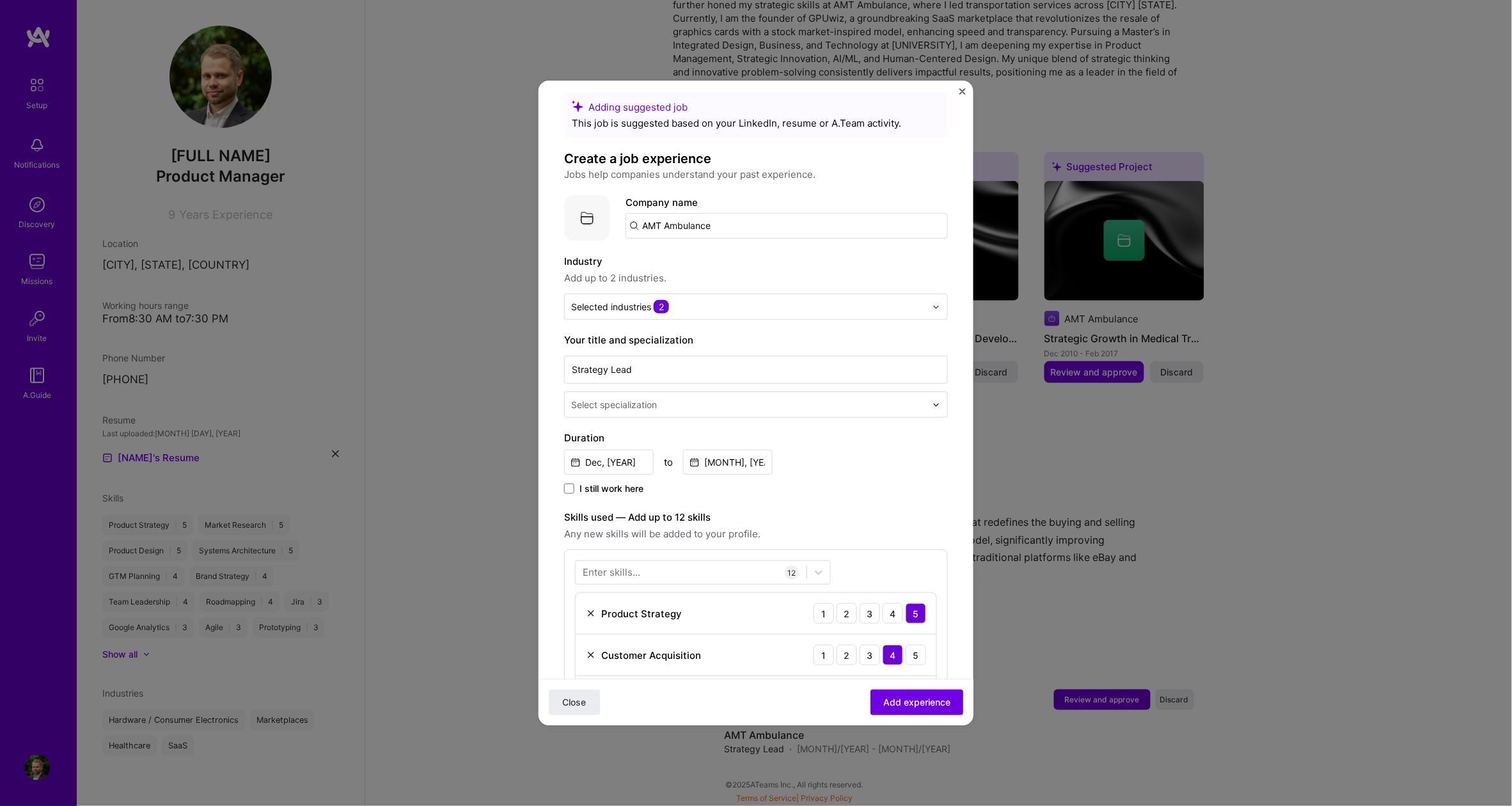 scroll, scrollTop: 0, scrollLeft: 0, axis: both 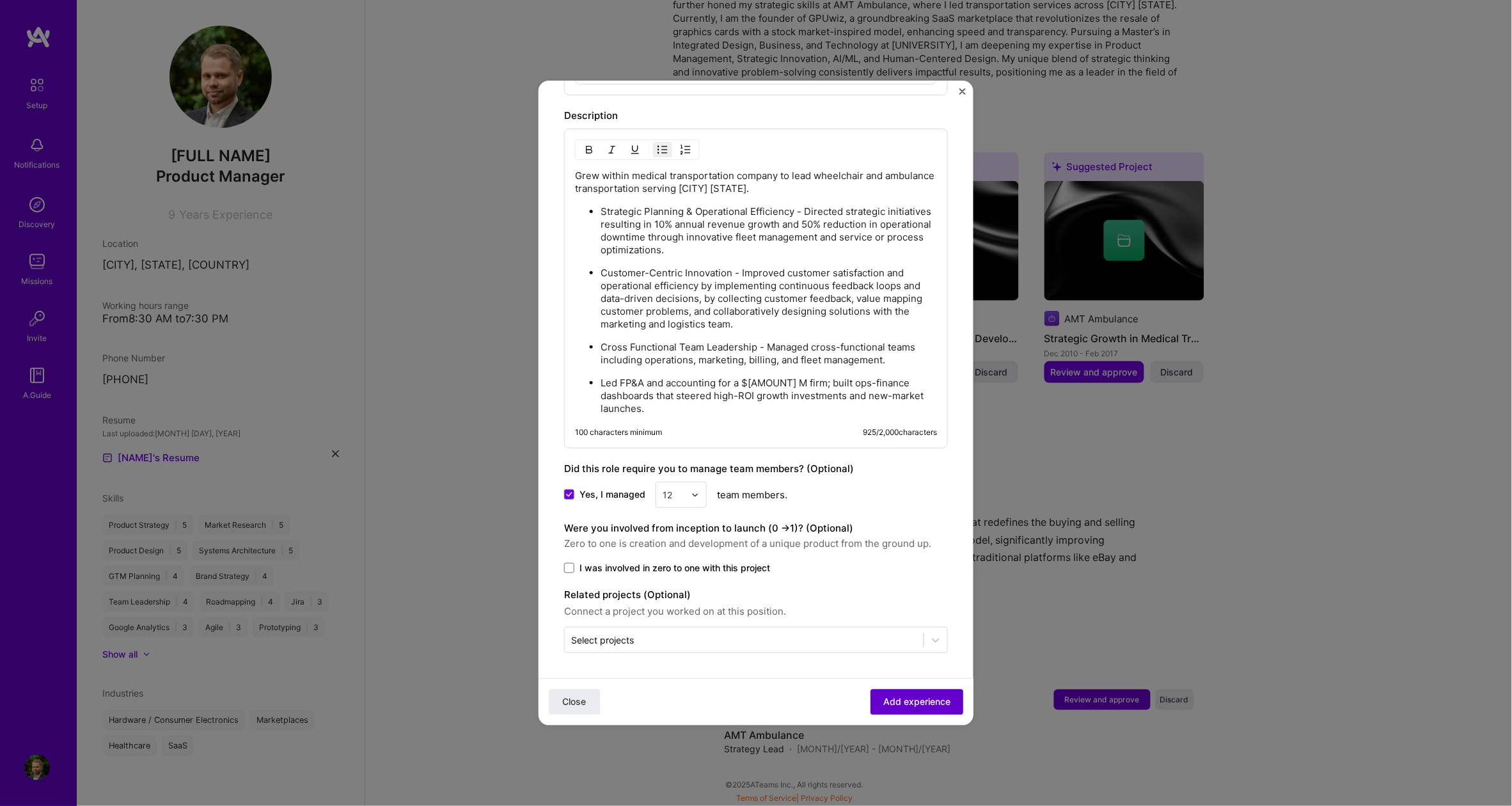 click on "Add experience" at bounding box center (917, 702) 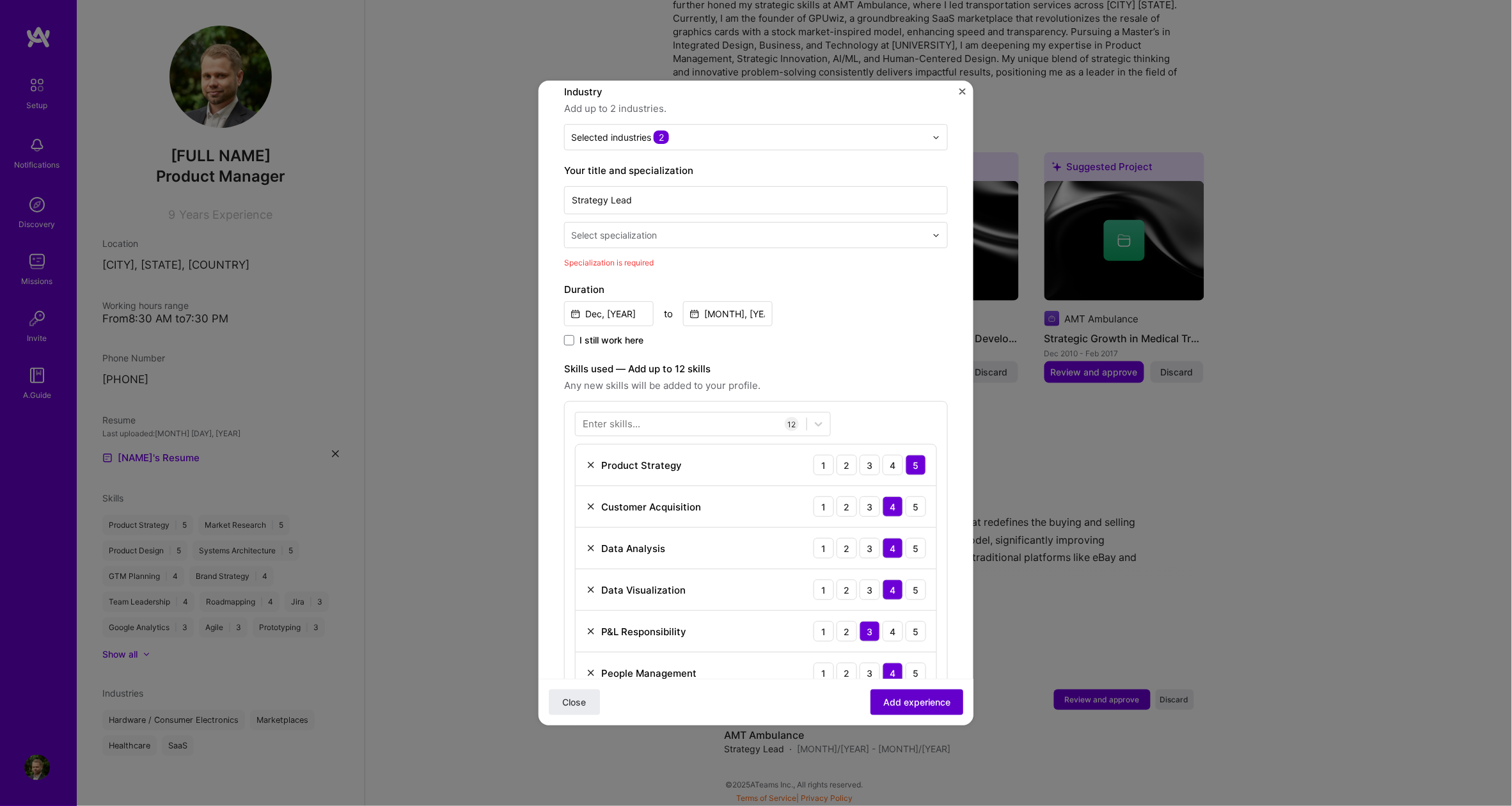 scroll, scrollTop: 128, scrollLeft: 0, axis: vertical 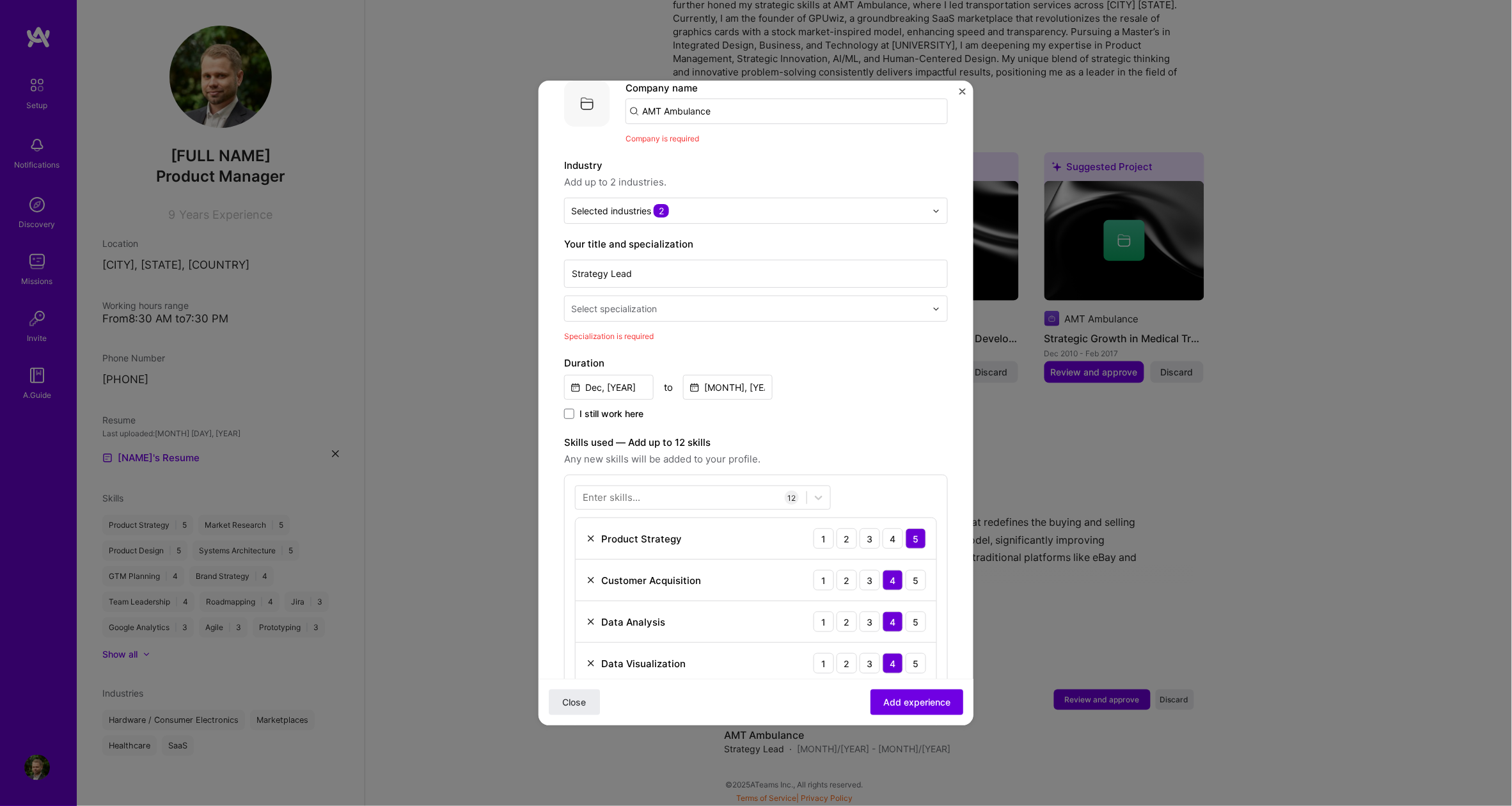 click at bounding box center (750, 308) 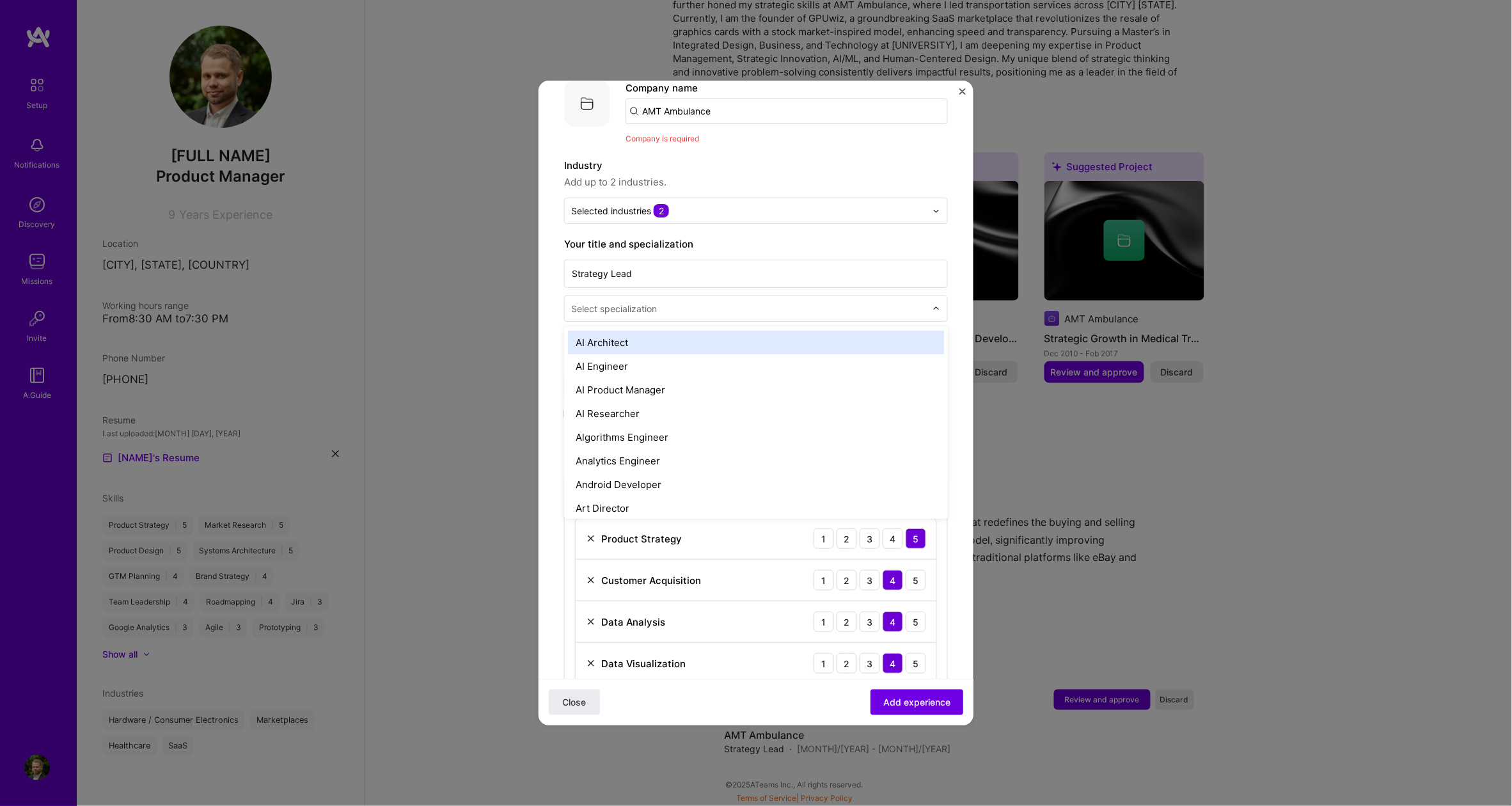 click at bounding box center [750, 308] 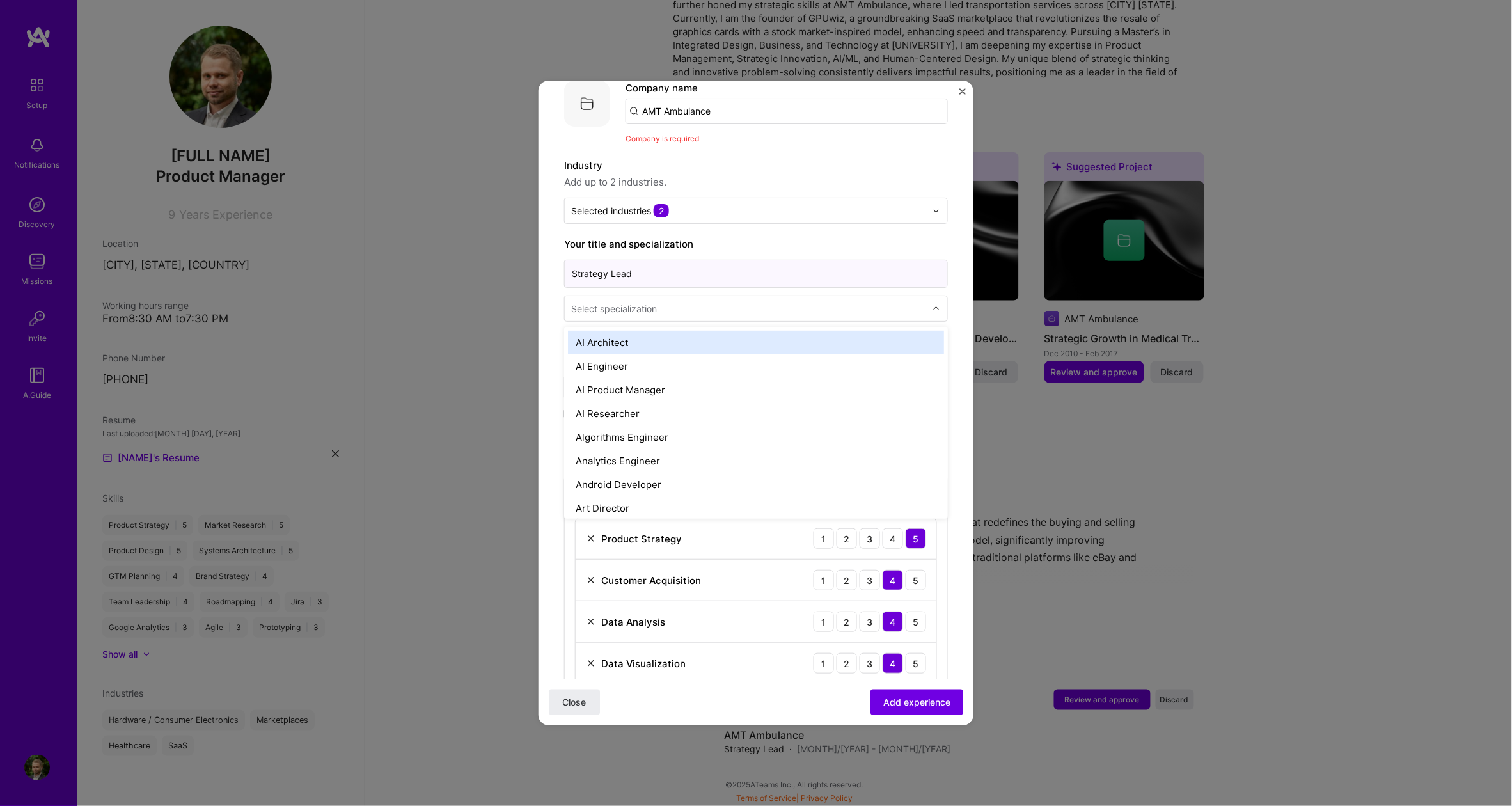 click on "Strategy Lead" at bounding box center (756, 274) 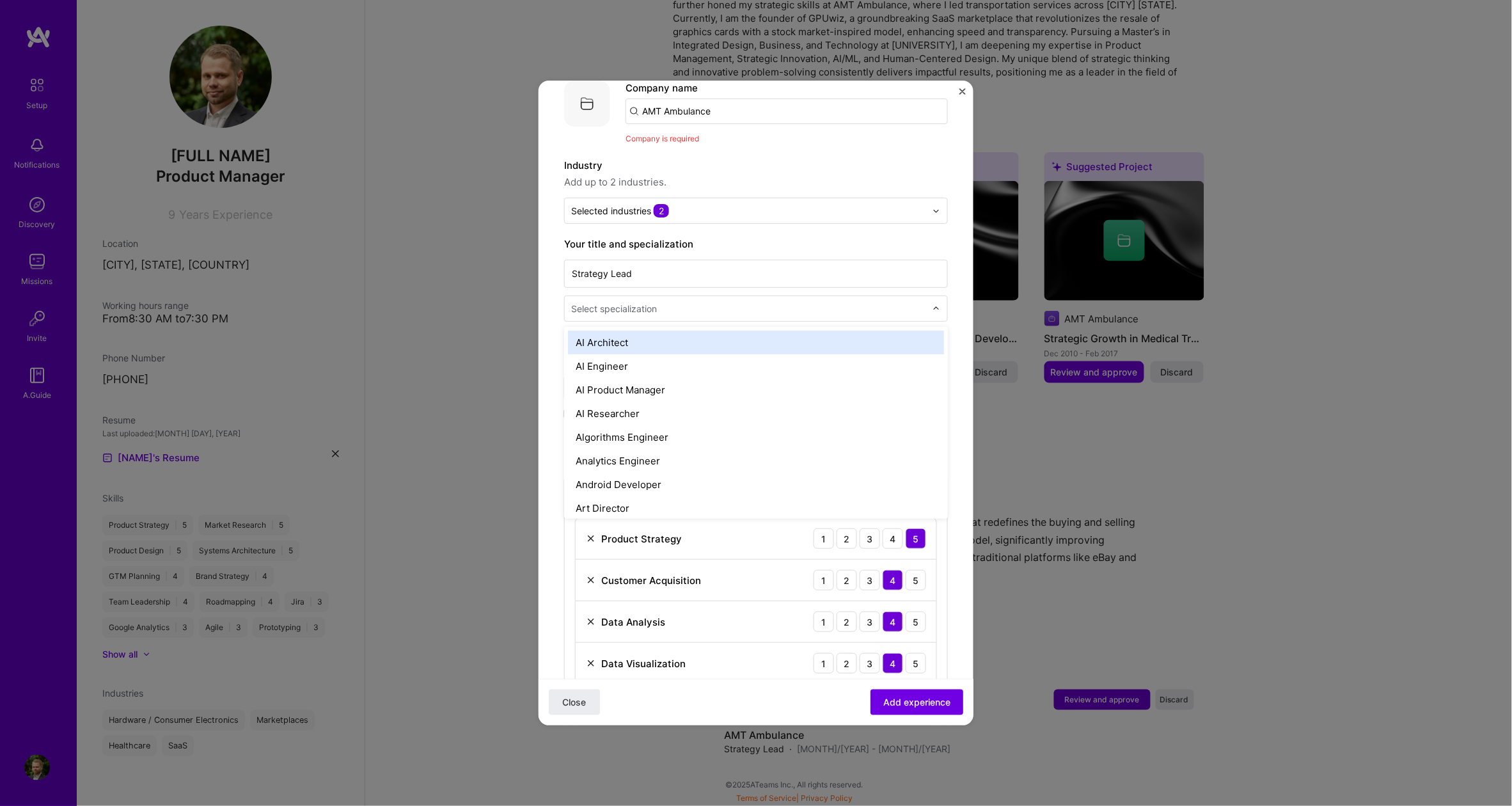 click at bounding box center [750, 308] 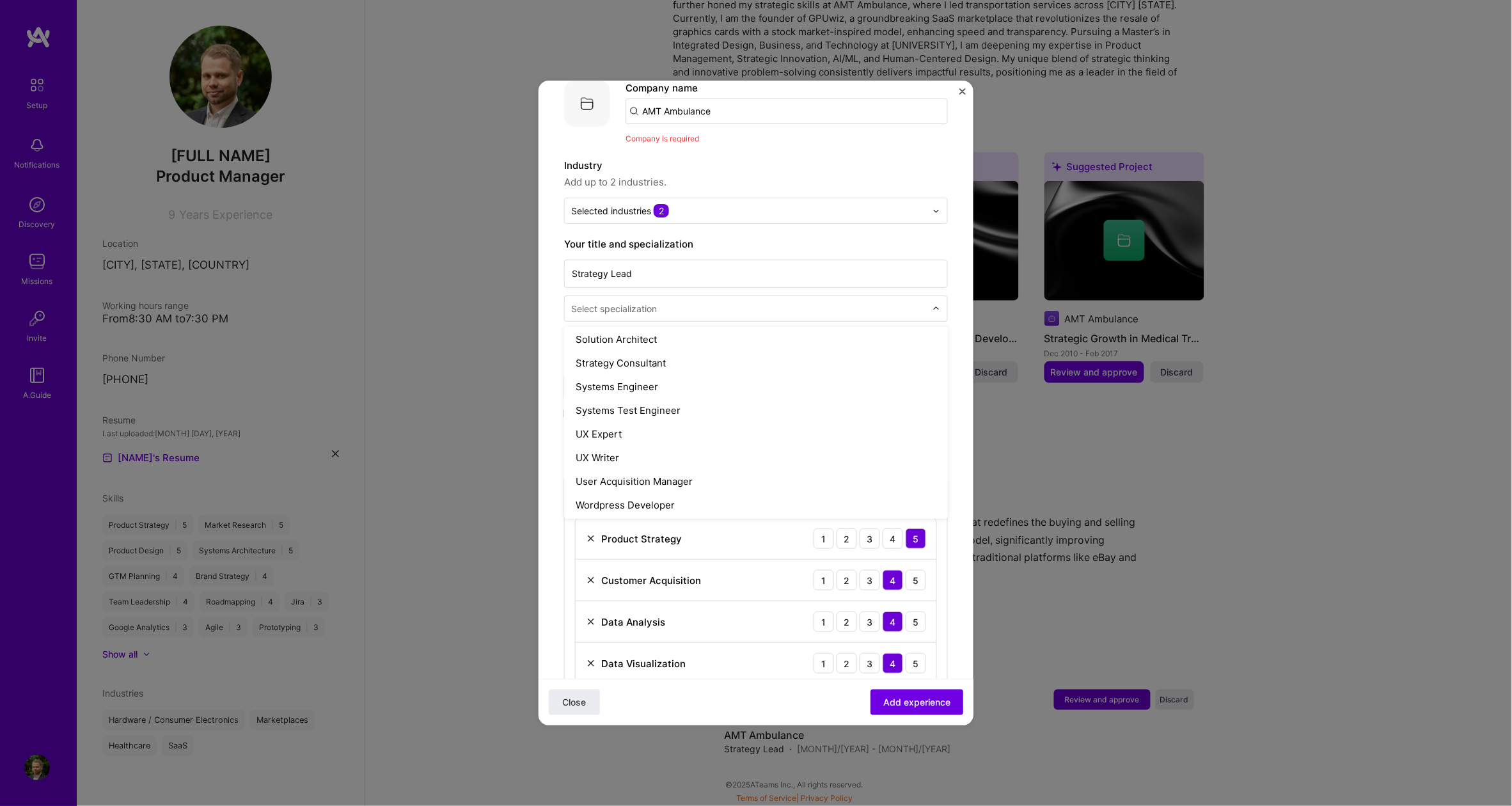 scroll, scrollTop: 1472, scrollLeft: 0, axis: vertical 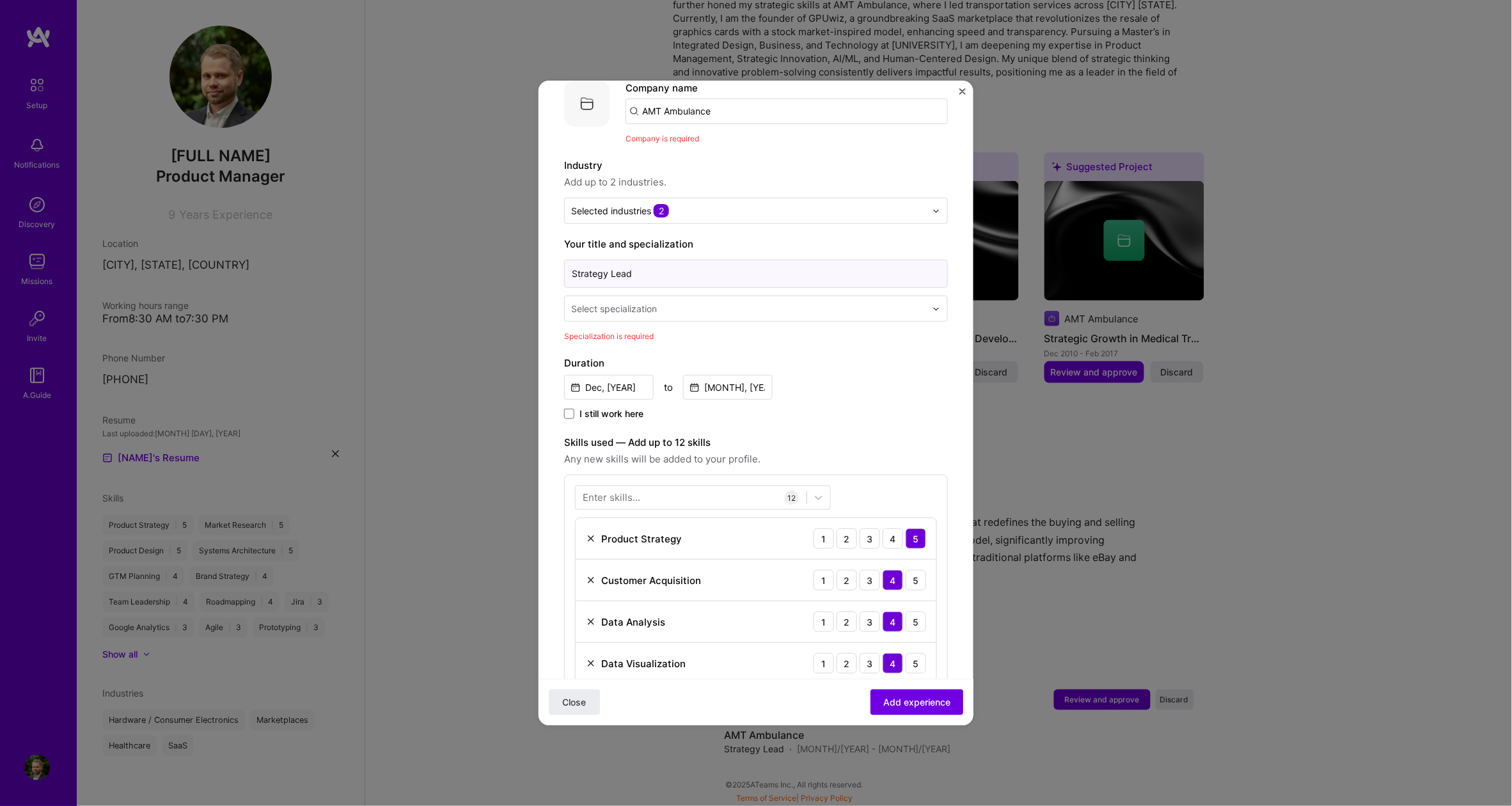 click on "Strategy Lead" at bounding box center (756, 274) 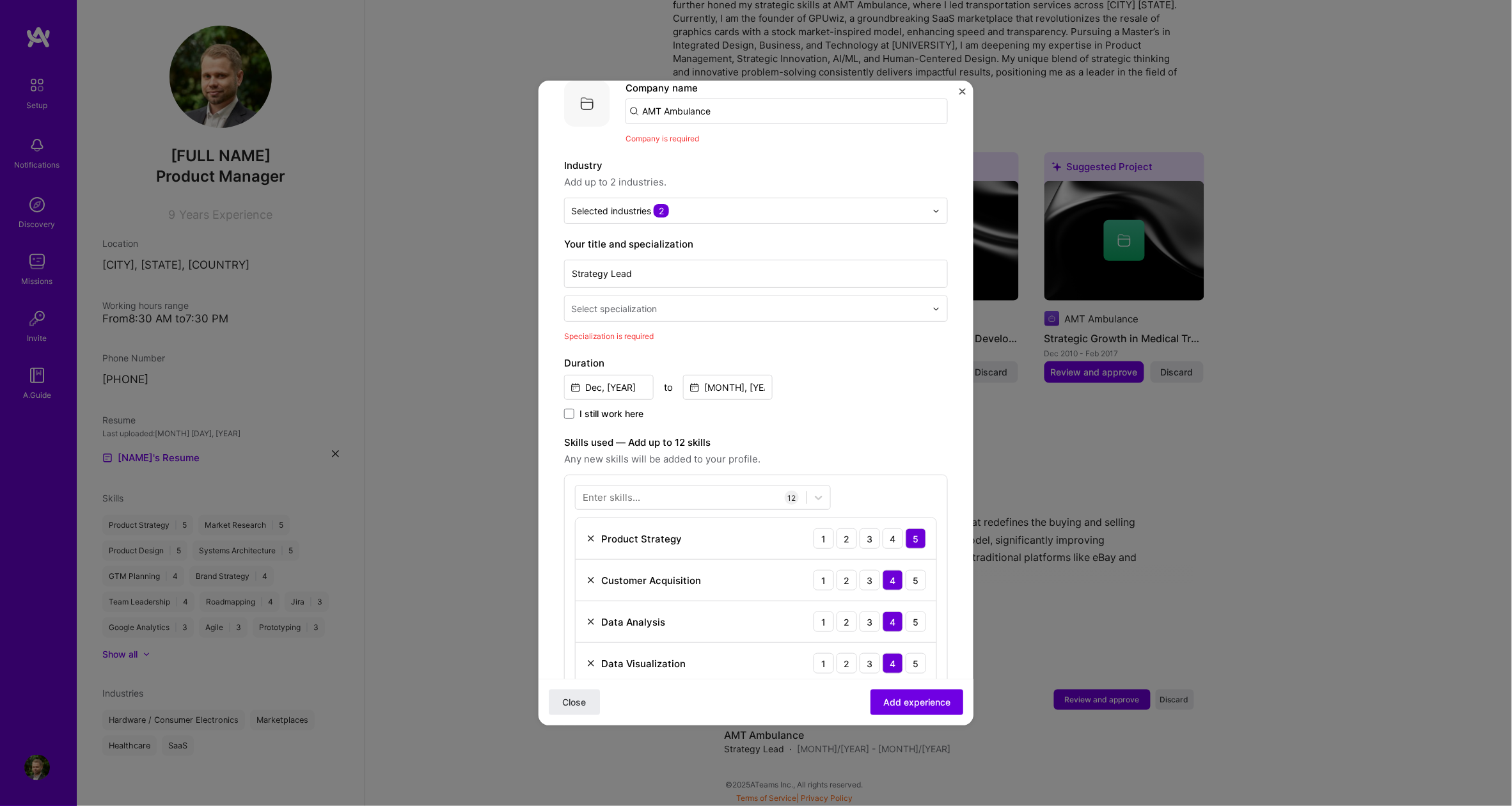 click on "Adding suggested job This job is suggested based on your LinkedIn, resume or A.Team activity. Create a job experience Jobs help companies understand your past experience. Company logo Company name AMT Ambulance
Company is required Industry Add up to 2 industries. Selected industries 2 Your title and specialization Strategy Lead Select specialization Specialization is required Duration Dec, [YEAR]
to Feb, [YEAR]
I still work here Skills used — Add up to 12 skills Any new skills will be added to your profile. Enter skills... 12 Product Strategy 1 2 3 4 5 Customer Acquisition 1 2 3 4 5 Data Analysis 1 2 3 4 5 Data Visualization 1 2 3 4 5 P&L Responsibility 1 2 3 4 5 People Management 1 2 3 4 5 Product Marketing 1 2 3 4 5 Process Optimization 1 2 3 4 5 Stakeholder Management 1 2 3 4 5 Team Leadership 1 2 3 4 5 GTM Planning 1 2 3 4 5 Market Research 1 2 3 4 5 Description 100 characters minimum 925 / 12 >" at bounding box center (756, 818) 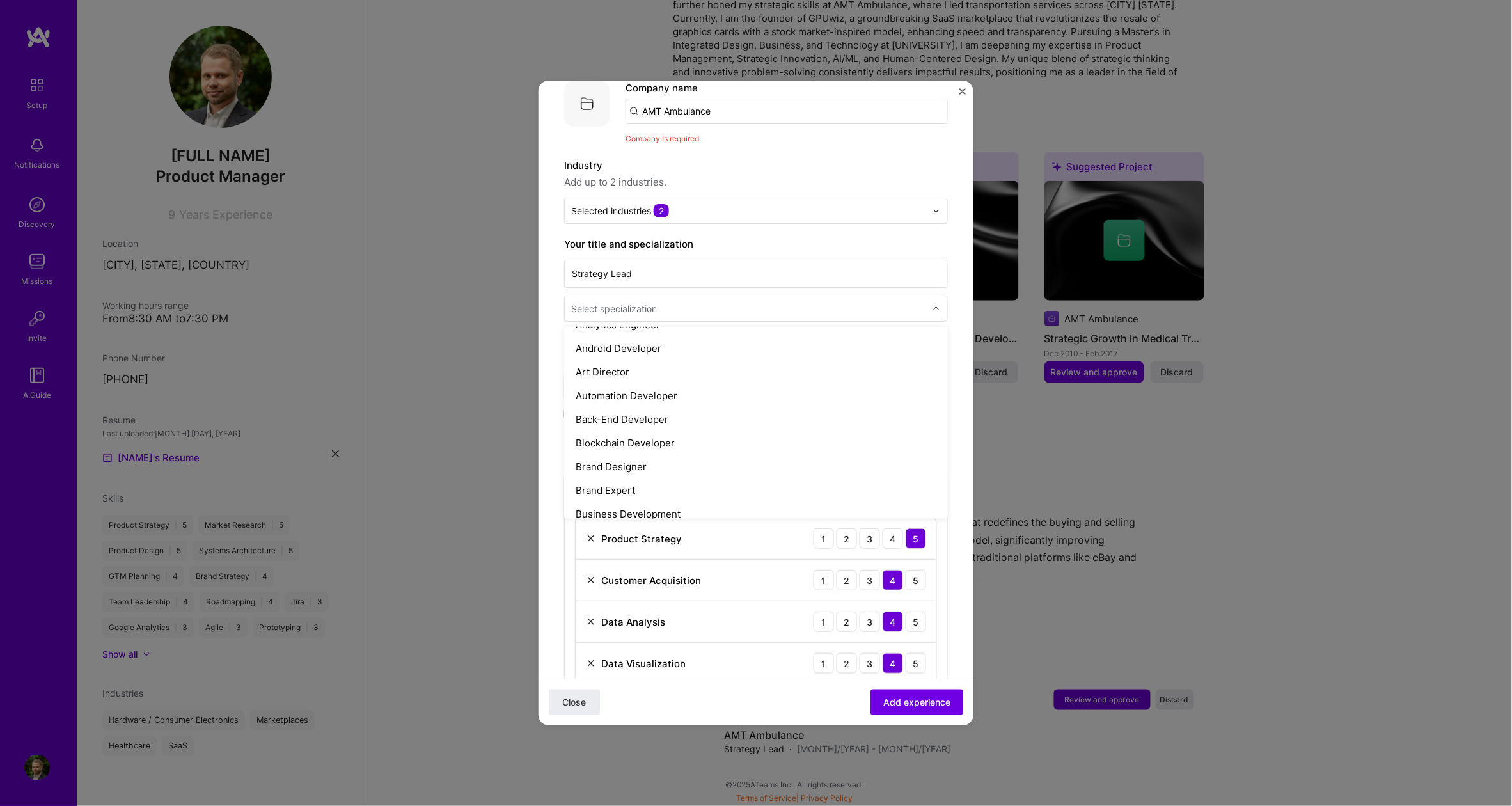 scroll, scrollTop: 177, scrollLeft: 0, axis: vertical 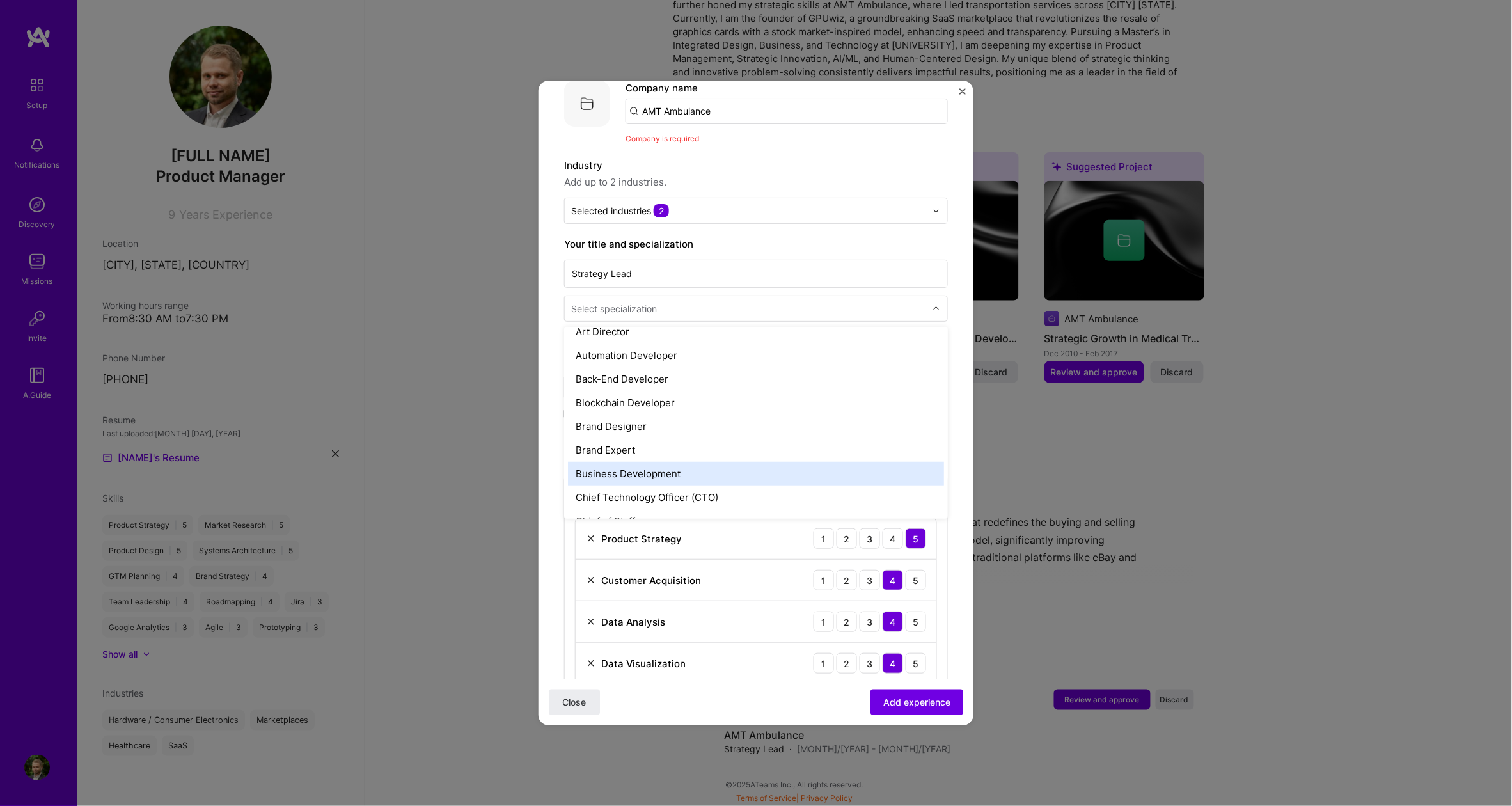 click on "Business Development" at bounding box center [756, 473] 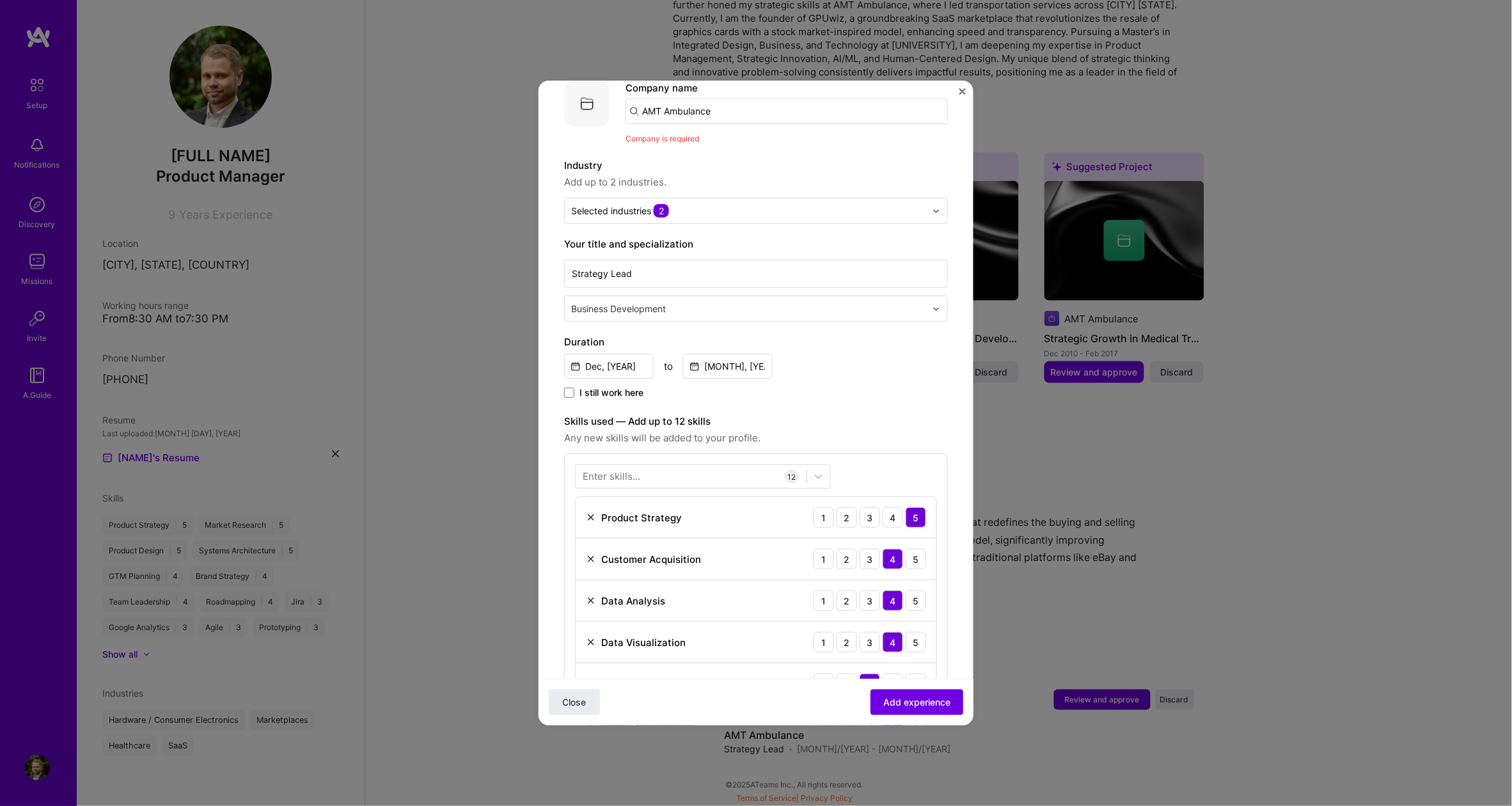 click at bounding box center [936, 309] 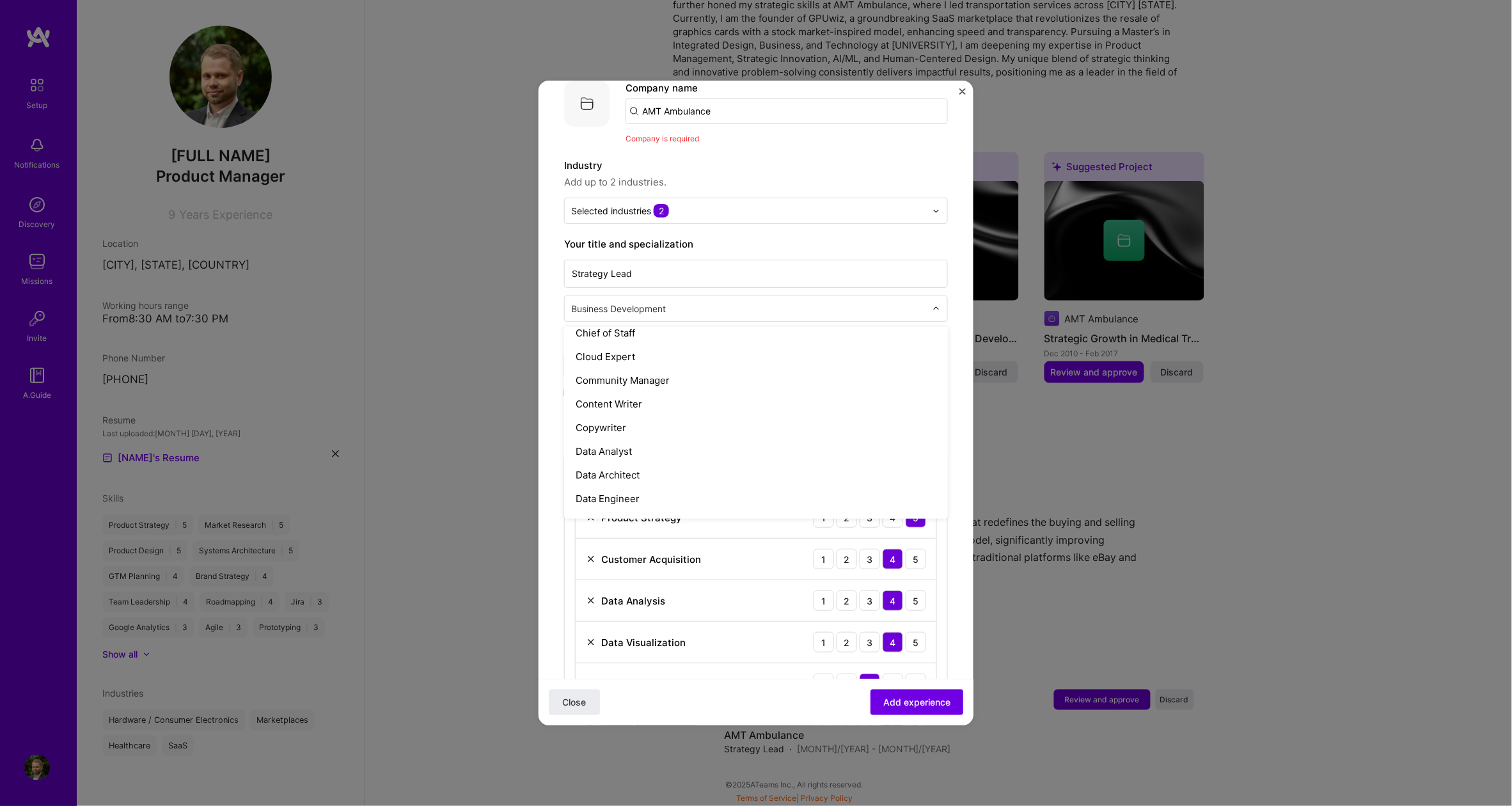 scroll, scrollTop: 349, scrollLeft: 0, axis: vertical 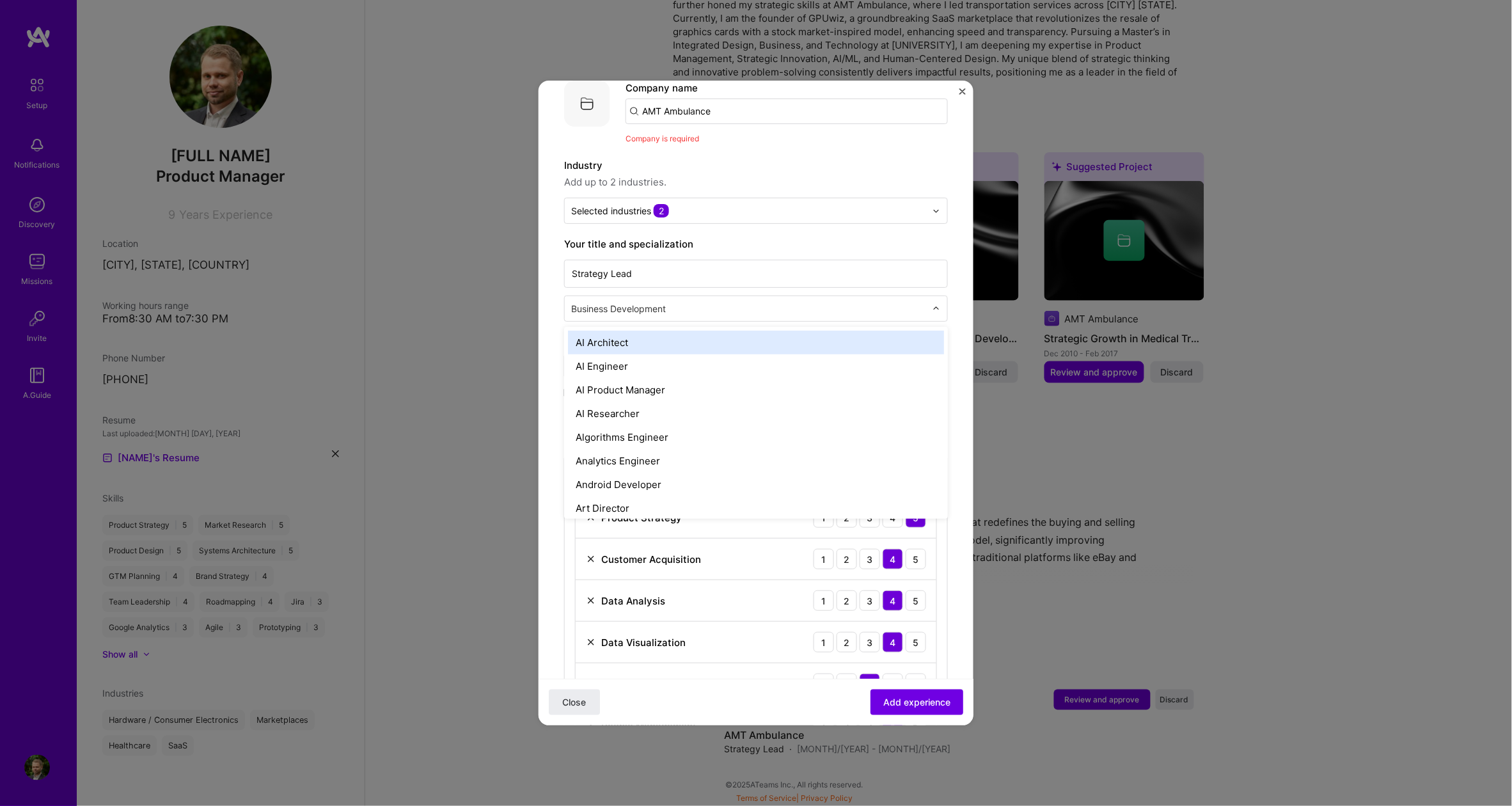 click at bounding box center (936, 309) 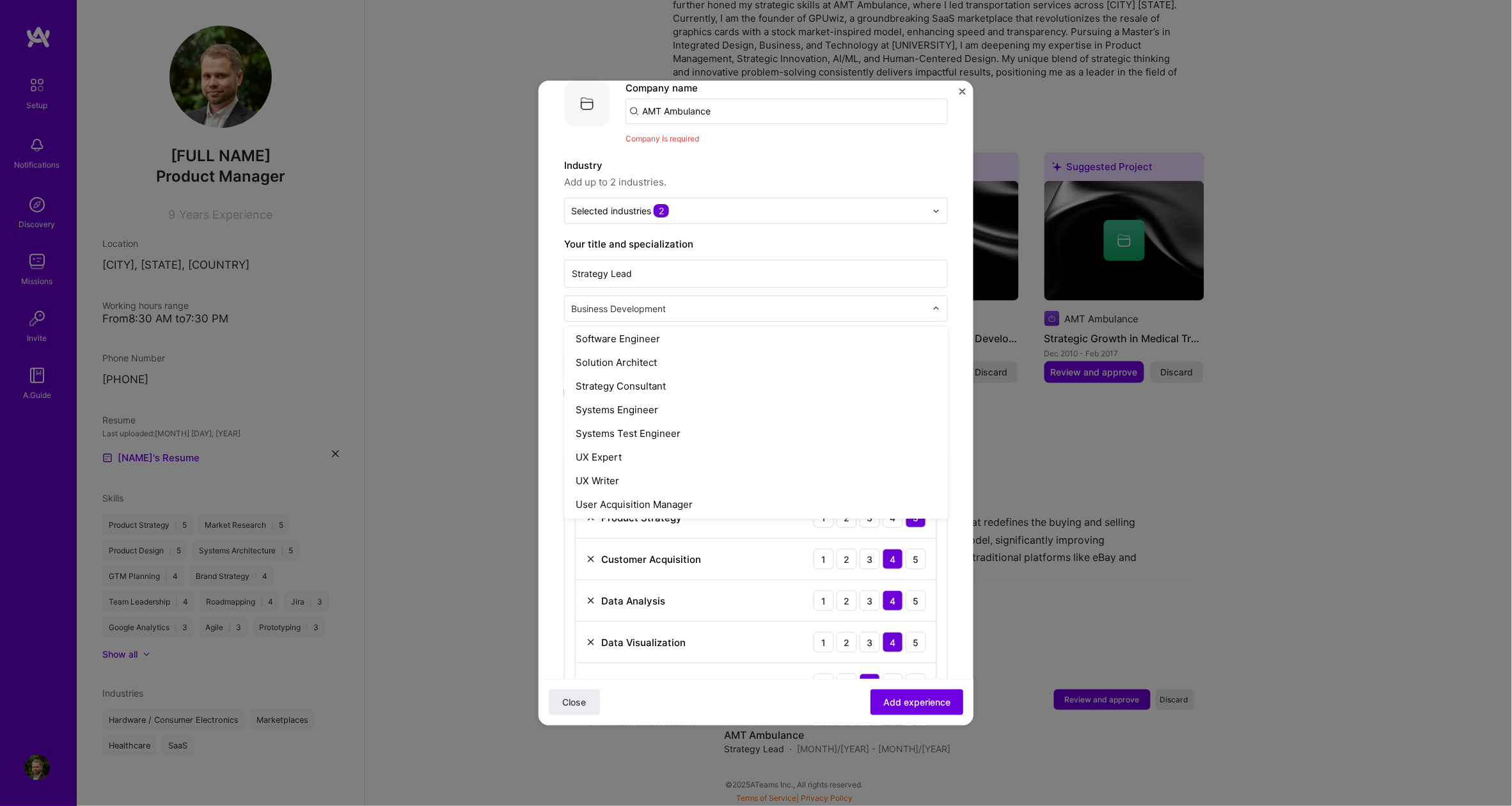 scroll, scrollTop: 1449, scrollLeft: 0, axis: vertical 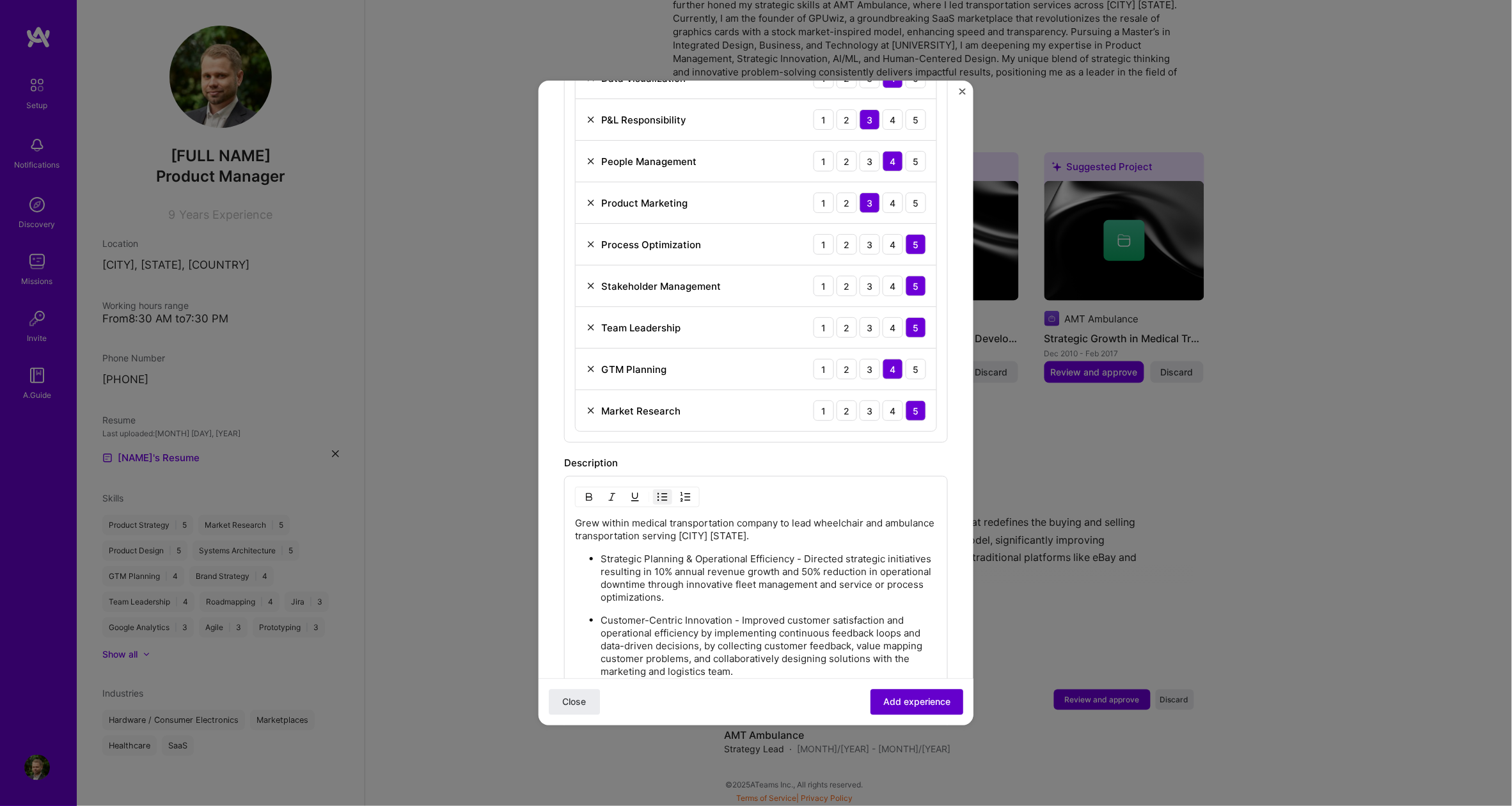 click on "Add experience" at bounding box center (917, 702) 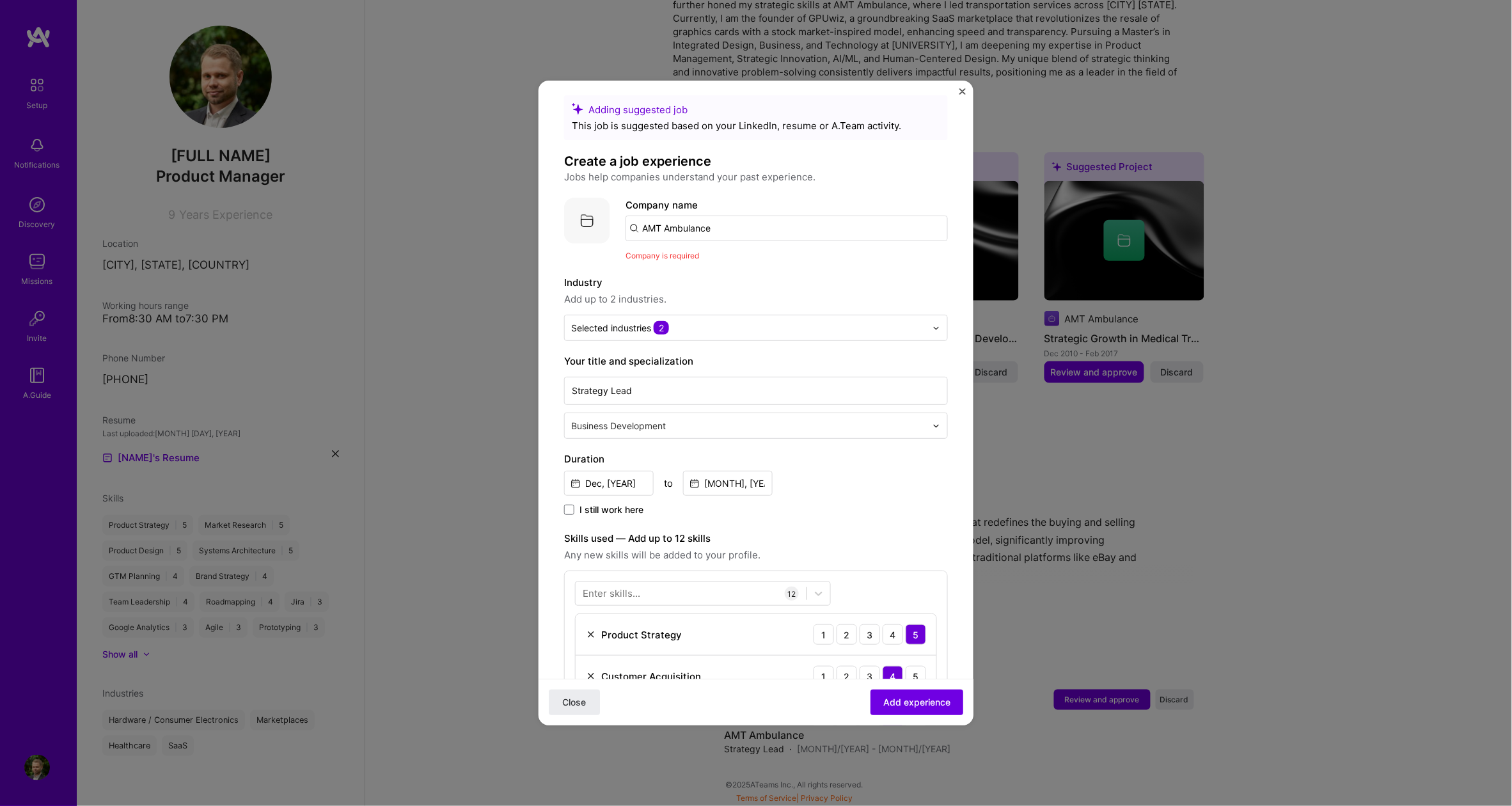 scroll, scrollTop: 0, scrollLeft: 0, axis: both 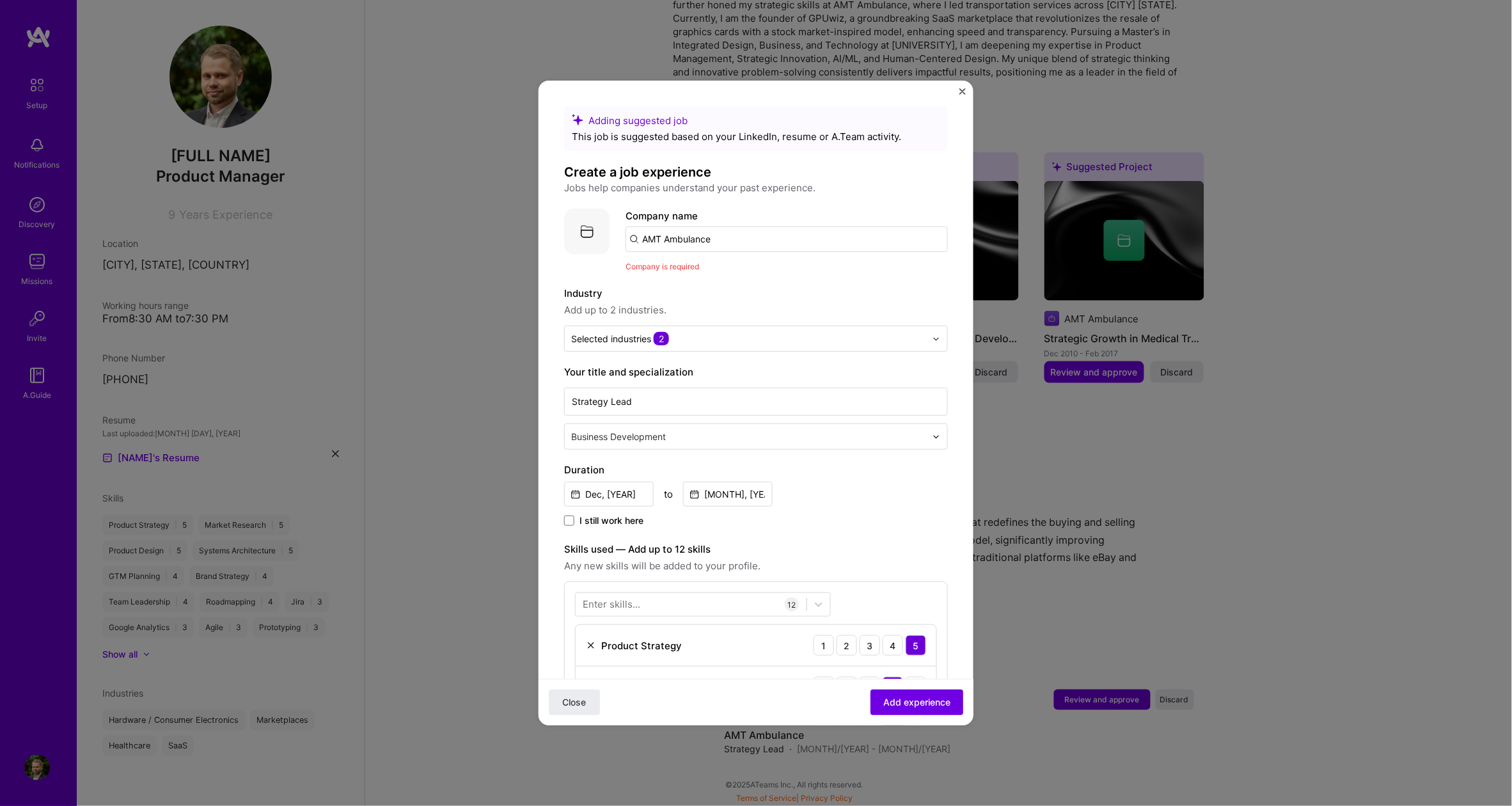 click on "AMT Ambulance" at bounding box center (787, 239) 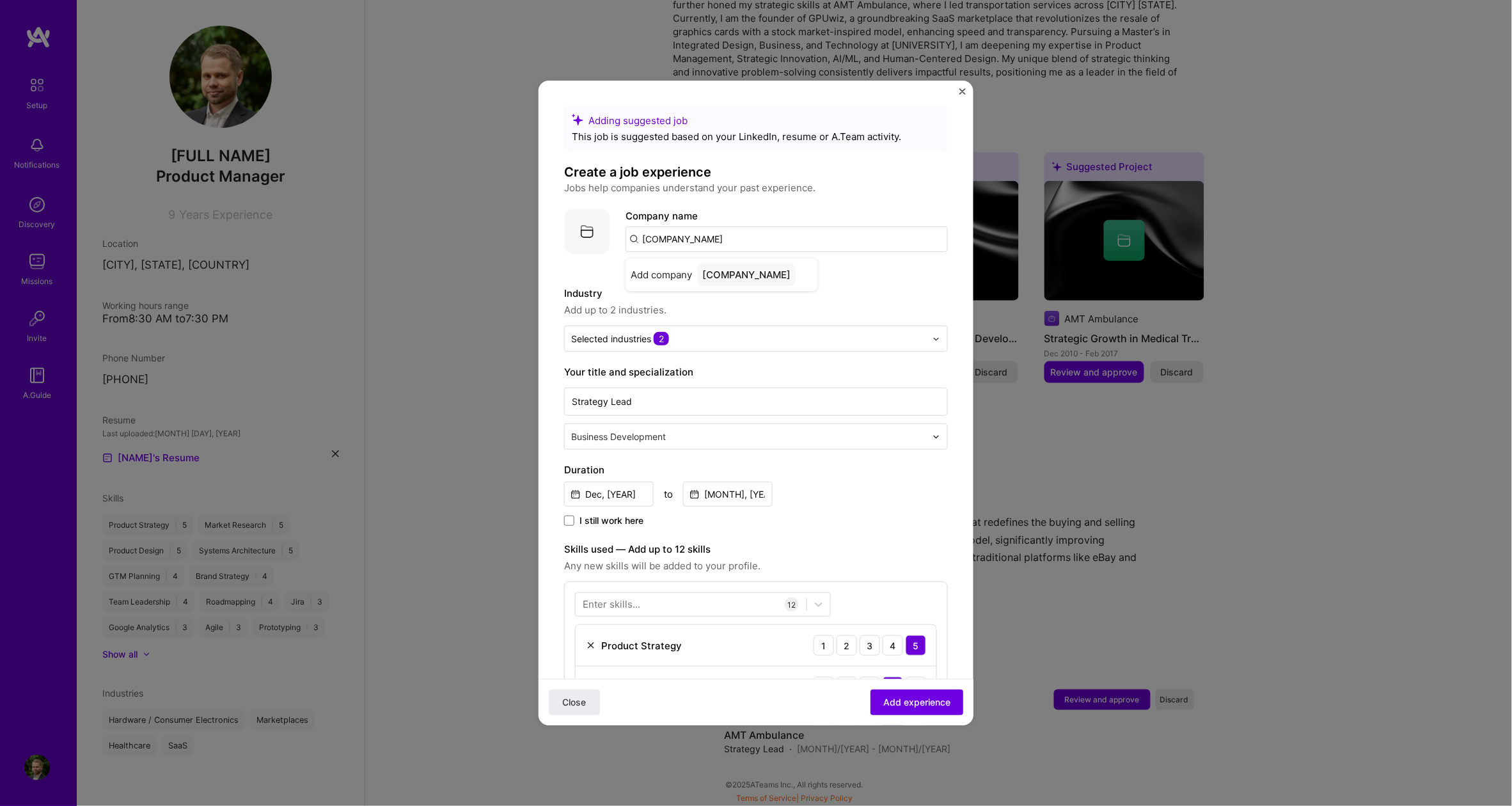 type on "AMT Ambulance" 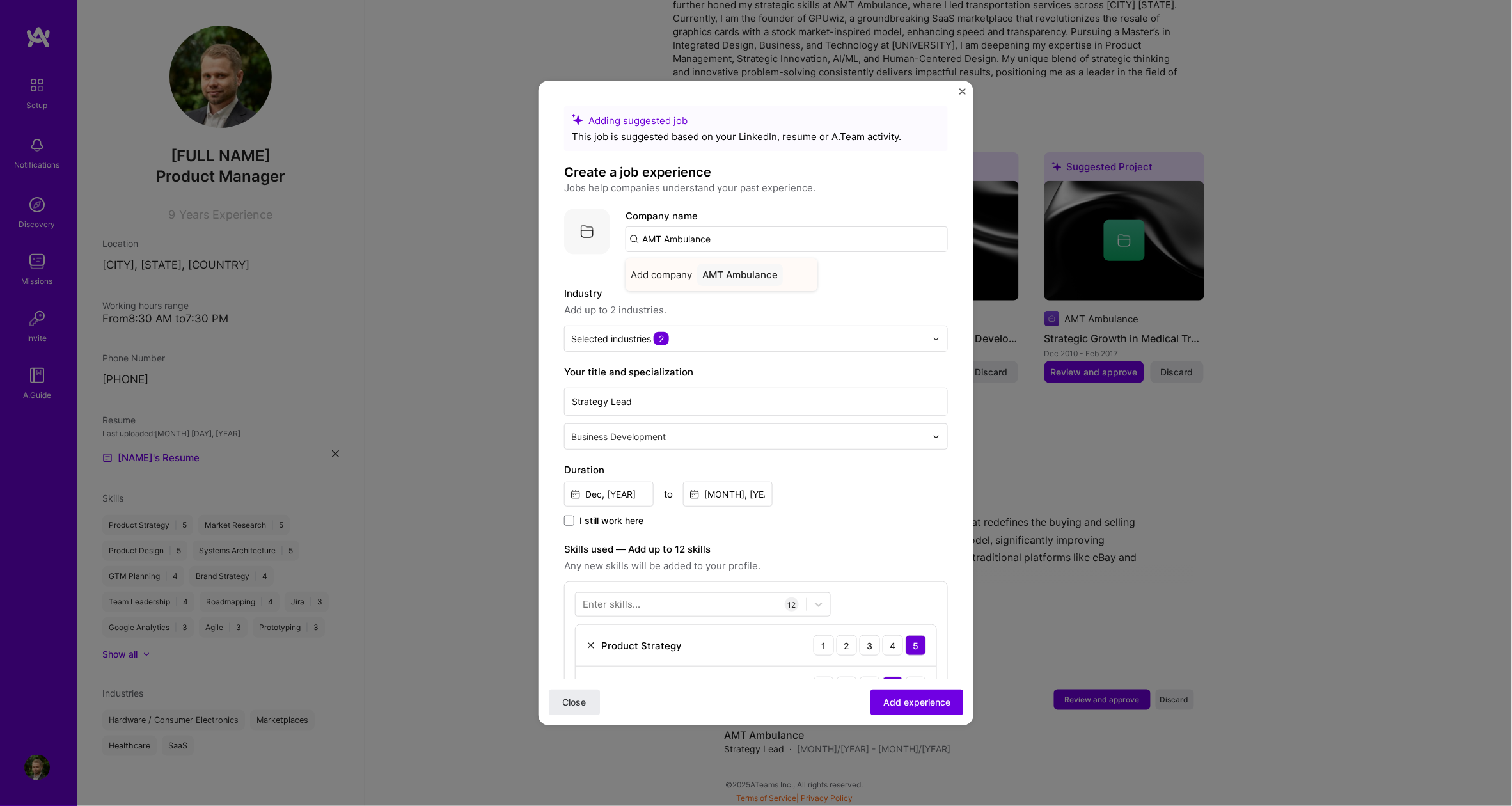 click on "AMT Ambulance" at bounding box center [740, 274] 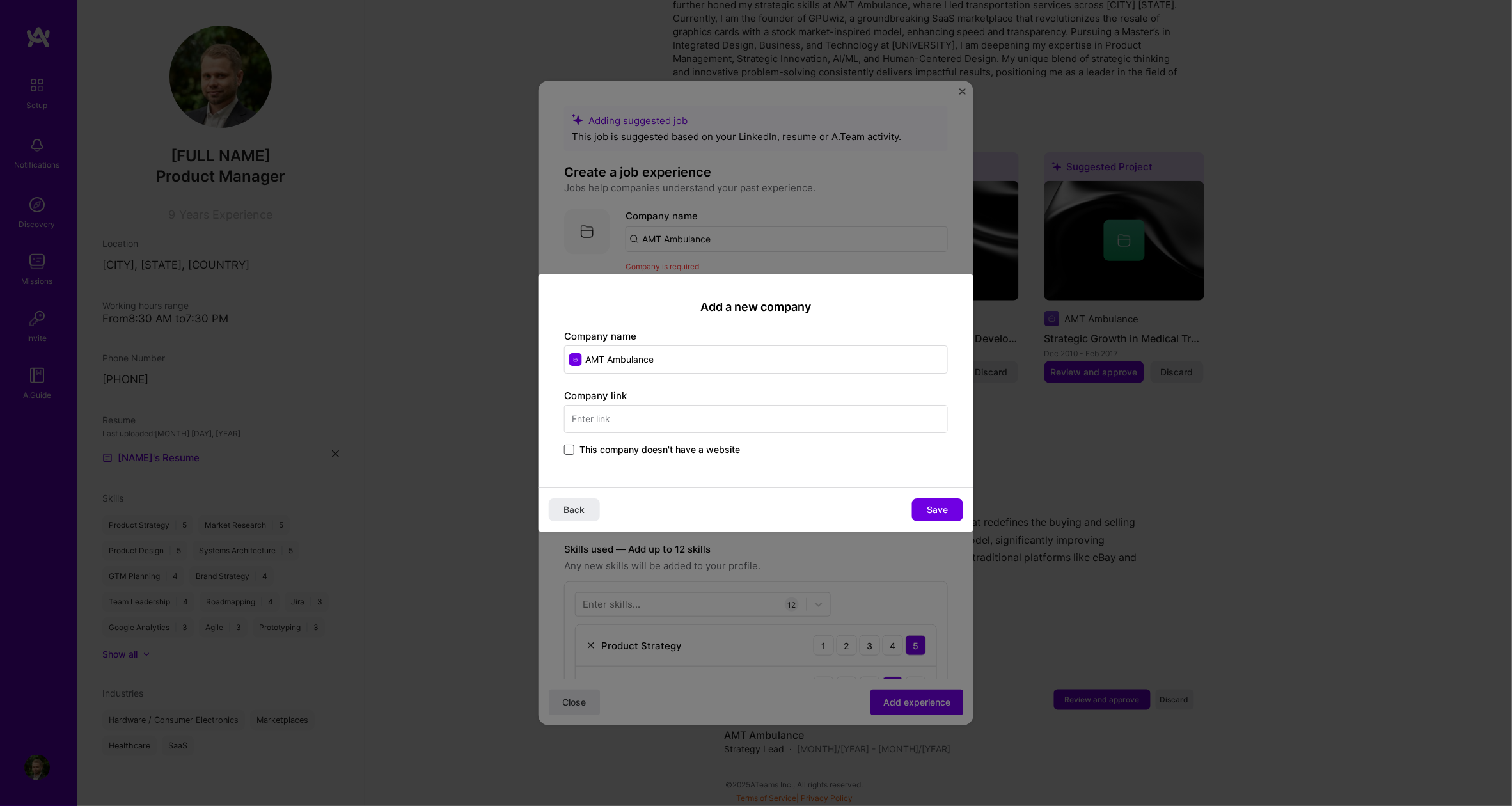 click at bounding box center (569, 450) 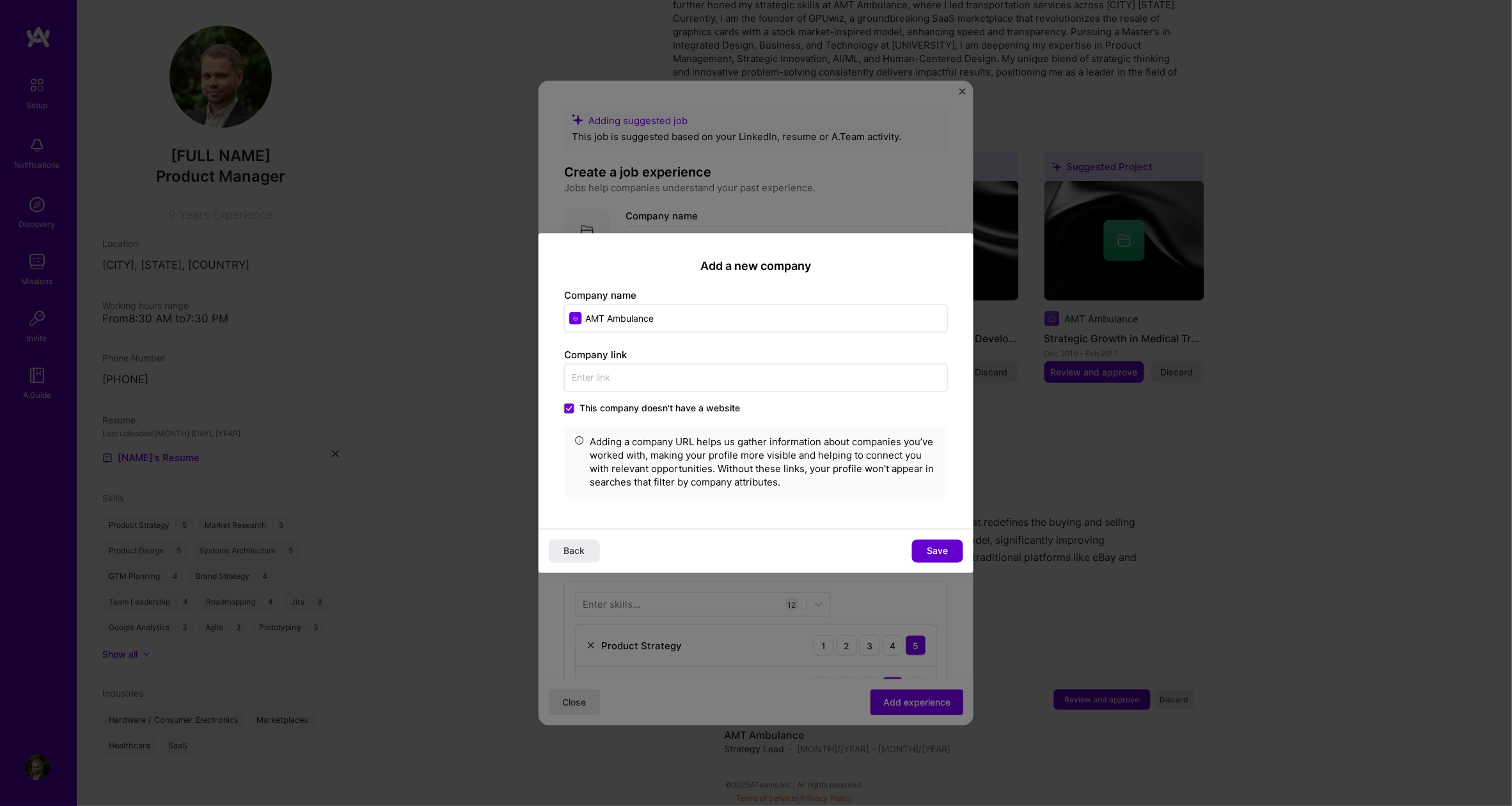 click on "Save" at bounding box center [938, 551] 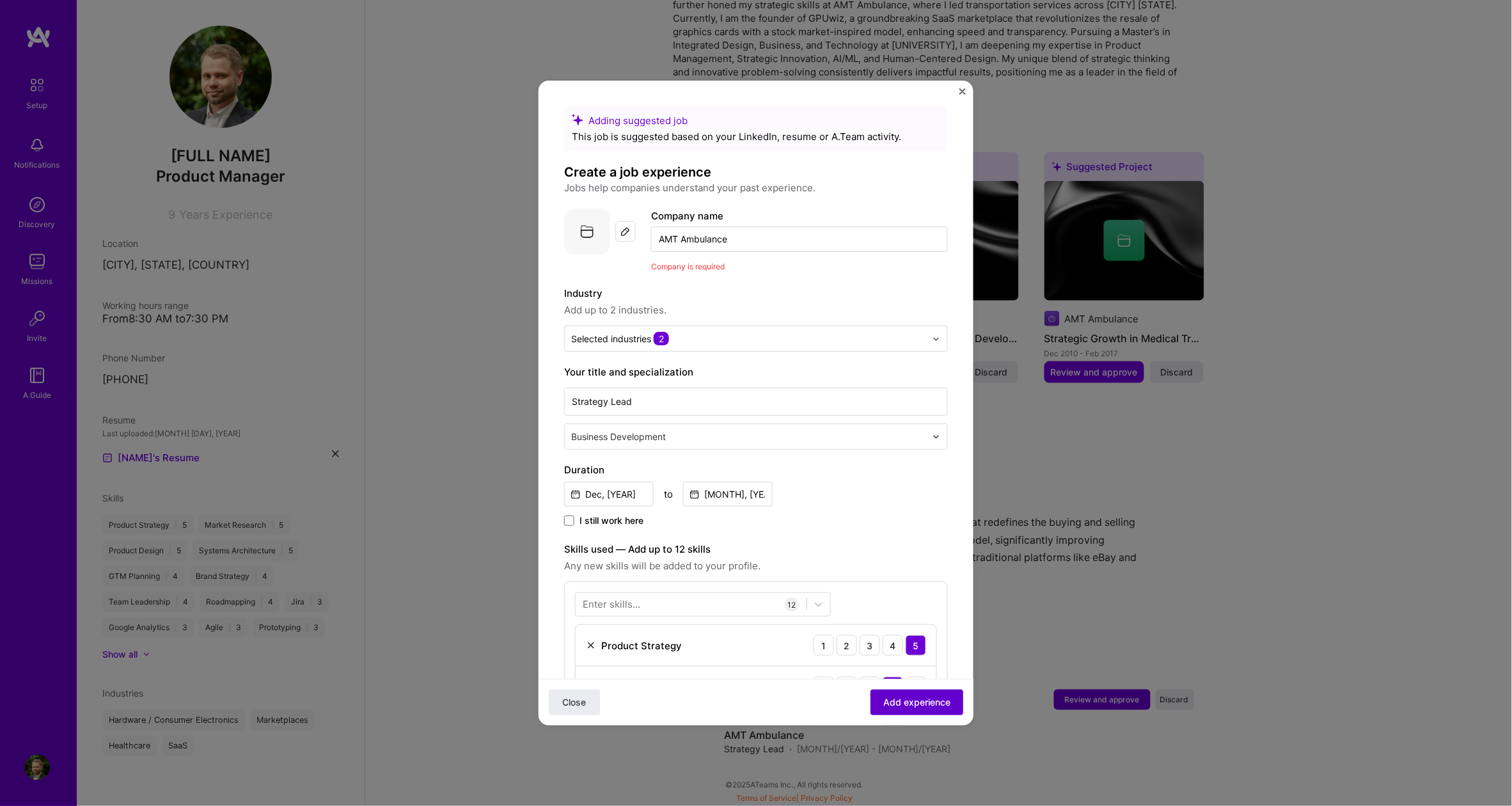 click on "Add experience" at bounding box center [917, 702] 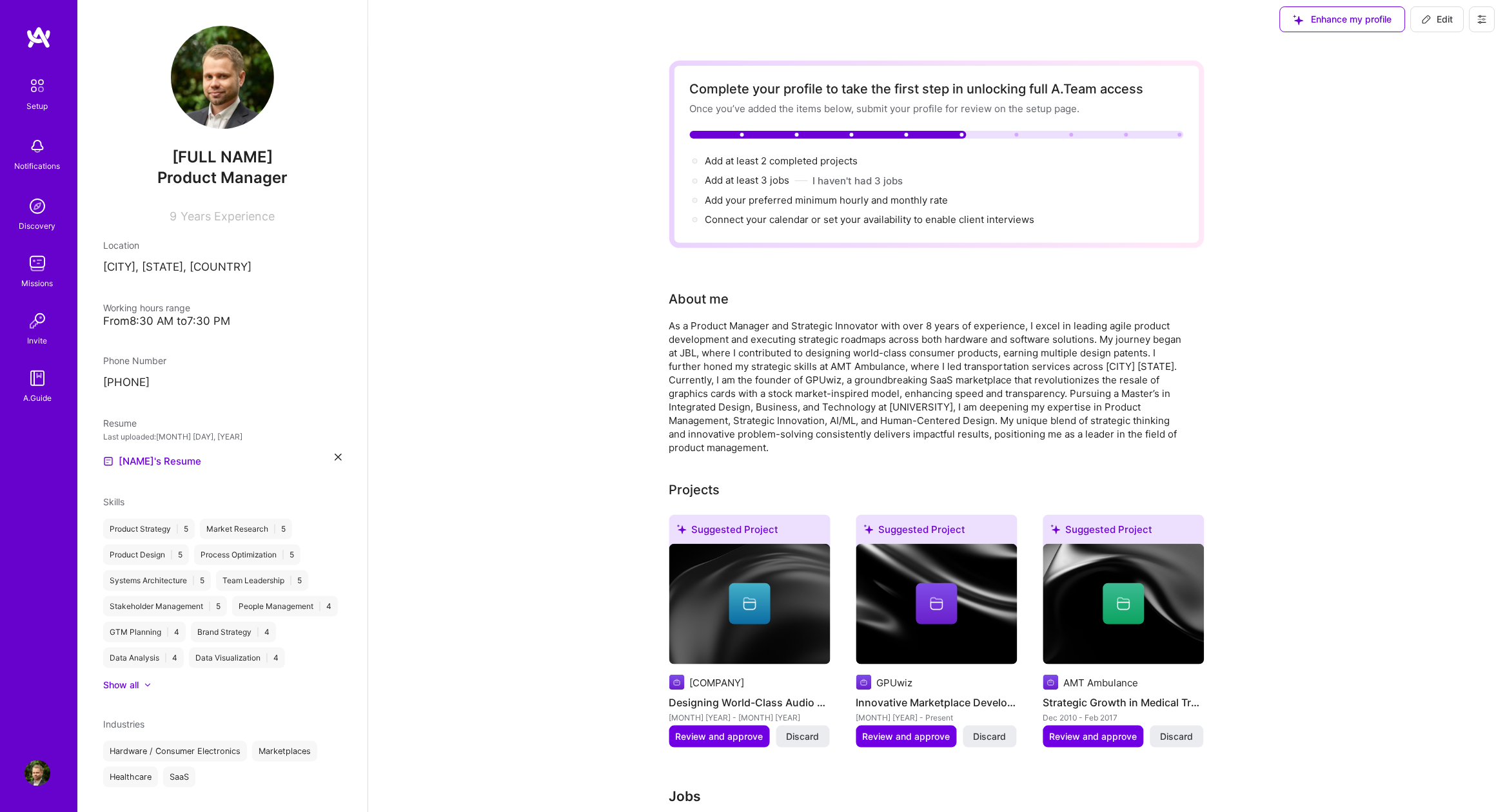 scroll, scrollTop: 0, scrollLeft: 0, axis: both 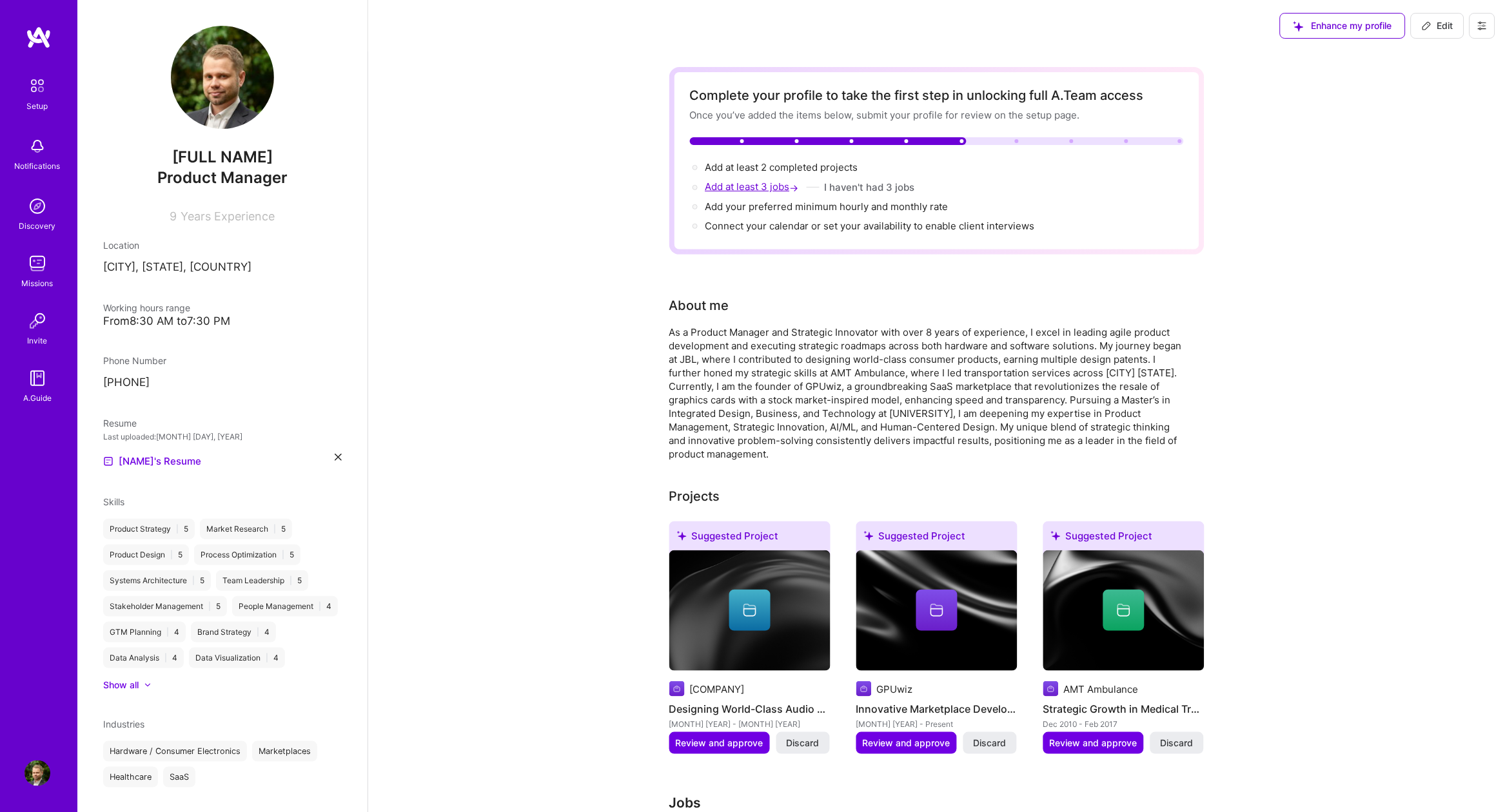 click on "Add at least 3 jobs  →" at bounding box center [753, 186] 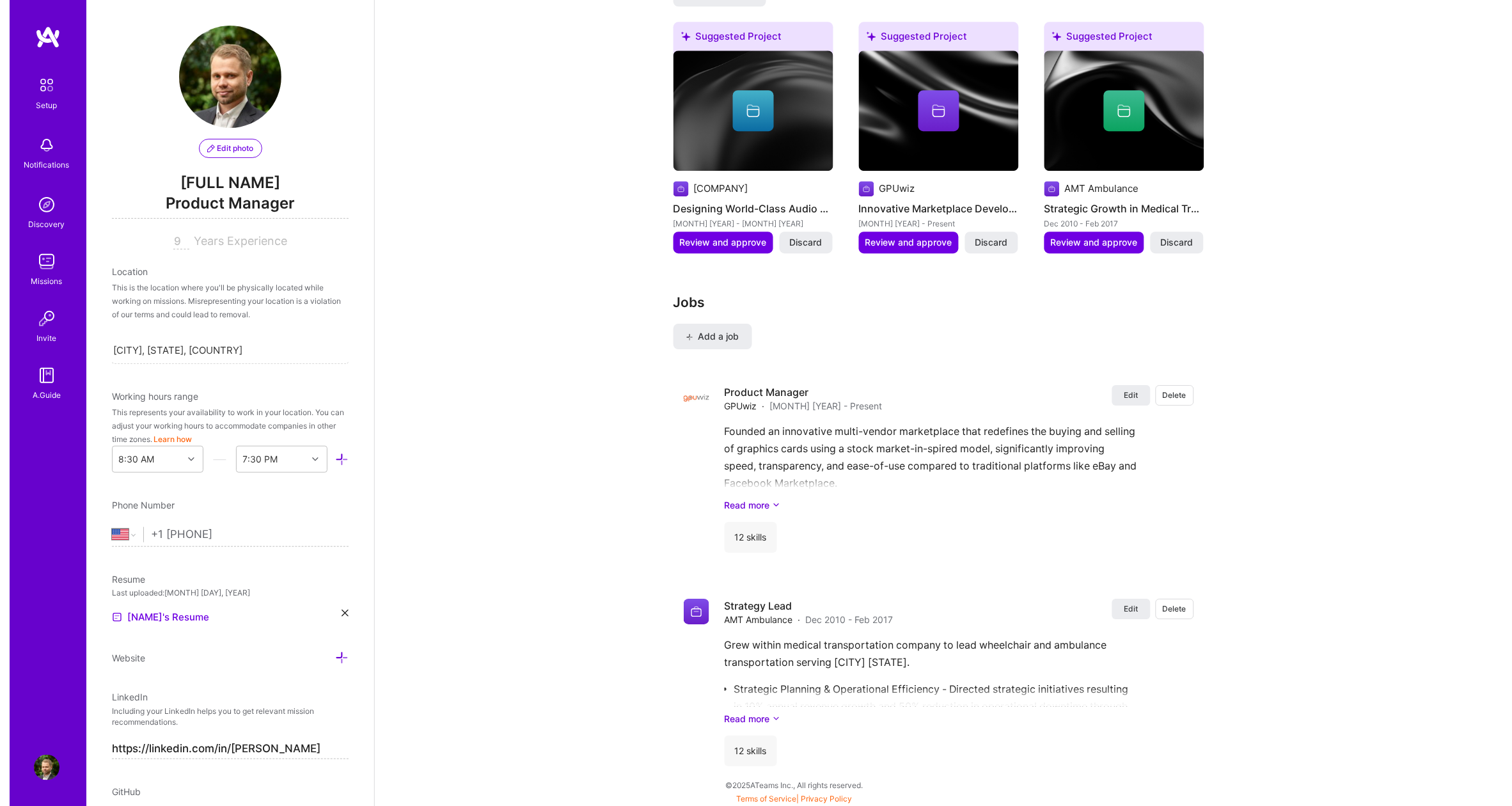 scroll, scrollTop: 1126, scrollLeft: 0, axis: vertical 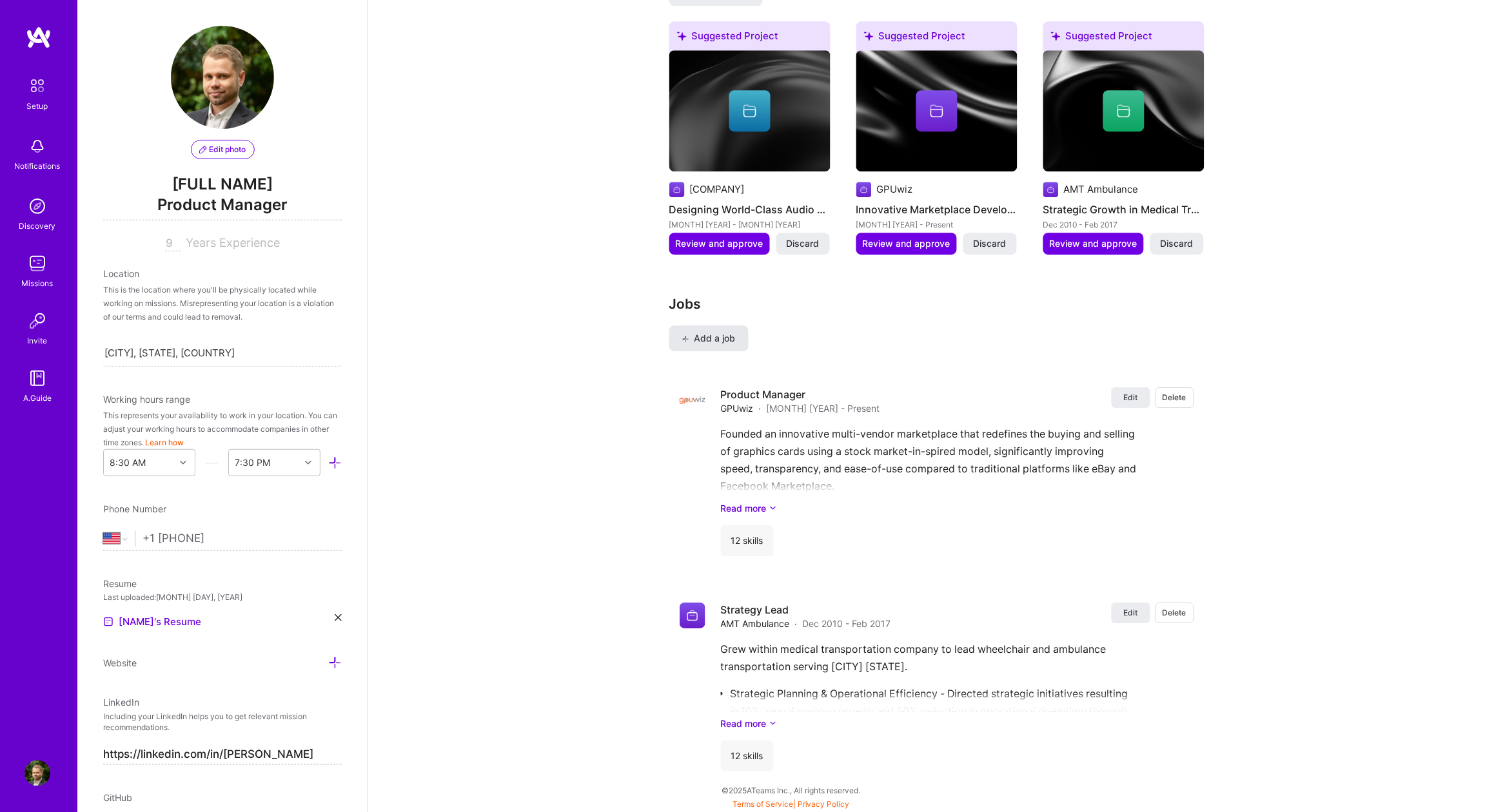 click on "Add a job" at bounding box center [709, 338] 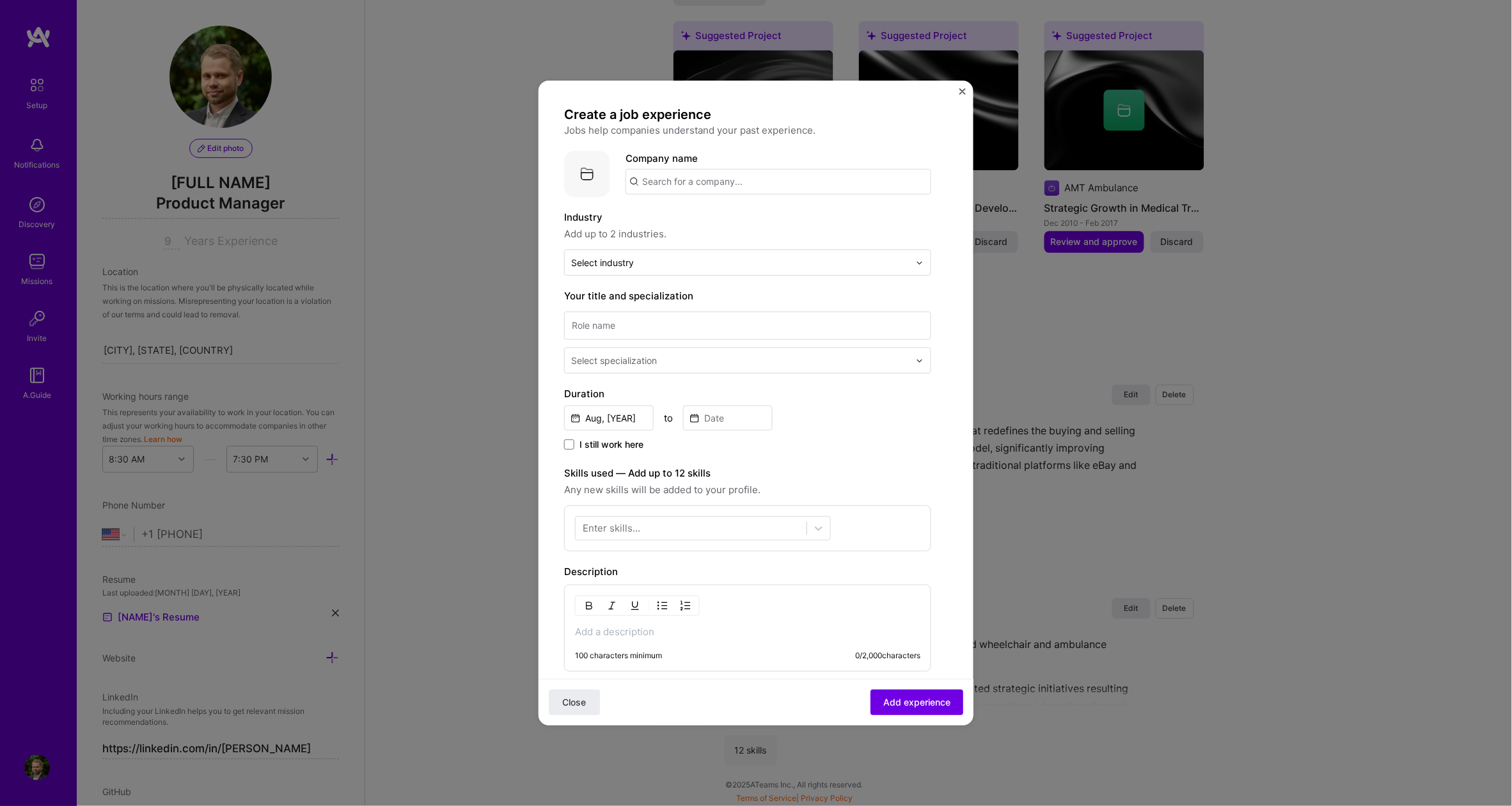 click at bounding box center (778, 182) 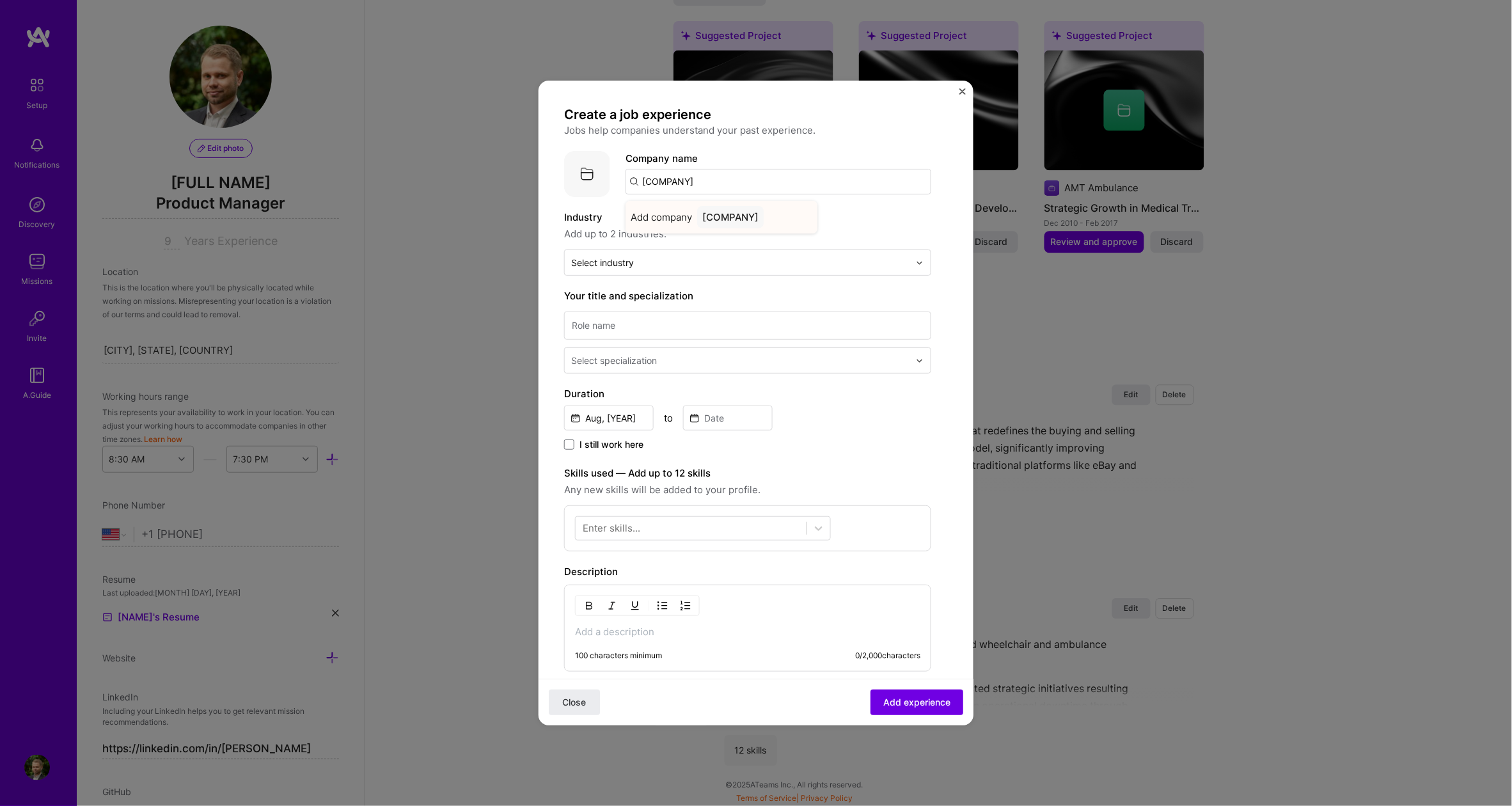 type on "[COMPANY]" 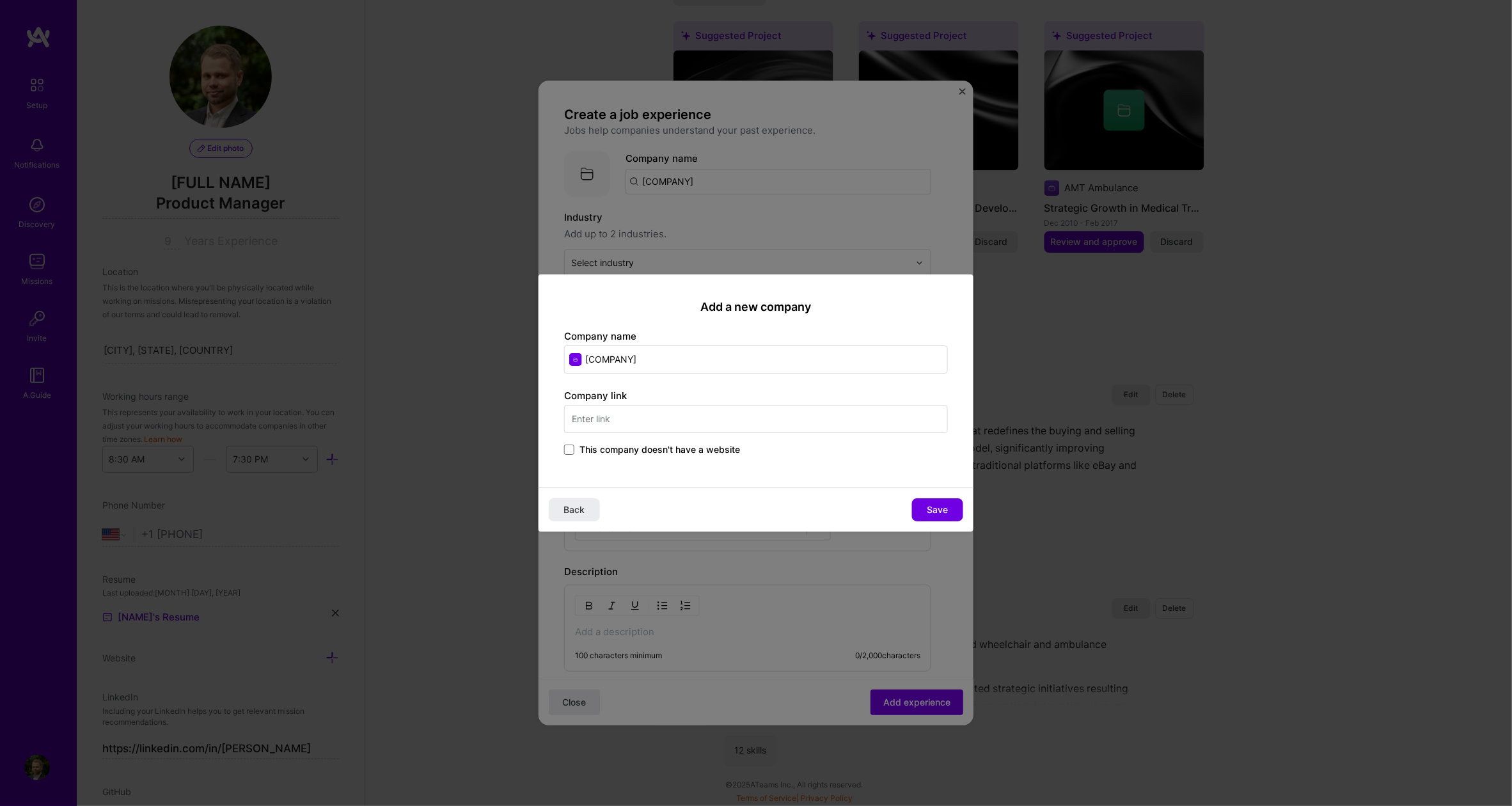 click at bounding box center [756, 419] 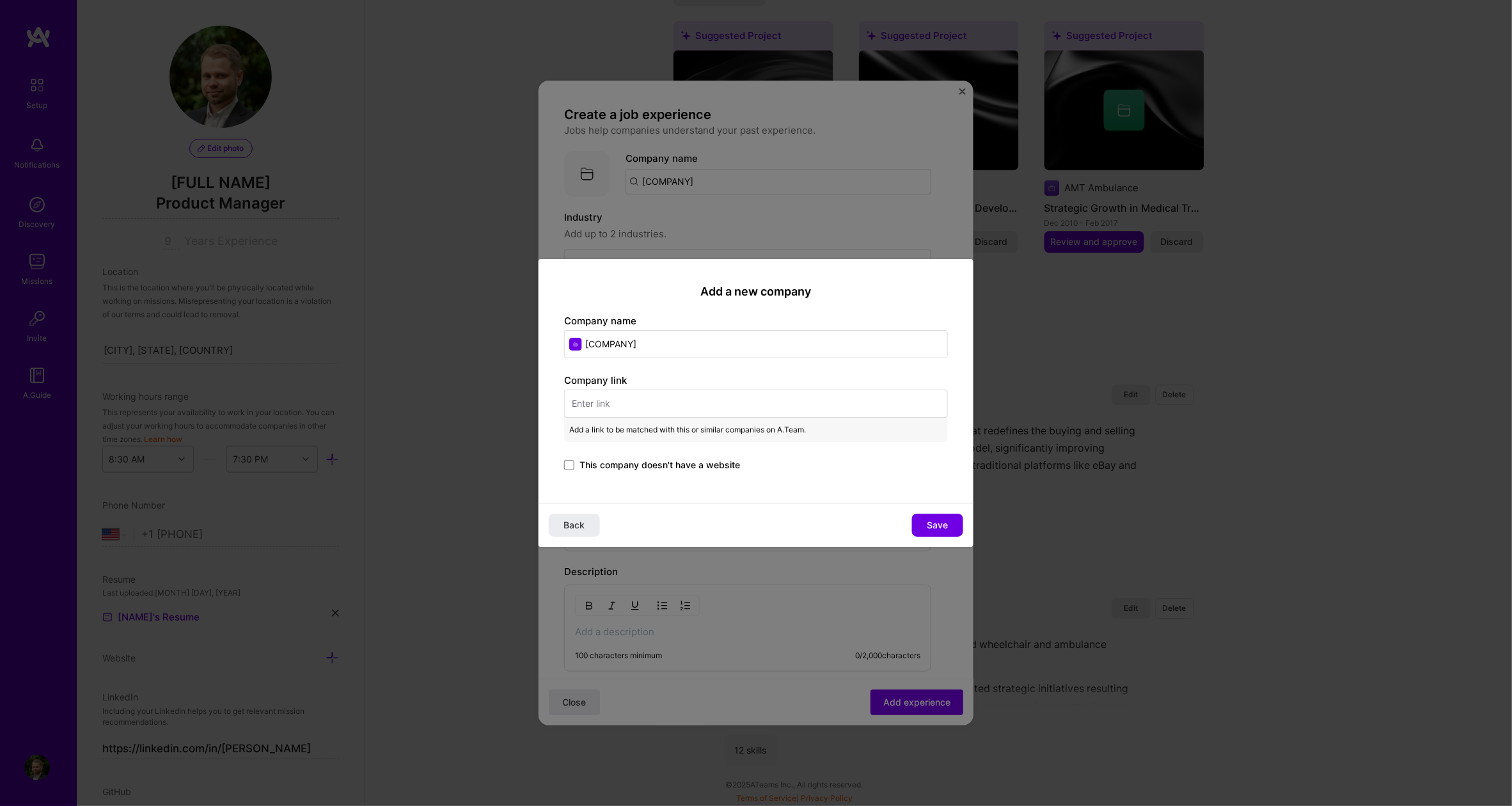 click at bounding box center (756, 404) 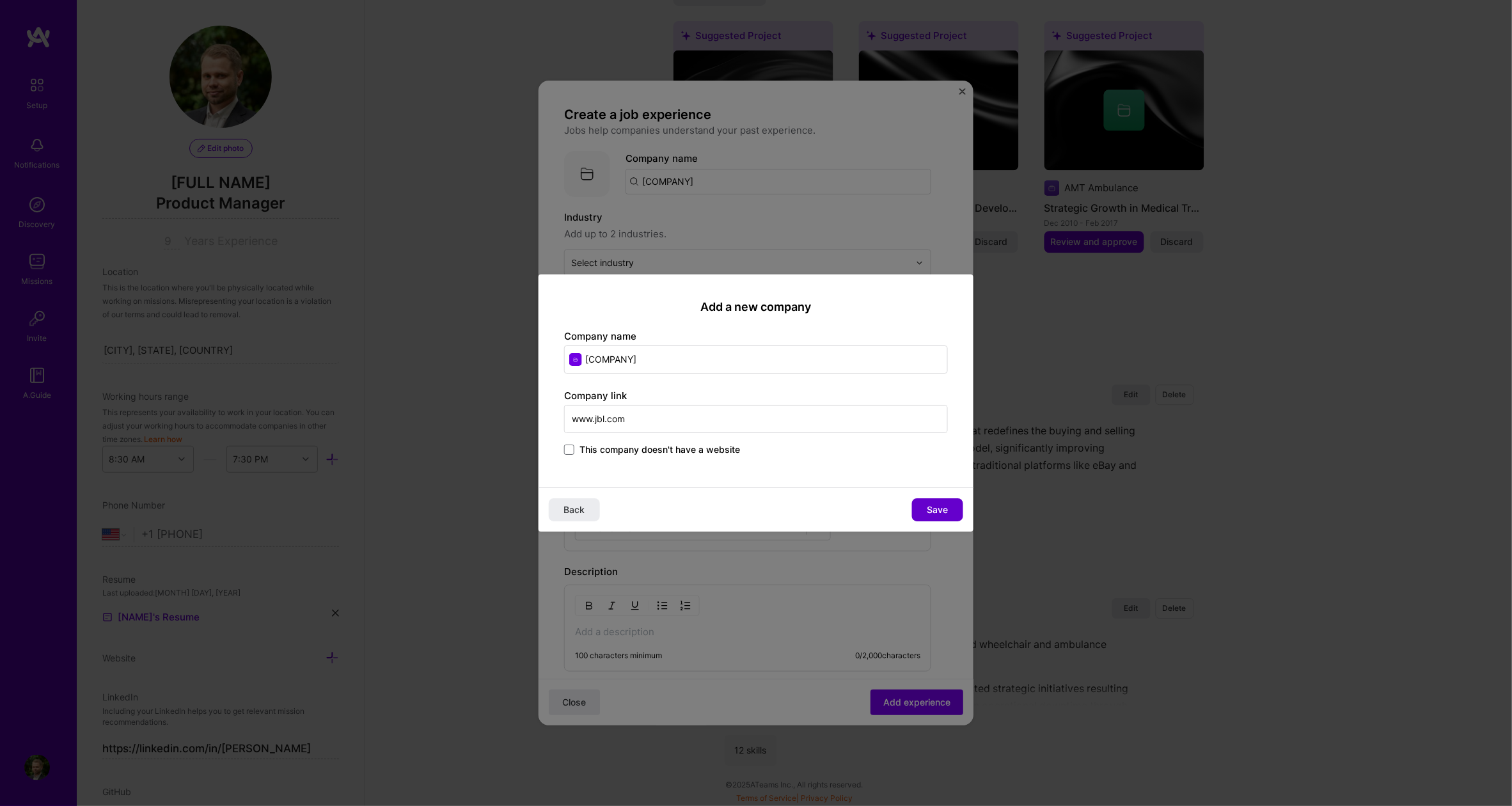 type on "www.jbl.com" 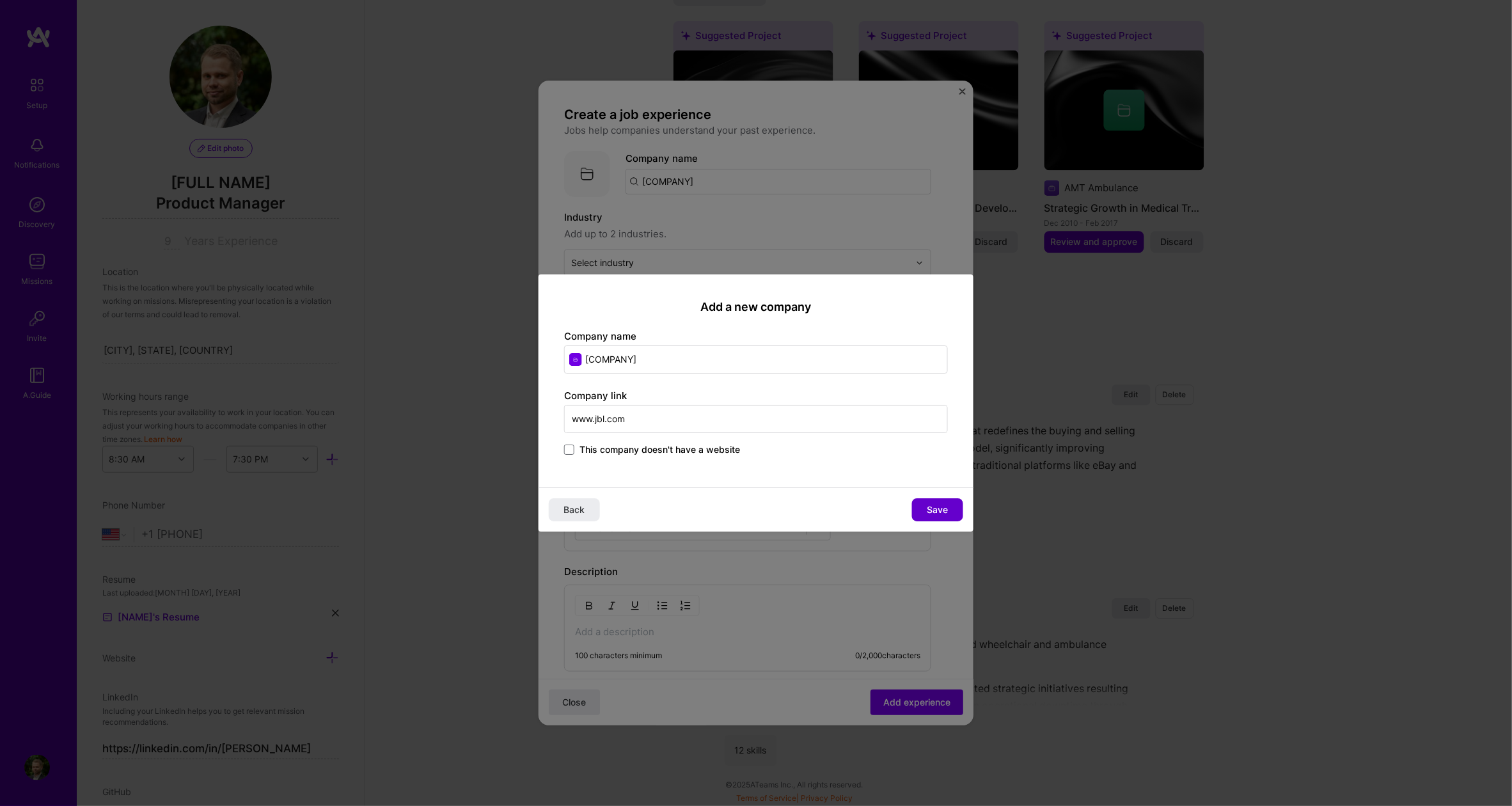 click on "Save" at bounding box center [938, 510] 